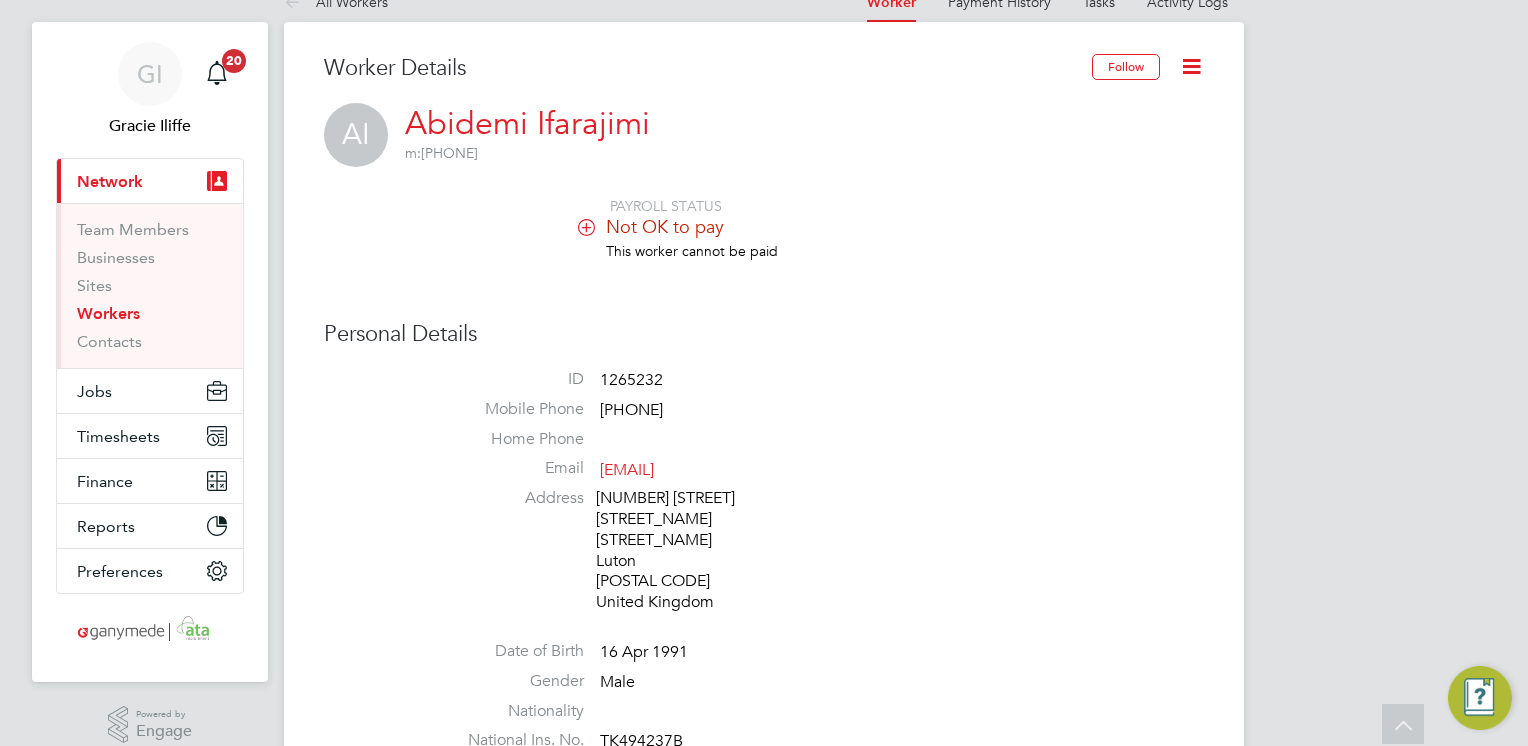 scroll, scrollTop: 0, scrollLeft: 0, axis: both 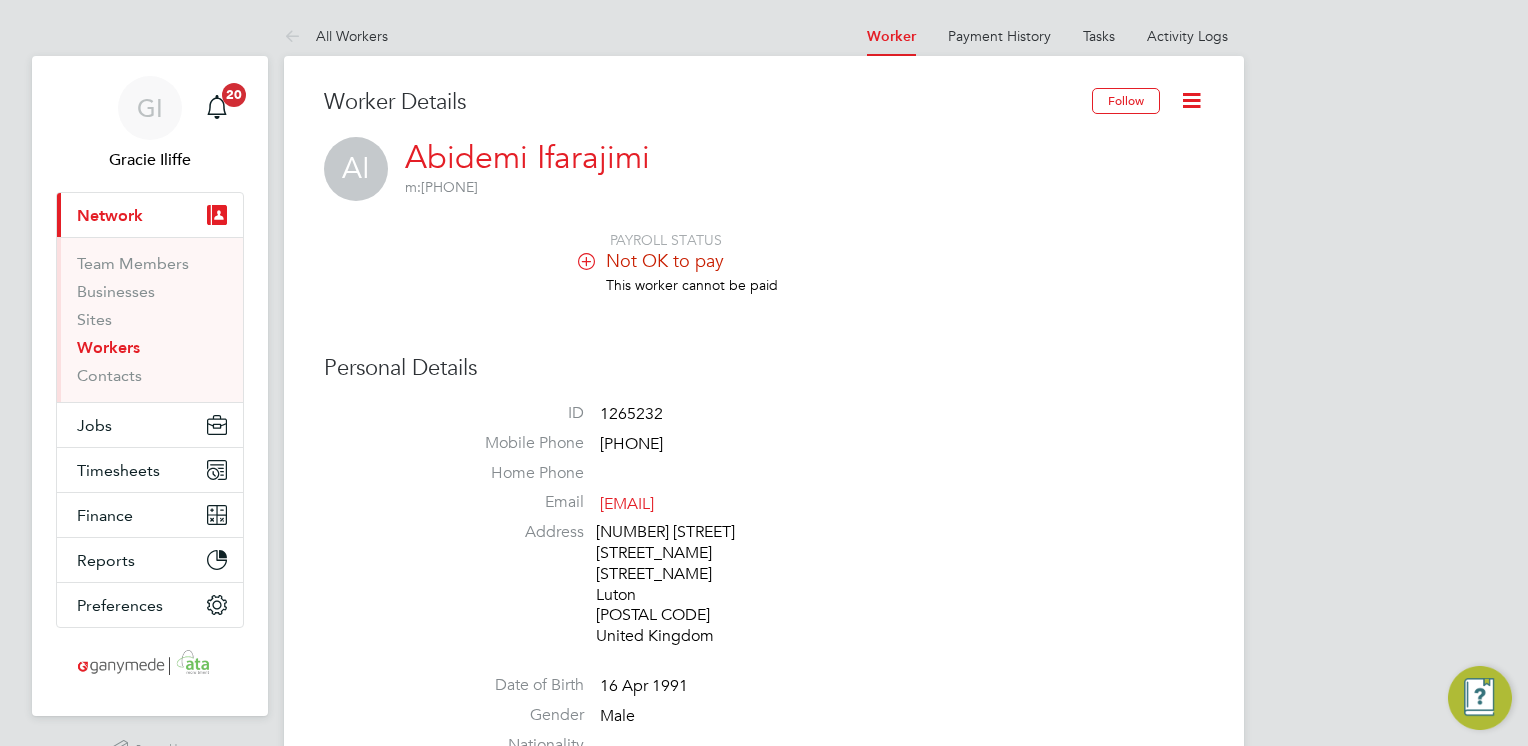drag, startPoint x: 316, startPoint y: 30, endPoint x: 329, endPoint y: 37, distance: 14.764823 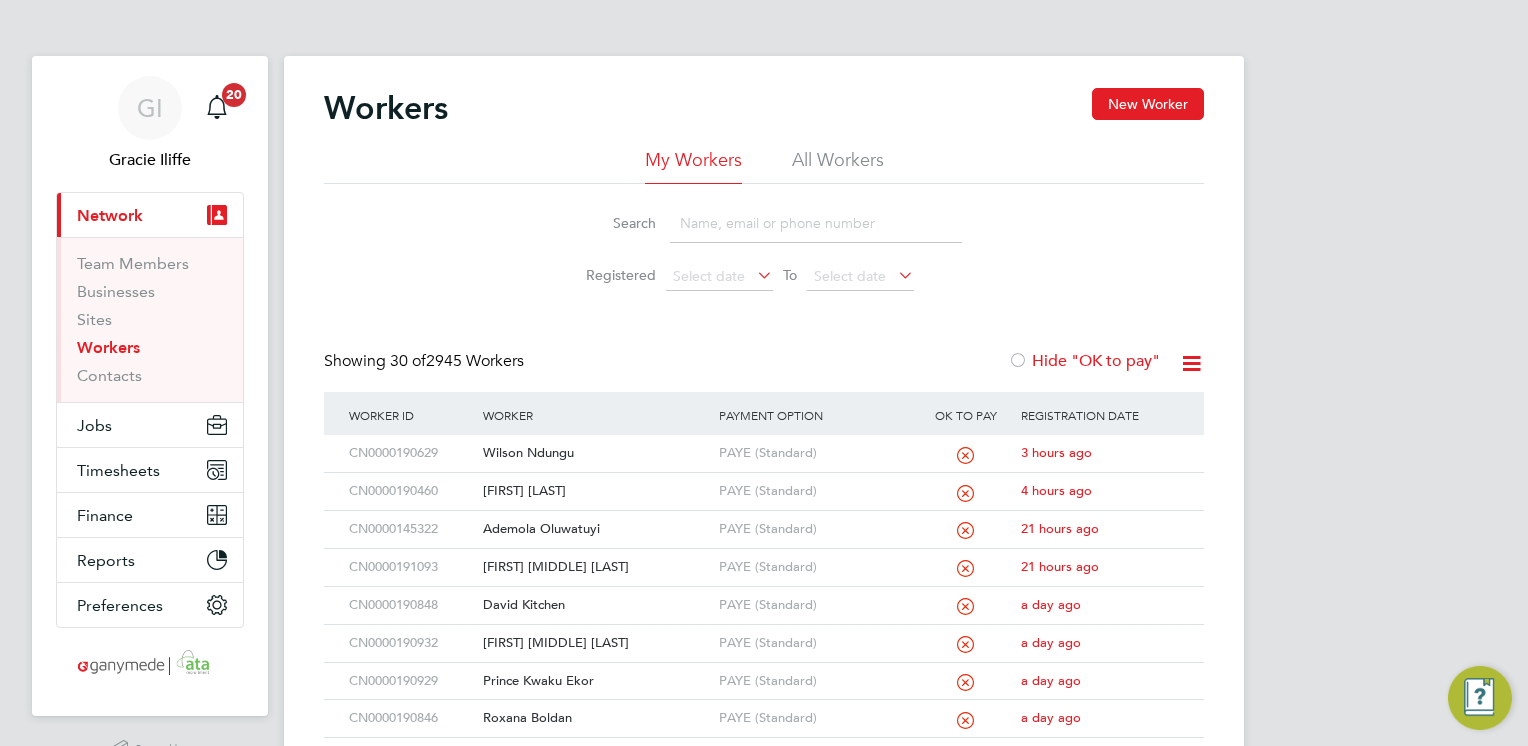 drag, startPoint x: 821, startPoint y: 150, endPoint x: 823, endPoint y: 162, distance: 12.165525 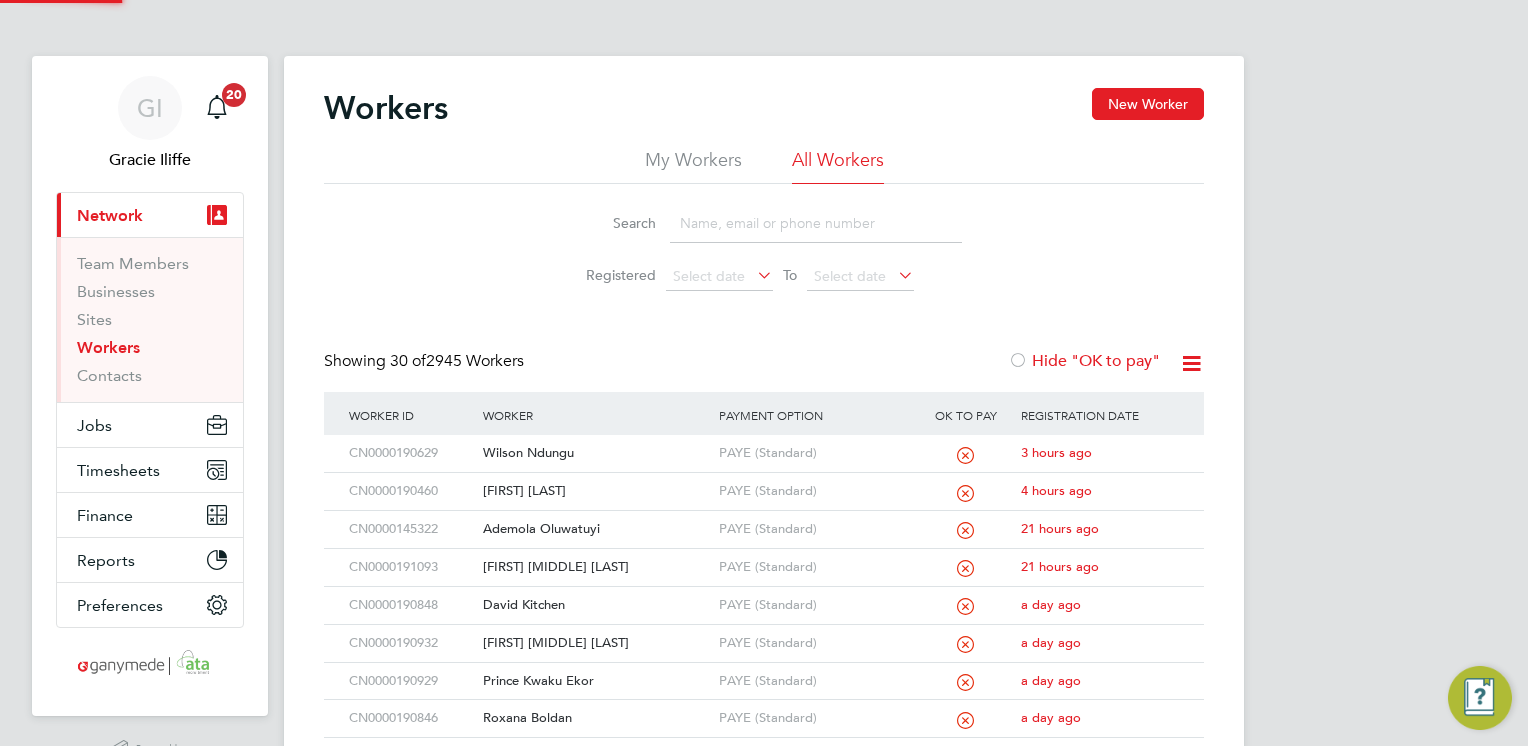 click 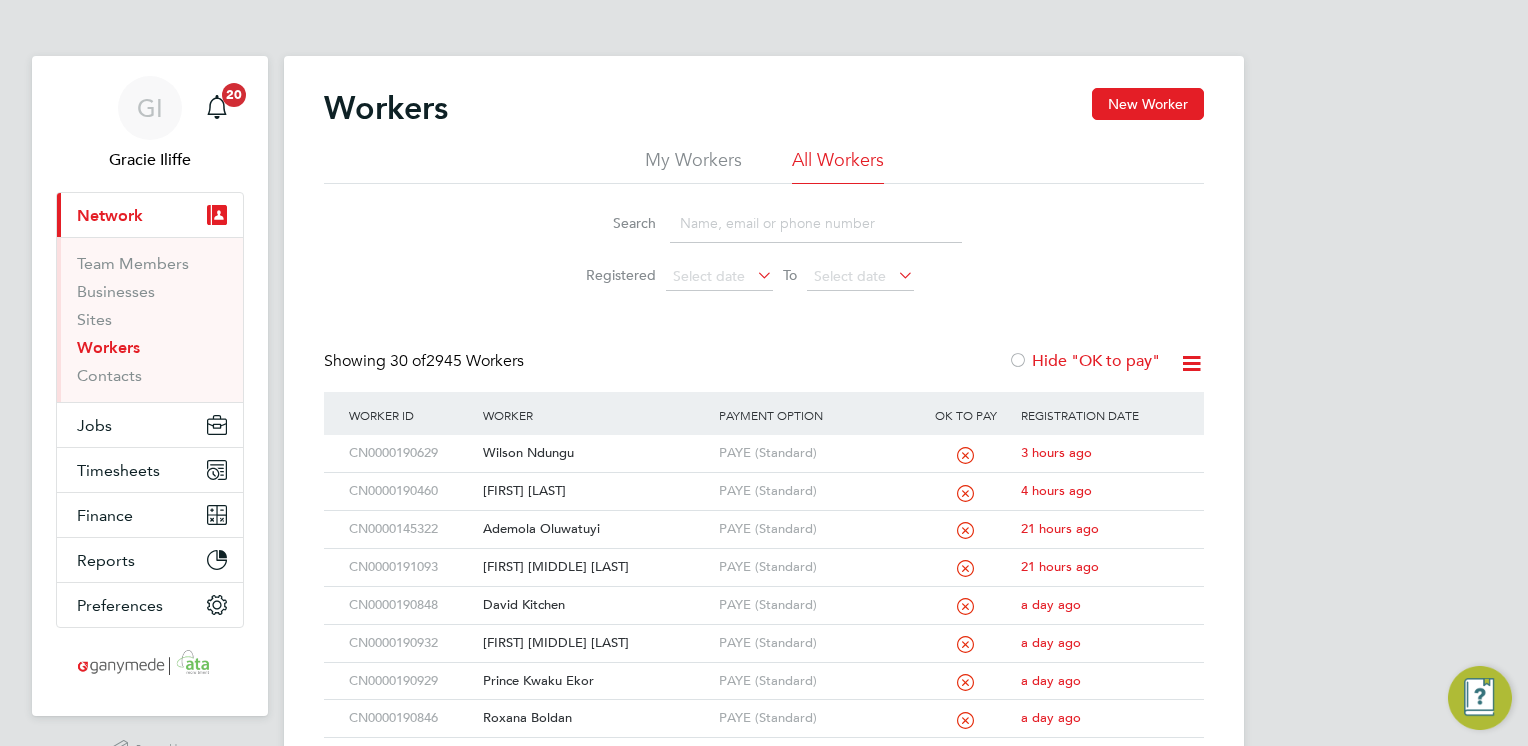 paste on "Maurice Chizoba Nebo" 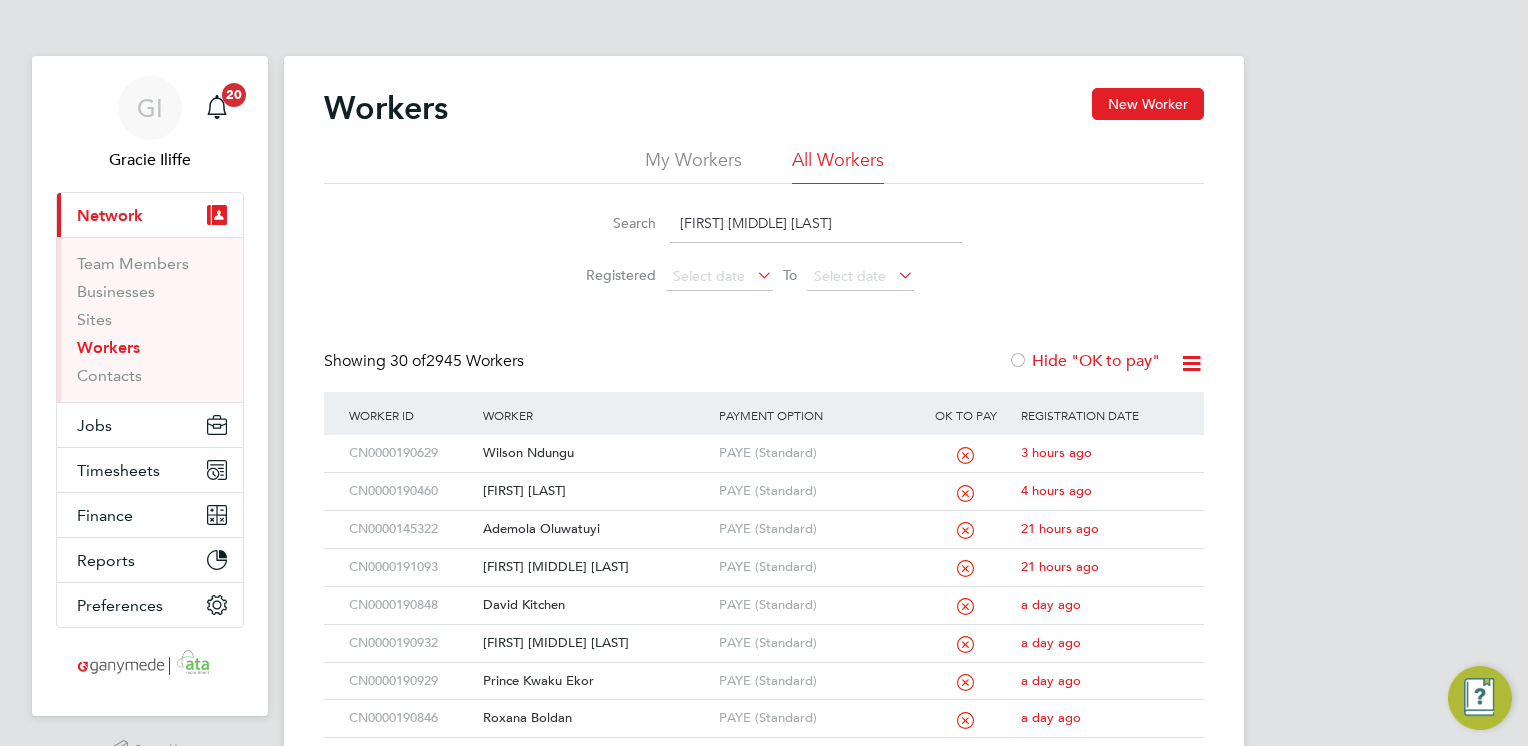 type on "Maurice Chizoba Nebo" 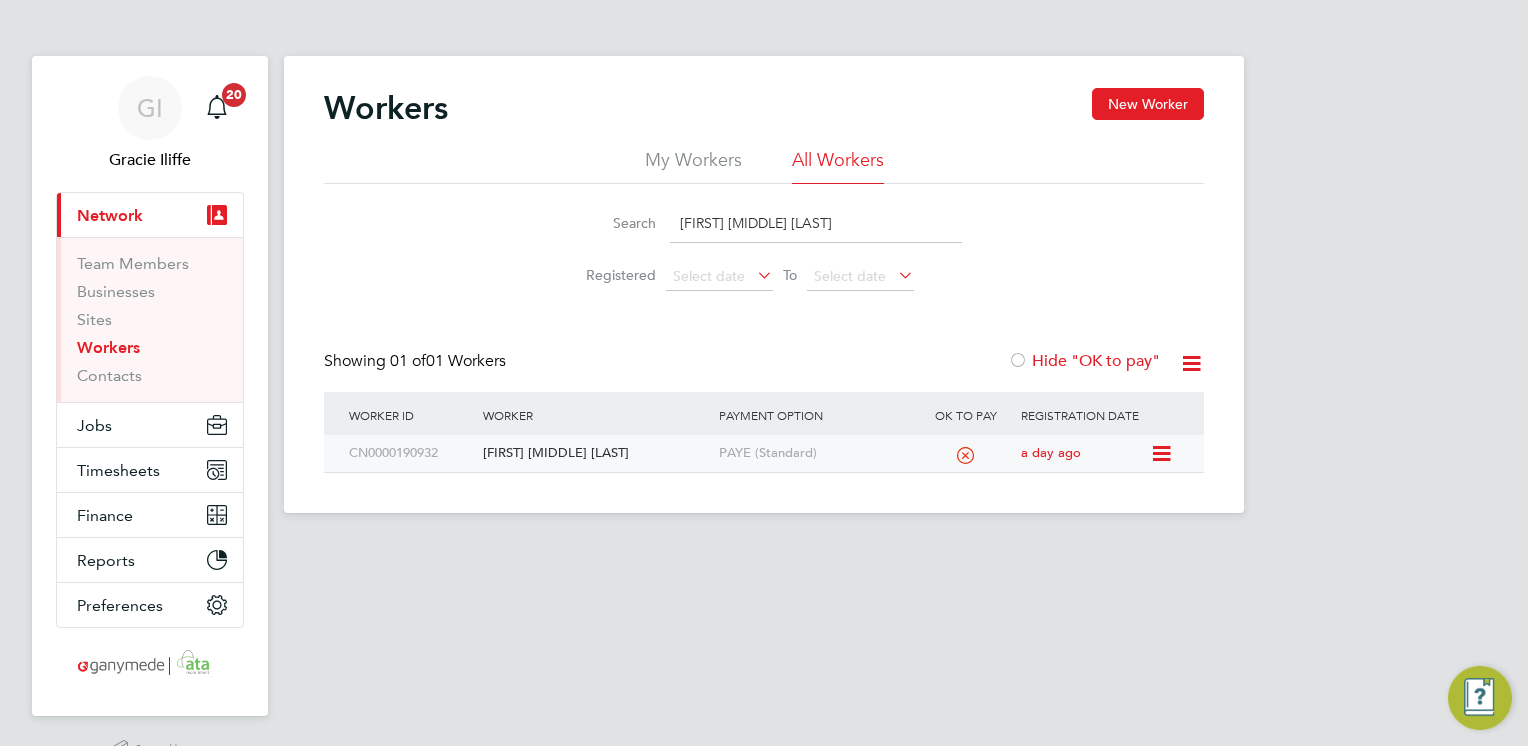 click on "Maurice Chizoba Nebo" 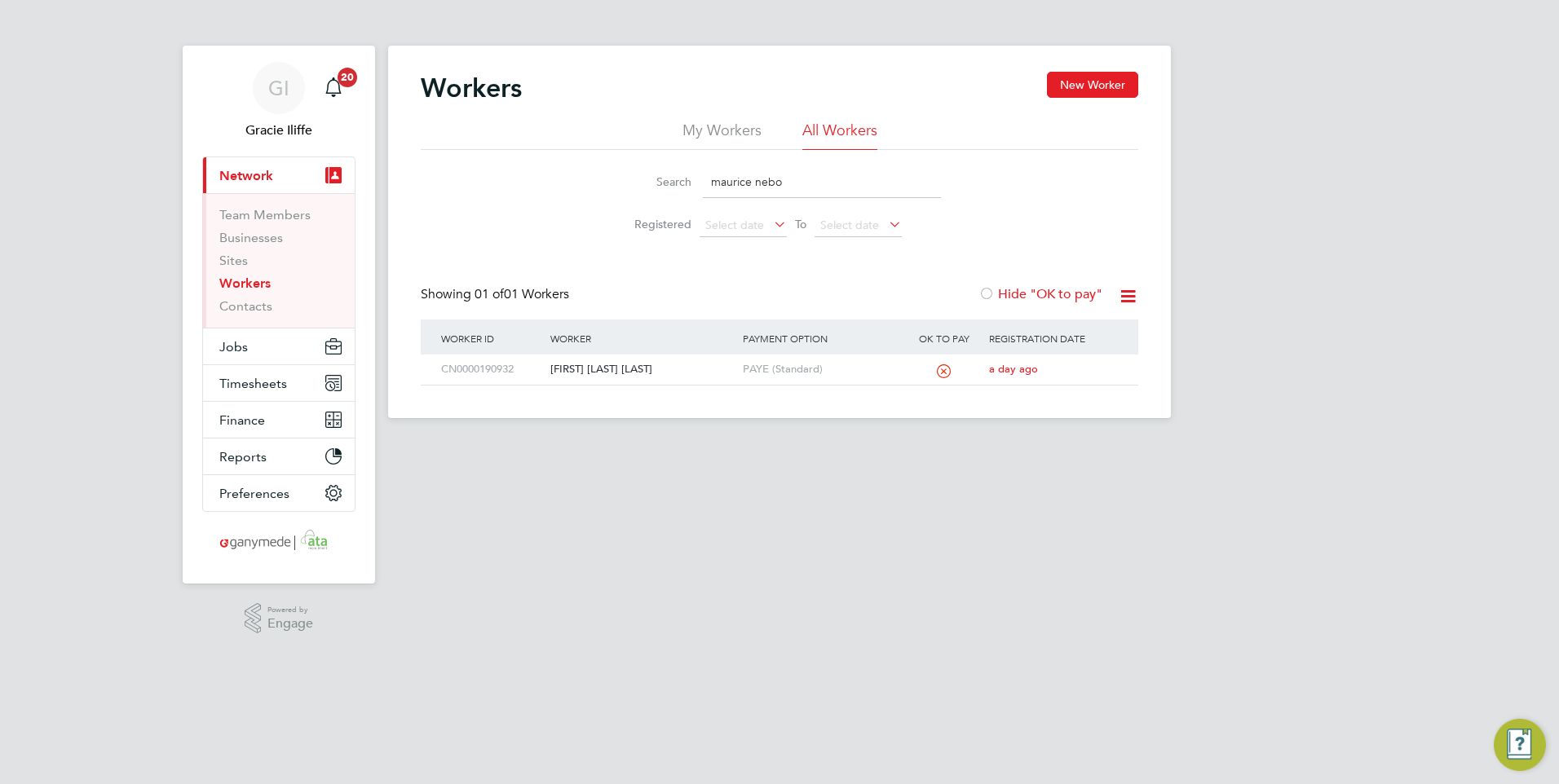 scroll, scrollTop: 0, scrollLeft: 0, axis: both 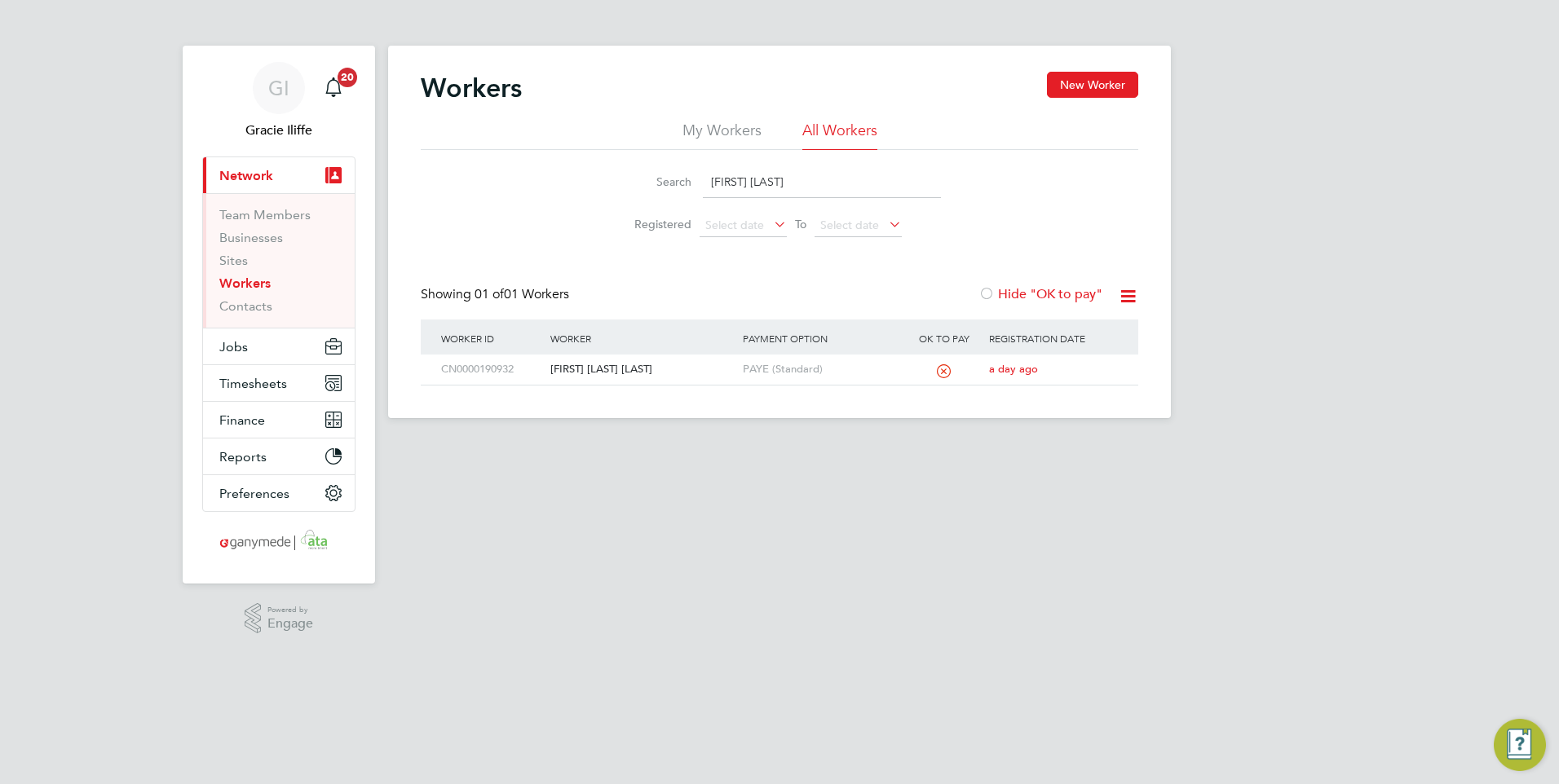 type on "susan smith" 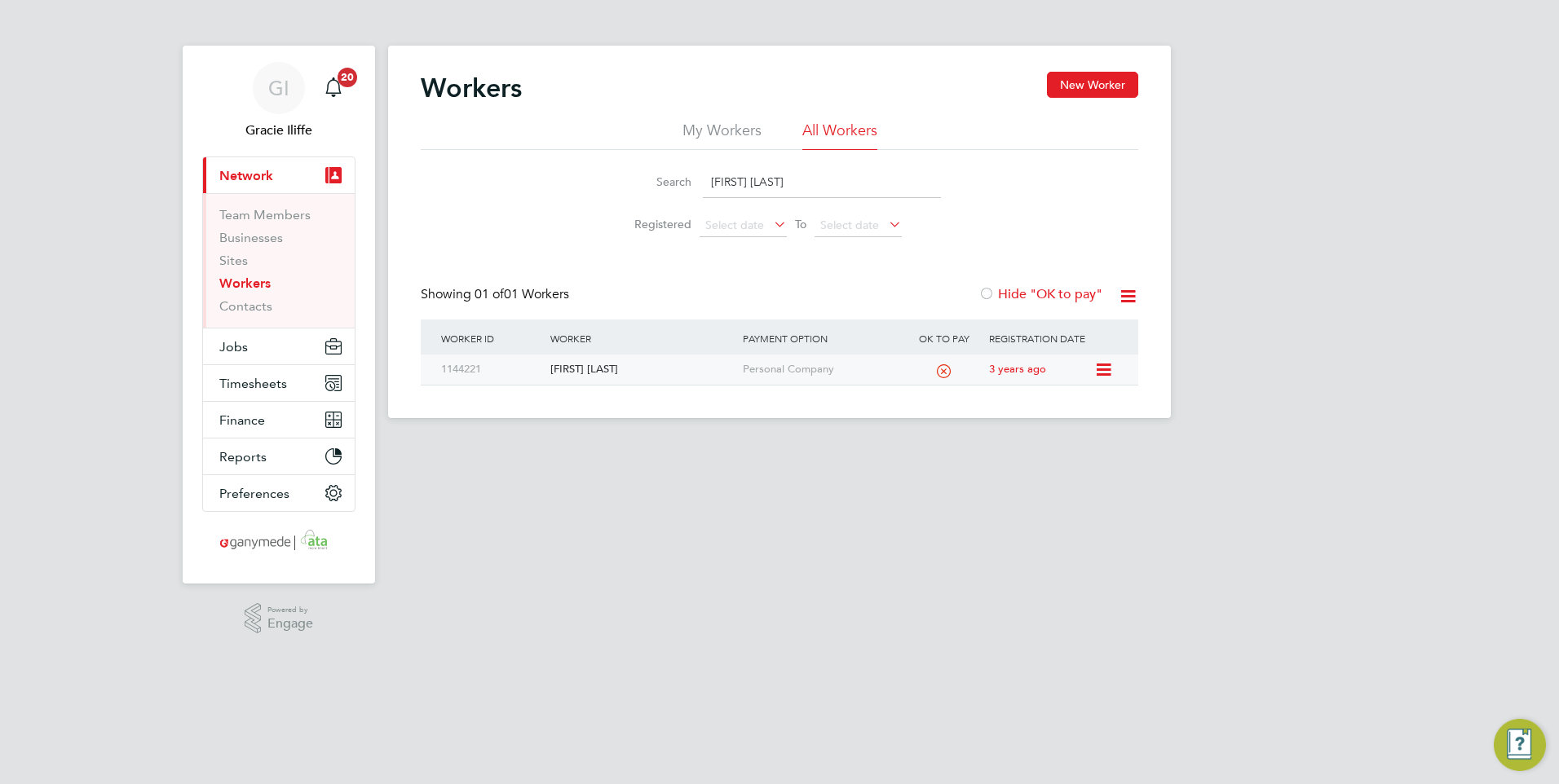 click on "Susan Smith" 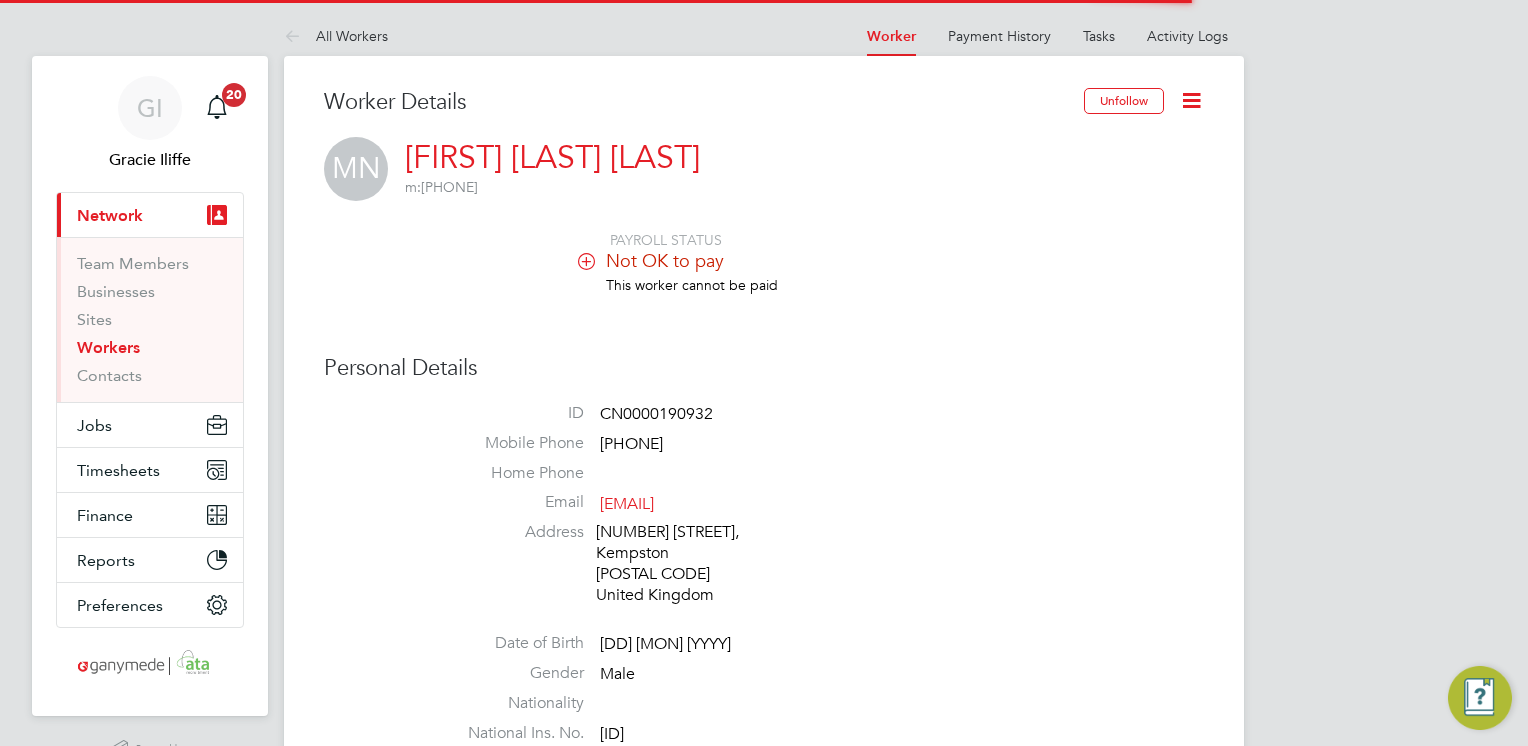 scroll, scrollTop: 0, scrollLeft: 0, axis: both 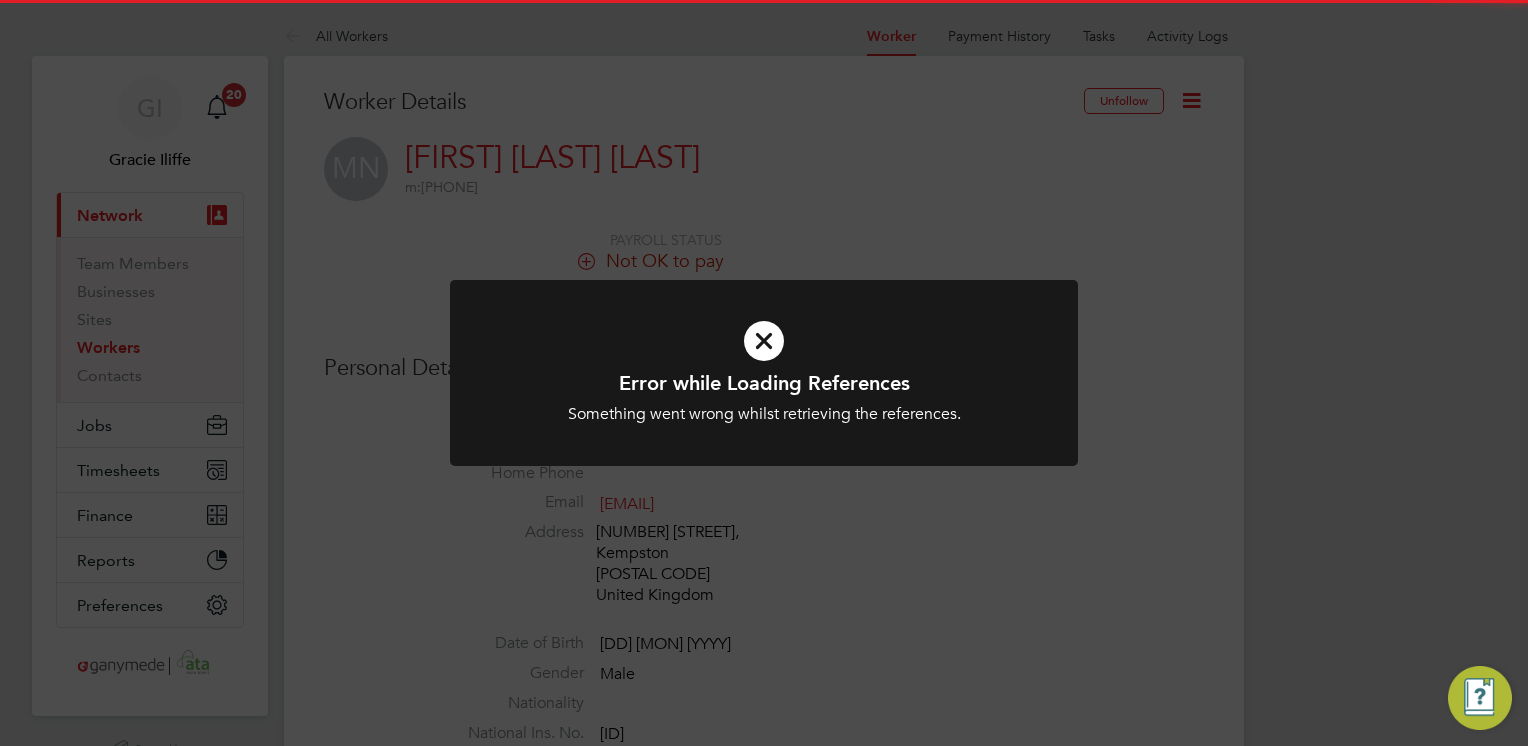 click on "Error while Loading References Something went wrong whilst retrieving the references. Cancel Okay" 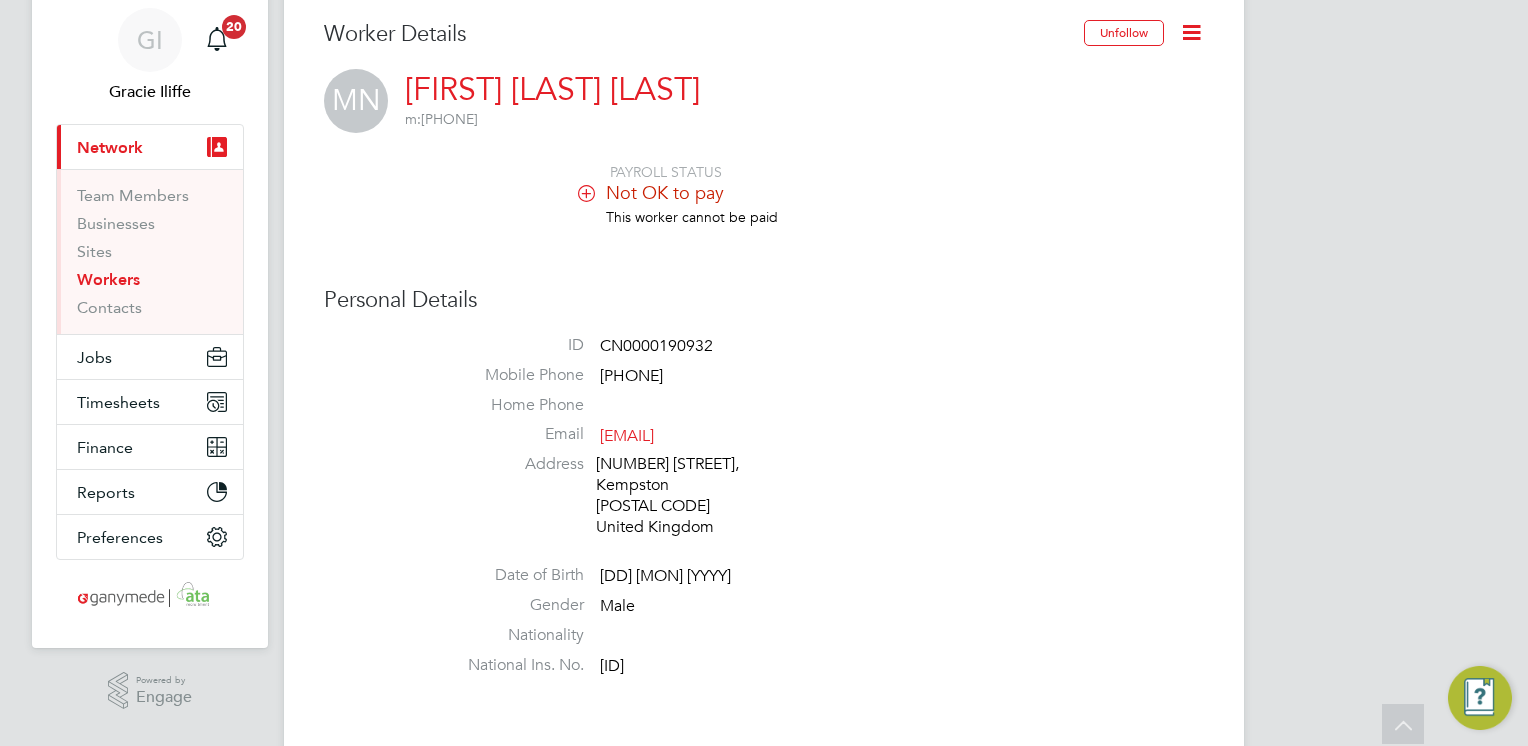 scroll, scrollTop: 0, scrollLeft: 0, axis: both 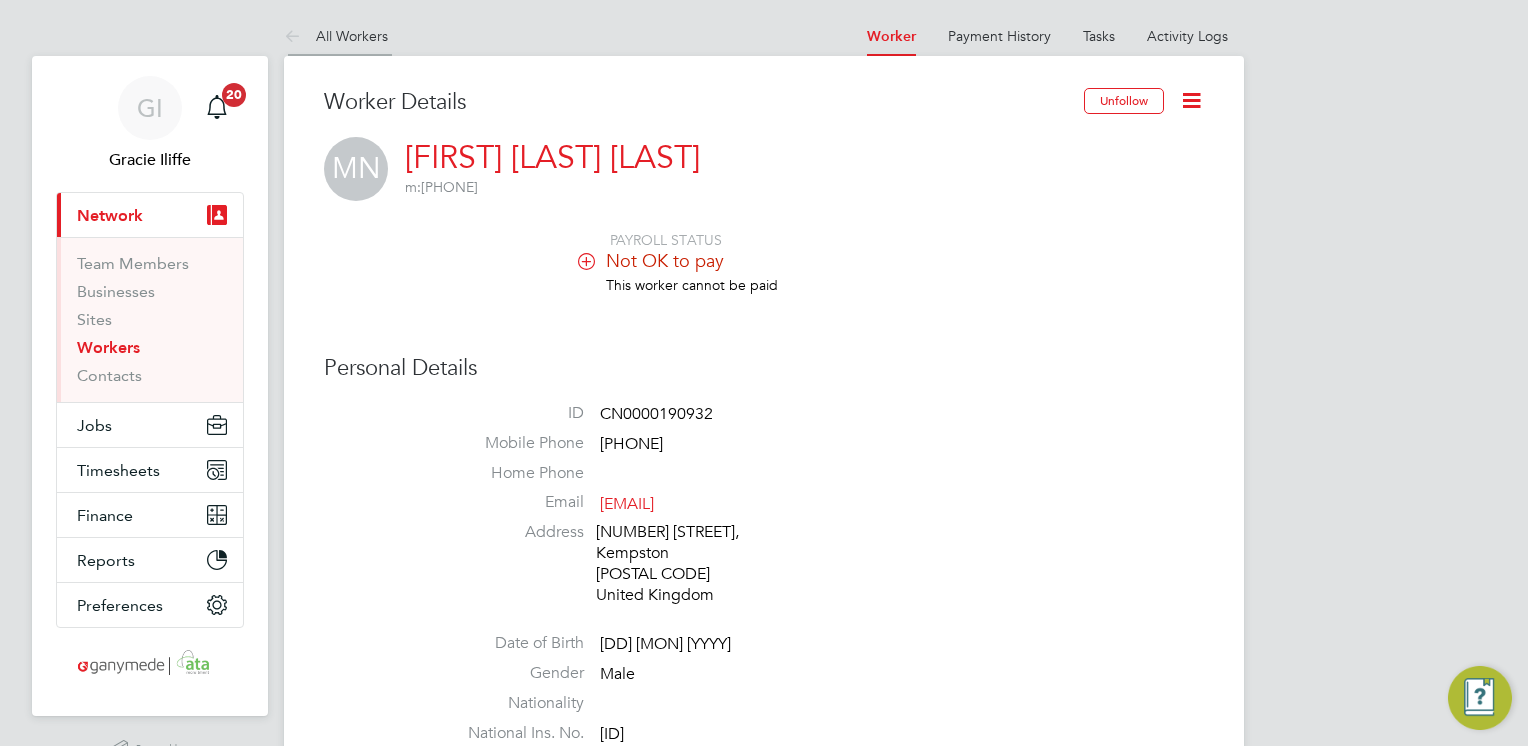 click on "All Workers" at bounding box center [336, 36] 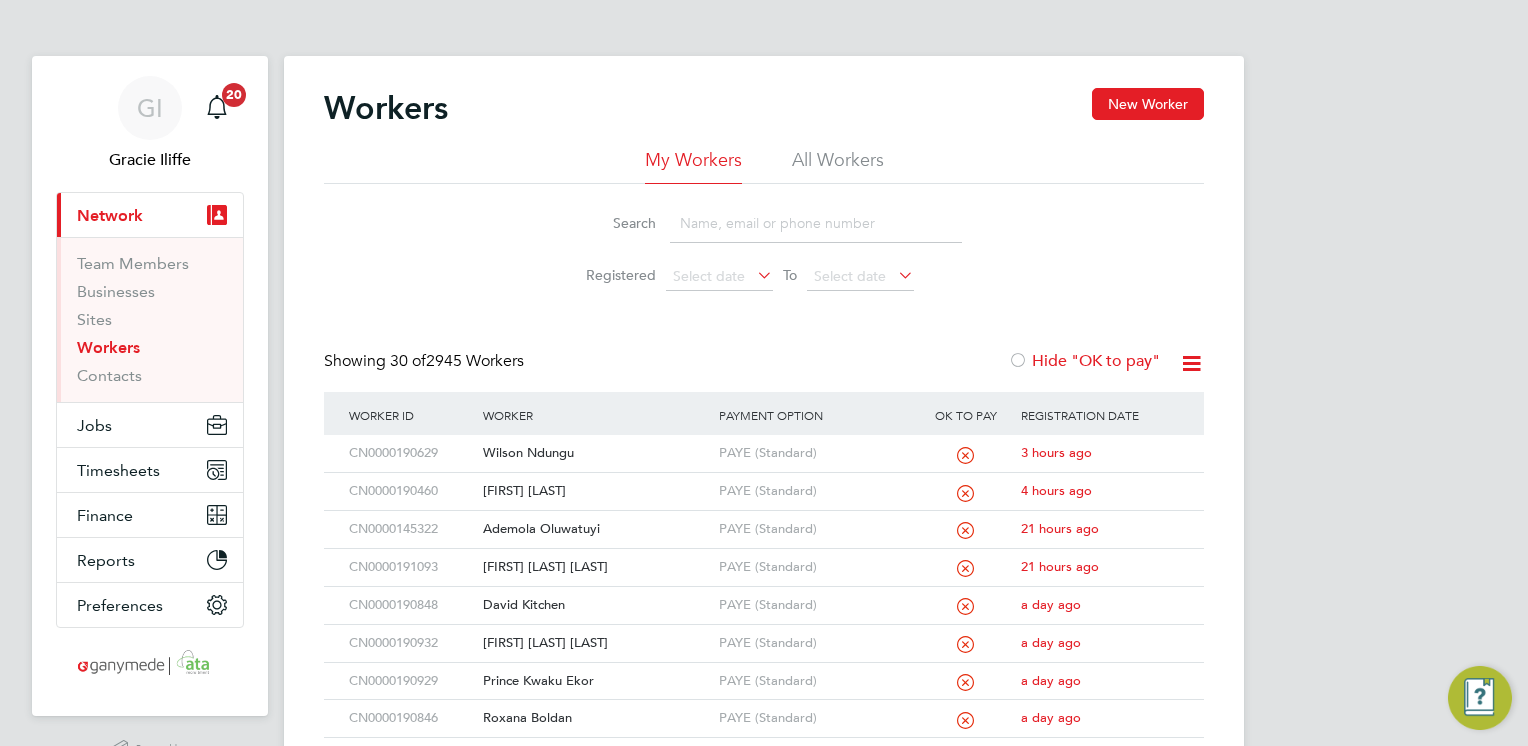 click on "All Workers" 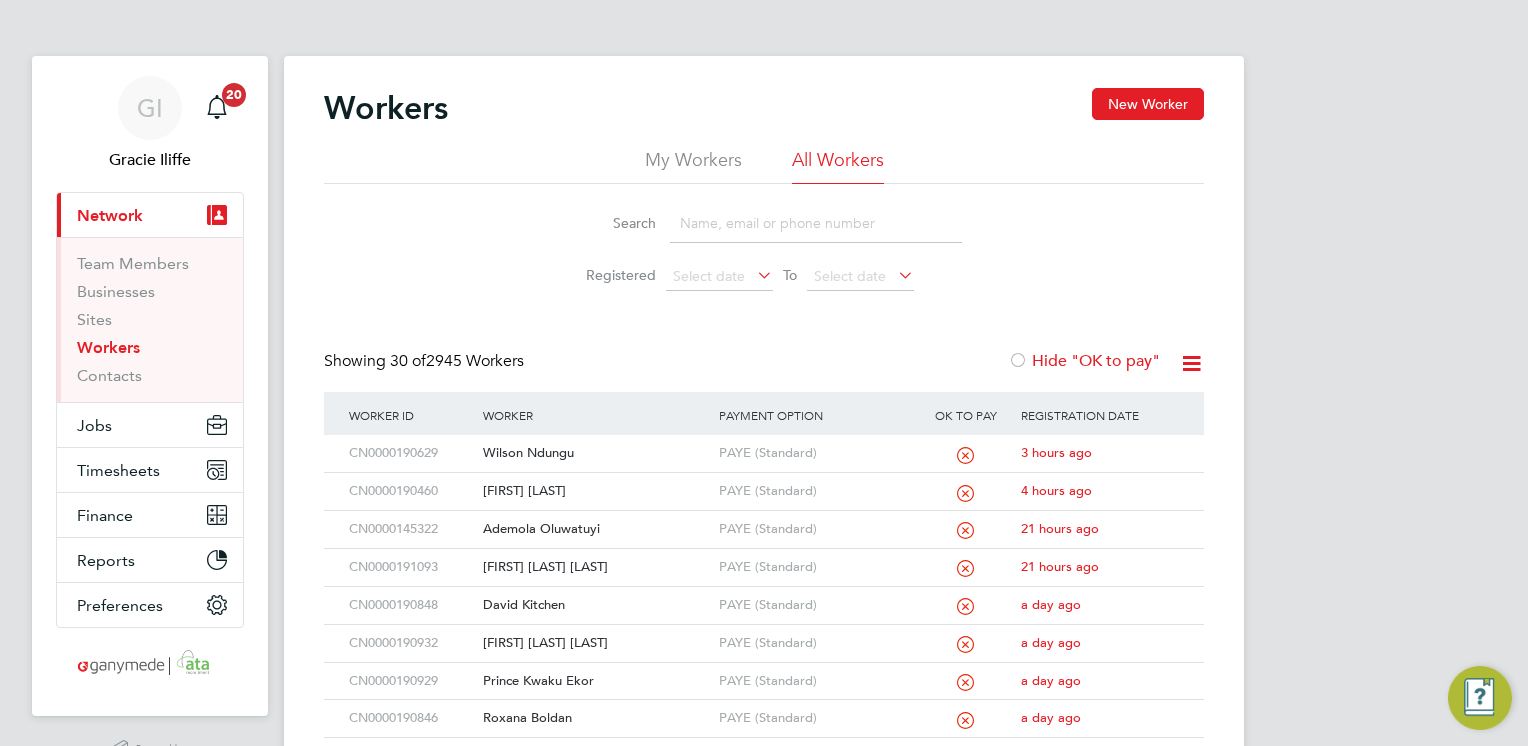 click 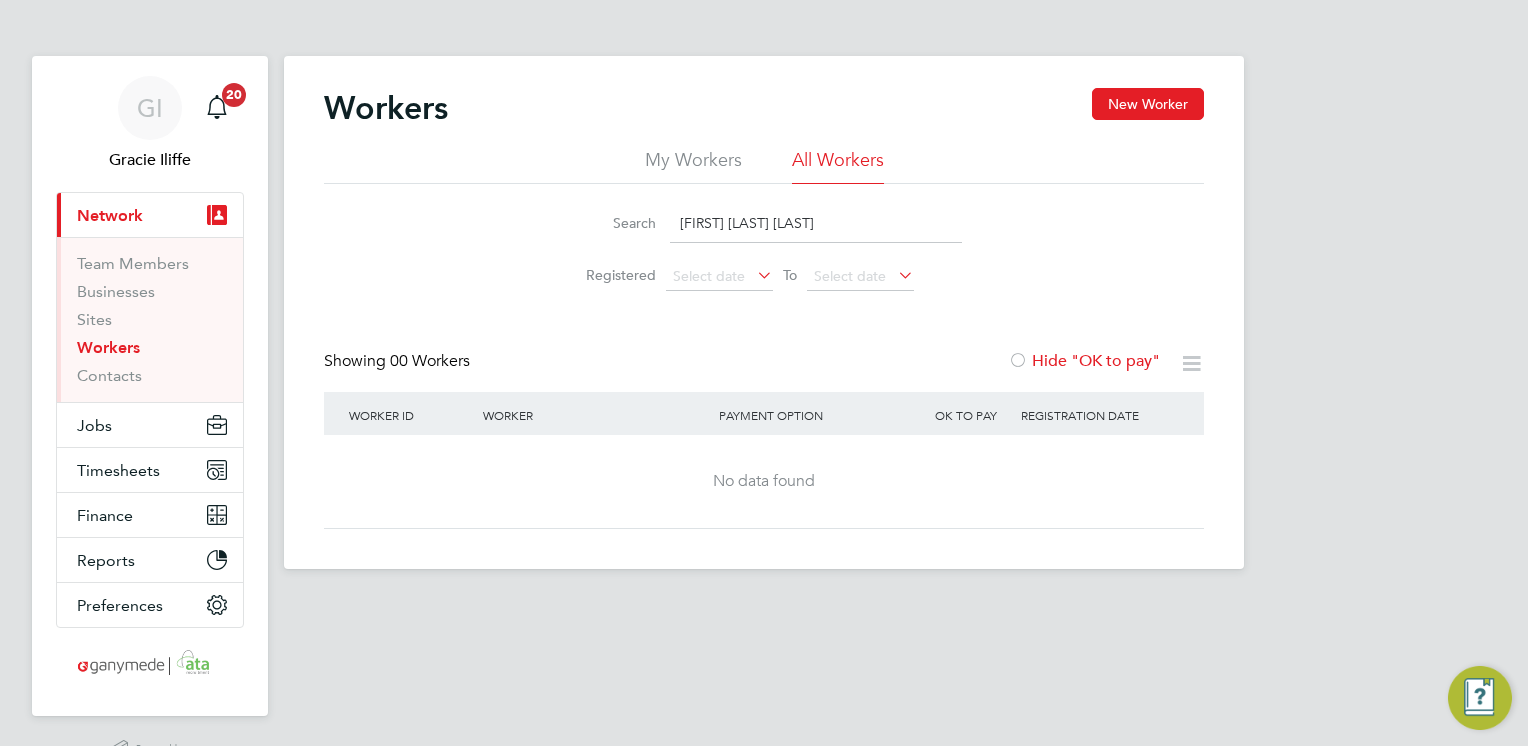 drag, startPoint x: 765, startPoint y: 219, endPoint x: 722, endPoint y: 215, distance: 43.185646 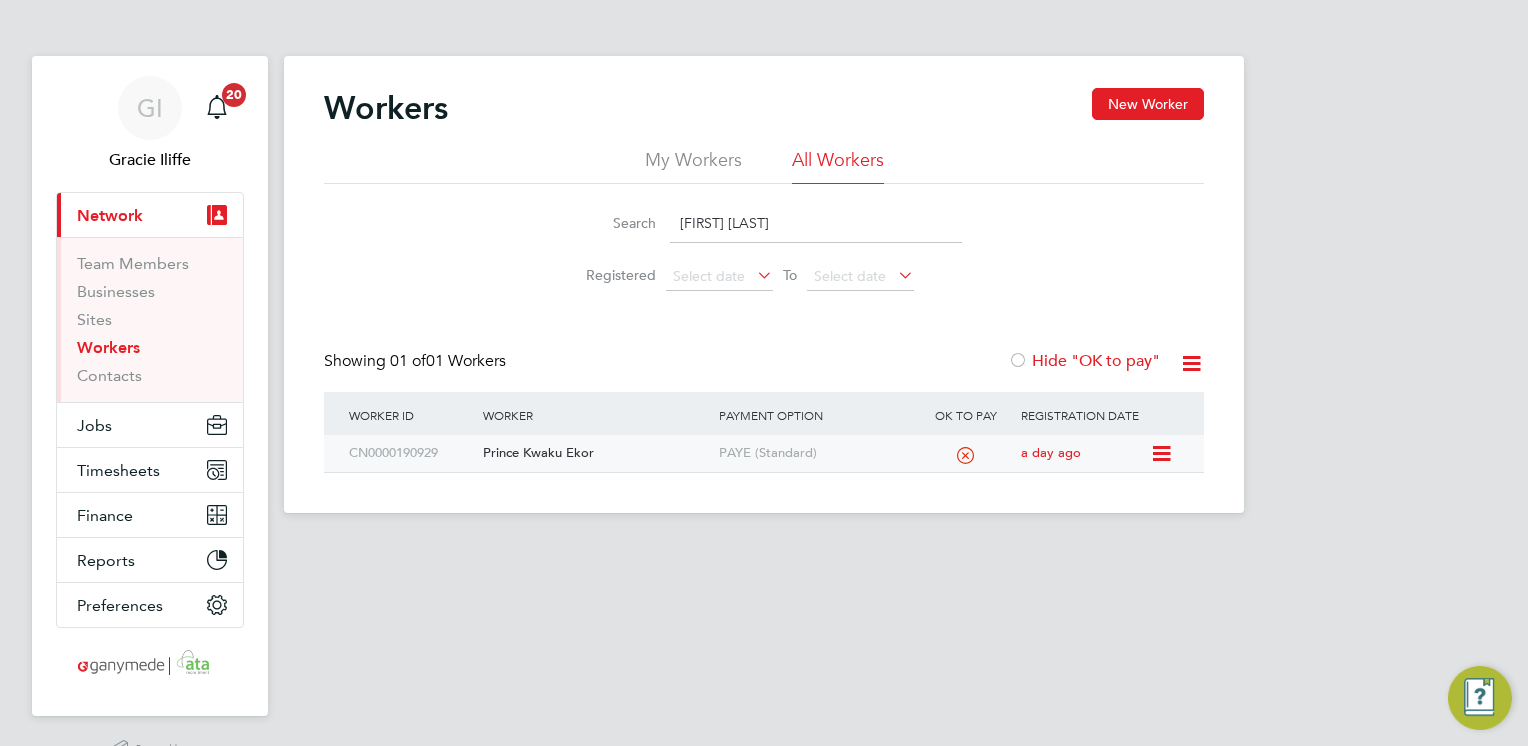 click on "PAYE (Standard)" 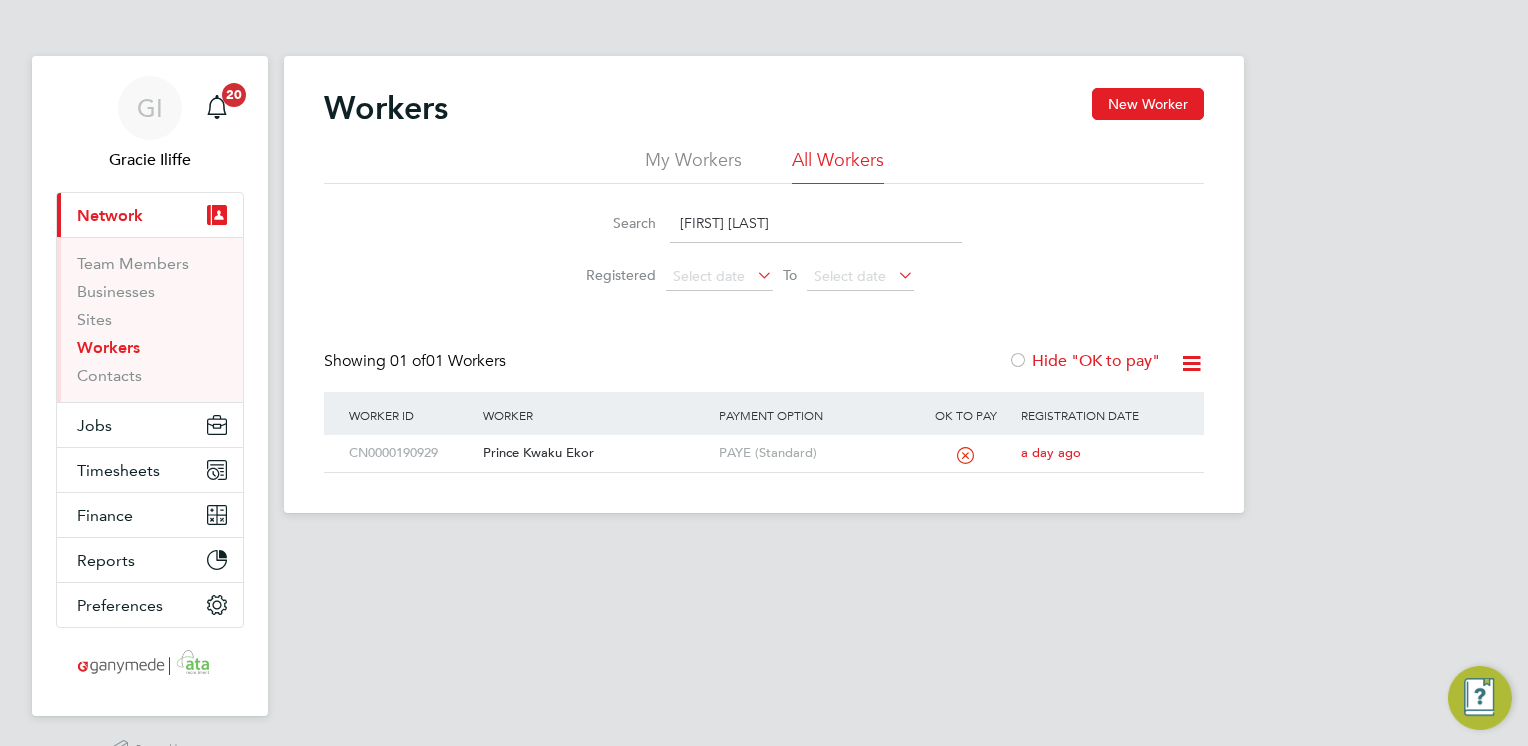 drag, startPoint x: 768, startPoint y: 222, endPoint x: 612, endPoint y: 221, distance: 156.0032 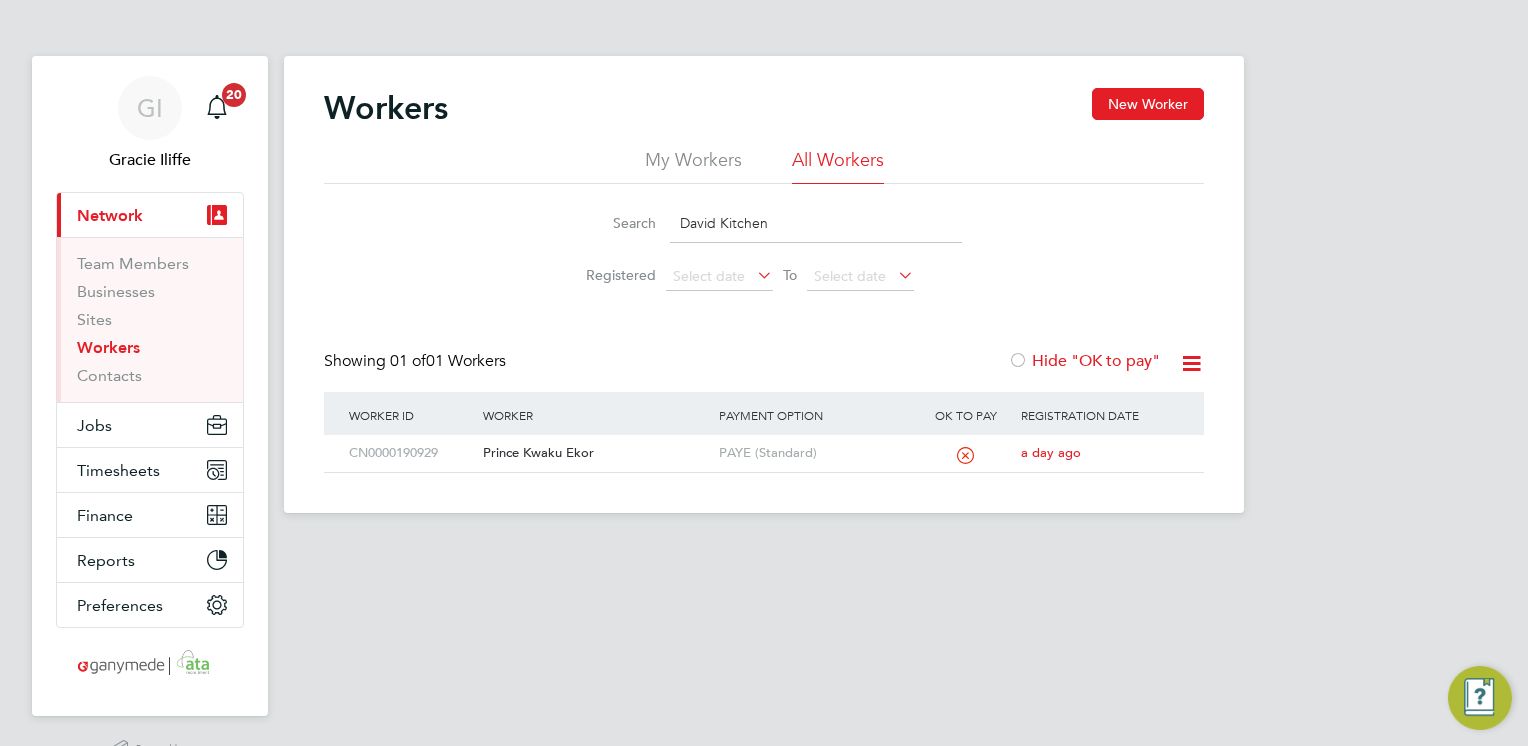 type on "David Kitchen" 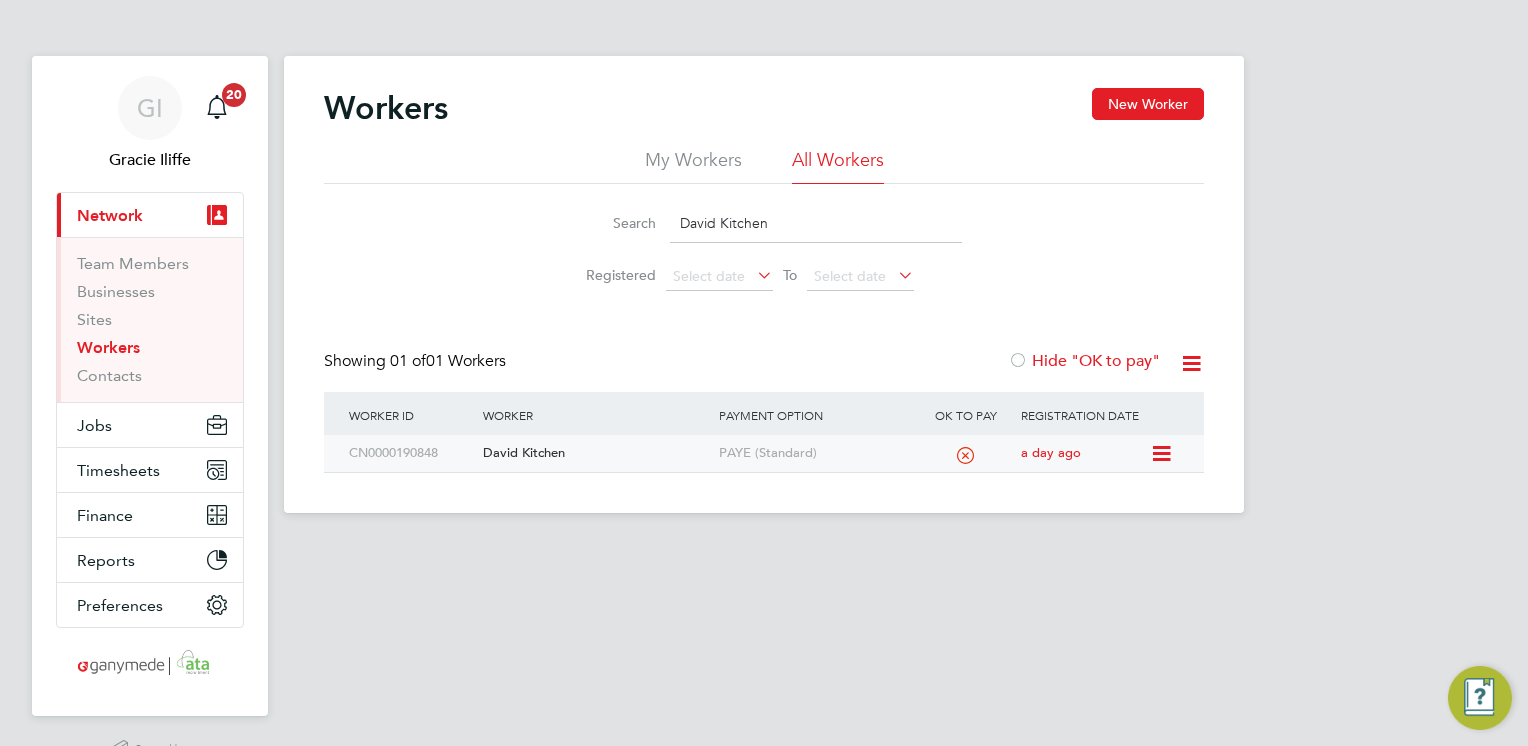 click on "David Kitchen" 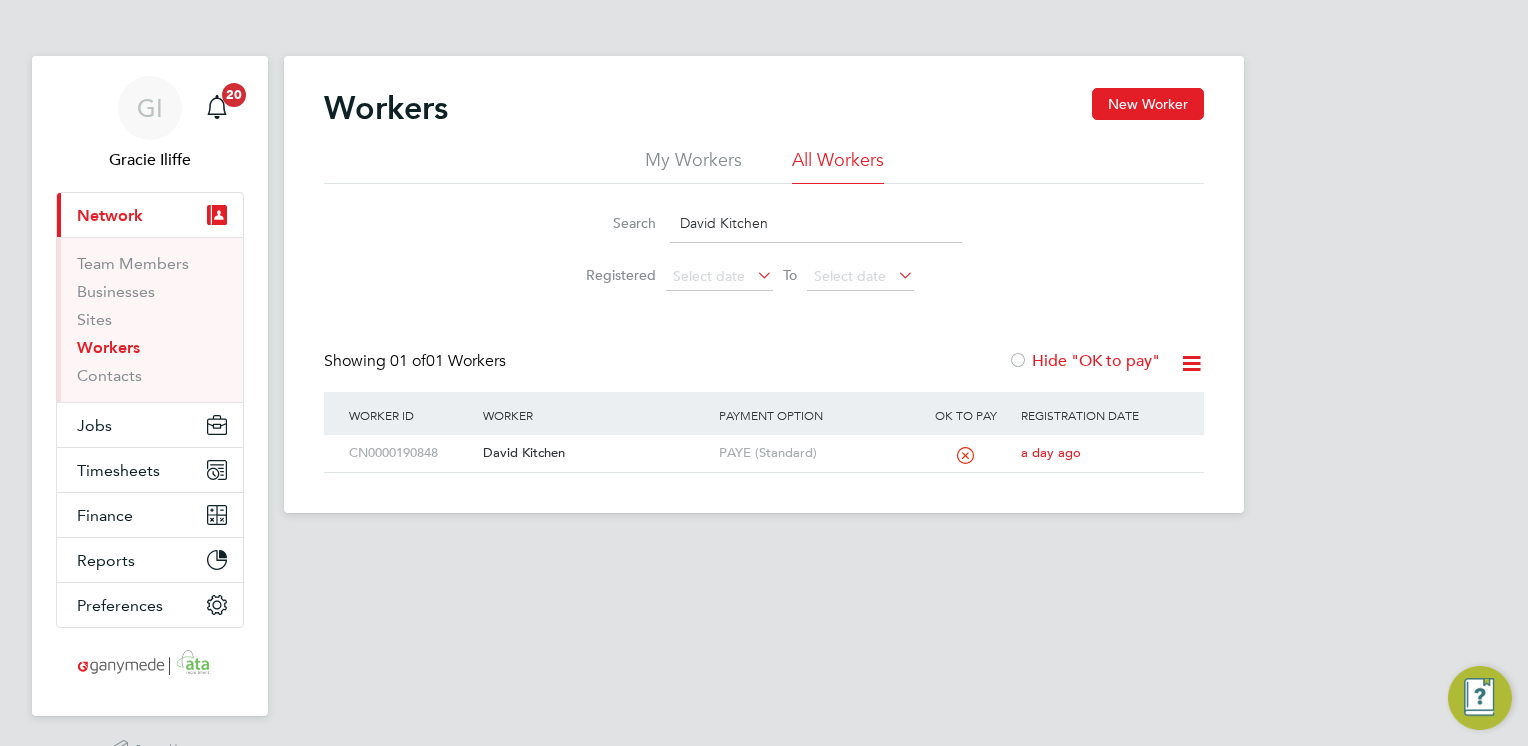 drag, startPoint x: 573, startPoint y: 209, endPoint x: 507, endPoint y: 213, distance: 66.1211 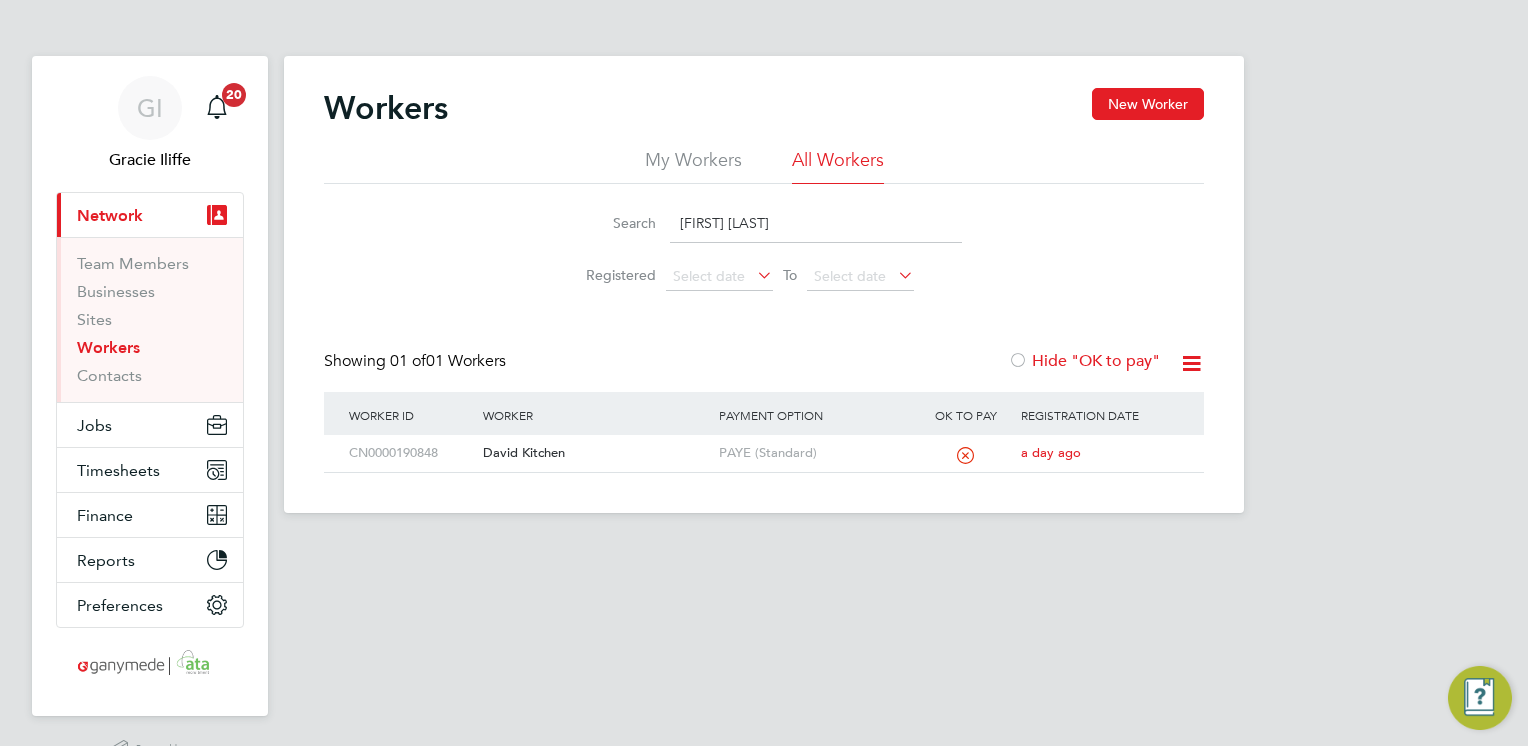 type on "abidemi ifara" 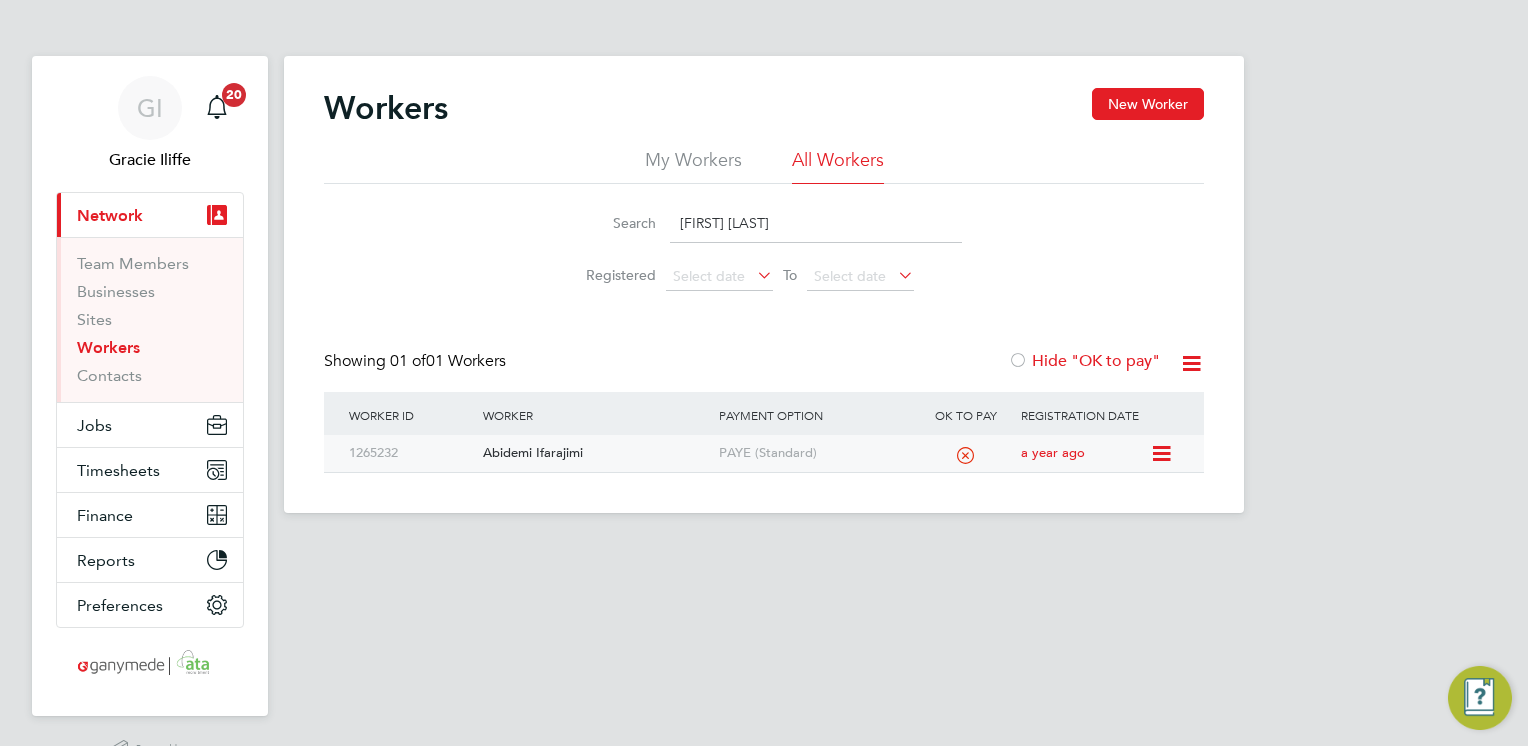 click on "Abidemi Ifarajimi" 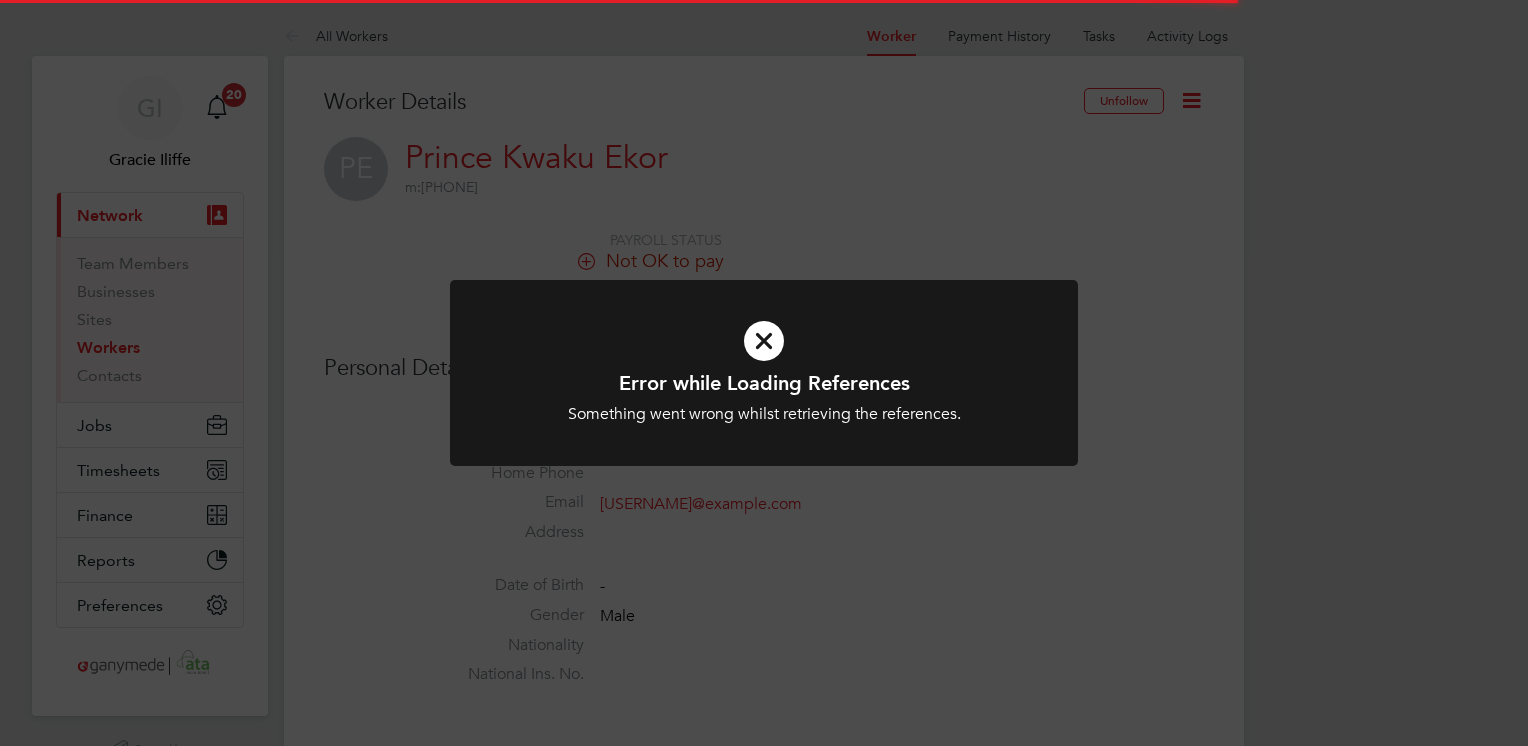 scroll, scrollTop: 0, scrollLeft: 0, axis: both 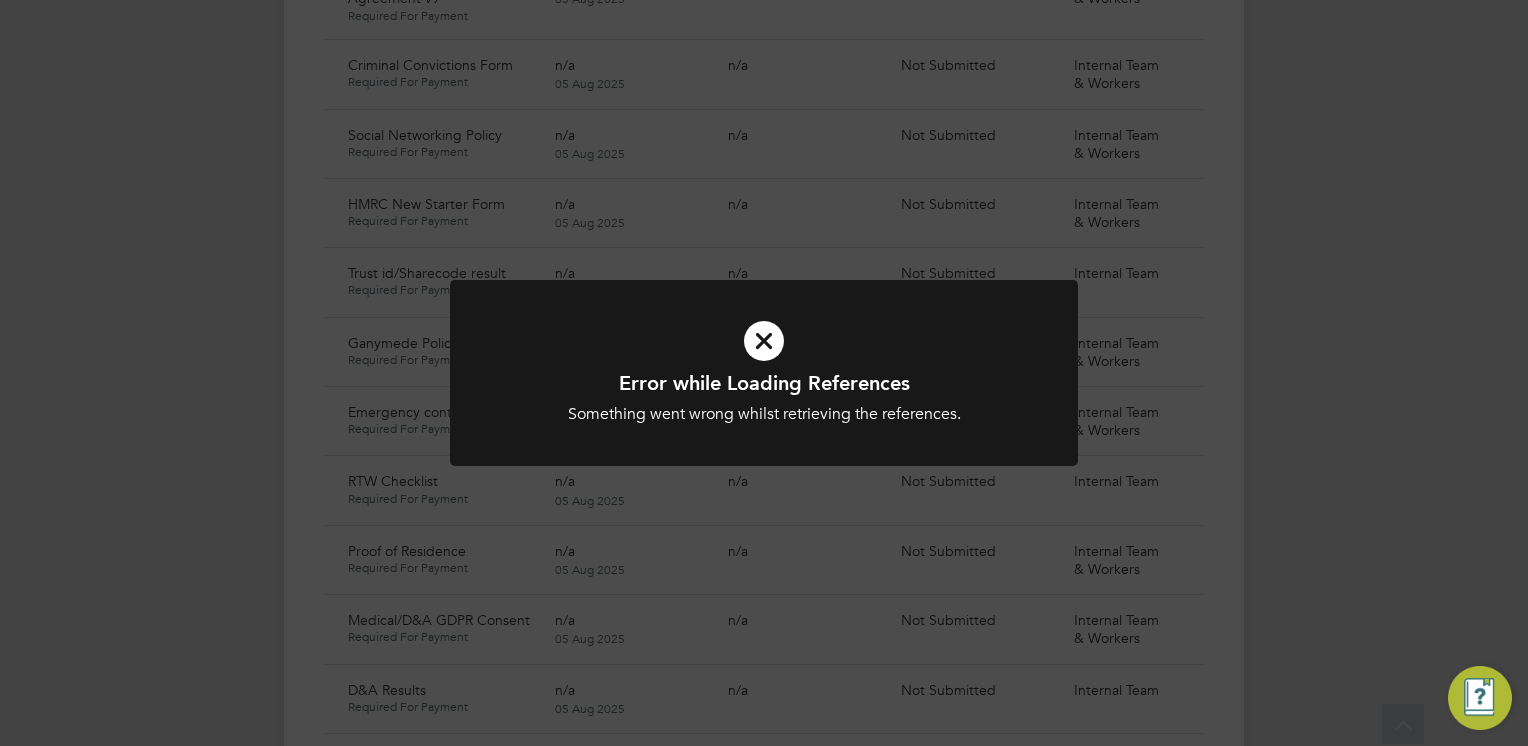 click on "Error while Loading References Something went wrong whilst retrieving the references. Cancel Okay" at bounding box center (764, 385) 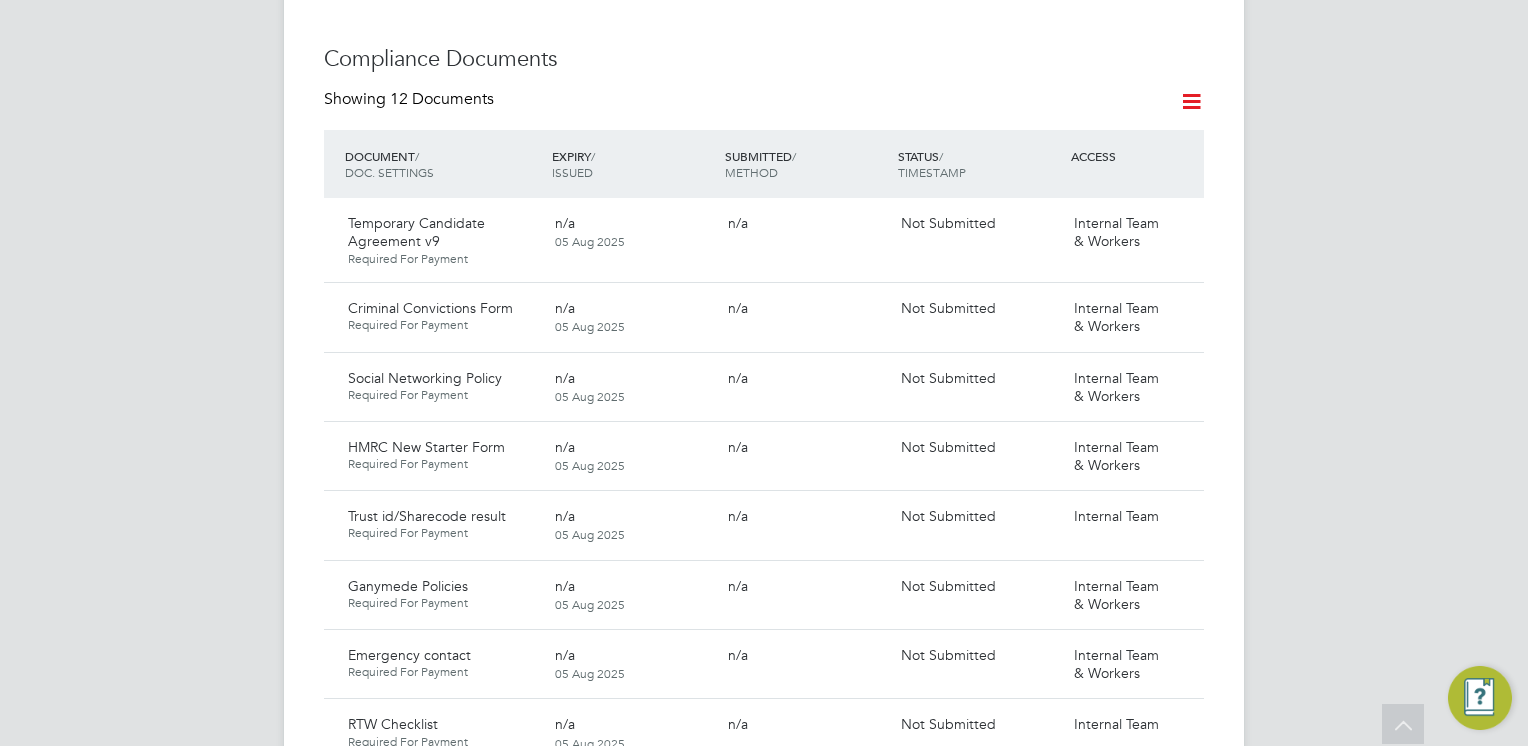 scroll, scrollTop: 900, scrollLeft: 0, axis: vertical 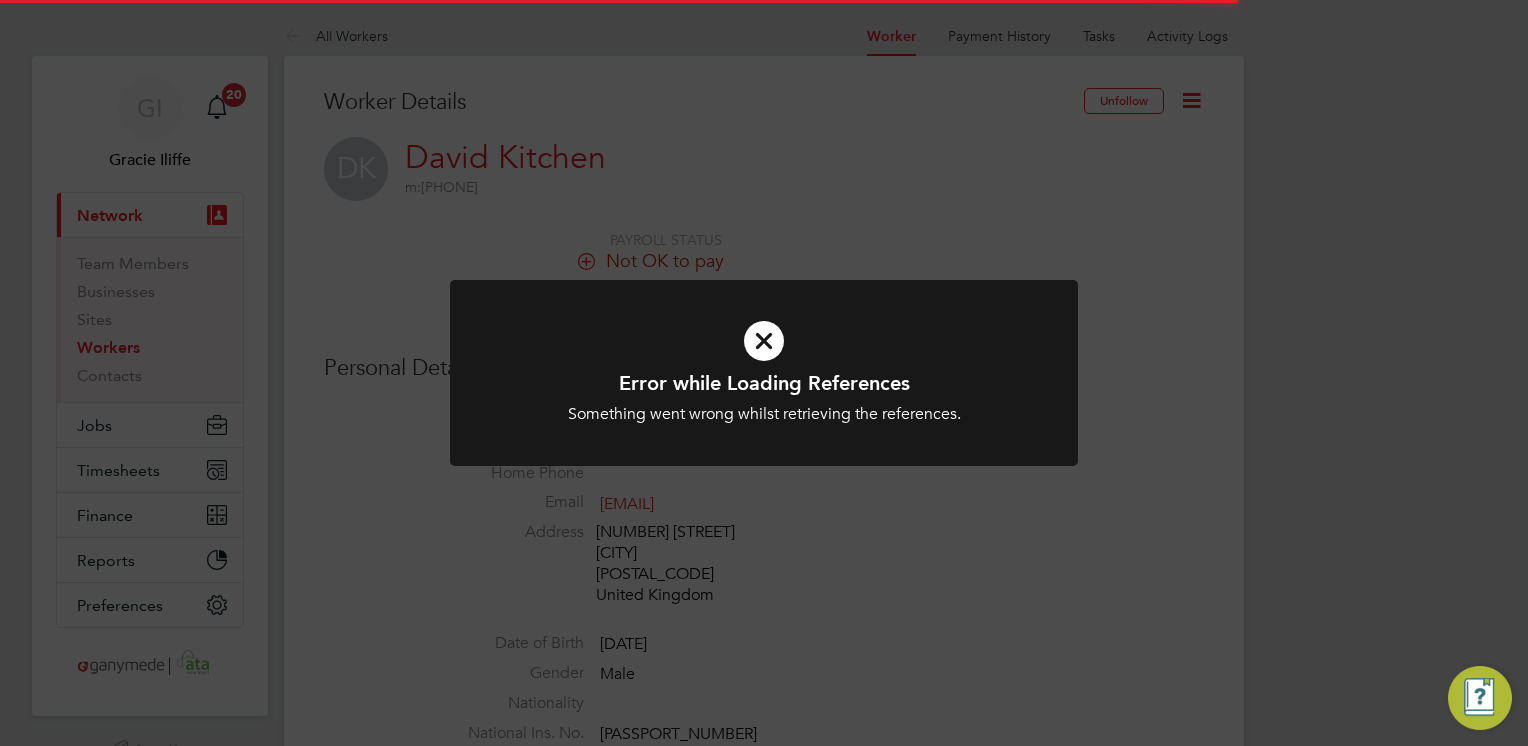 click at bounding box center (764, 373) 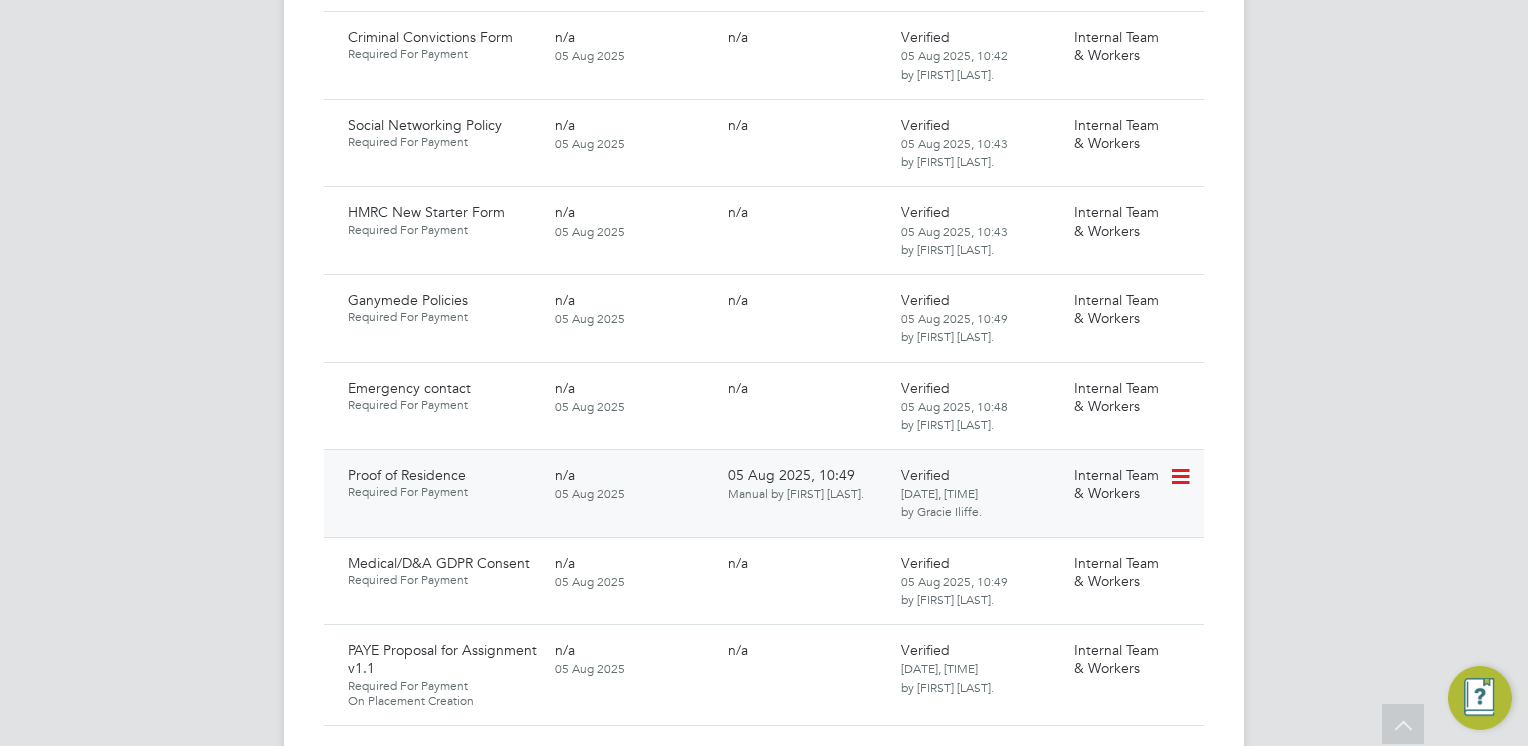 scroll, scrollTop: 1700, scrollLeft: 0, axis: vertical 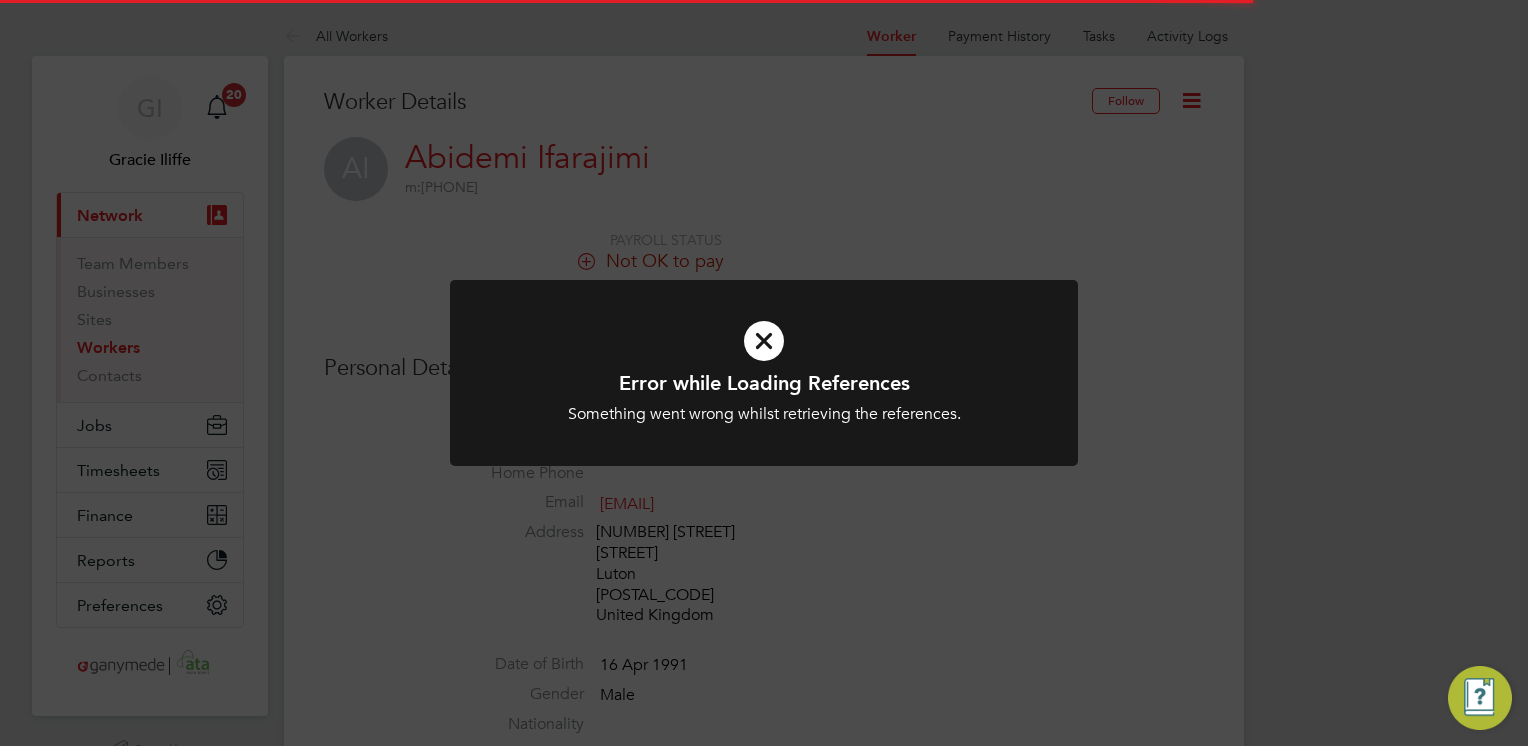 click on "Something went wrong whilst retrieving the references." at bounding box center (764, 414) 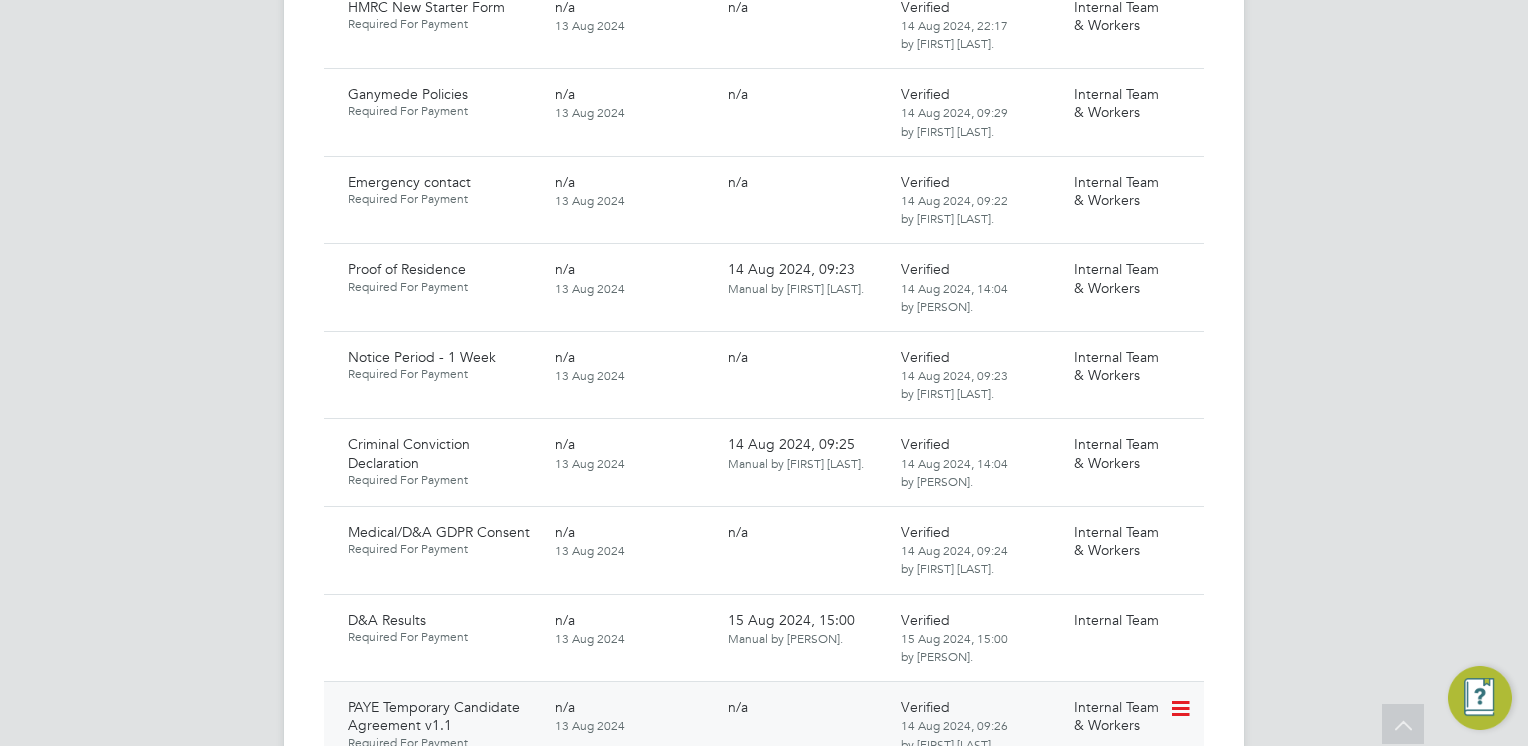 scroll, scrollTop: 1500, scrollLeft: 0, axis: vertical 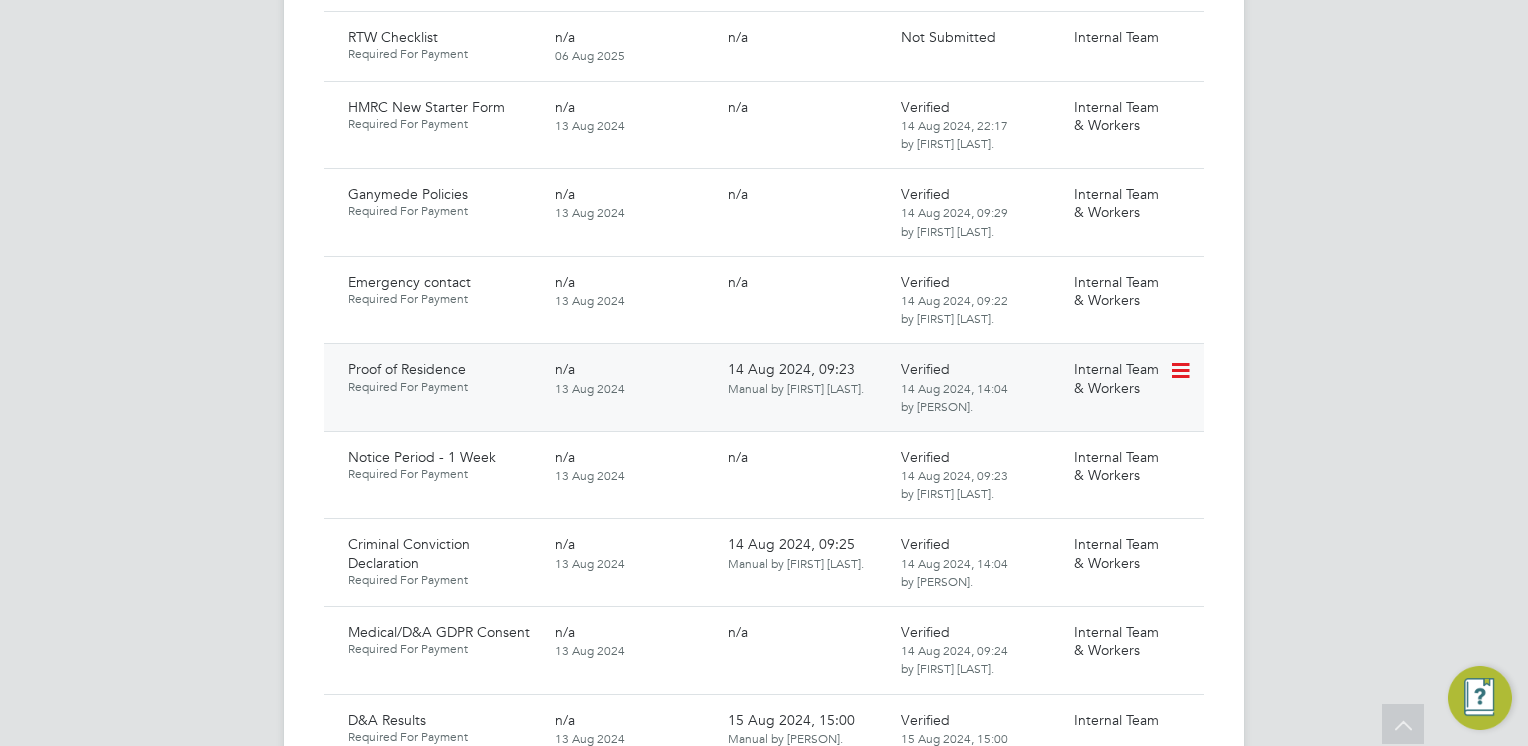 click 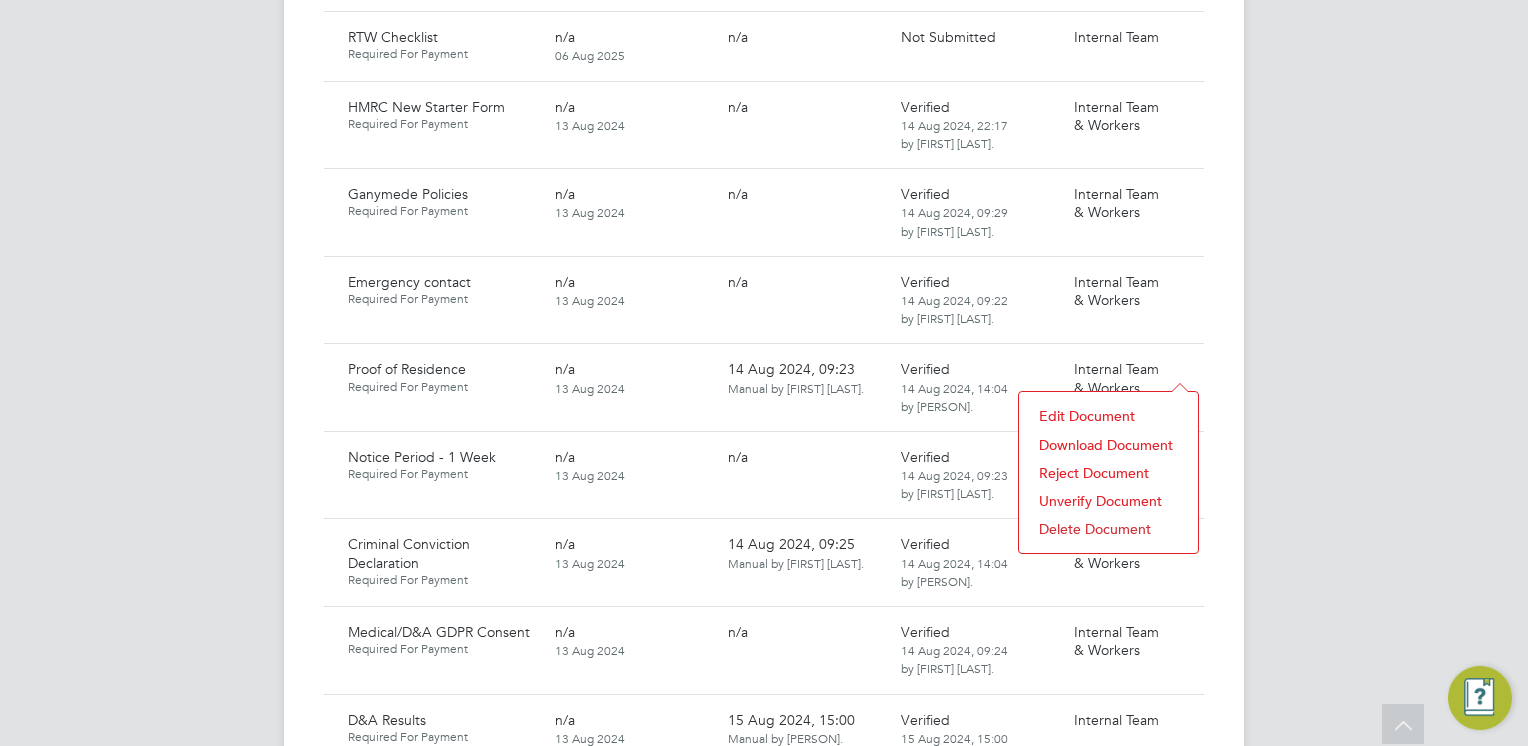 click on "Download Document" 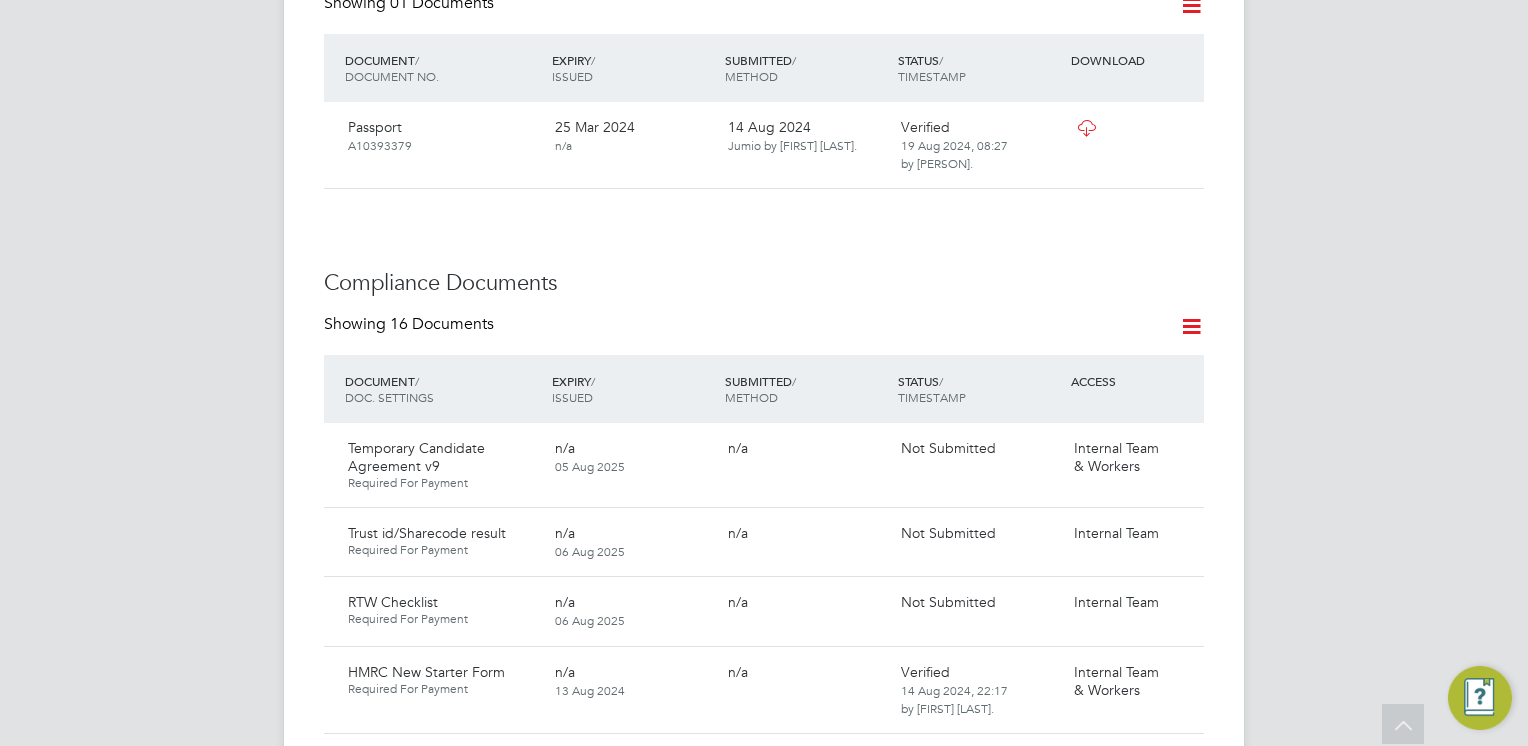 scroll, scrollTop: 900, scrollLeft: 0, axis: vertical 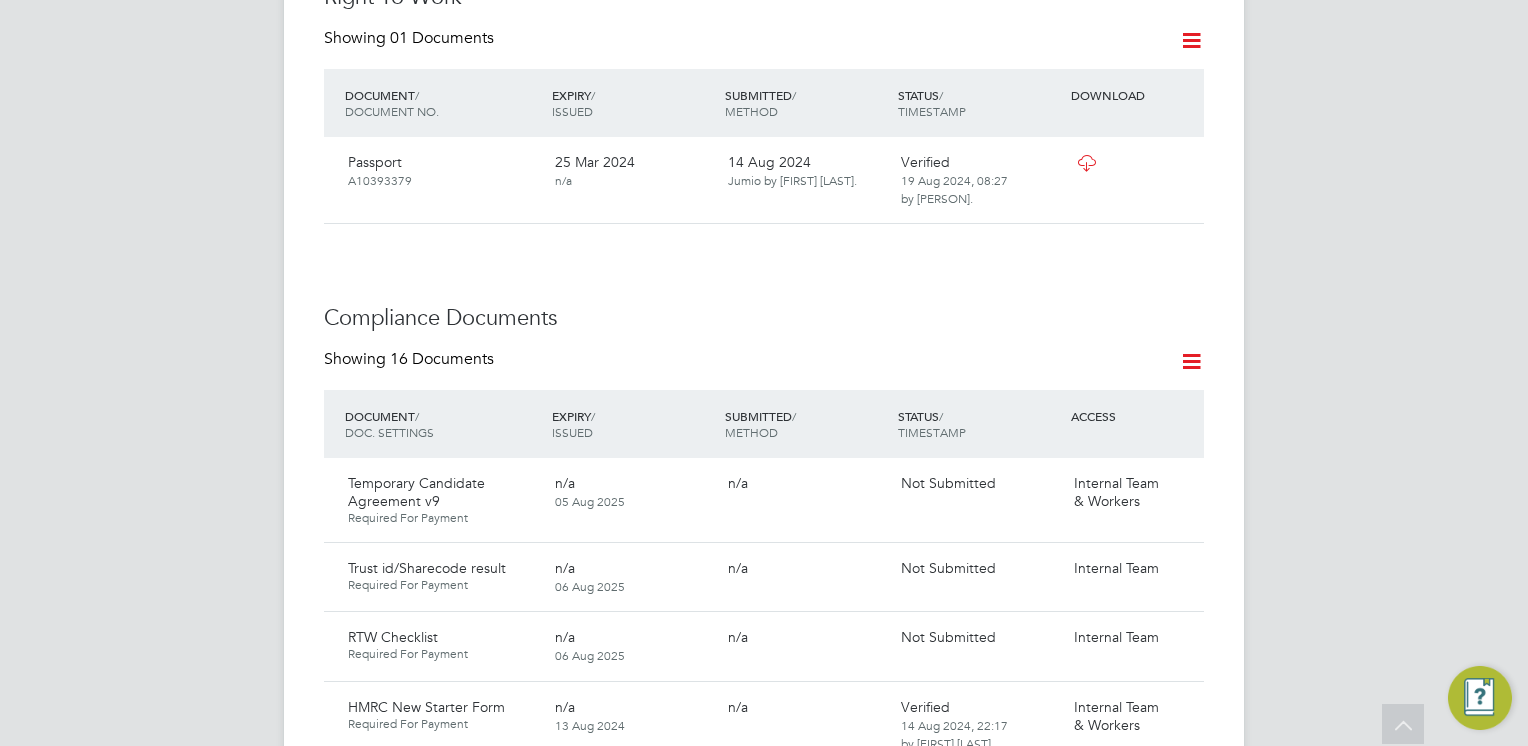 click 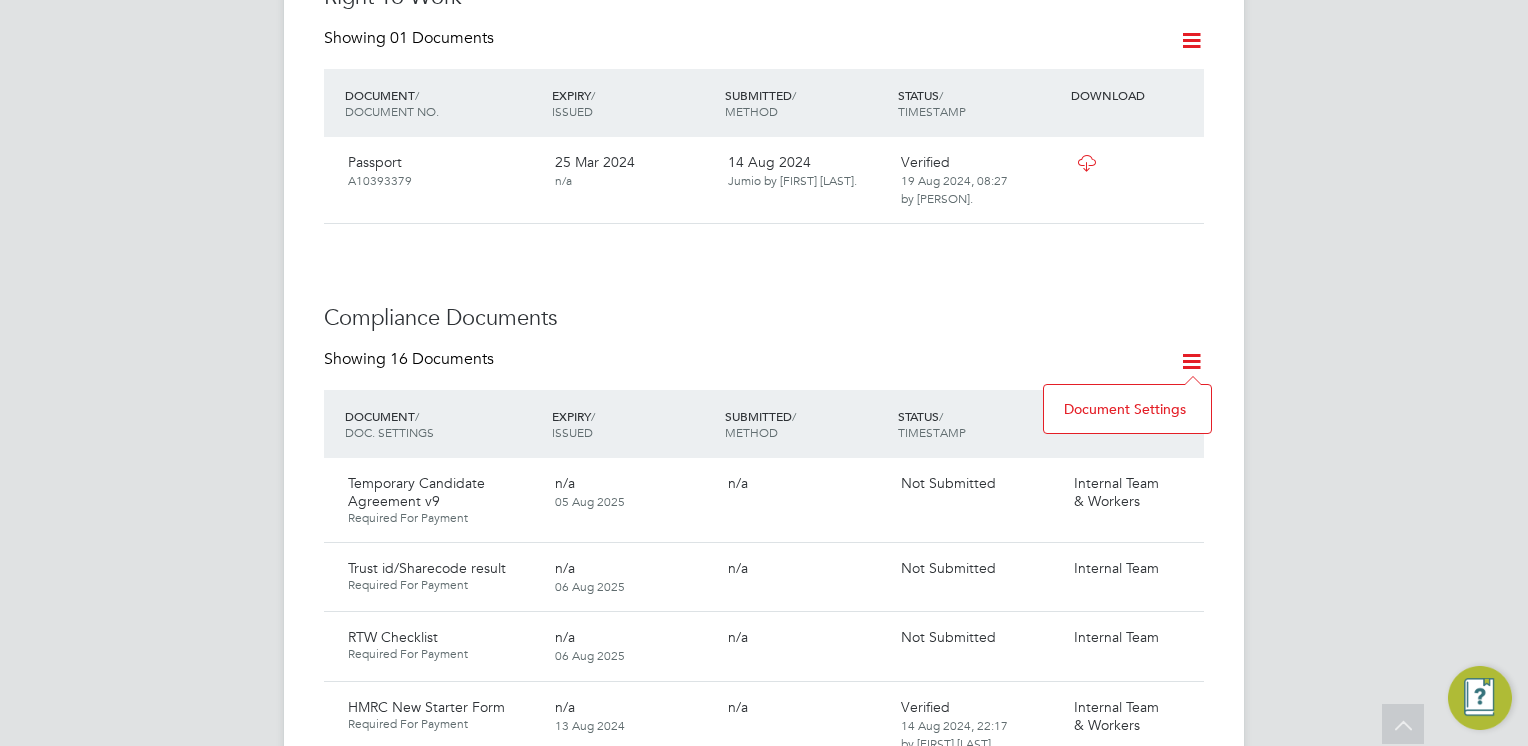 click on "Document Settings" 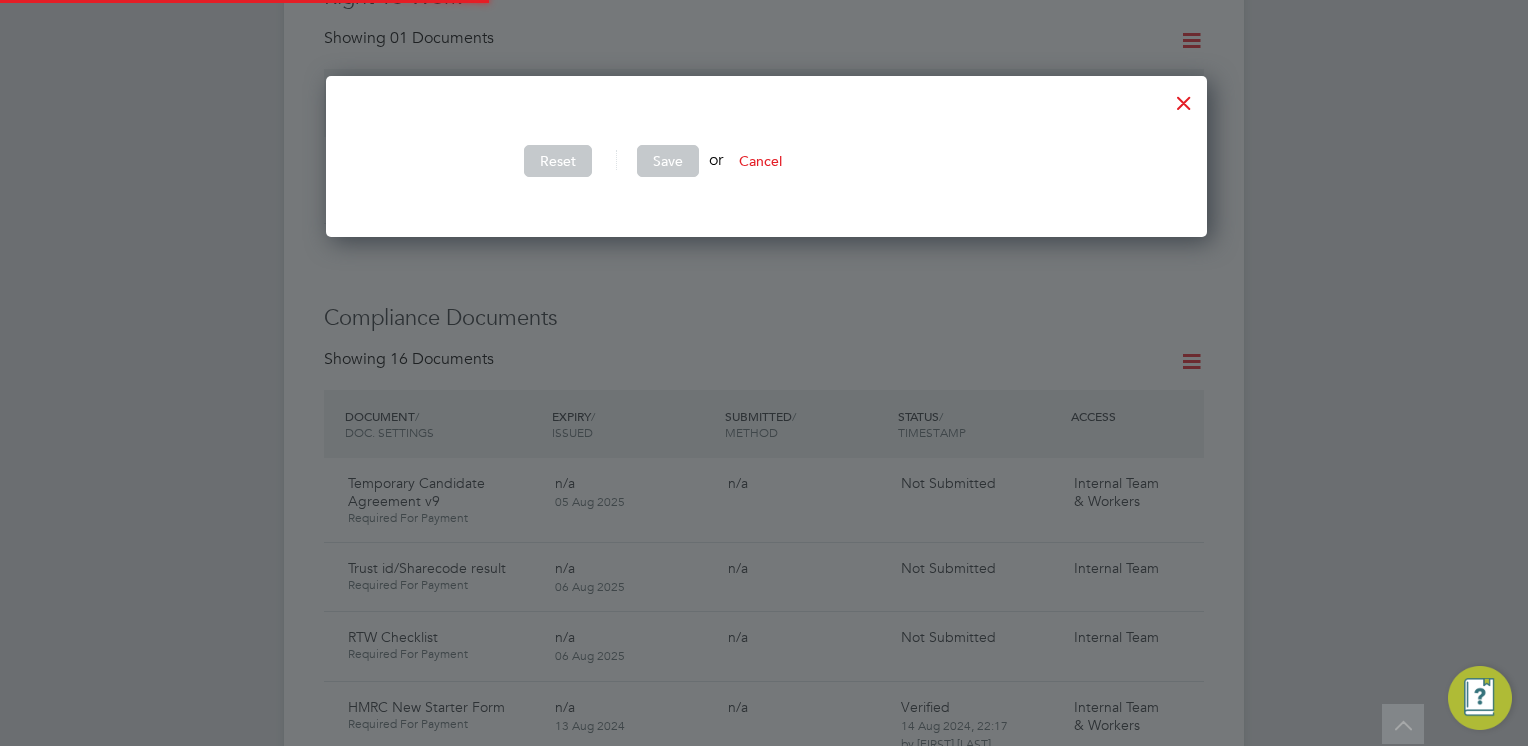 scroll, scrollTop: 10, scrollLeft: 9, axis: both 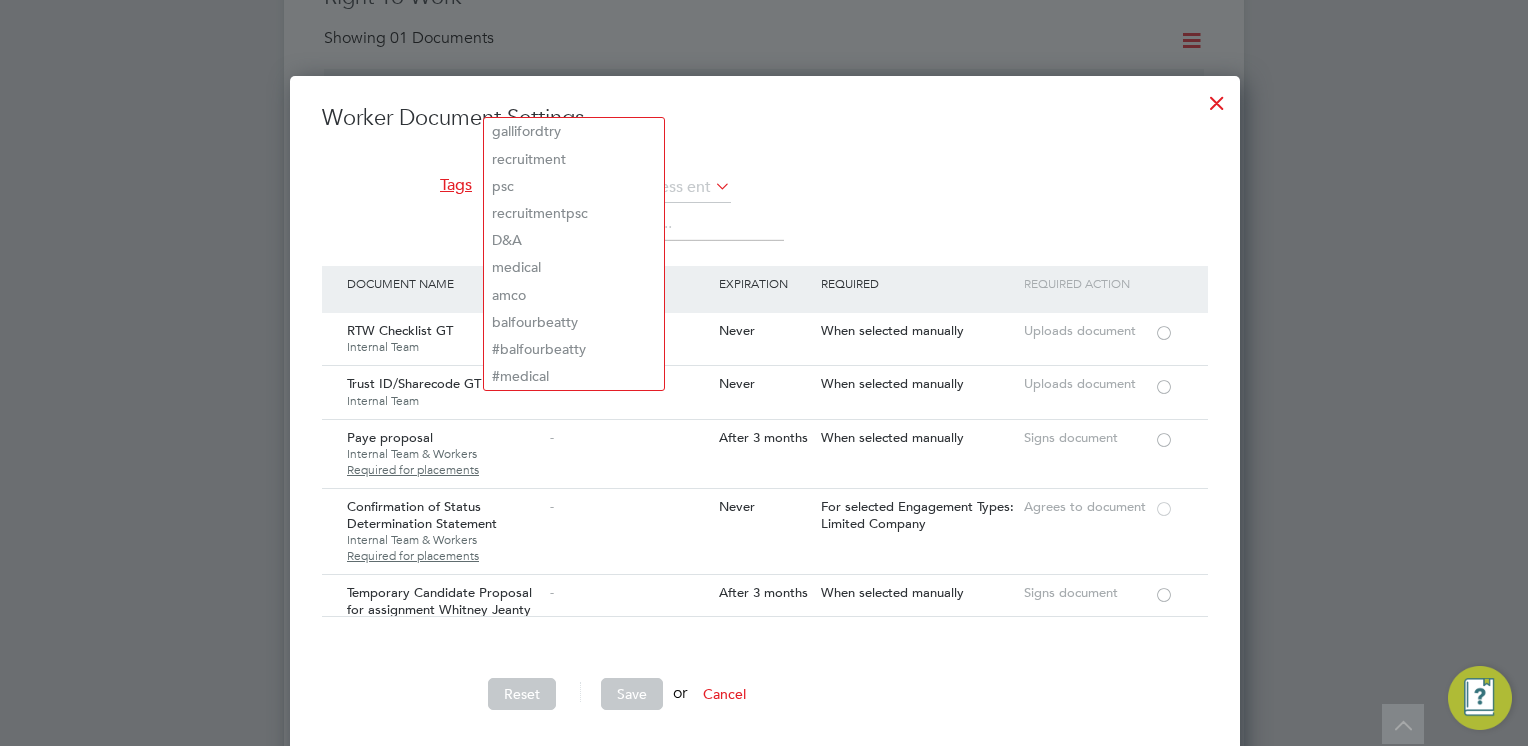click on "Tags The list will appear here..." at bounding box center (765, 219) 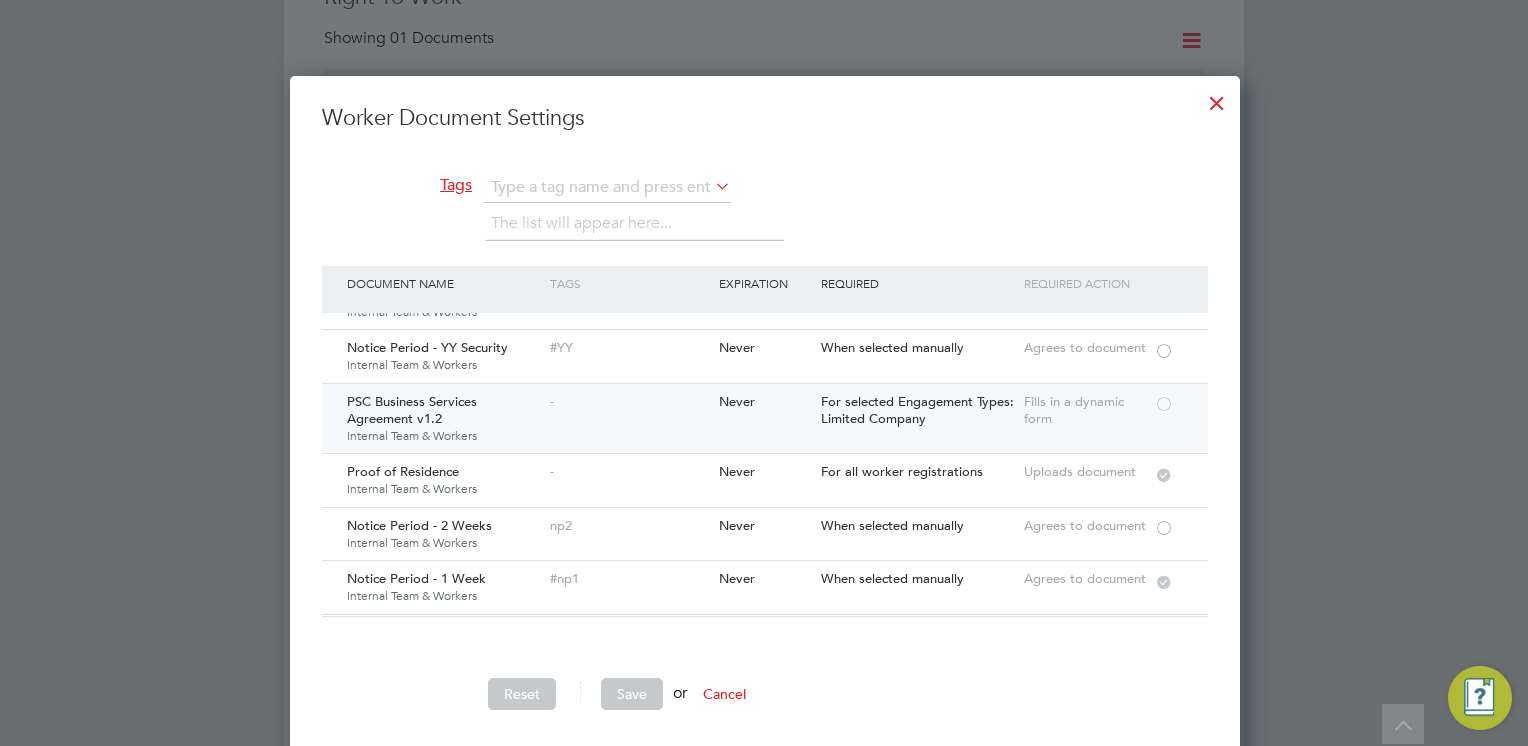 scroll, scrollTop: 3200, scrollLeft: 0, axis: vertical 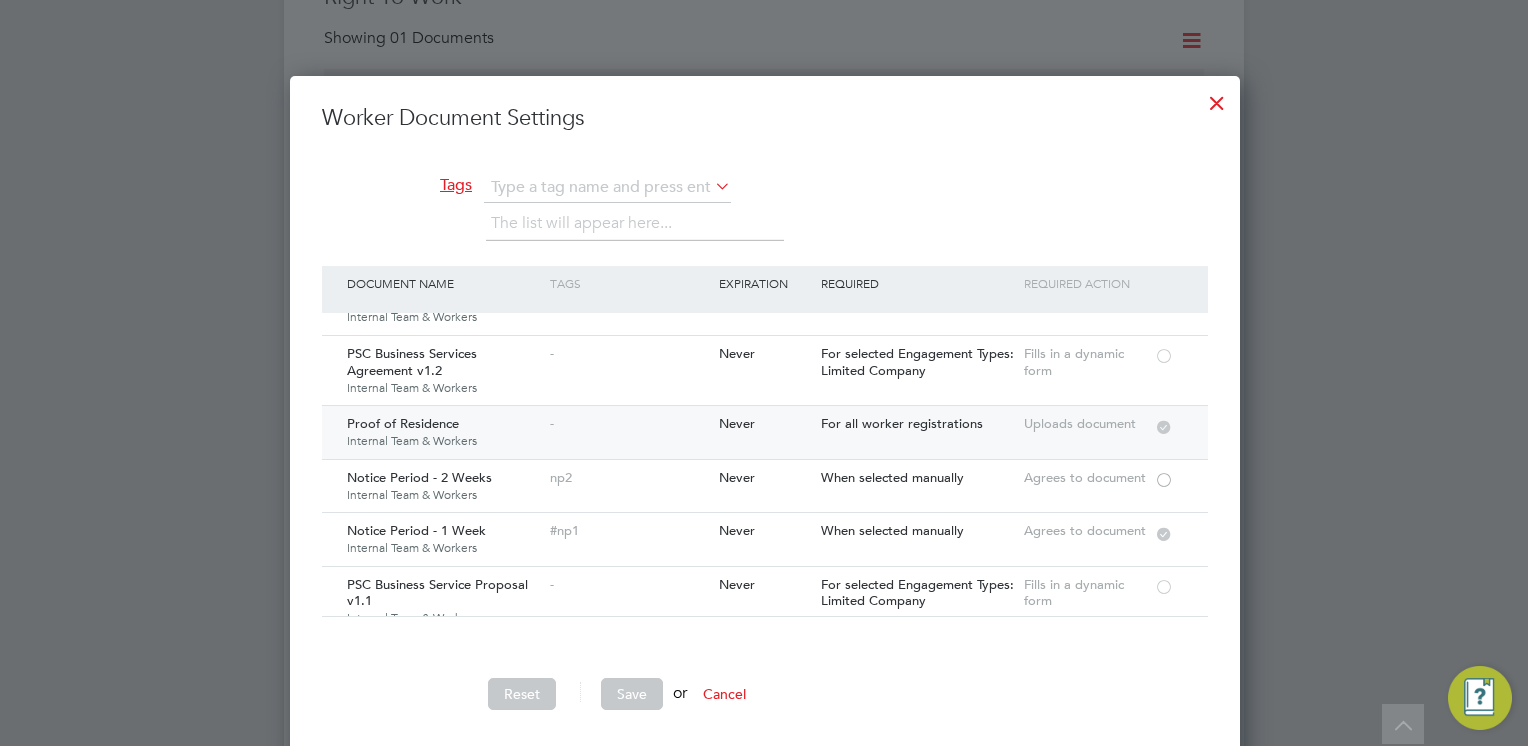 click at bounding box center [1164, 425] 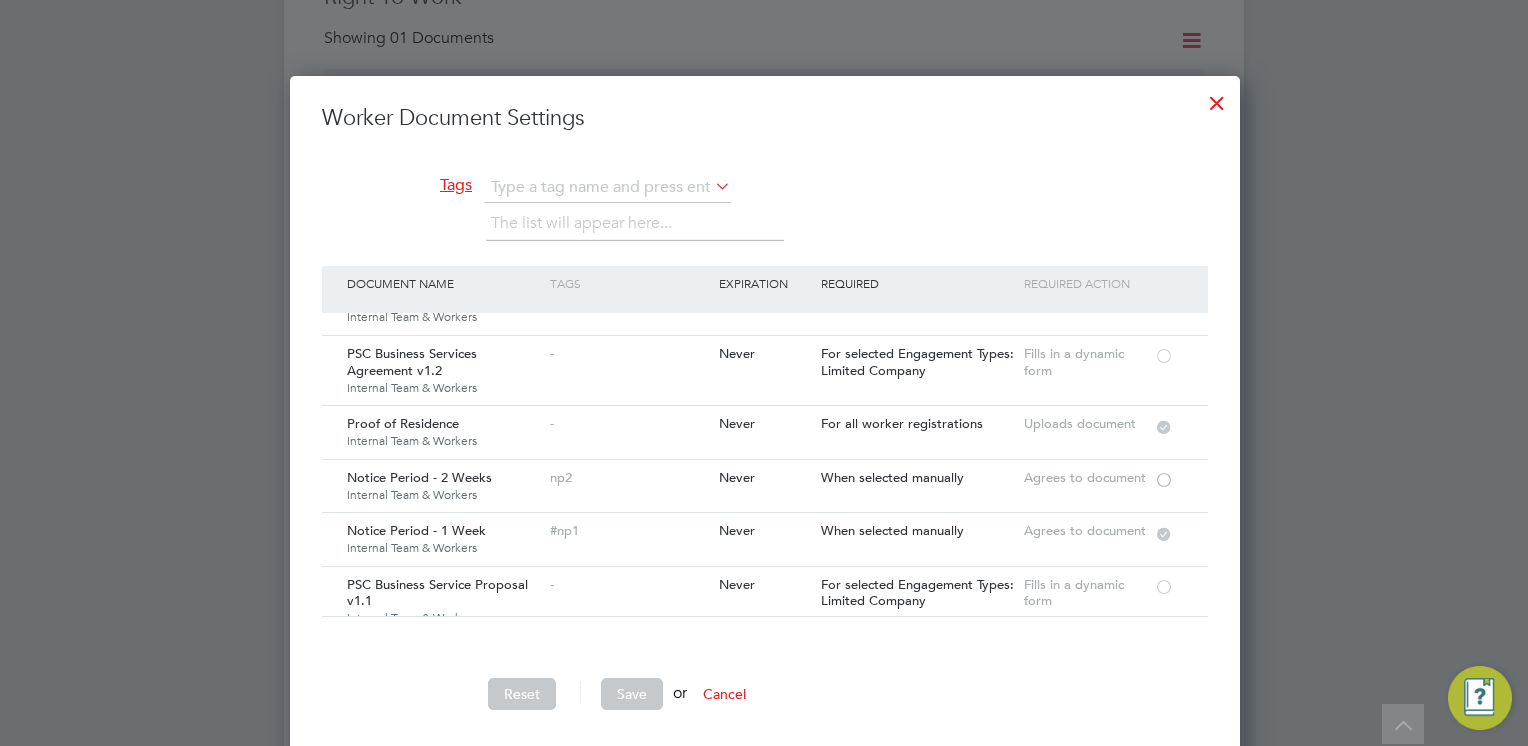 click on "Cancel" at bounding box center [724, 694] 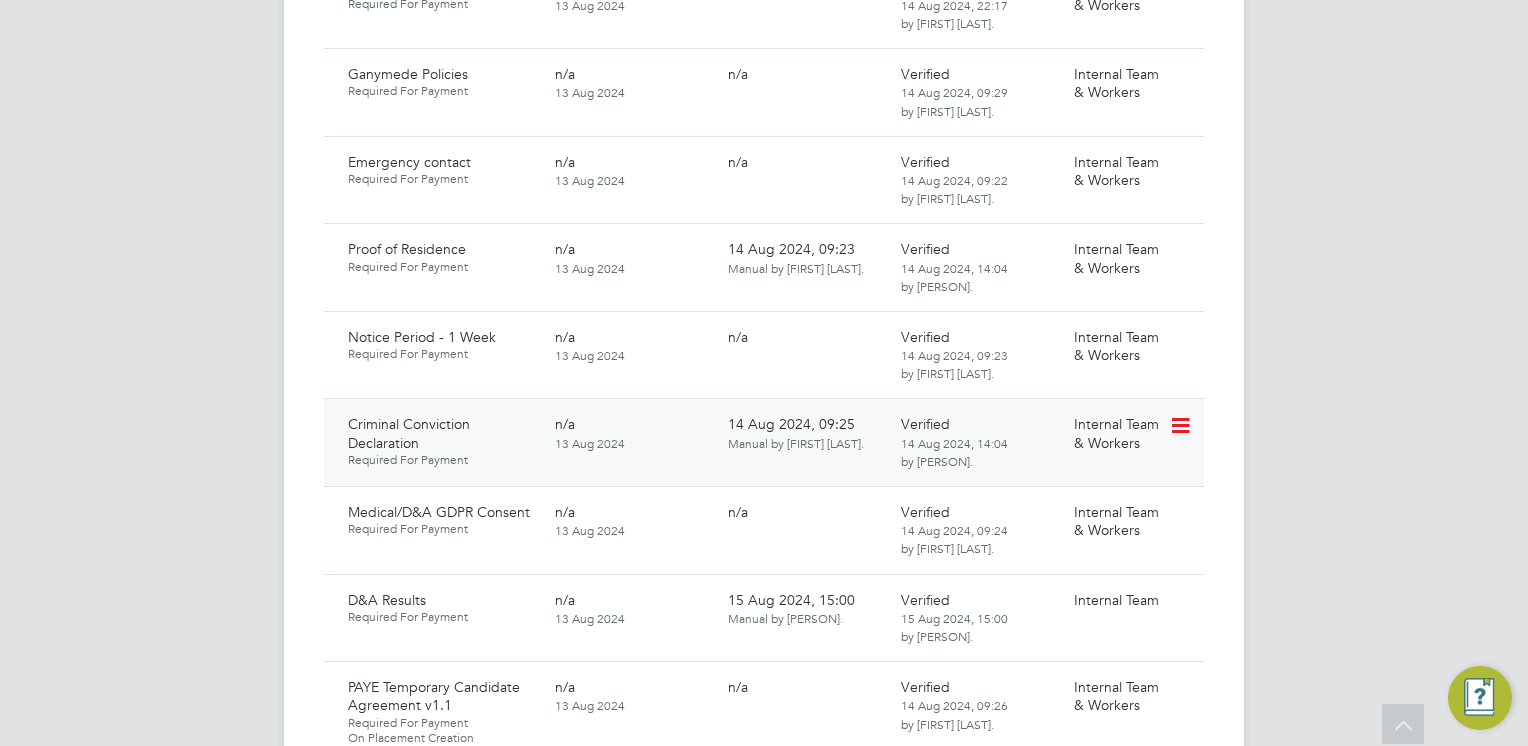 scroll, scrollTop: 1700, scrollLeft: 0, axis: vertical 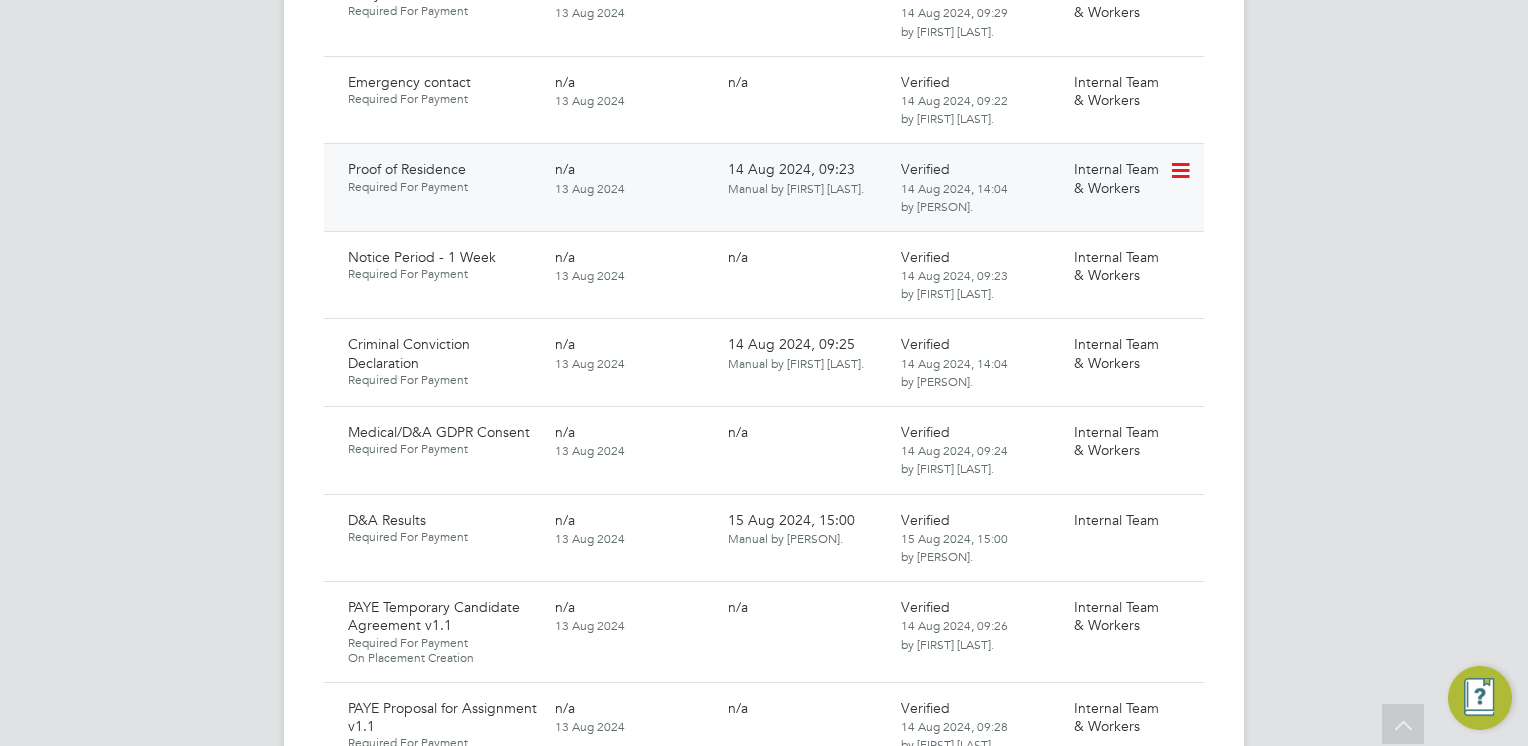 click 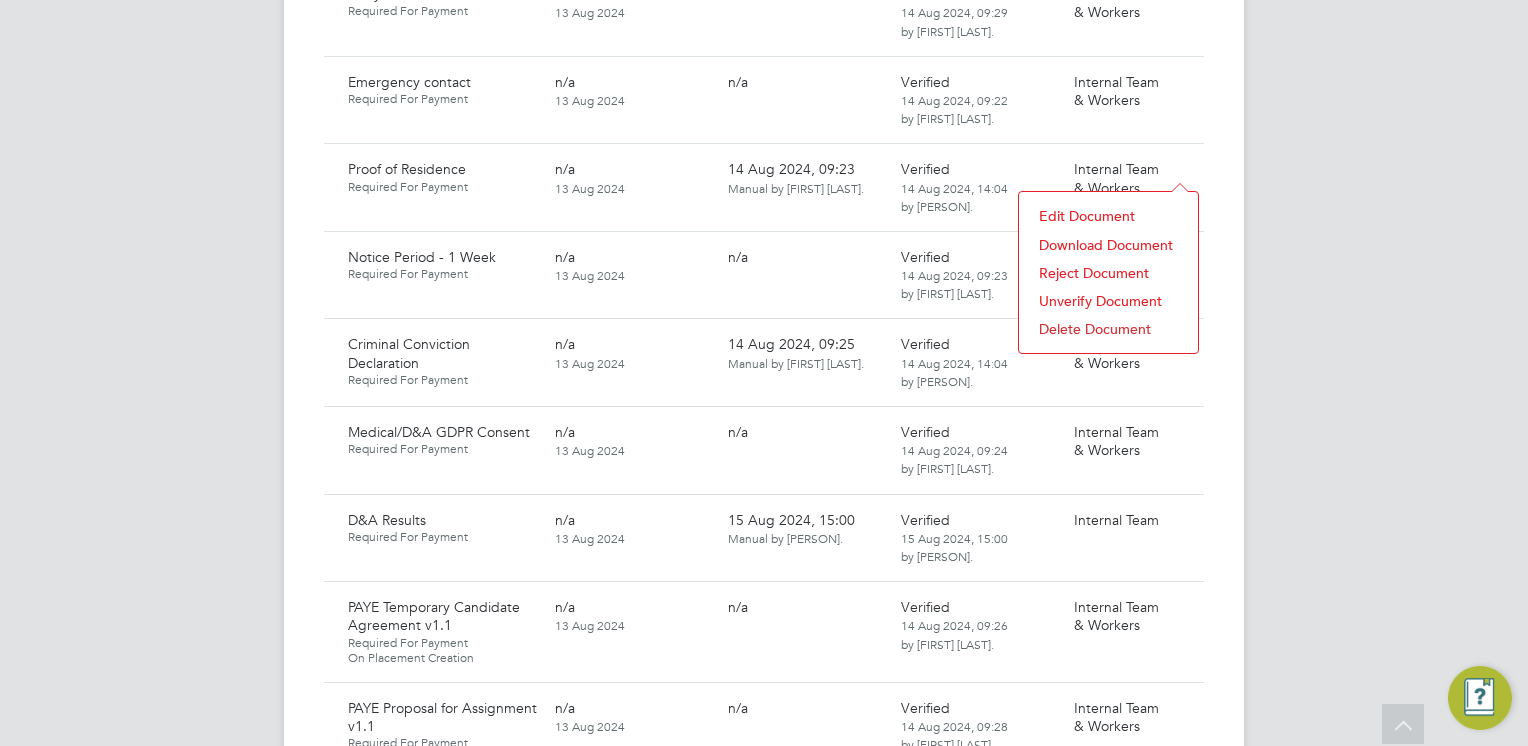 click on "Delete Document" 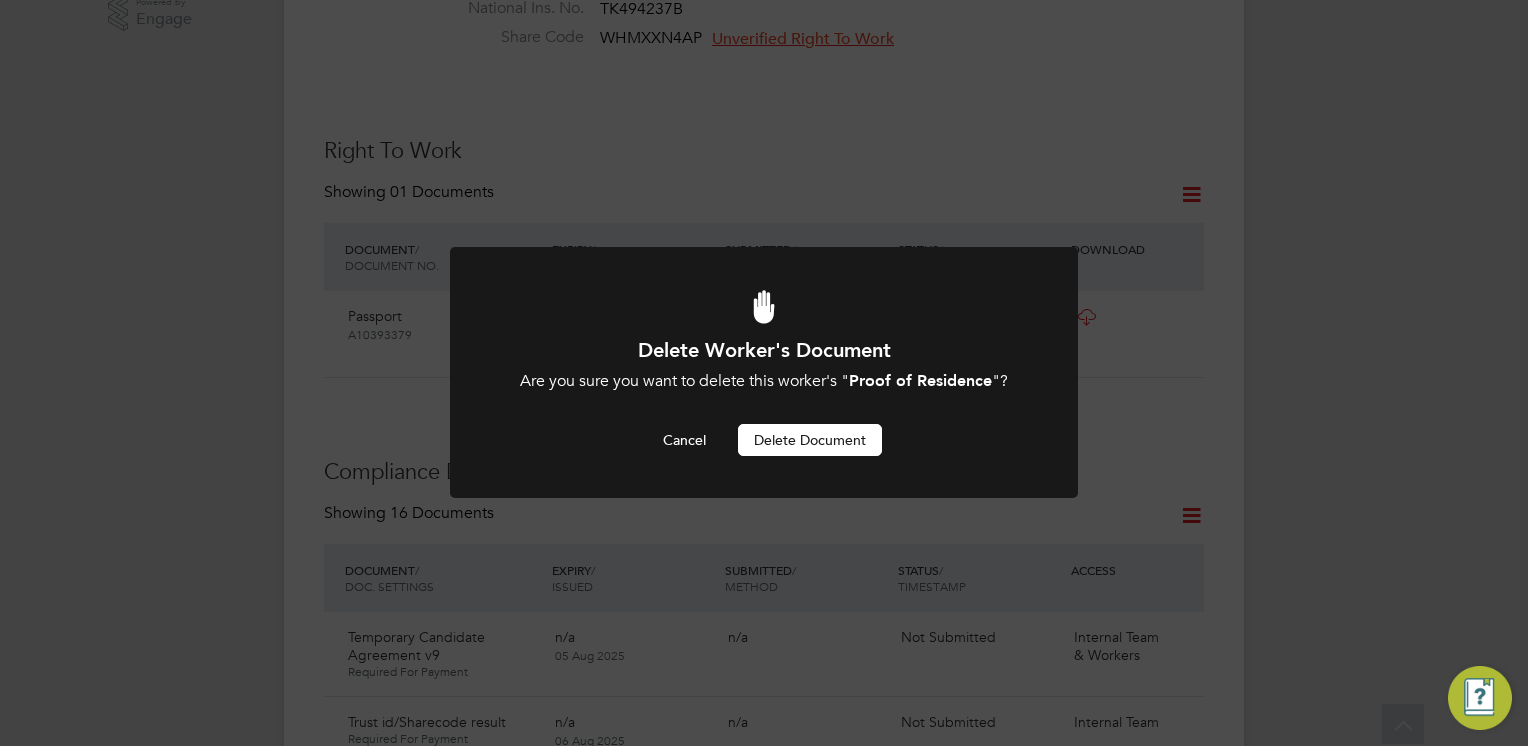 click on "Delete Document" at bounding box center [810, 440] 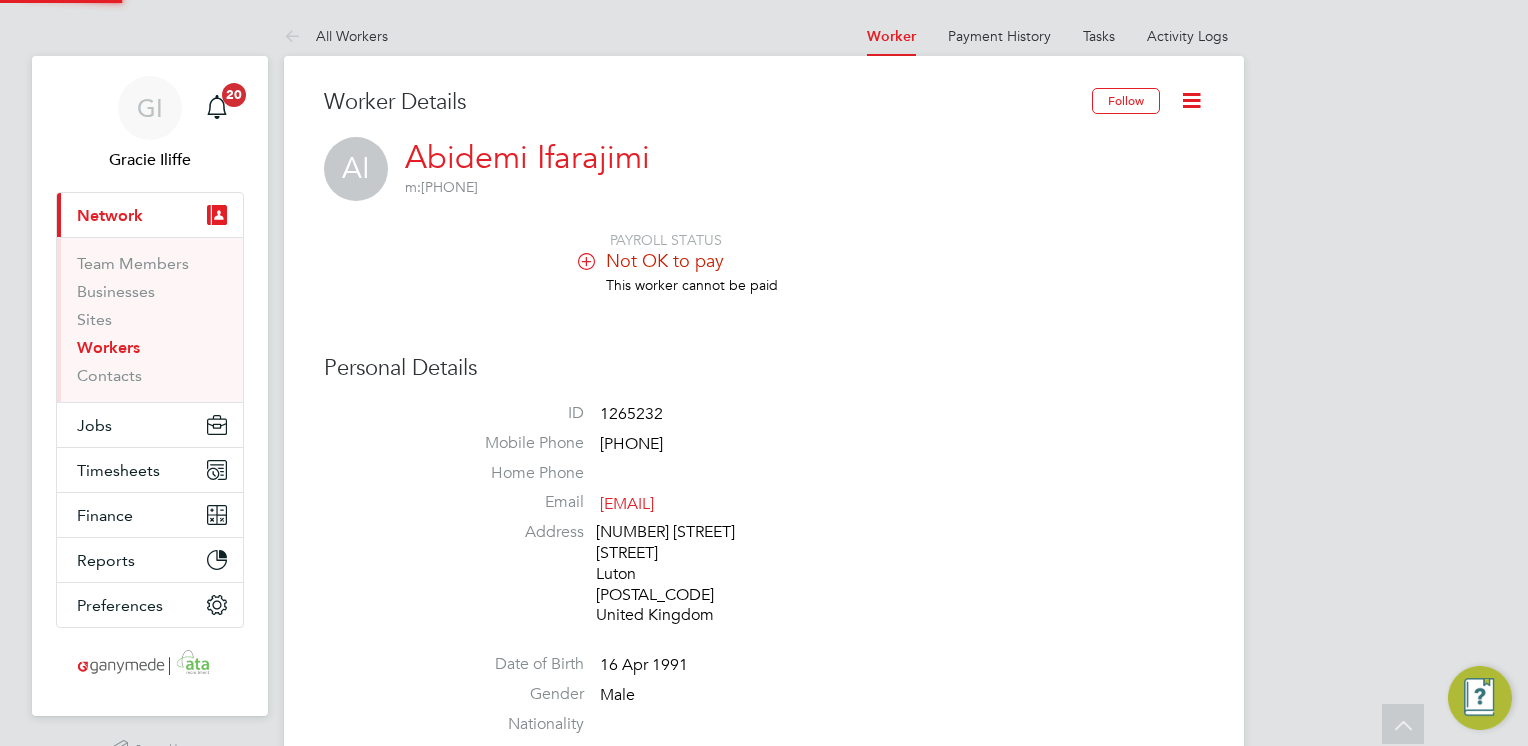 scroll, scrollTop: 746, scrollLeft: 0, axis: vertical 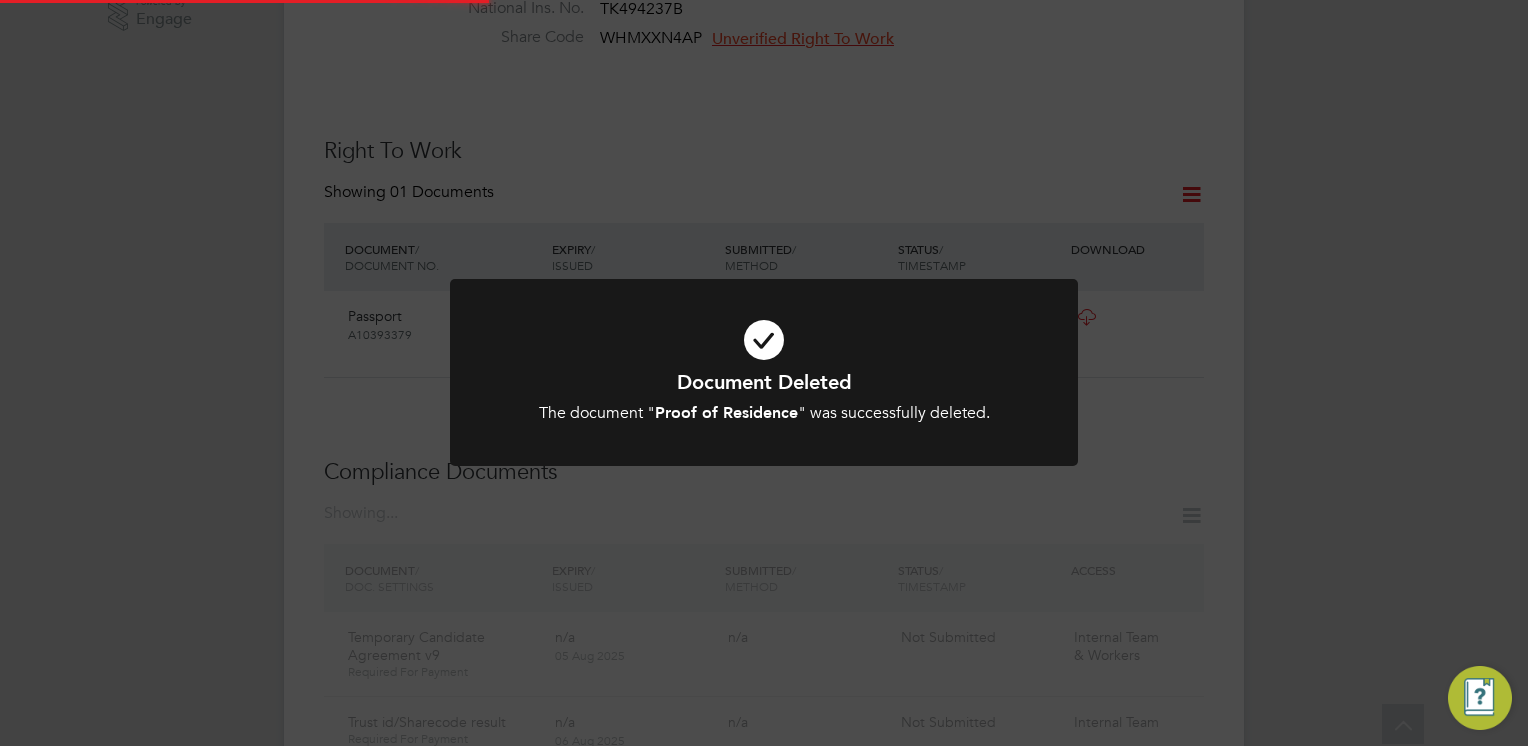 click on "Document Deleted The document " Proof of Residence " was successfully deleted. Cancel Okay" 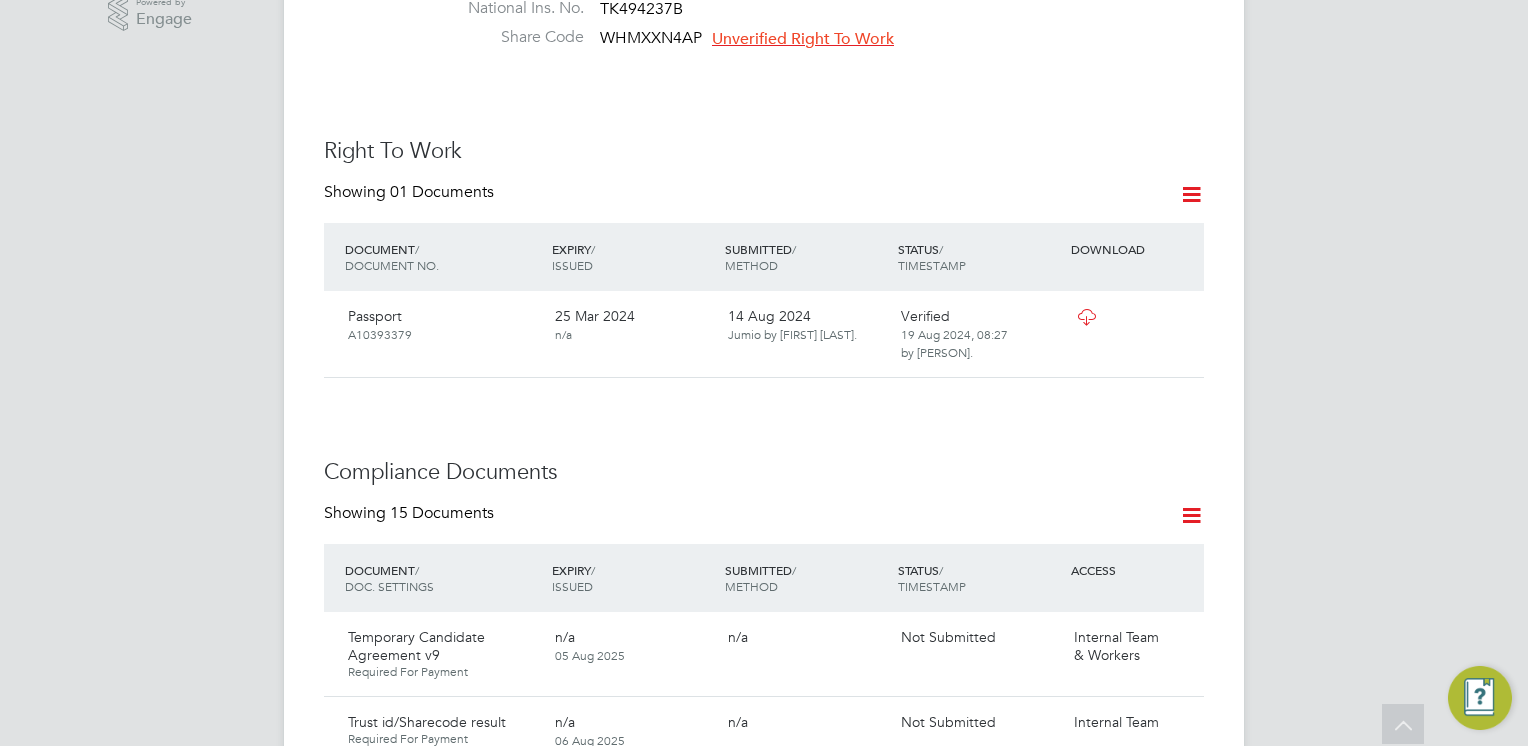 click 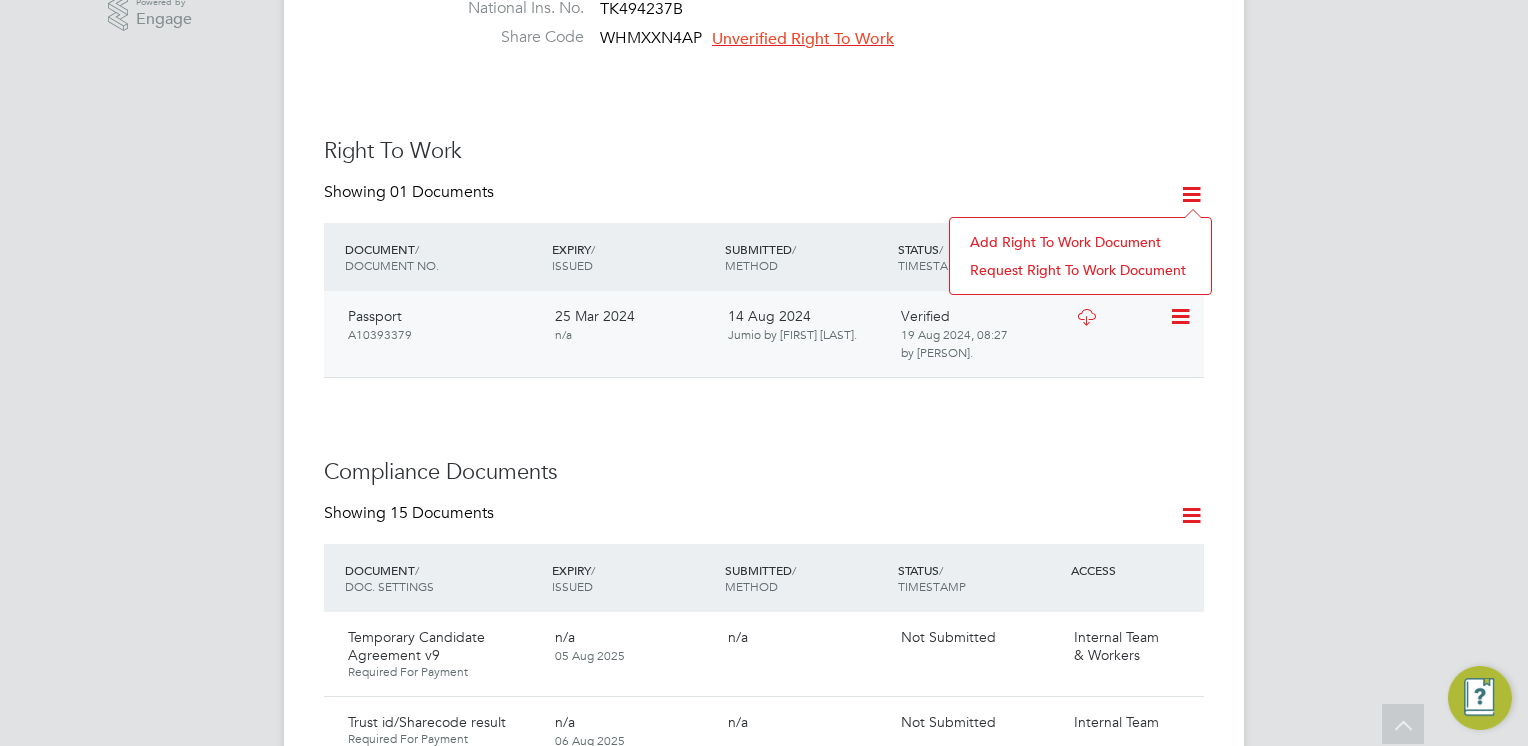 drag, startPoint x: 1036, startPoint y: 163, endPoint x: 1128, endPoint y: 330, distance: 190.66463 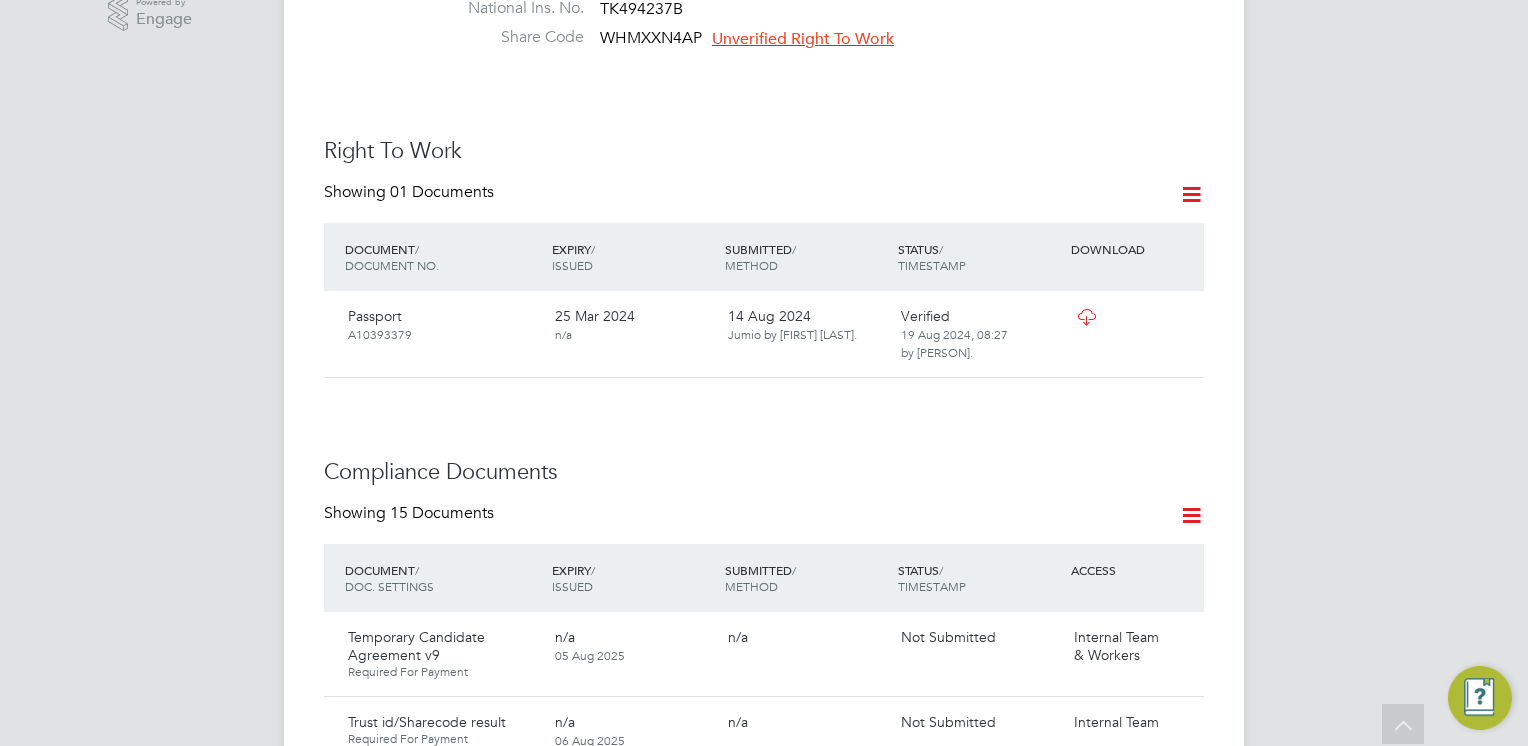 click 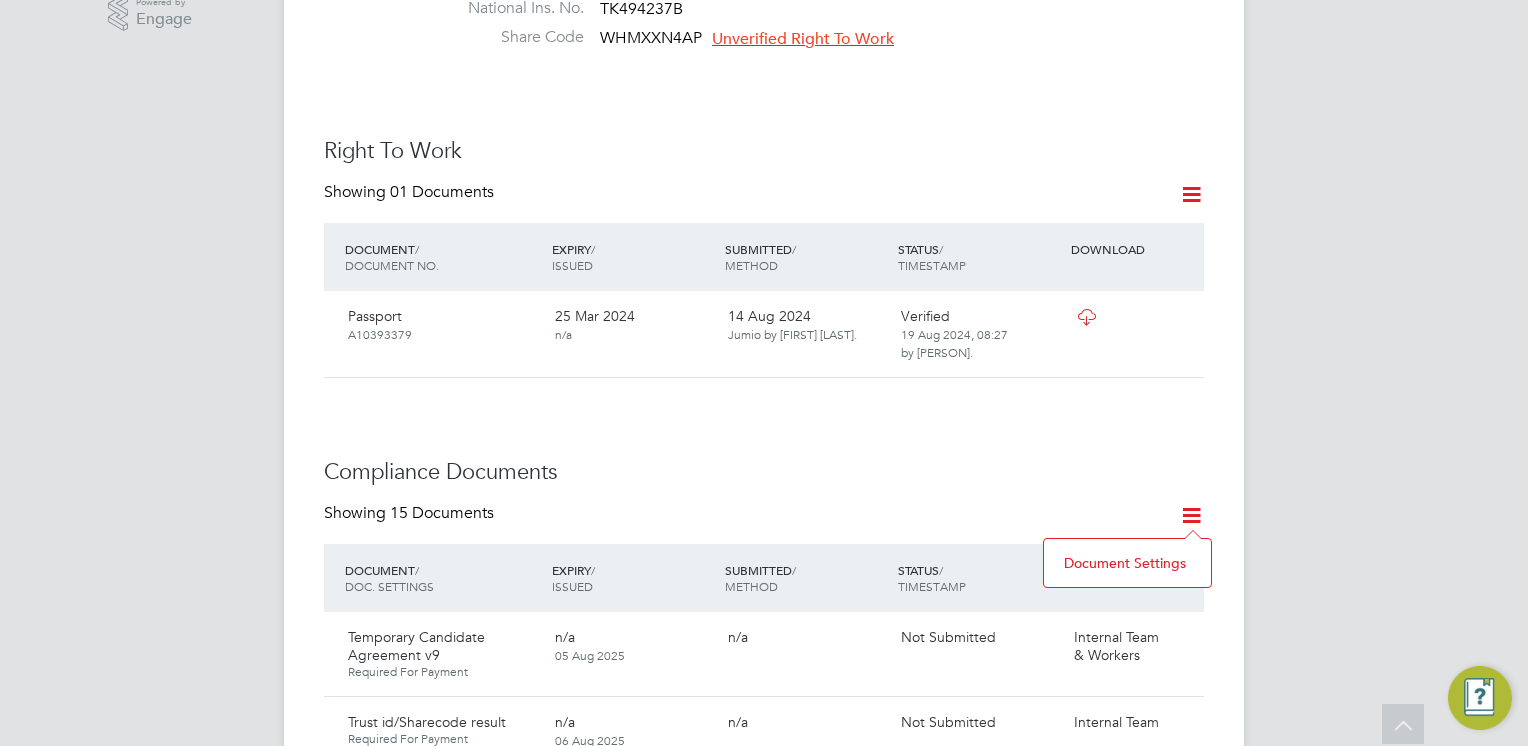 click on "Document Settings" 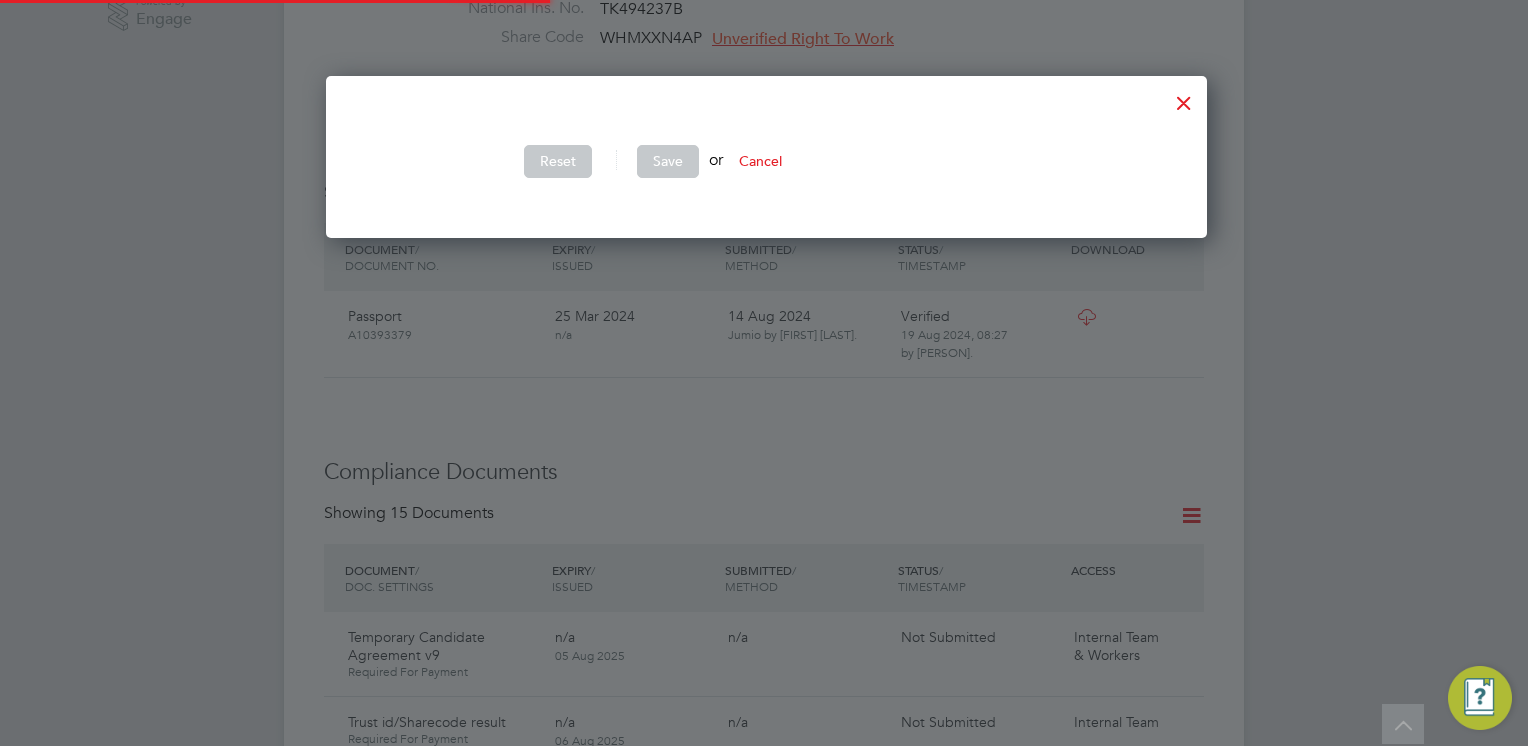 scroll, scrollTop: 10, scrollLeft: 9, axis: both 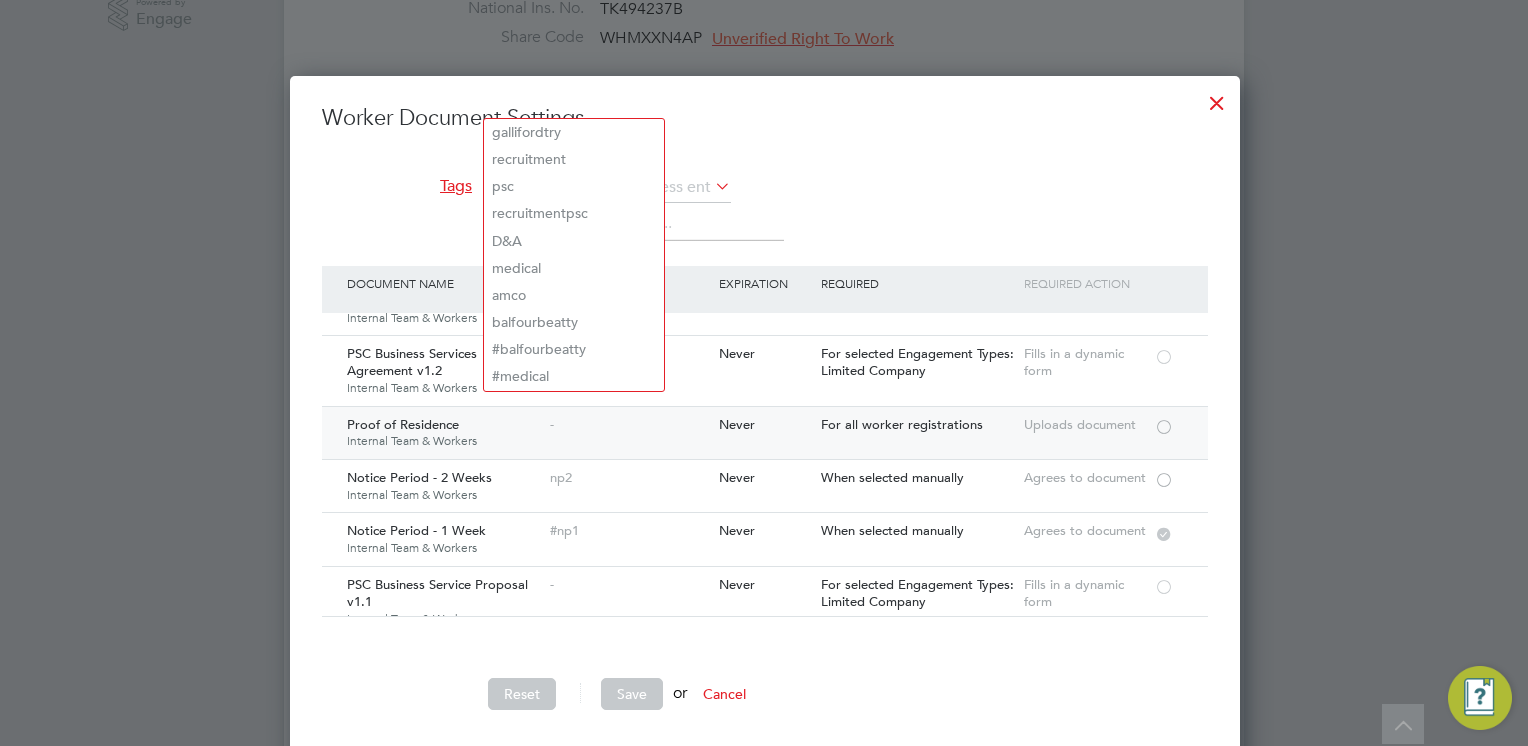click at bounding box center [1164, 425] 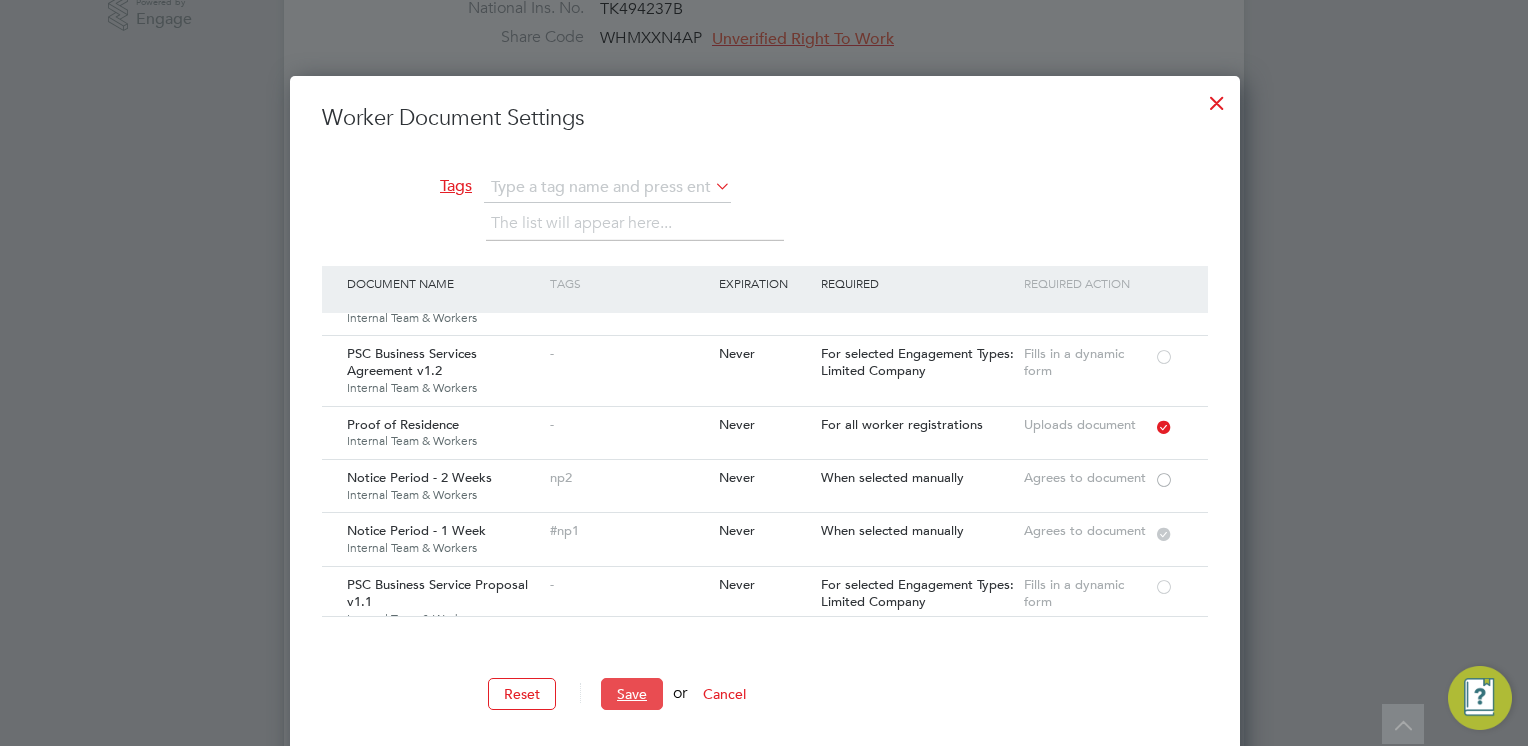 click on "Save" at bounding box center [632, 694] 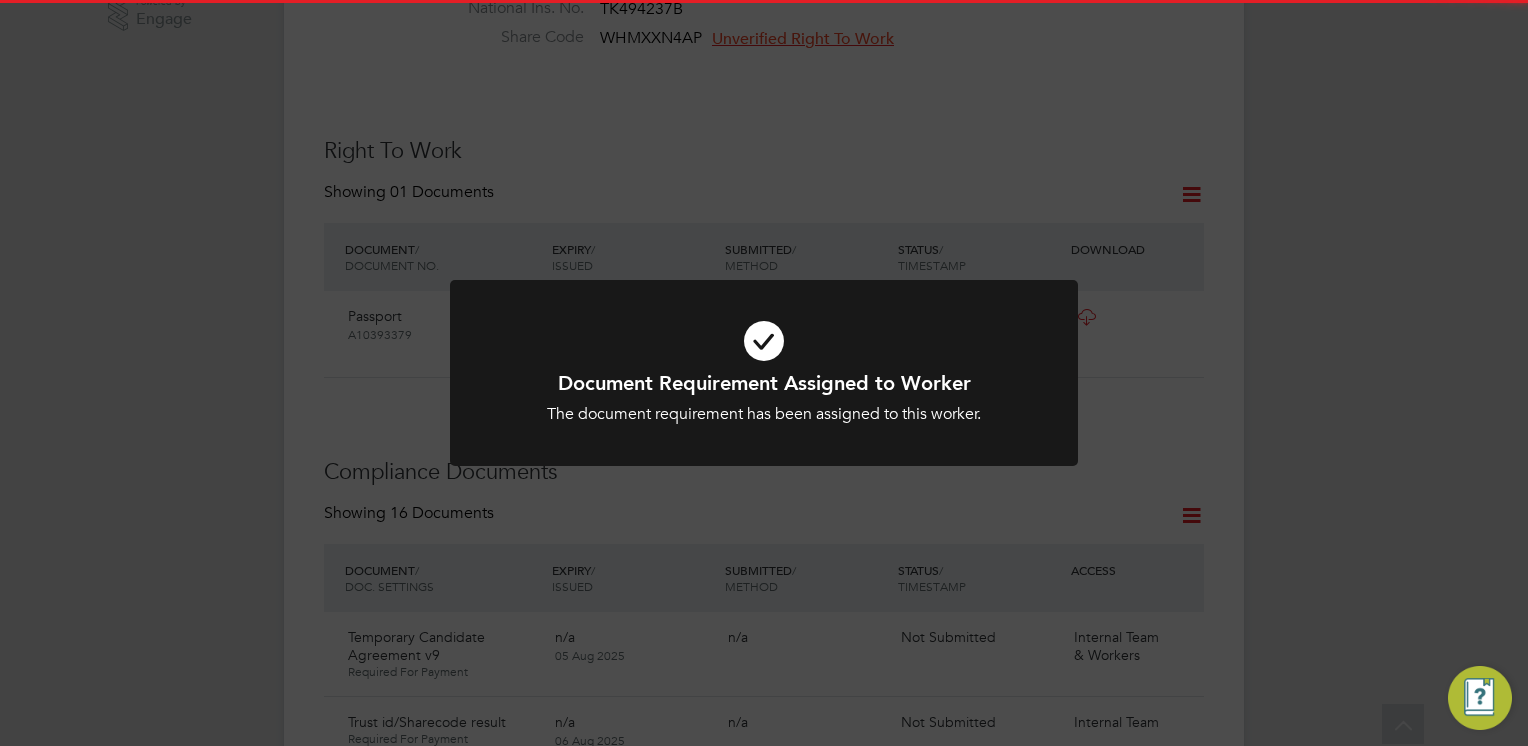 click on "Document Requirement Assigned to Worker The document requirement has been assigned to this worker. Cancel Okay" 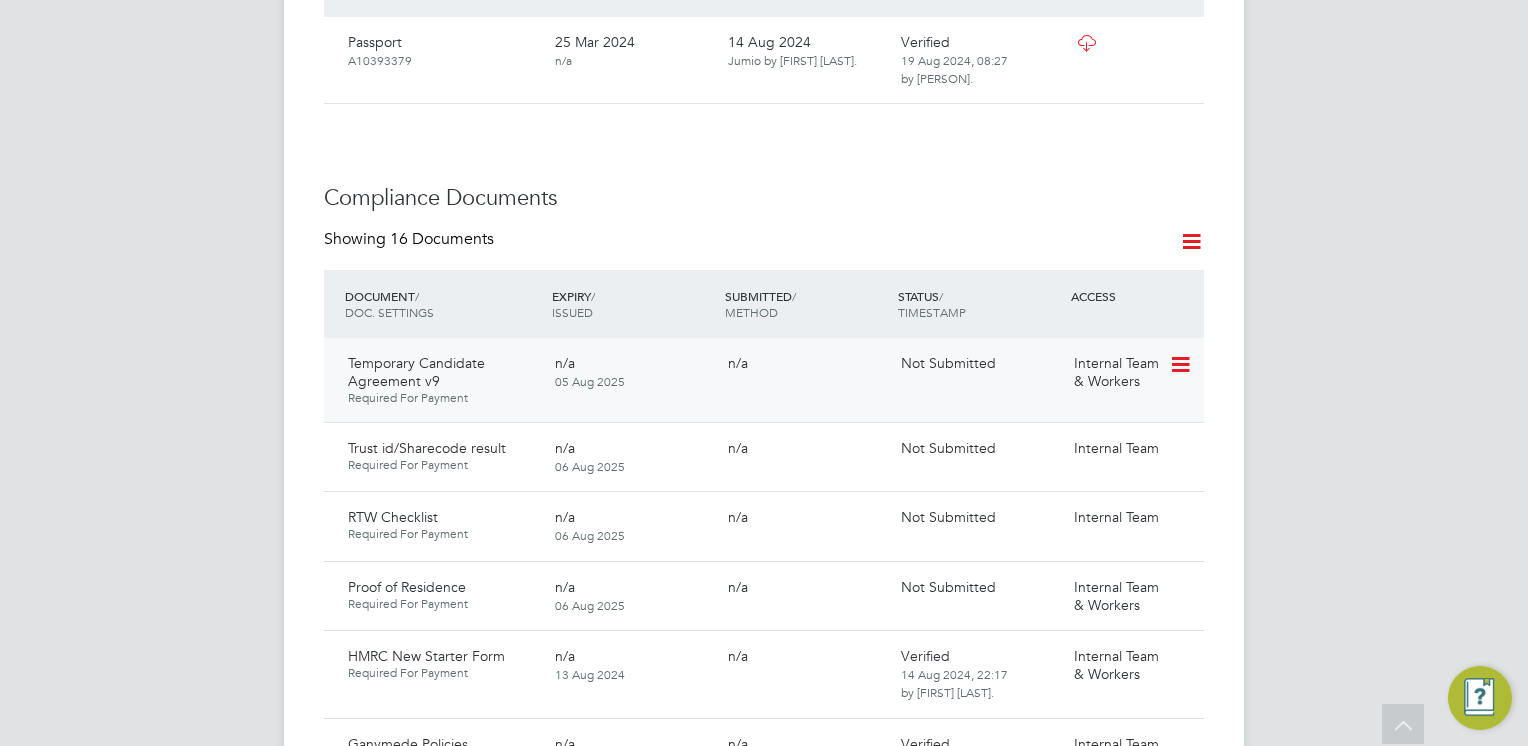 scroll, scrollTop: 1146, scrollLeft: 0, axis: vertical 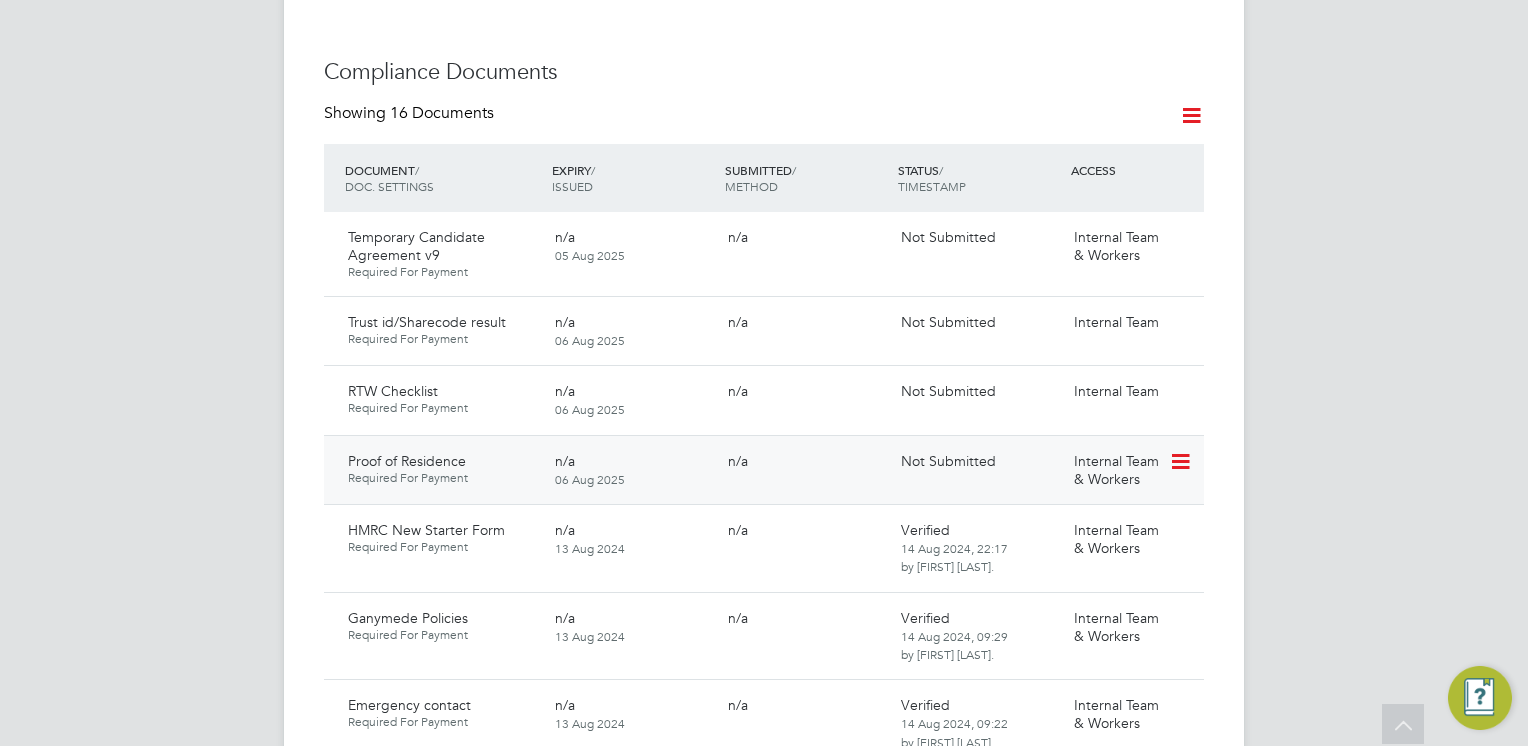click 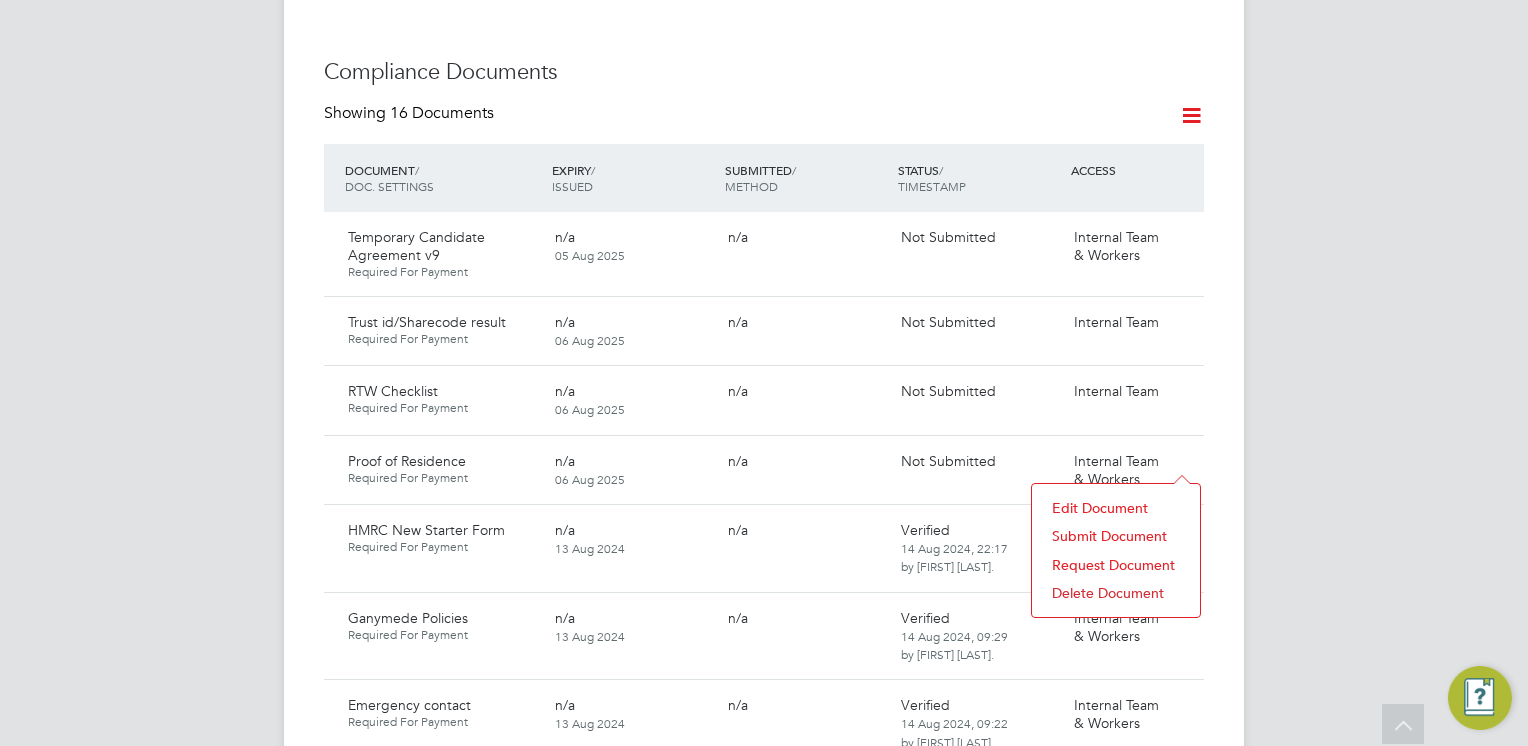 click on "Submit Document" 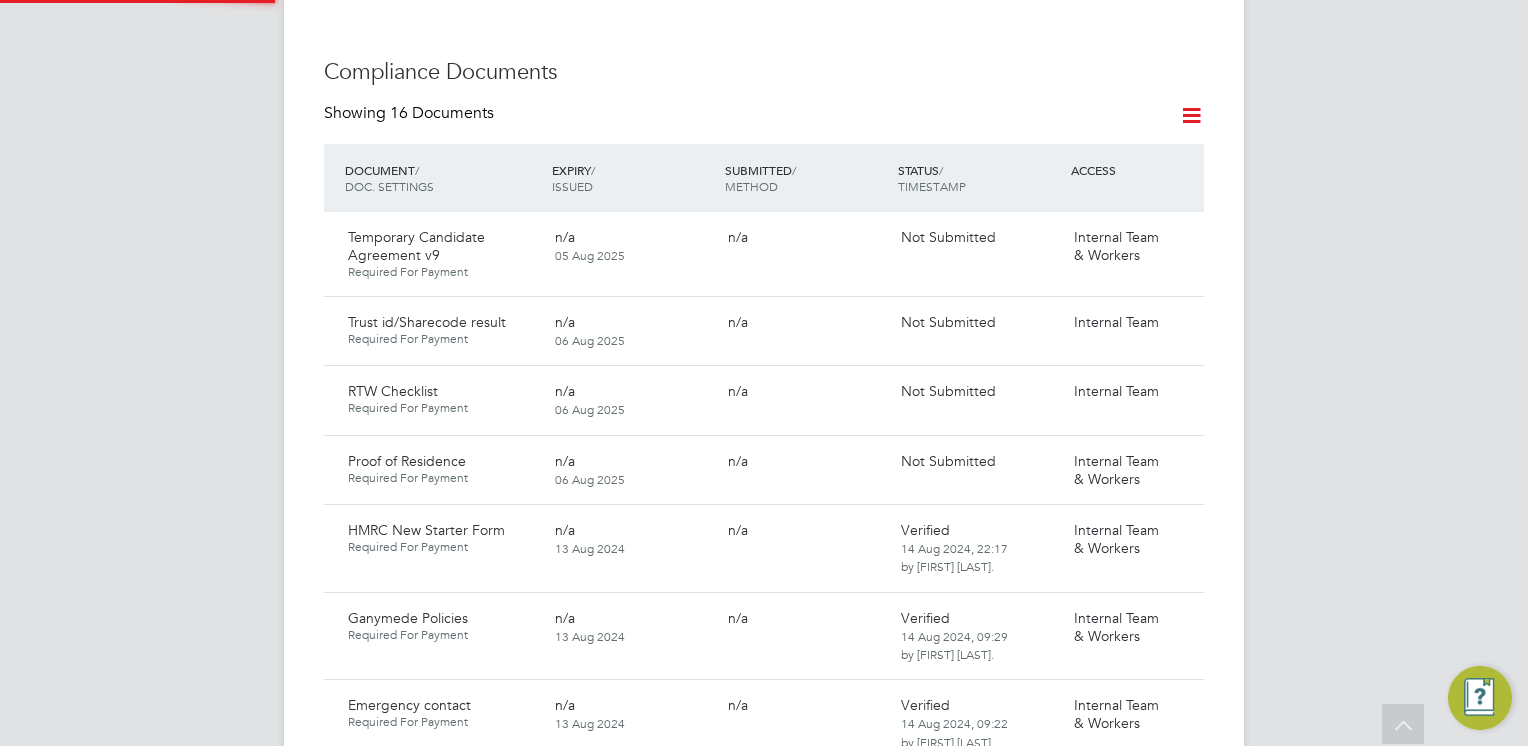 scroll, scrollTop: 9, scrollLeft: 10, axis: both 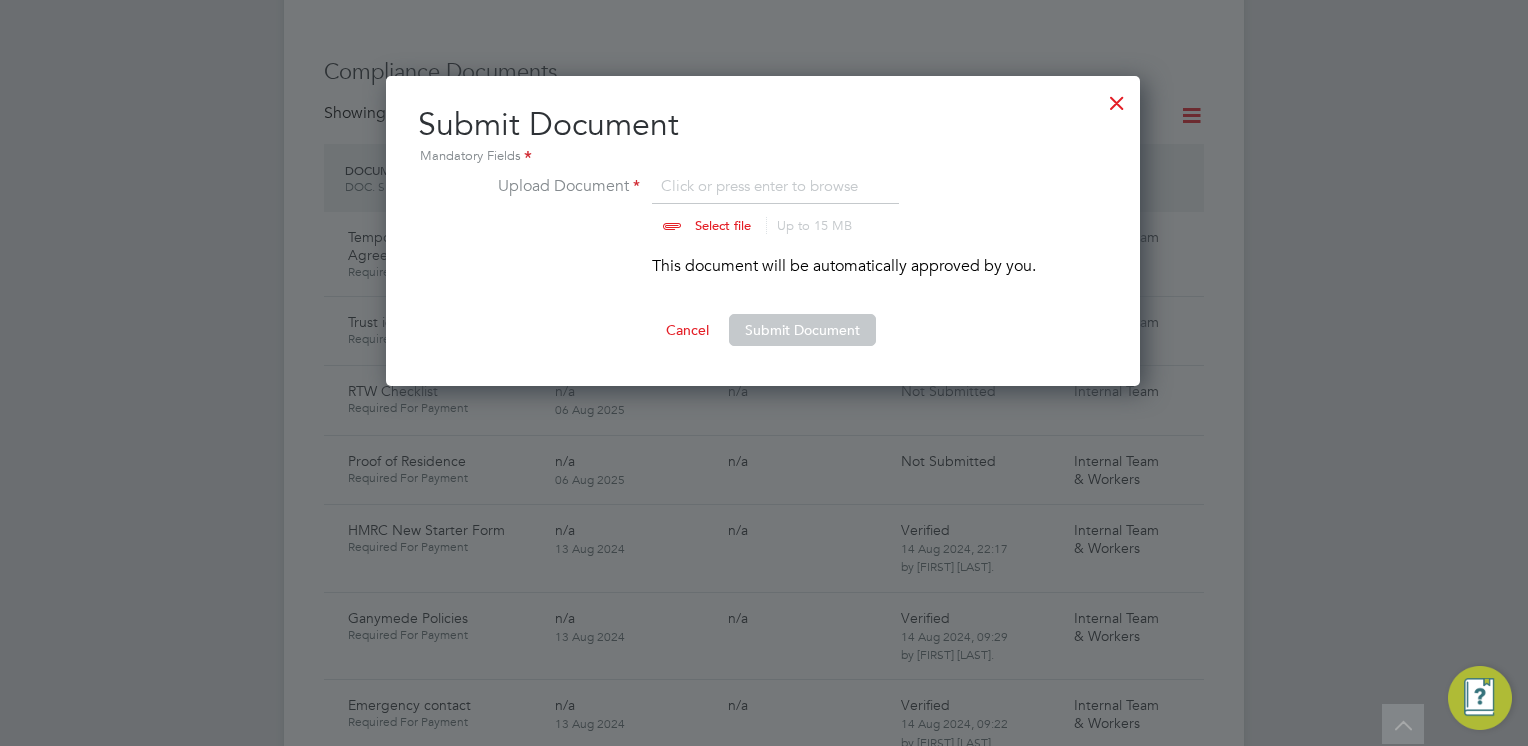 click at bounding box center [1117, 98] 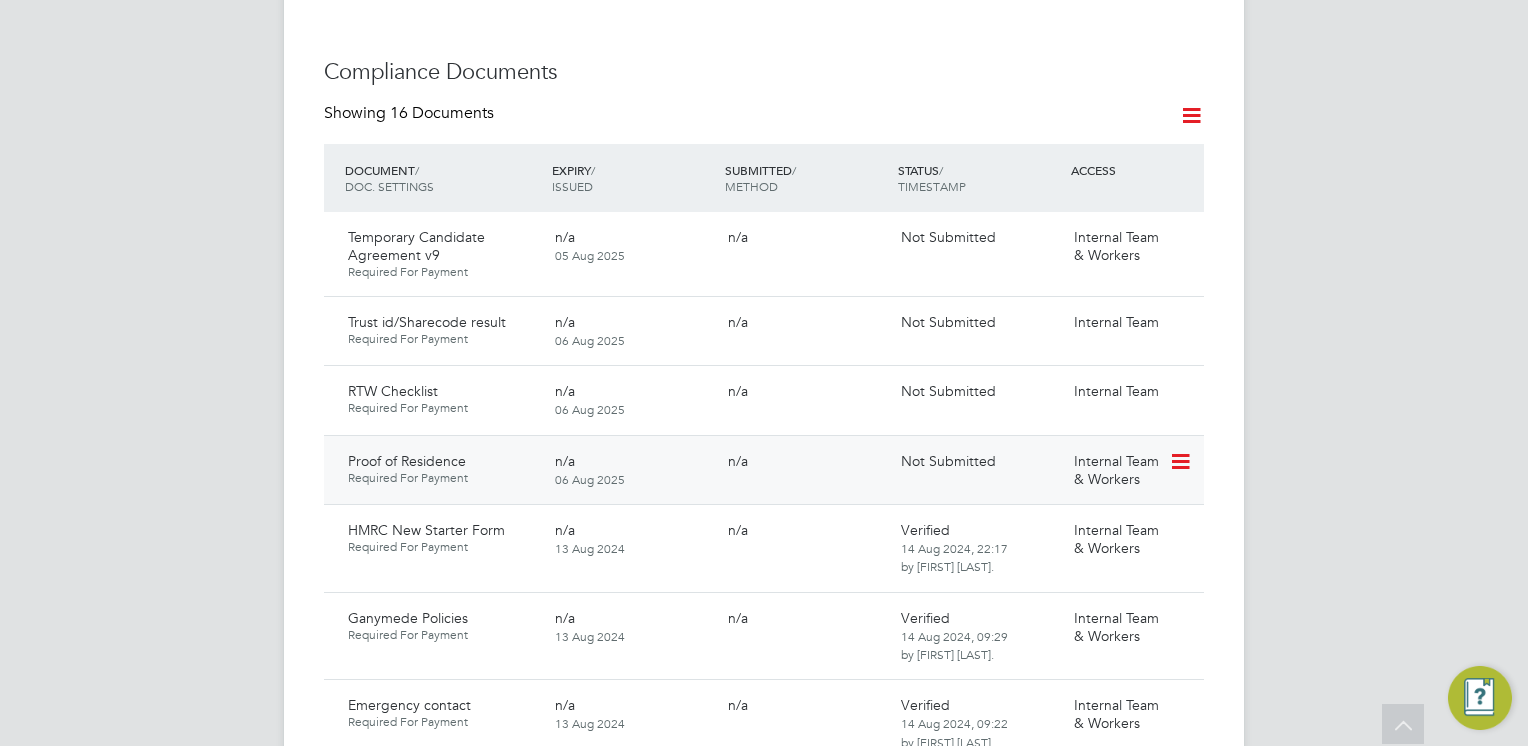 click 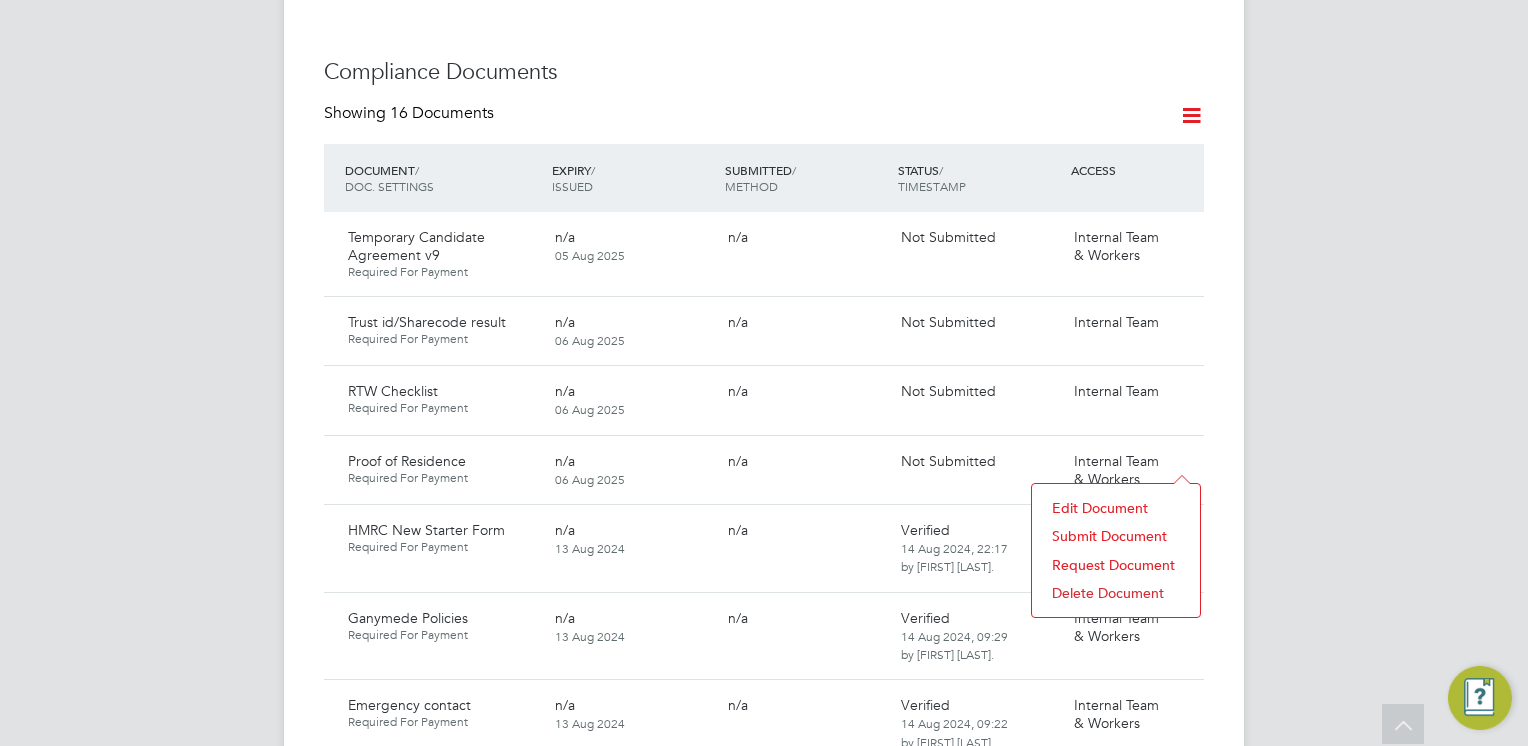 click on "Request Document" 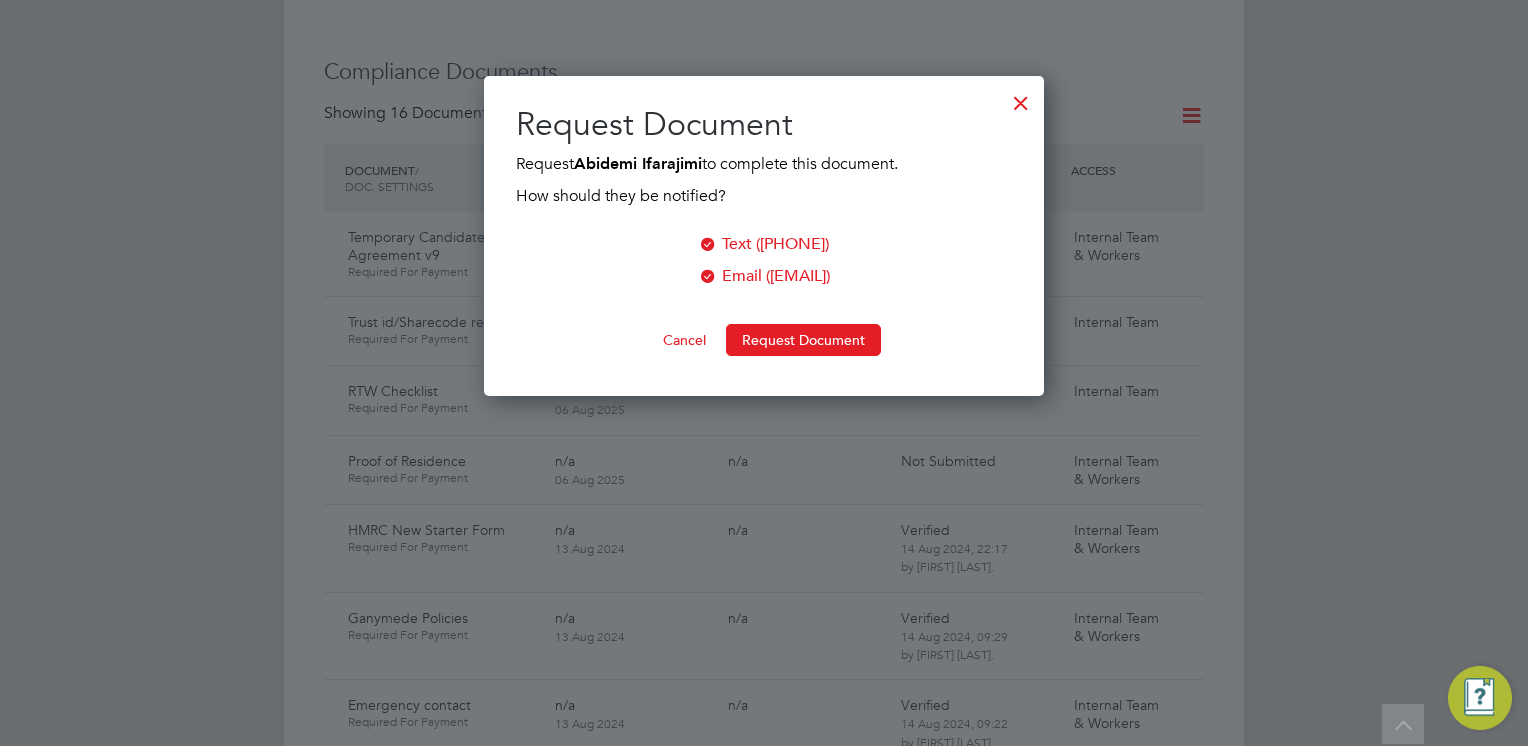 scroll, scrollTop: 9, scrollLeft: 10, axis: both 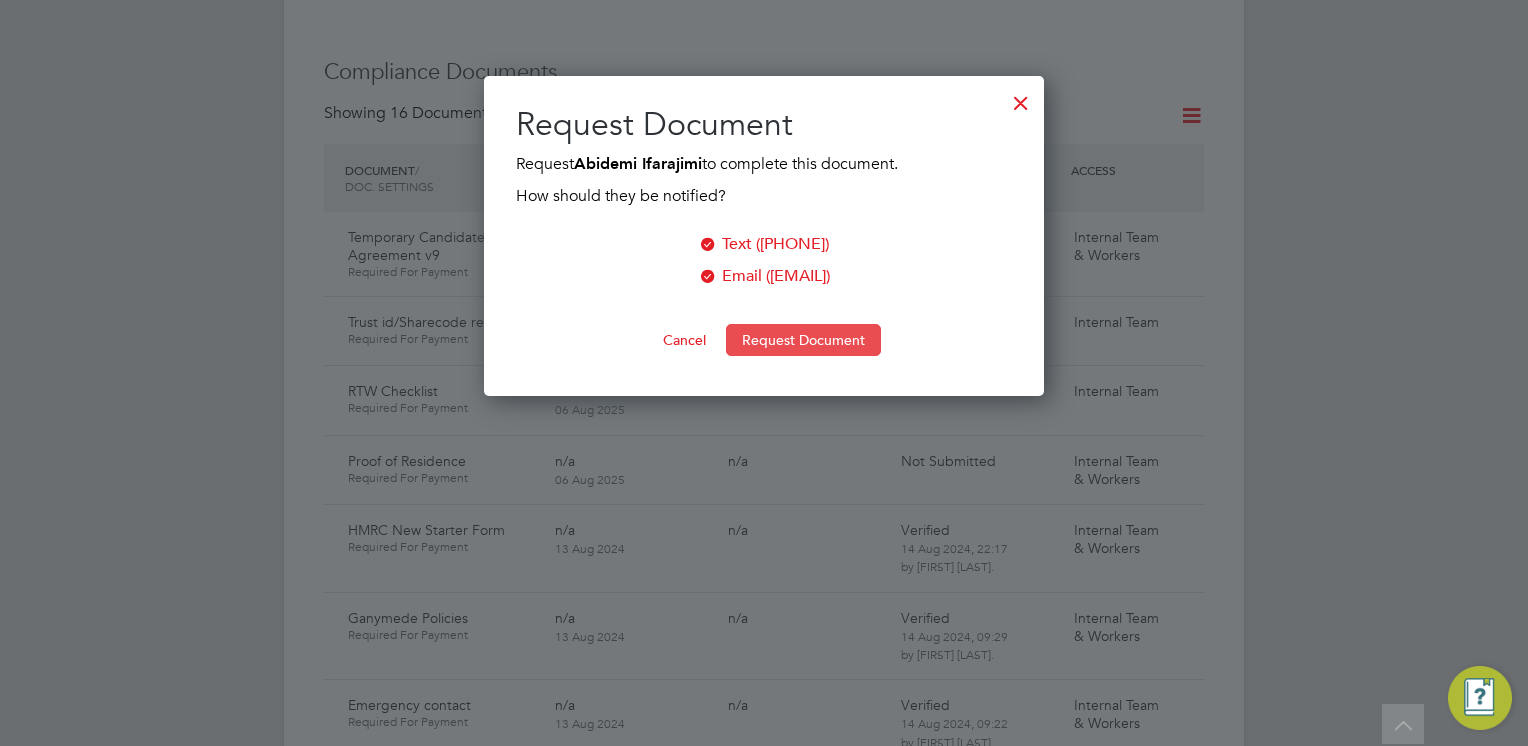 click on "Request Document" at bounding box center (803, 340) 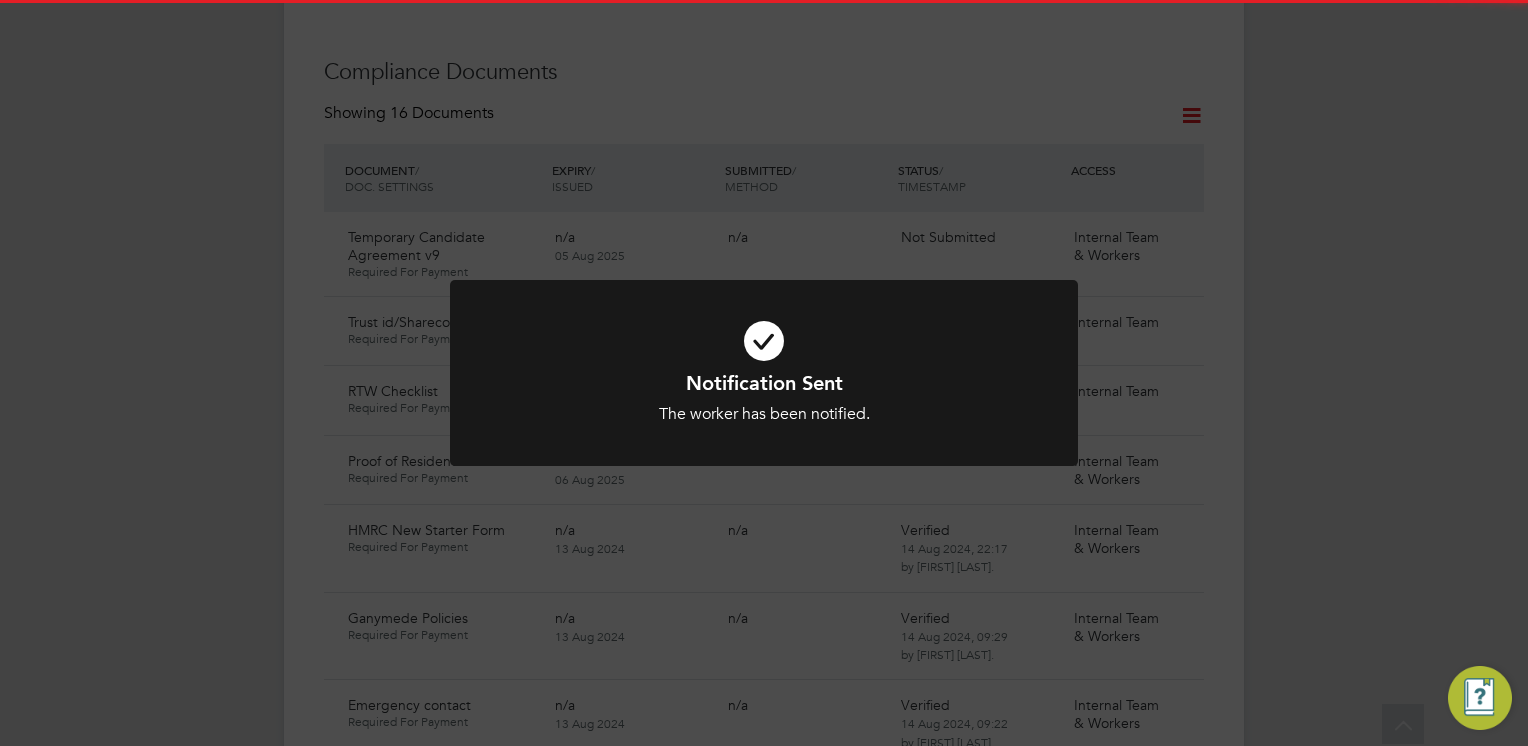 click at bounding box center (764, 341) 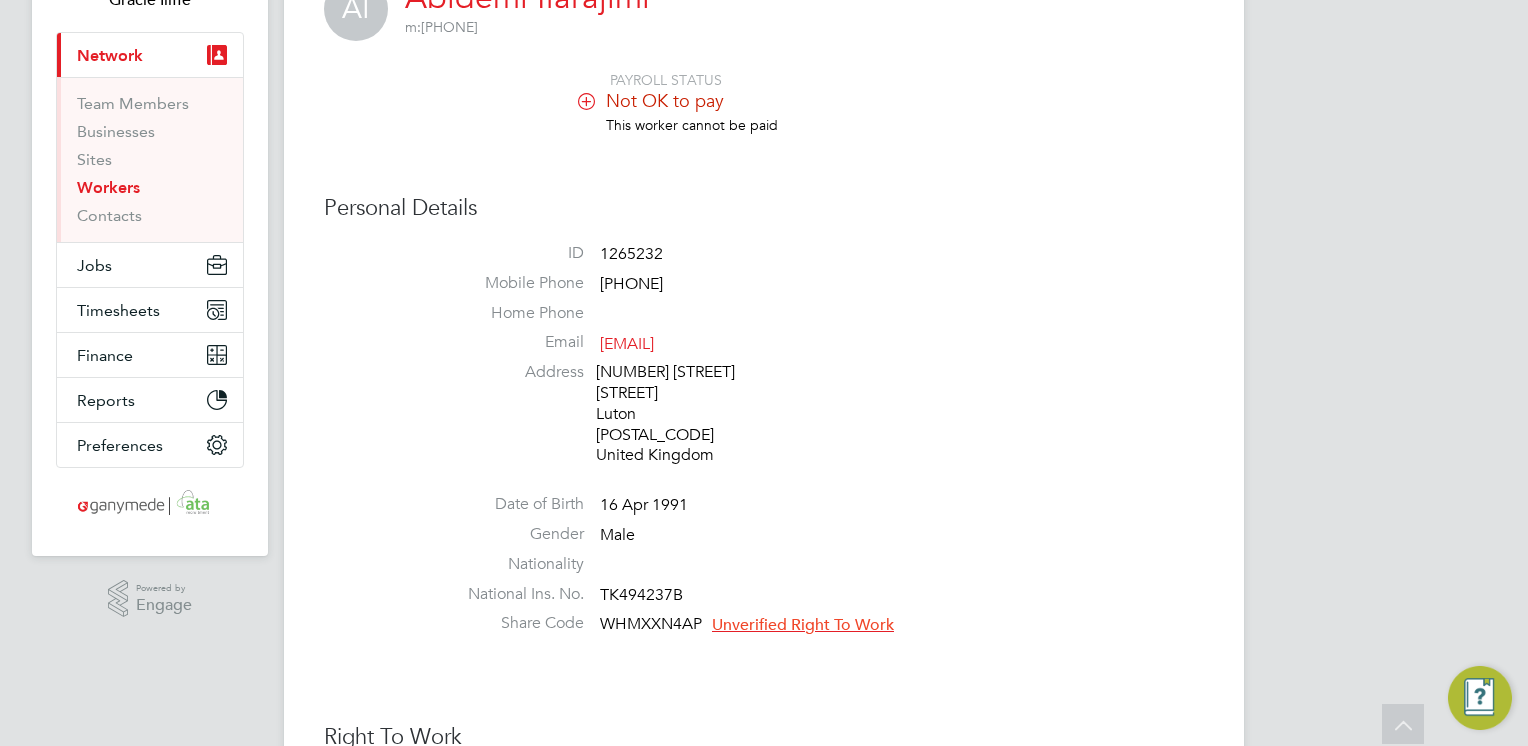 scroll, scrollTop: 146, scrollLeft: 0, axis: vertical 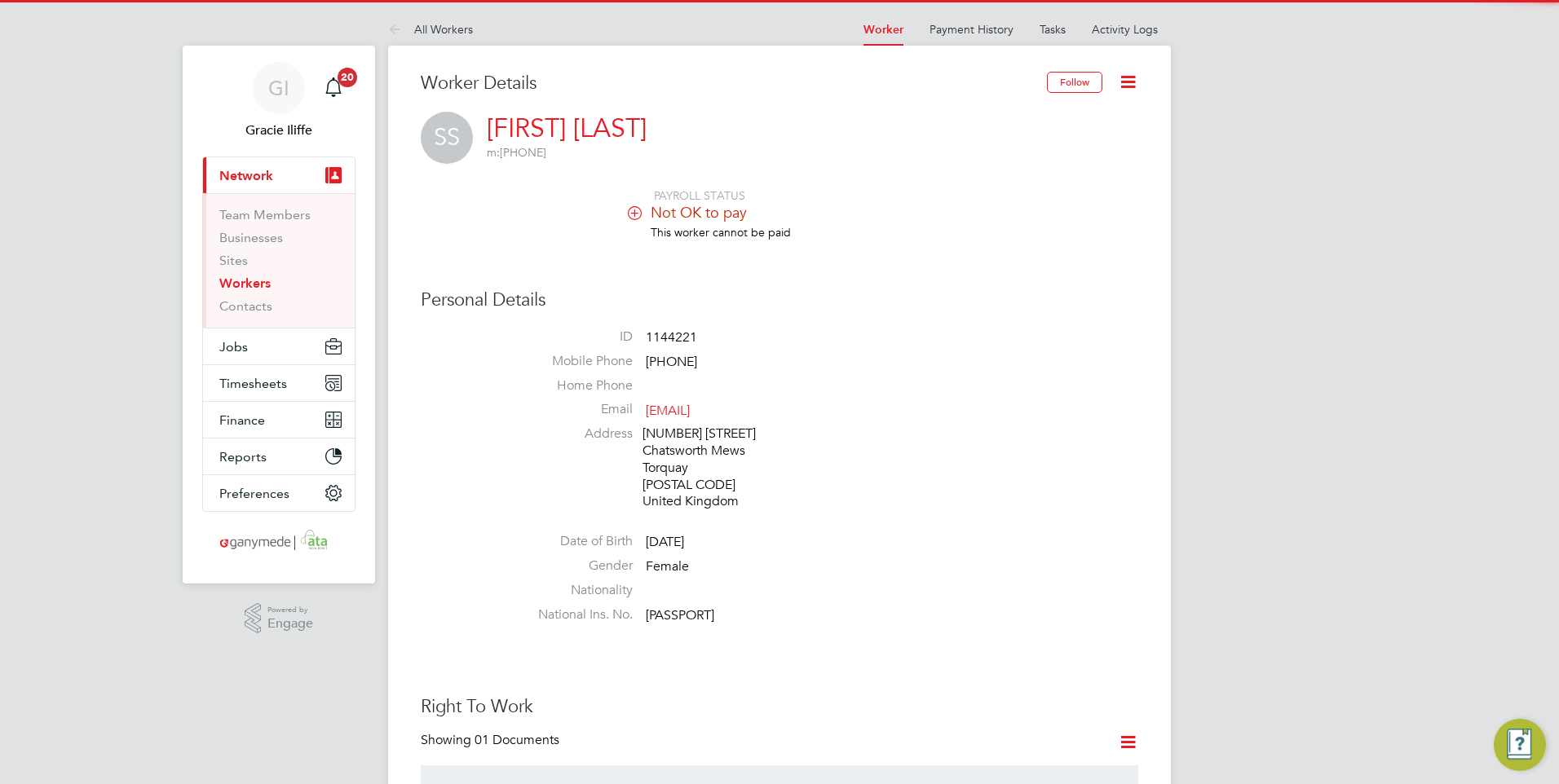 click on "Date of Birth   [DATE]" 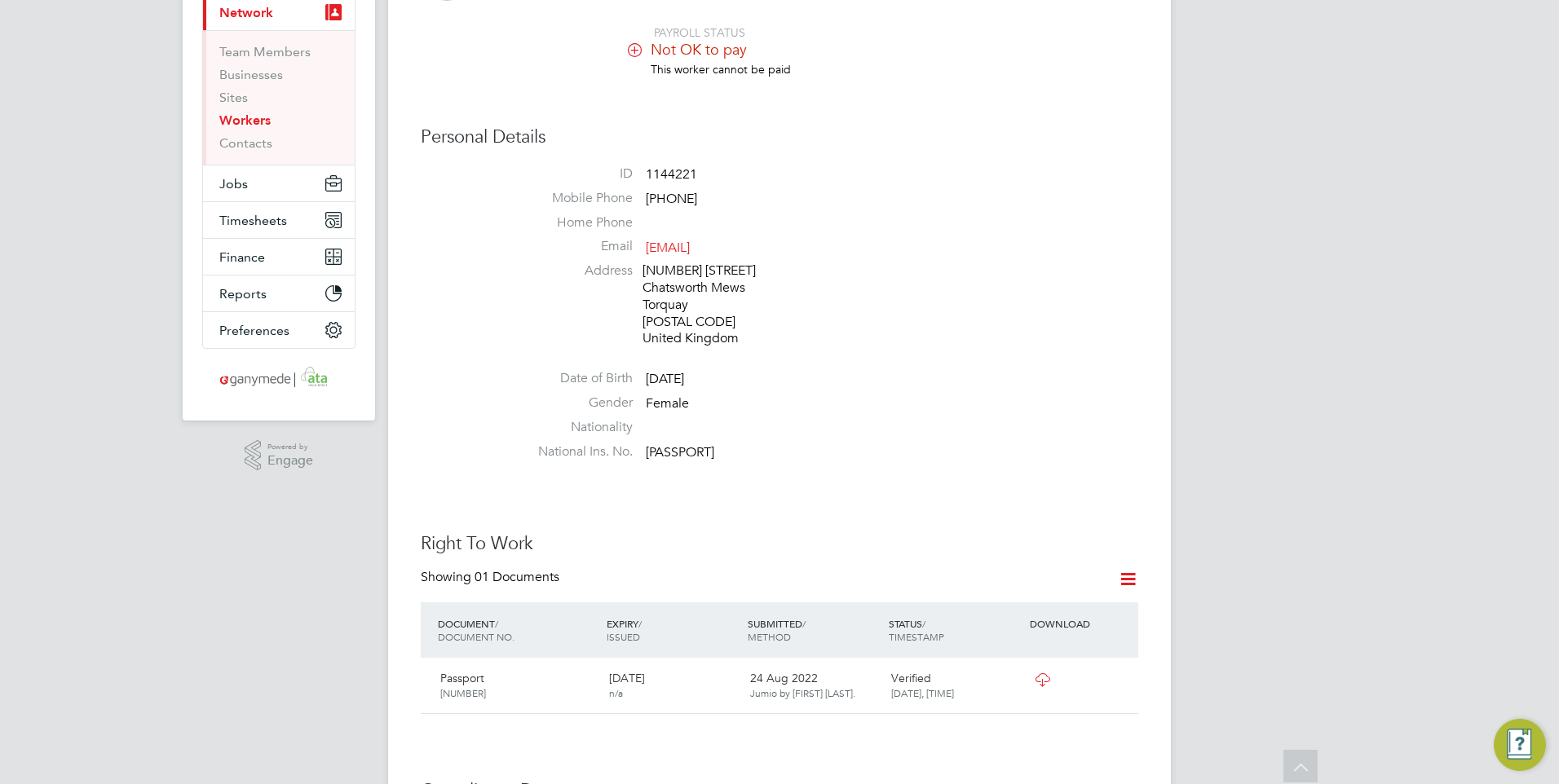 scroll, scrollTop: 0, scrollLeft: 0, axis: both 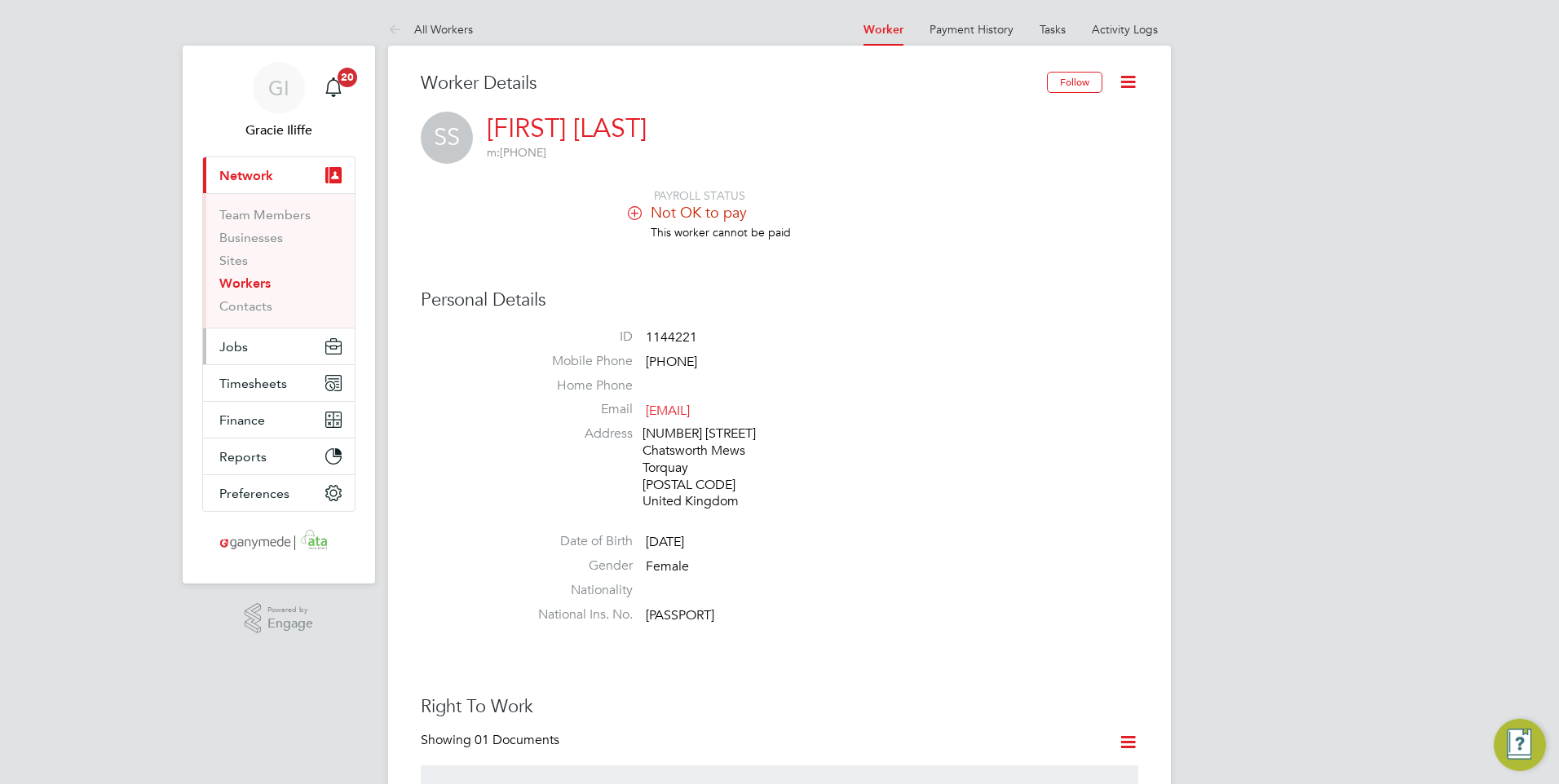 click on "Jobs" at bounding box center [233, 346] 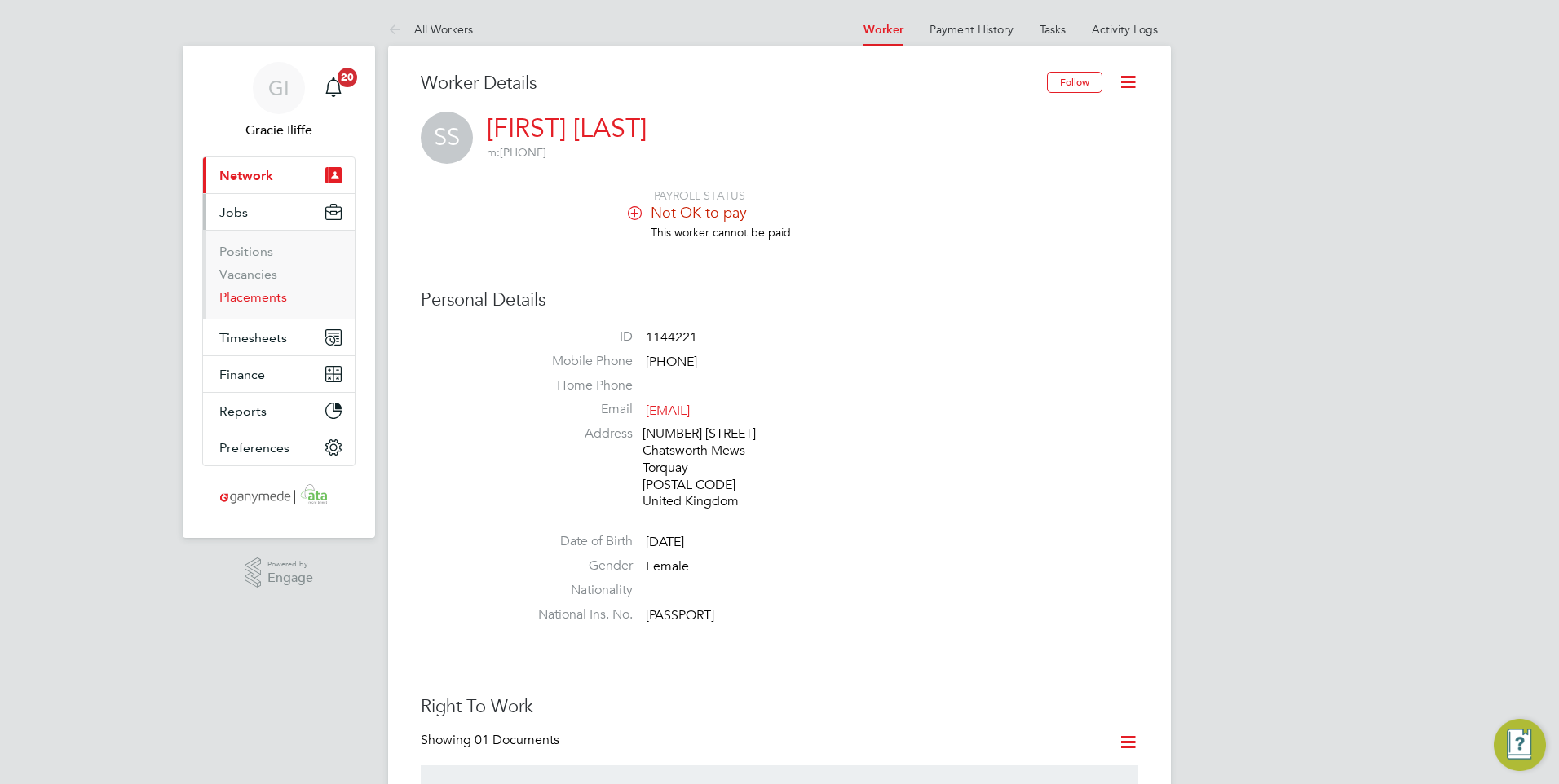 click on "Placements" at bounding box center [253, 297] 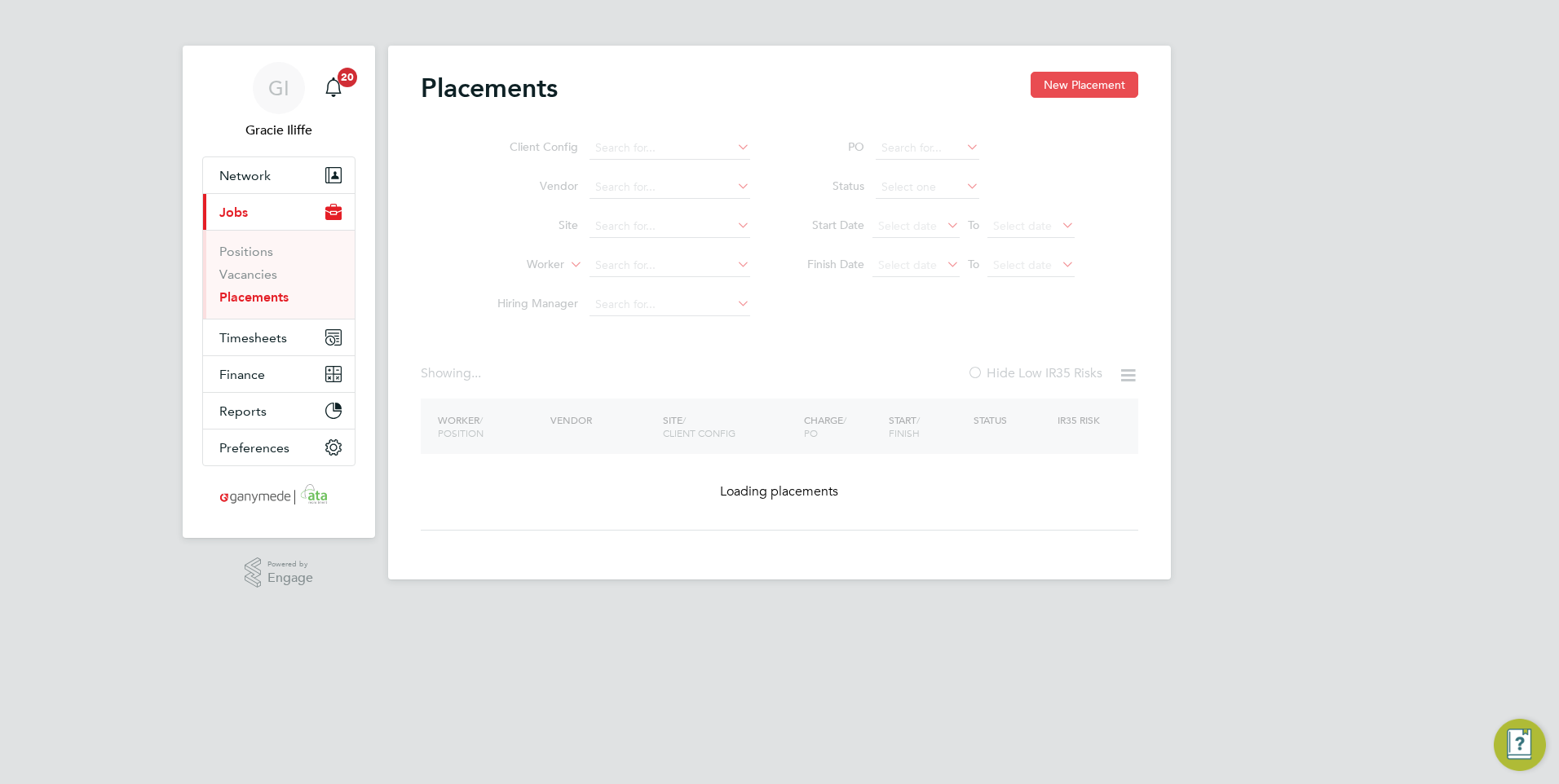 click on "New Placement" 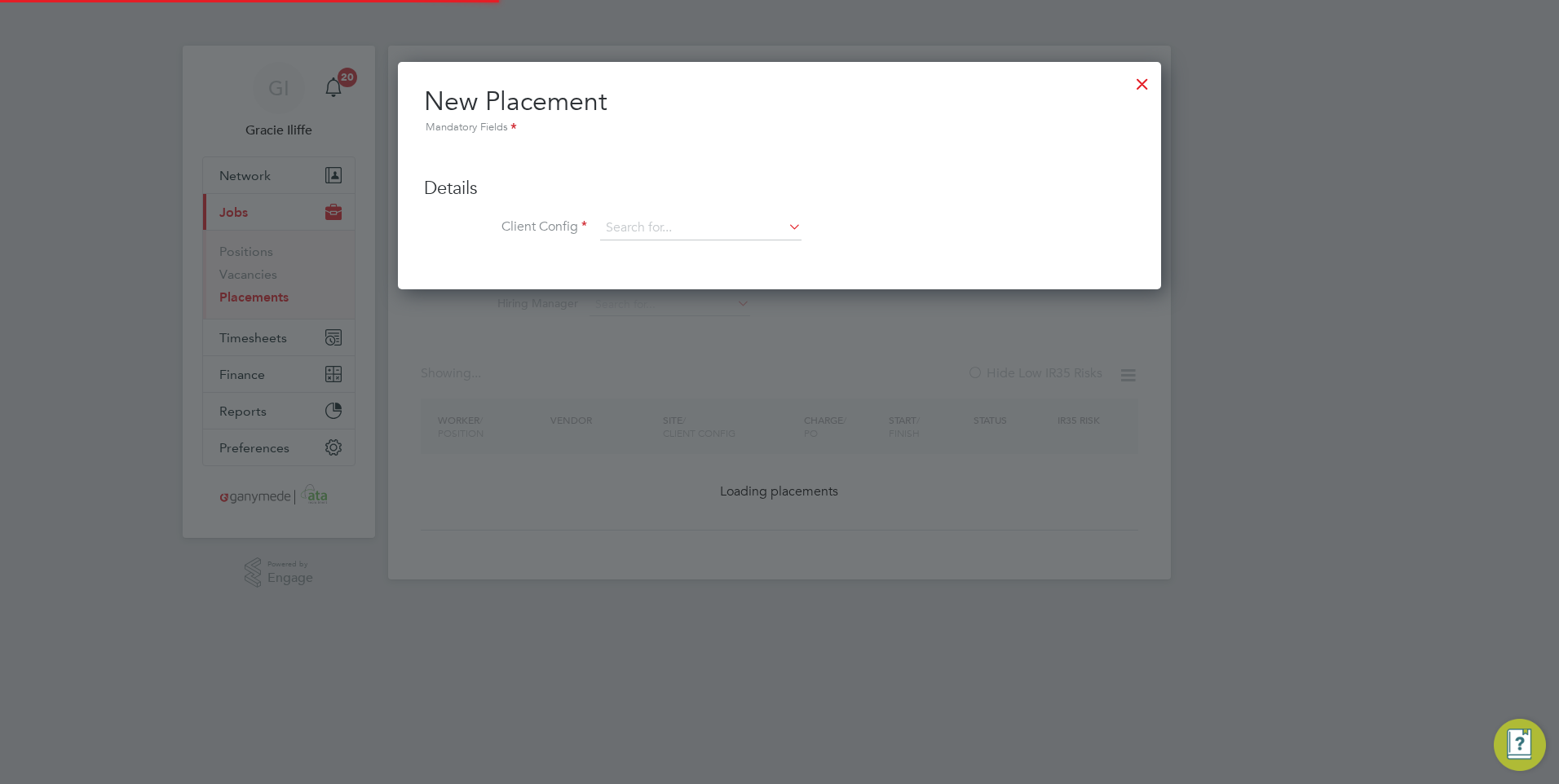 scroll, scrollTop: 8, scrollLeft: 8, axis: both 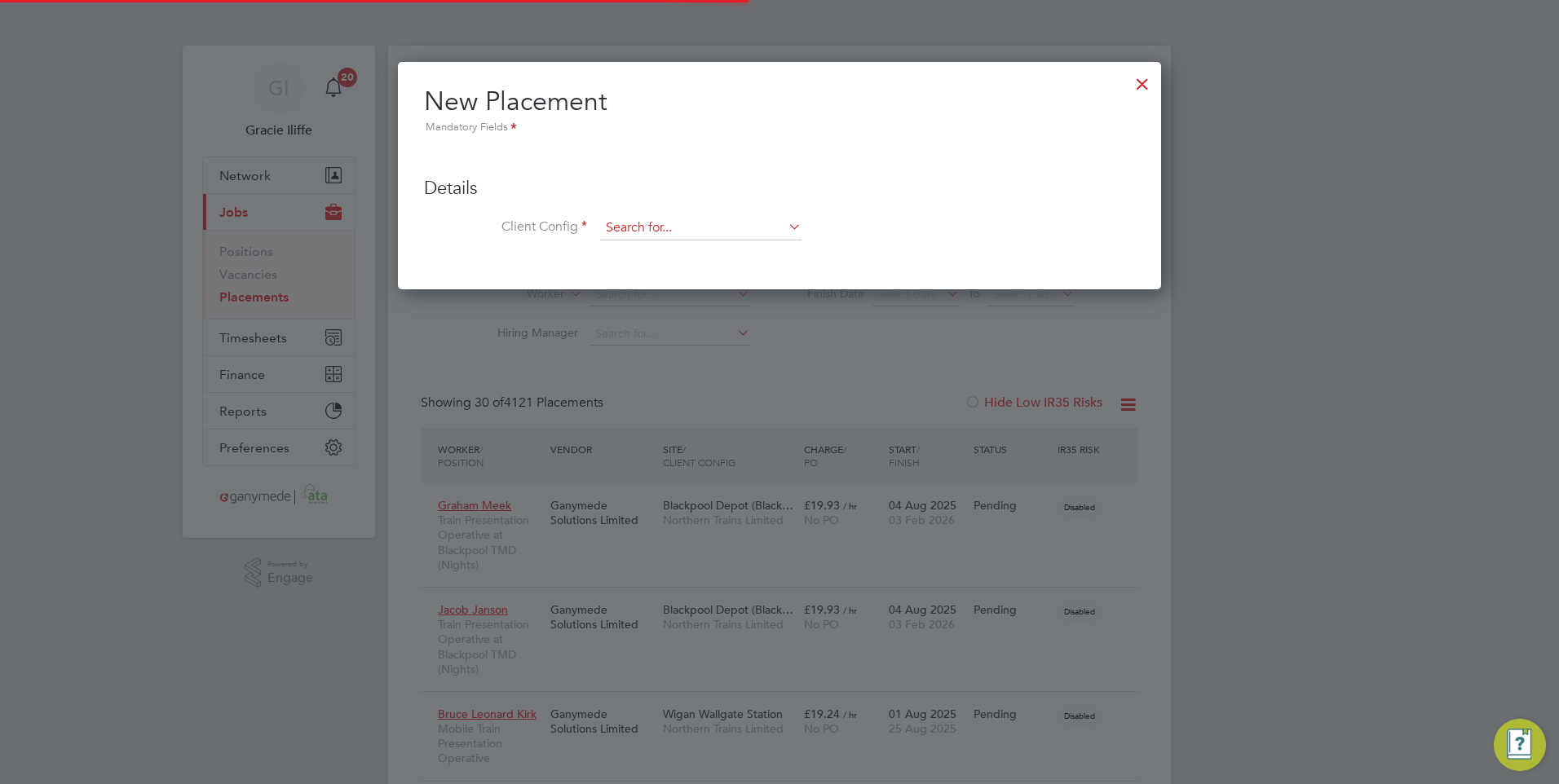 click at bounding box center (700, 228) 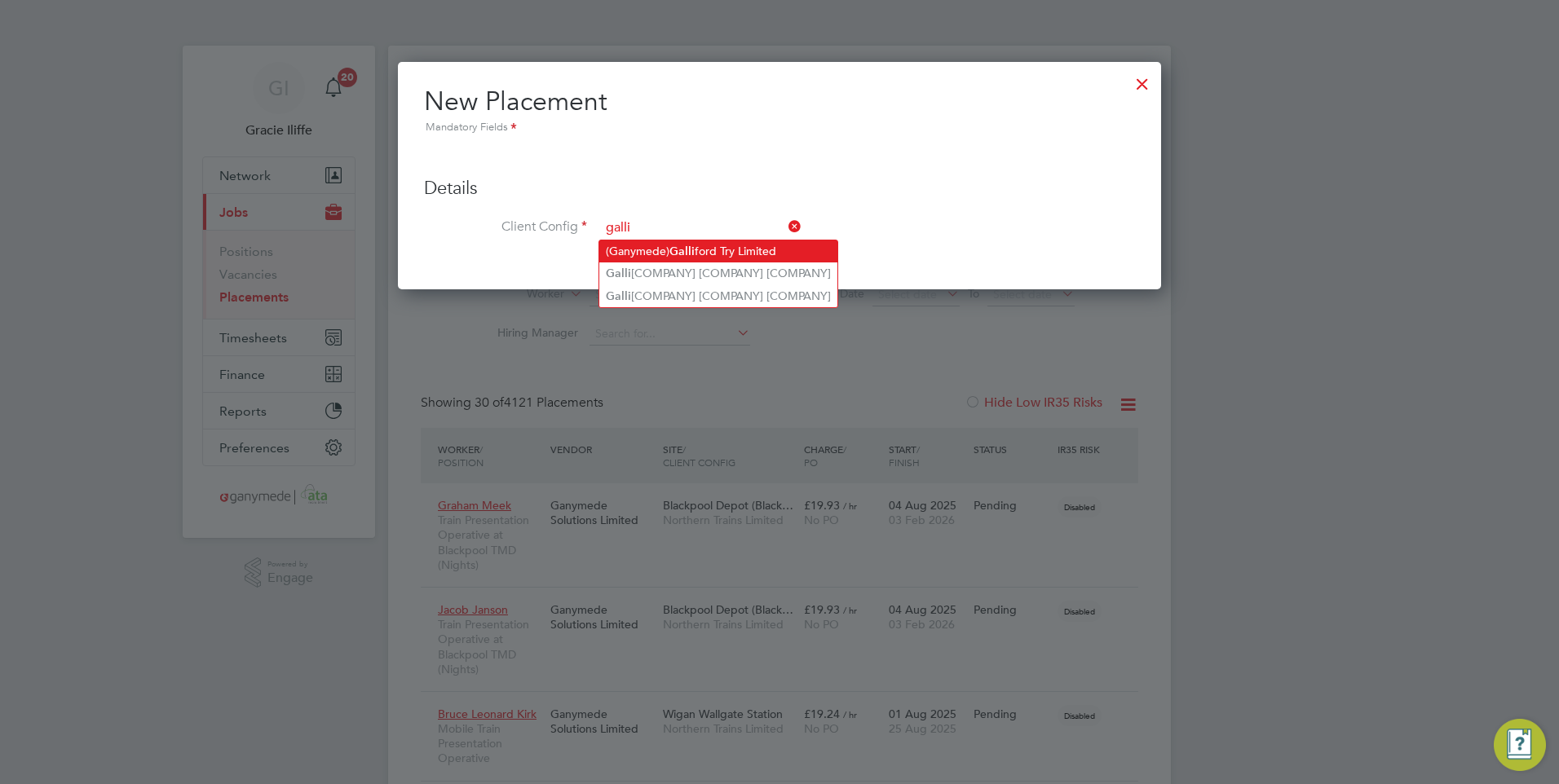 click on "(Ganymede)  [COMPANY] [COMPANY] Limited" 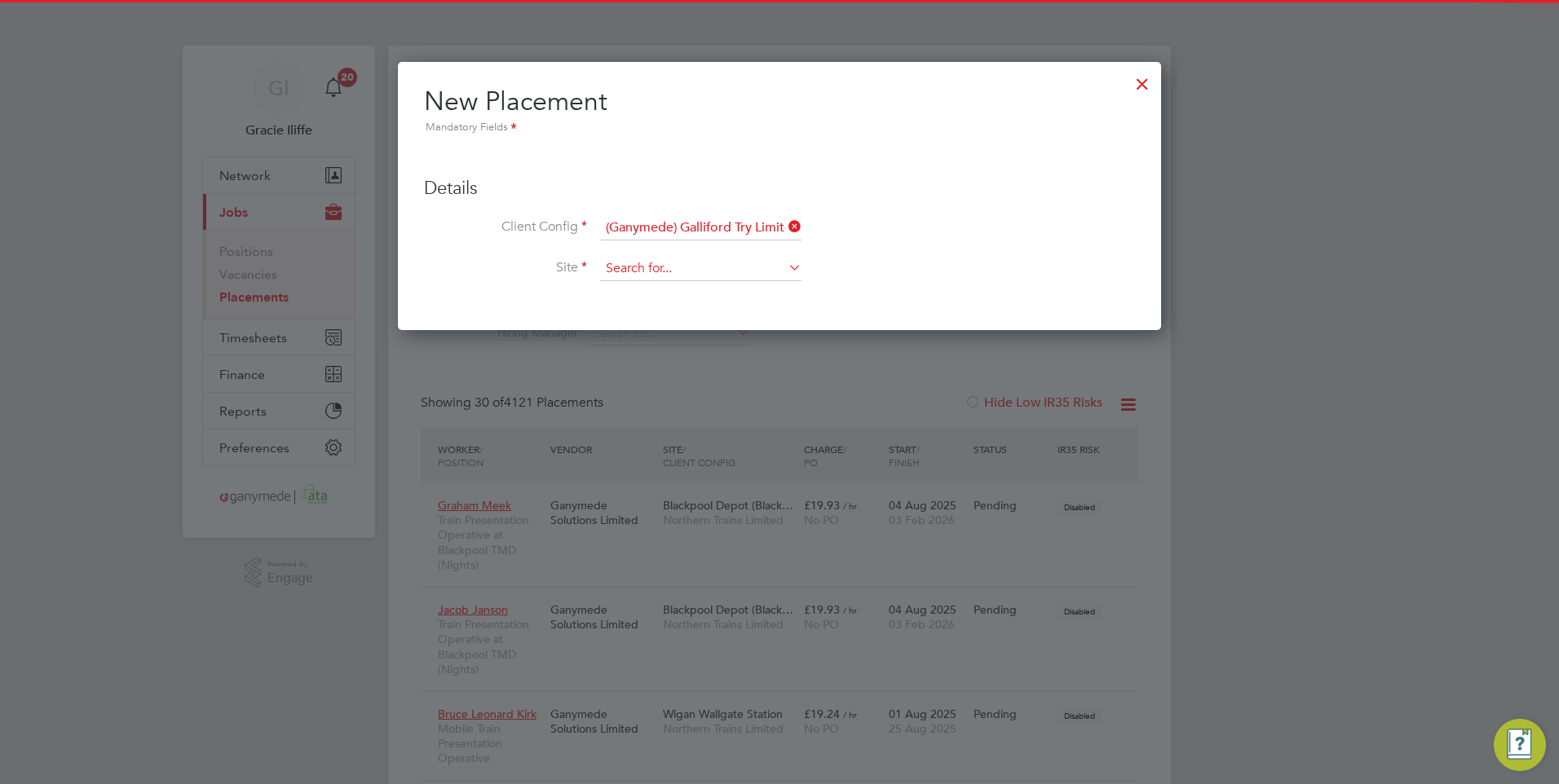 click at bounding box center (700, 269) 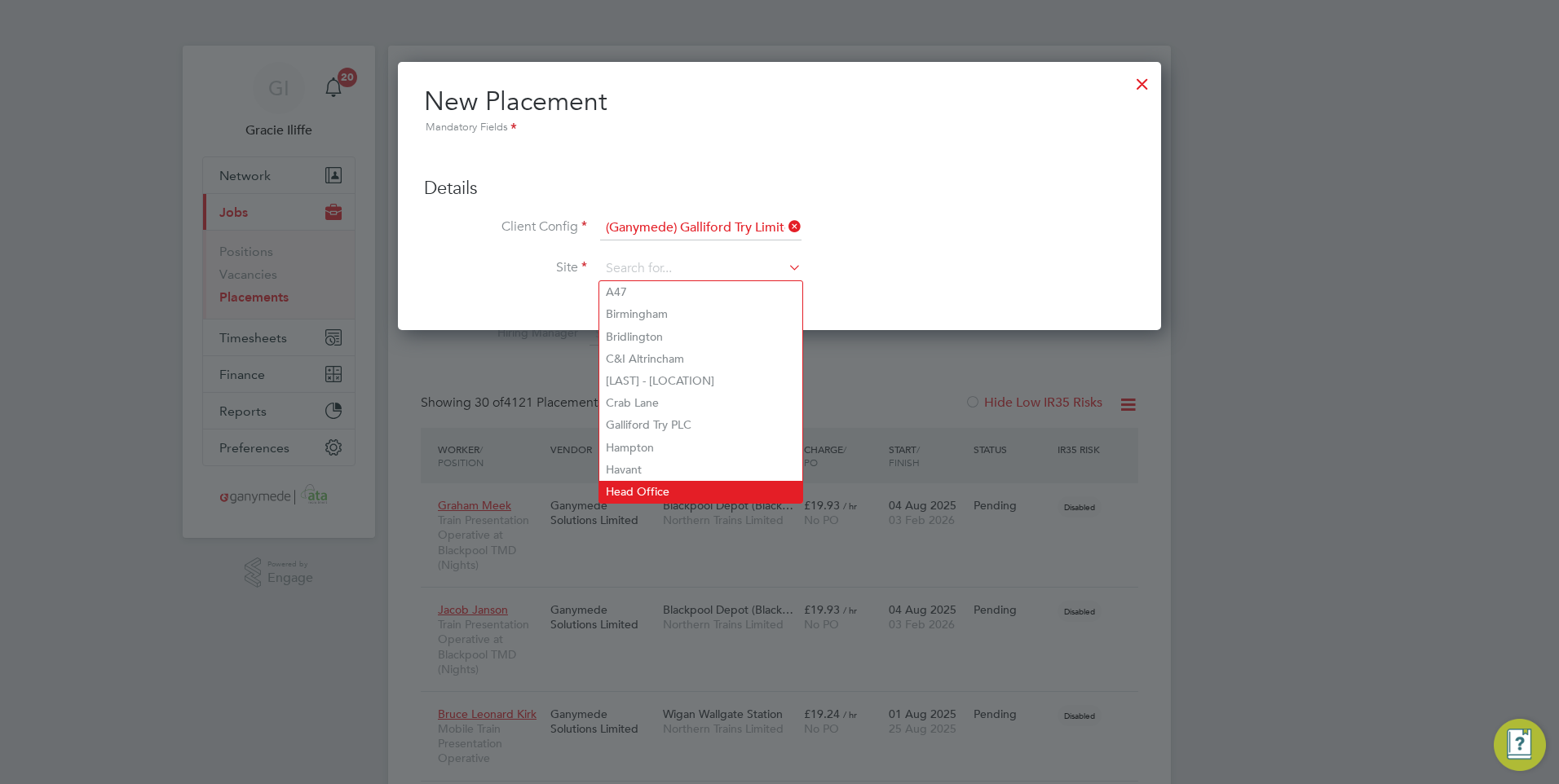 click on "Head Office" 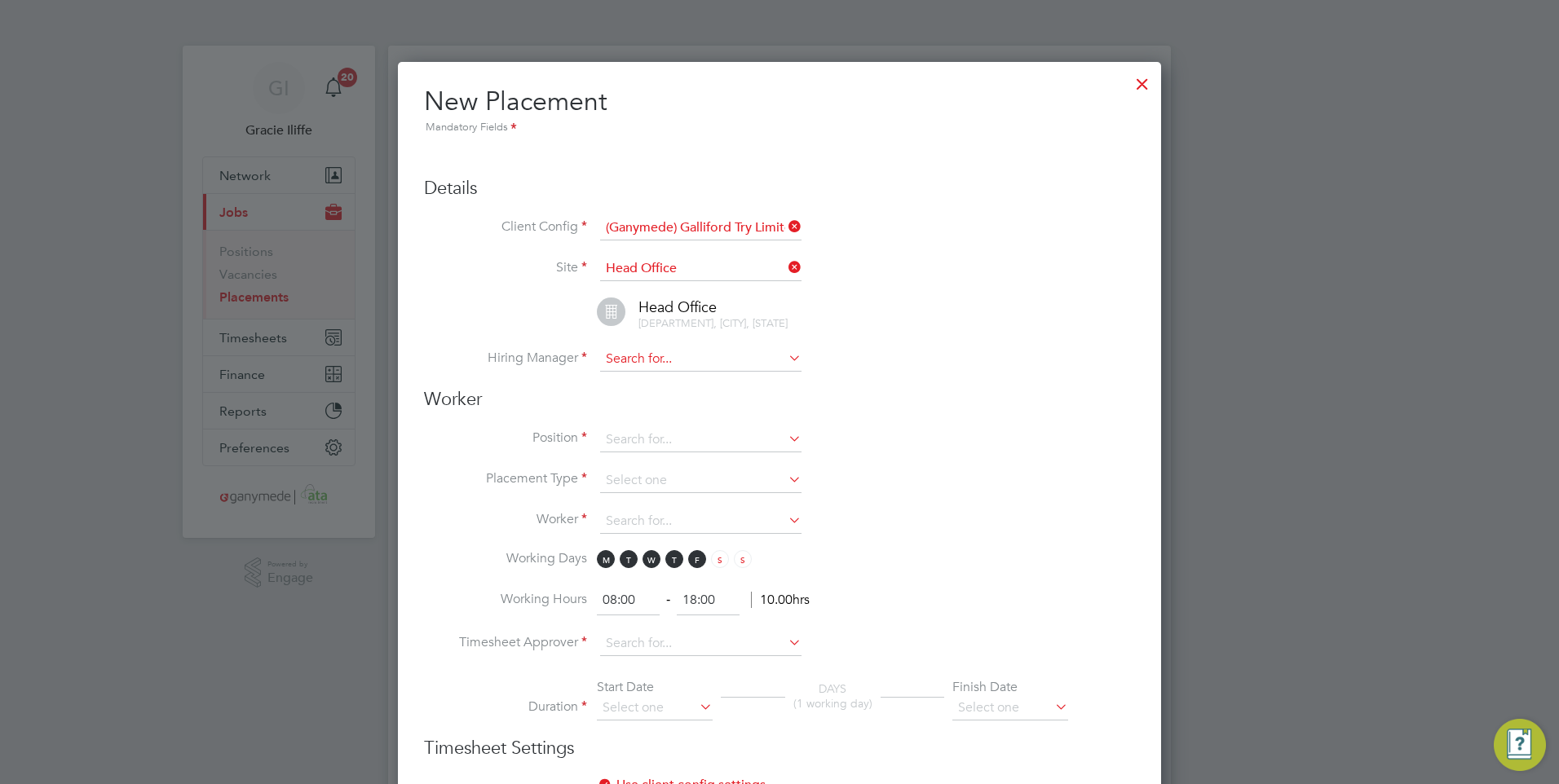click at bounding box center [700, 359] 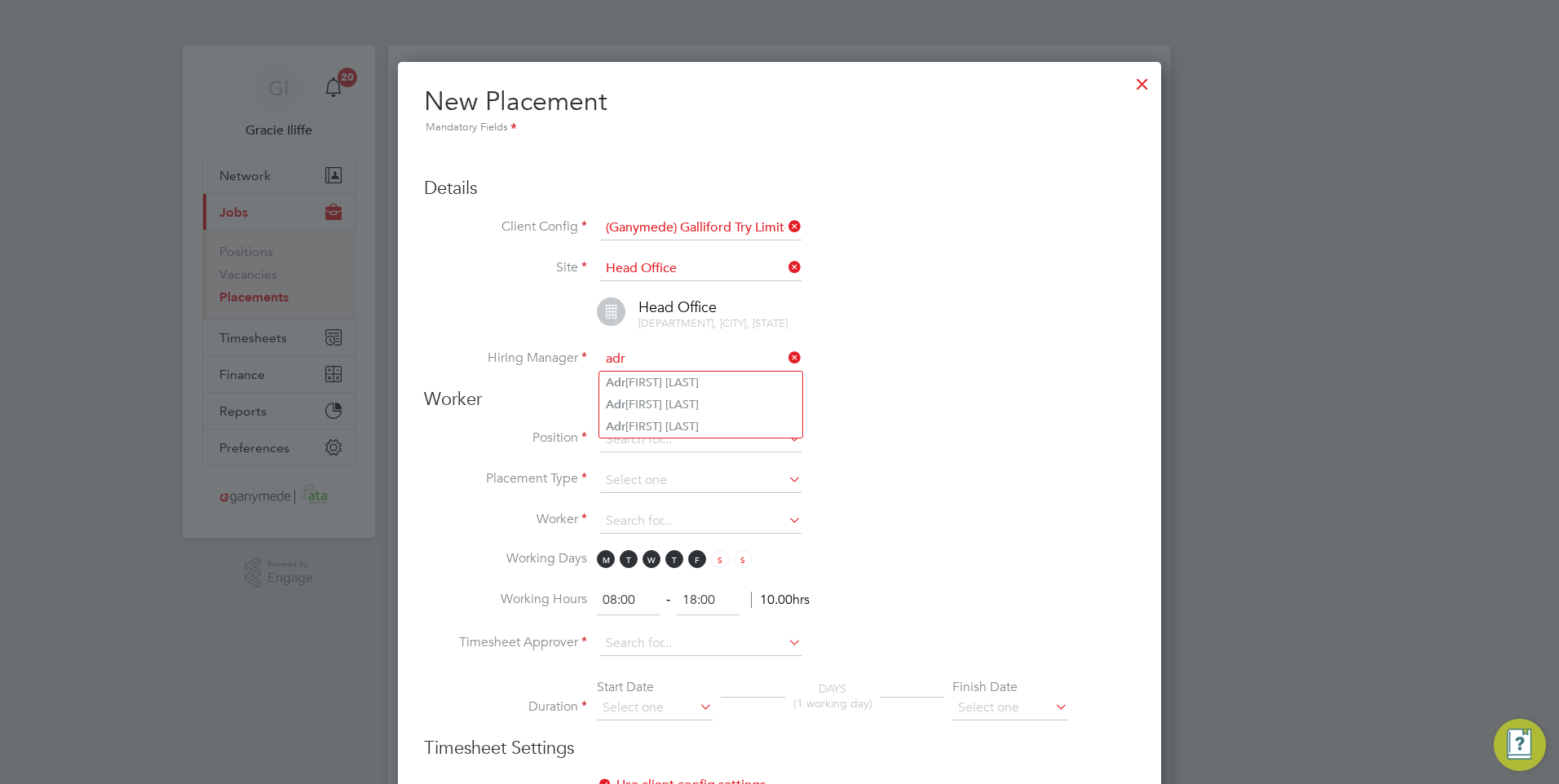 type on "adr" 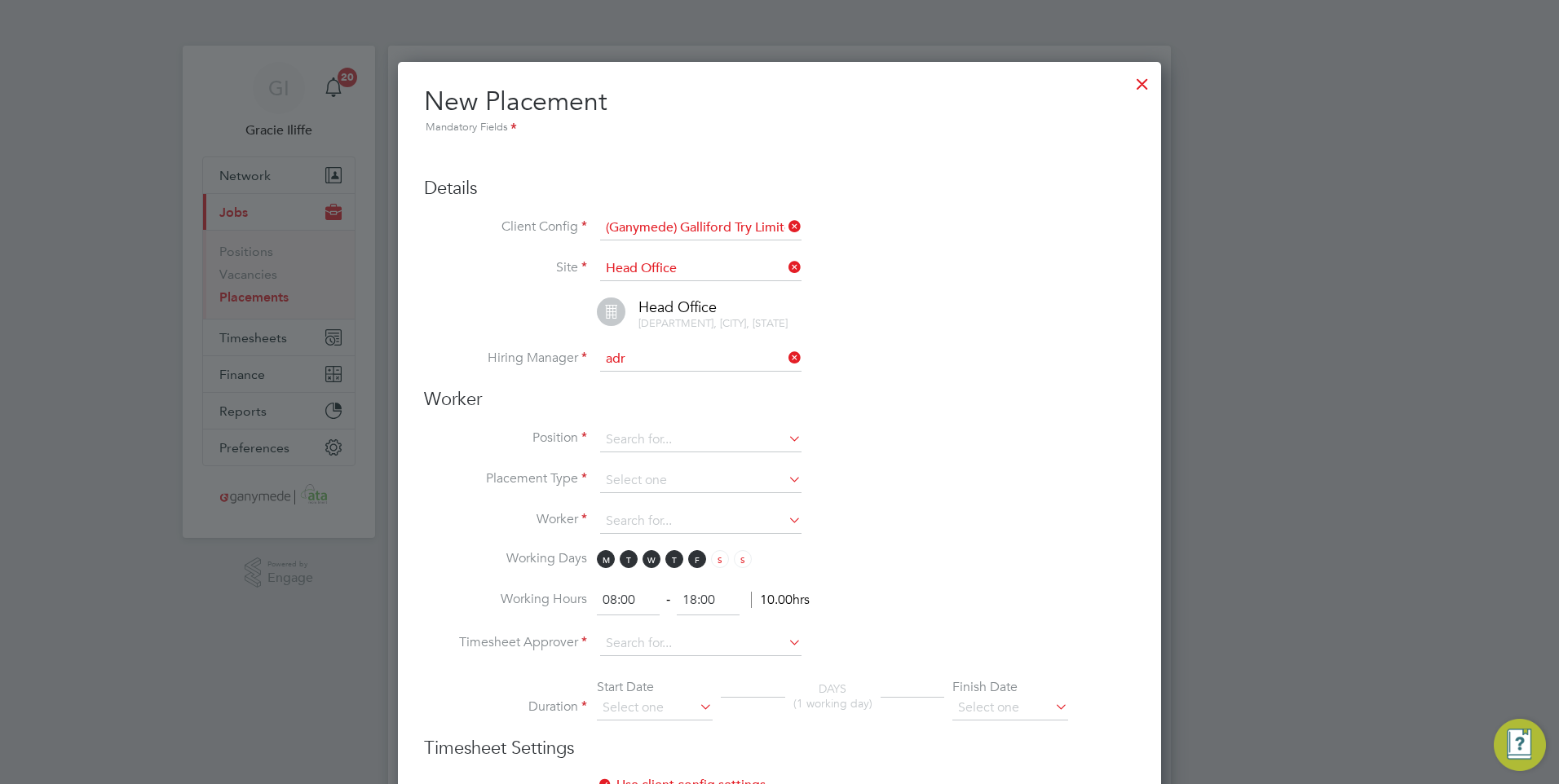 type 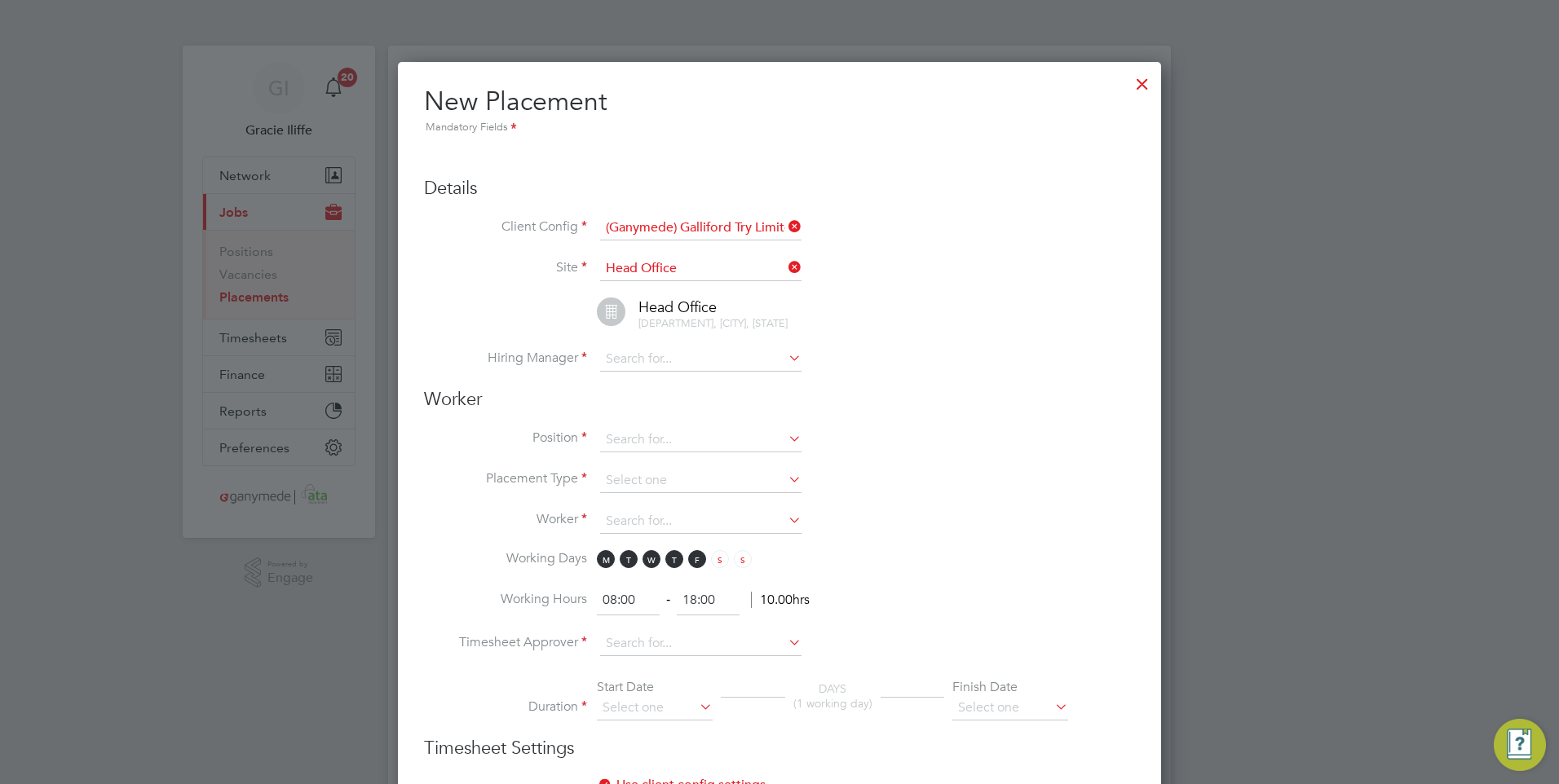 click at bounding box center [1142, 80] 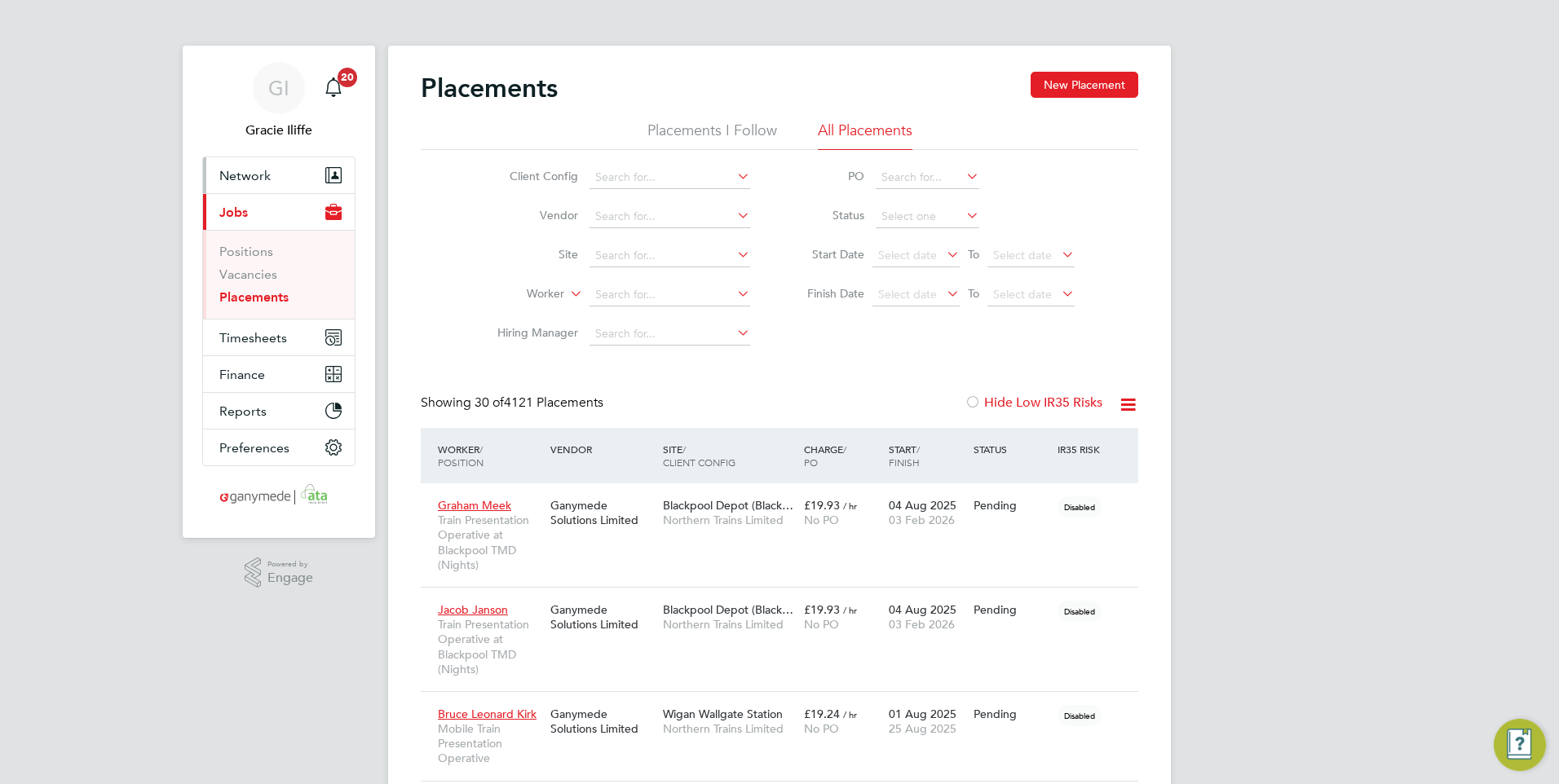 click on "Network" at bounding box center [245, 175] 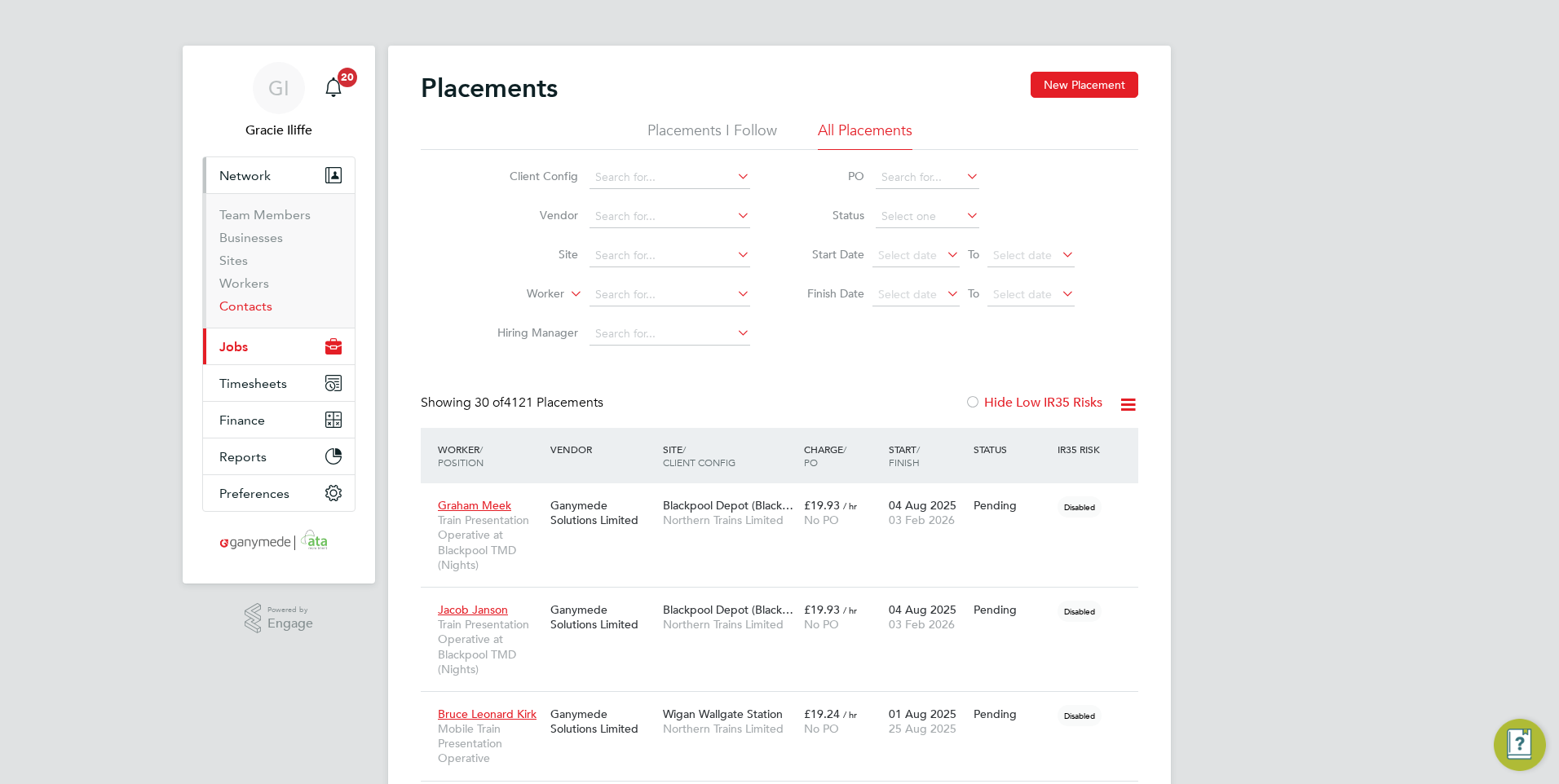 click on "Contacts" at bounding box center [245, 306] 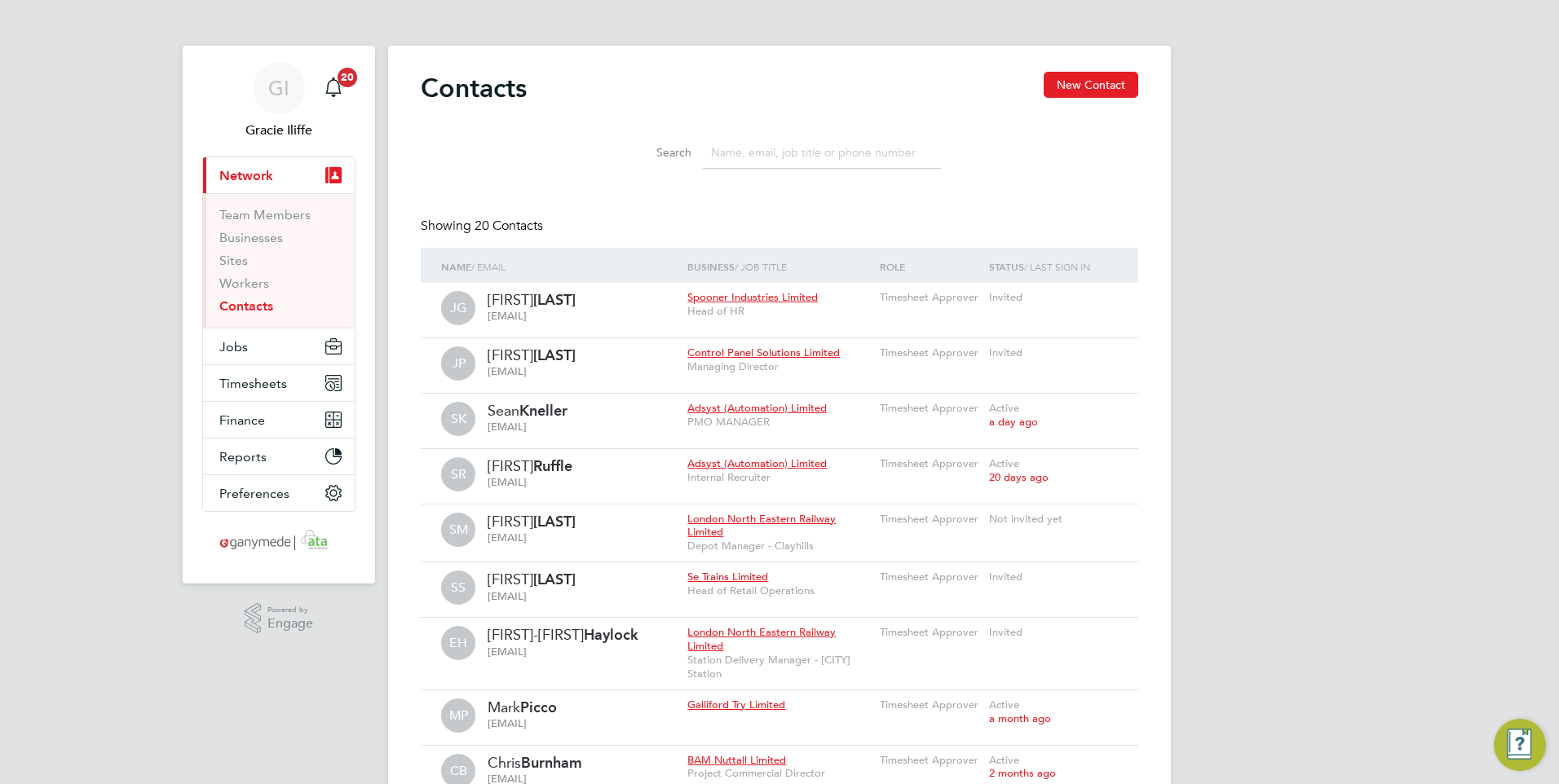 click 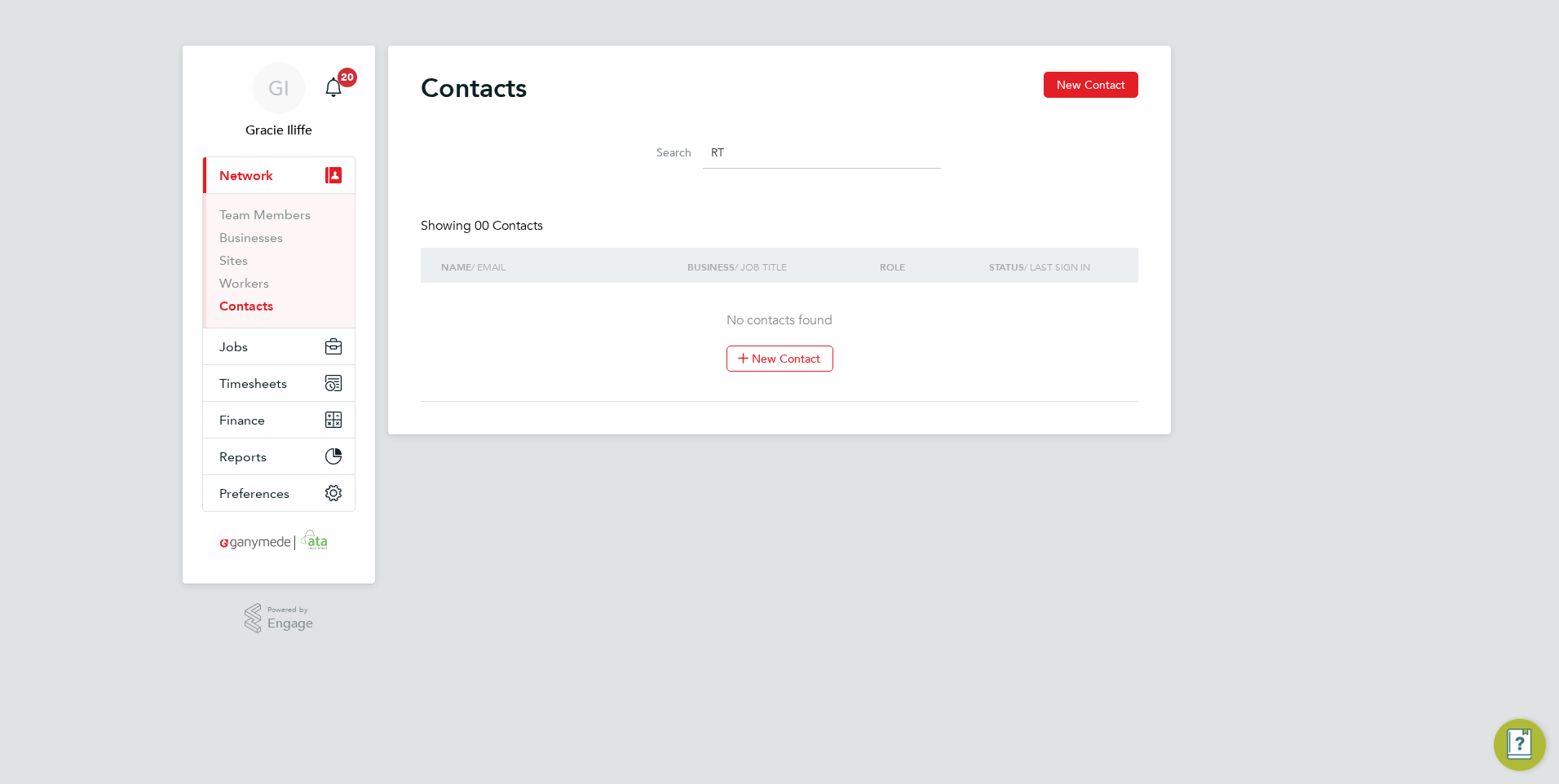 type on "R" 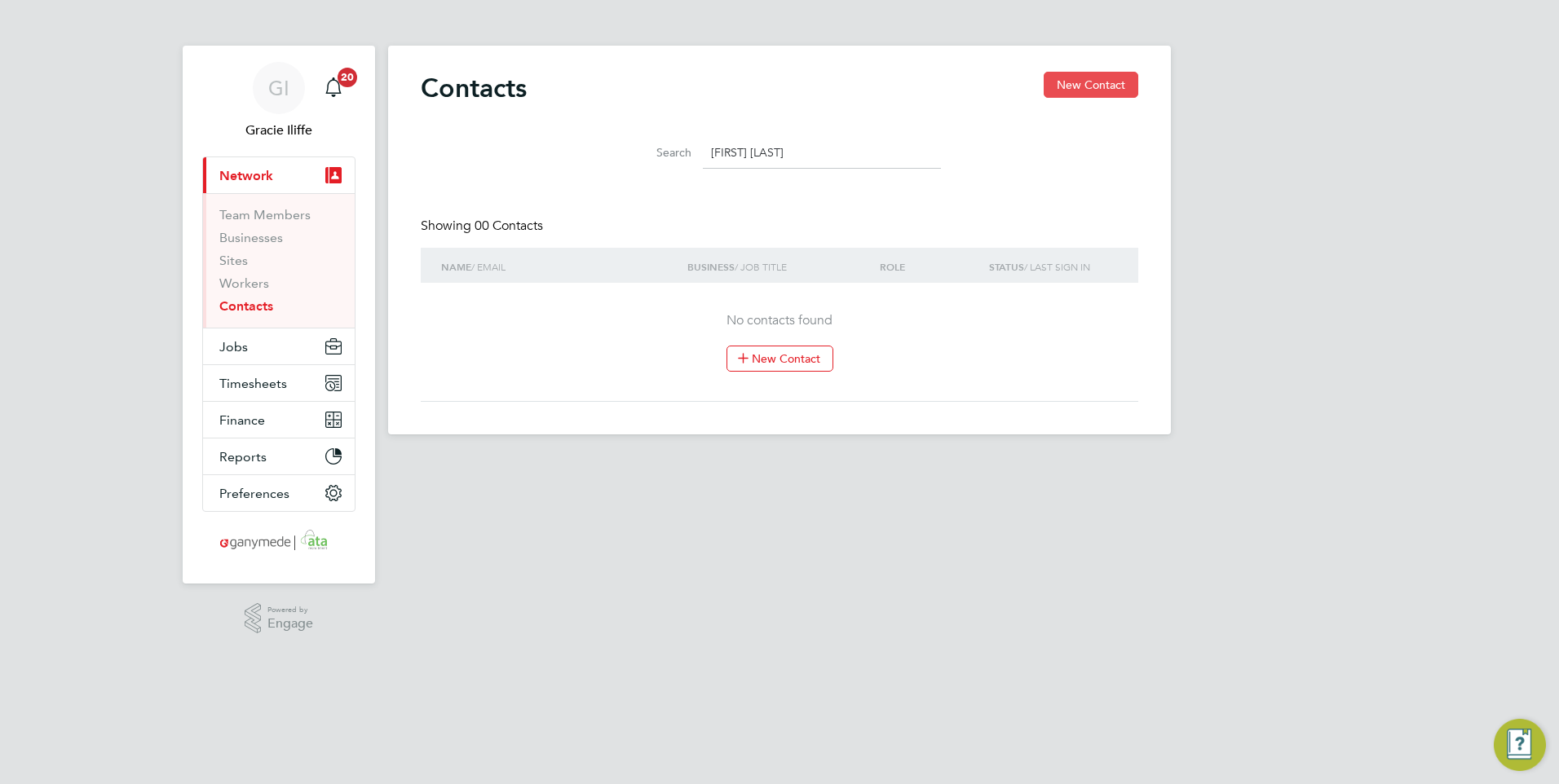 type on "[FIRST] [LAST]" 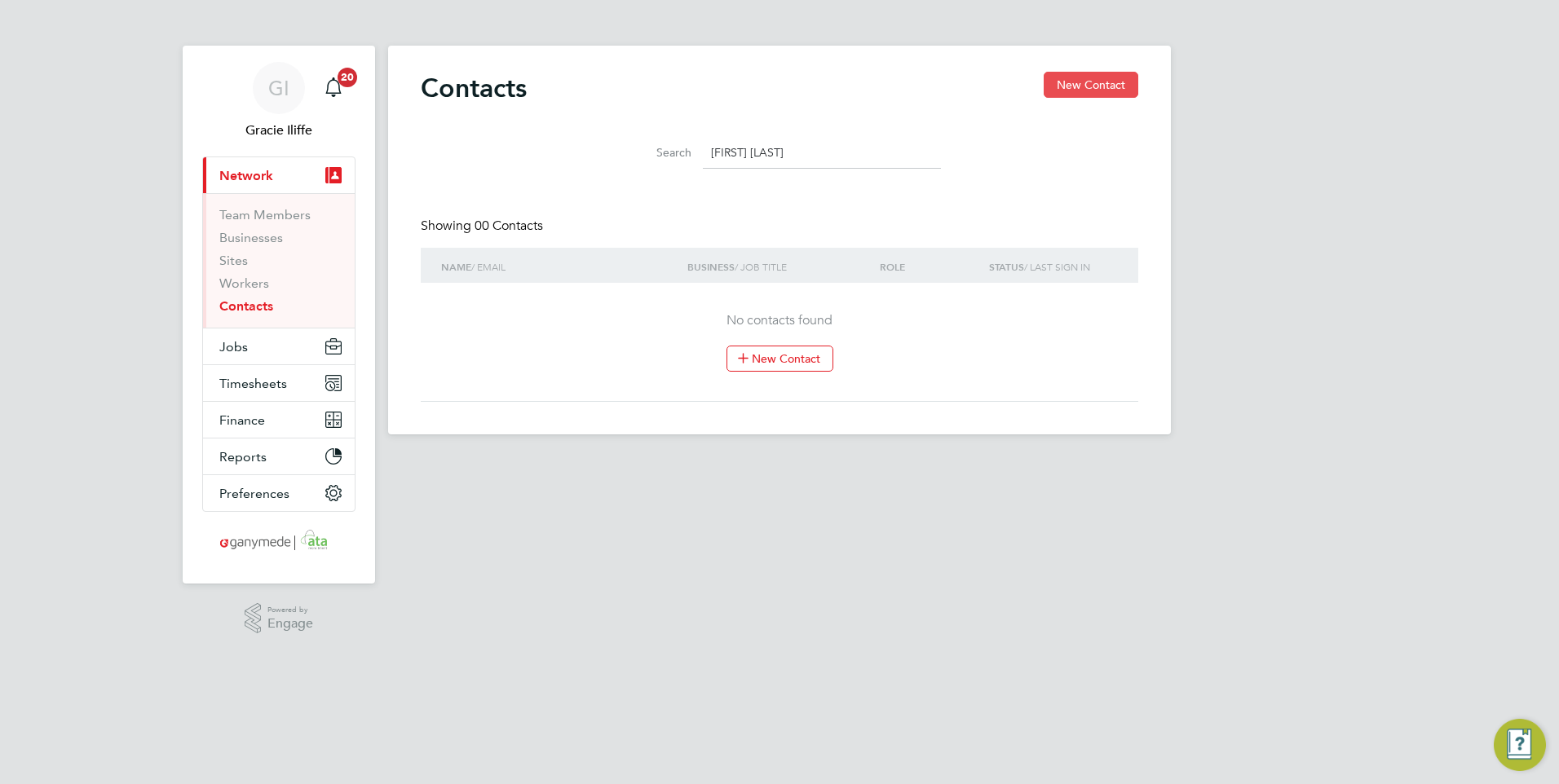 click on "New Contact" 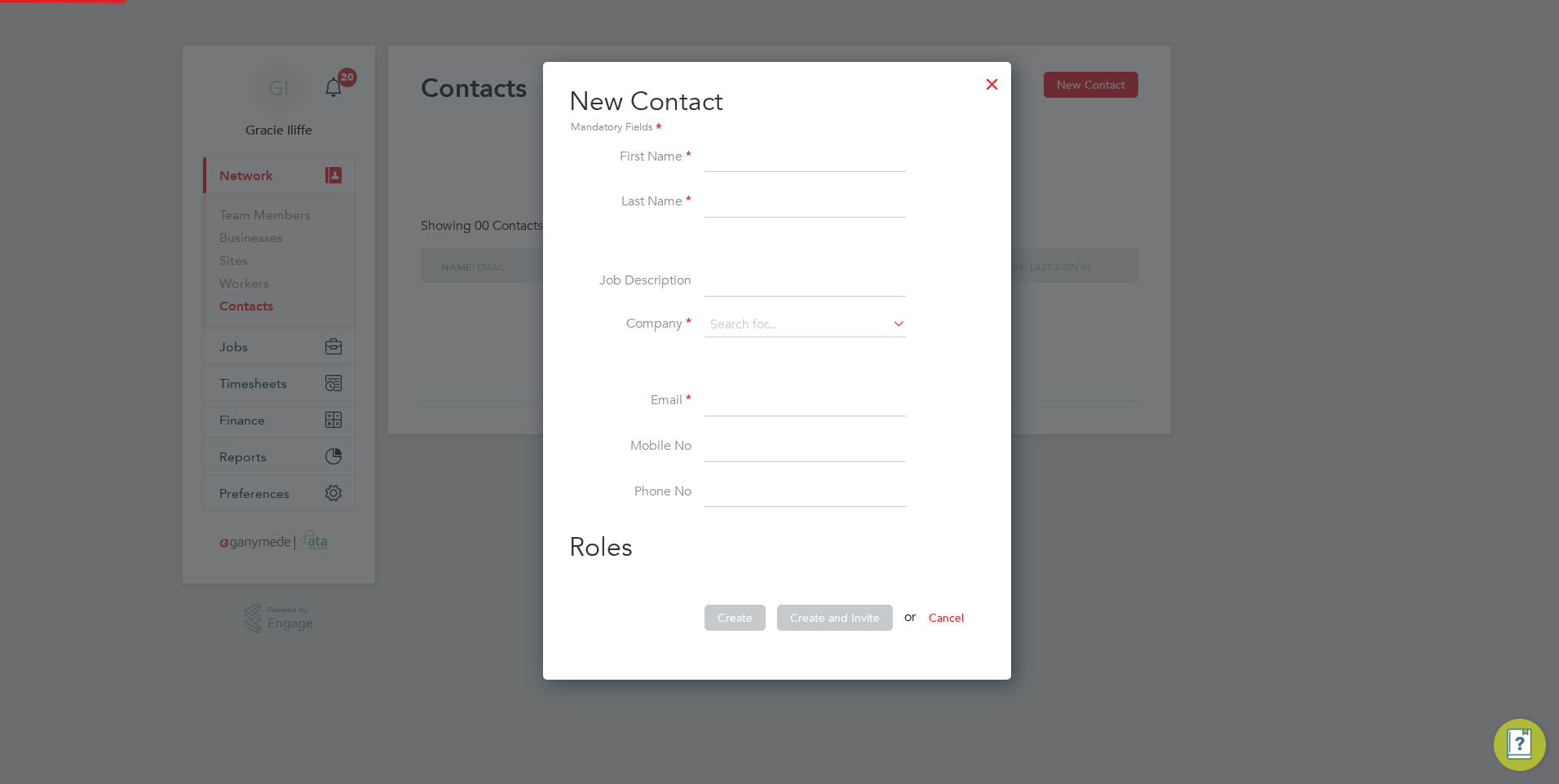 scroll, scrollTop: 8, scrollLeft: 8, axis: both 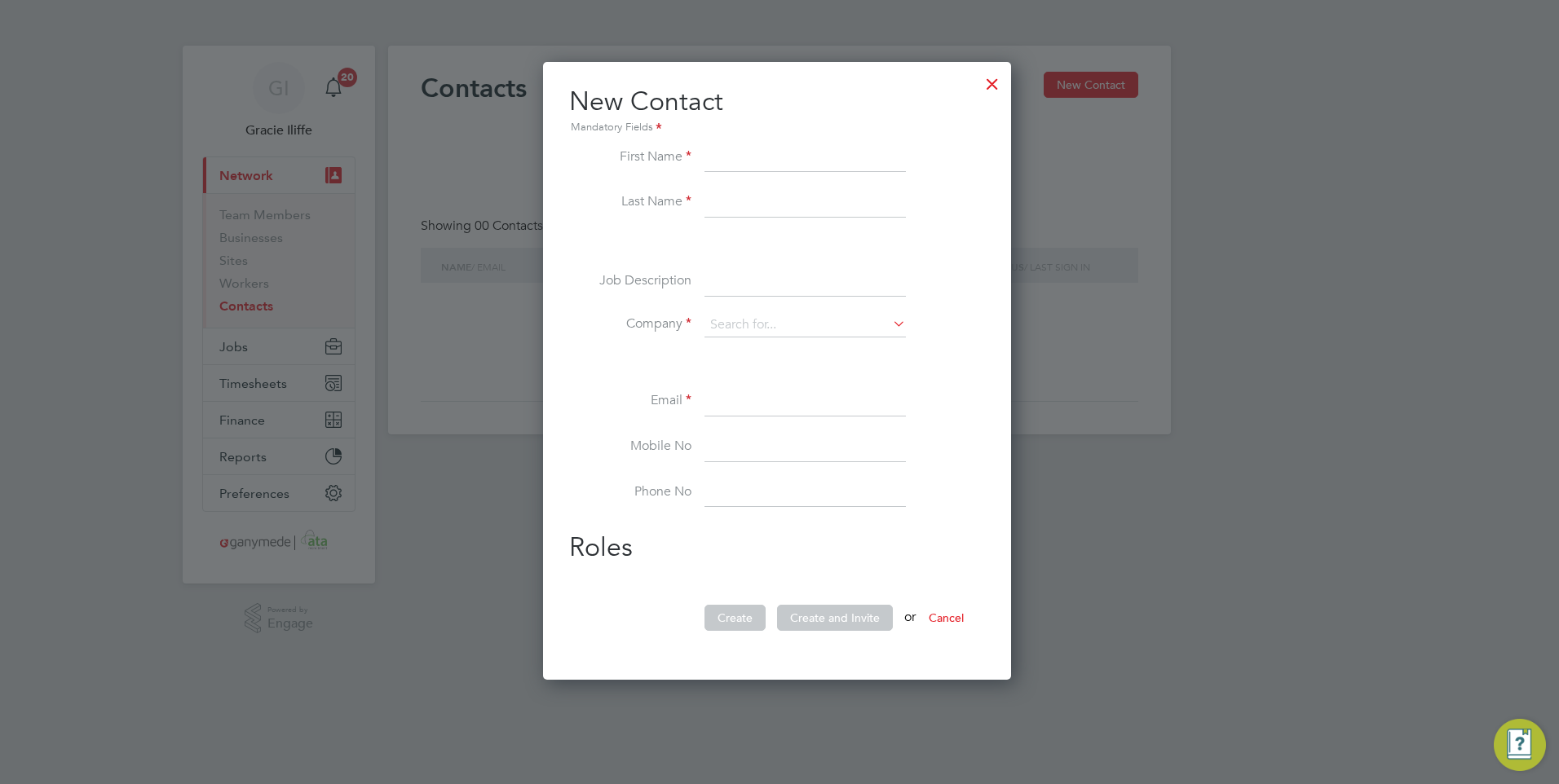 click at bounding box center [805, 158] 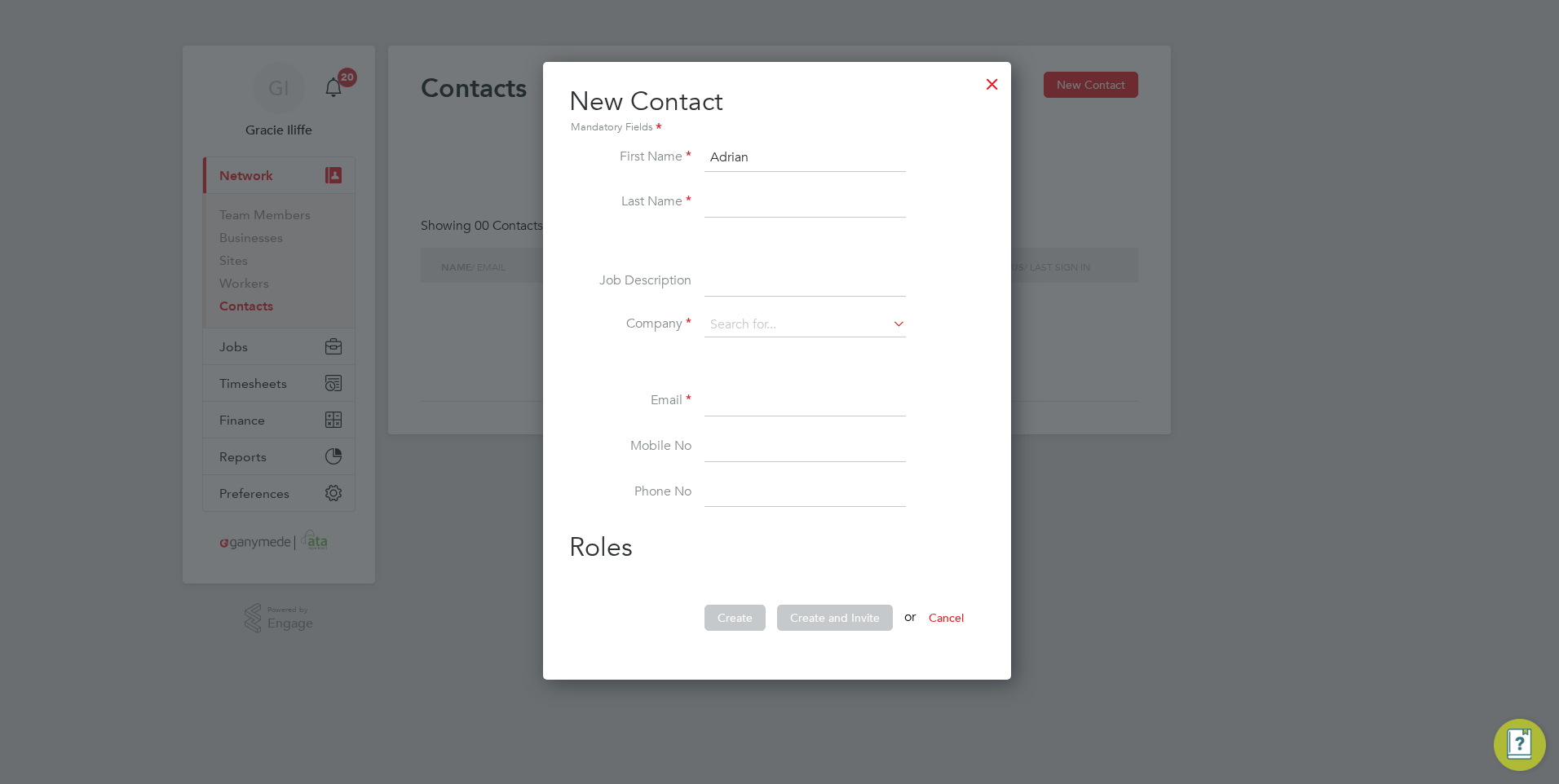 type on "Adrian" 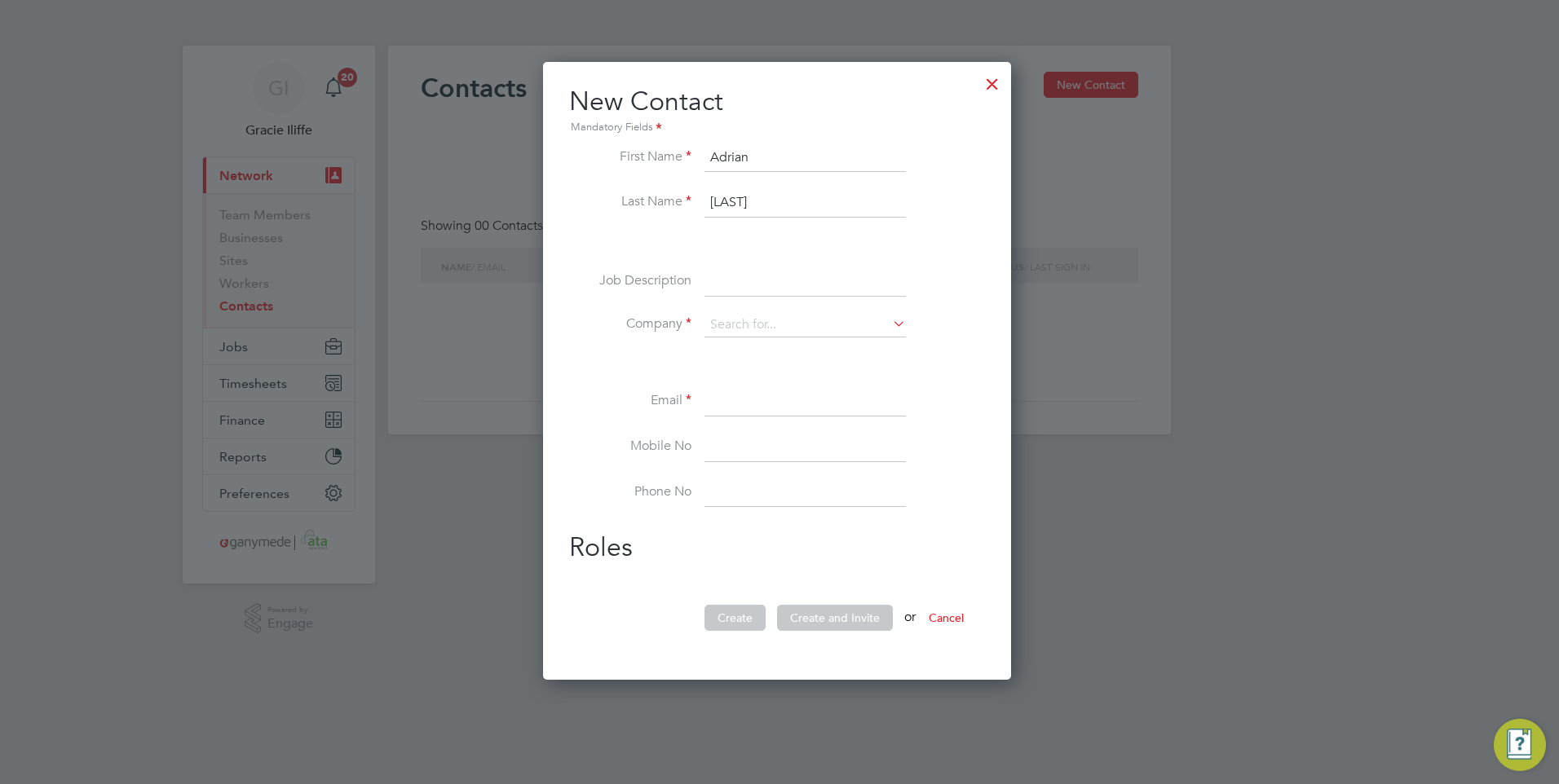 type on "[LAST]" 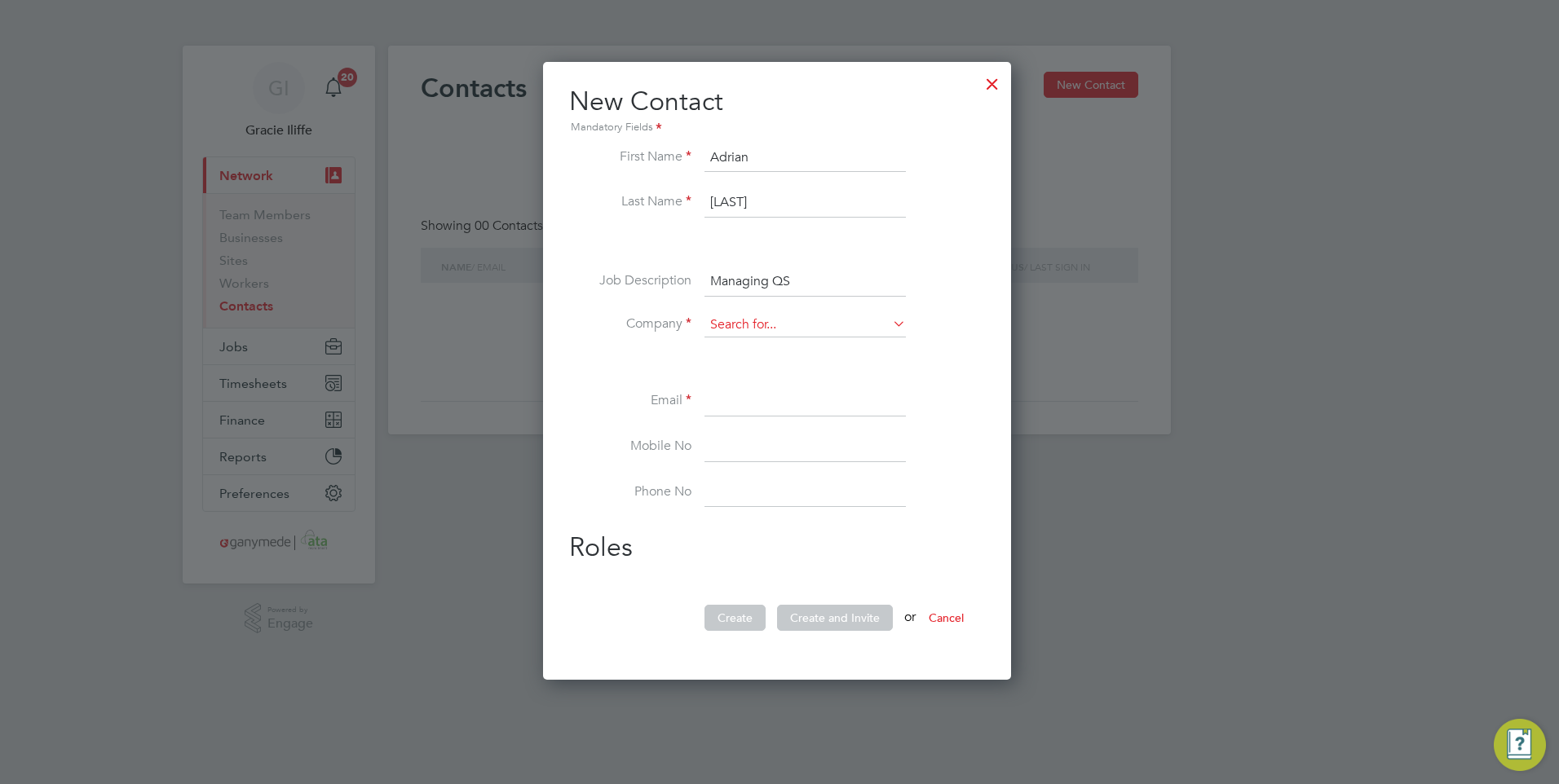 type on "Managing QS" 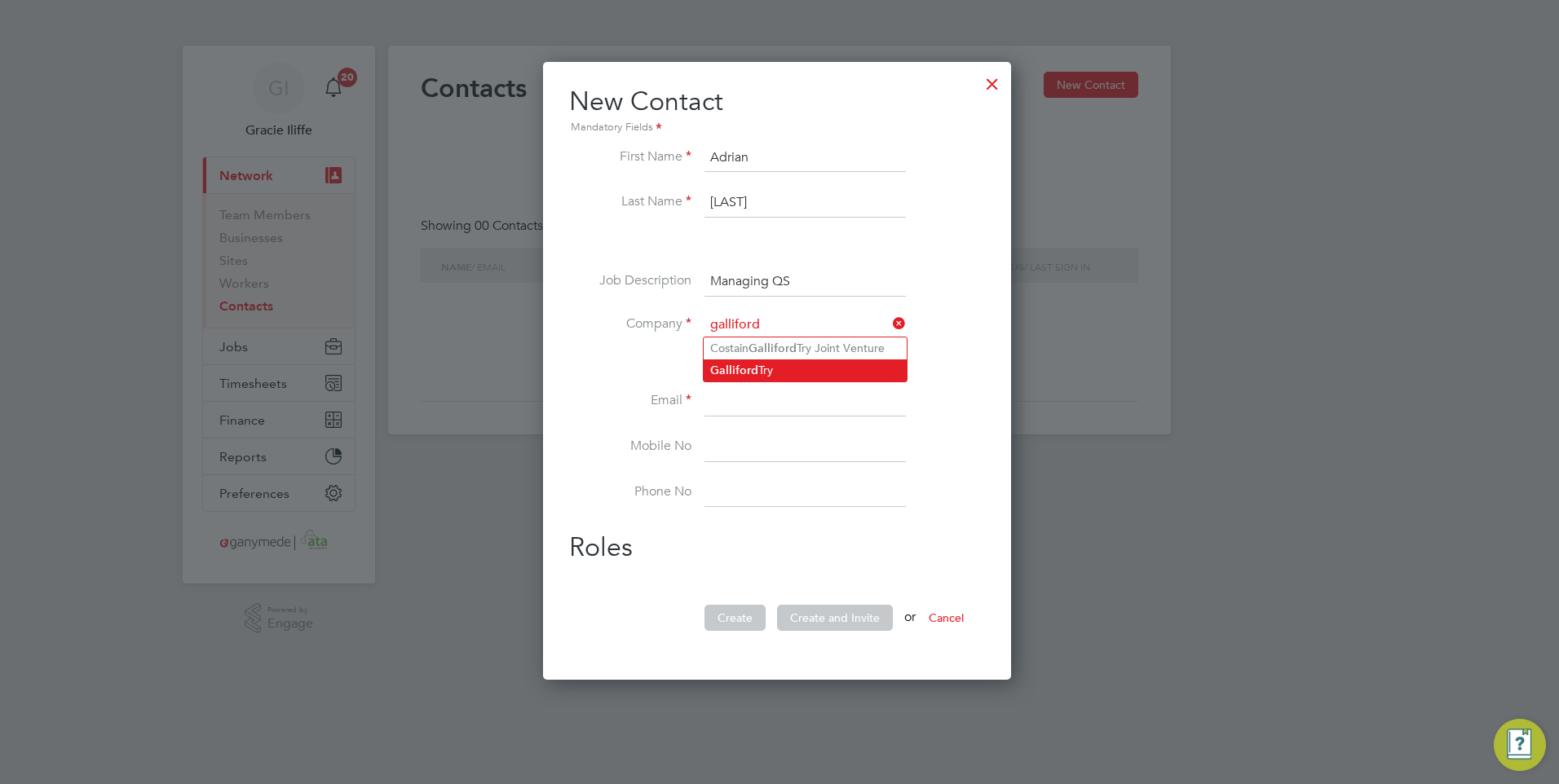 click on "Galliford  Try" 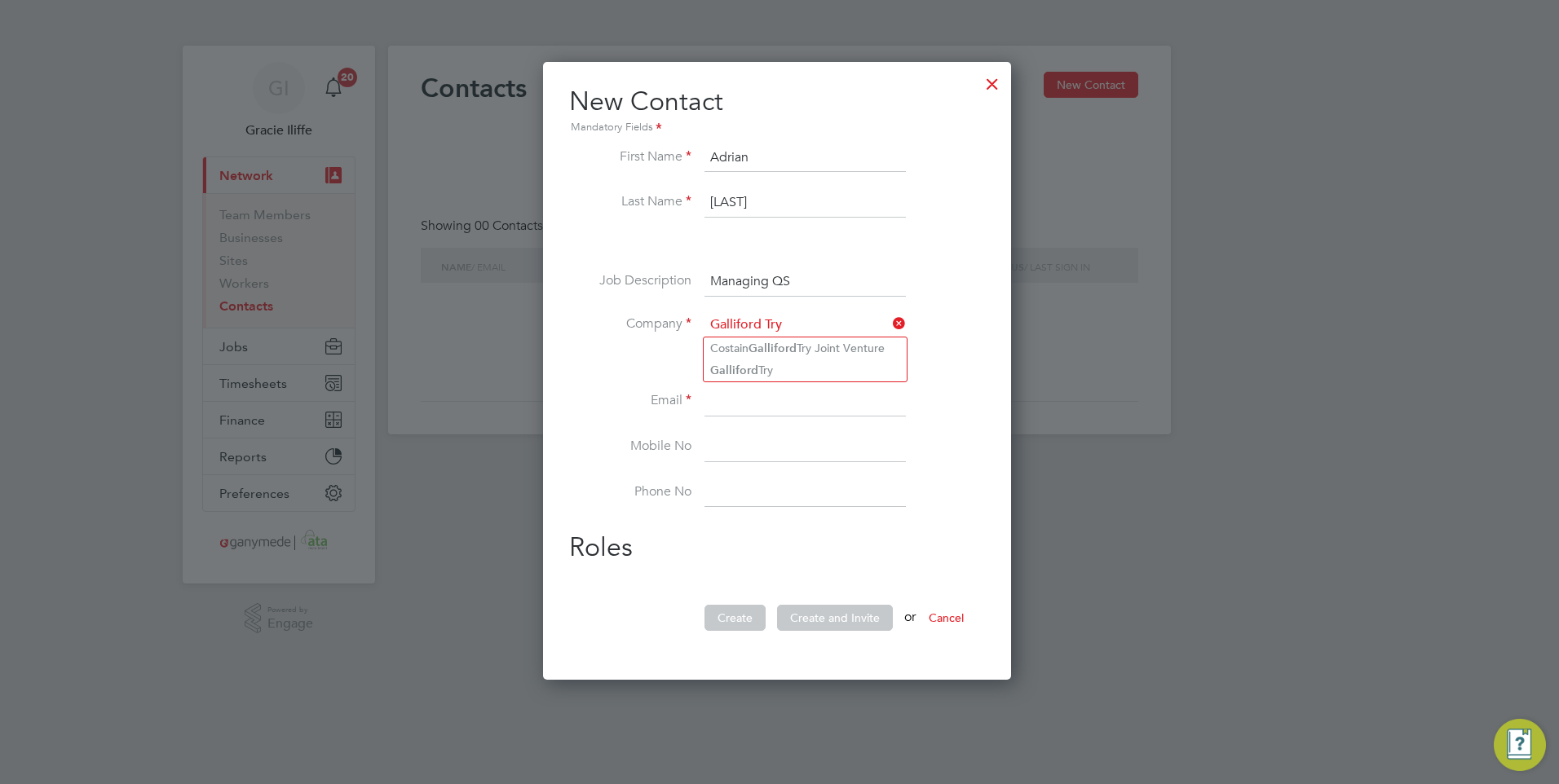 scroll, scrollTop: 8, scrollLeft: 8, axis: both 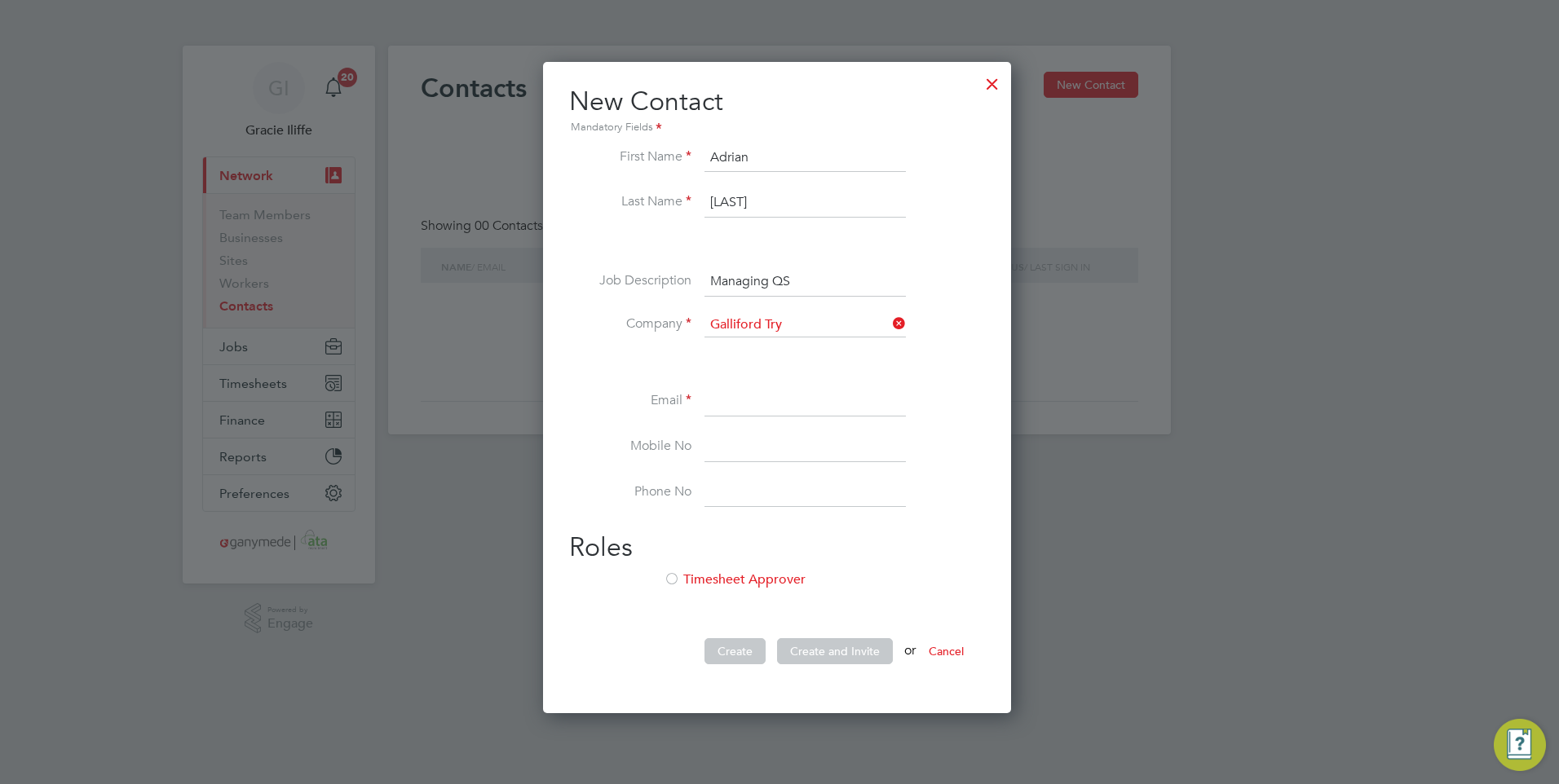 click at bounding box center [672, 580] 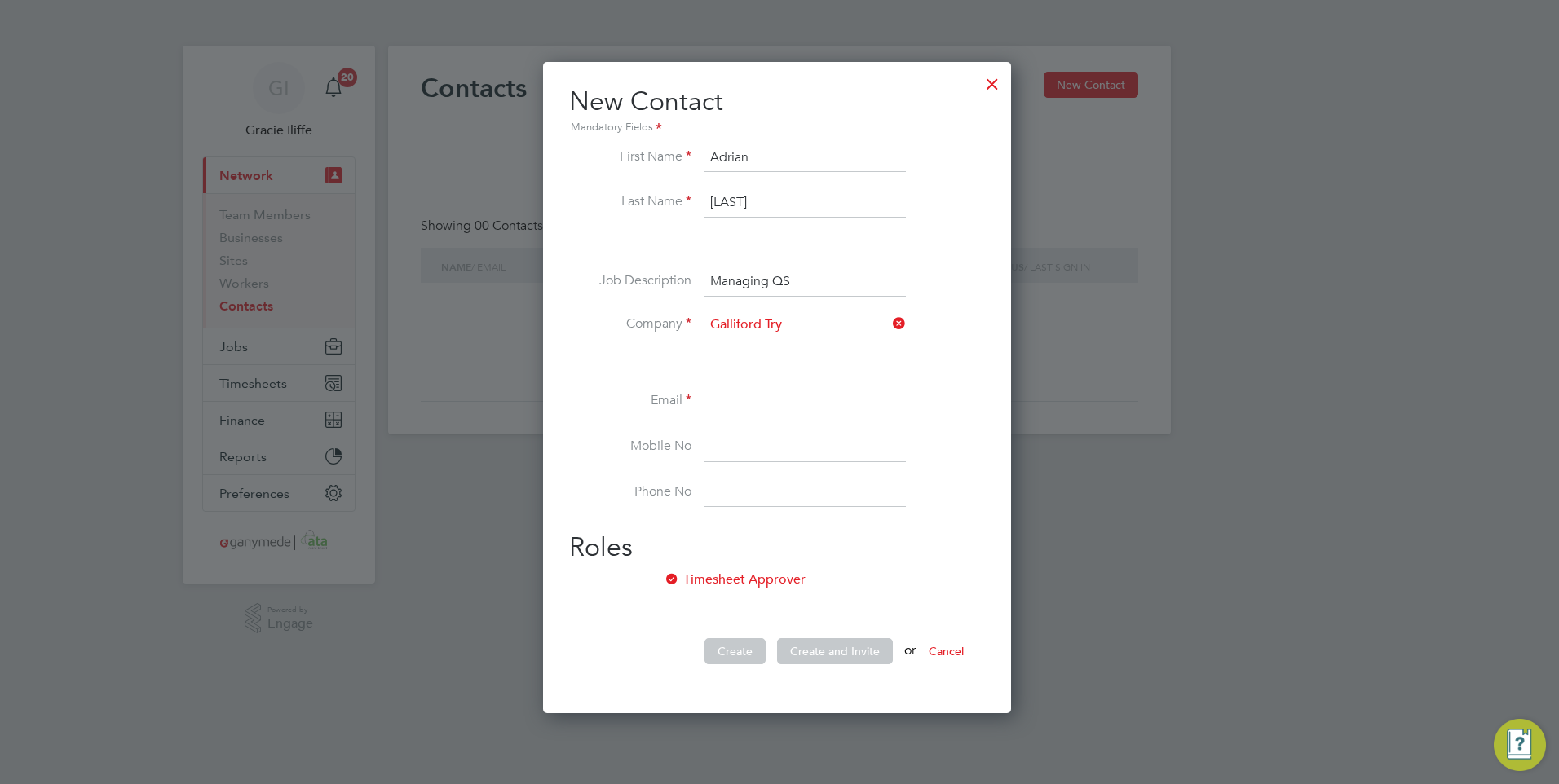 click at bounding box center (890, 324) 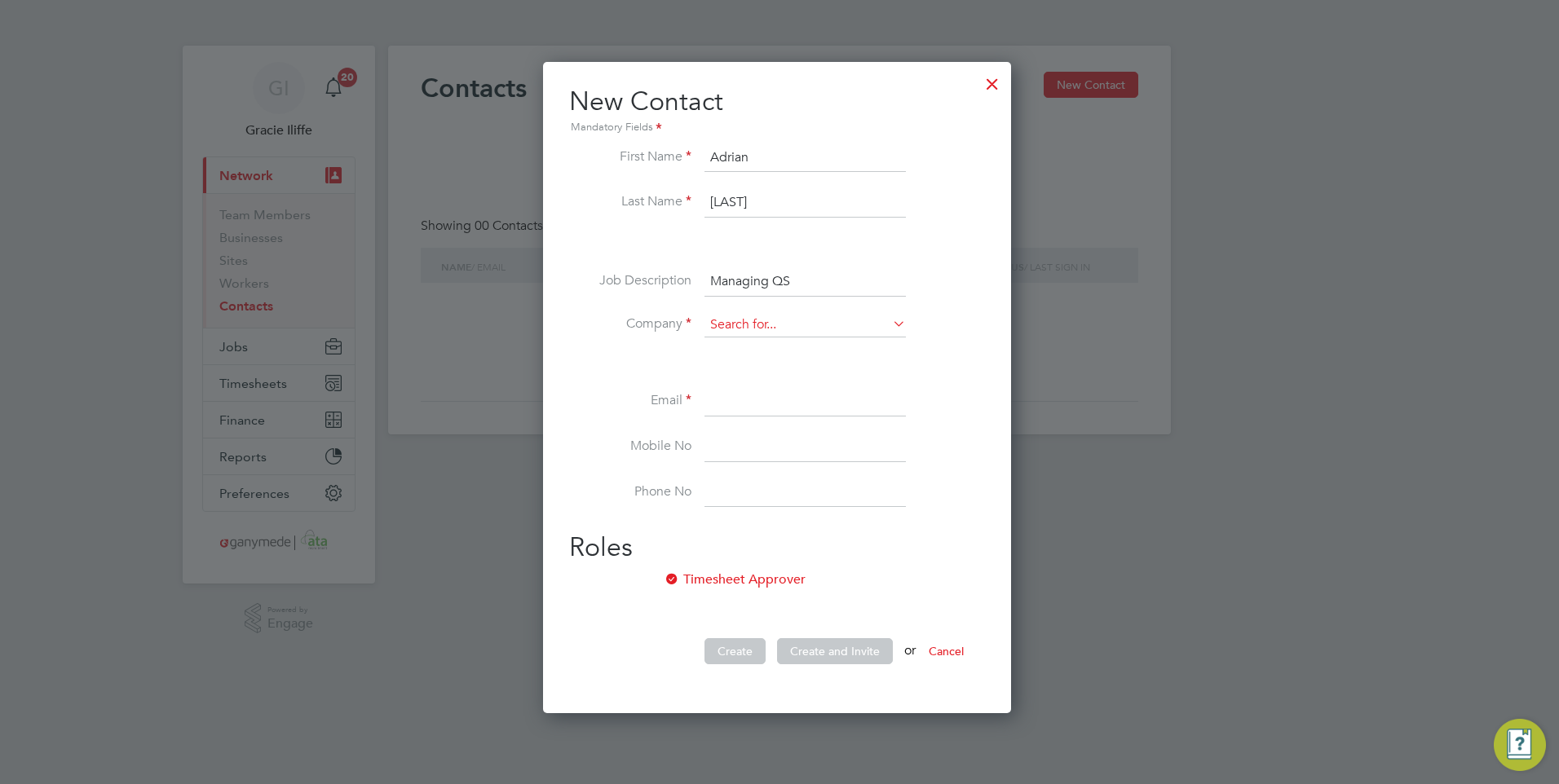 click at bounding box center (805, 325) 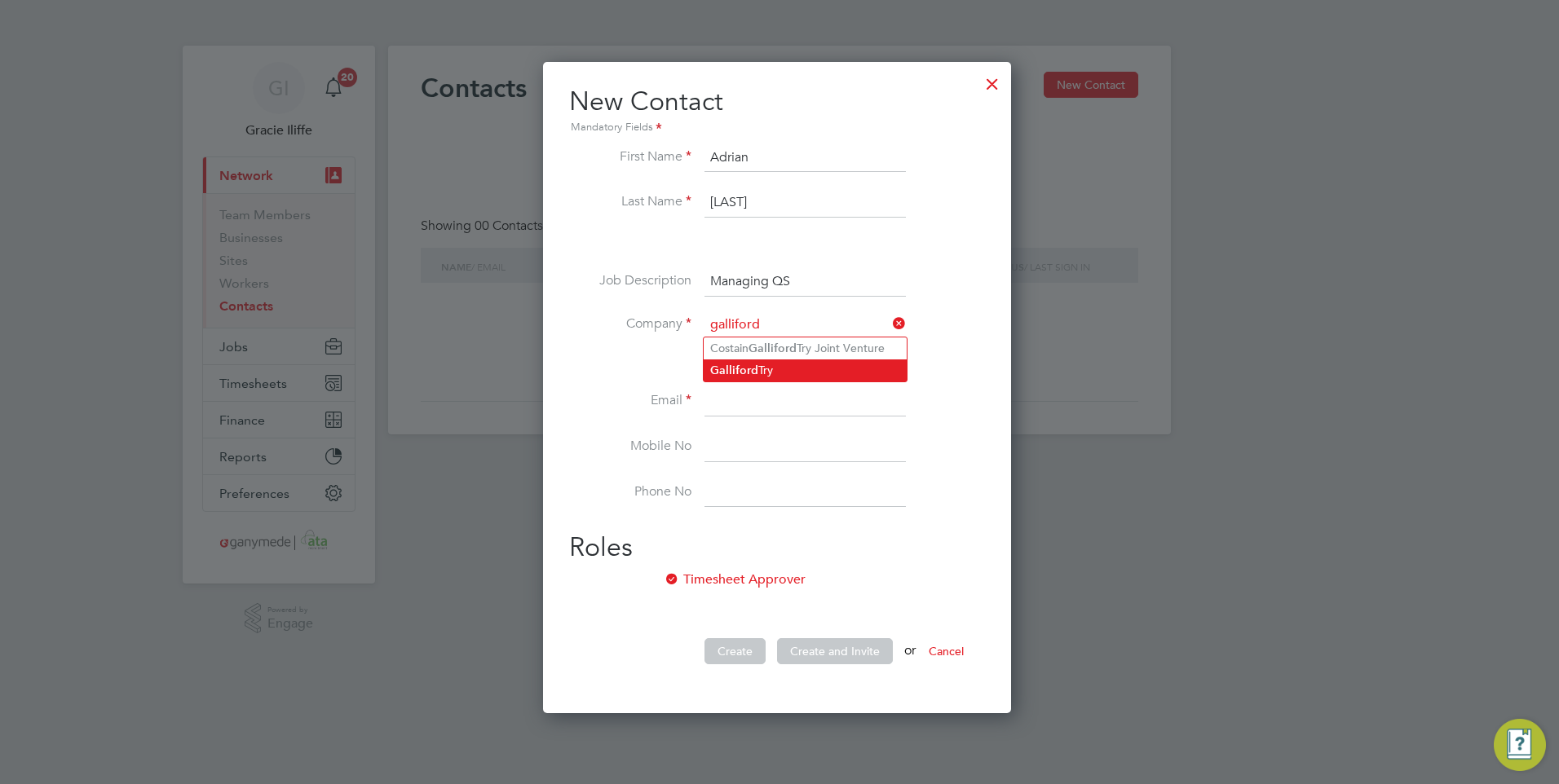 click on "Galliford  Try" 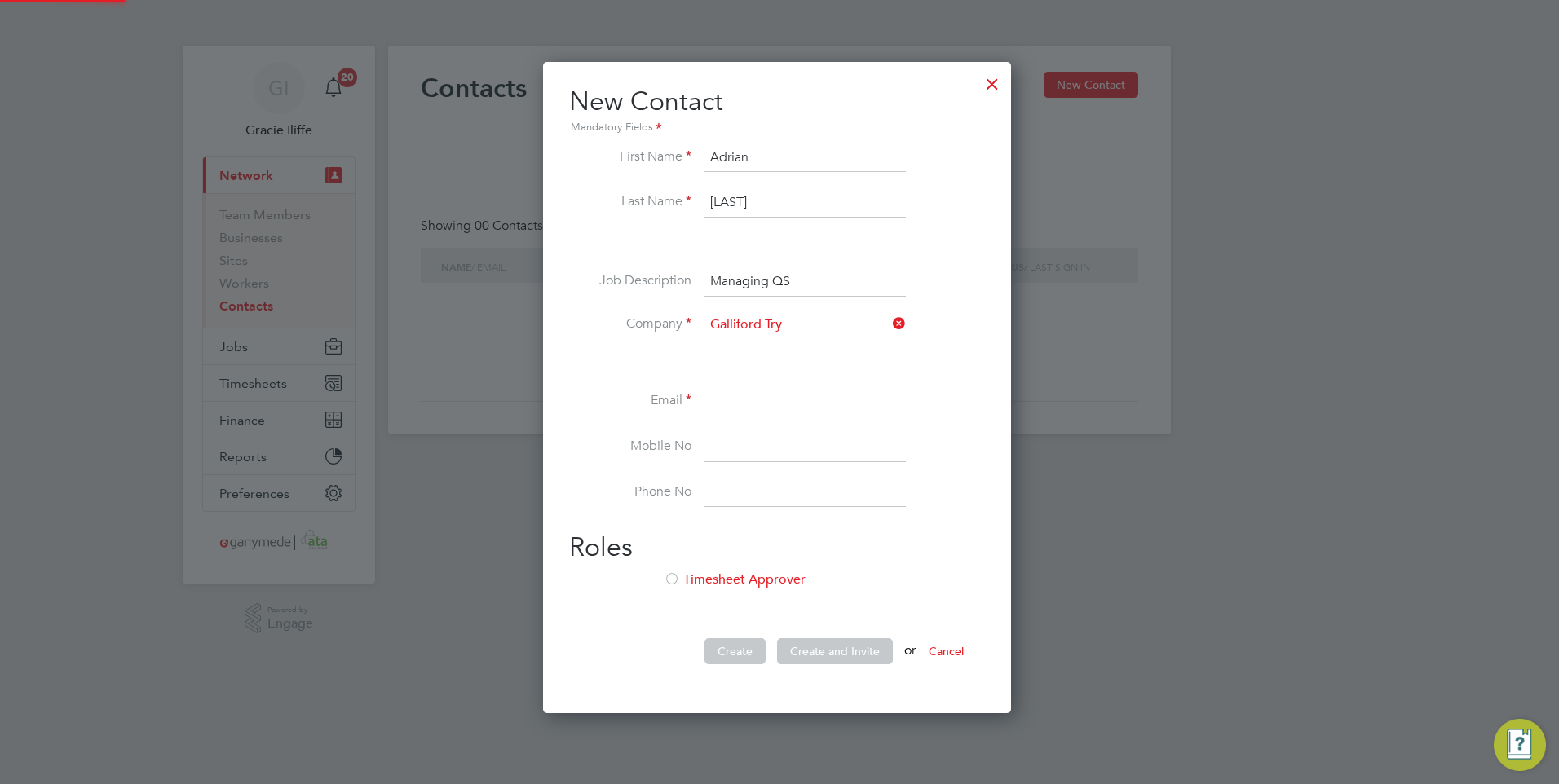 scroll, scrollTop: 8, scrollLeft: 8, axis: both 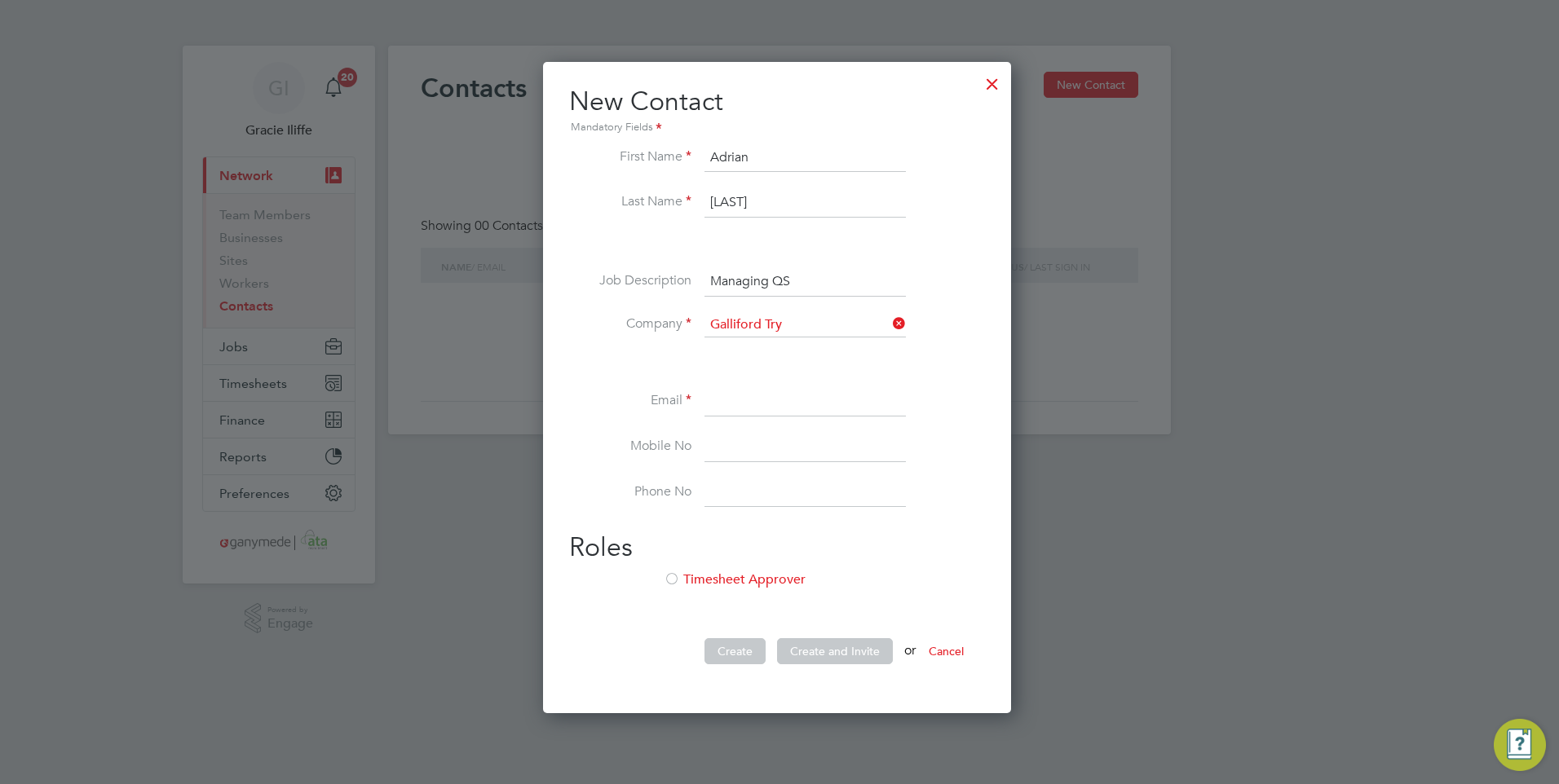 click at bounding box center [805, 402] 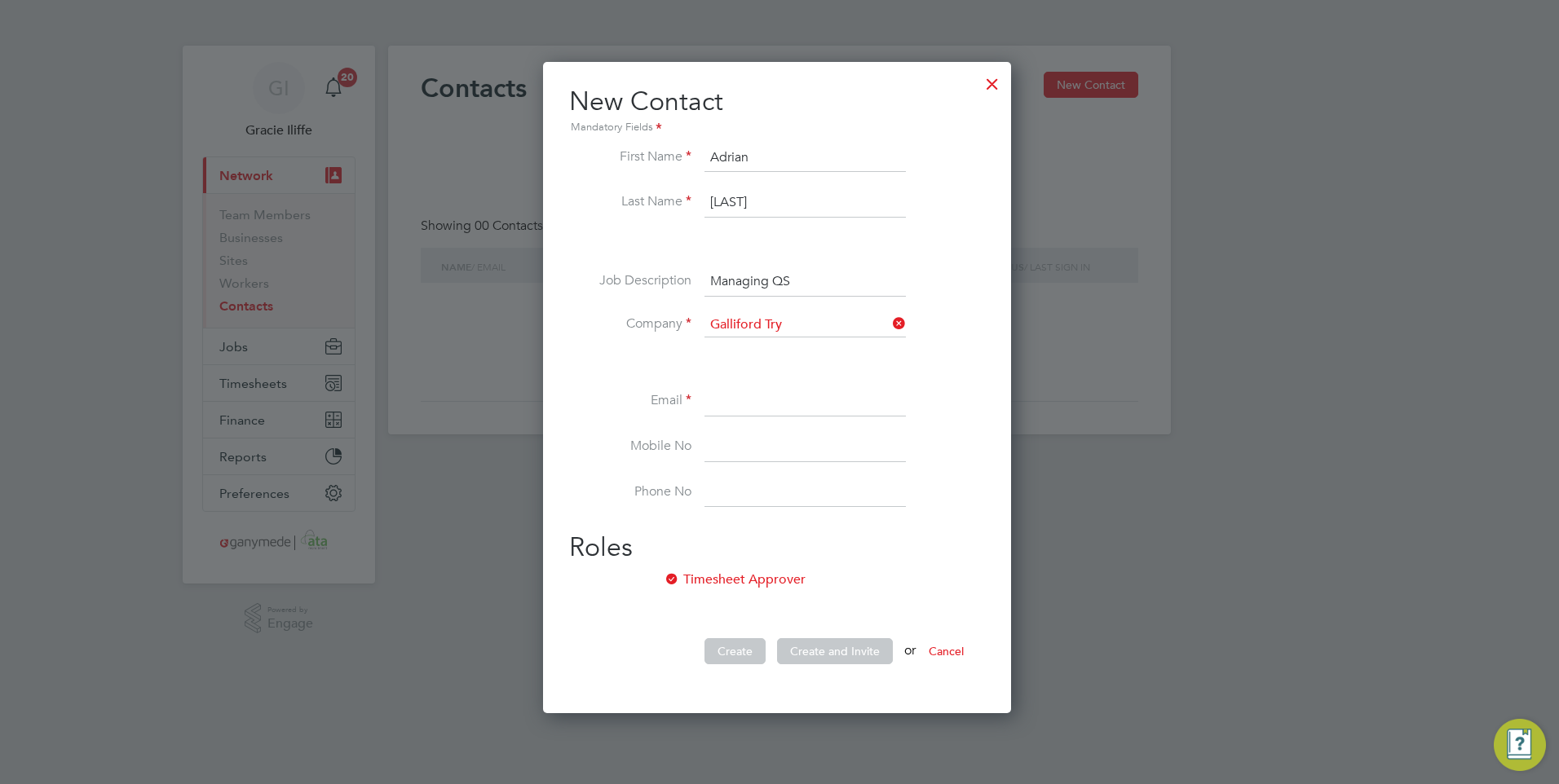 click at bounding box center (805, 402) 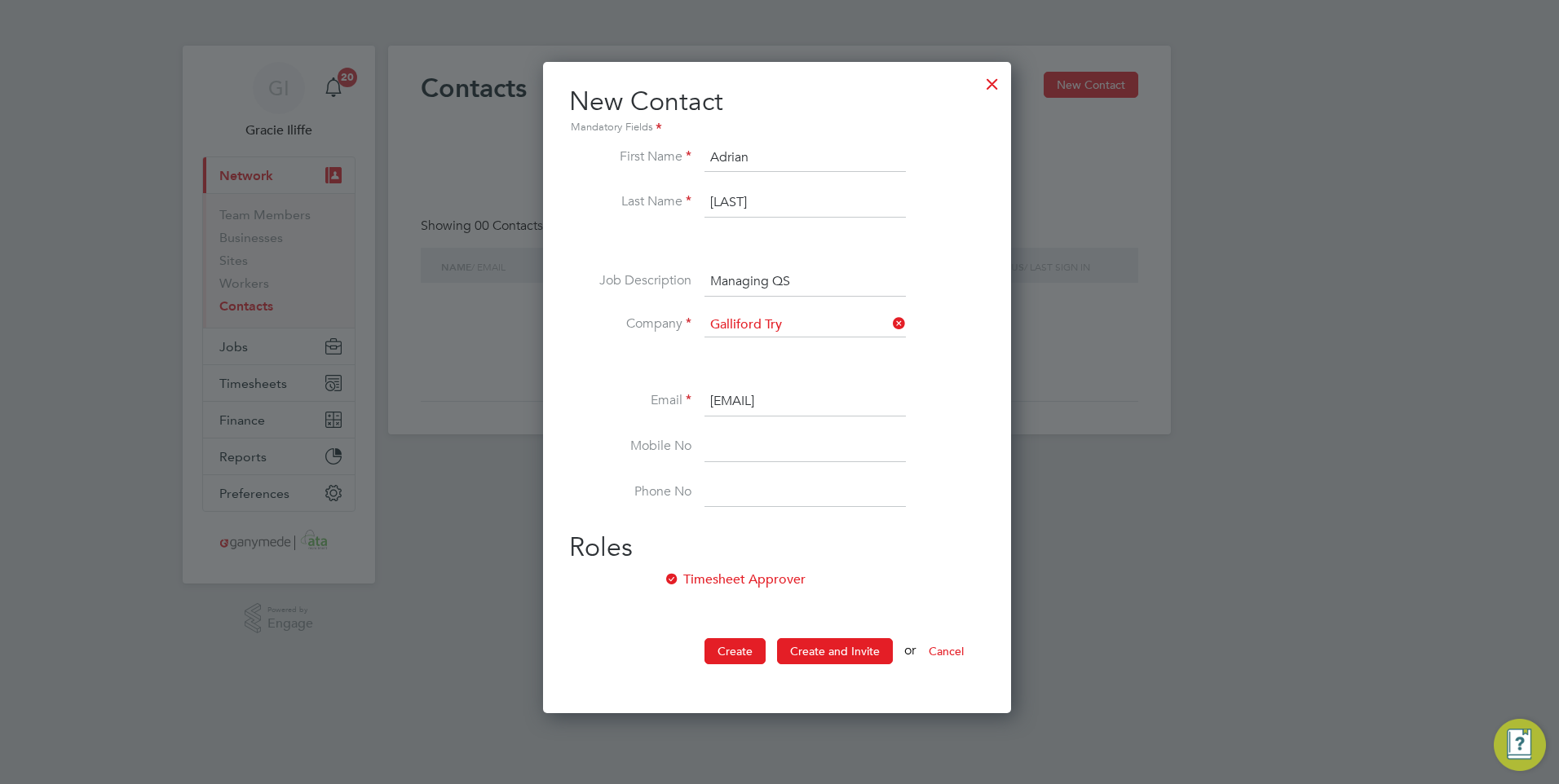 scroll, scrollTop: 0, scrollLeft: 7, axis: horizontal 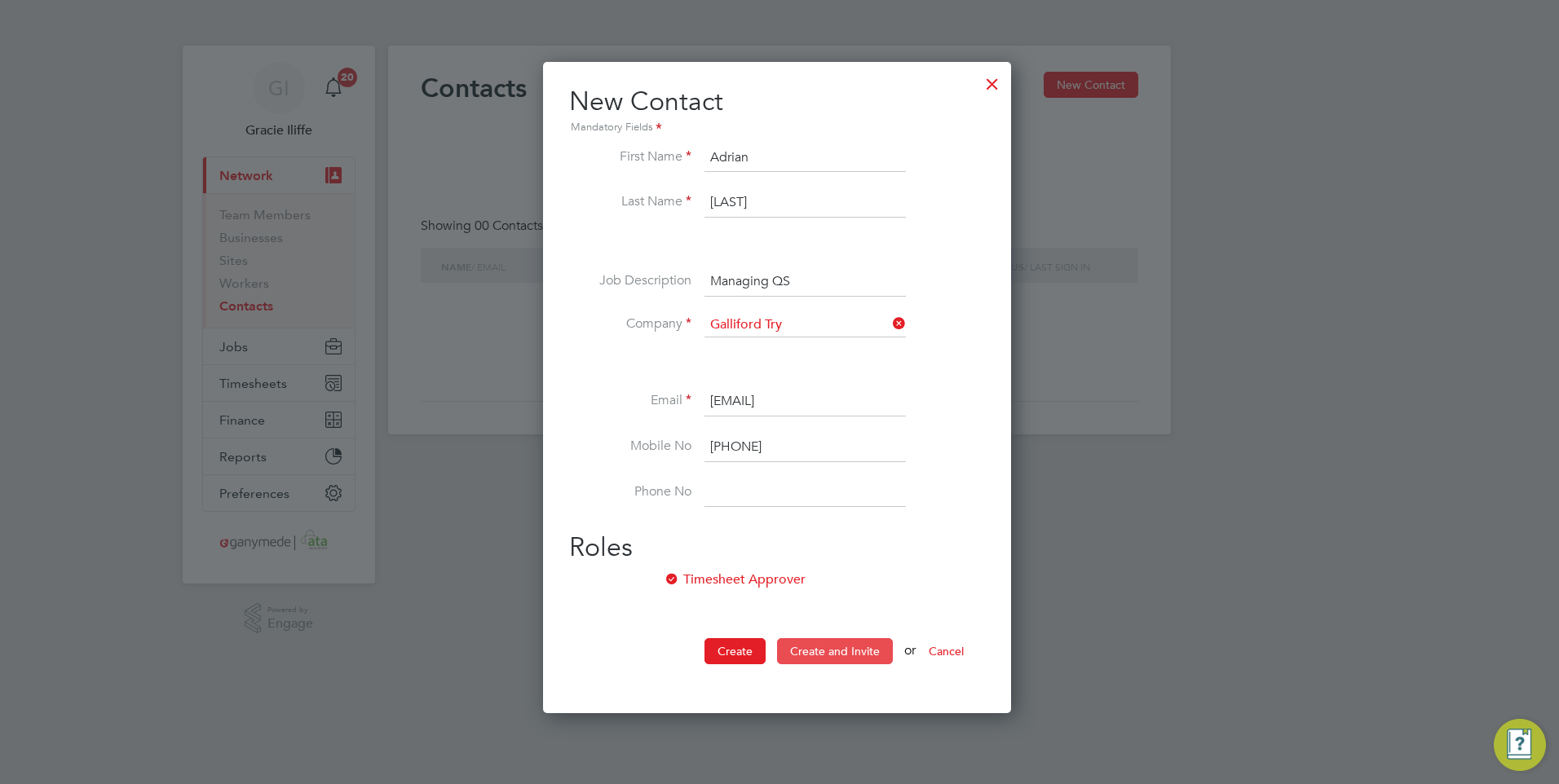 type on "01455222777" 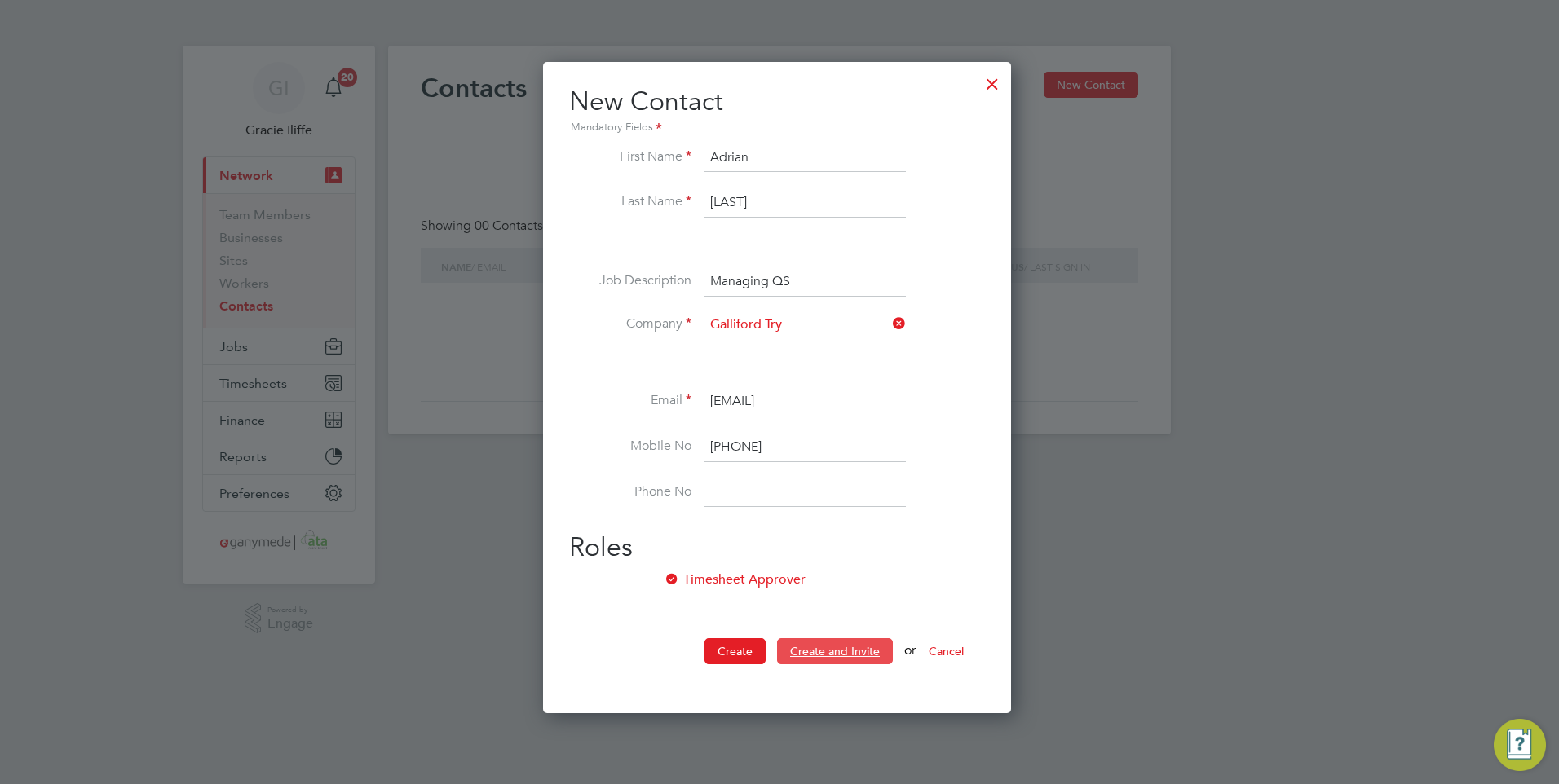 click on "Create and Invite" at bounding box center [835, 651] 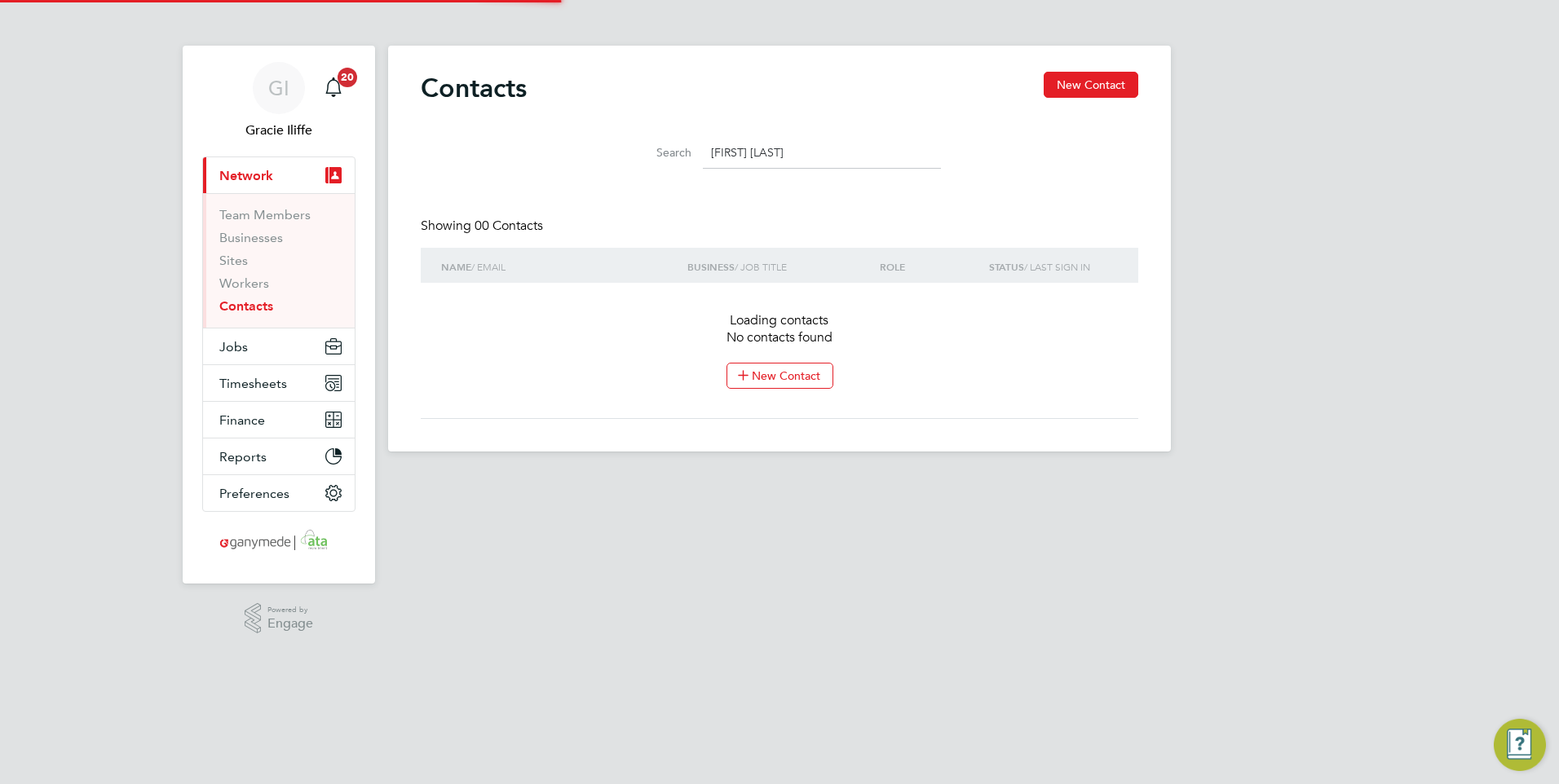 scroll, scrollTop: 8, scrollLeft: 8, axis: both 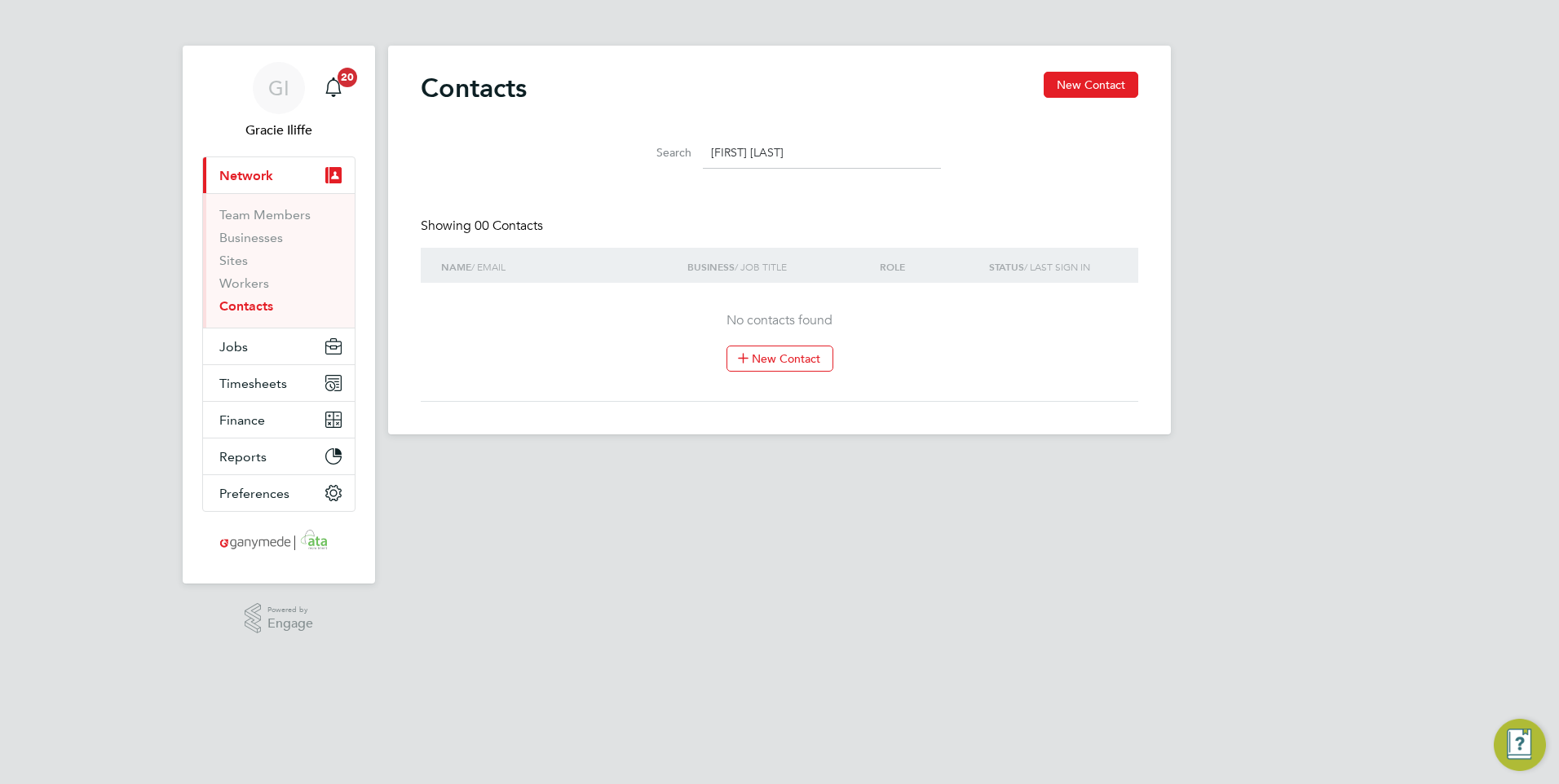 click on "Contacts" at bounding box center [246, 306] 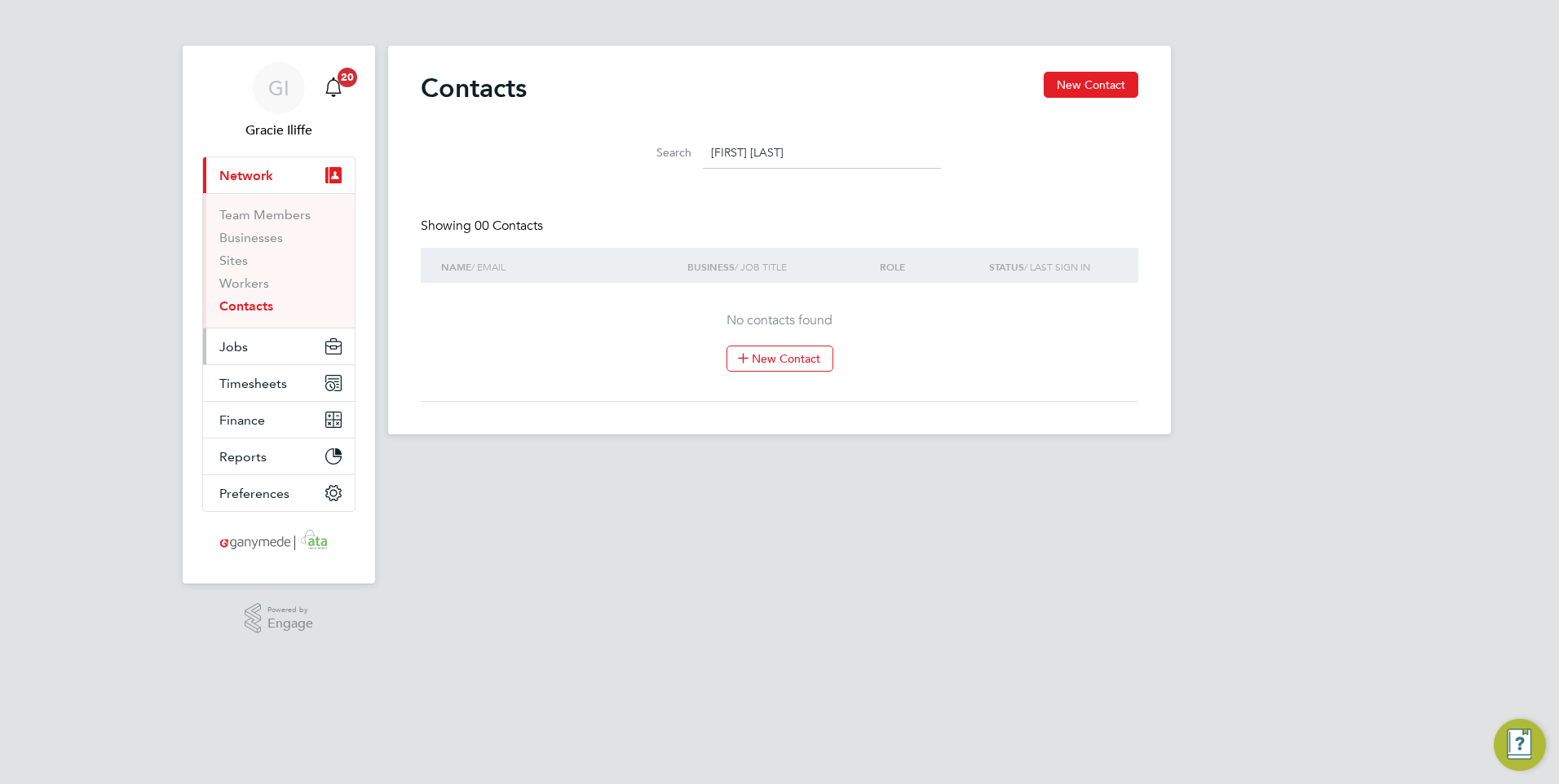 click on "Jobs" at bounding box center [233, 346] 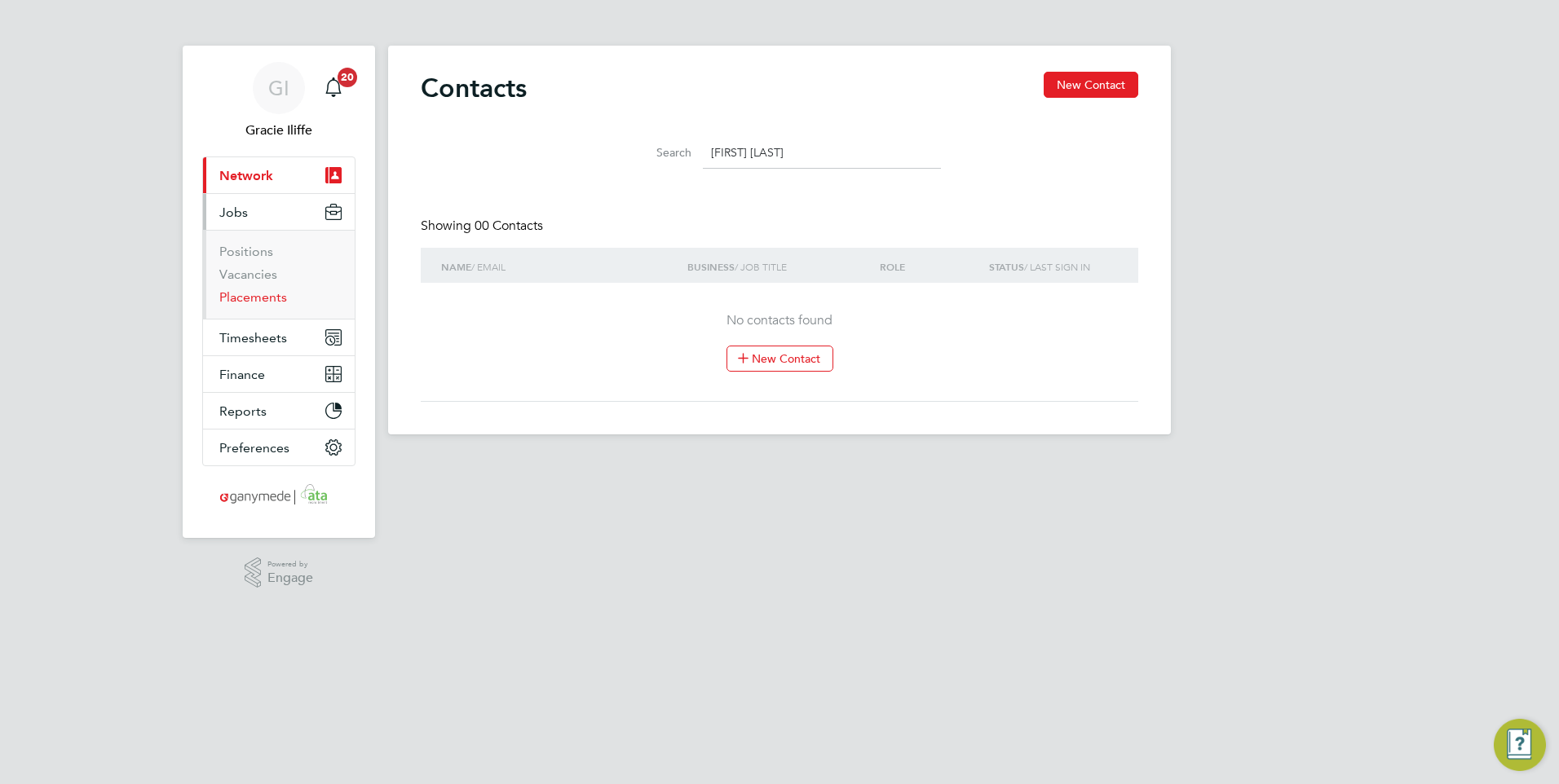 drag, startPoint x: 258, startPoint y: 290, endPoint x: 364, endPoint y: 287, distance: 106.04244 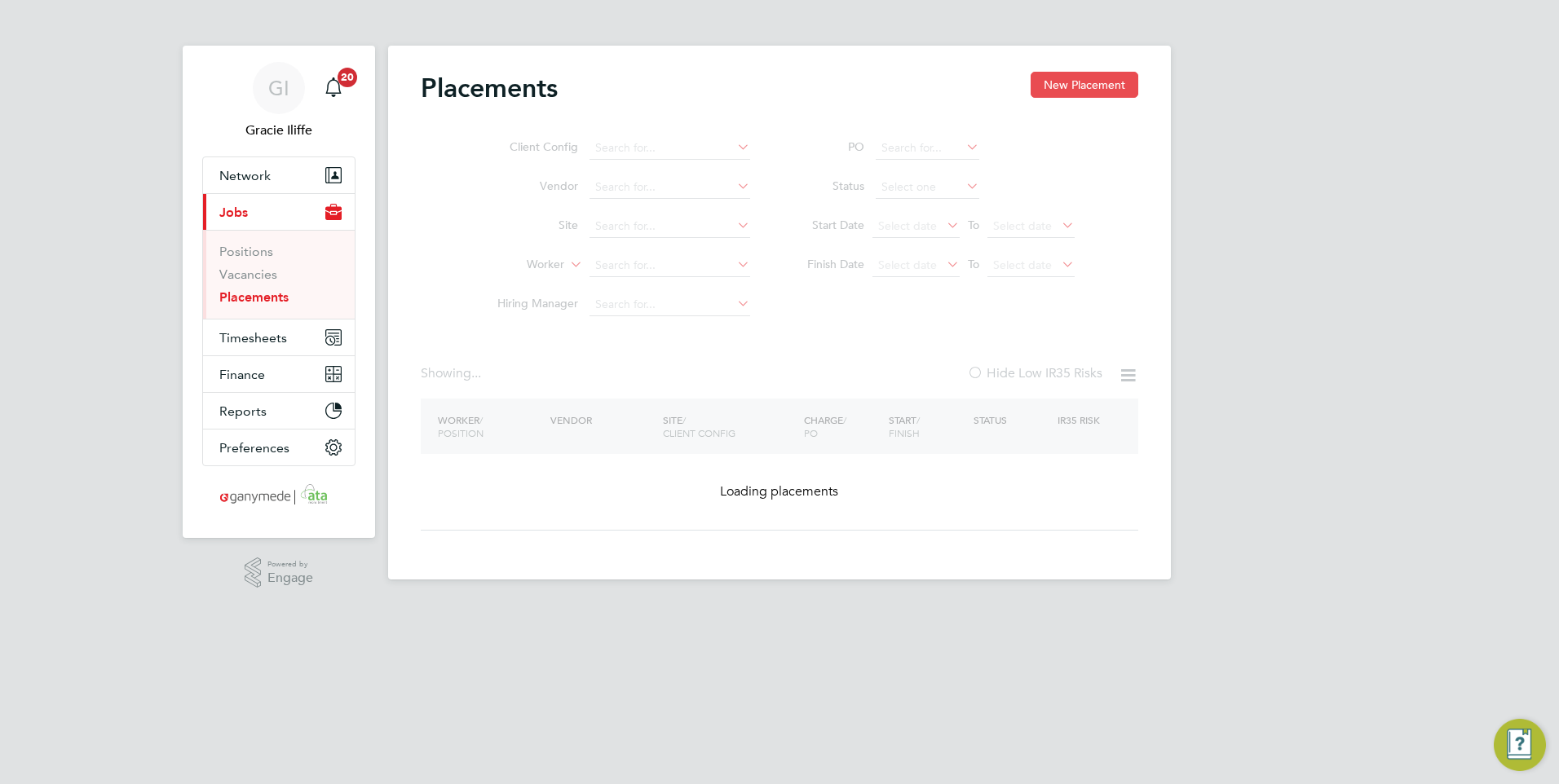 click on "New Placement" 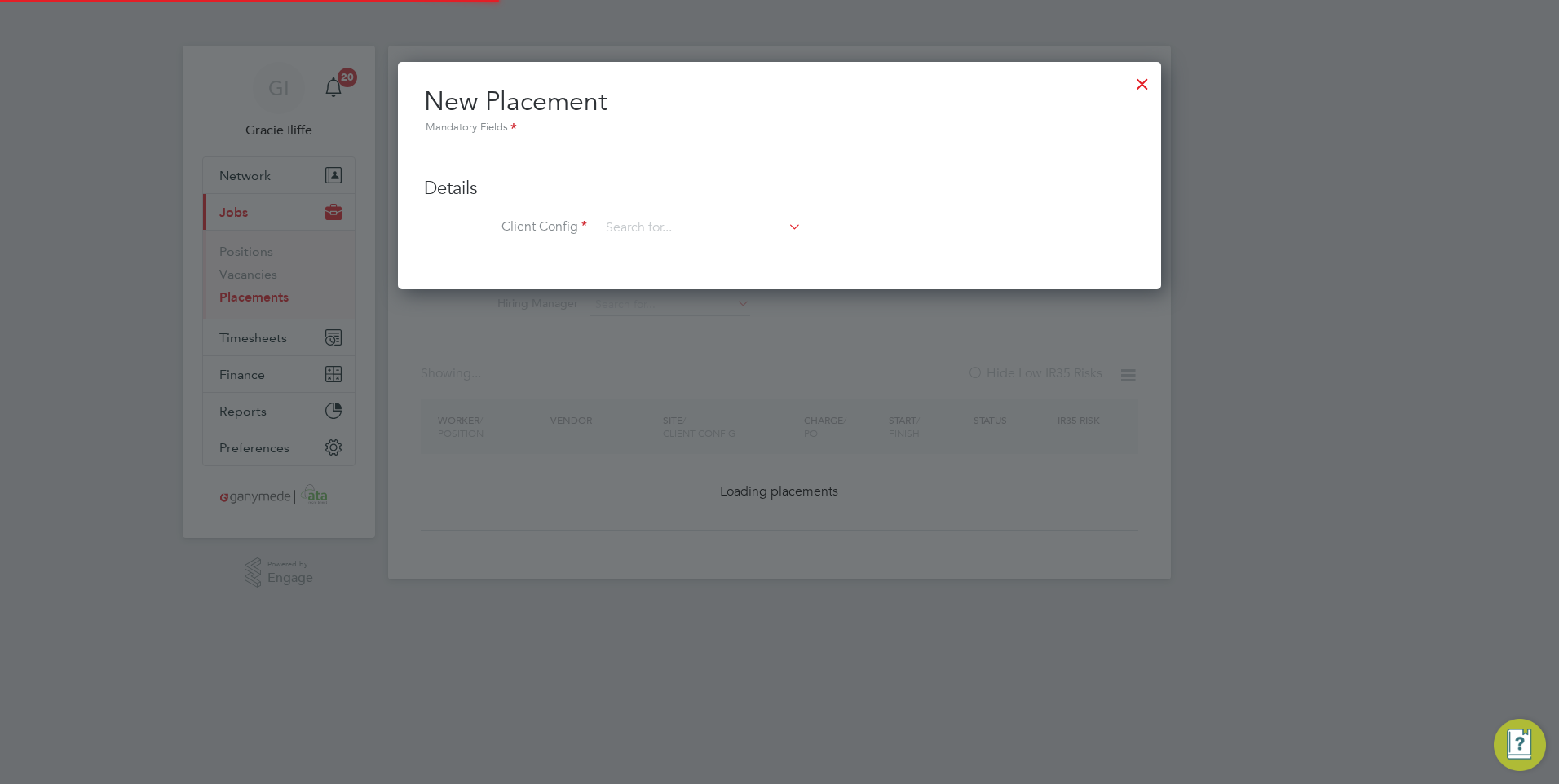 scroll, scrollTop: 8, scrollLeft: 8, axis: both 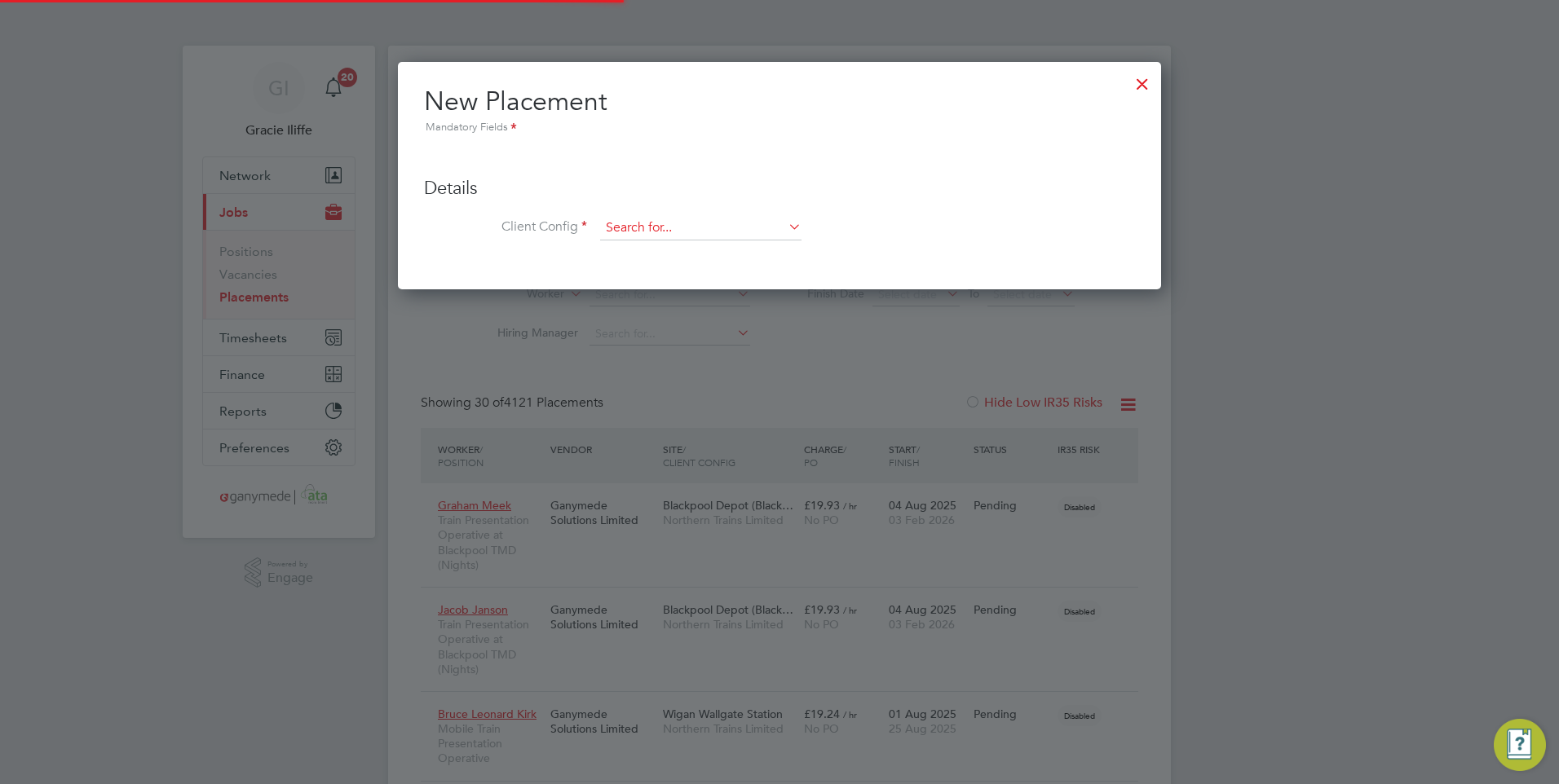 click at bounding box center [700, 228] 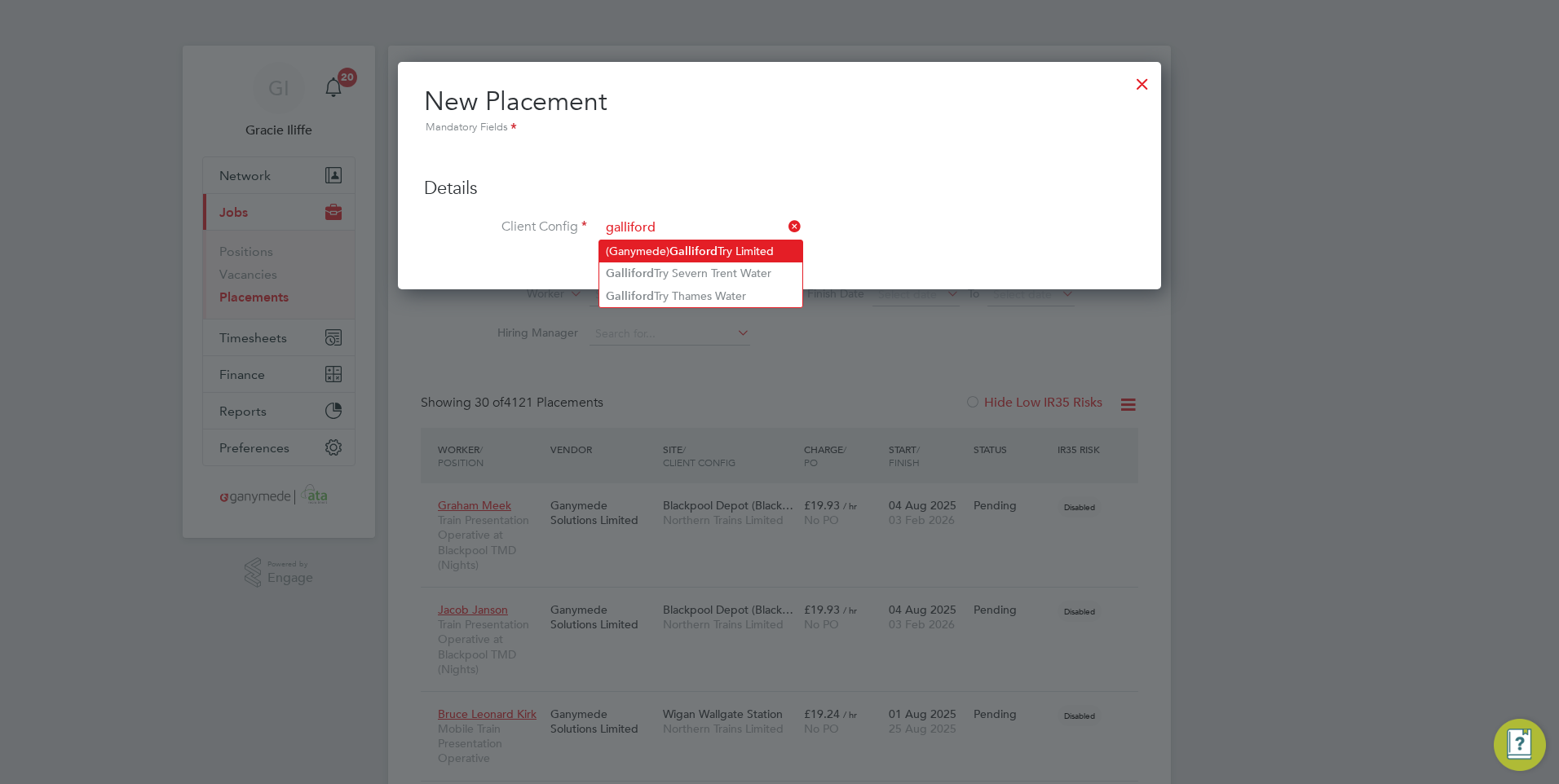 click on "(Ganymede)  Galliford  Try Limited" 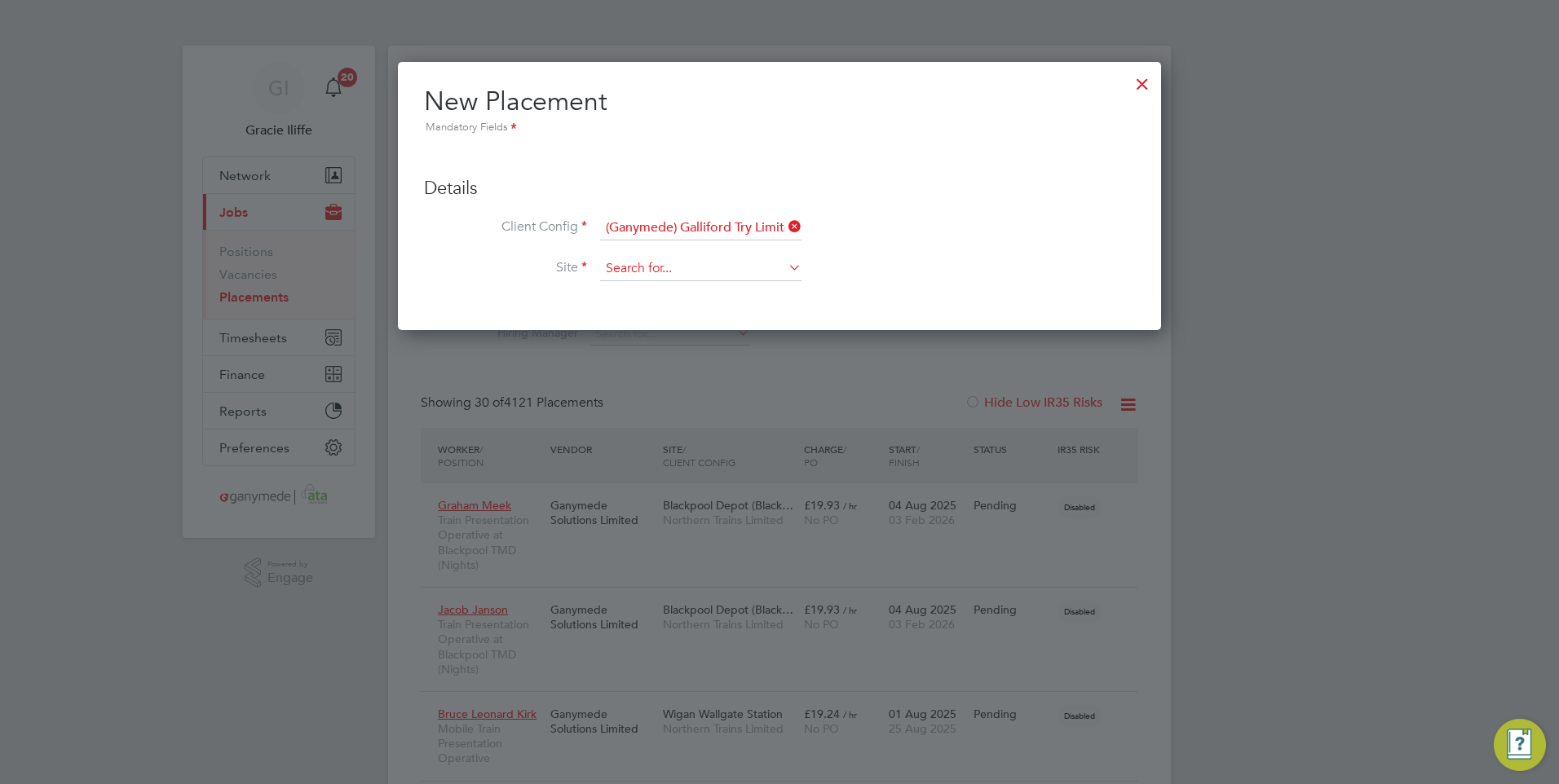 click at bounding box center (700, 269) 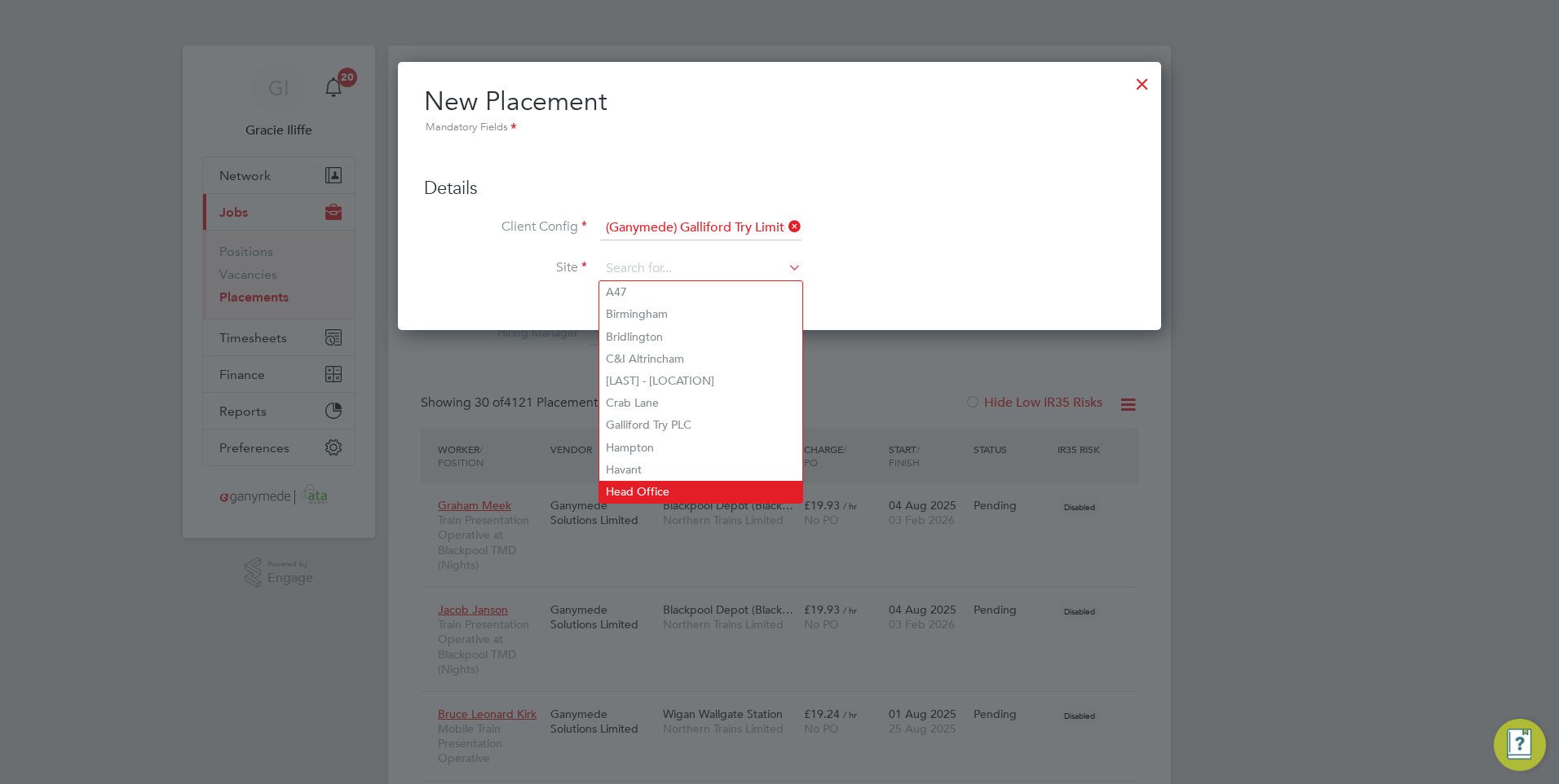 click on "Head Office" 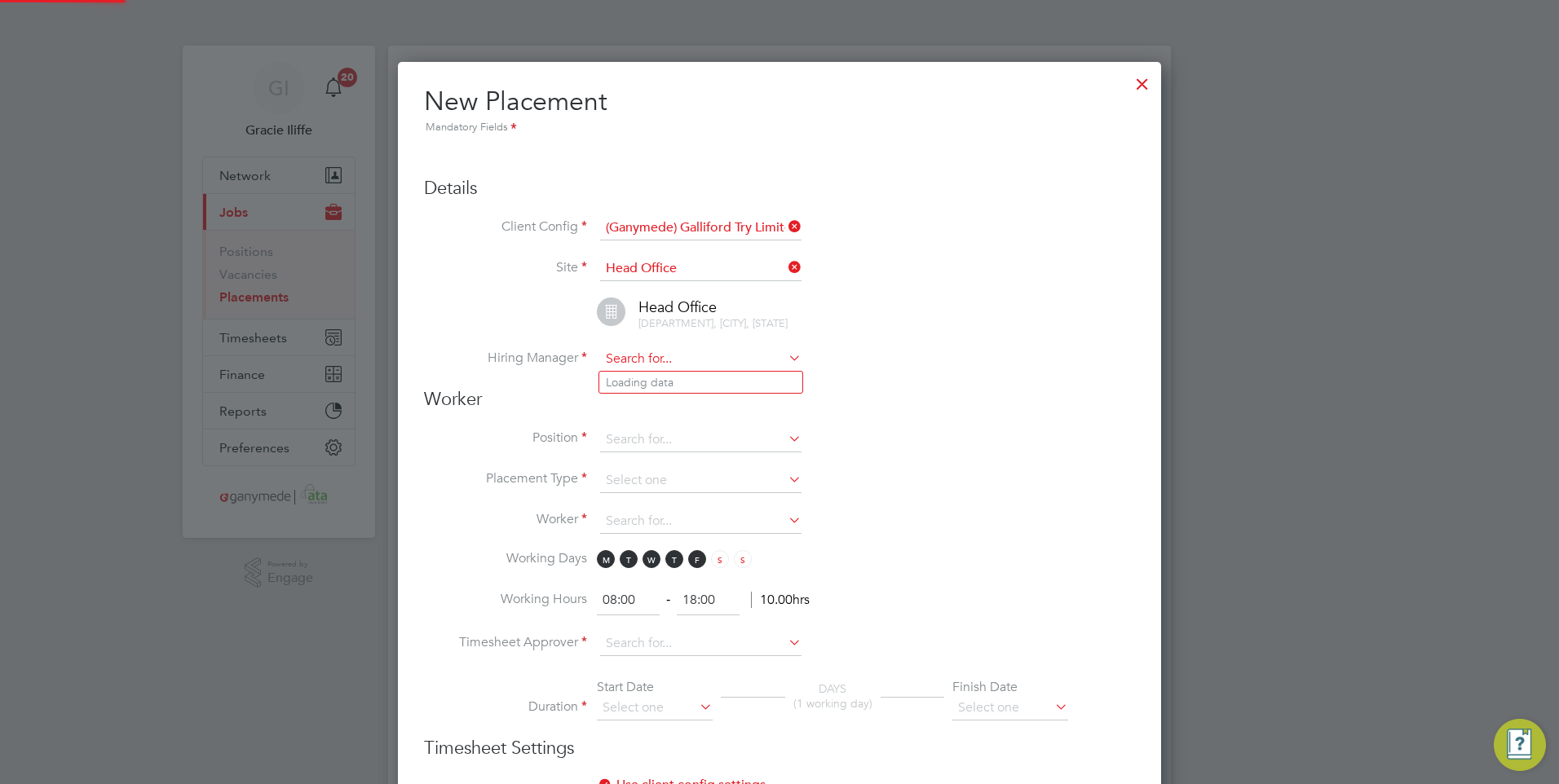 click at bounding box center (700, 359) 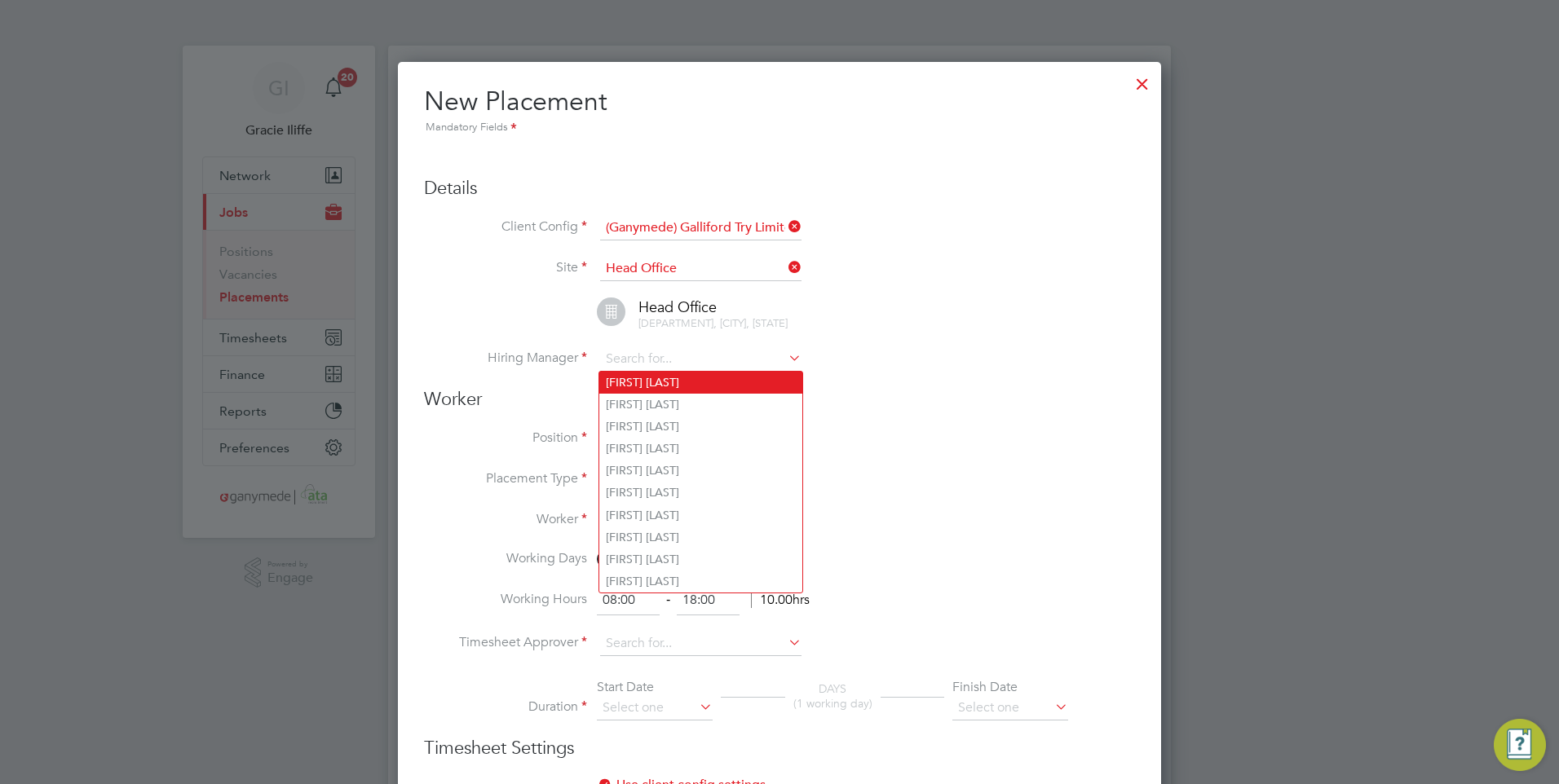 click on "Adrian Paddock" 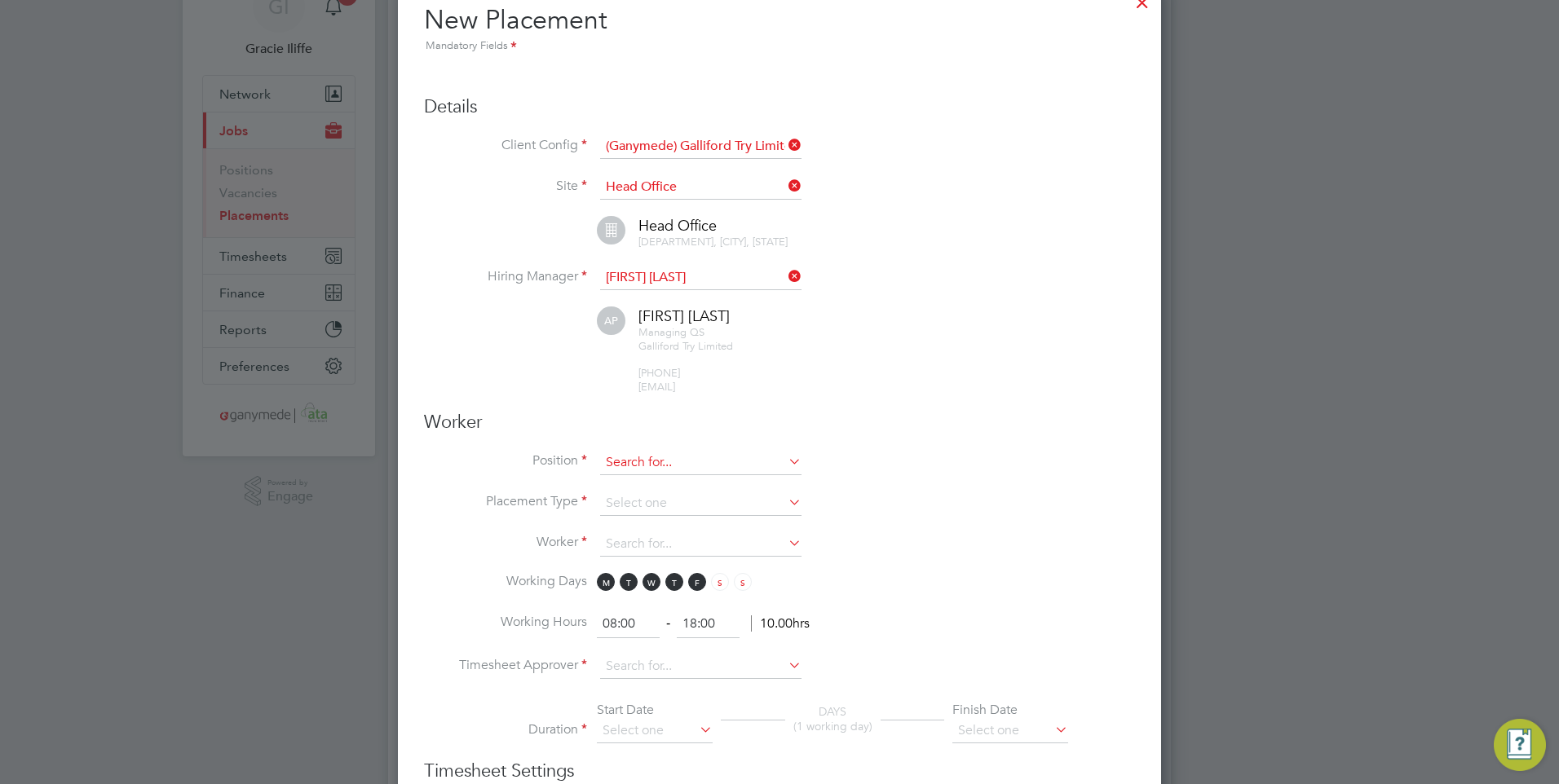 click at bounding box center [700, 463] 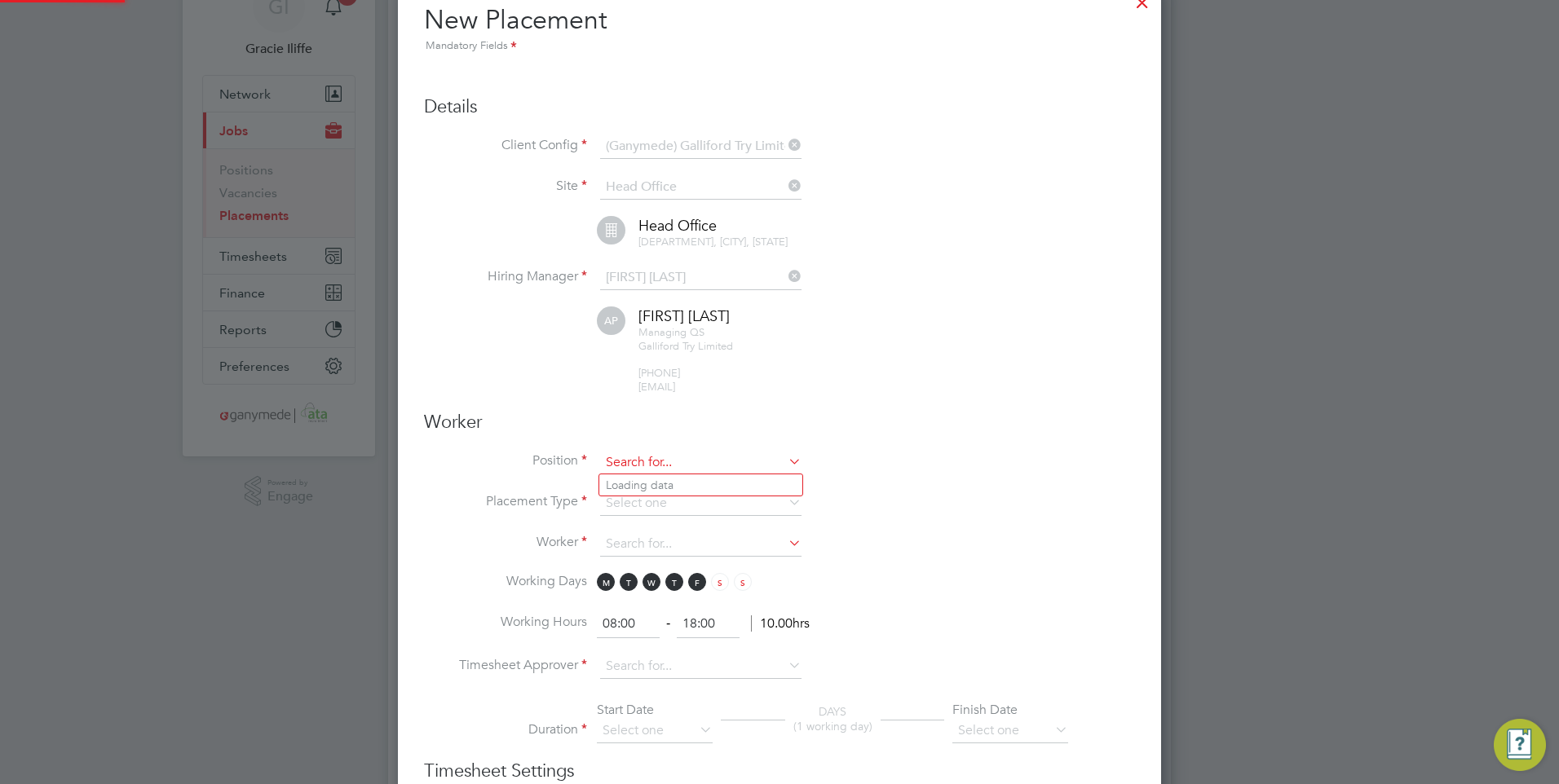 click at bounding box center [700, 463] 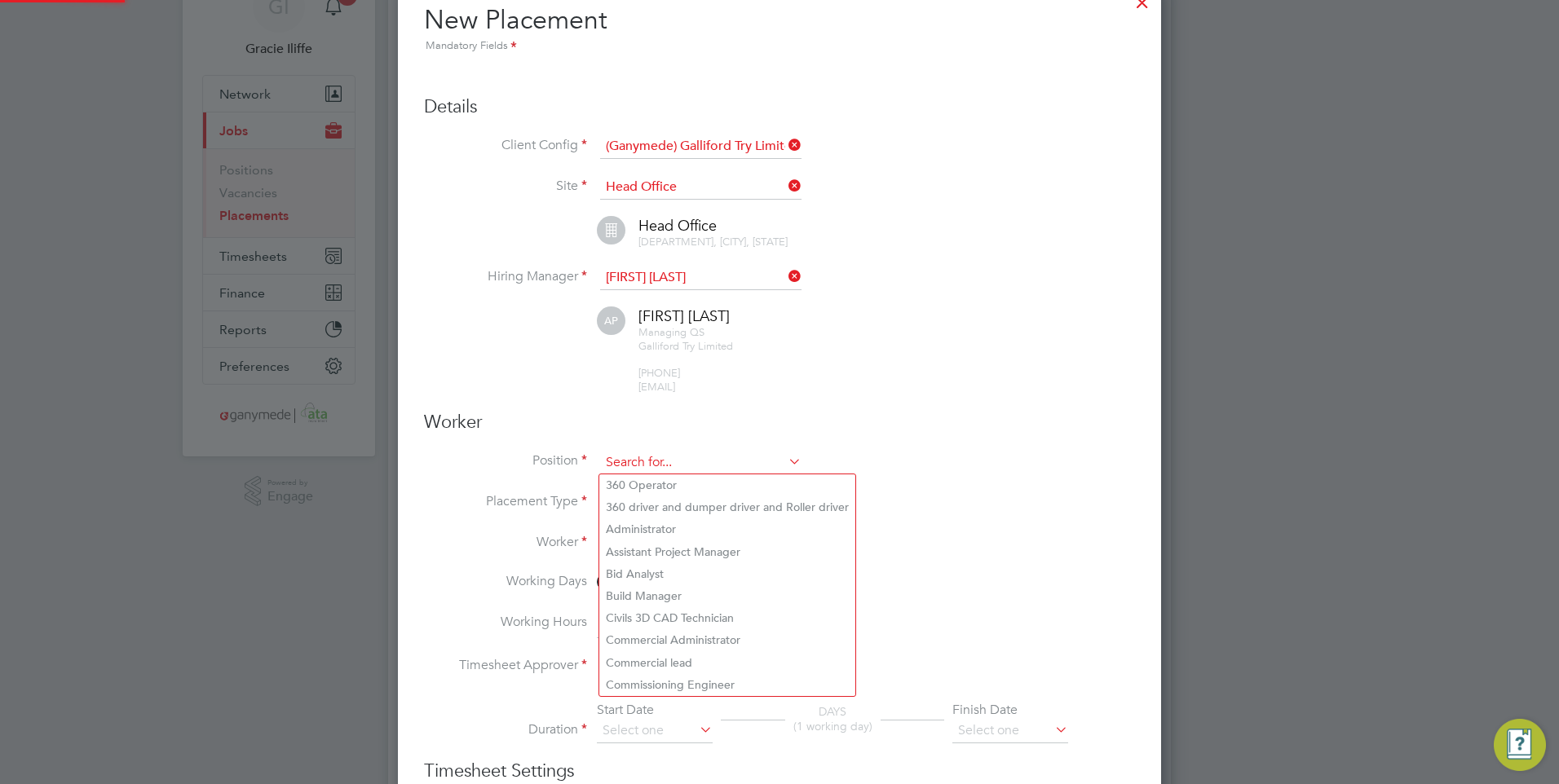 paste on "Senior Quantity Surveyor" 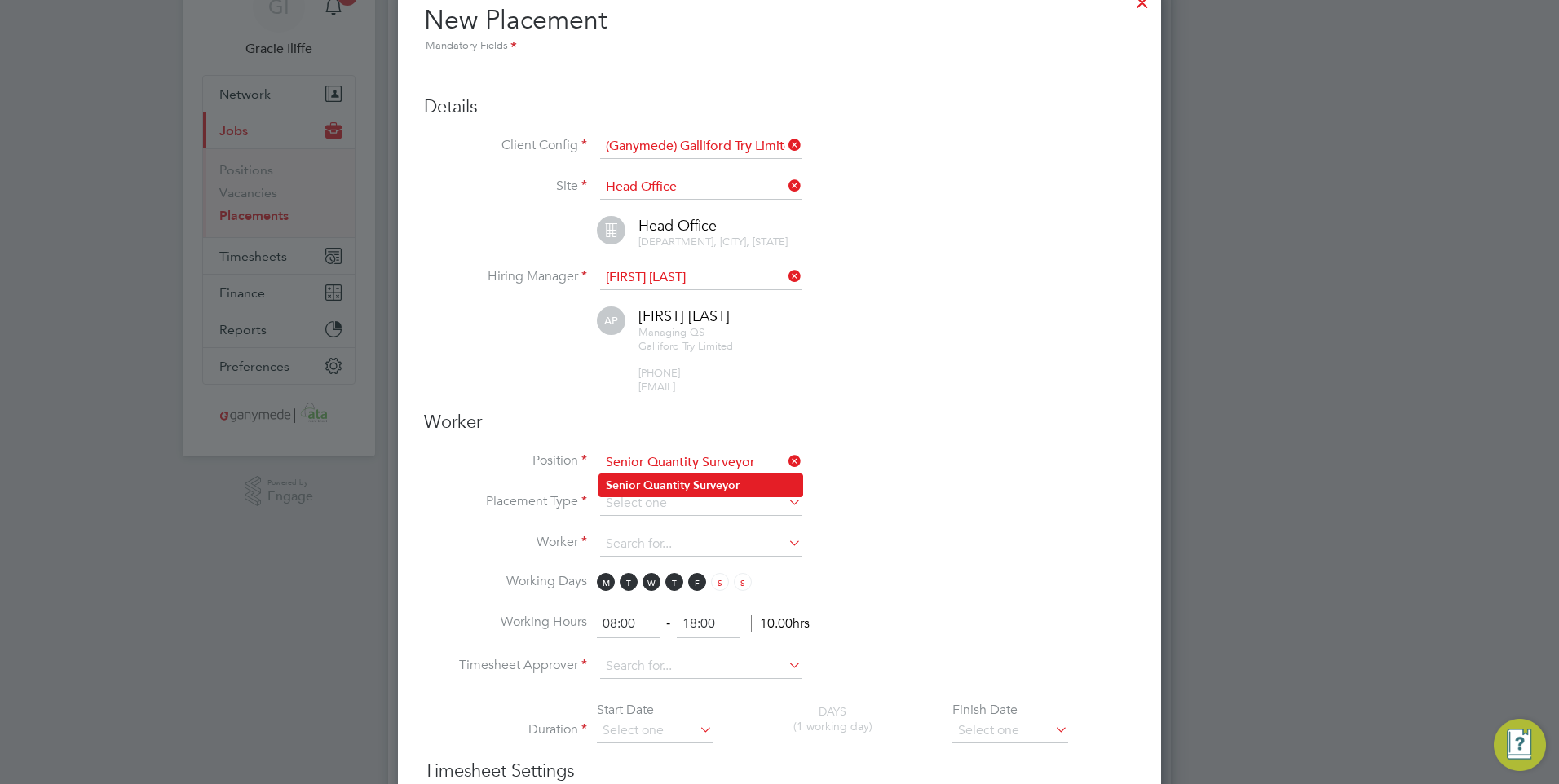 type on "Senior Quantity Surveyor" 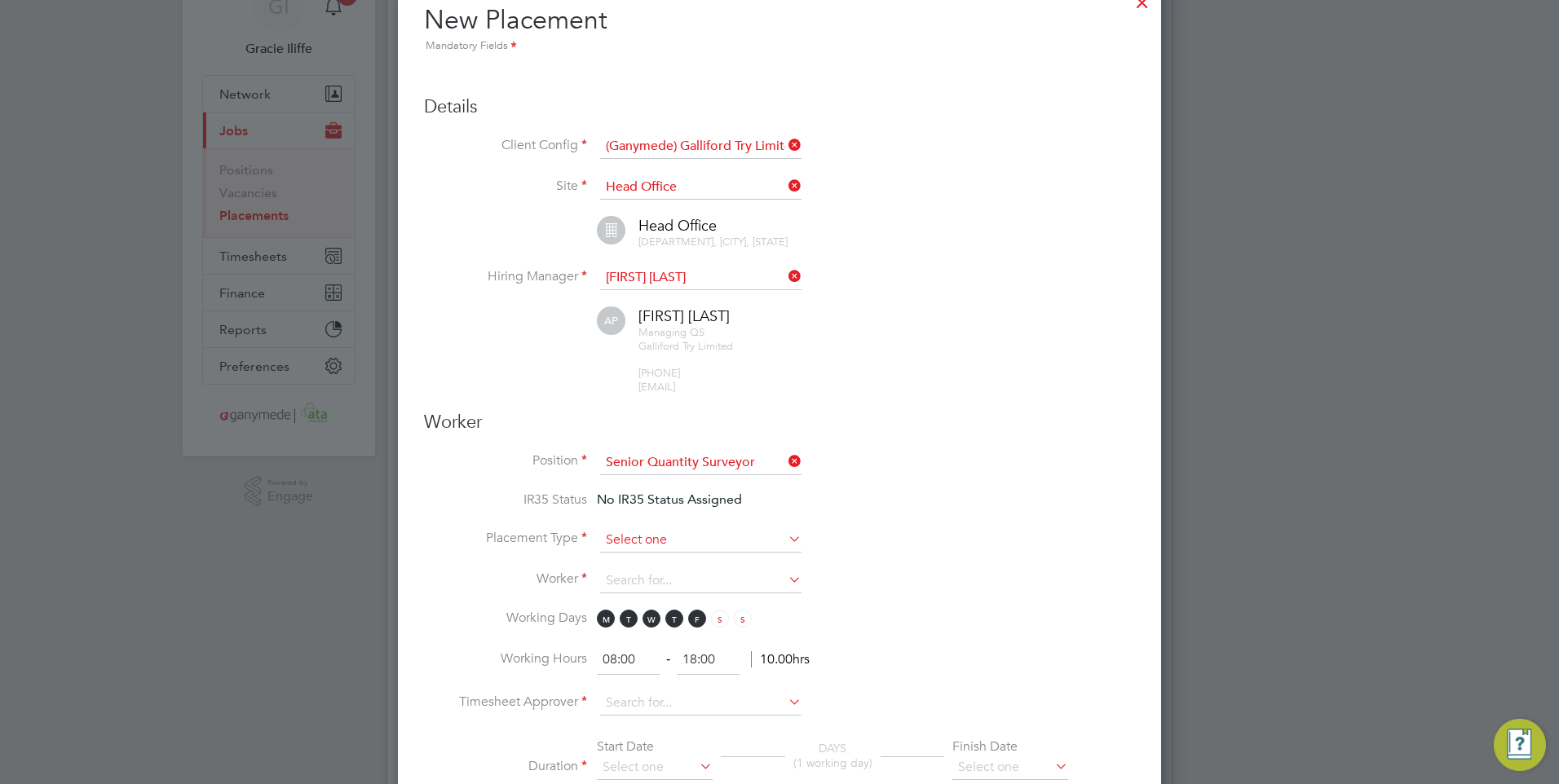 click at bounding box center (700, 540) 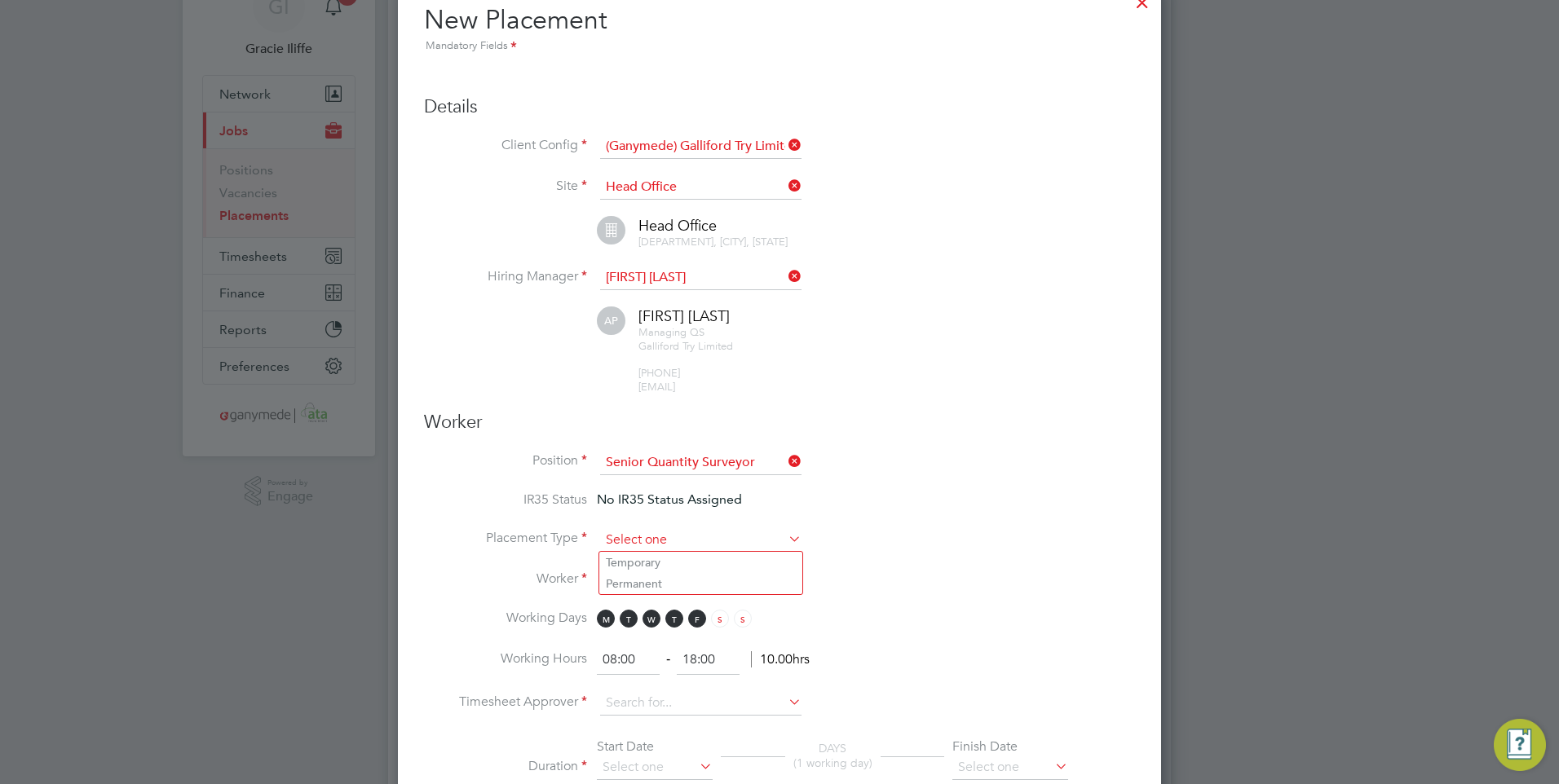 click at bounding box center (700, 540) 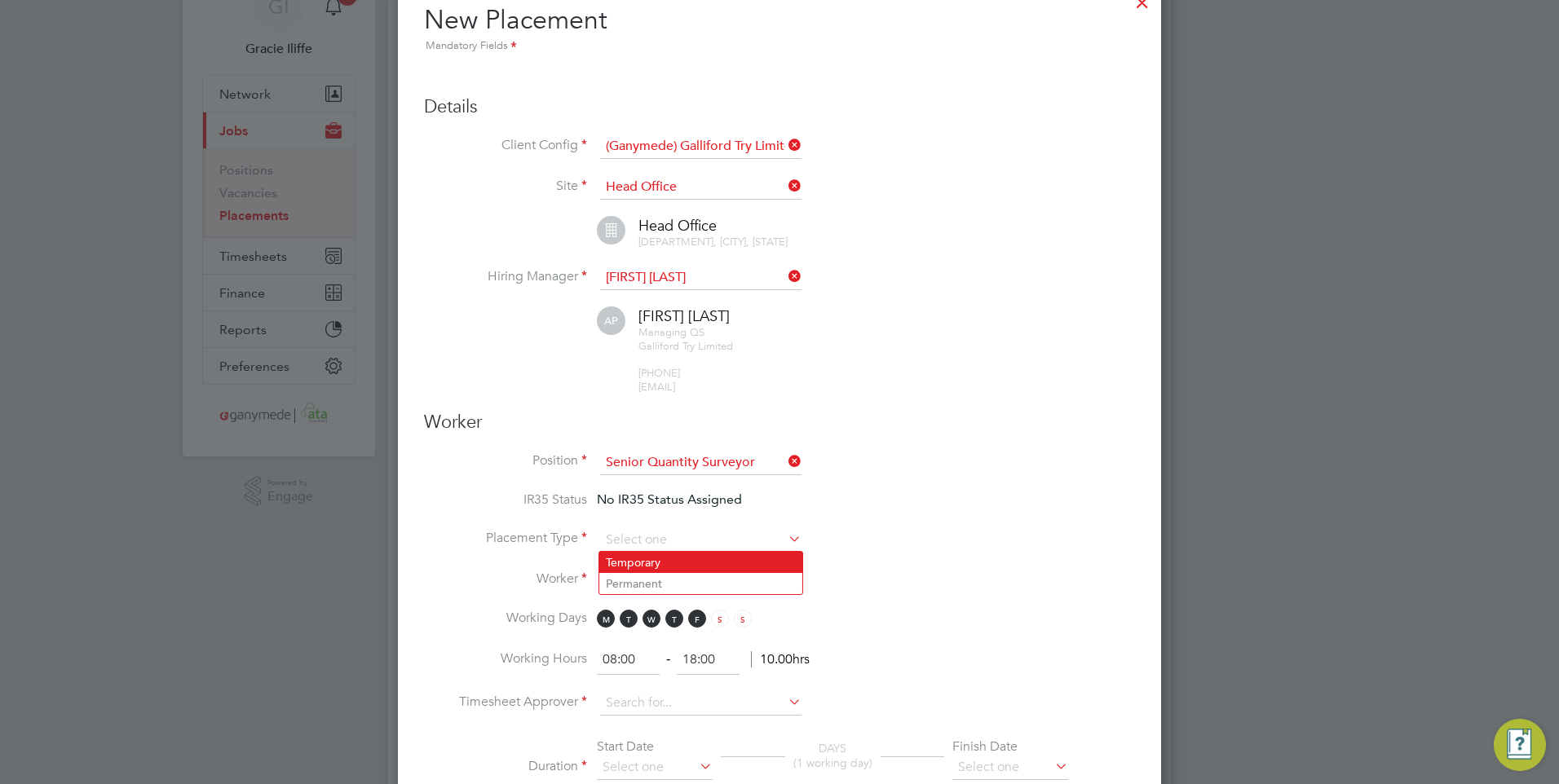 click on "Temporary" 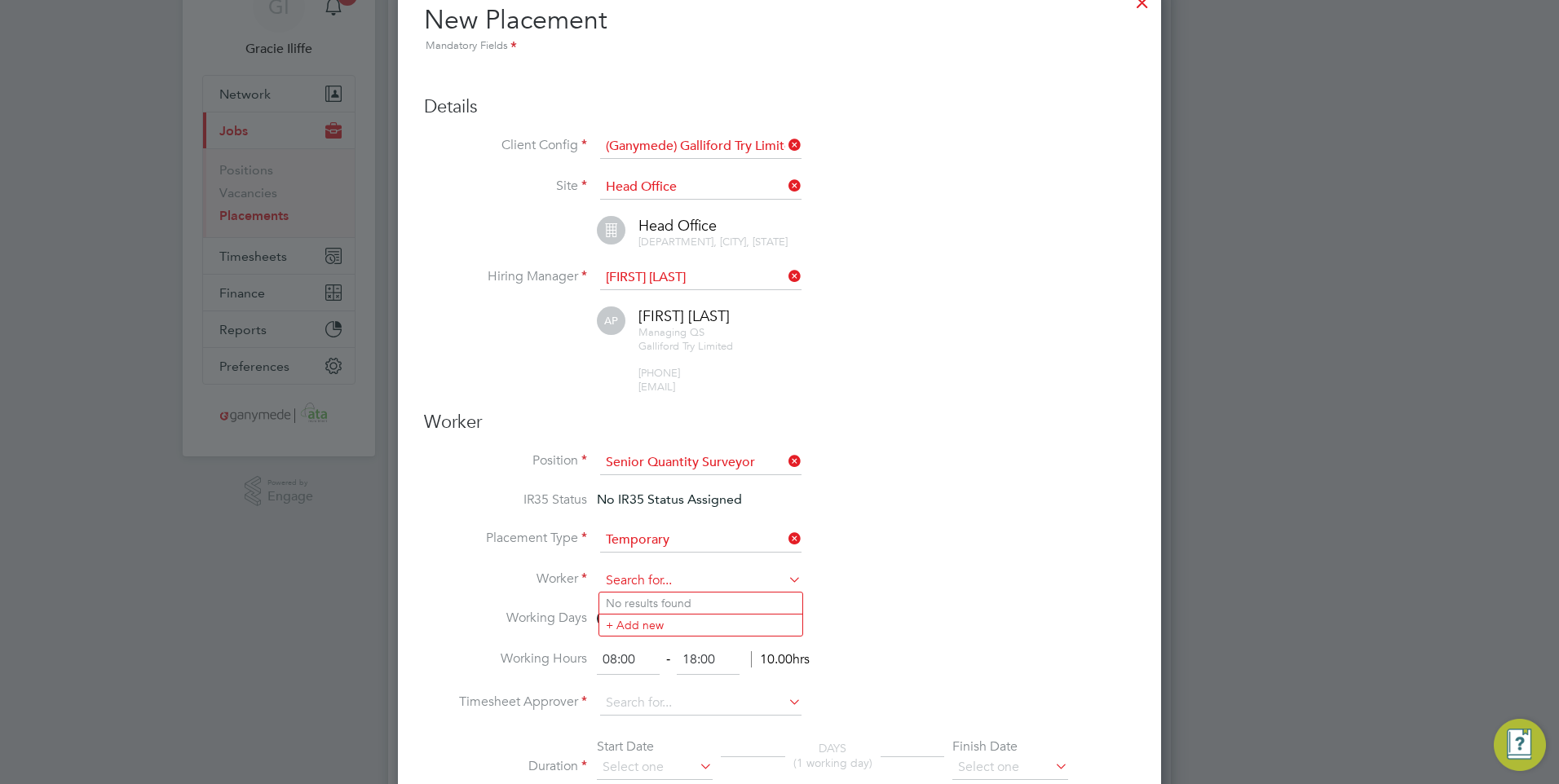click at bounding box center (700, 581) 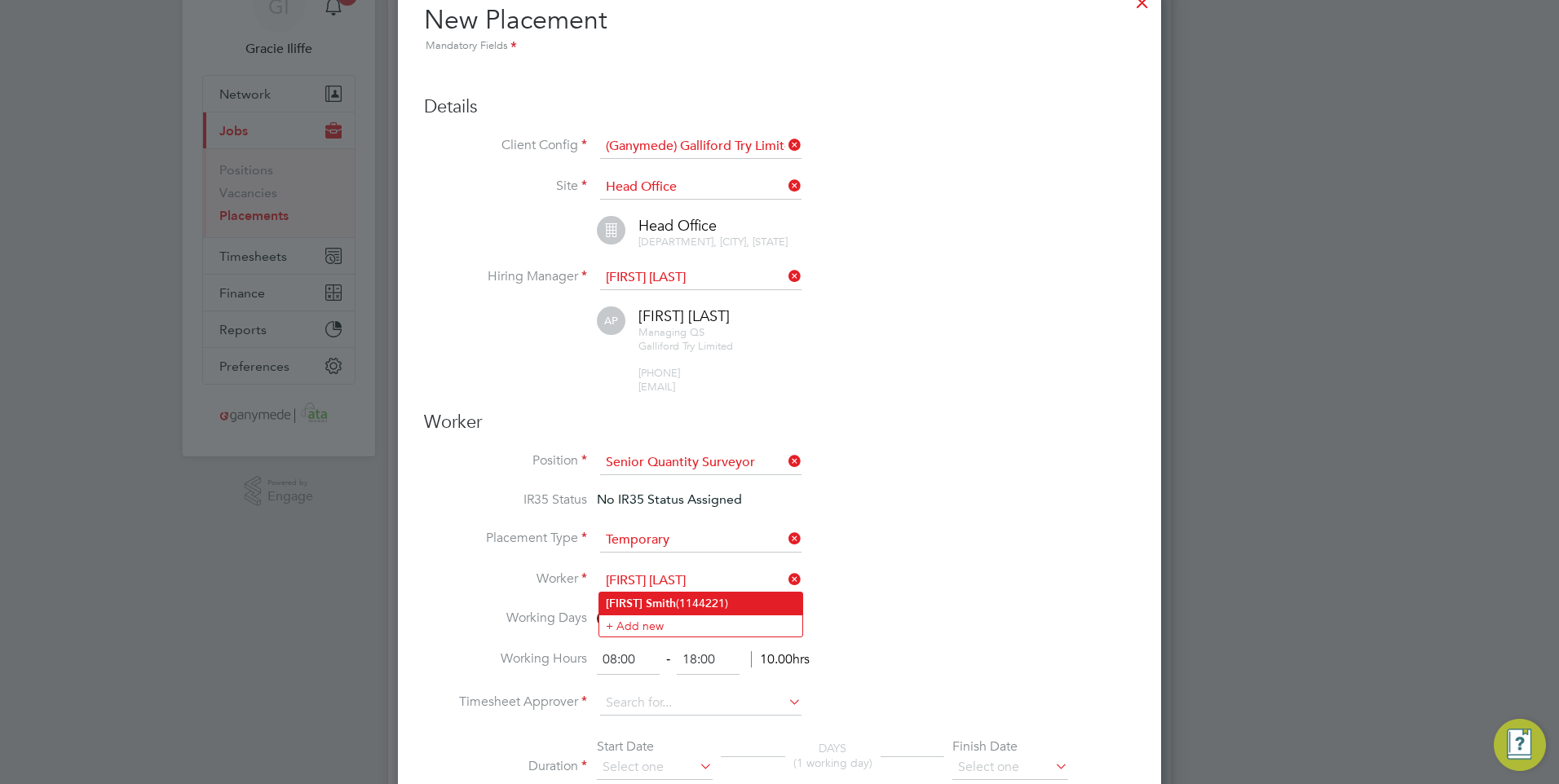 click on "Smith" 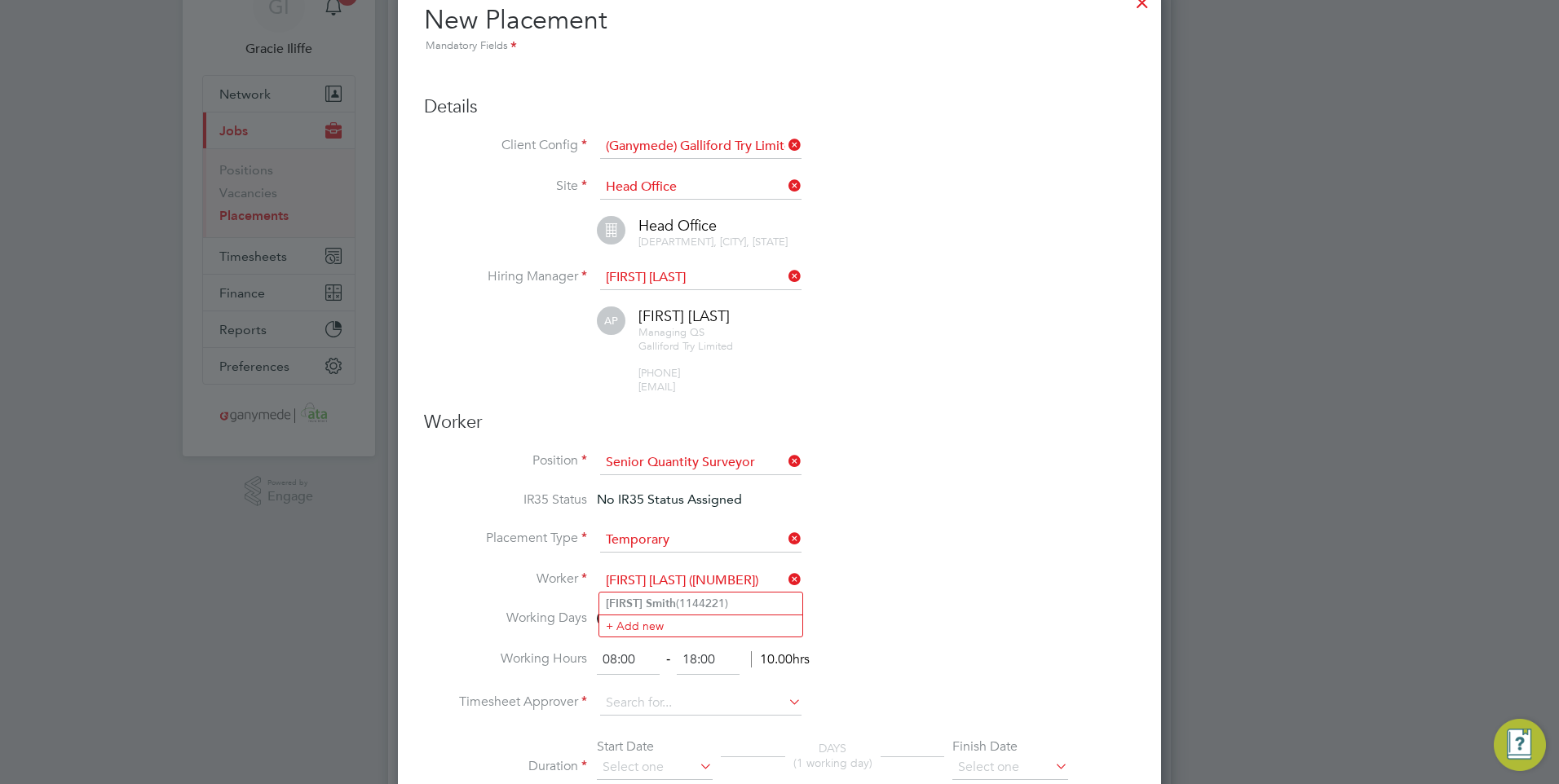 scroll, scrollTop: 8, scrollLeft: 8, axis: both 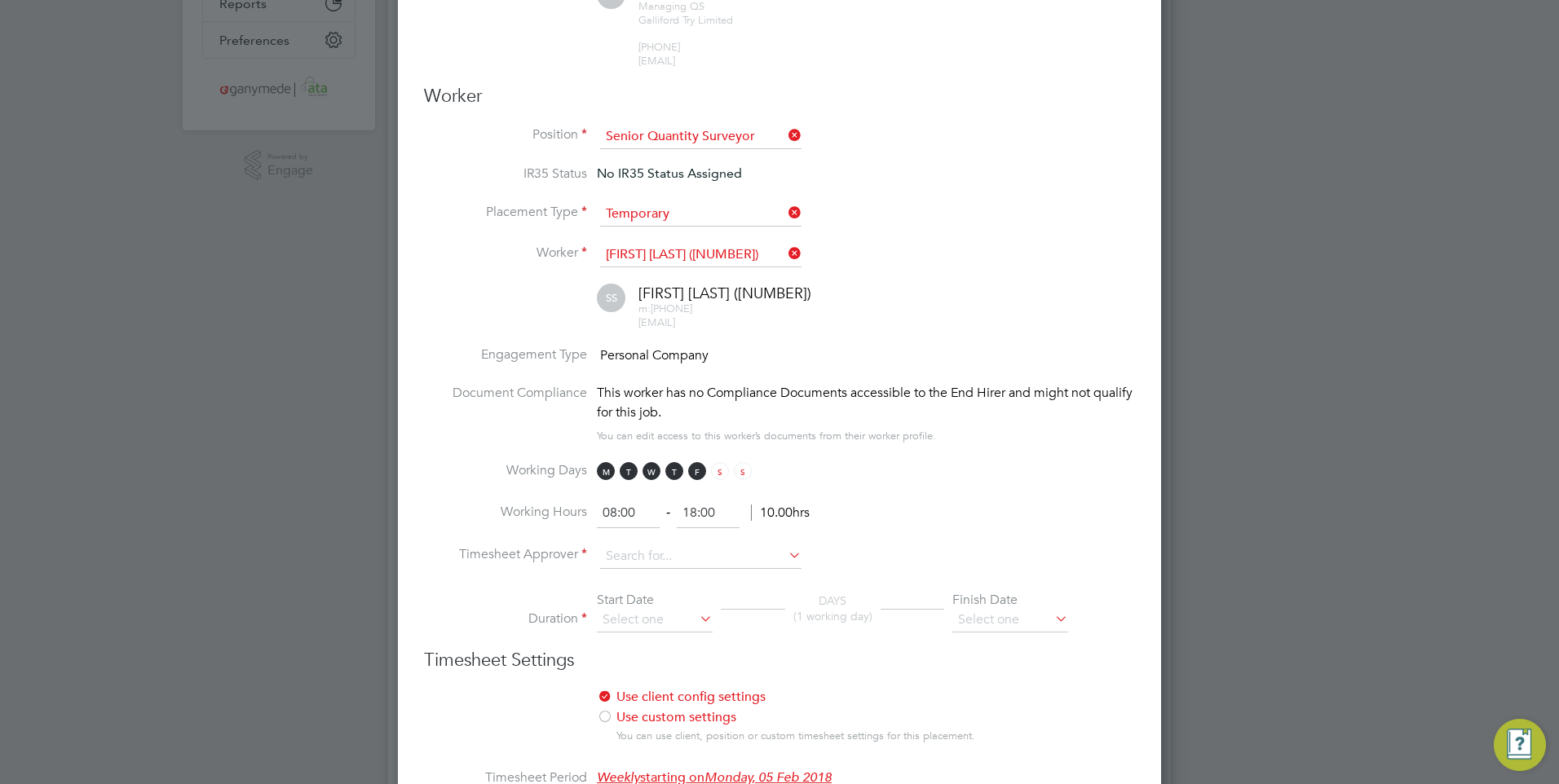 click on "Working Hours 08:00   ‐   18:00   10.00hrs" at bounding box center [780, 522] 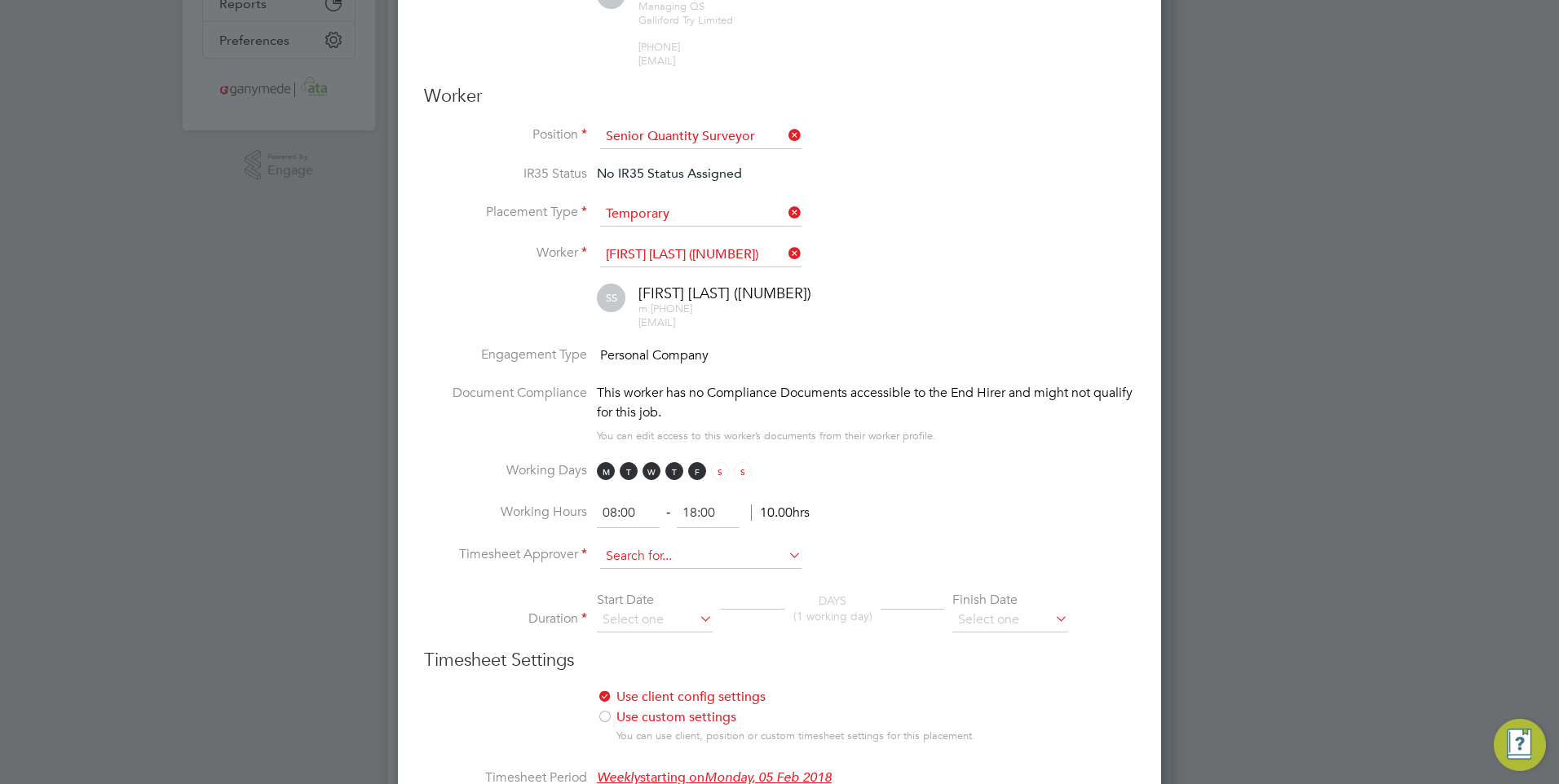 click at bounding box center [700, 557] 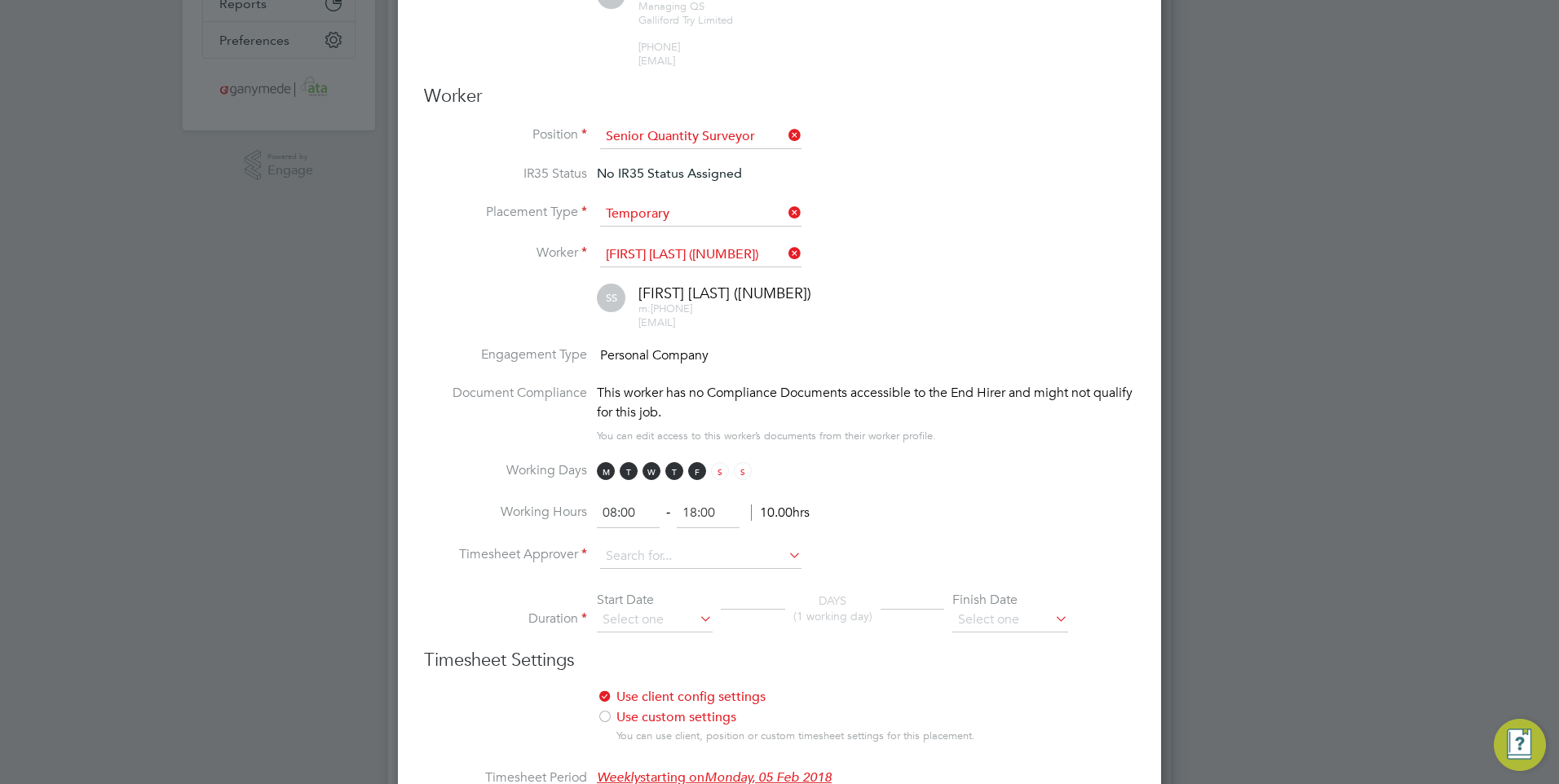 click on "Adrian Paddock" 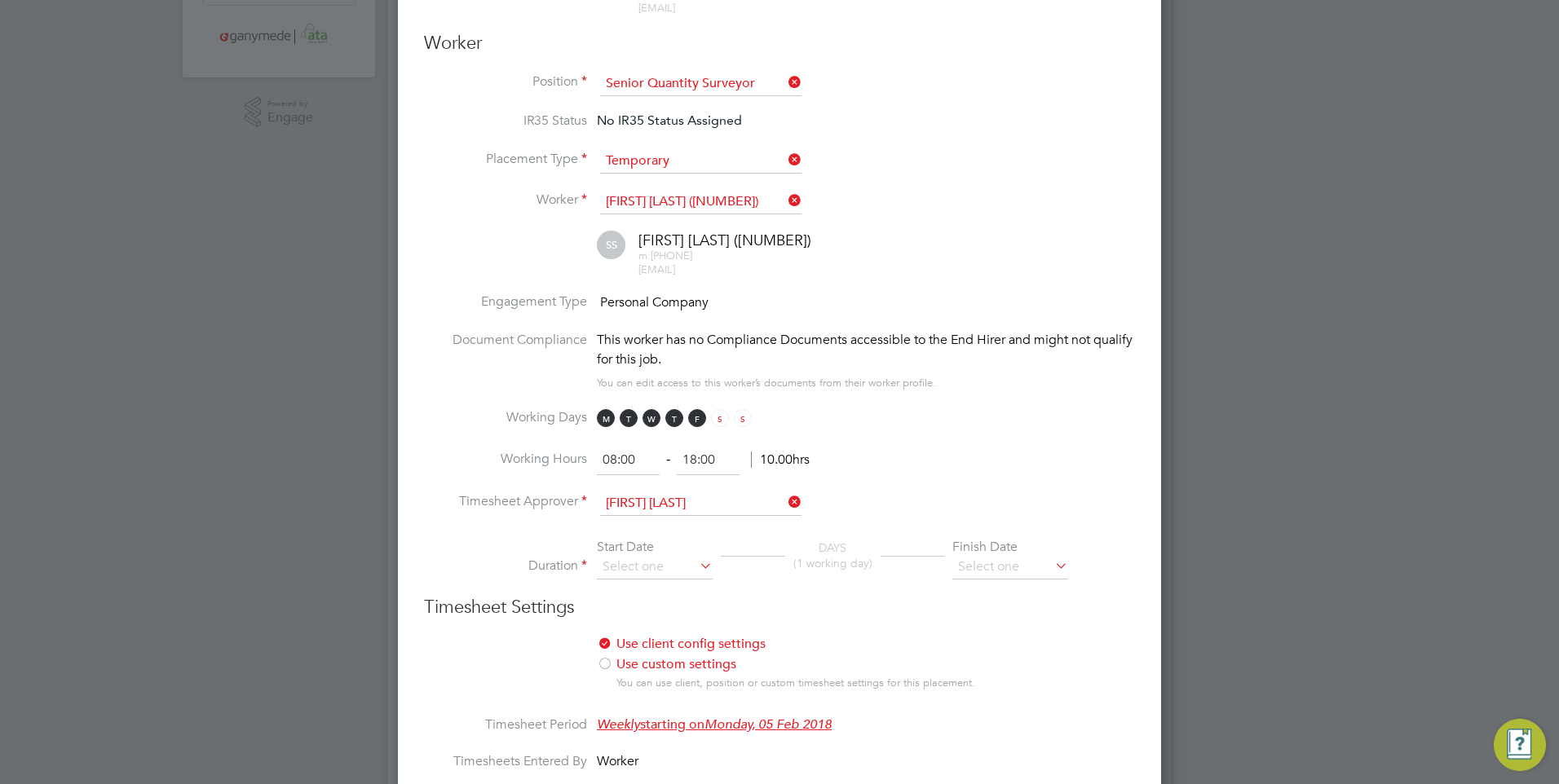 scroll, scrollTop: 570, scrollLeft: 0, axis: vertical 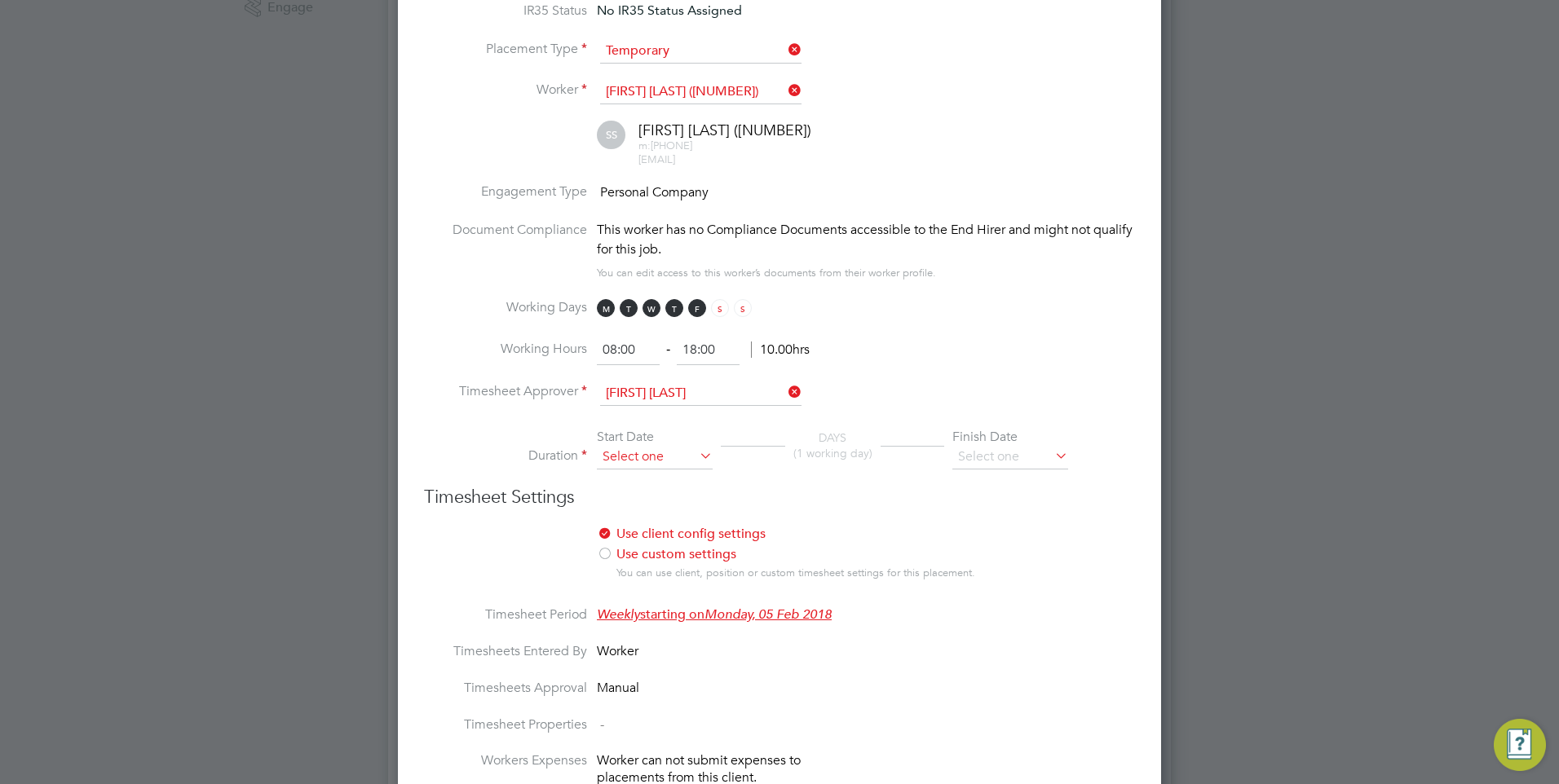 click at bounding box center (655, 457) 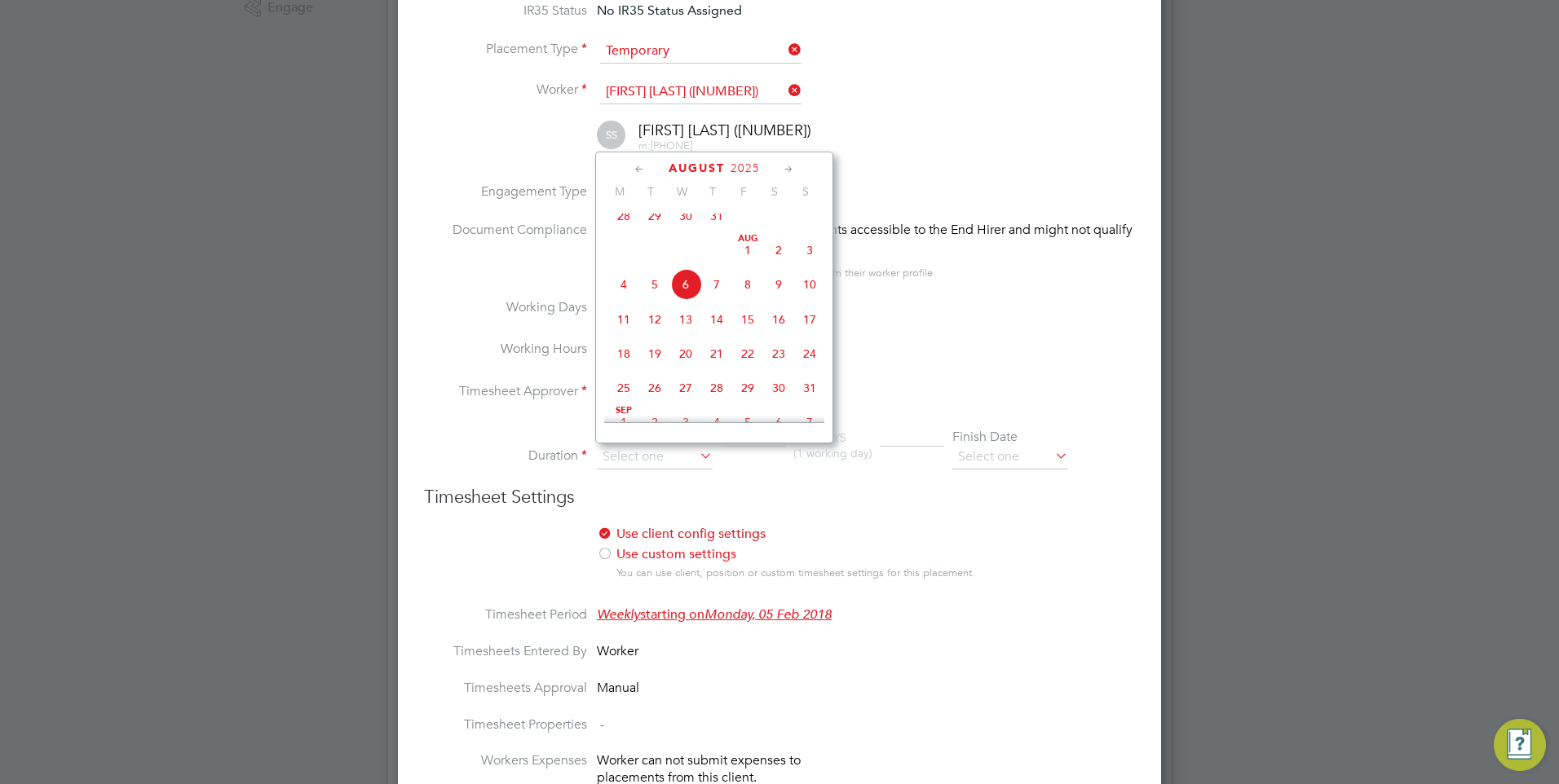 click on "18" 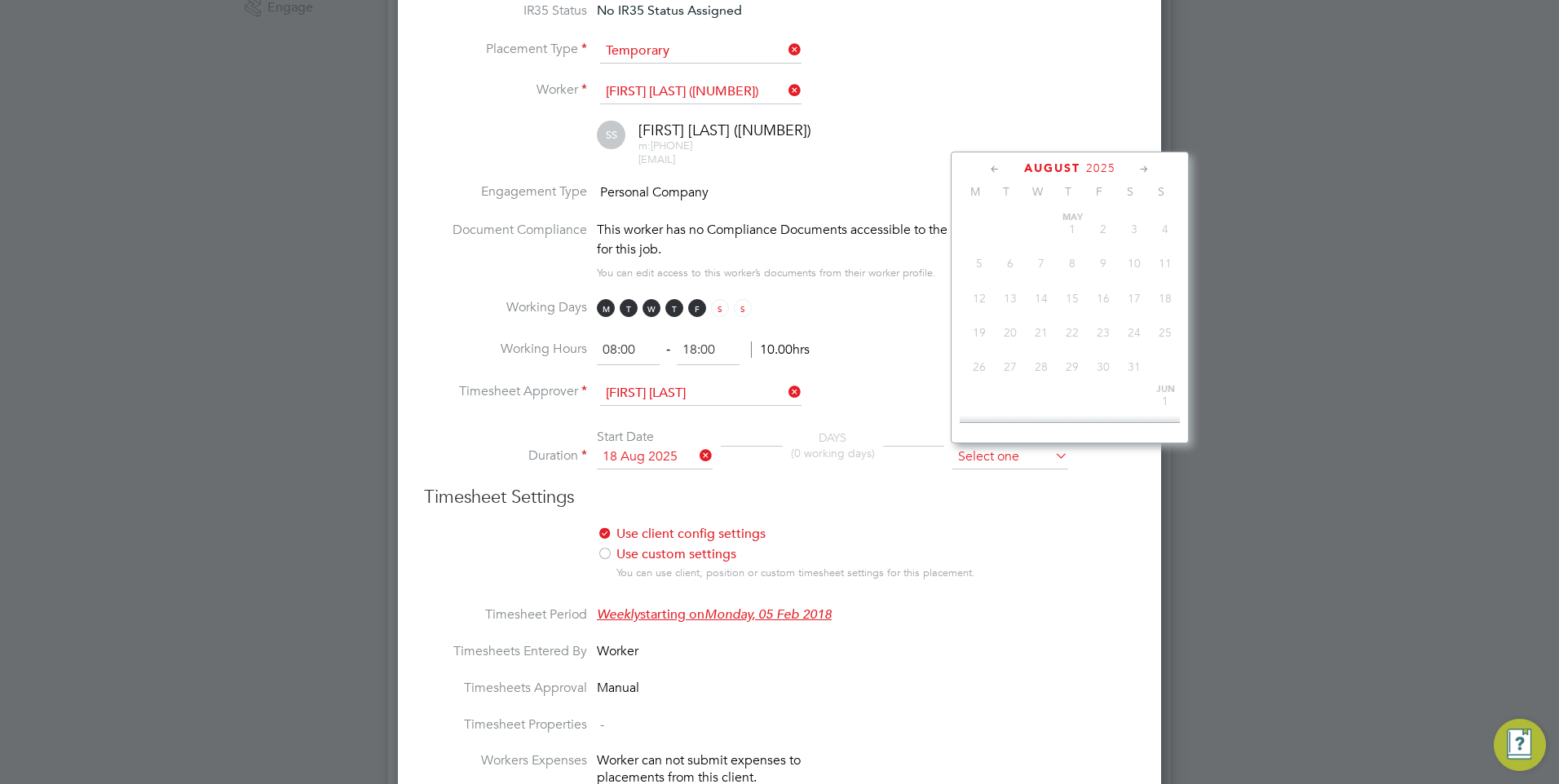 scroll, scrollTop: 600, scrollLeft: 0, axis: vertical 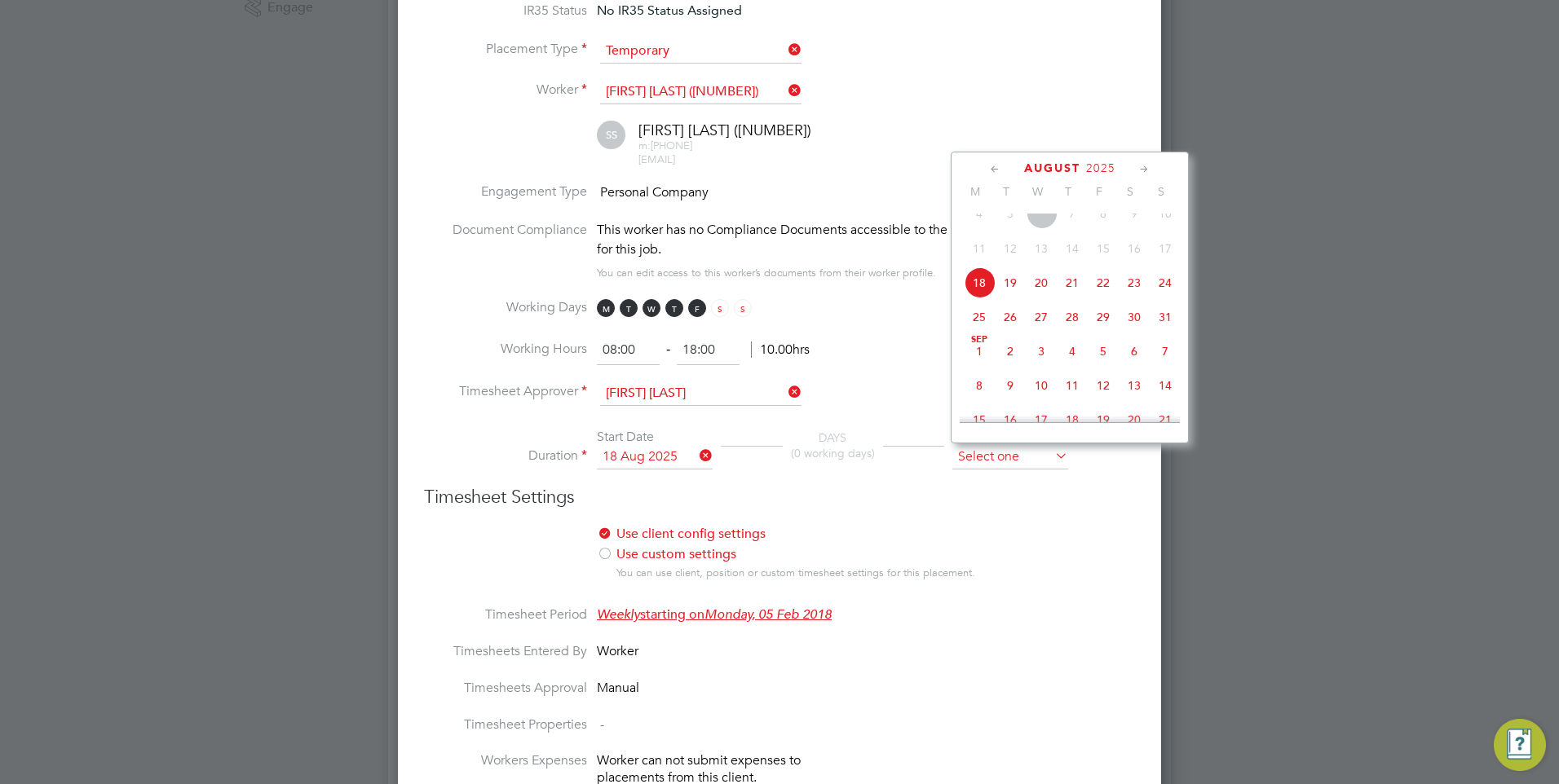 click at bounding box center [1010, 457] 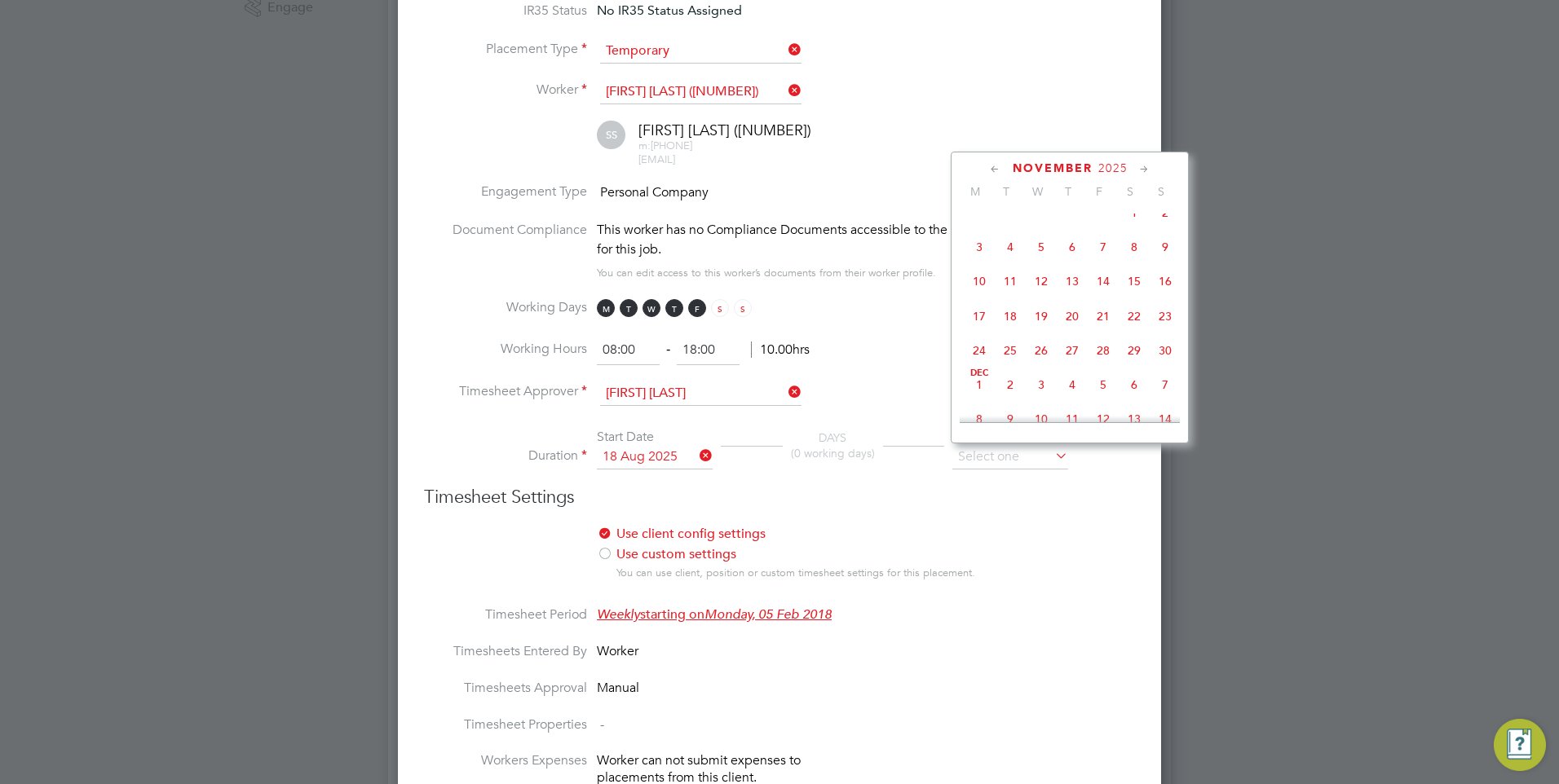 scroll, scrollTop: 1089, scrollLeft: 0, axis: vertical 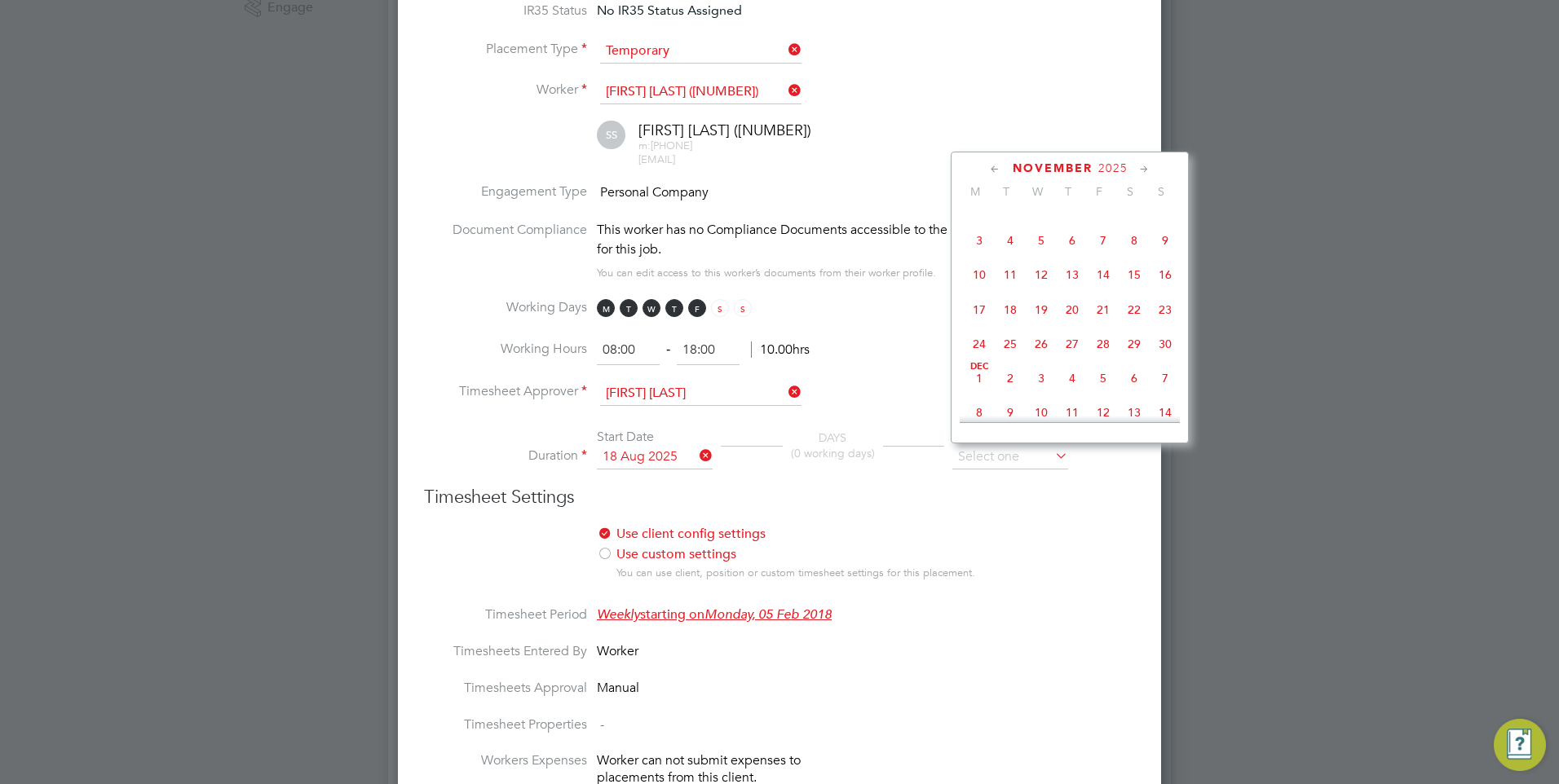 click on "21" 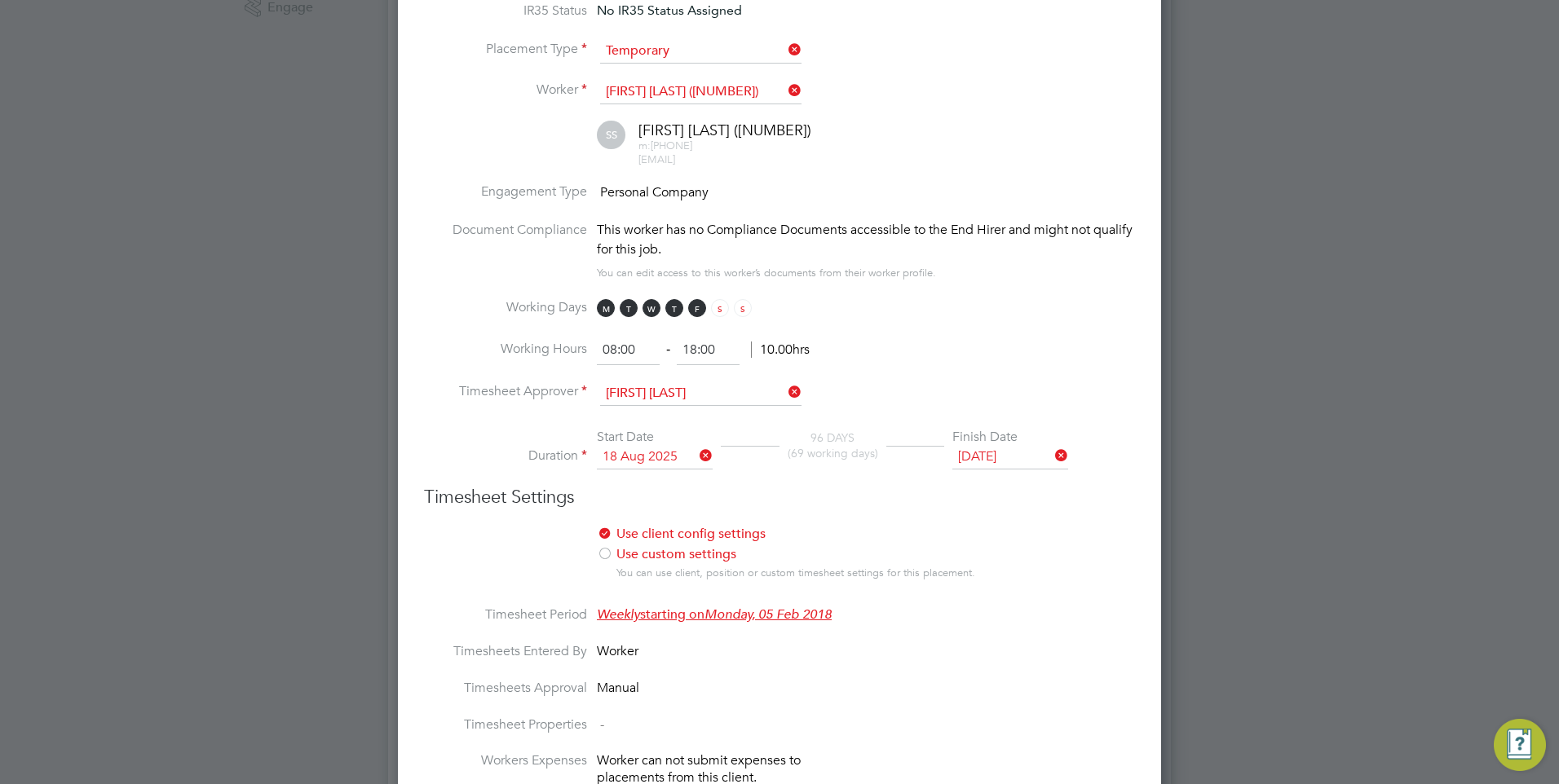 scroll, scrollTop: 8, scrollLeft: 8, axis: both 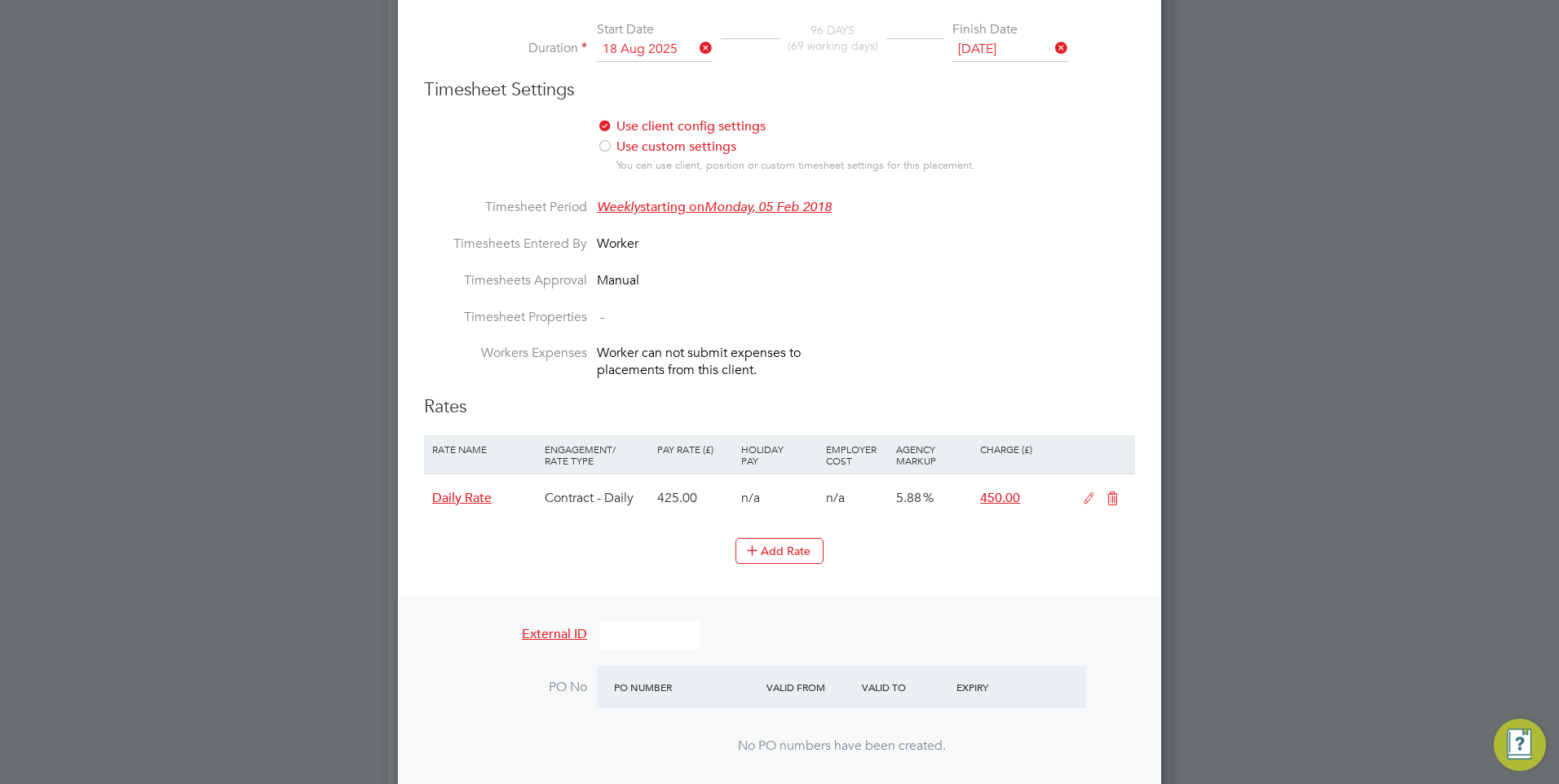 drag, startPoint x: 1115, startPoint y: 493, endPoint x: 1102, endPoint y: 496, distance: 13.341664 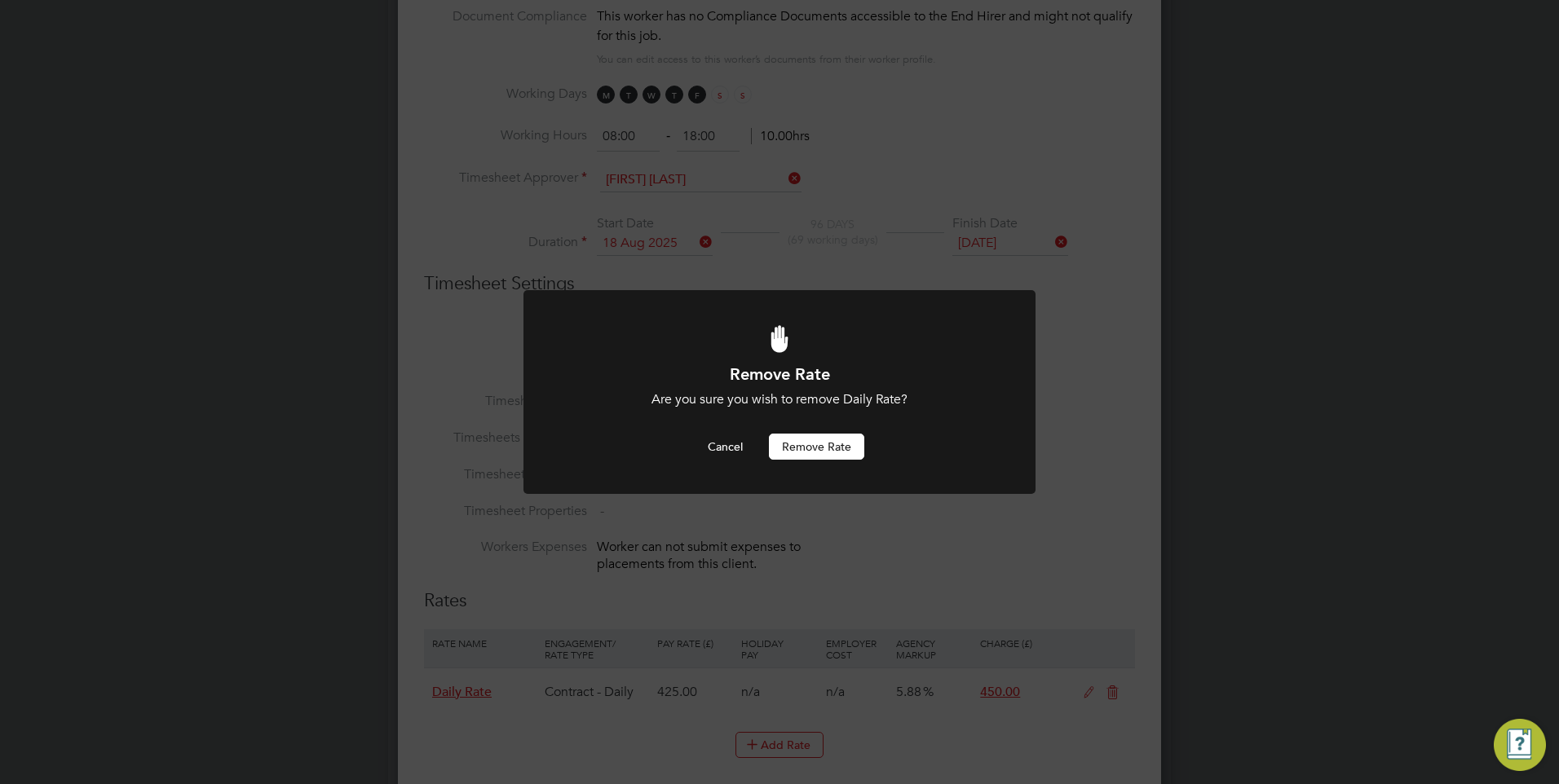 click on "Remove rate" at bounding box center [816, 447] 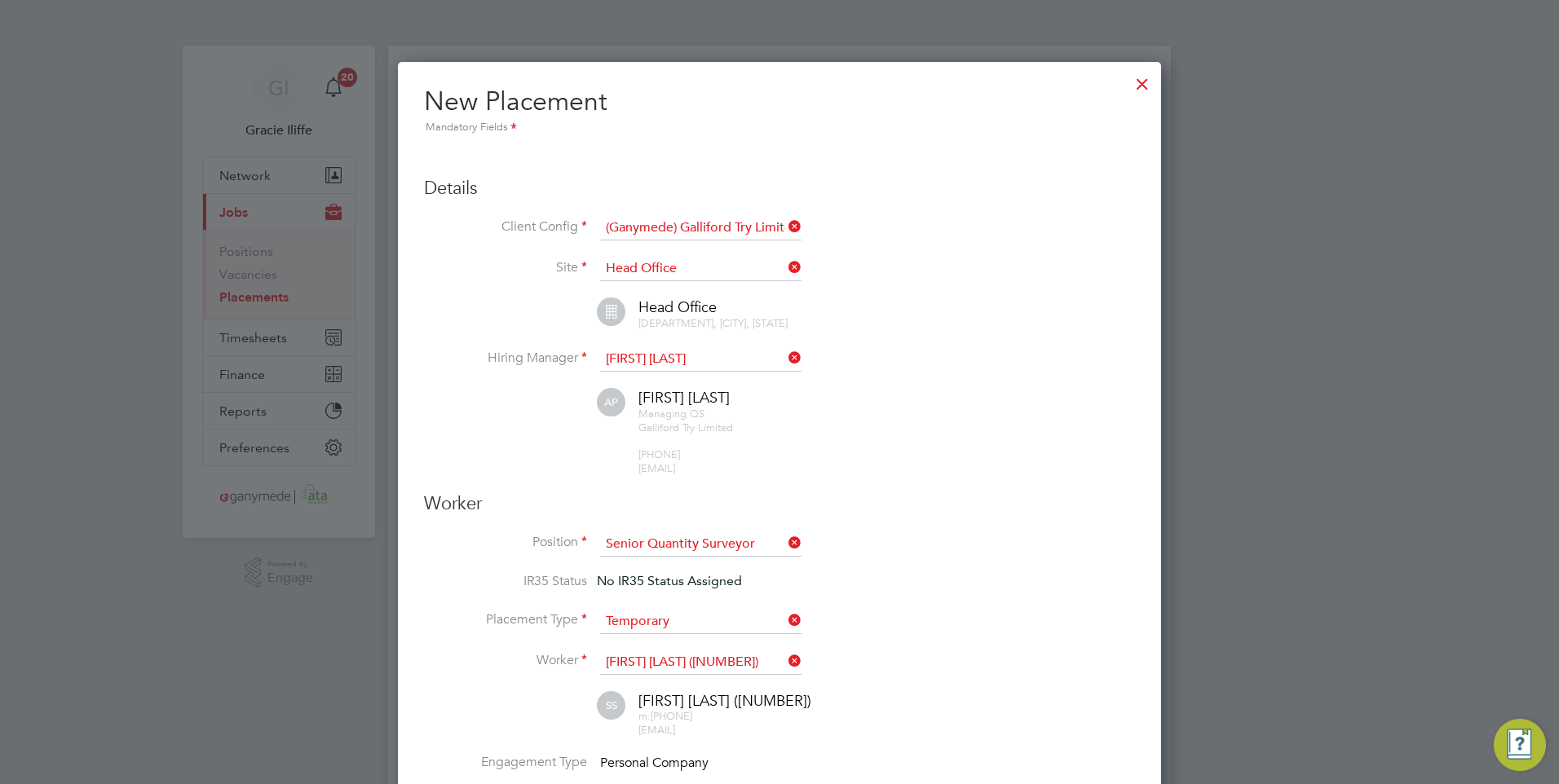 scroll, scrollTop: 8, scrollLeft: 8, axis: both 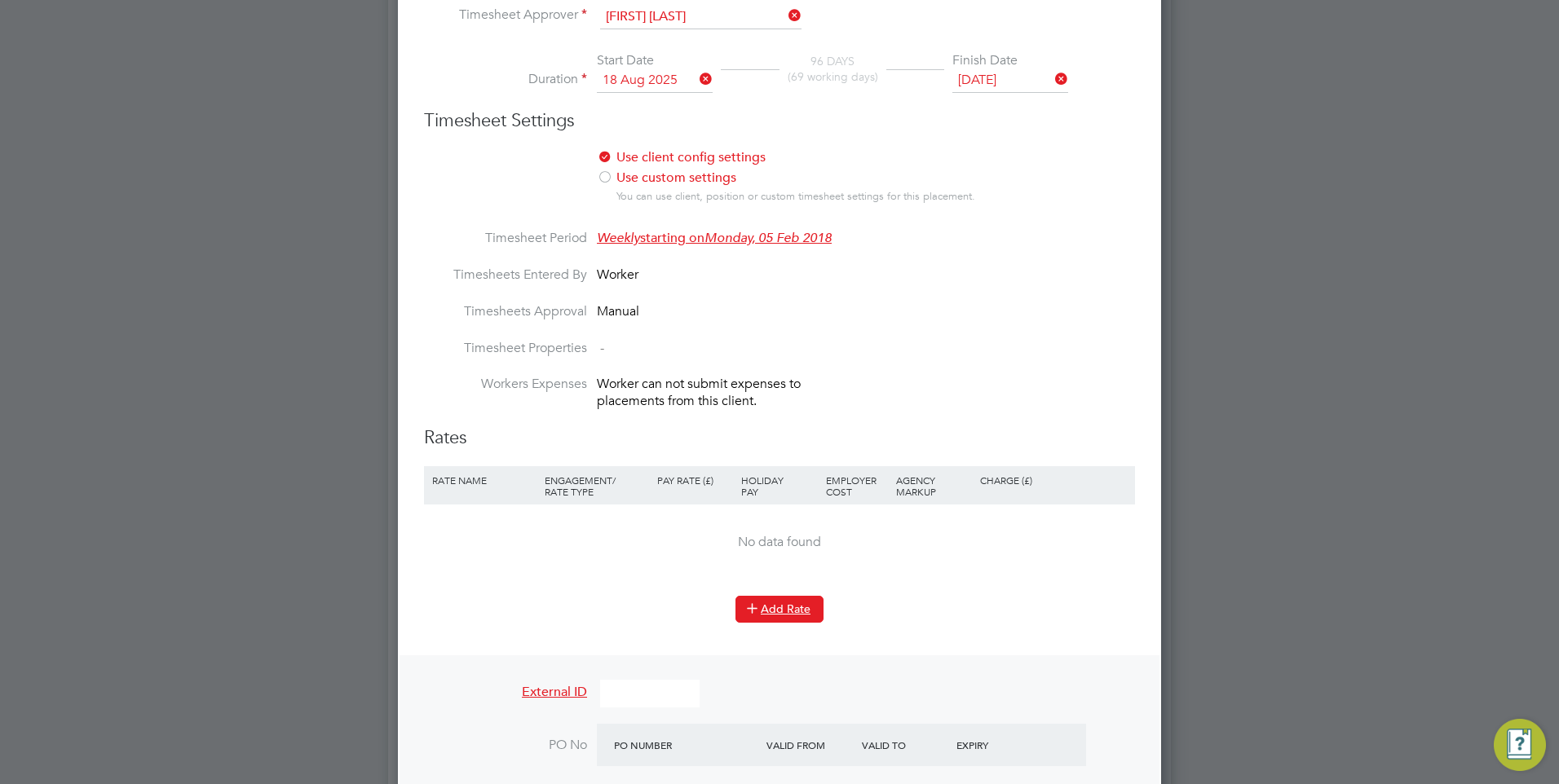 click on "Add Rate" at bounding box center (780, 609) 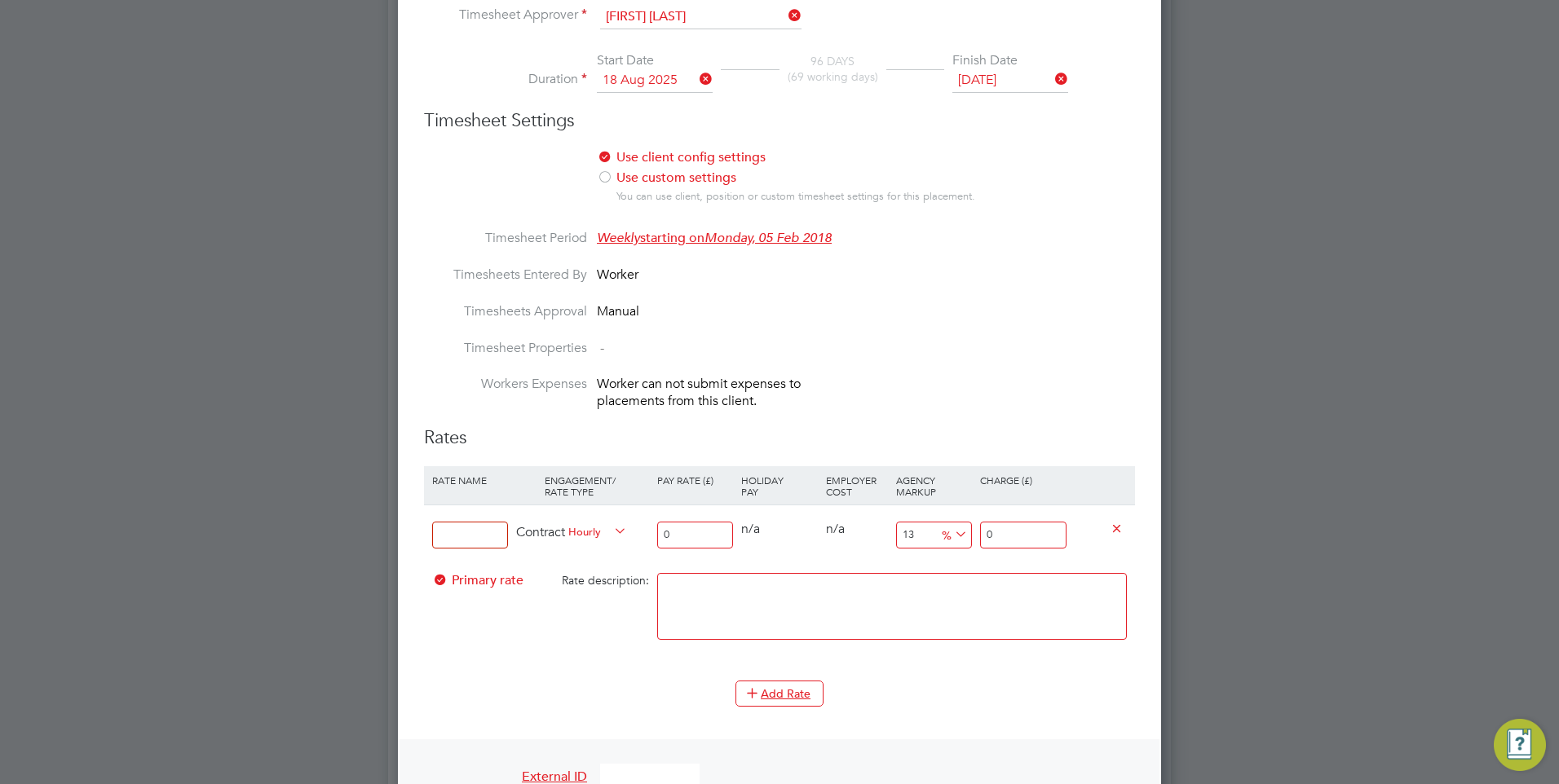 click at bounding box center (470, 535) 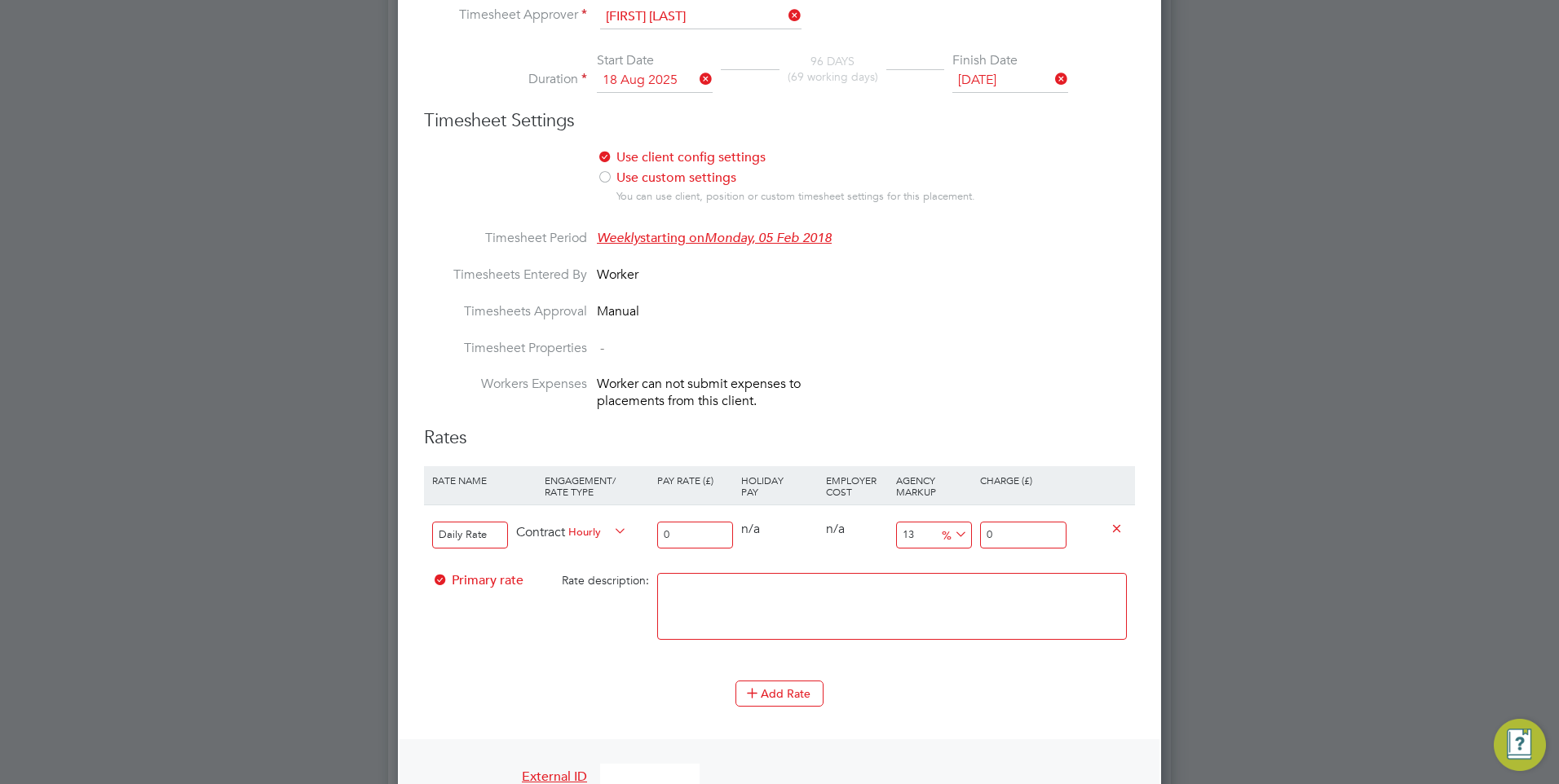 type on "Daily Rate" 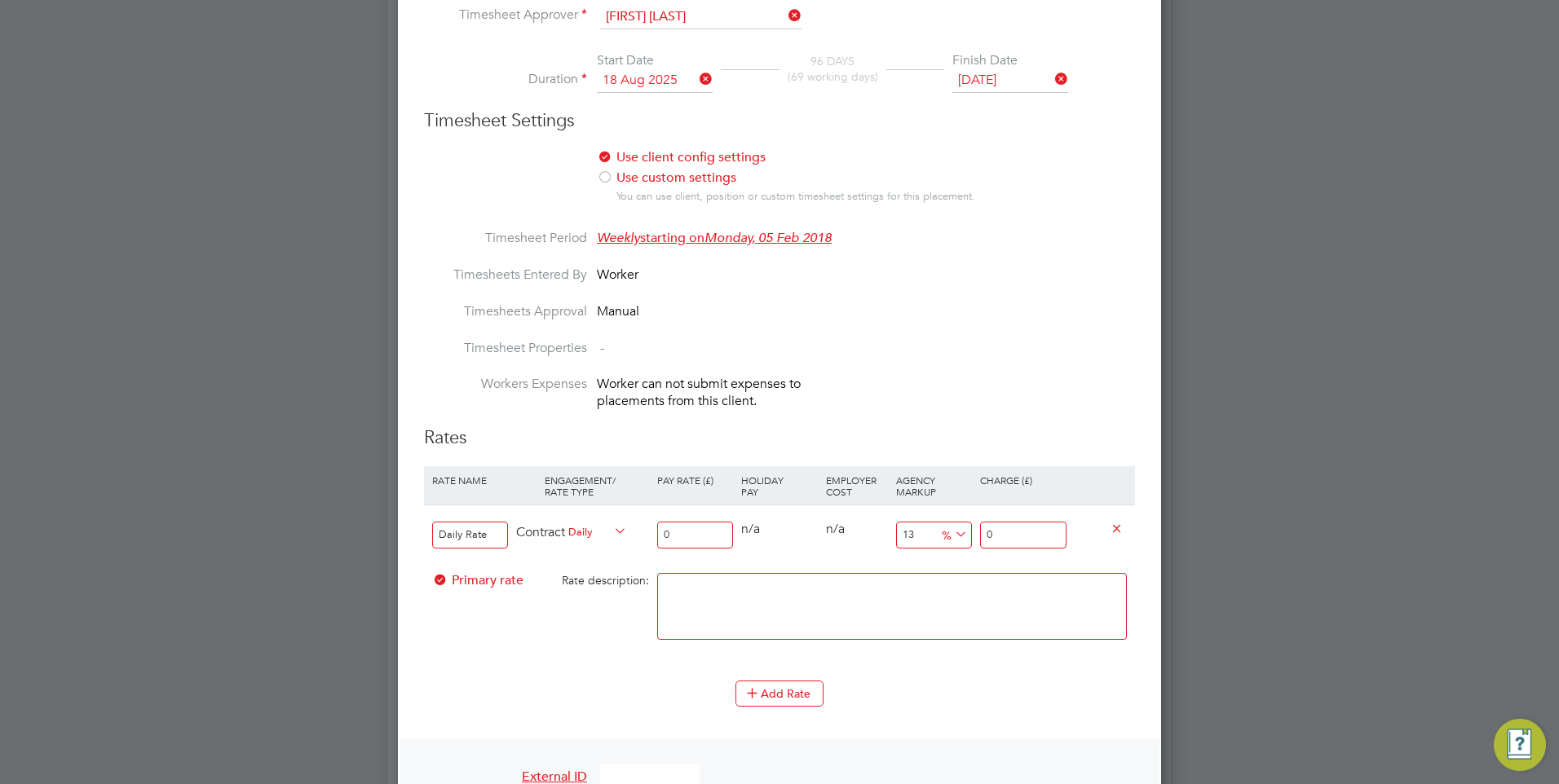 drag, startPoint x: 720, startPoint y: 524, endPoint x: 610, endPoint y: 518, distance: 110.16351 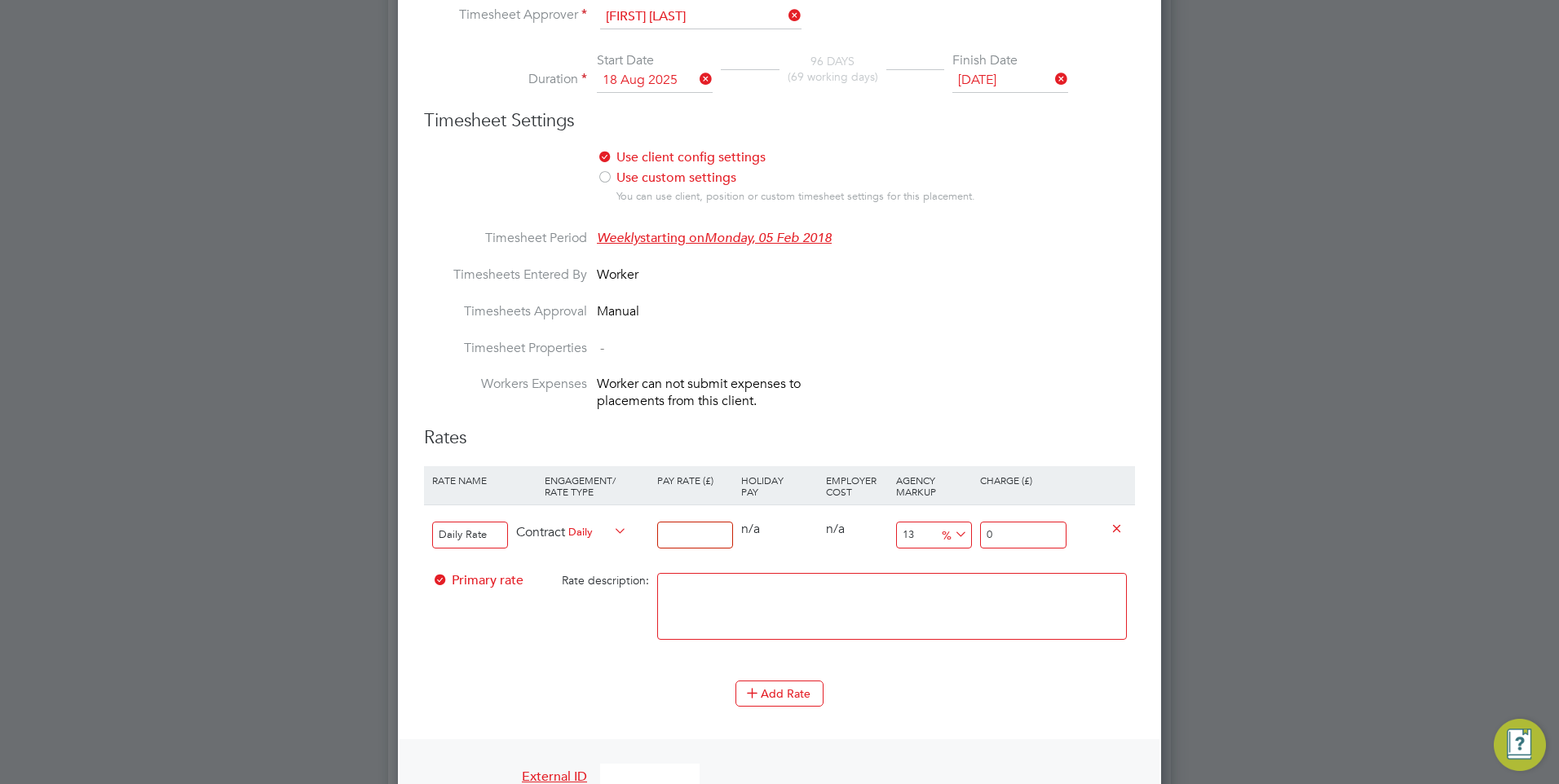type on "4" 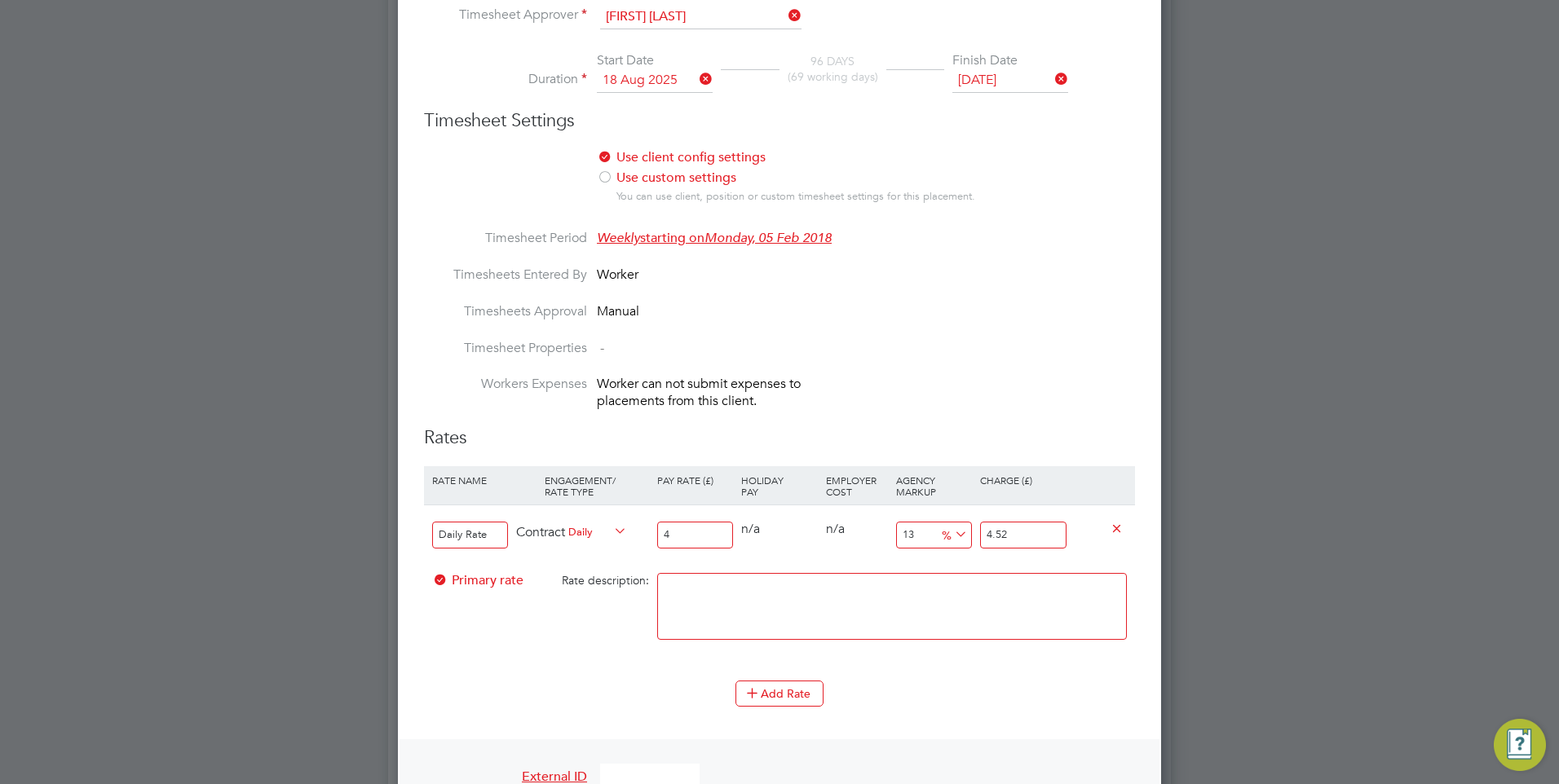 type on "45" 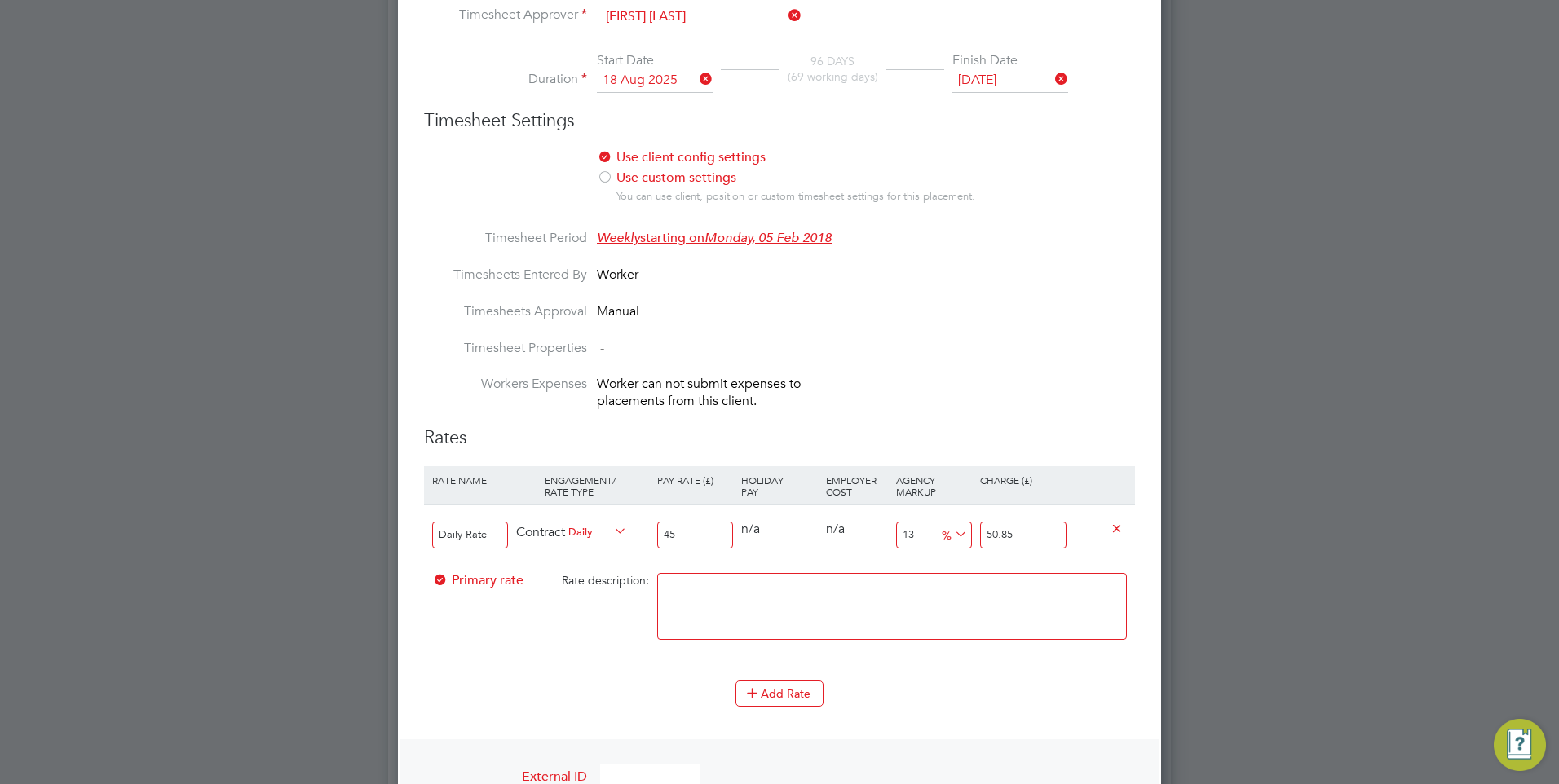 type on "450" 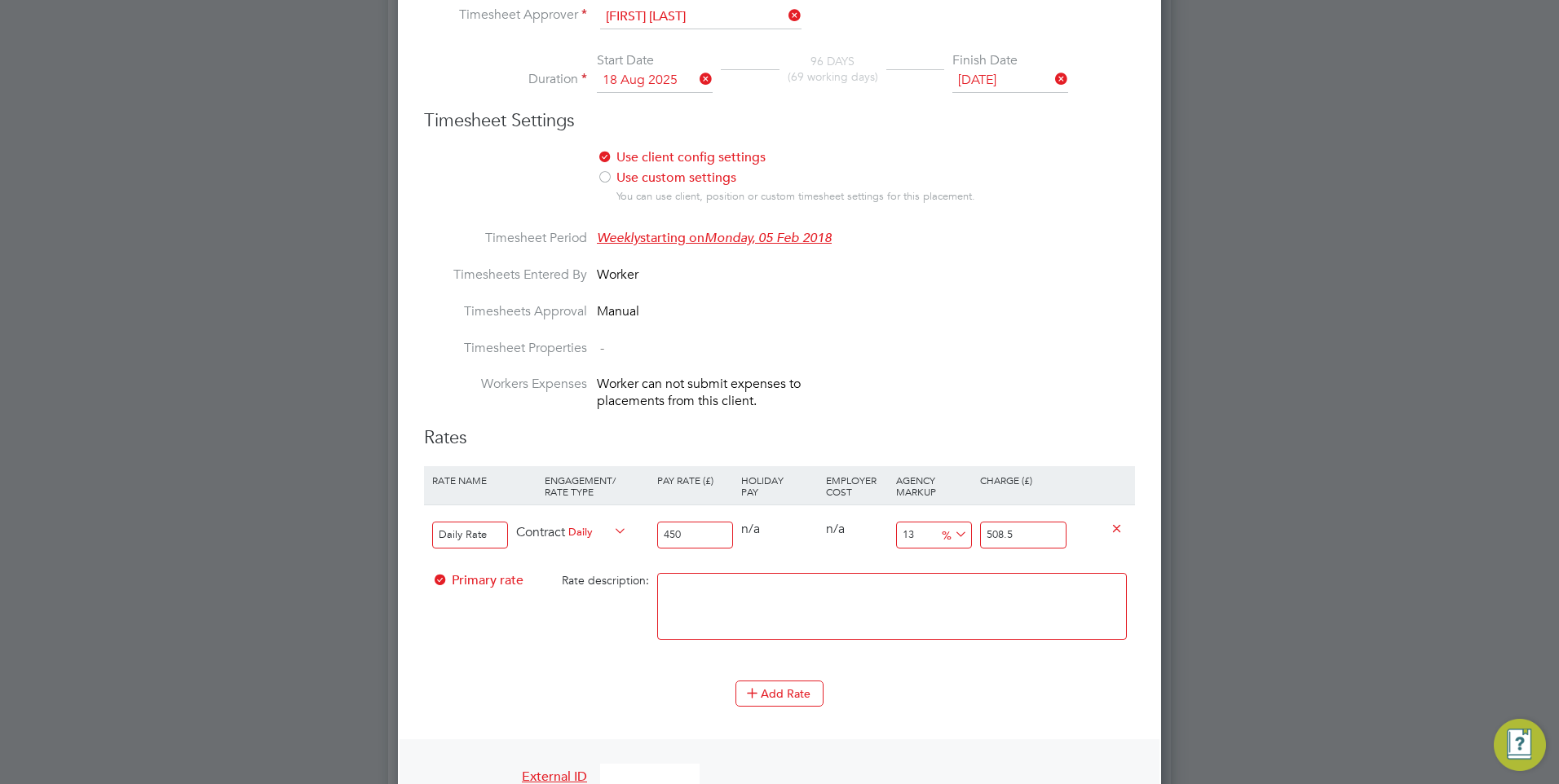 type on "450" 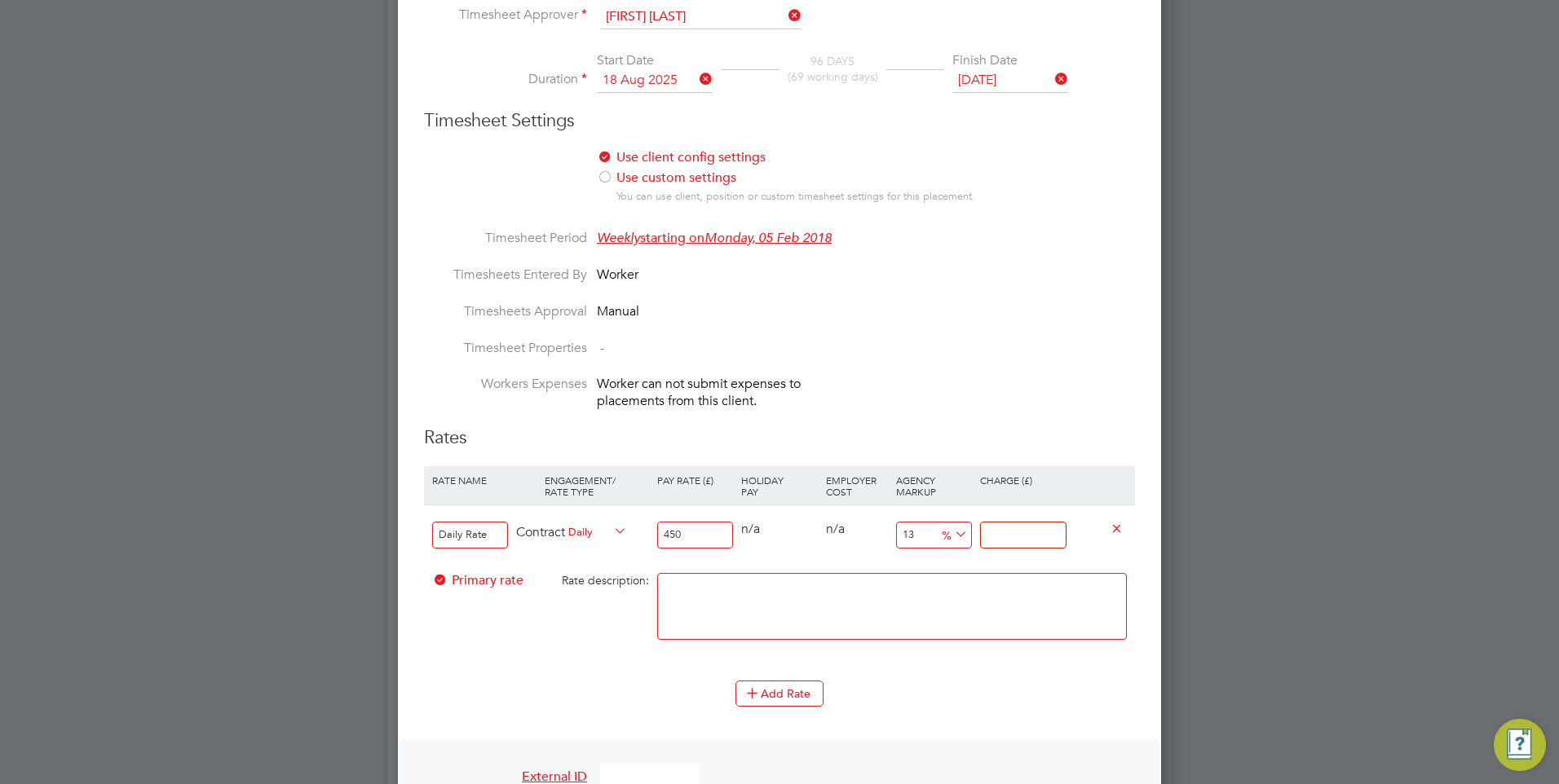 type on "-98.88888888888889" 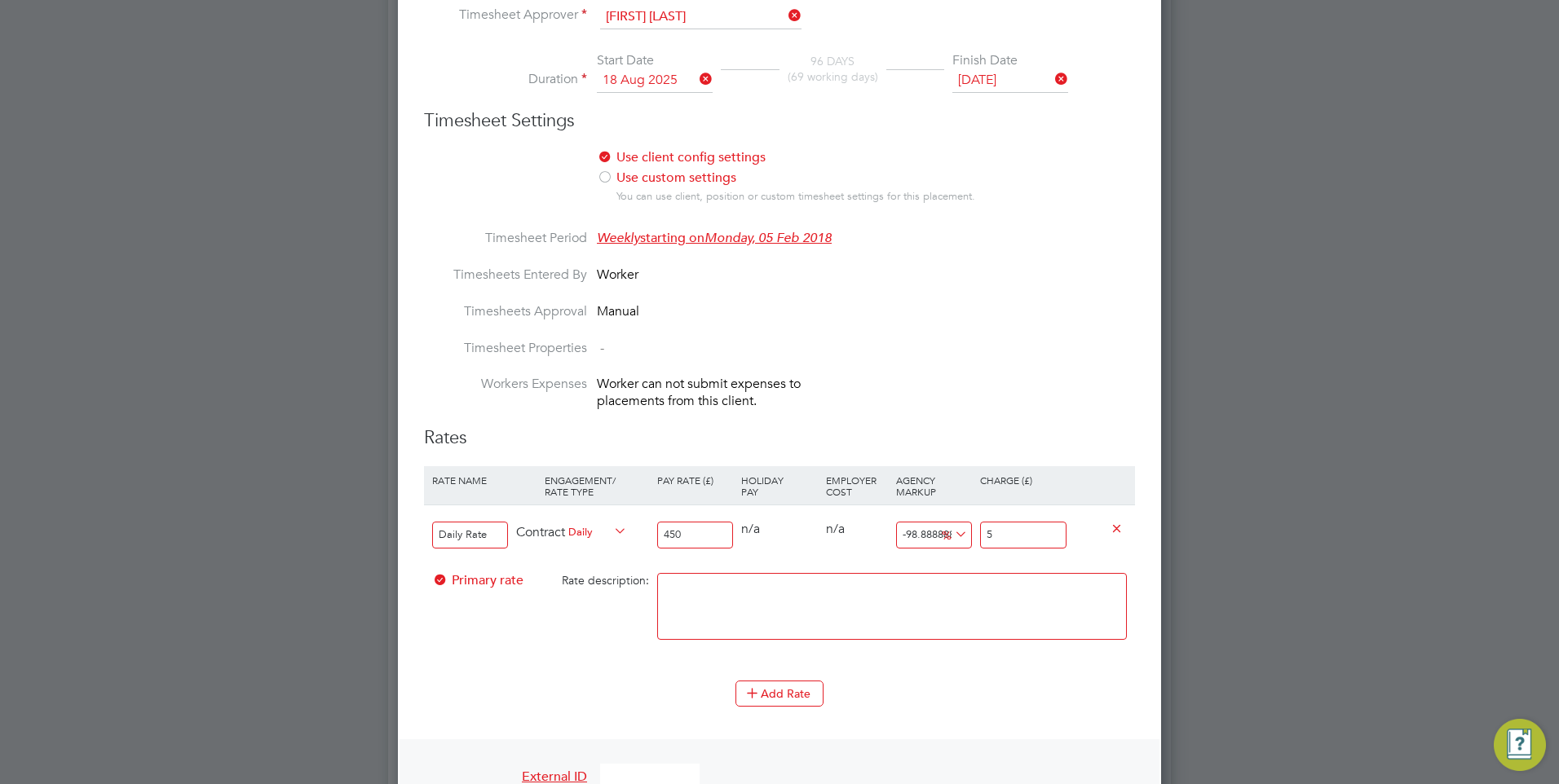 type on "-88.88888888888889" 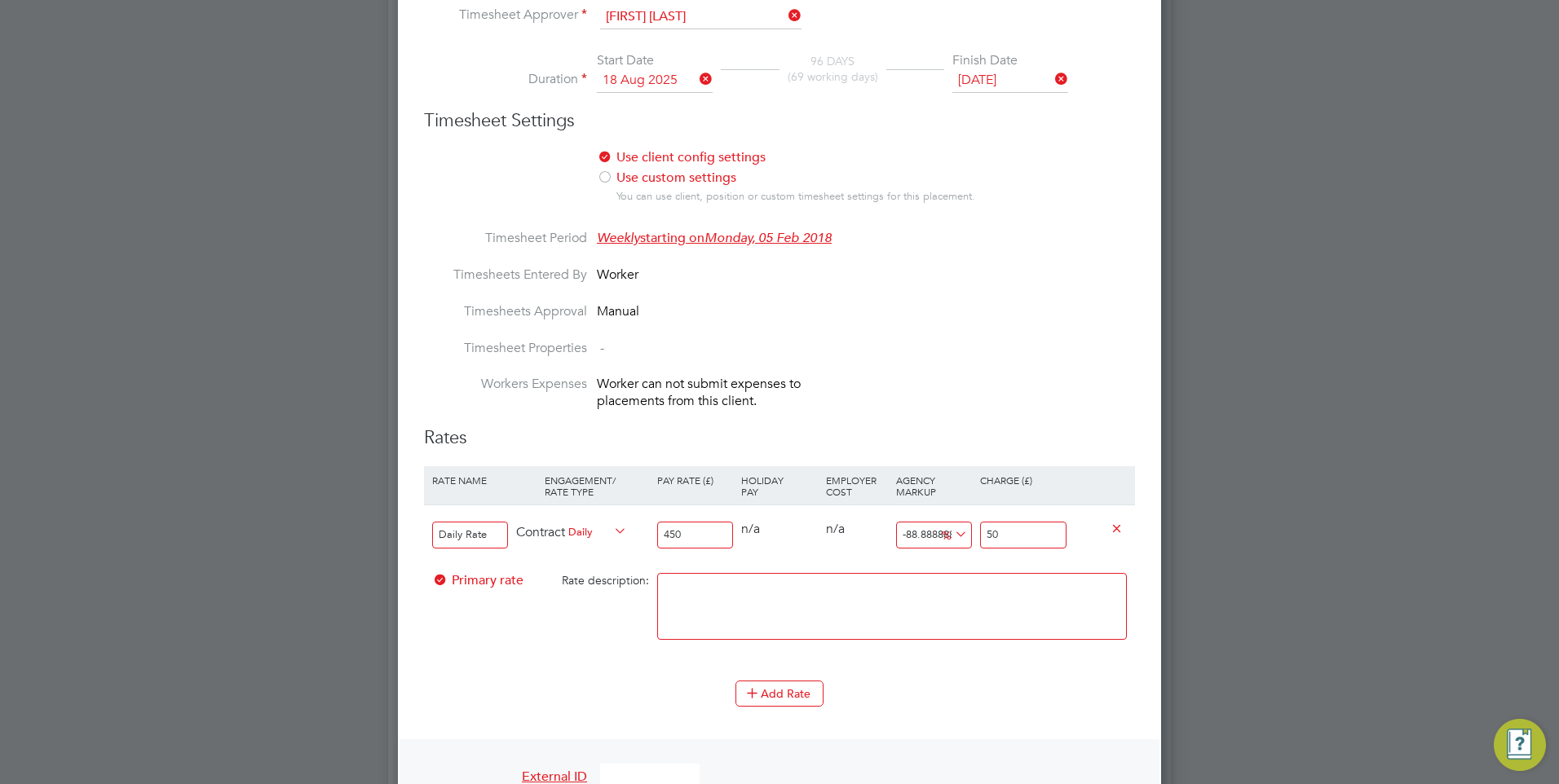 type on "12.88888888888889" 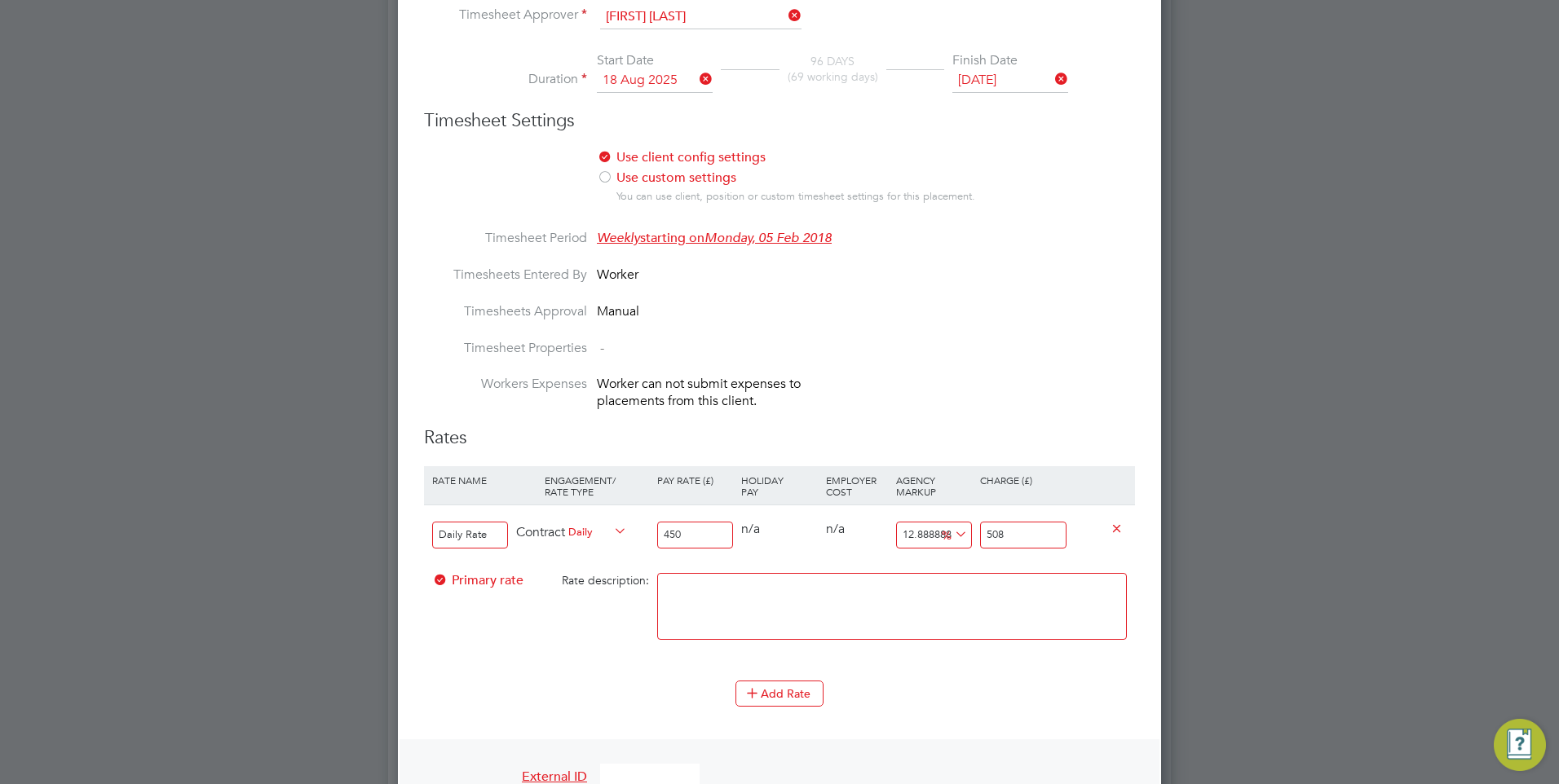 type on "13" 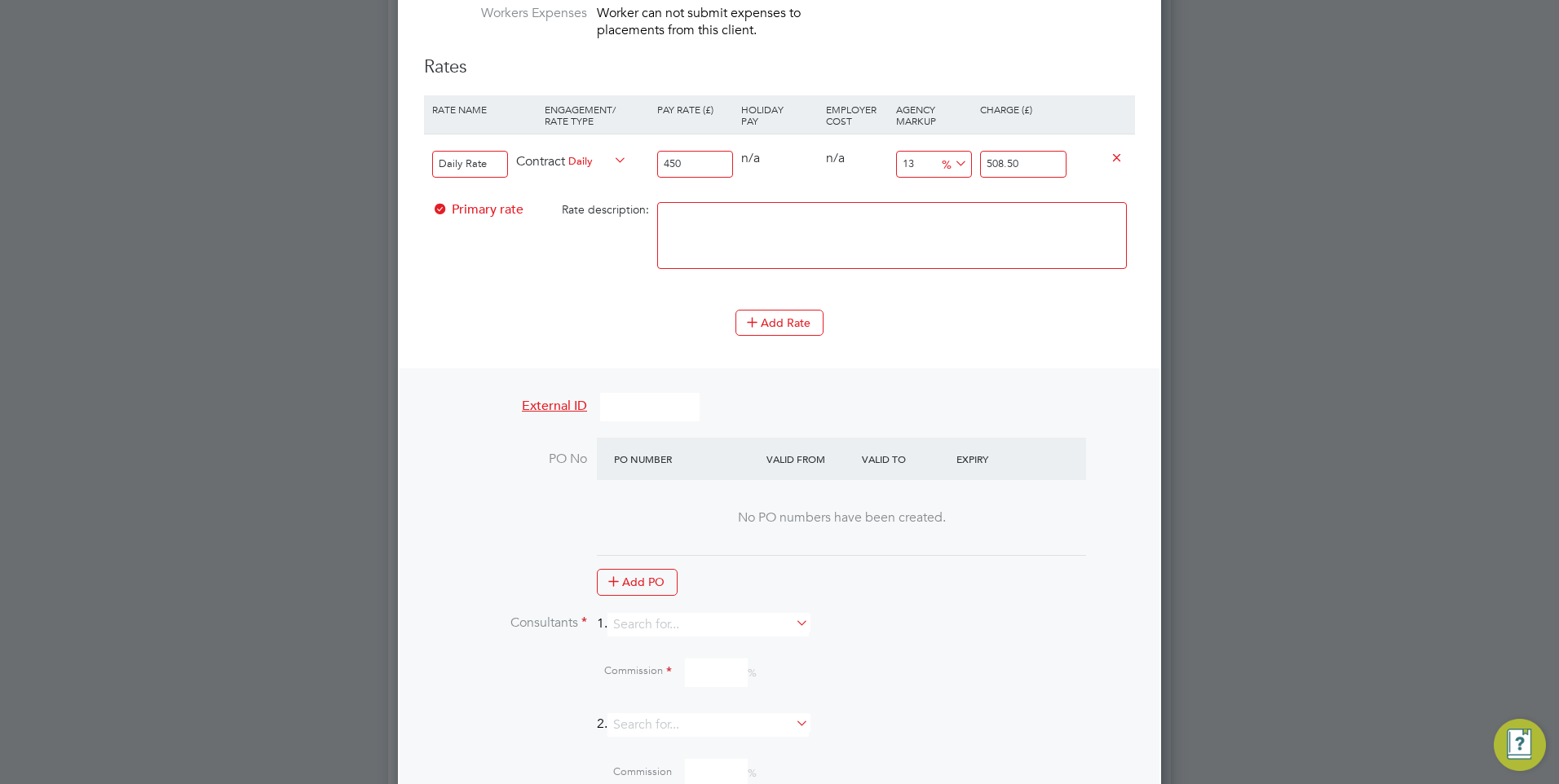 scroll, scrollTop: 1354, scrollLeft: 0, axis: vertical 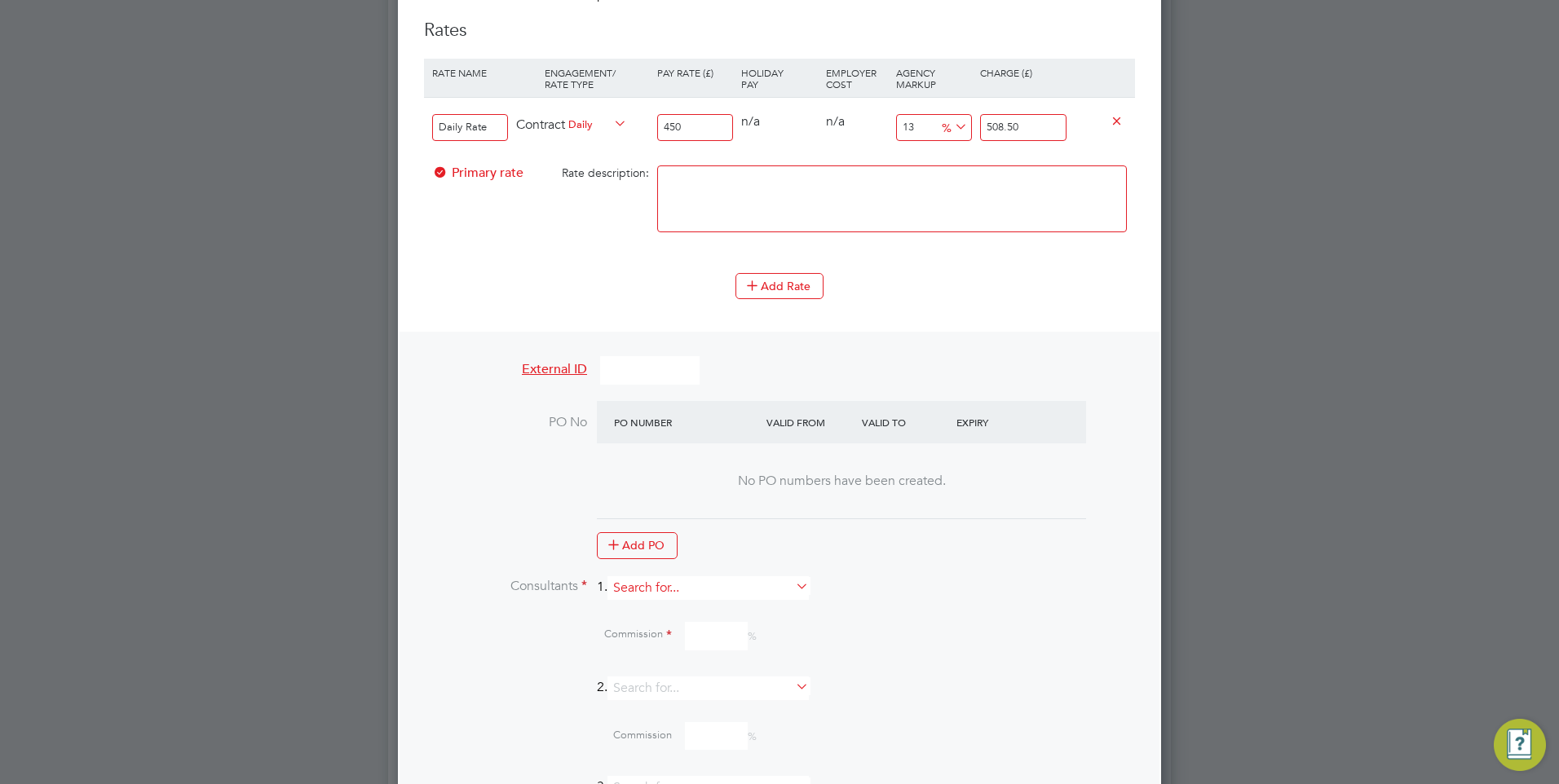 type on "508.50" 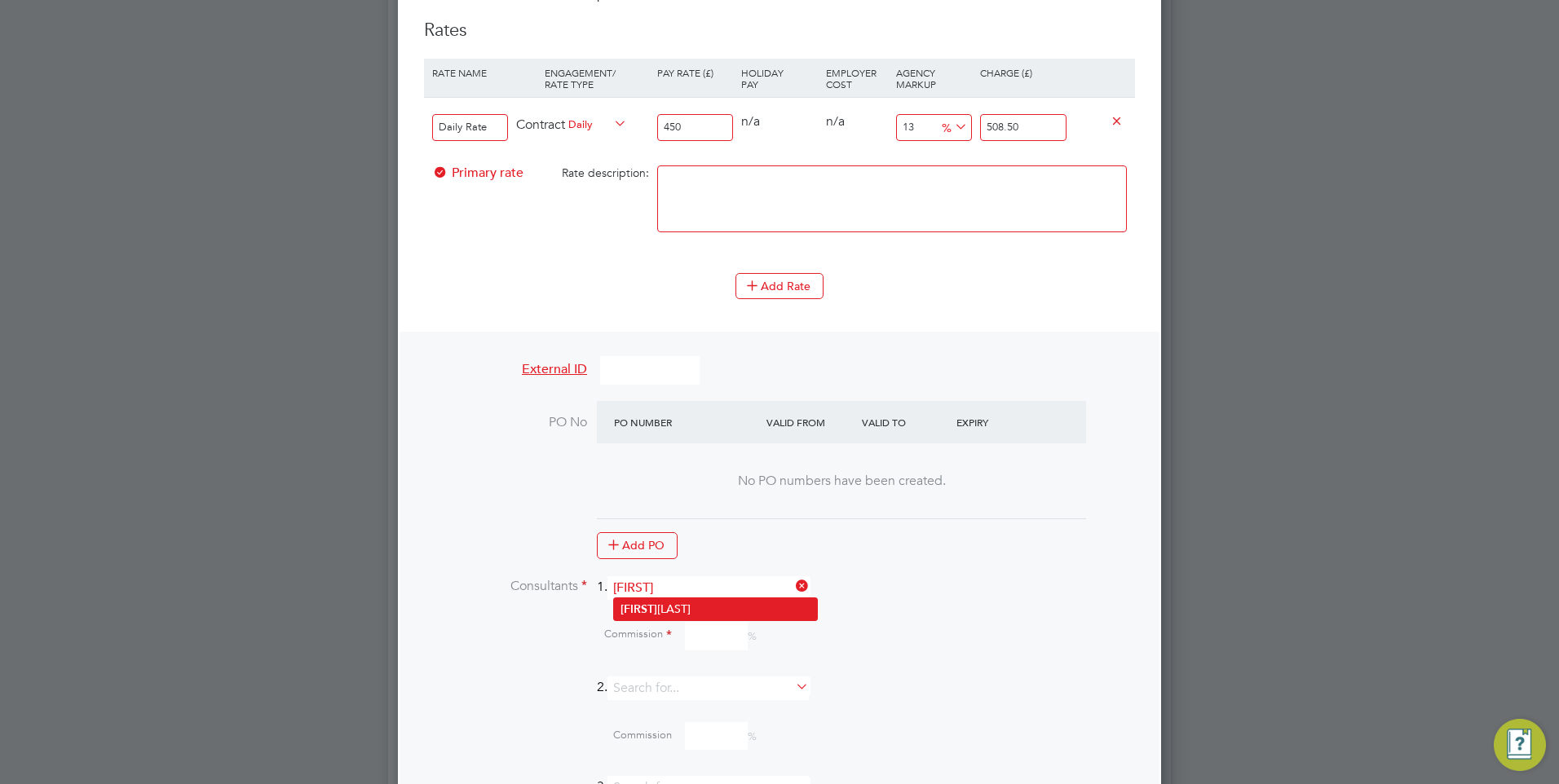click on "Gracie  Iliffe" 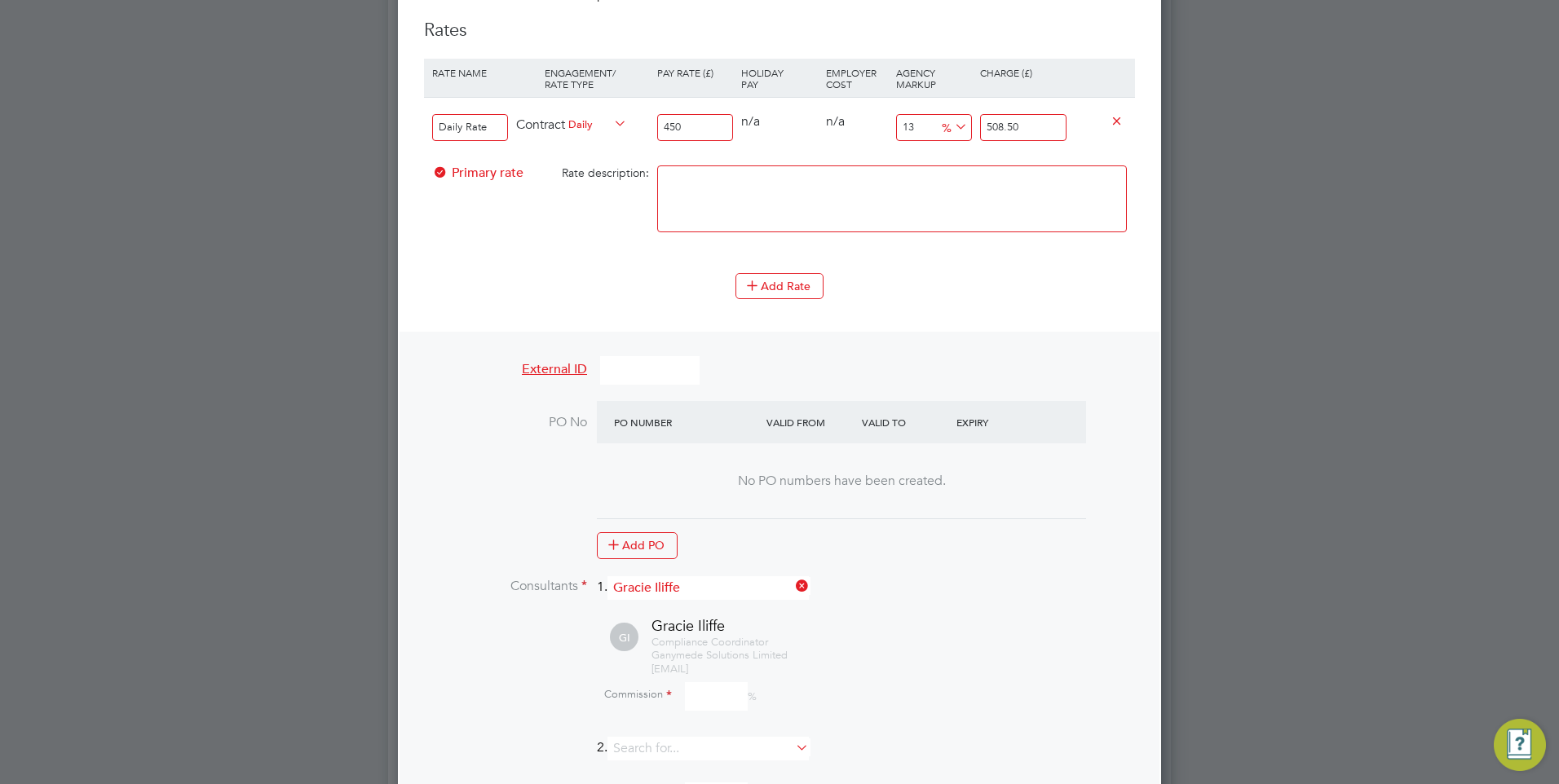scroll, scrollTop: 8, scrollLeft: 8, axis: both 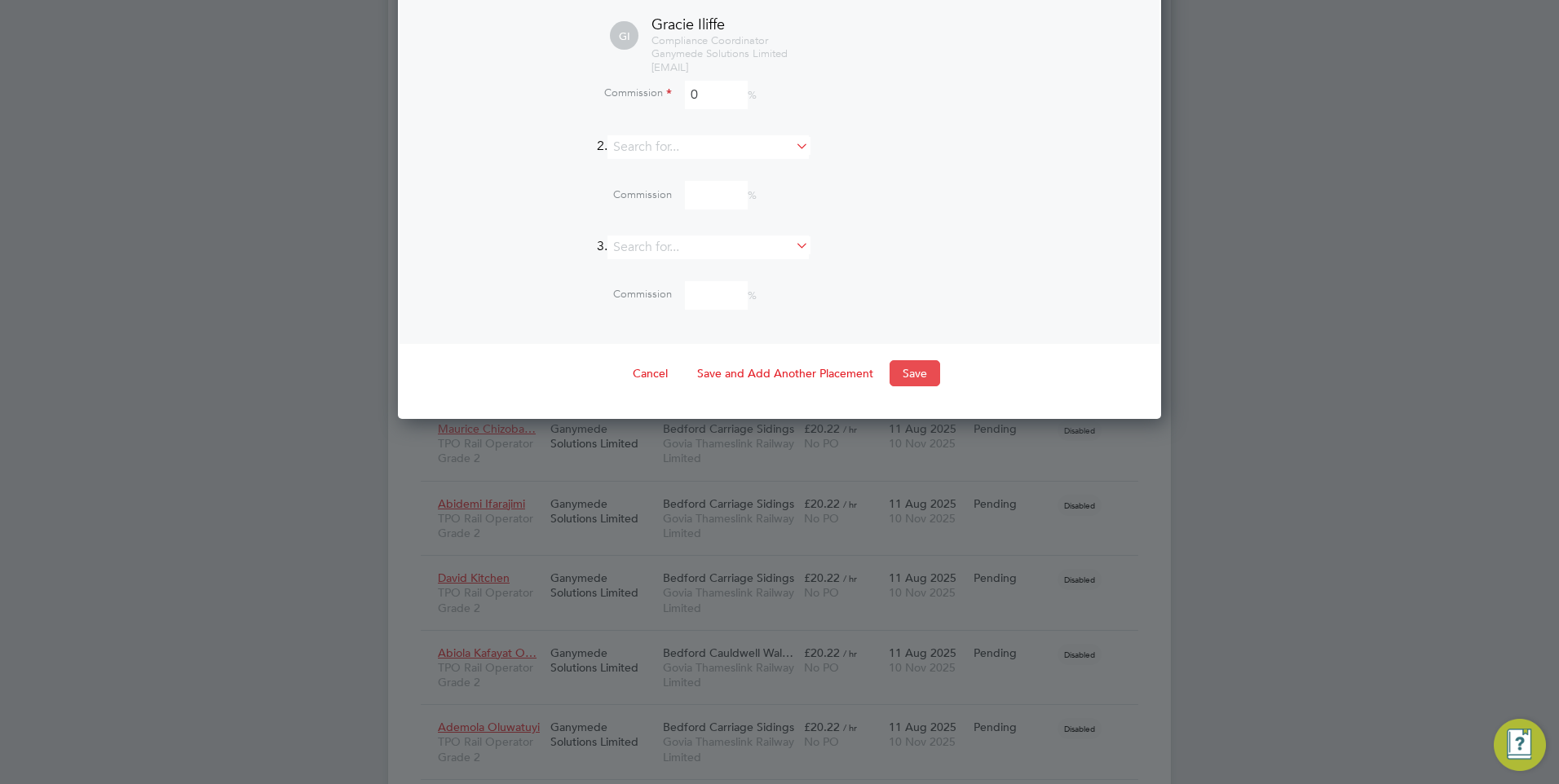 type on "0" 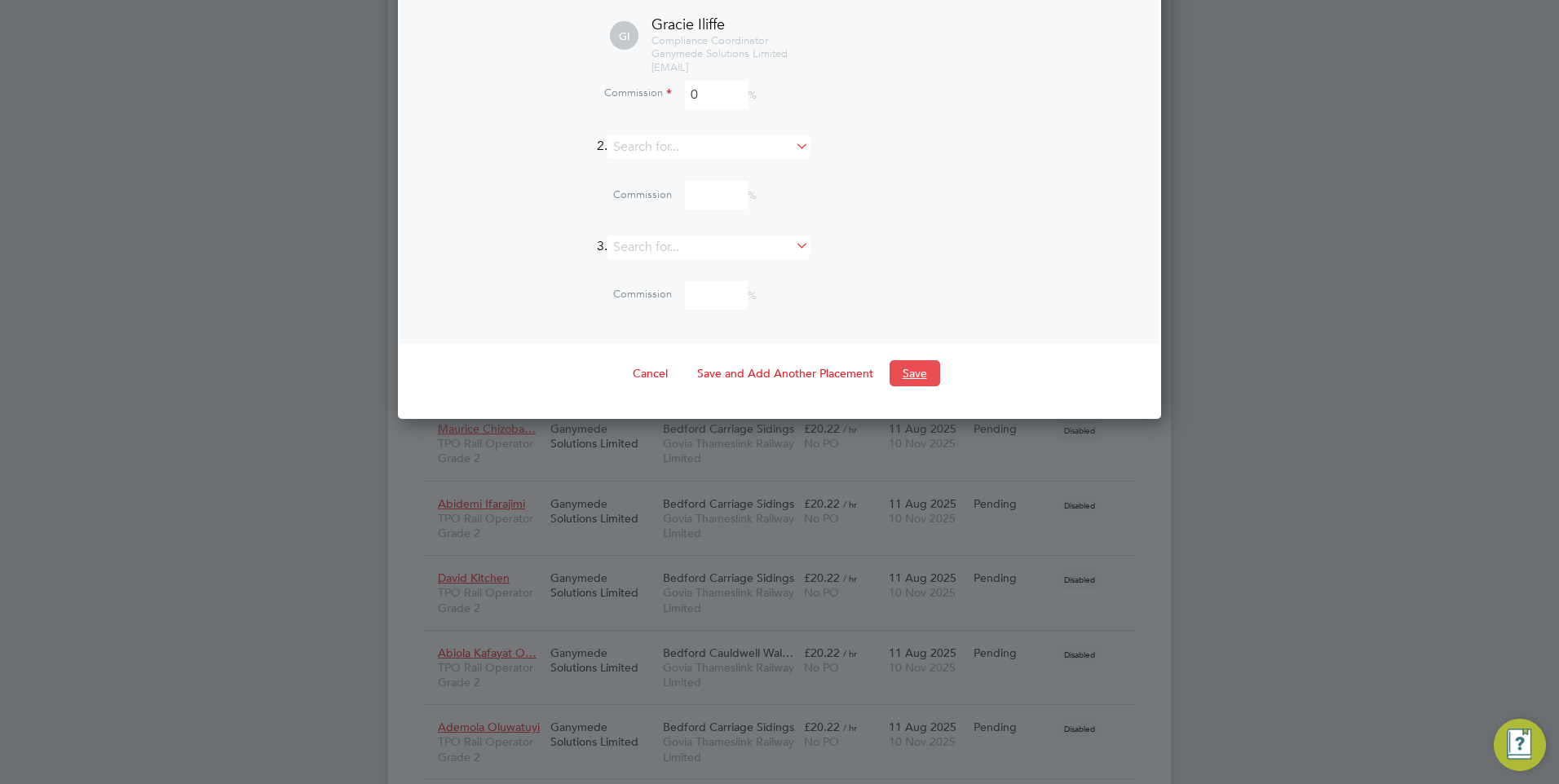 click on "Save" at bounding box center (915, 373) 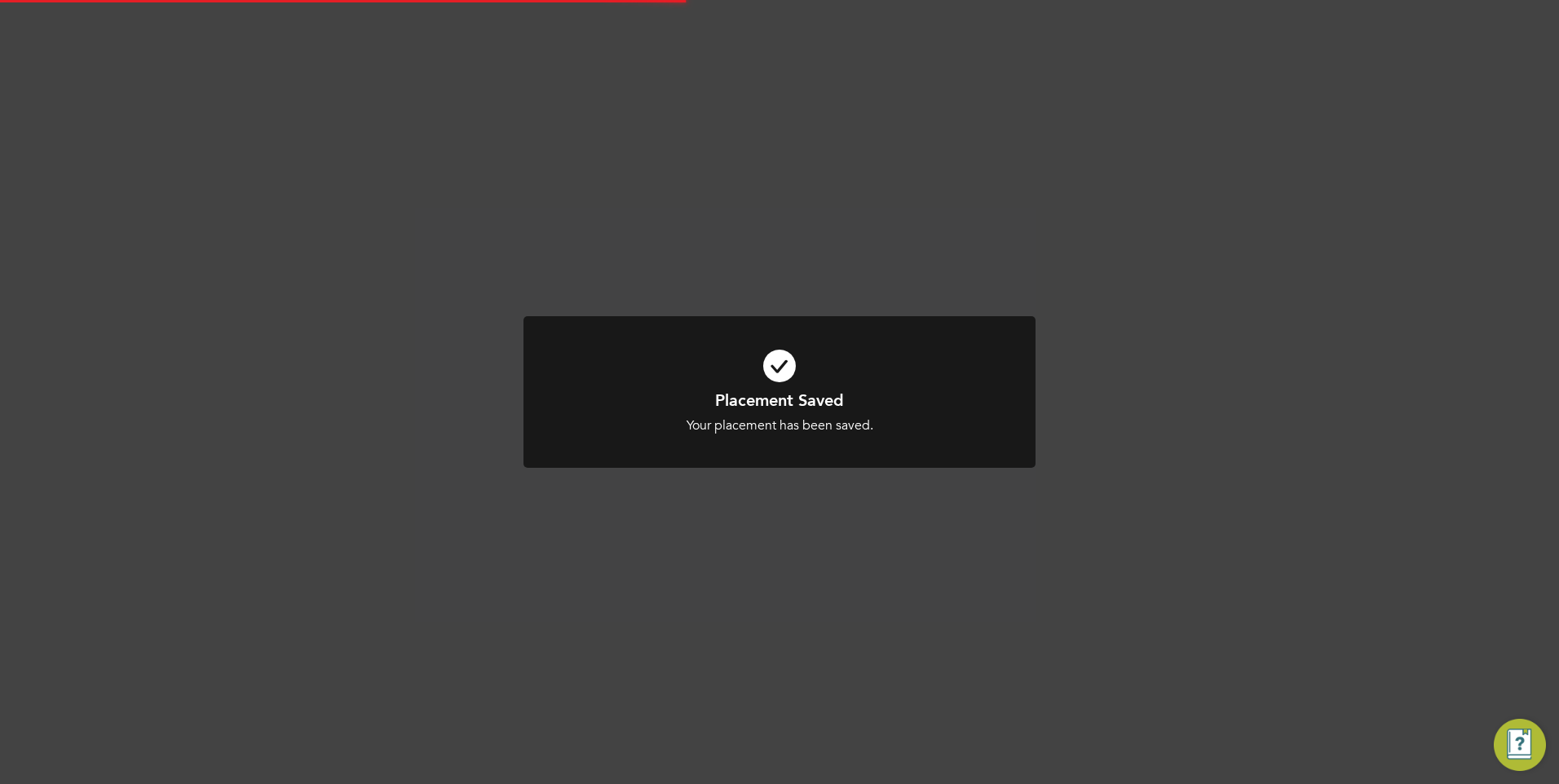 scroll, scrollTop: 1588, scrollLeft: 0, axis: vertical 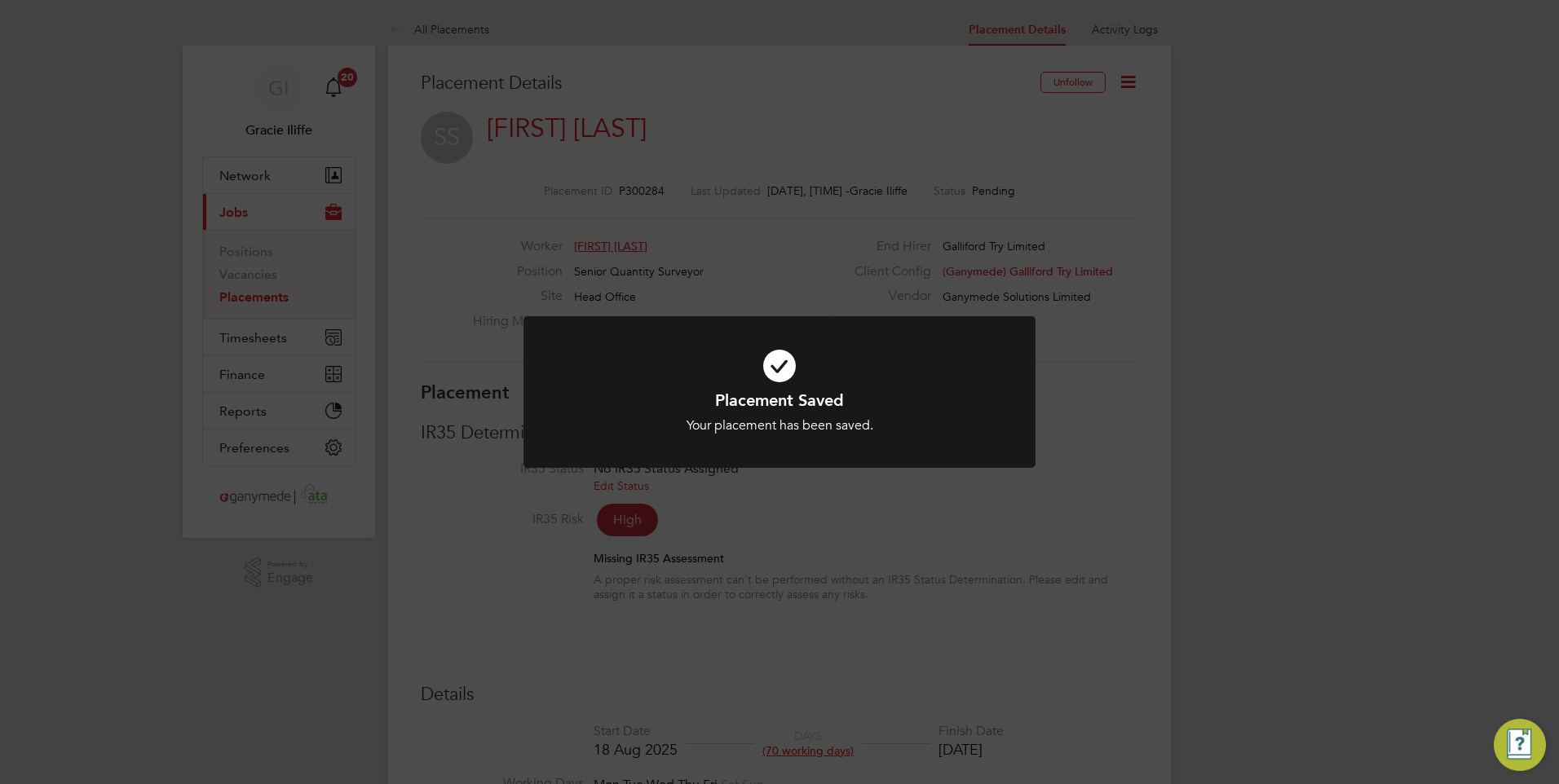click on "Placement Saved Your placement has been saved. Cancel Okay" at bounding box center [780, 402] 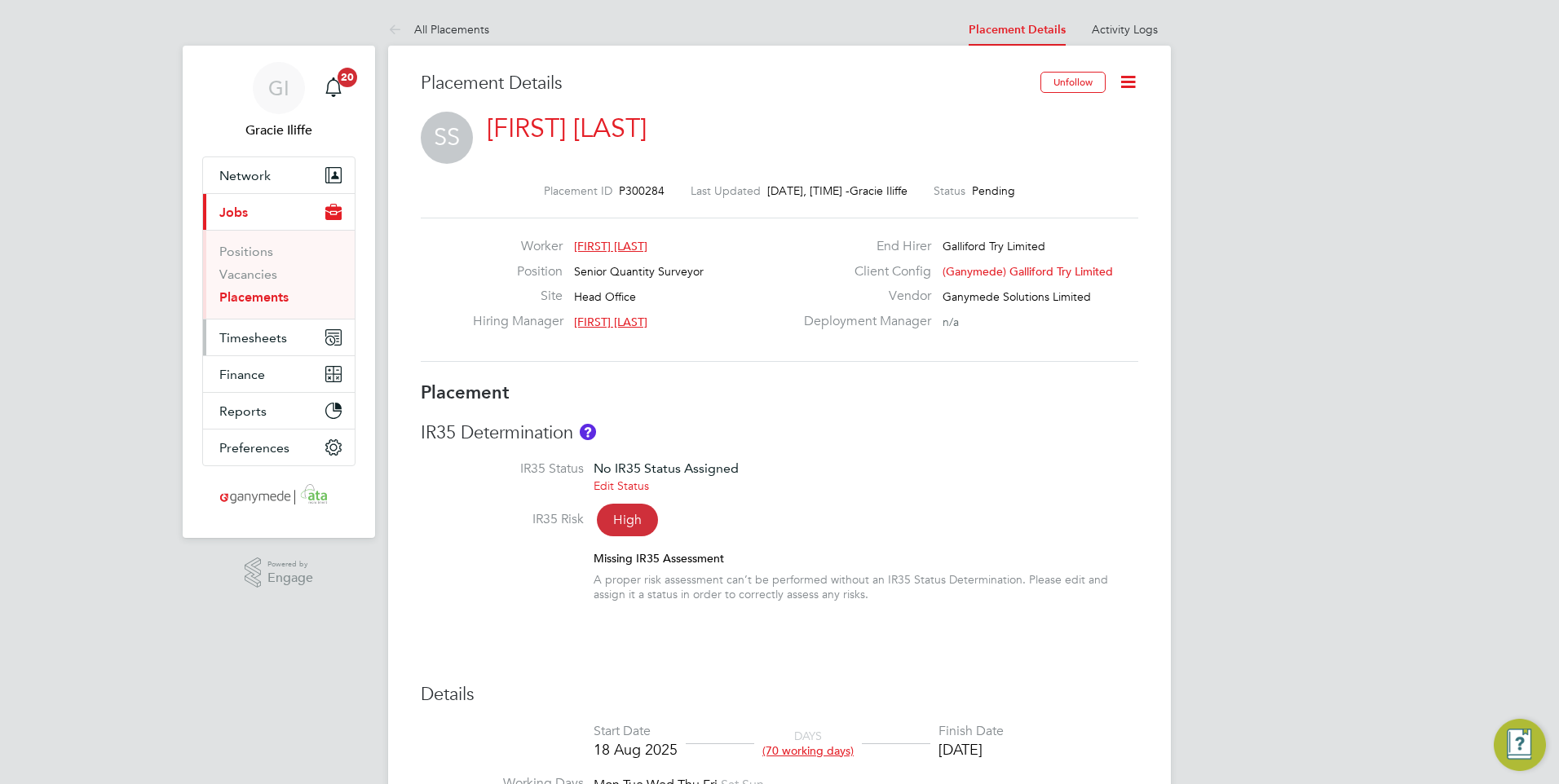 click on "Timesheets" at bounding box center [253, 337] 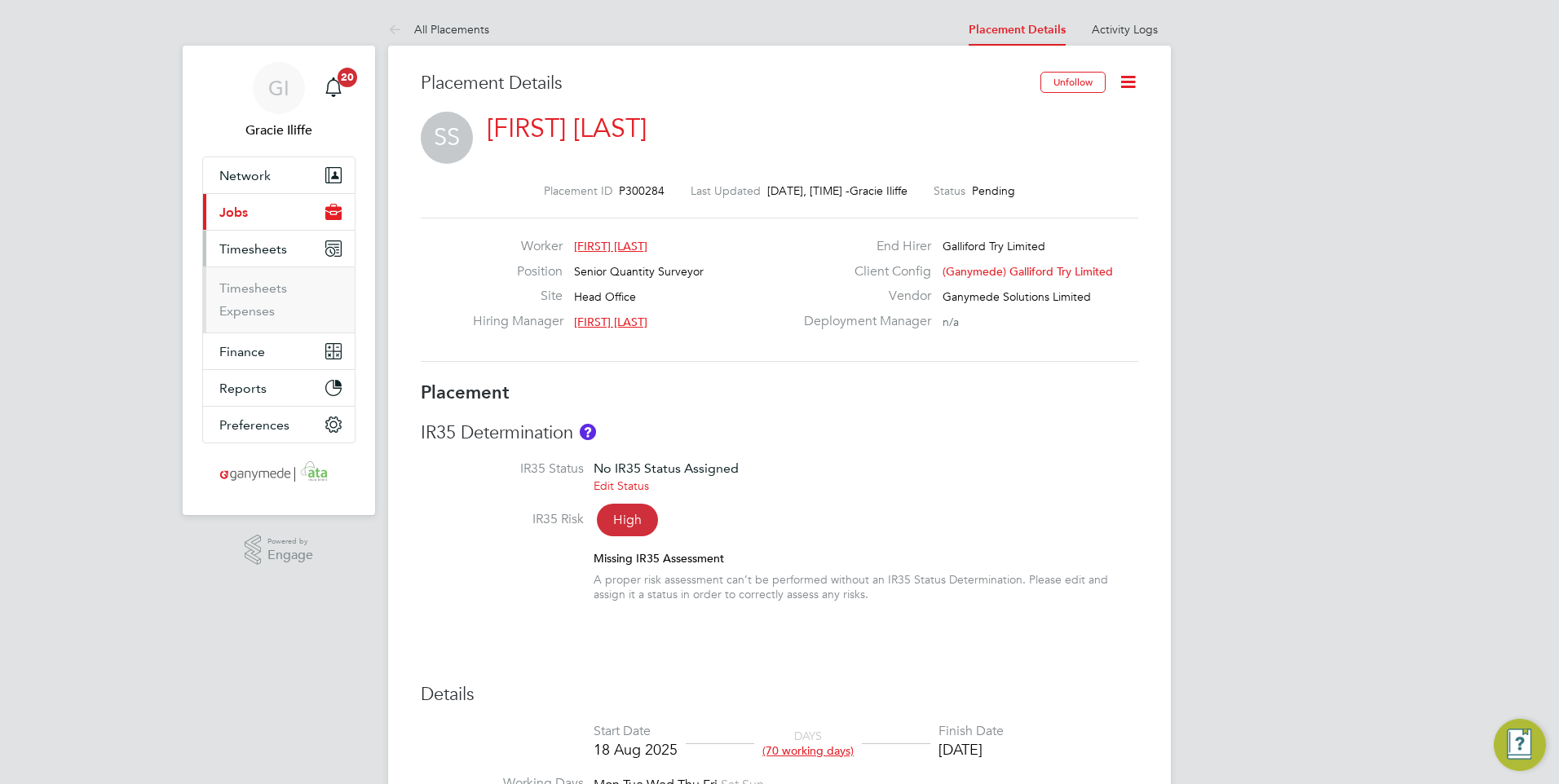 click on "Timesheets" at bounding box center [253, 249] 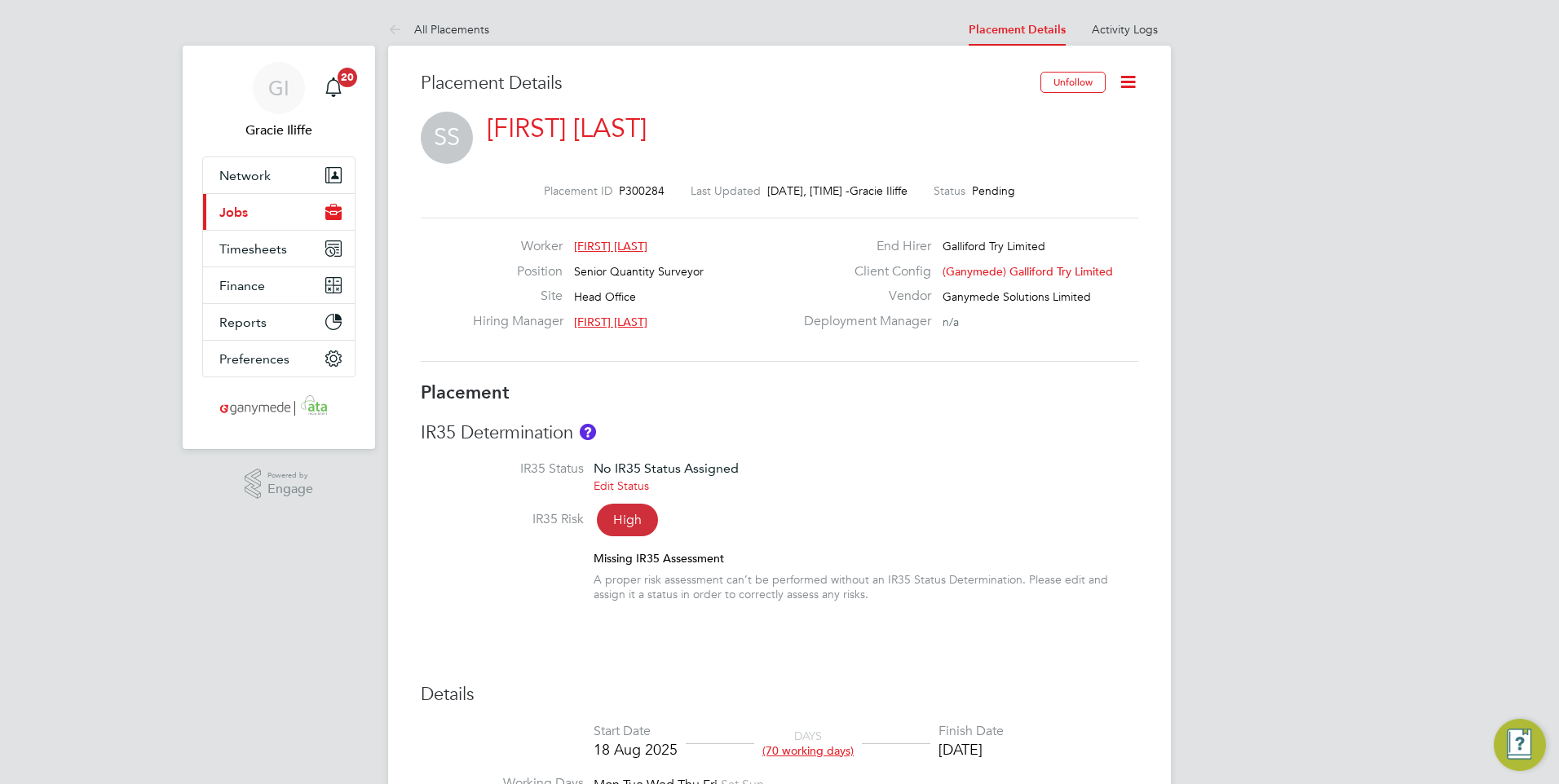 click on "Jobs" at bounding box center (233, 212) 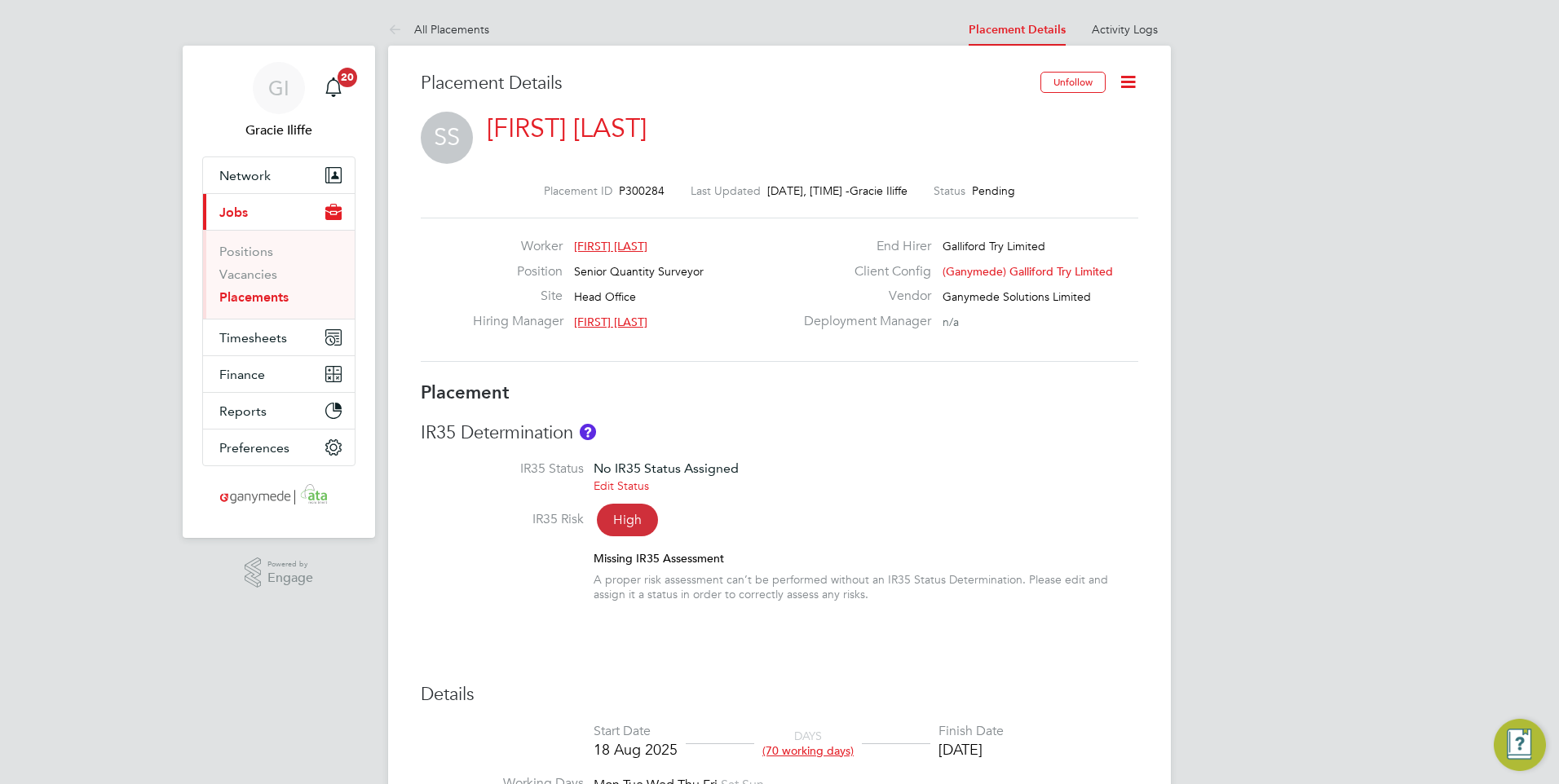 click on "Placements" at bounding box center [254, 297] 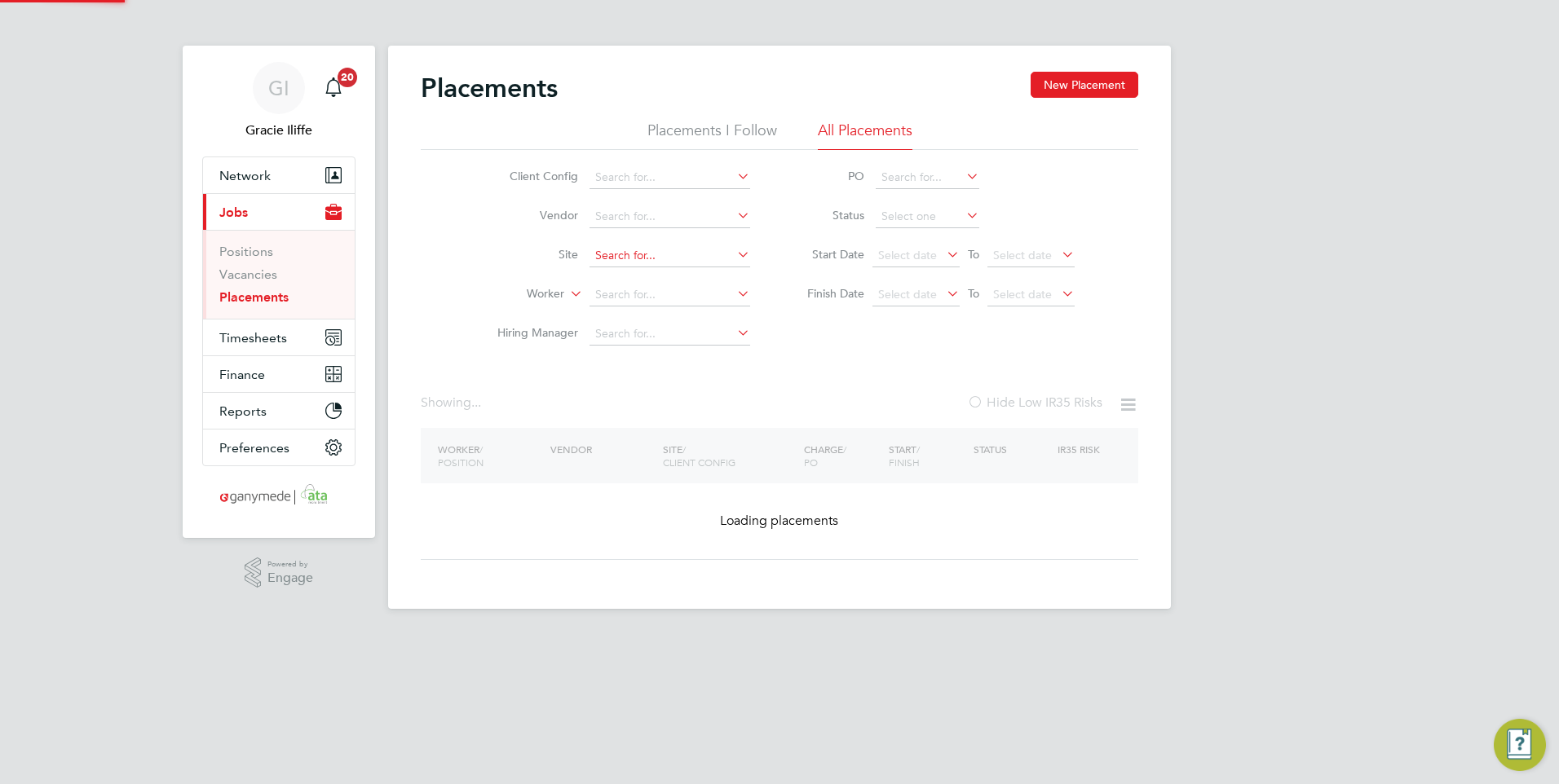 click 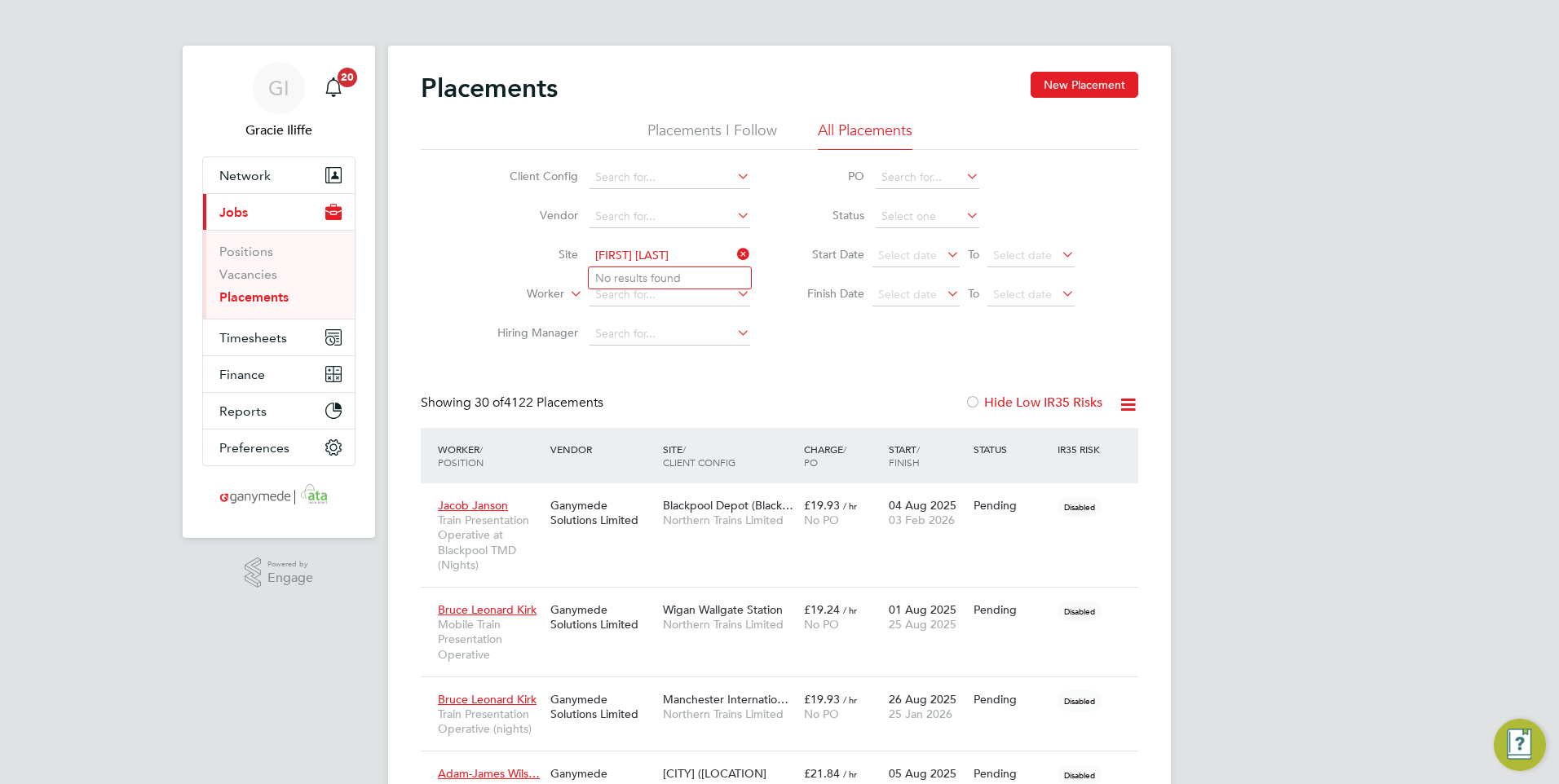 type on "susan smith" 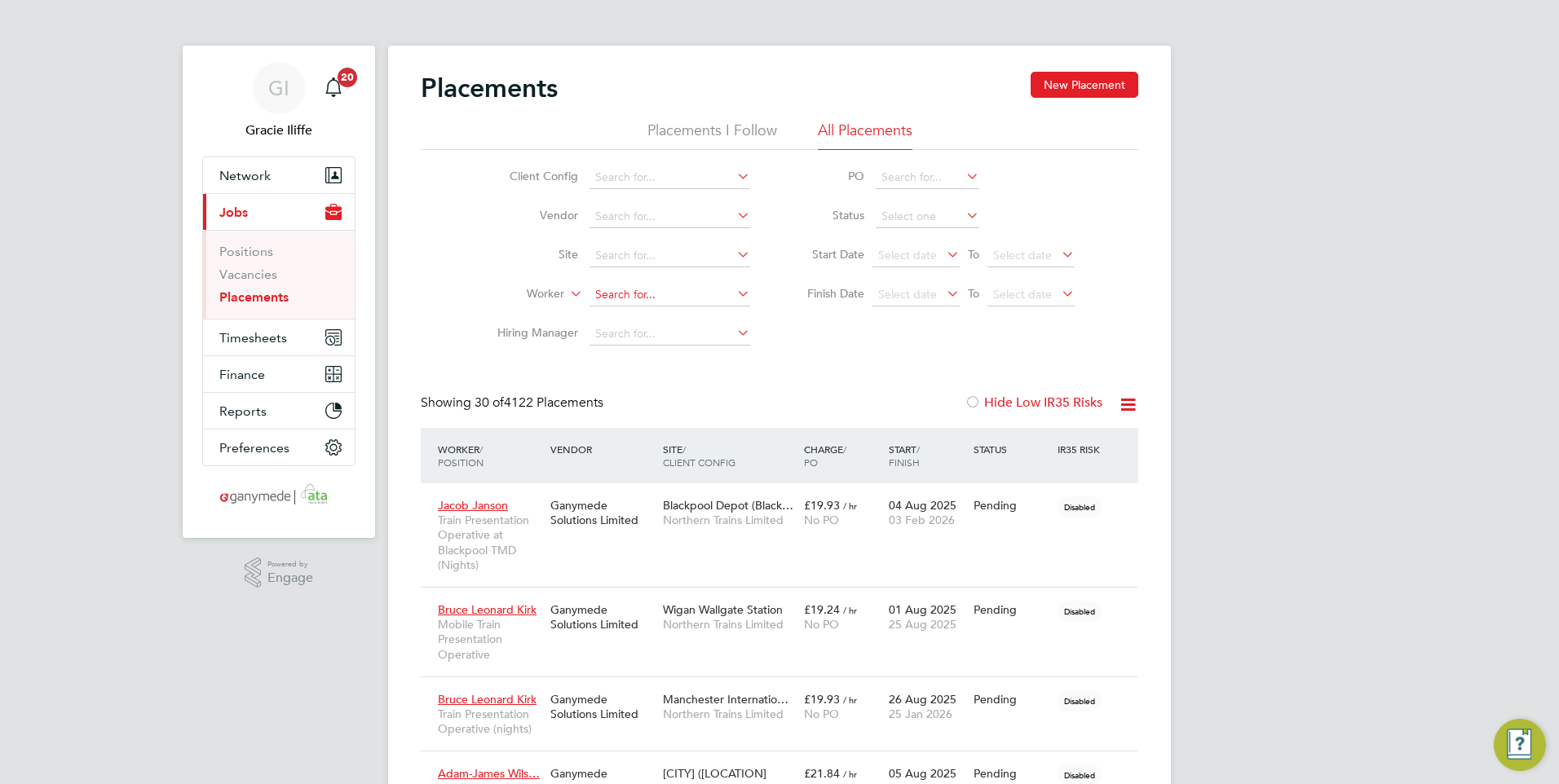 click 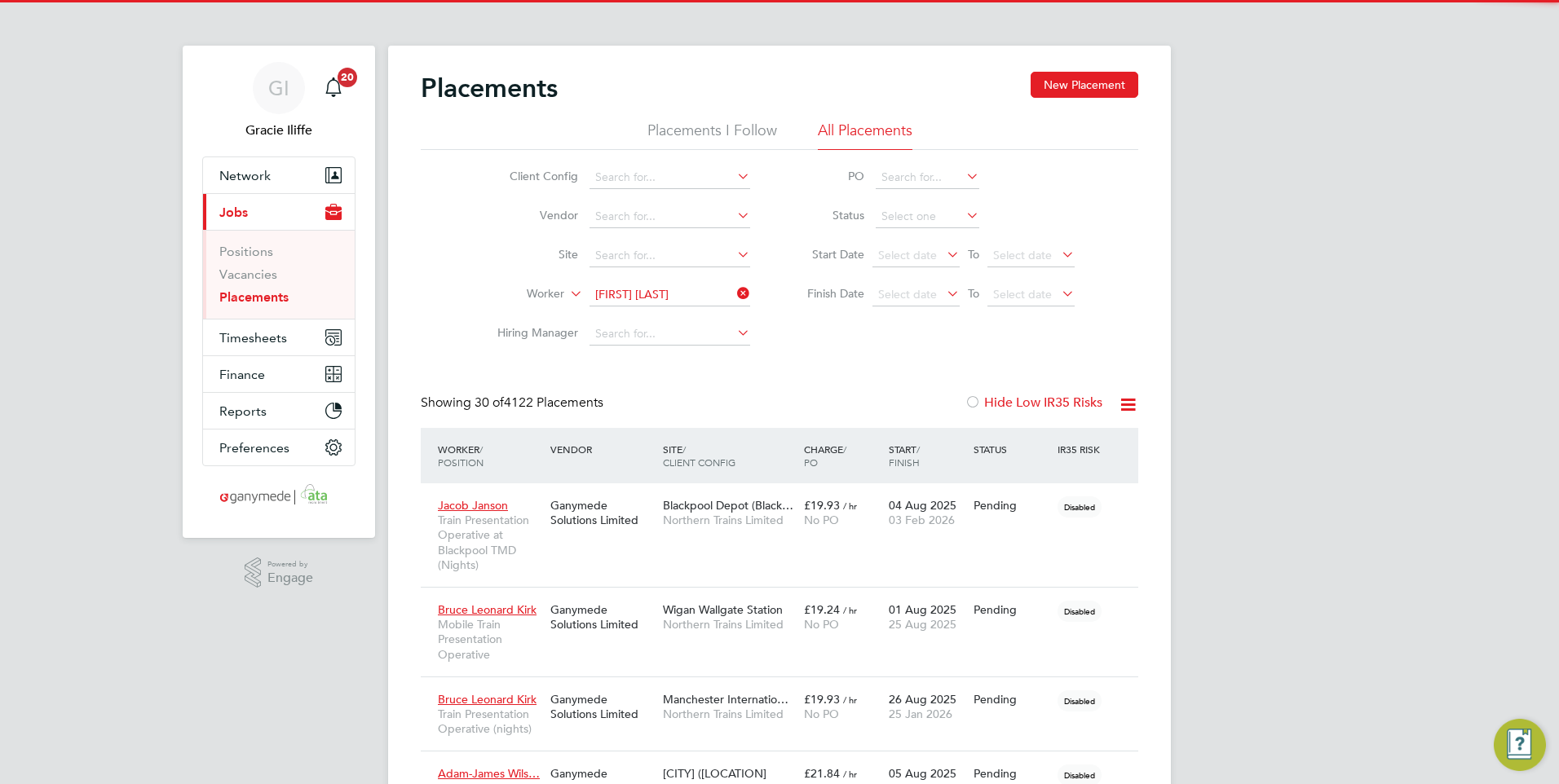click on "Smith" 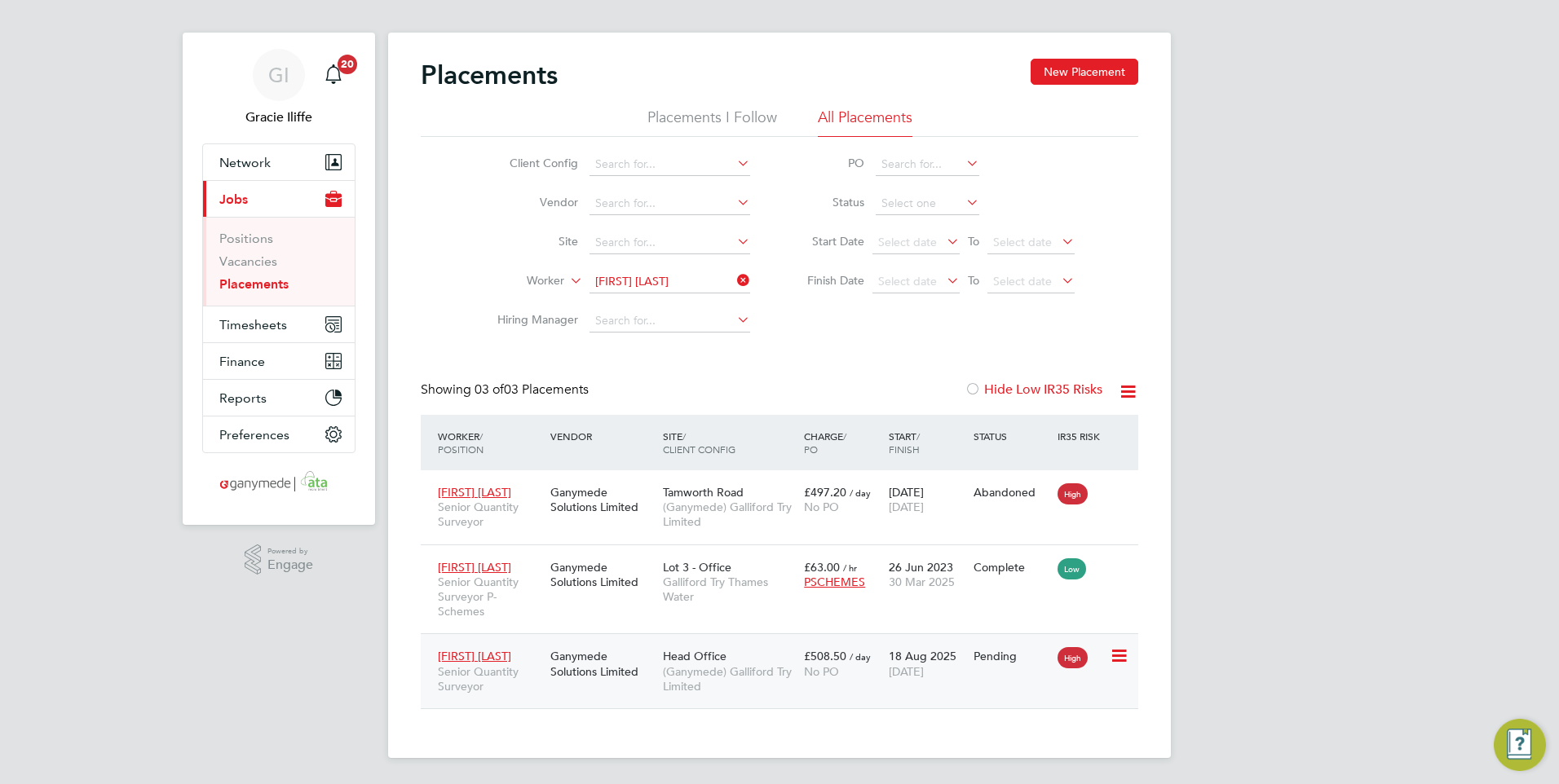 click on "No PO" 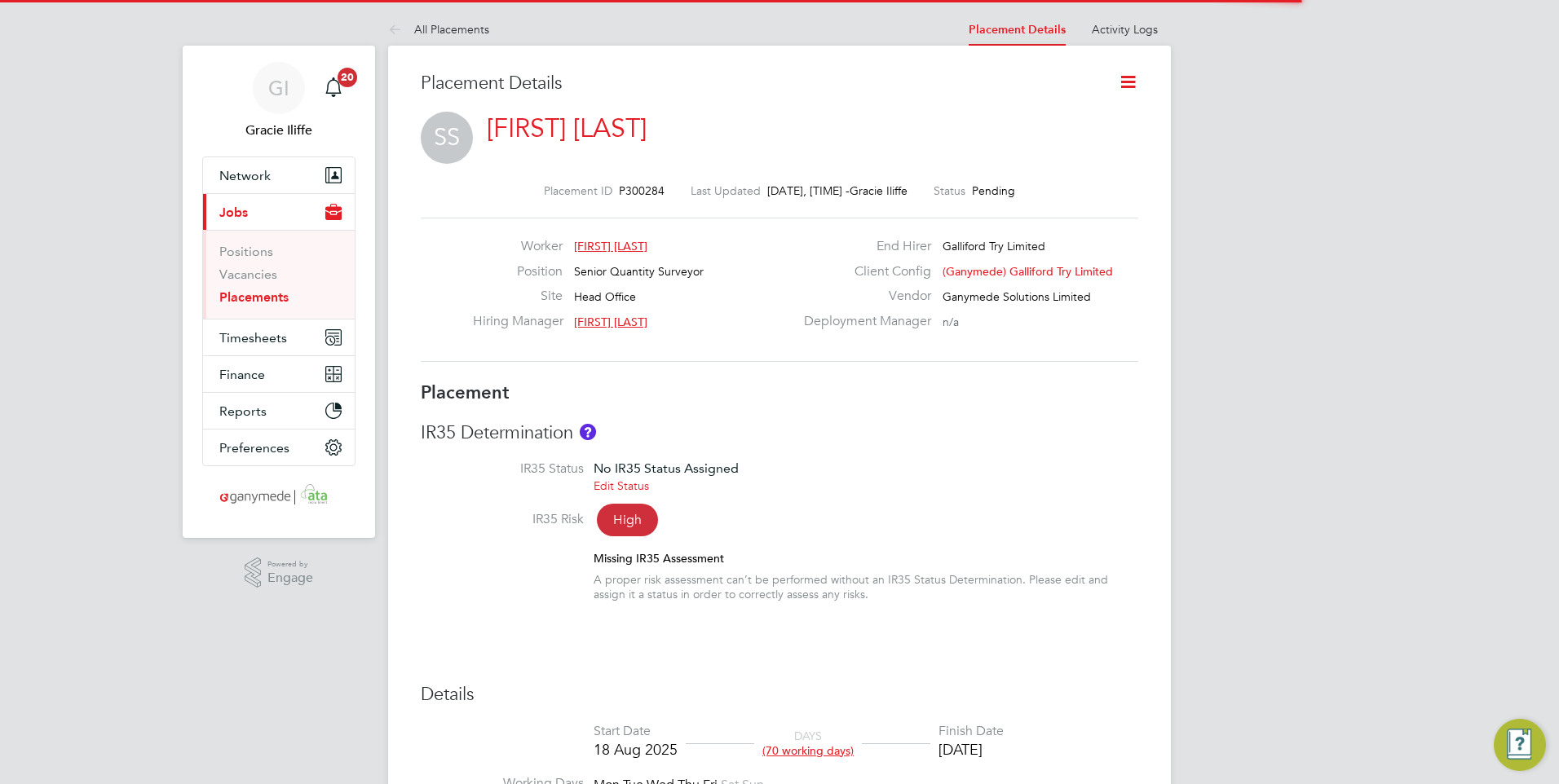 scroll, scrollTop: 0, scrollLeft: 0, axis: both 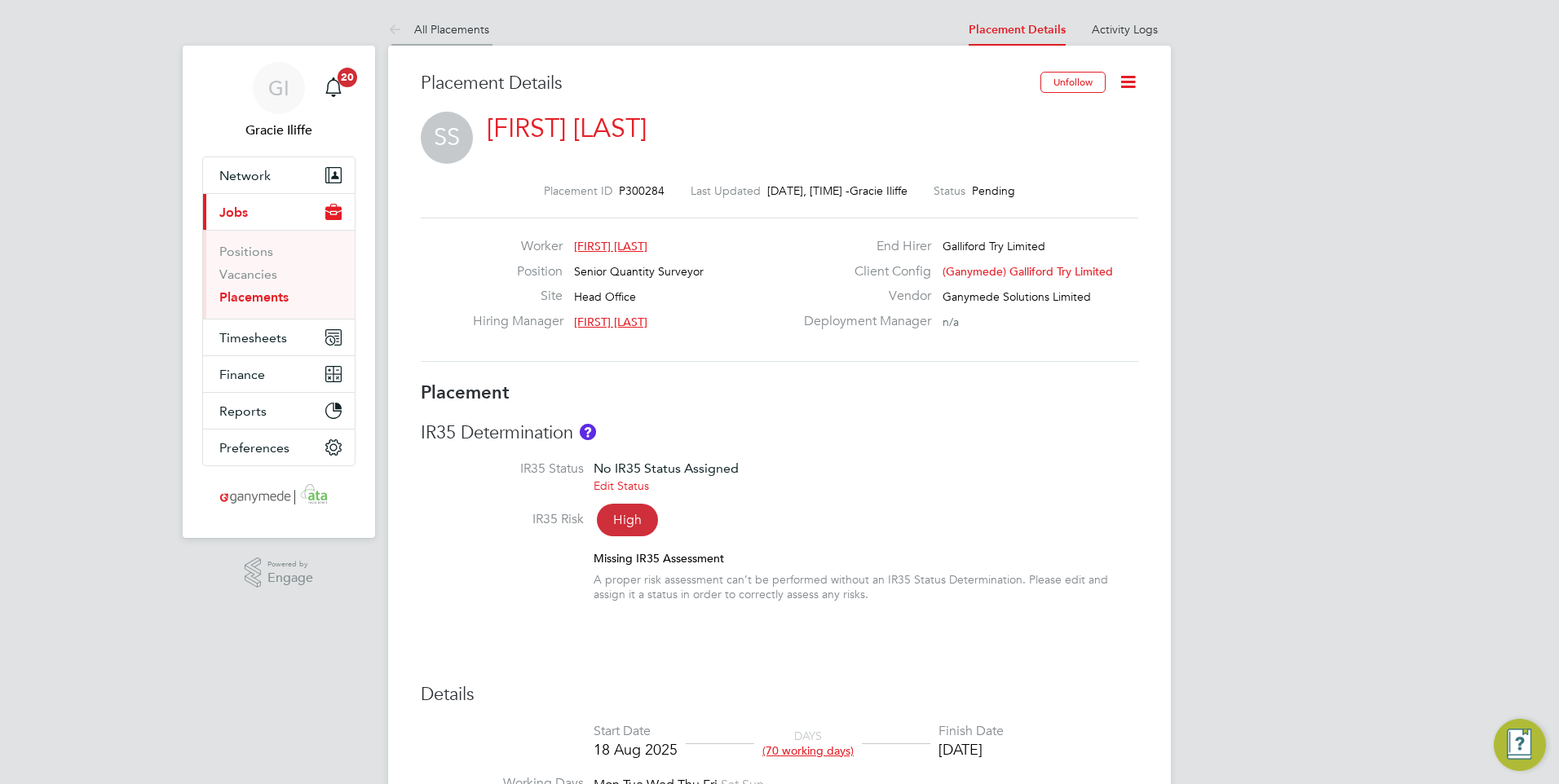 click on "All Placements" at bounding box center [439, 29] 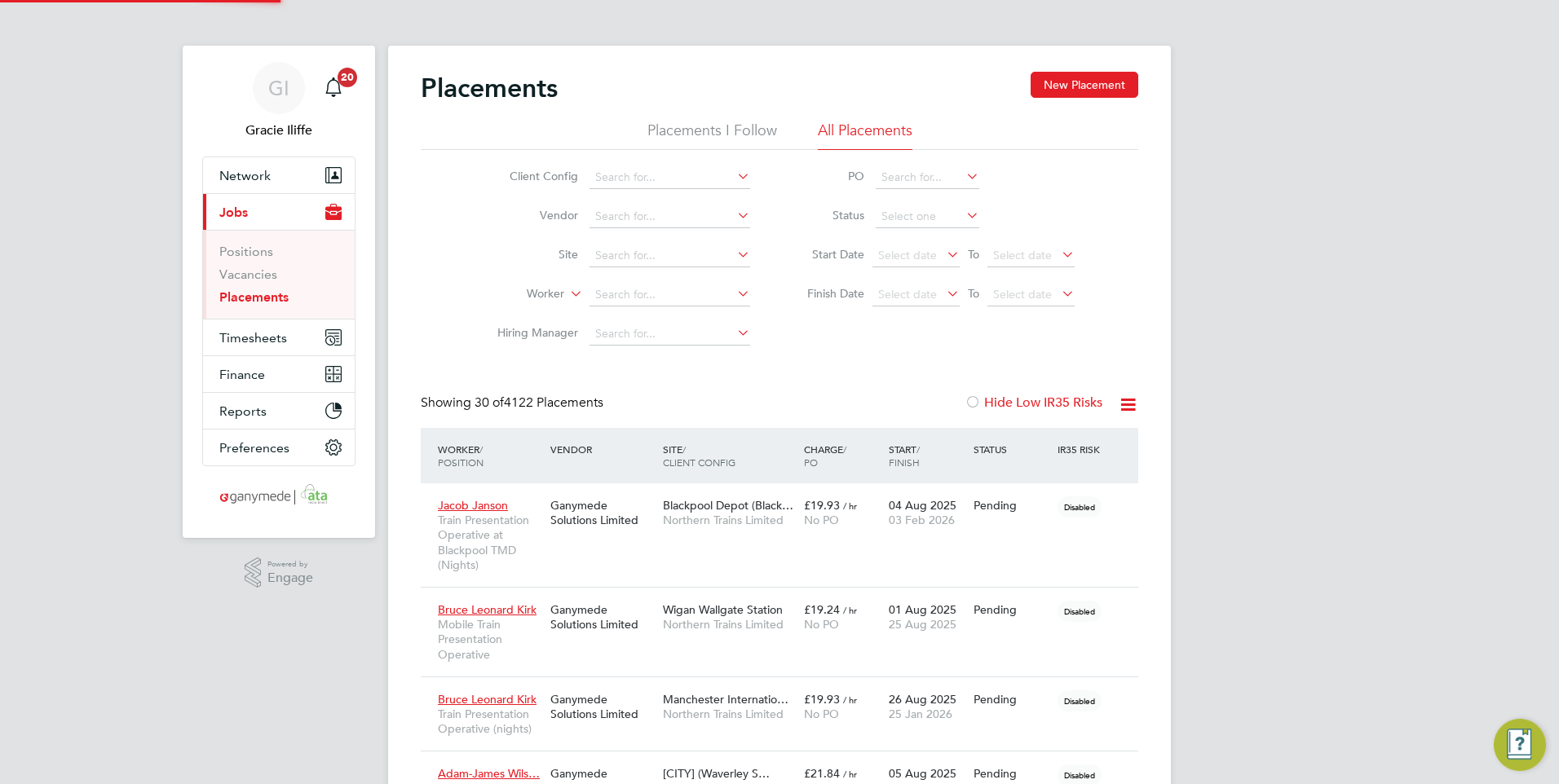 scroll, scrollTop: 8, scrollLeft: 8, axis: both 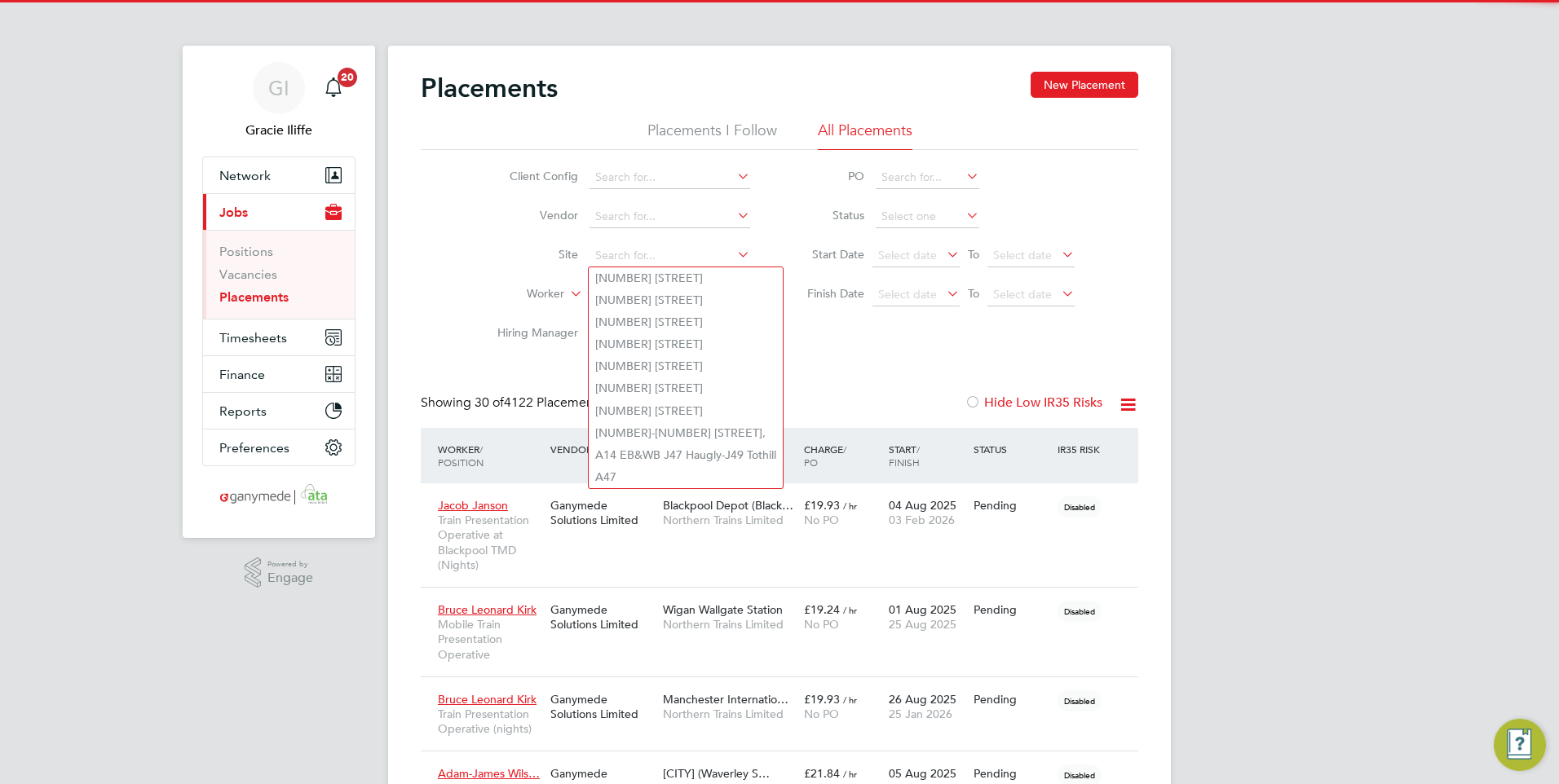 click on "Vendor" 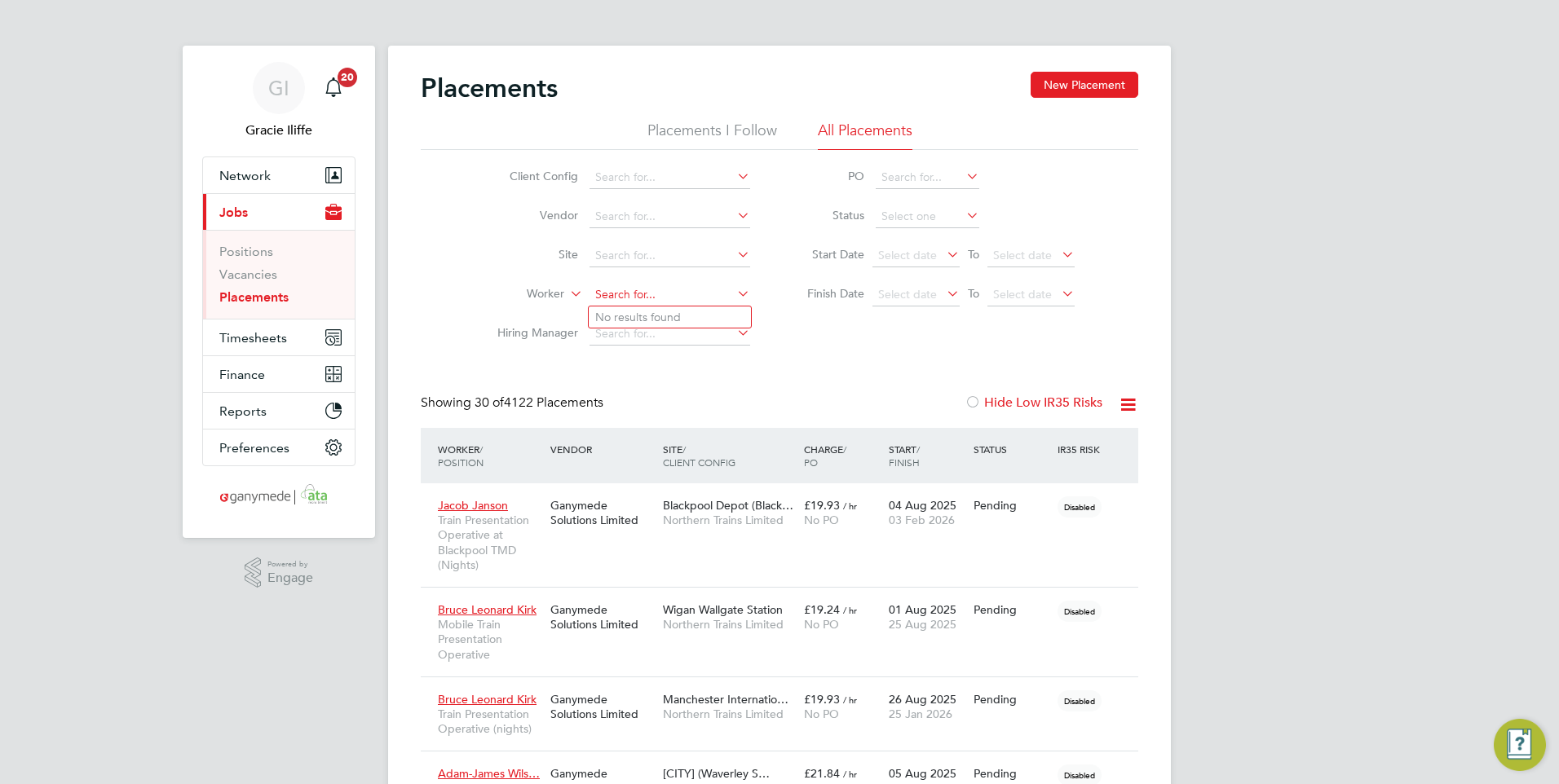 click 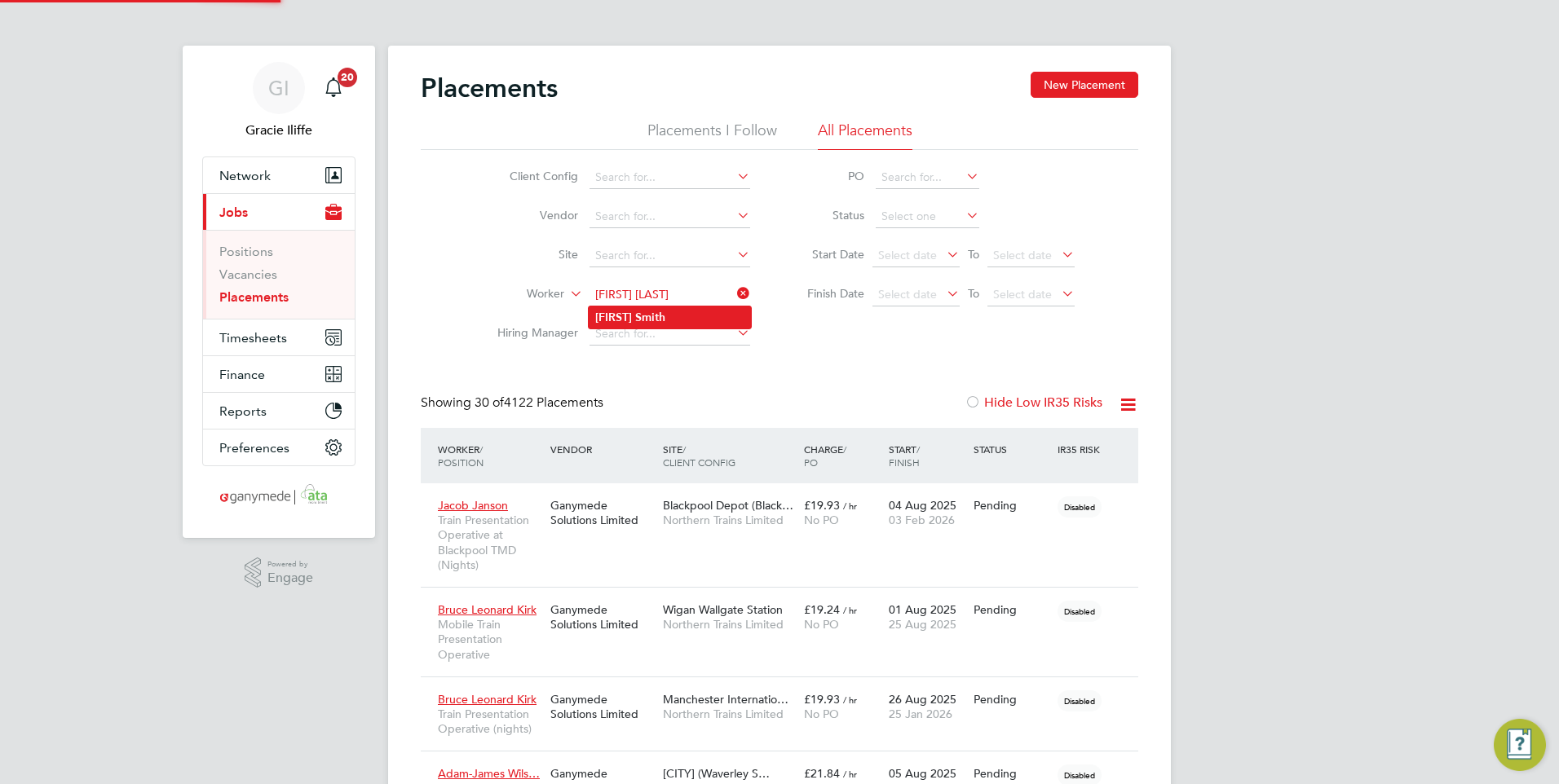 click on "Smith" 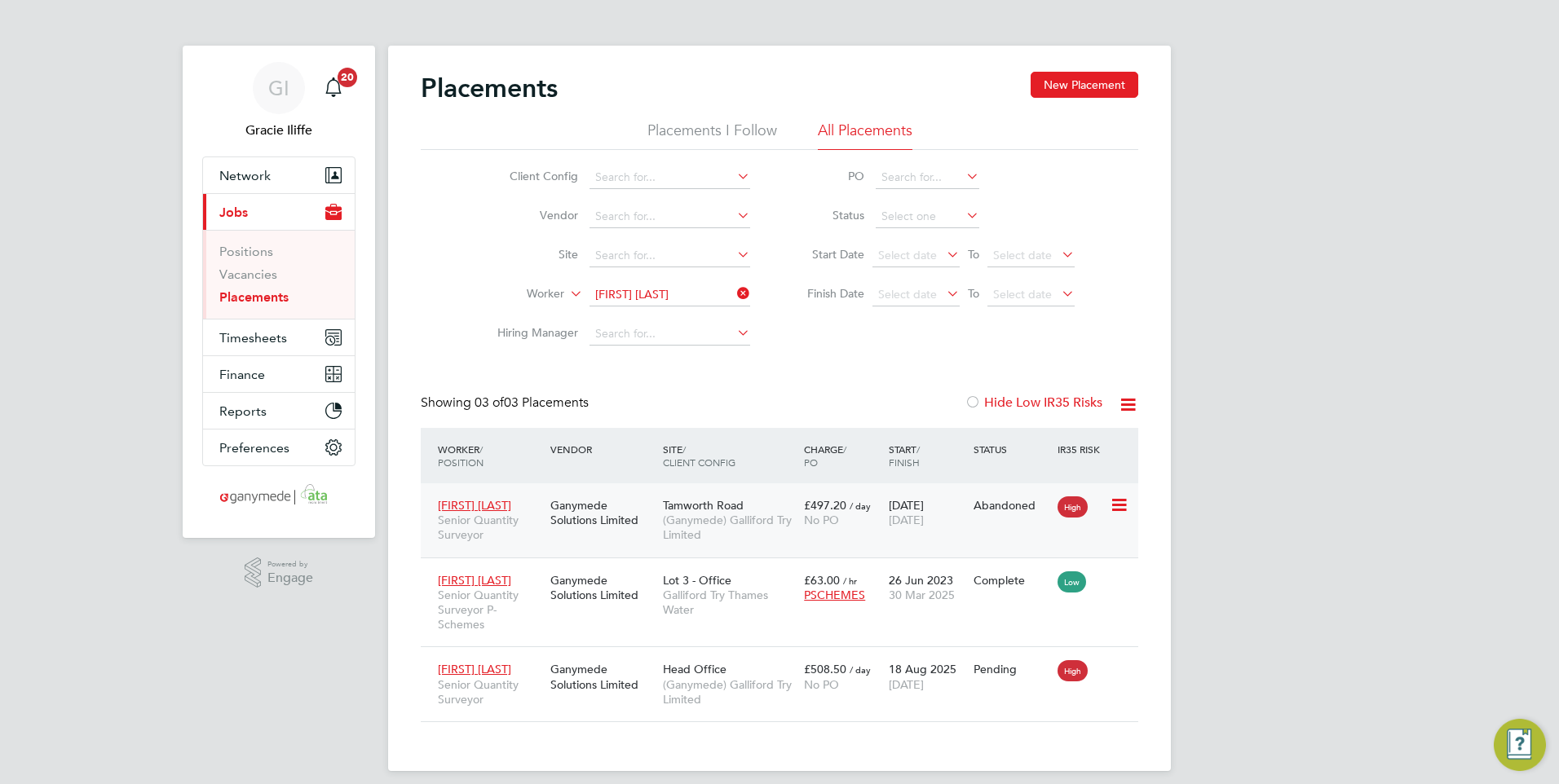 click on "Abandoned" 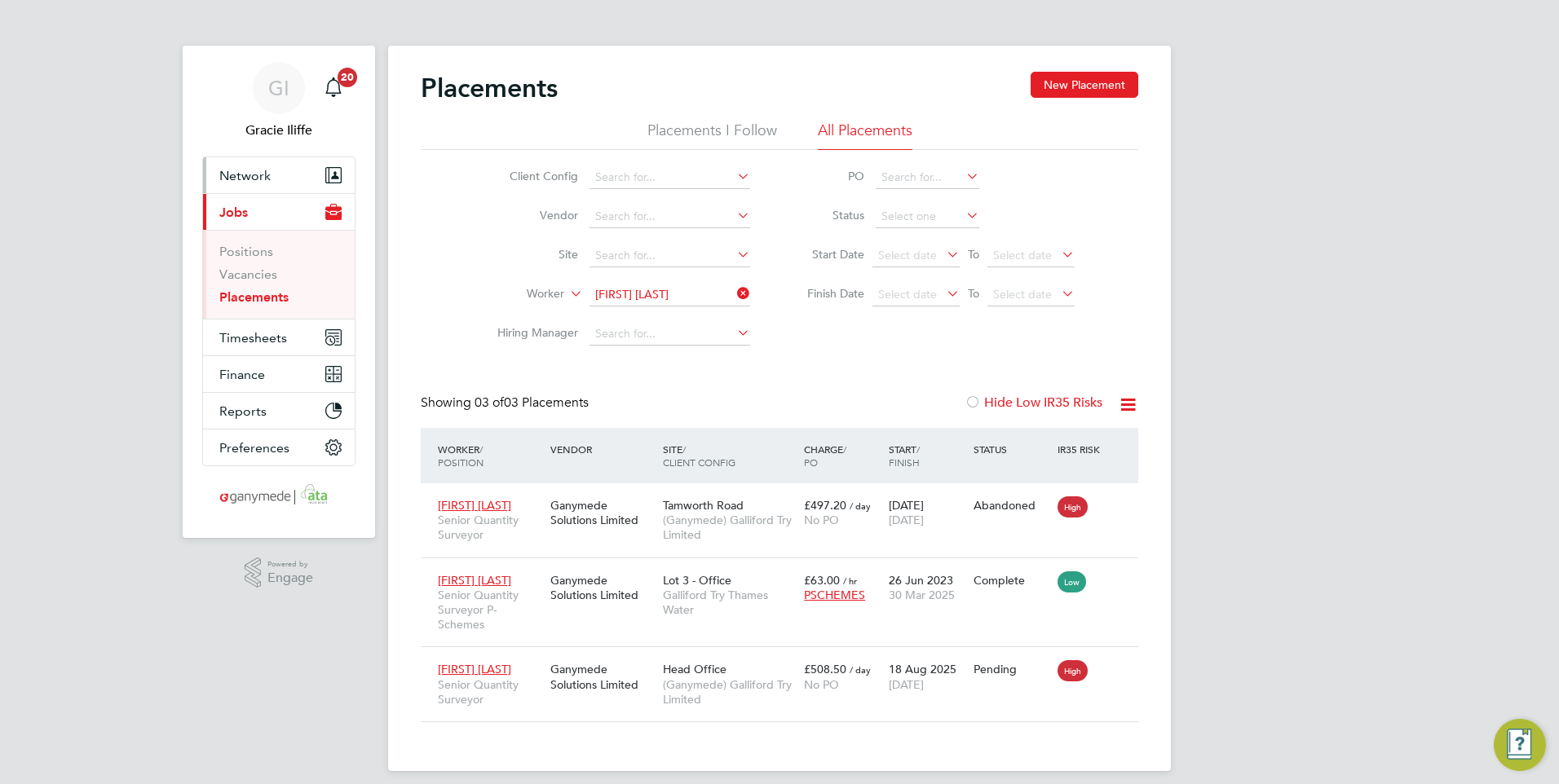 click on "Network" at bounding box center [245, 175] 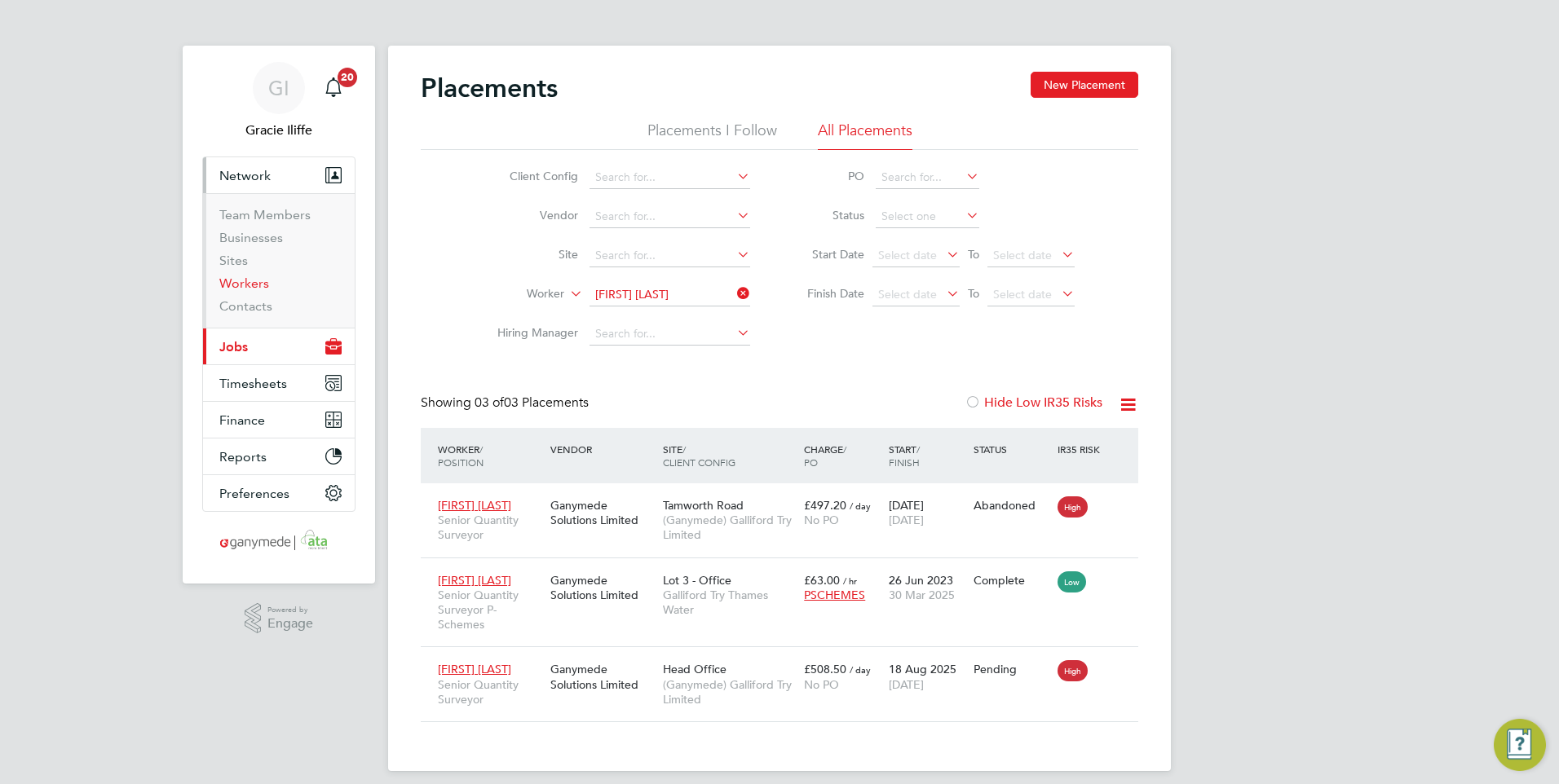 click on "Workers" at bounding box center (244, 283) 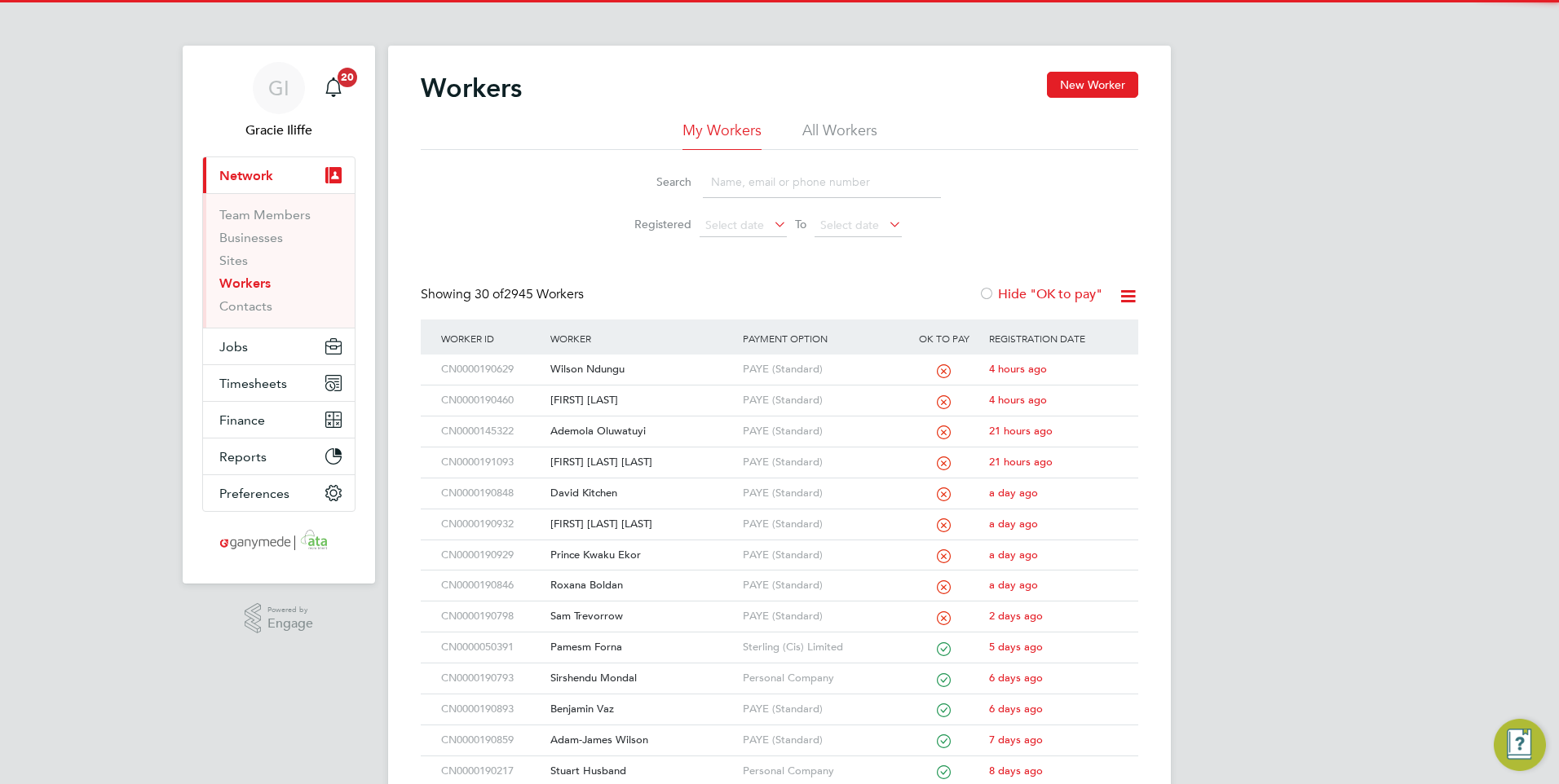 click on "All Workers" 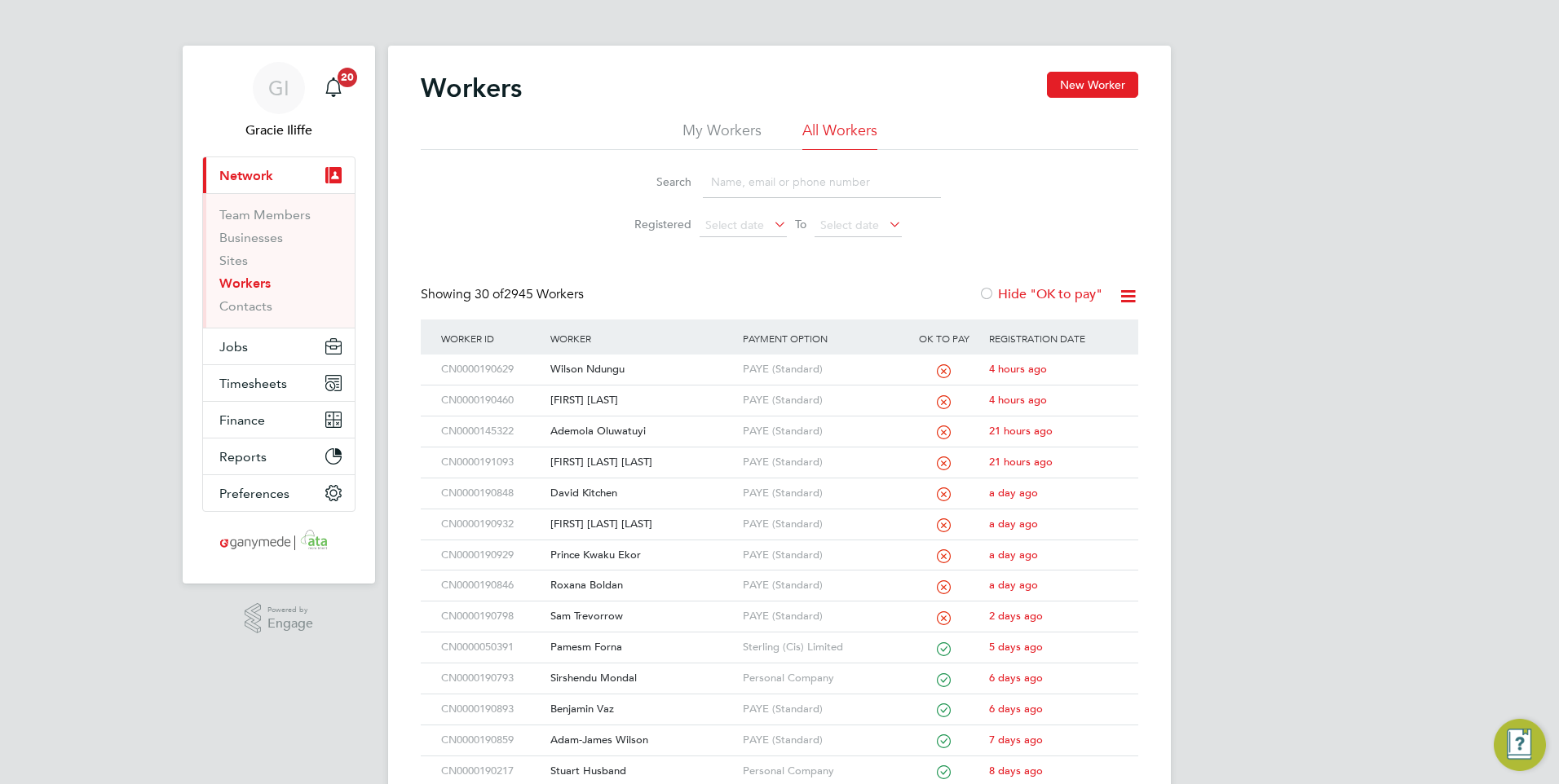 click 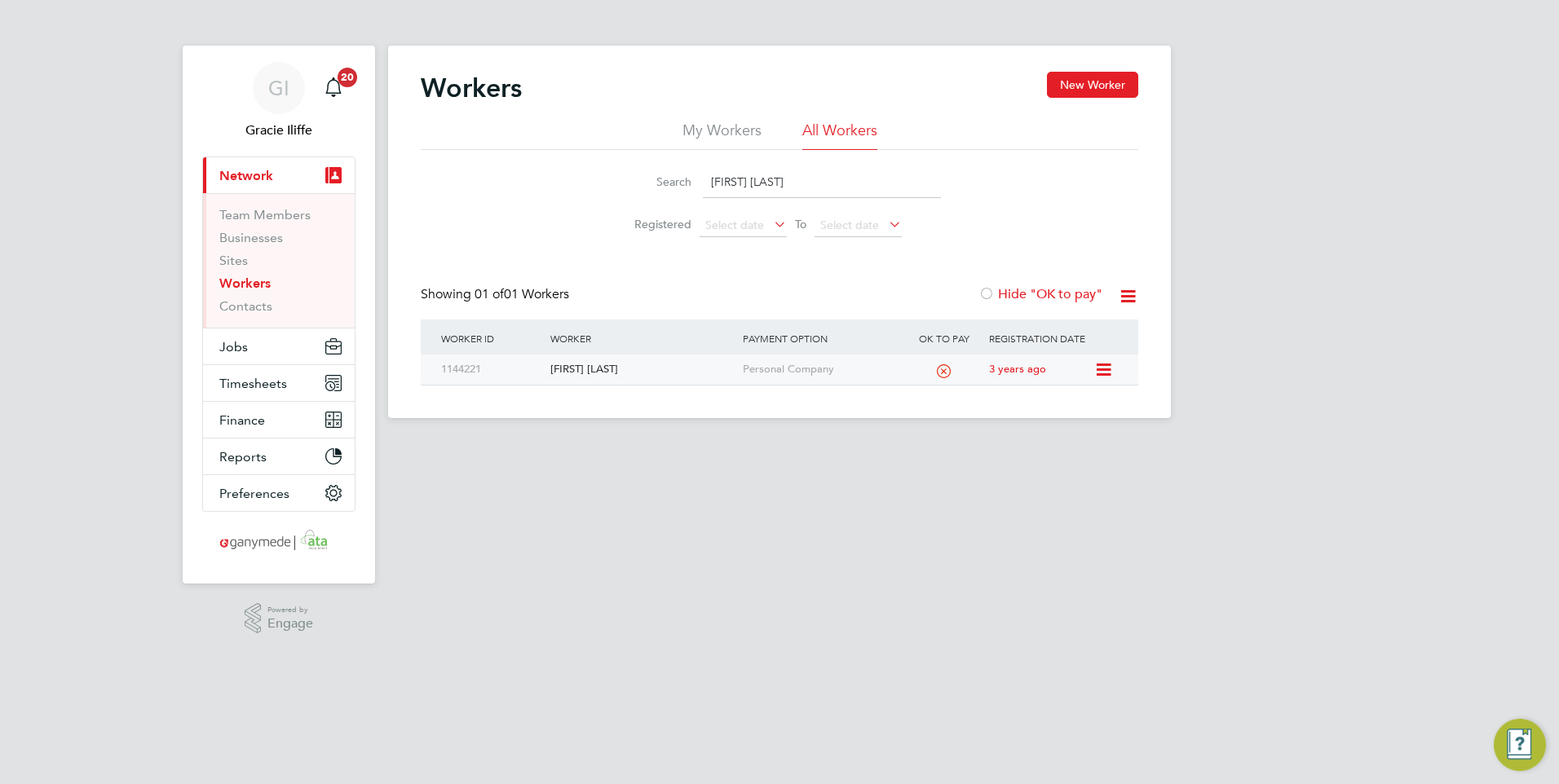 type on "[FIRST] [LAST]" 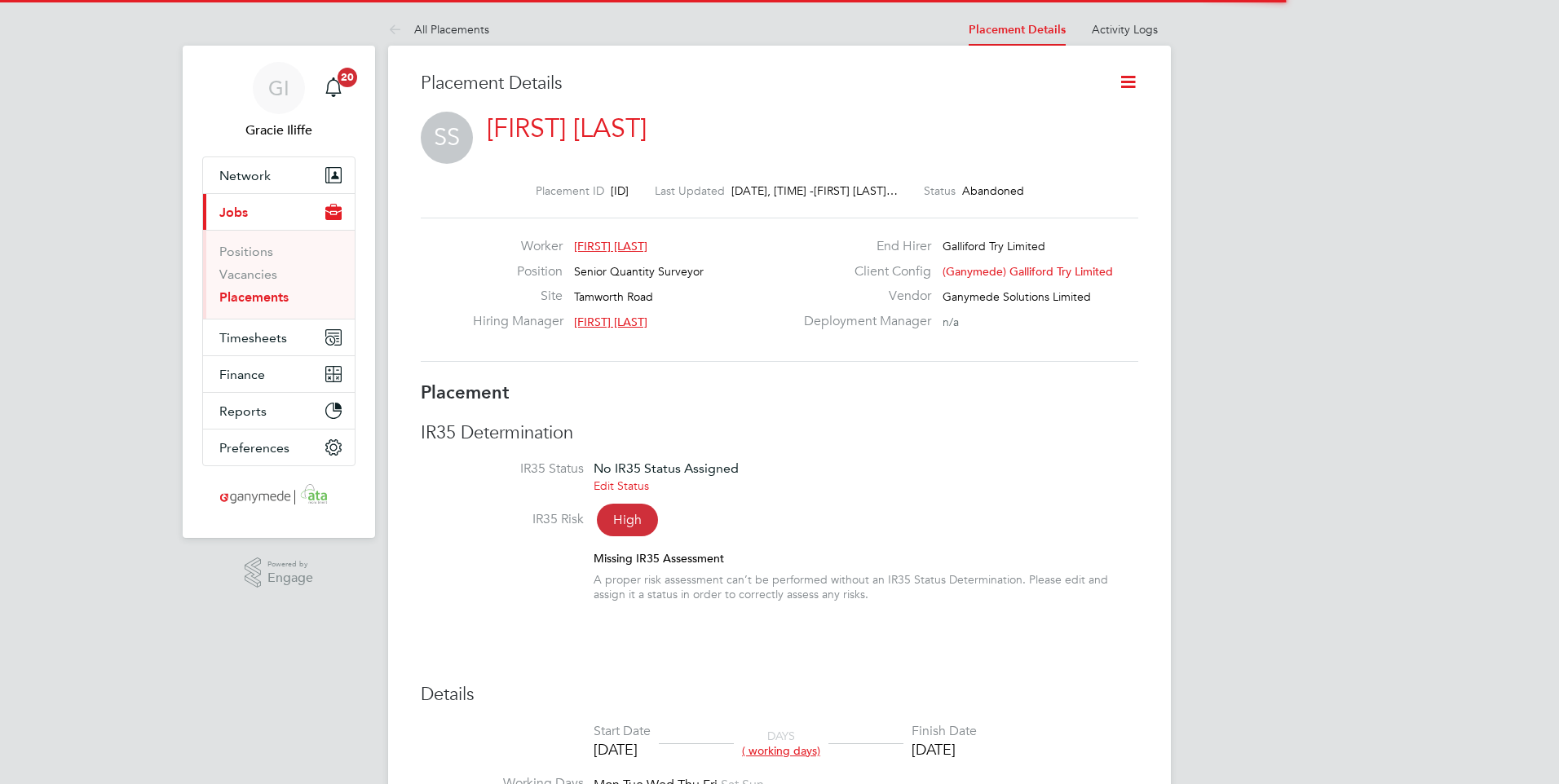 scroll, scrollTop: 0, scrollLeft: 0, axis: both 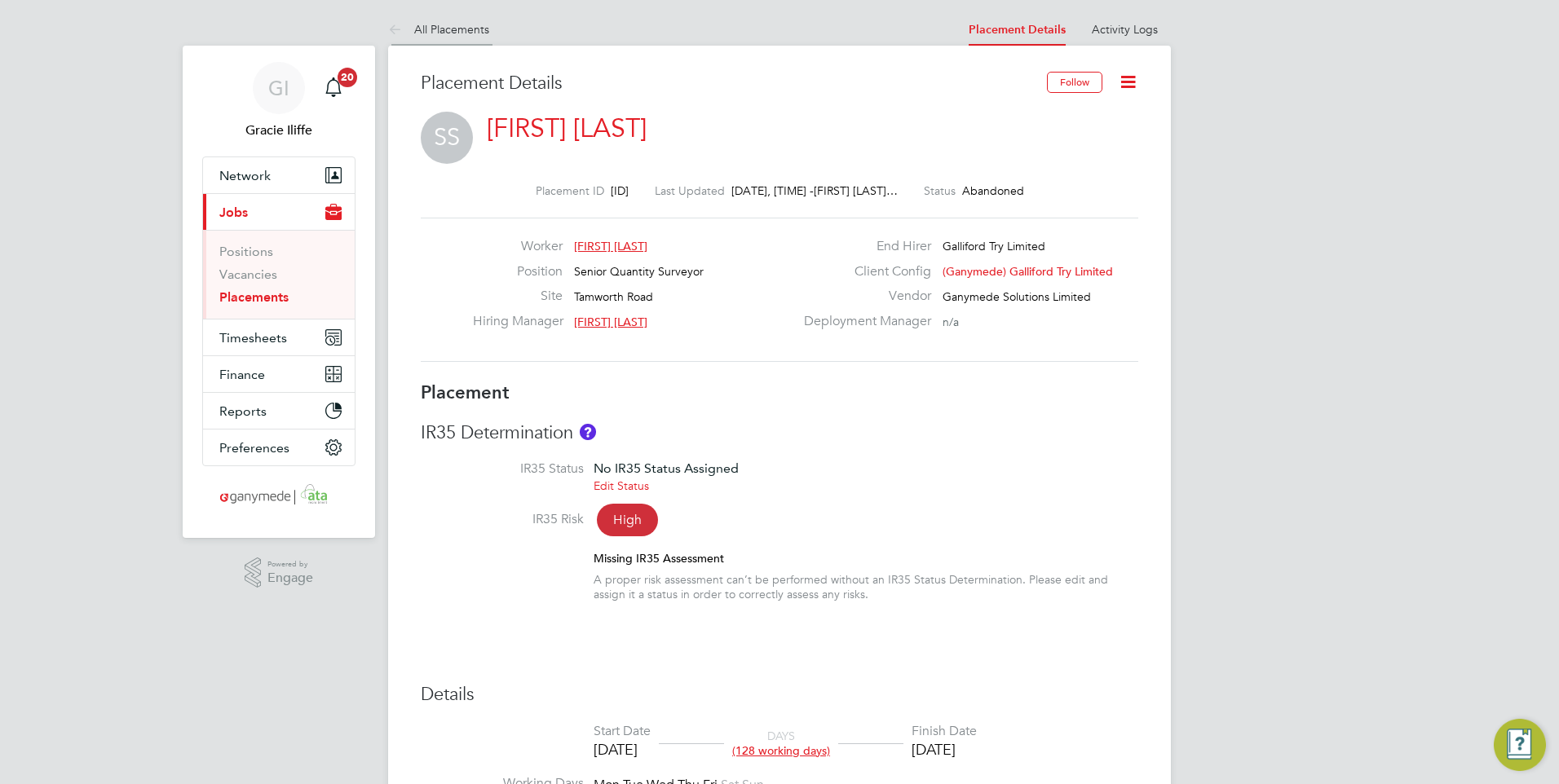 click on "All Placements" at bounding box center (439, 29) 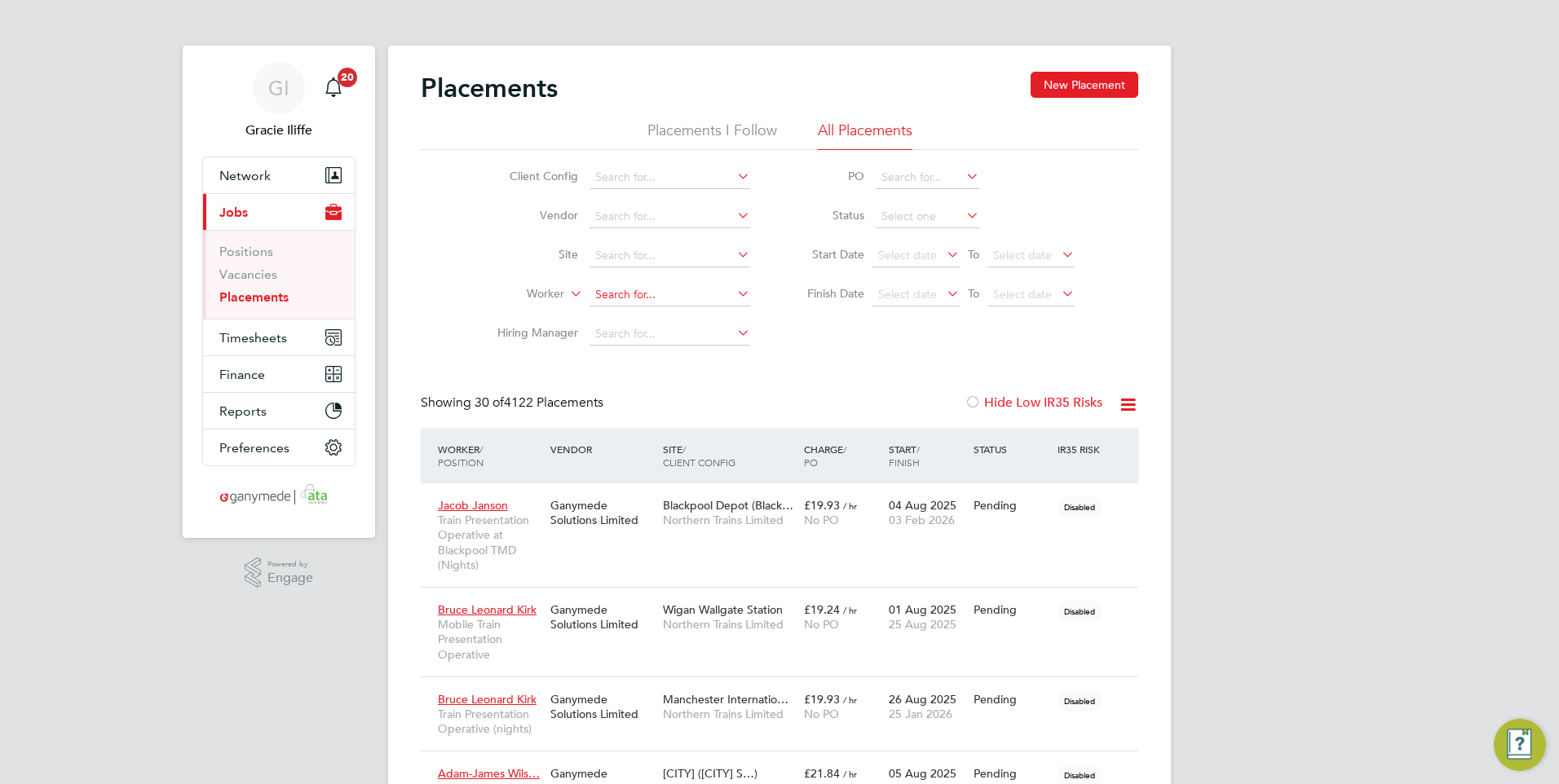 click 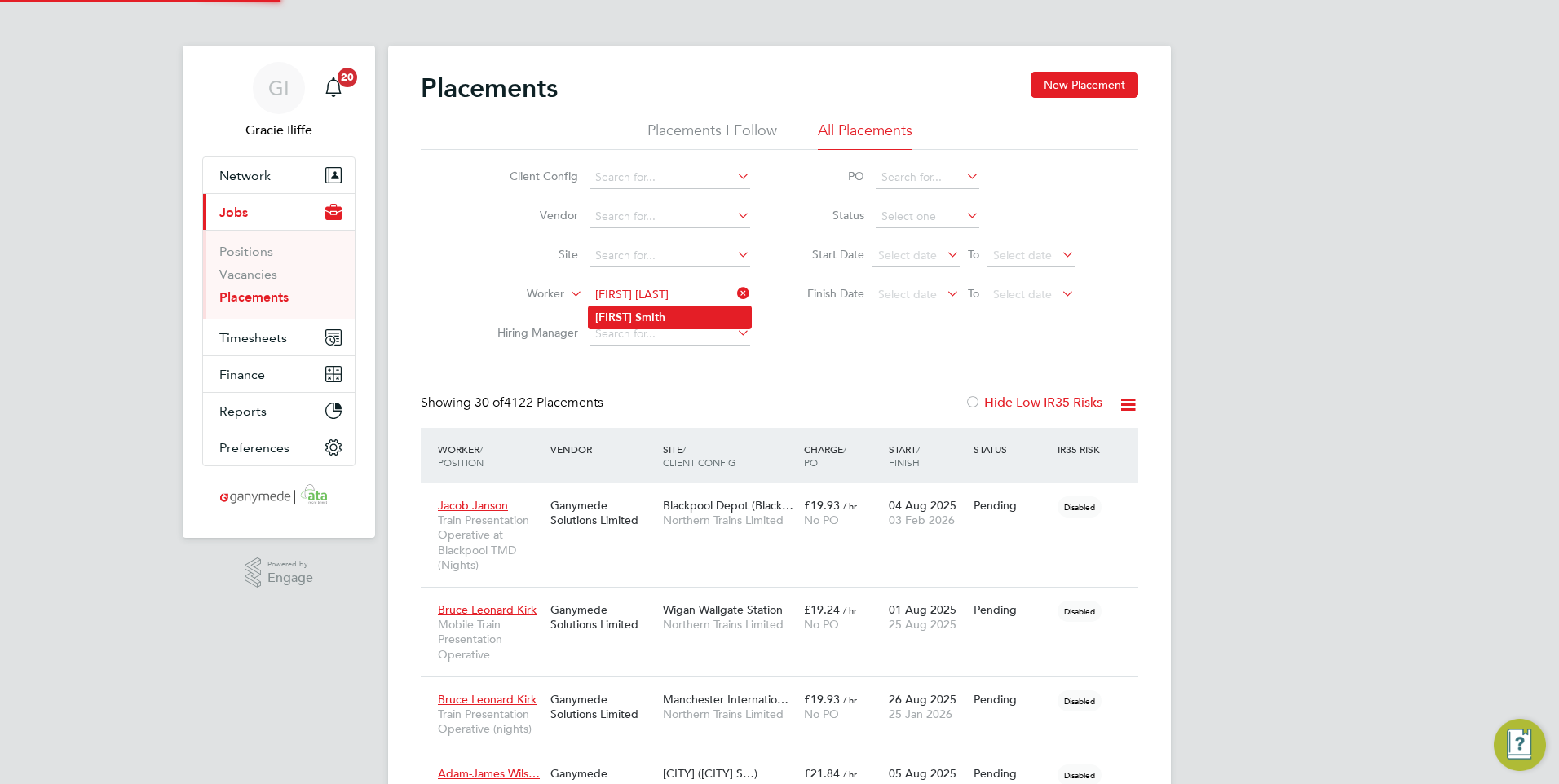 click on "Smith" 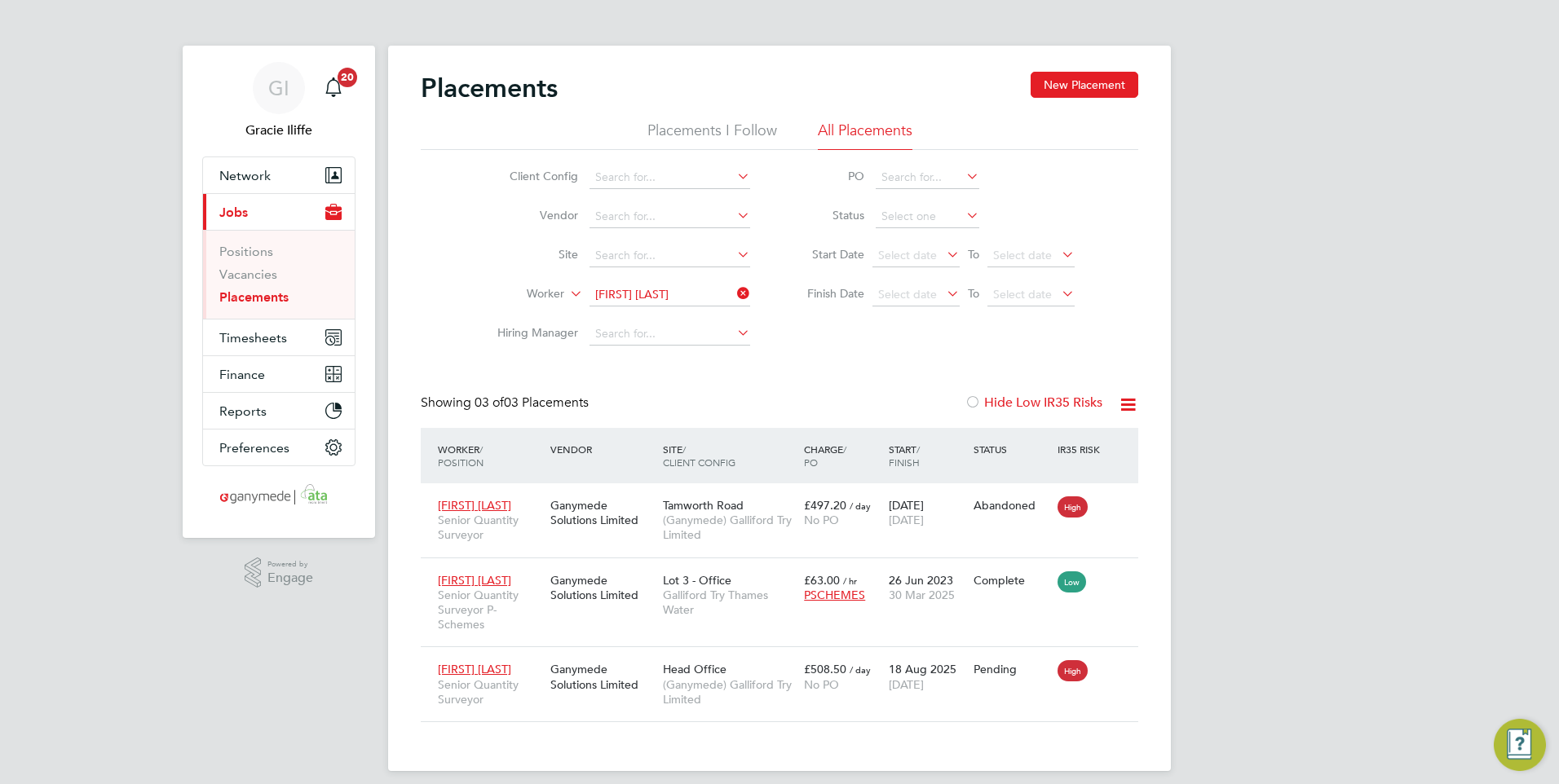 click 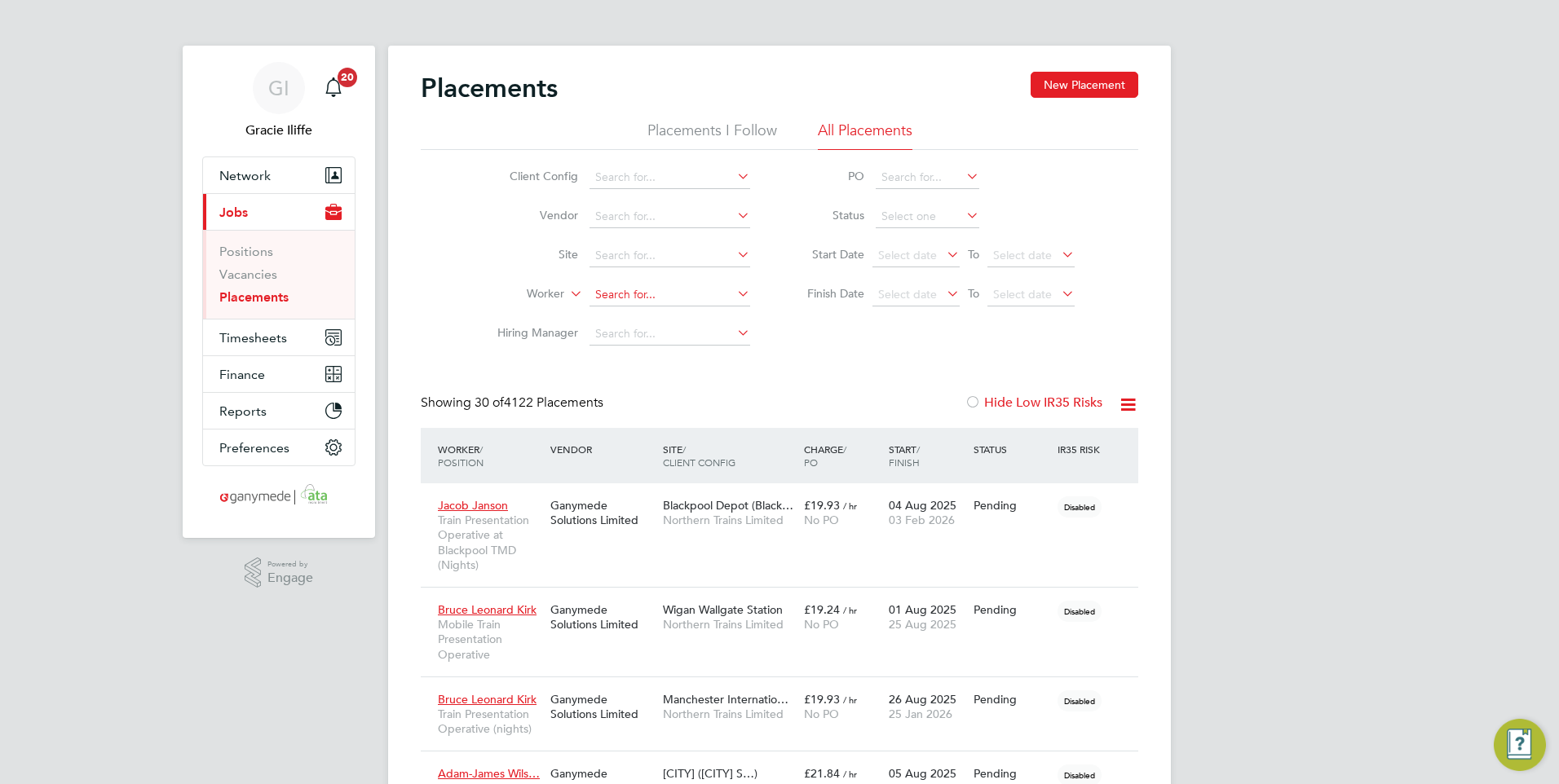 click 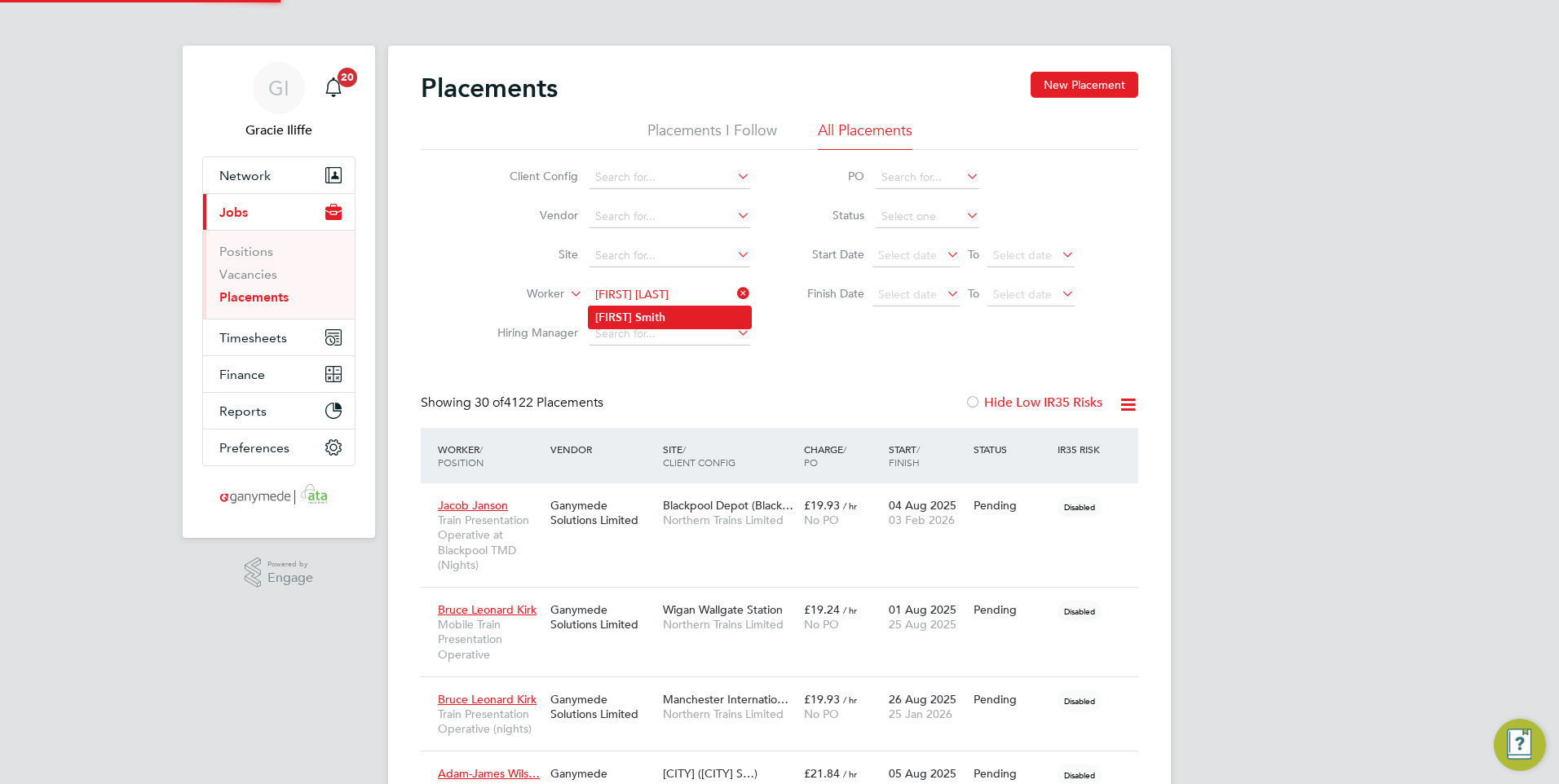 click on "Smith" 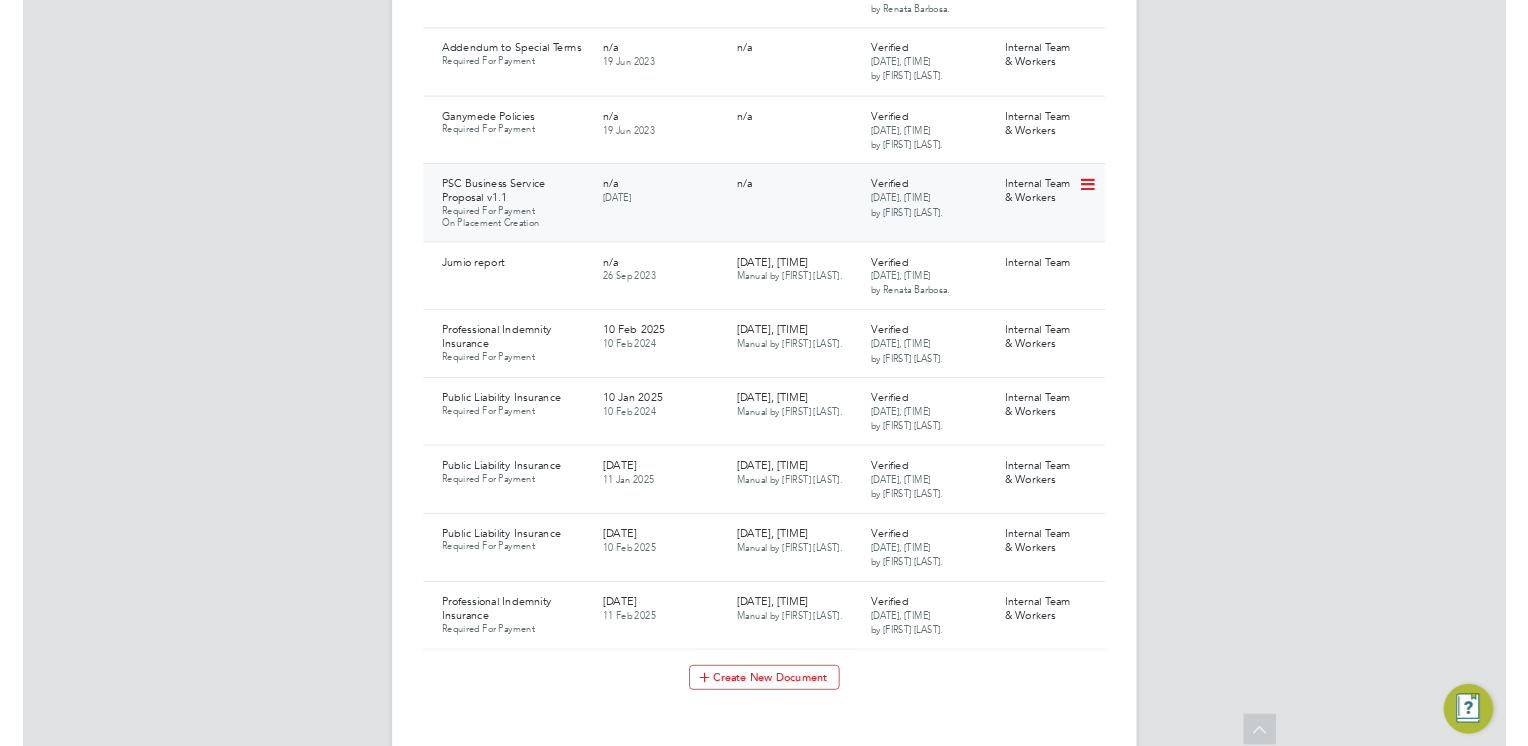scroll, scrollTop: 2600, scrollLeft: 0, axis: vertical 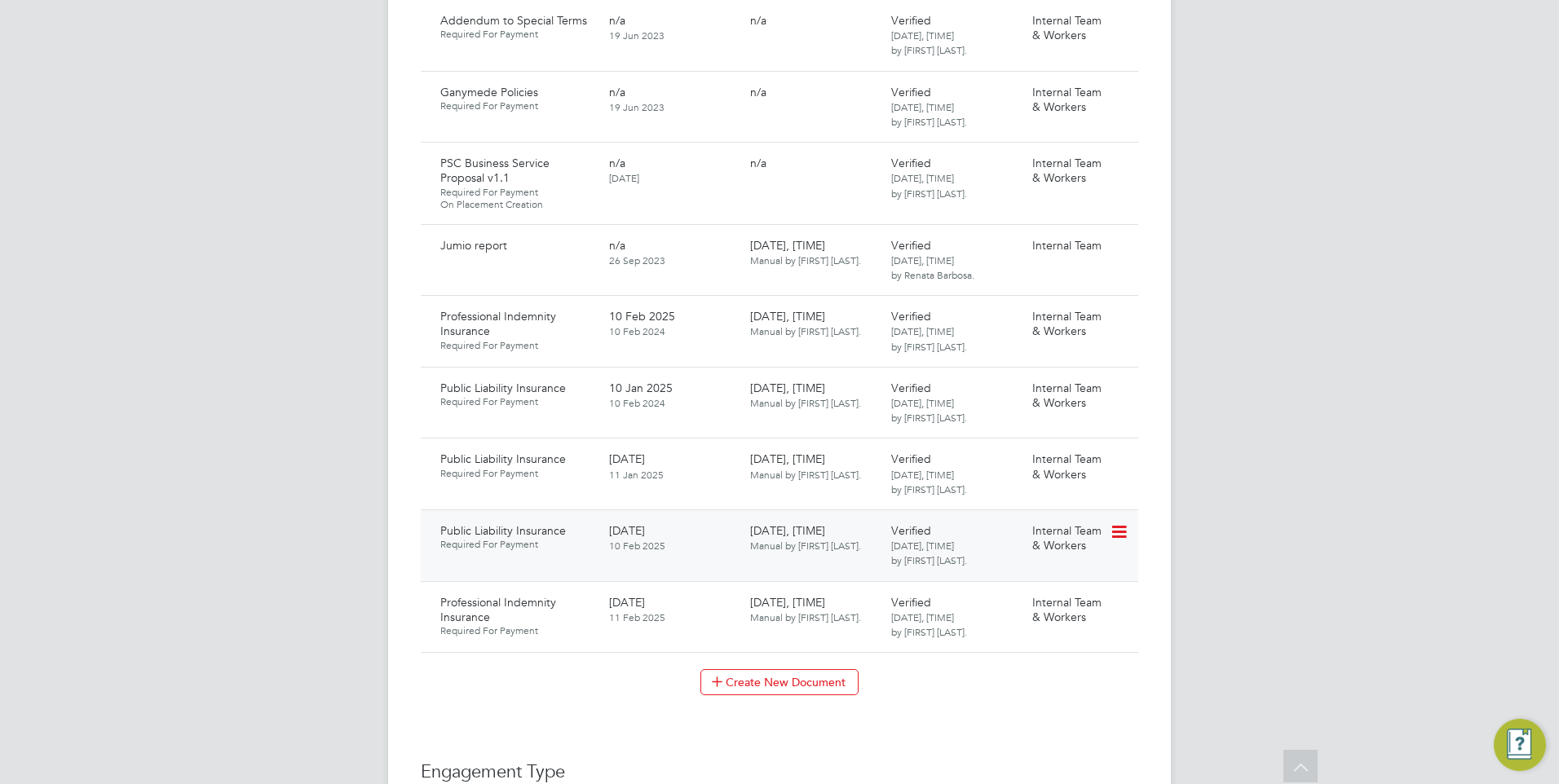 click 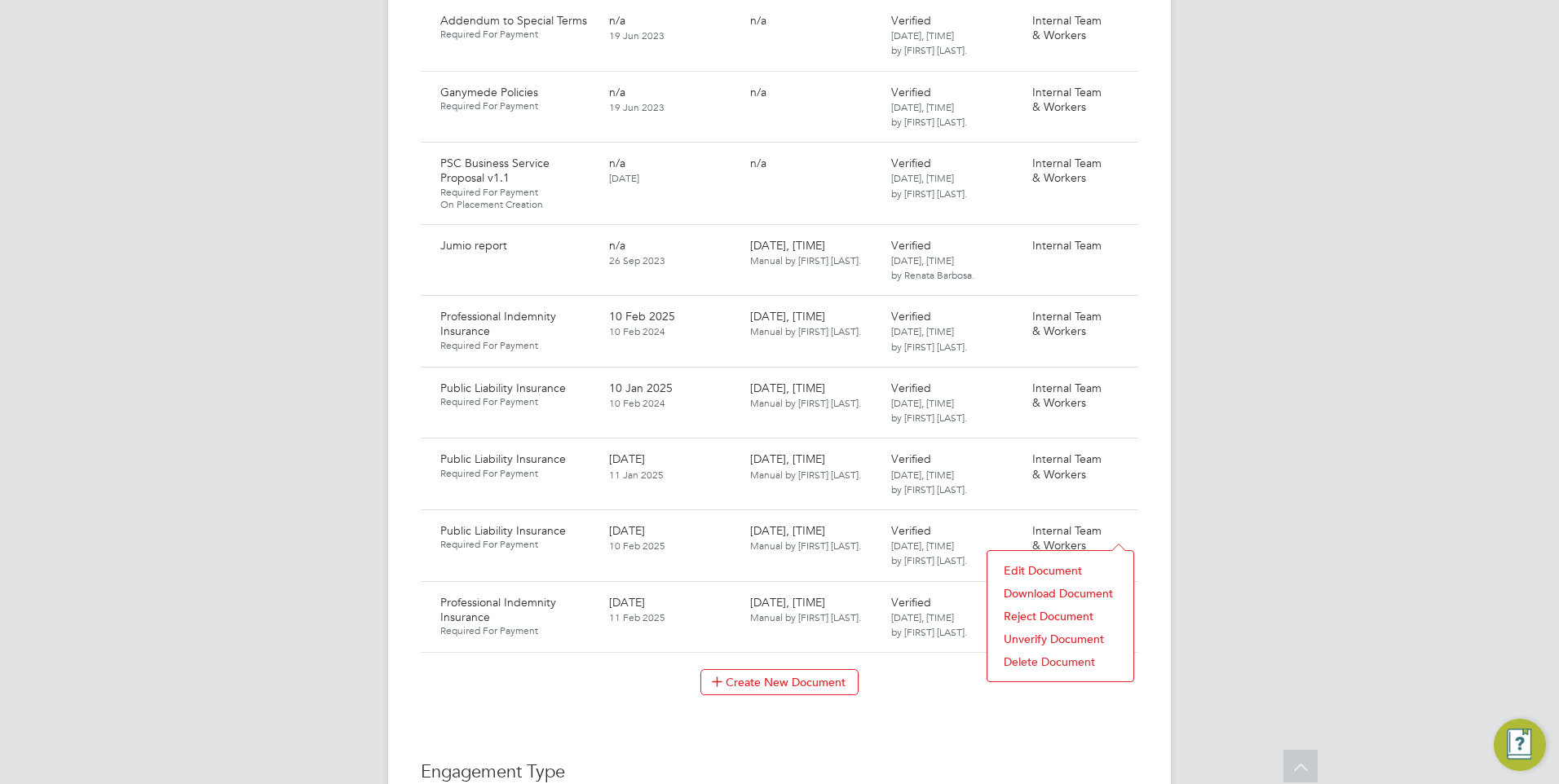 click on "Download Document" 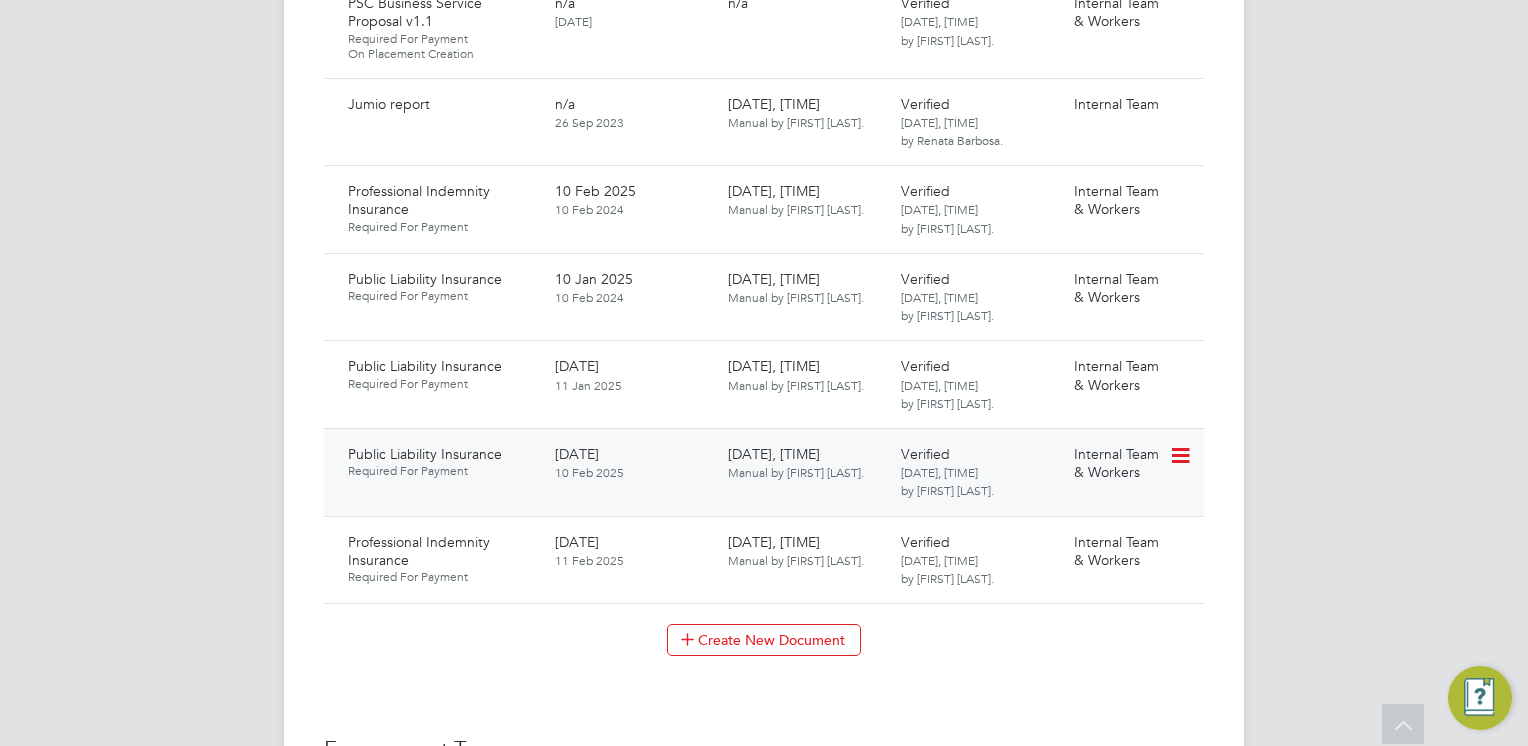 scroll, scrollTop: 2800, scrollLeft: 0, axis: vertical 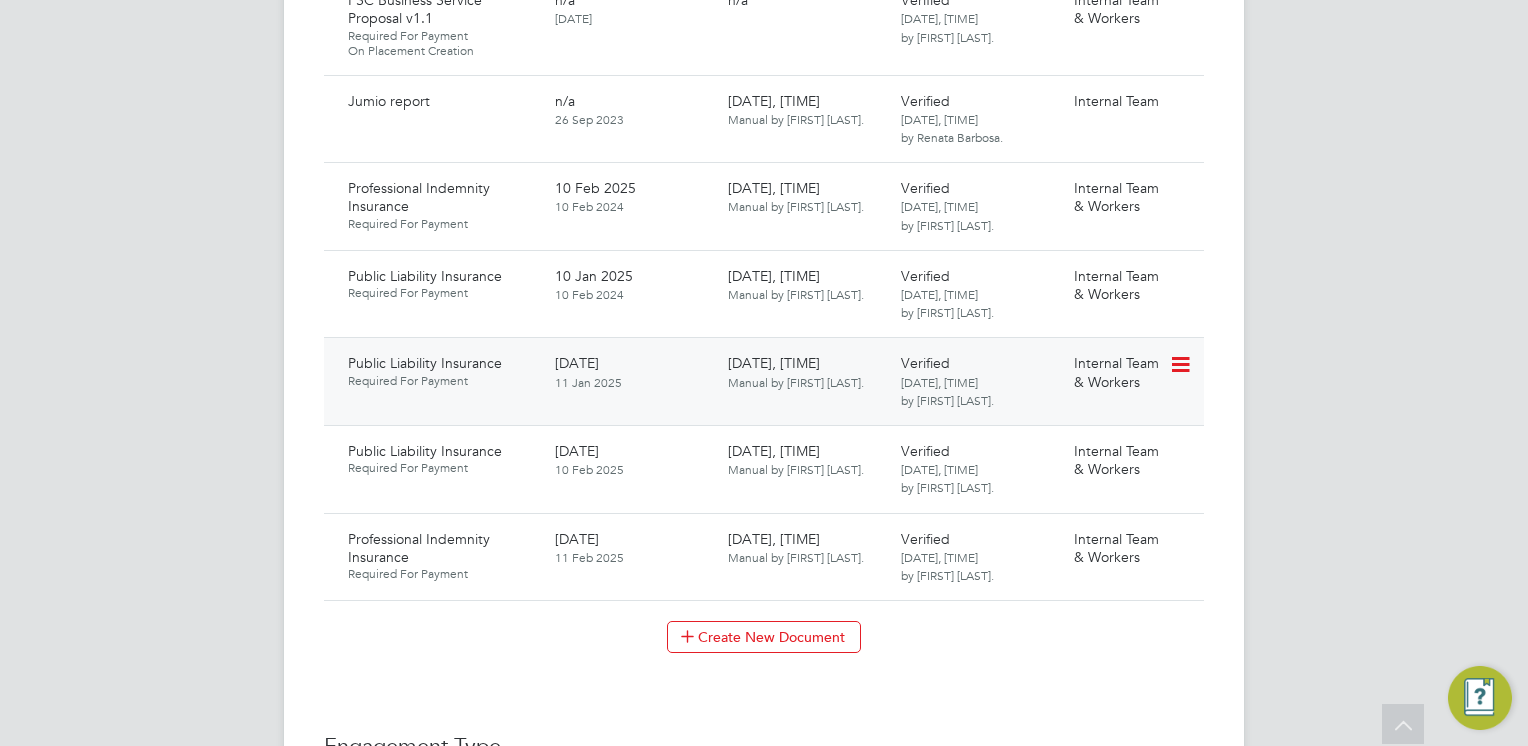 click 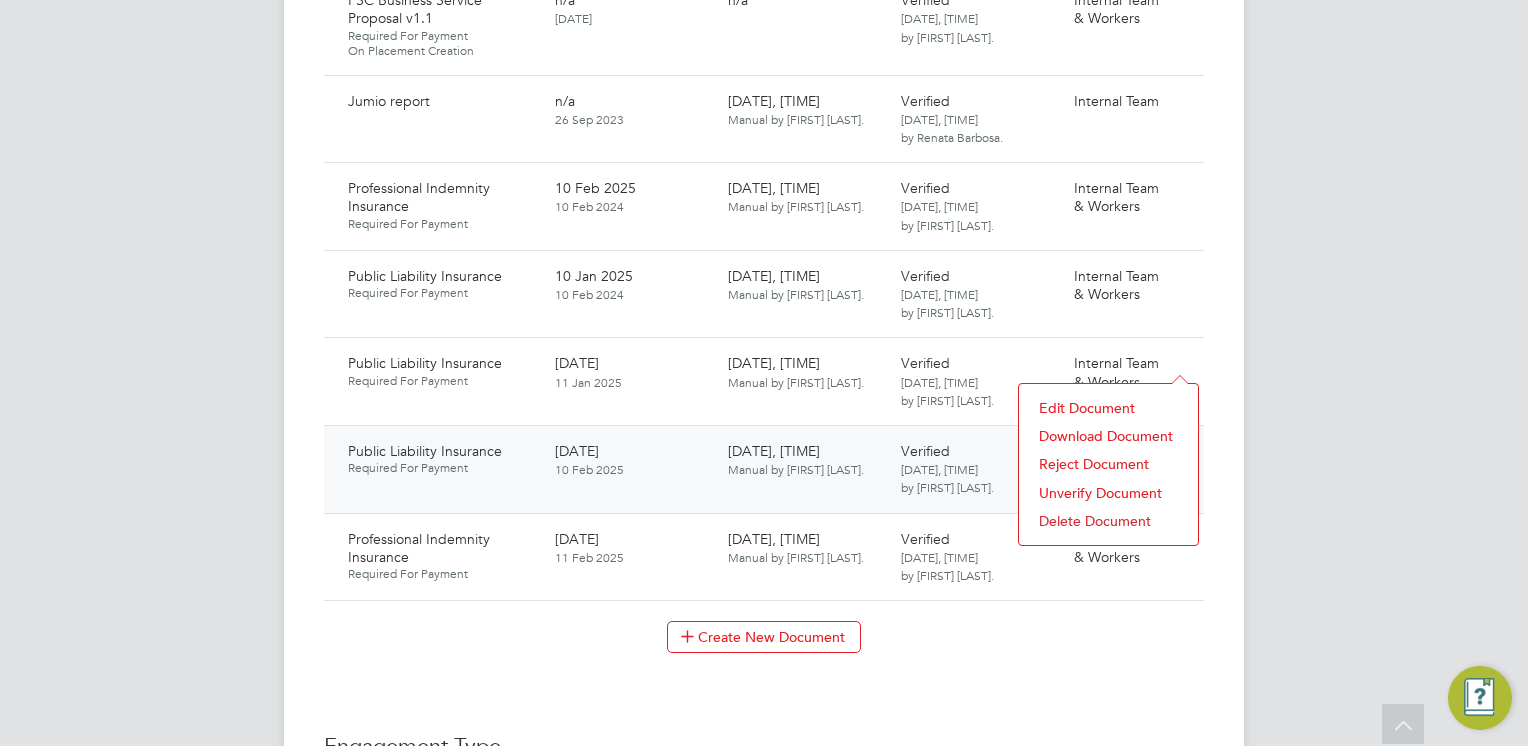 click on "Download Document" 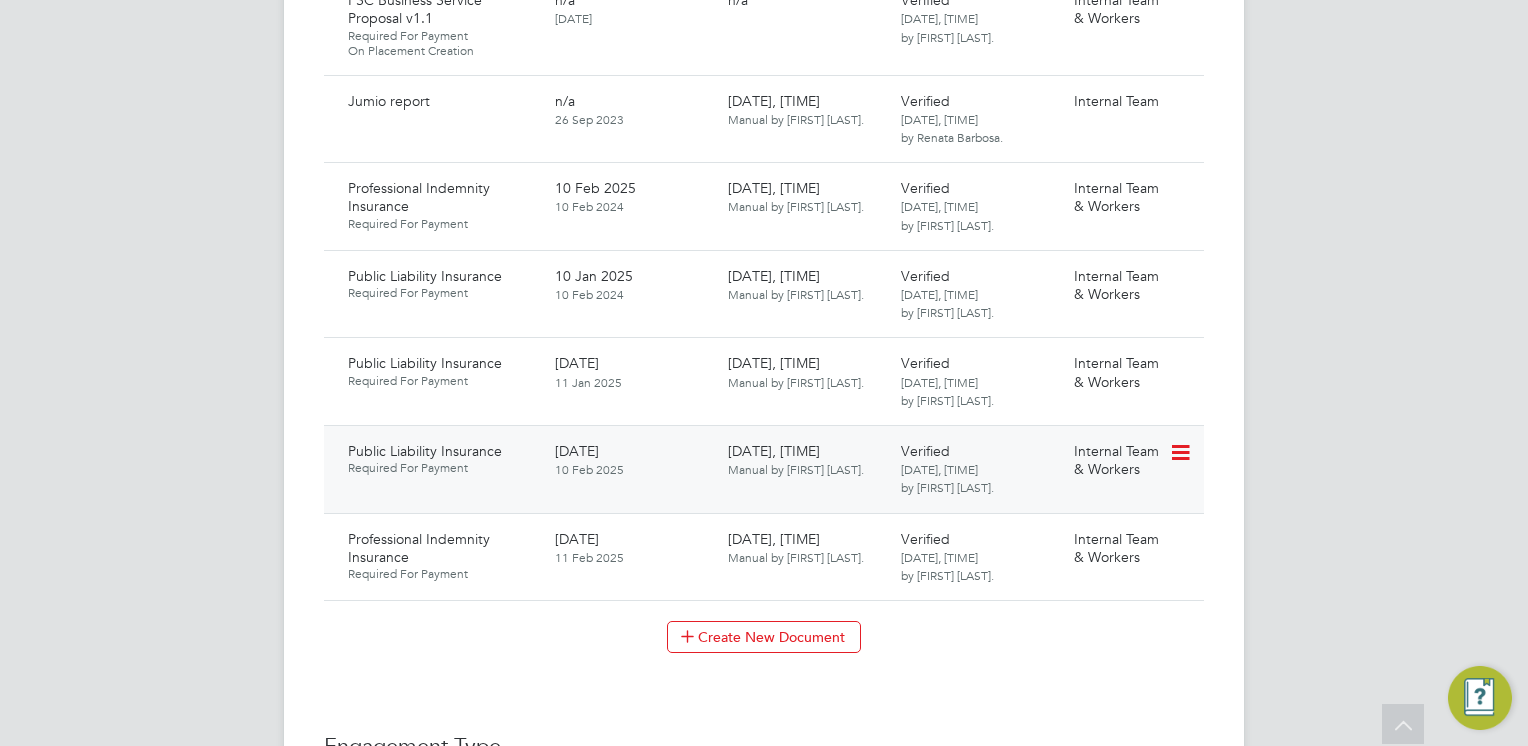 click 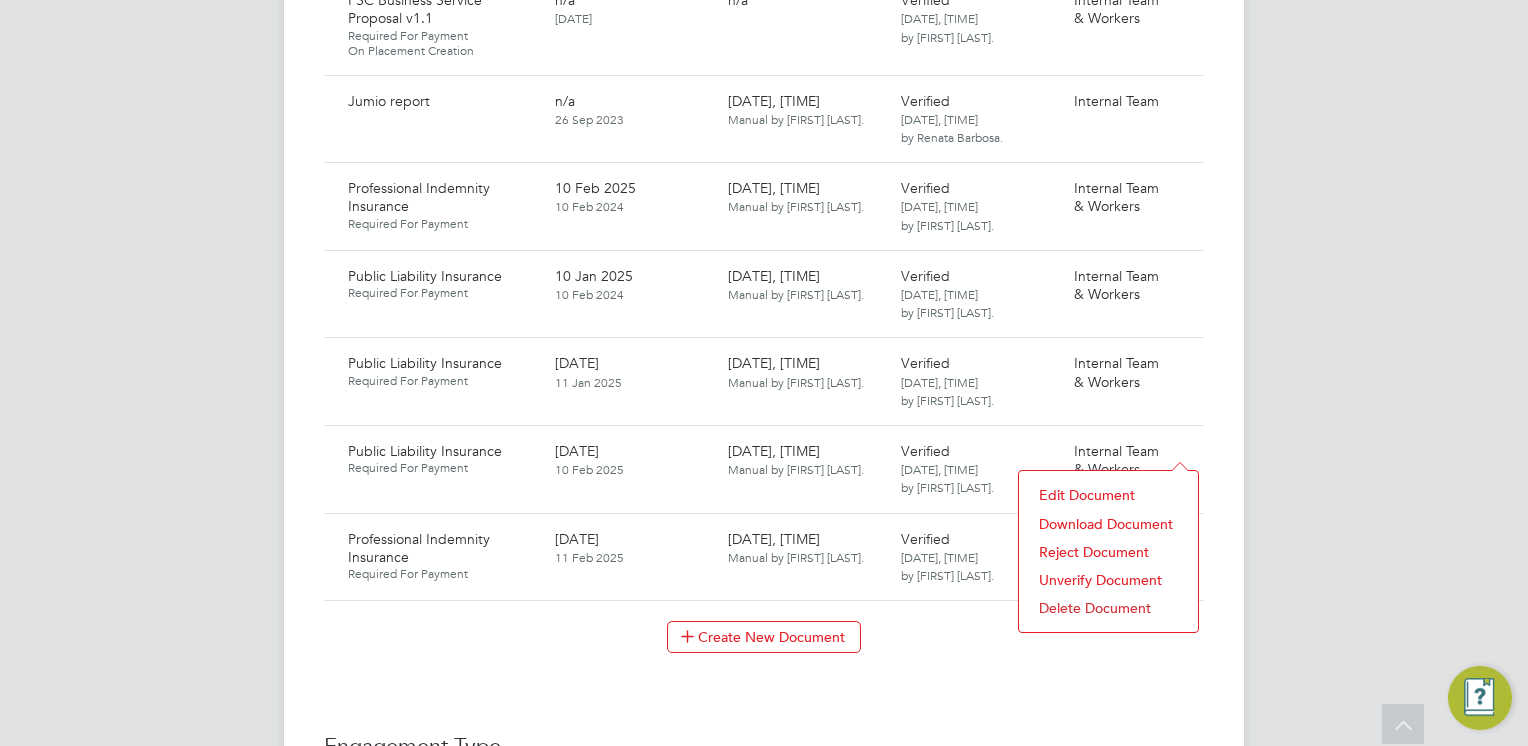click on "Download Document" 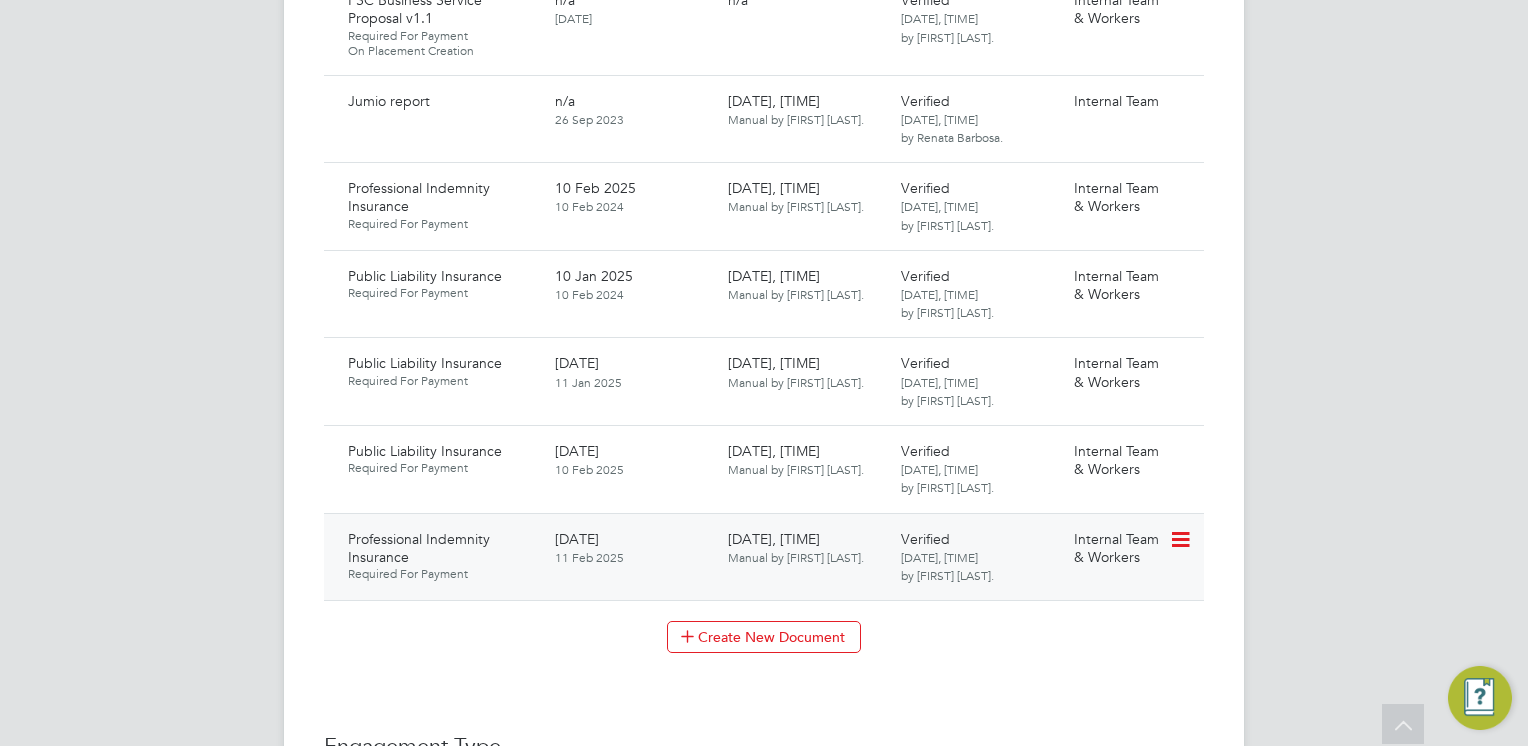 click 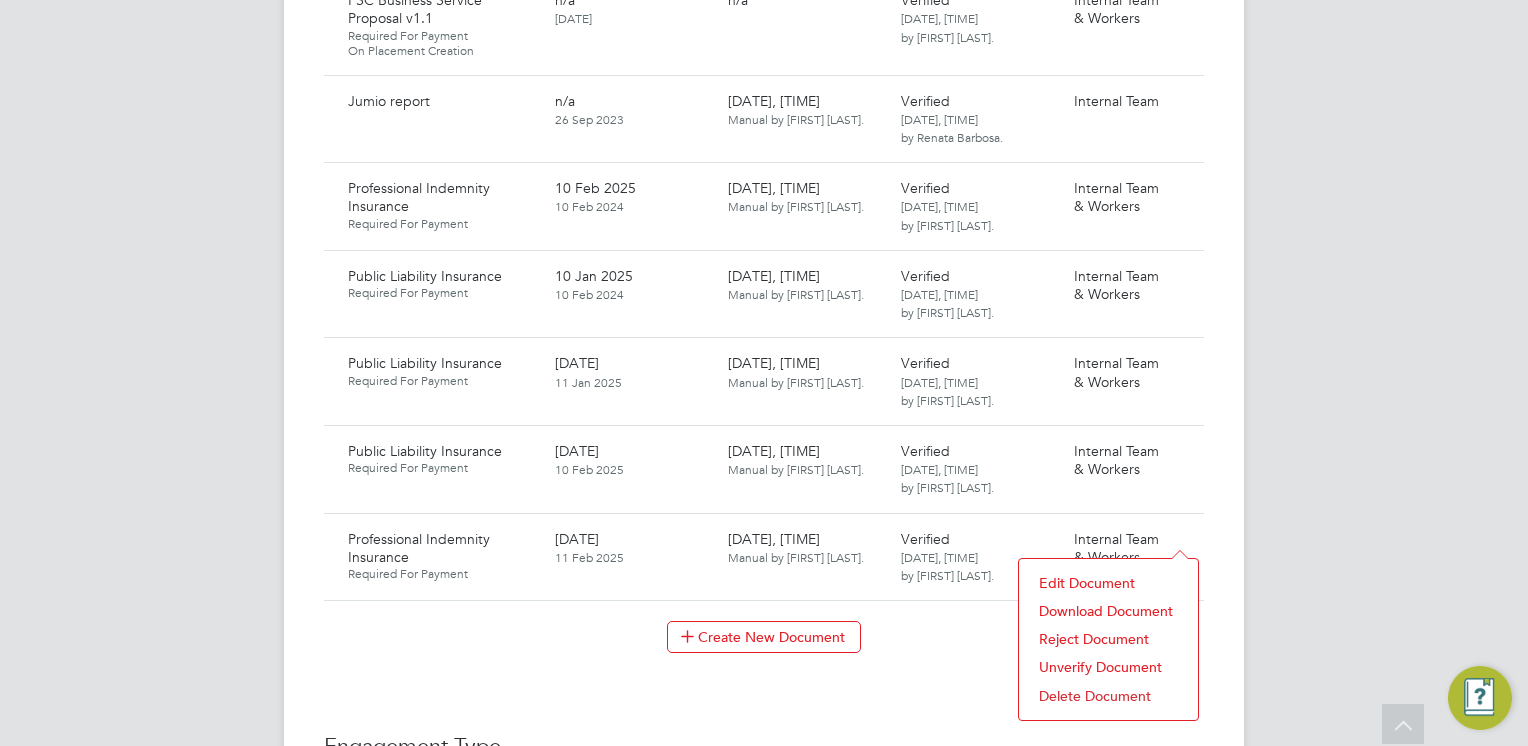 click on "Download Document" 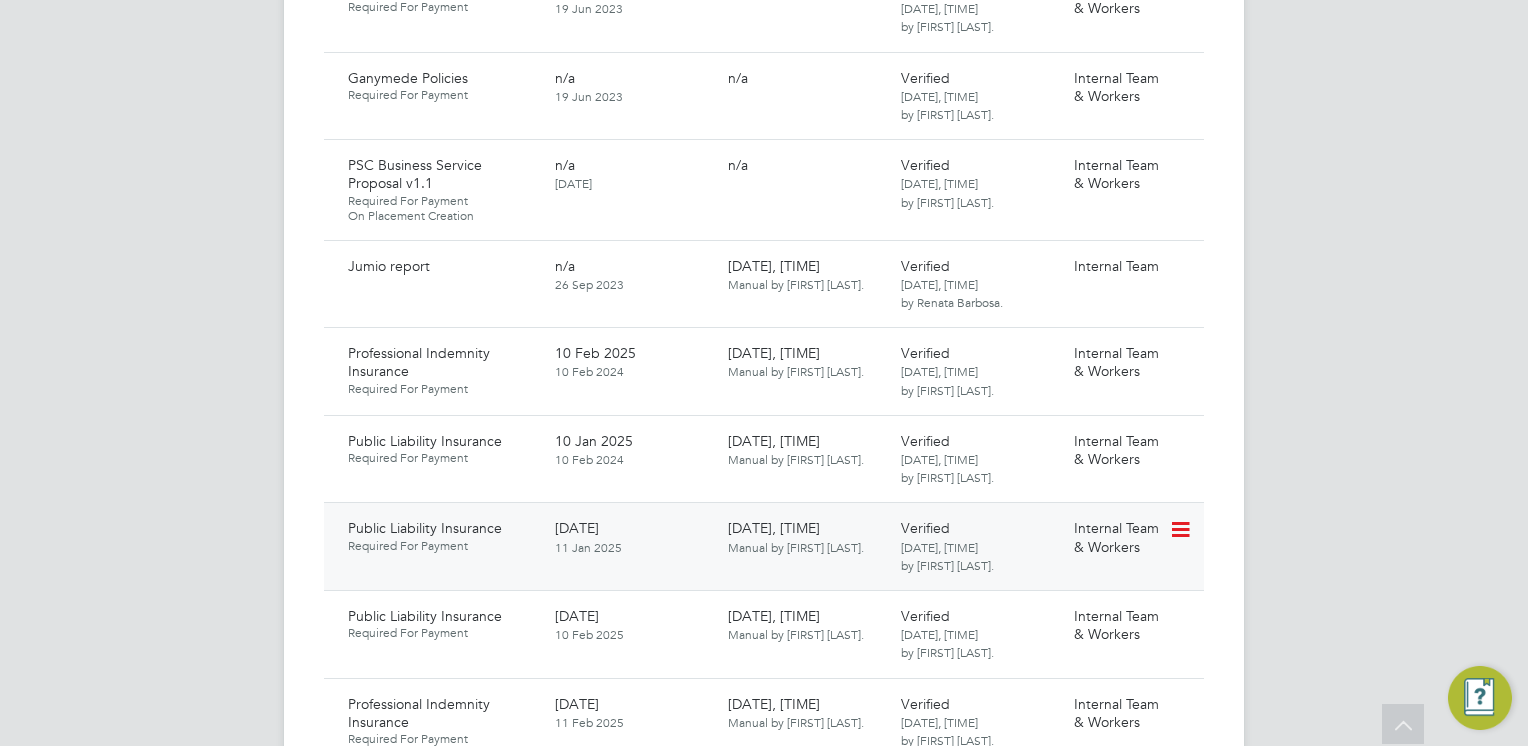 scroll, scrollTop: 2600, scrollLeft: 0, axis: vertical 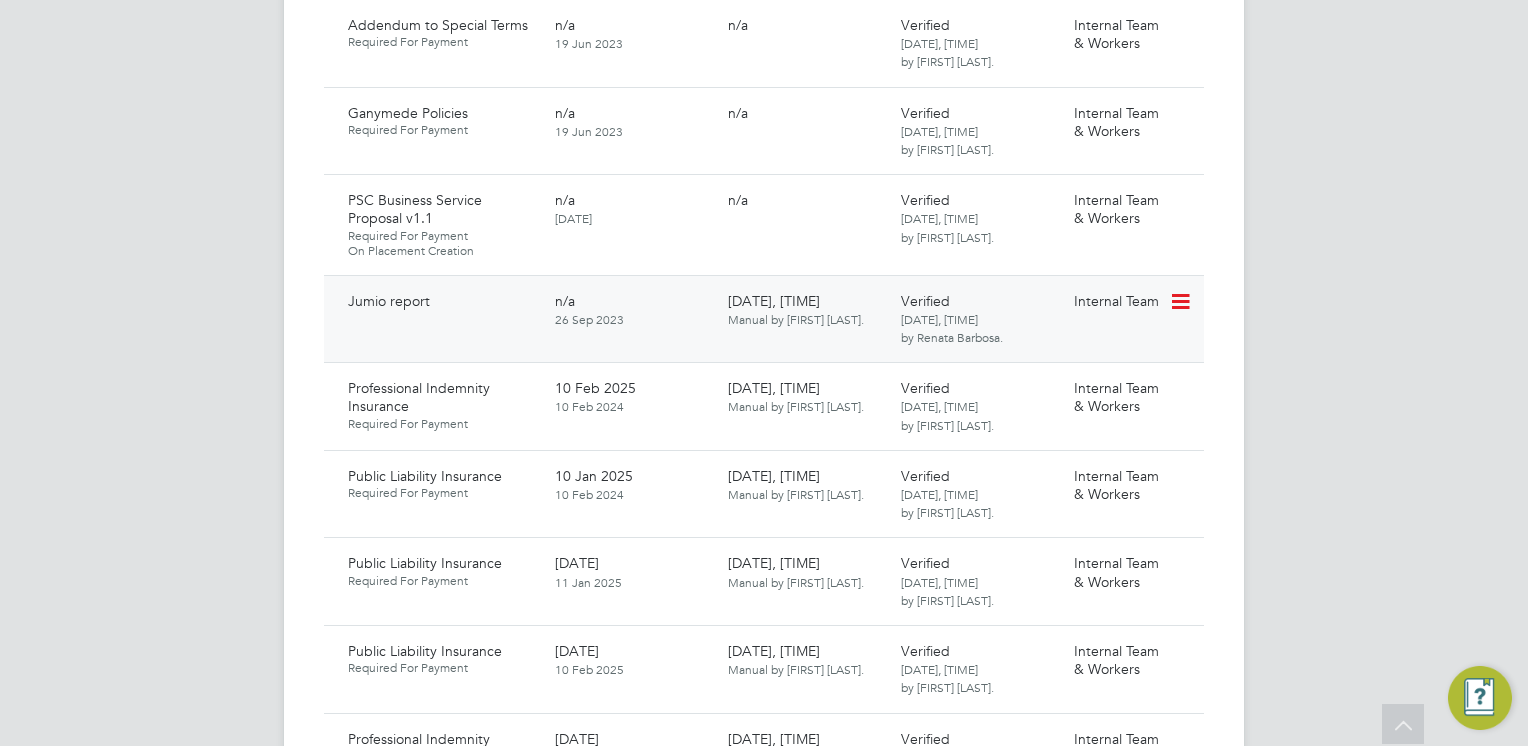 click 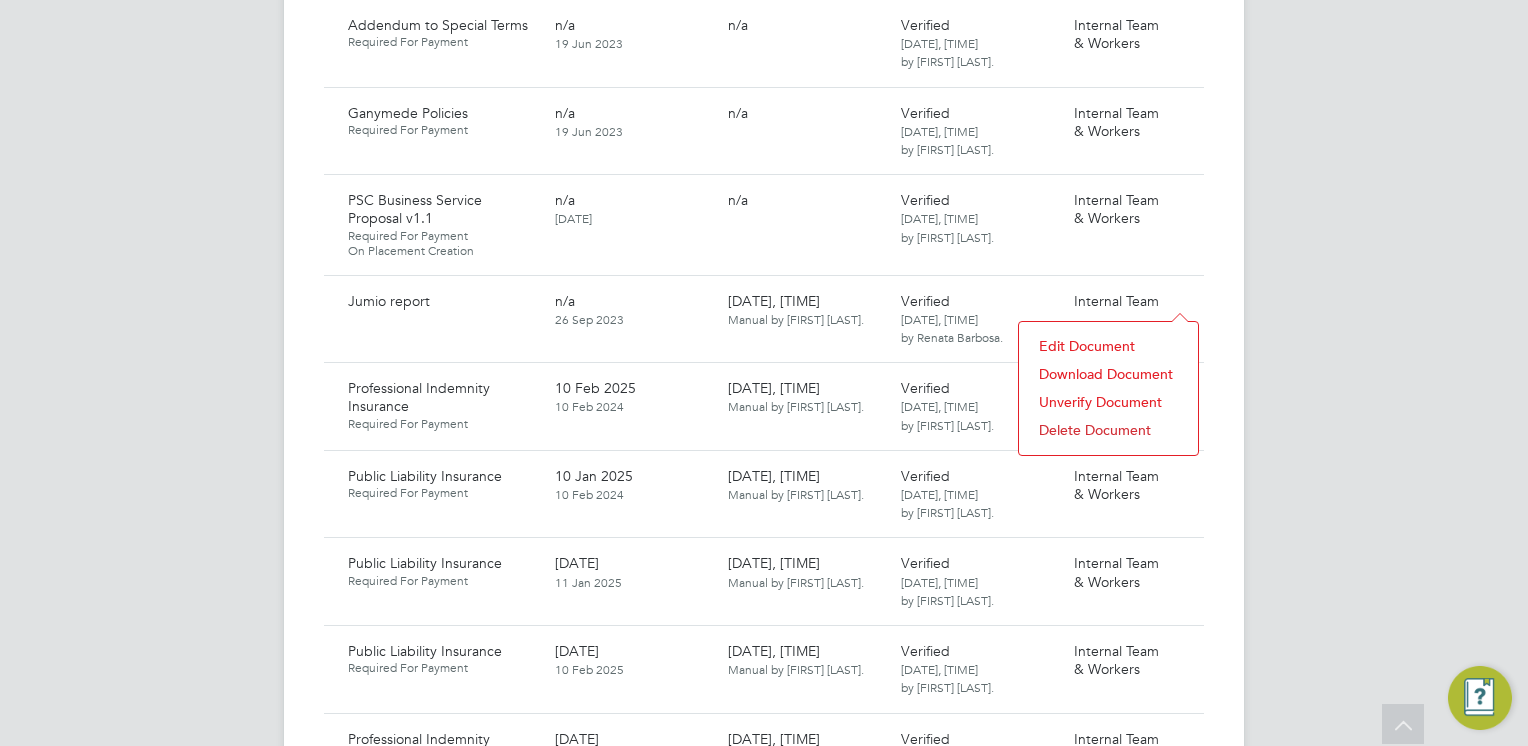 click on "Download Document" 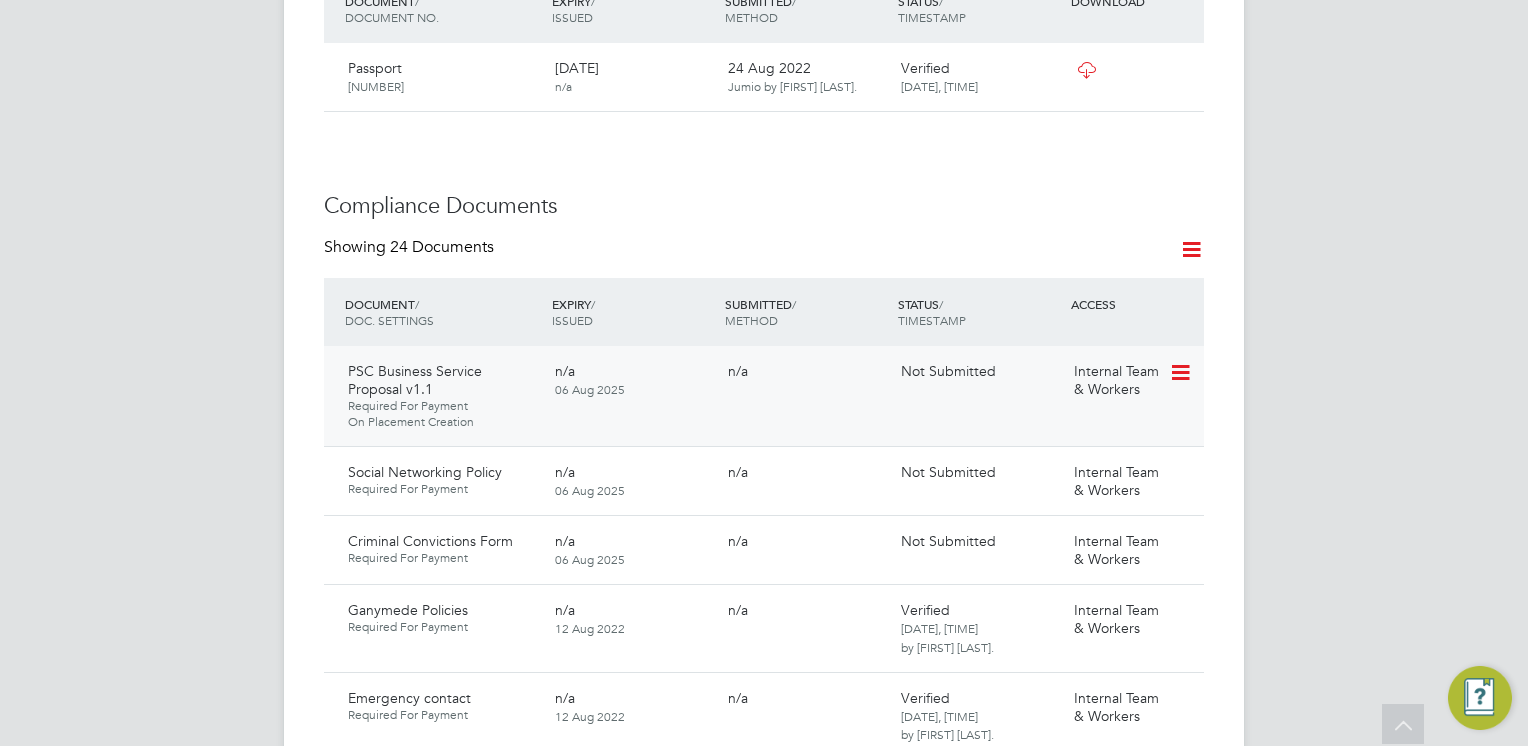 scroll, scrollTop: 1000, scrollLeft: 0, axis: vertical 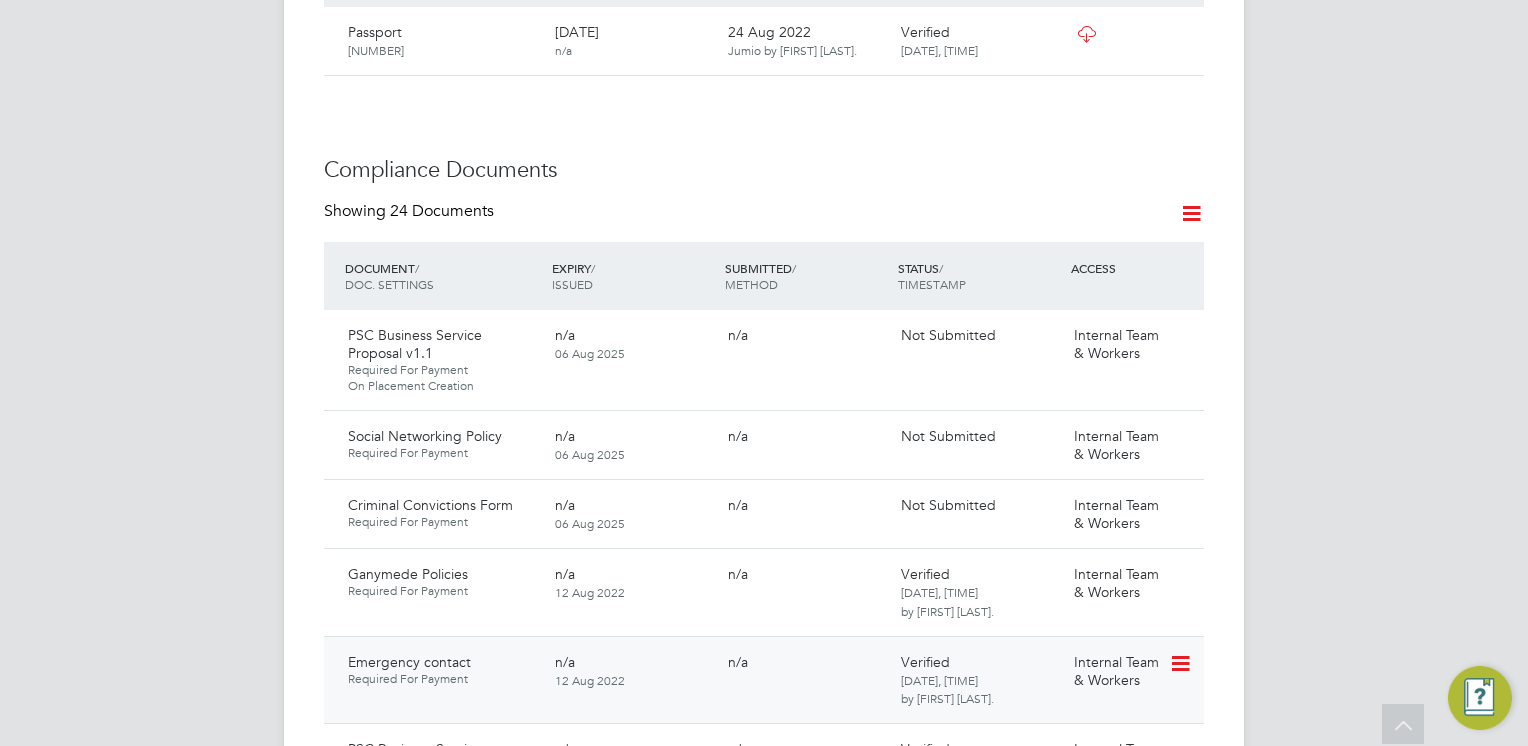 click 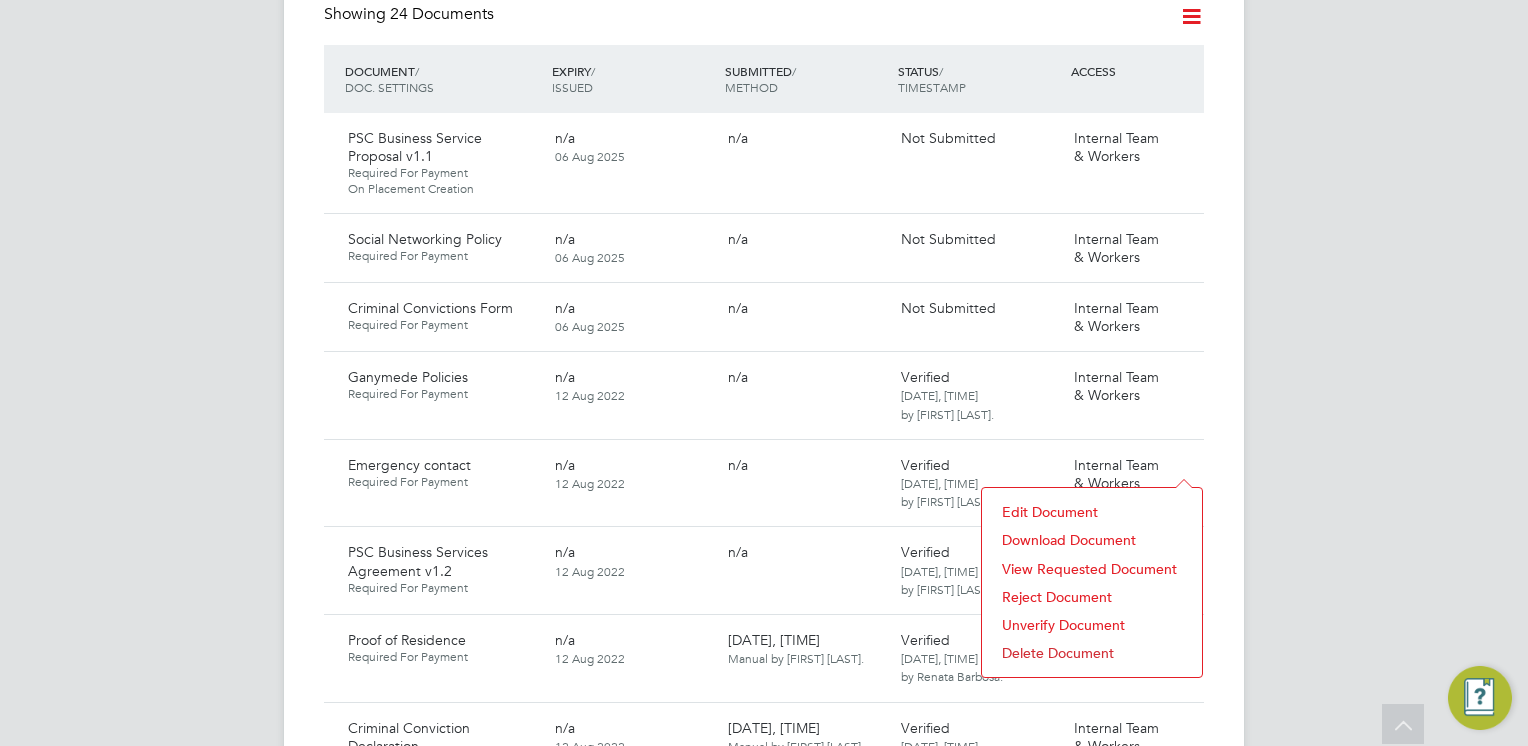 scroll, scrollTop: 1200, scrollLeft: 0, axis: vertical 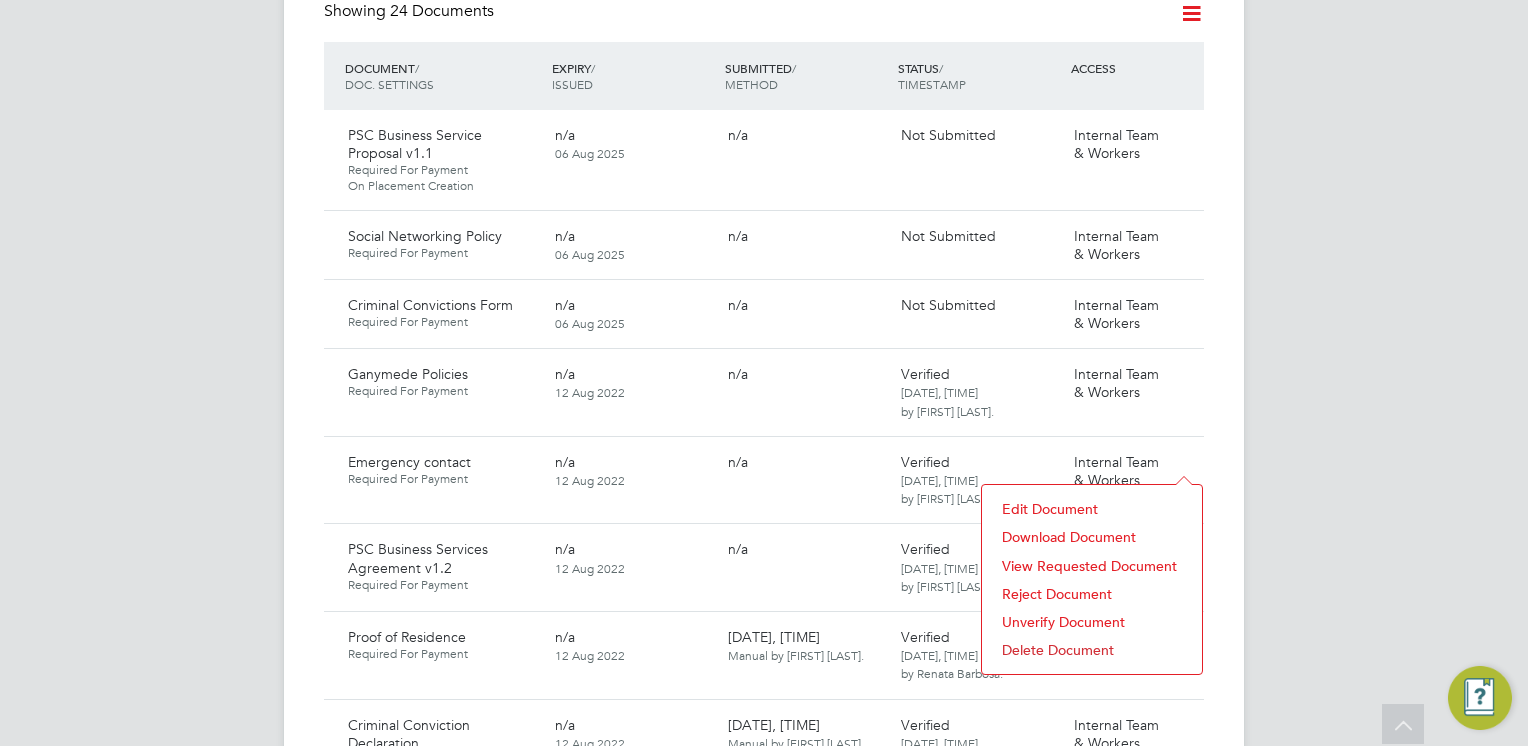 click on "Download Document" 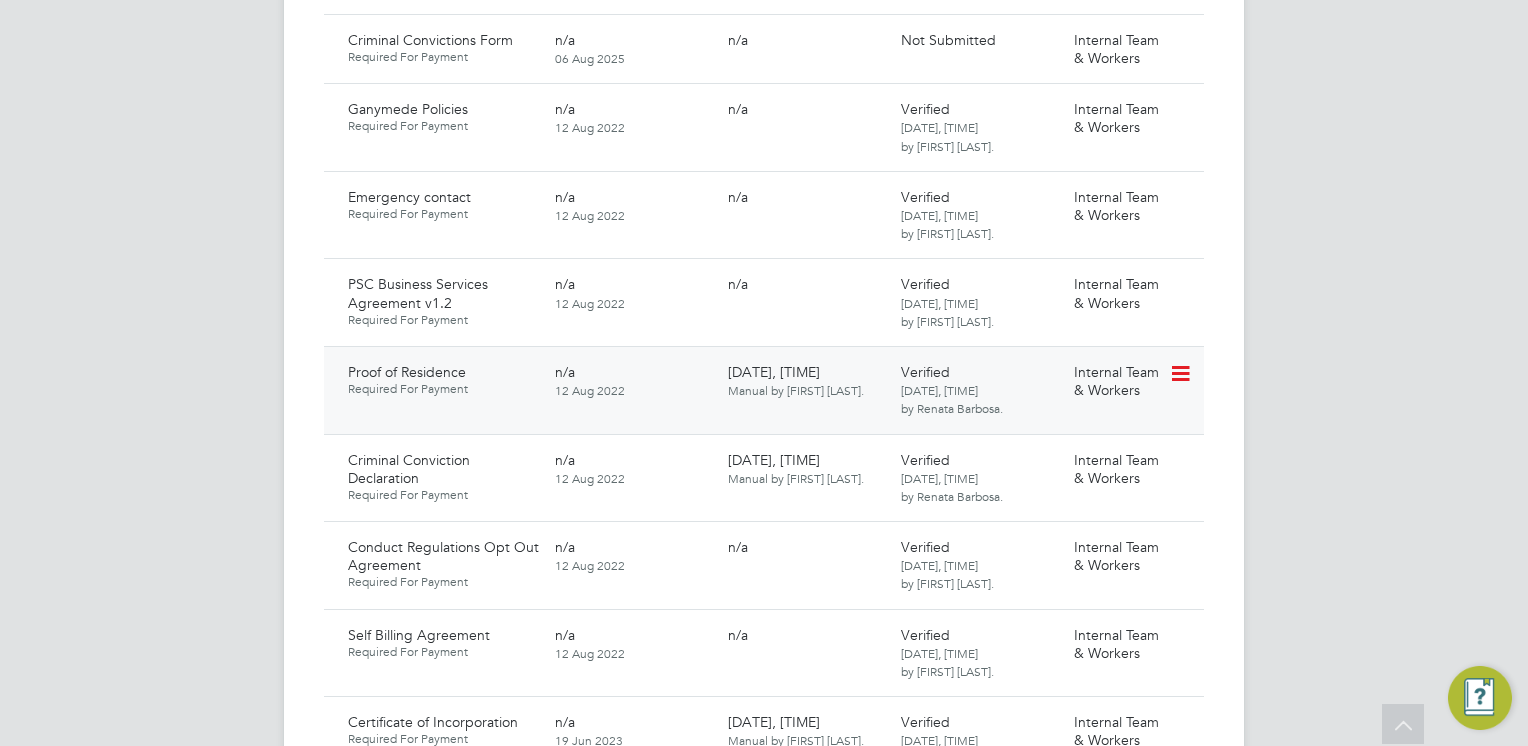 scroll, scrollTop: 1500, scrollLeft: 0, axis: vertical 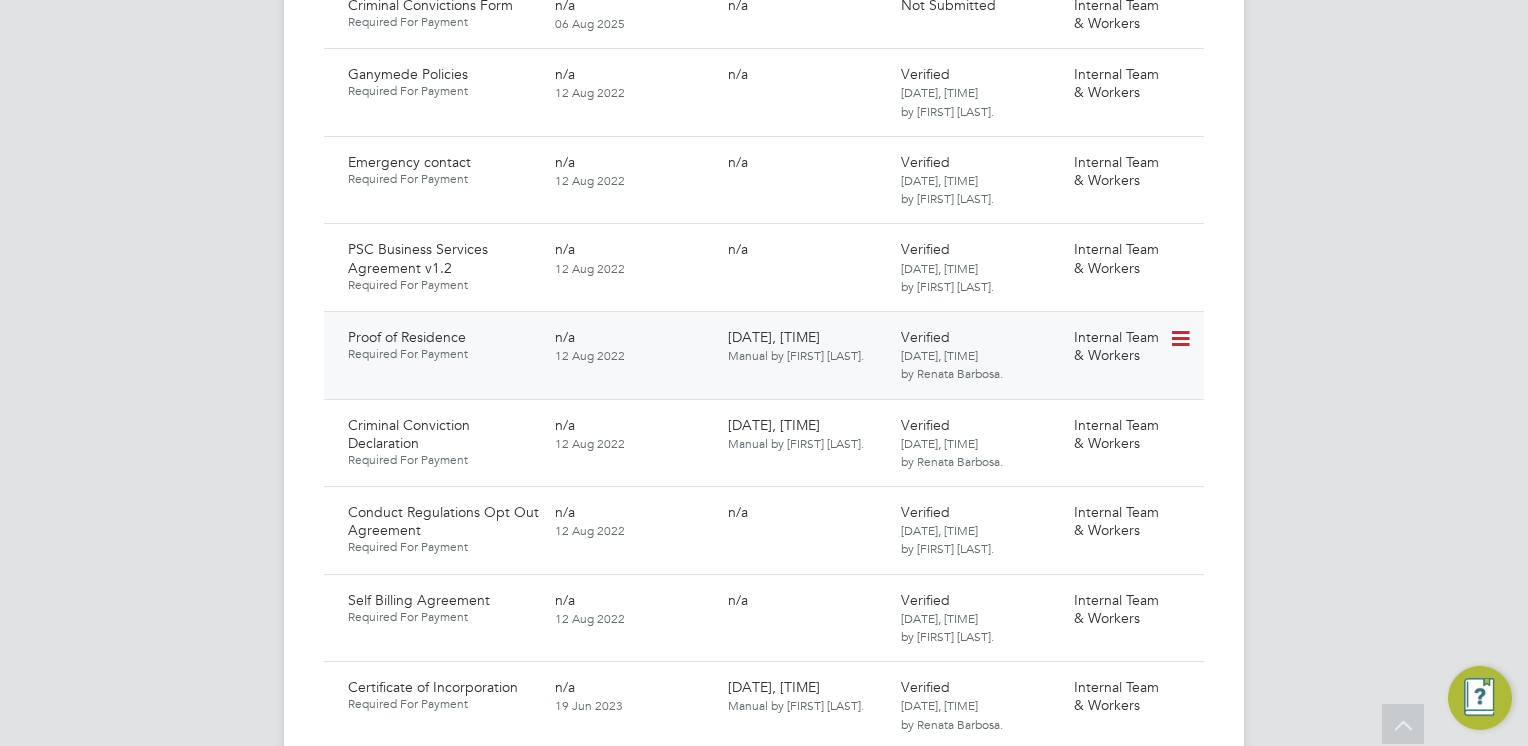 click 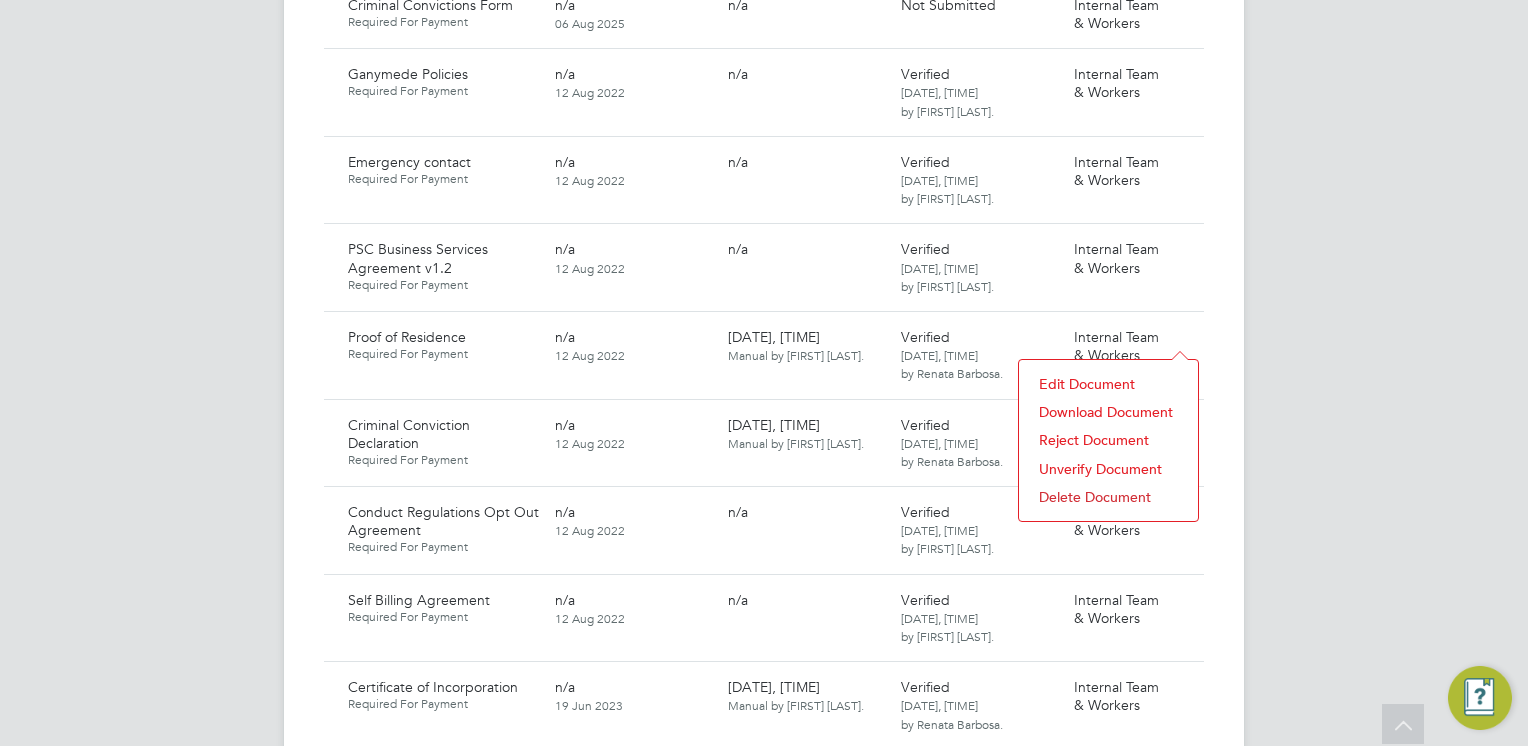 click on "Download Document" 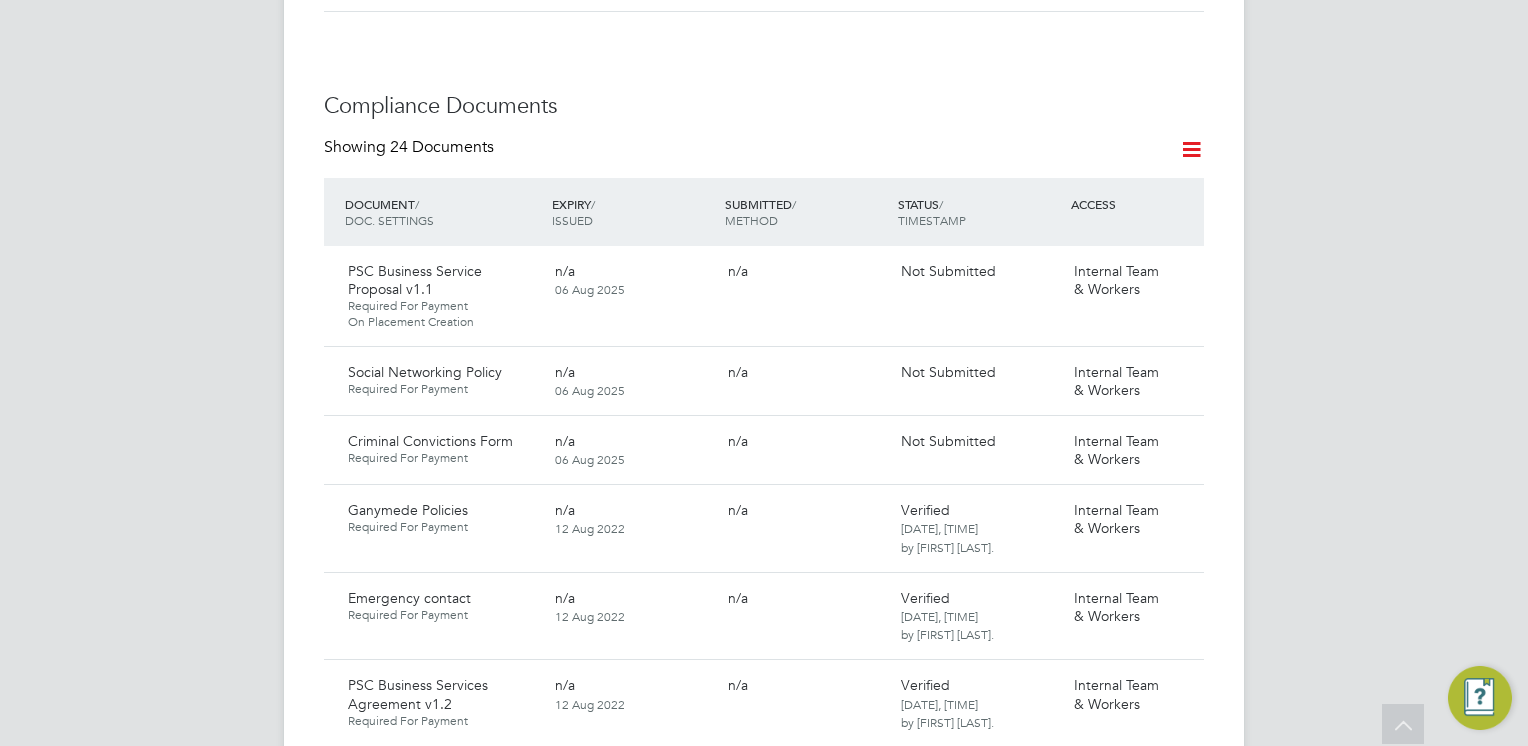 scroll, scrollTop: 900, scrollLeft: 0, axis: vertical 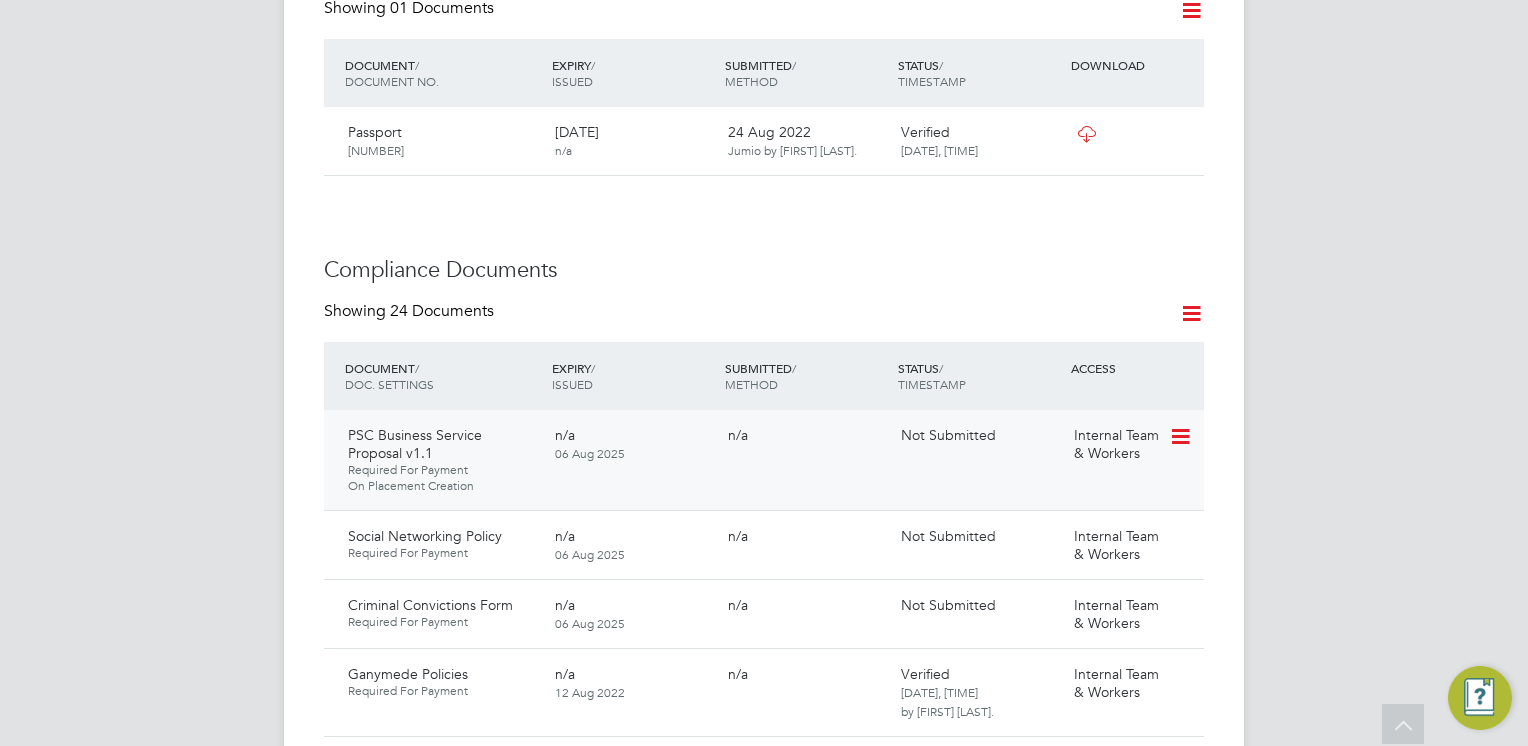 click 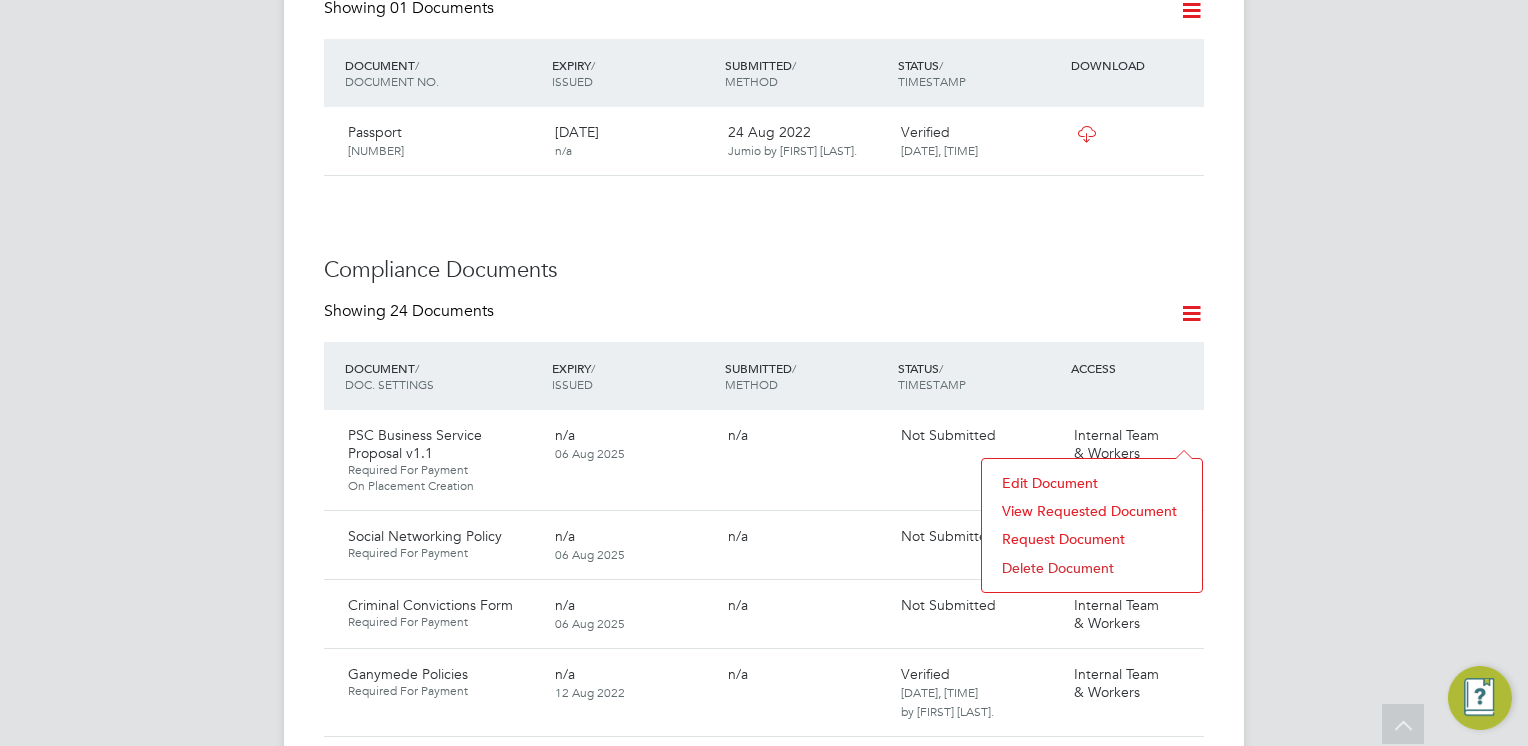 click on "Request Document" 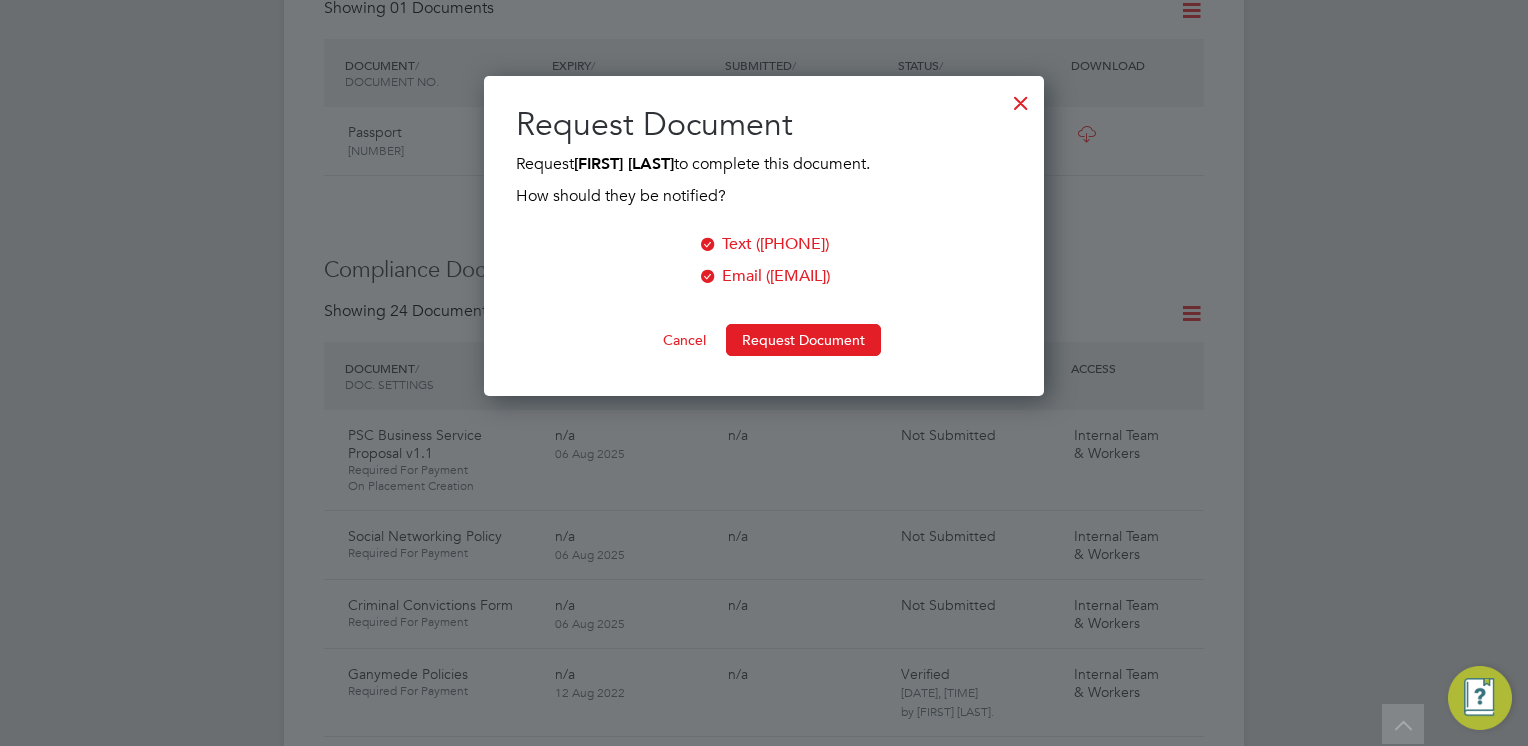 scroll, scrollTop: 9, scrollLeft: 10, axis: both 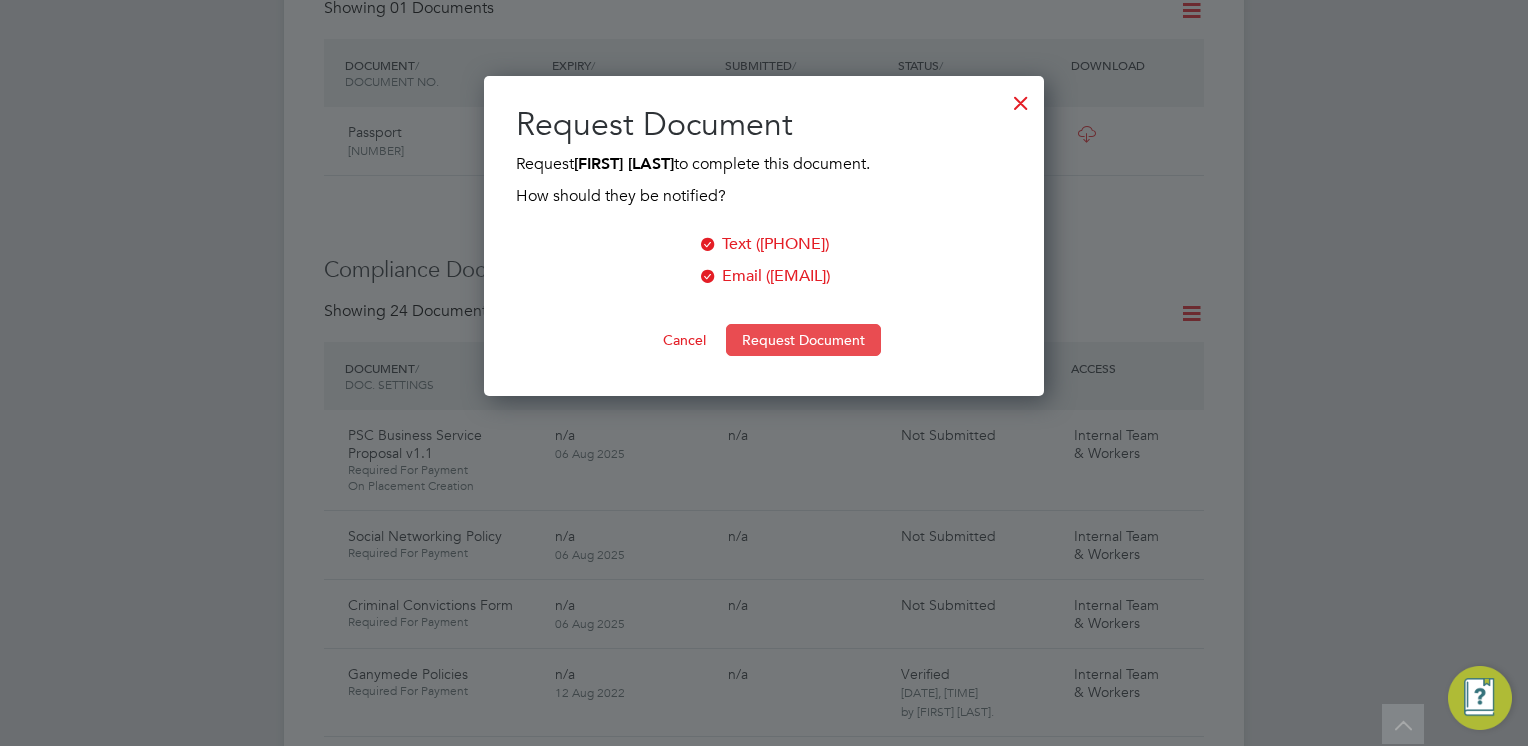 click on "Request Document" at bounding box center [803, 340] 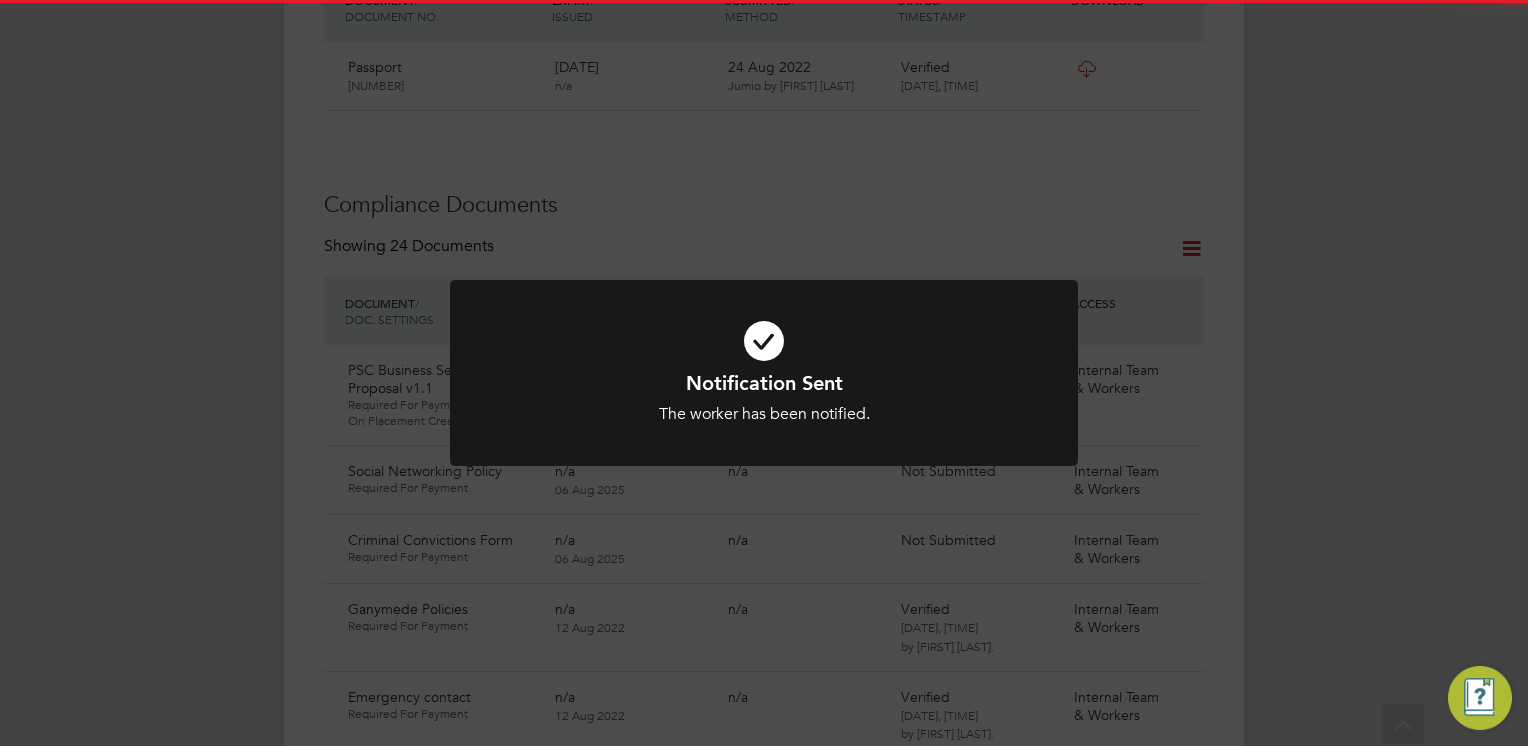 scroll, scrollTop: 1000, scrollLeft: 0, axis: vertical 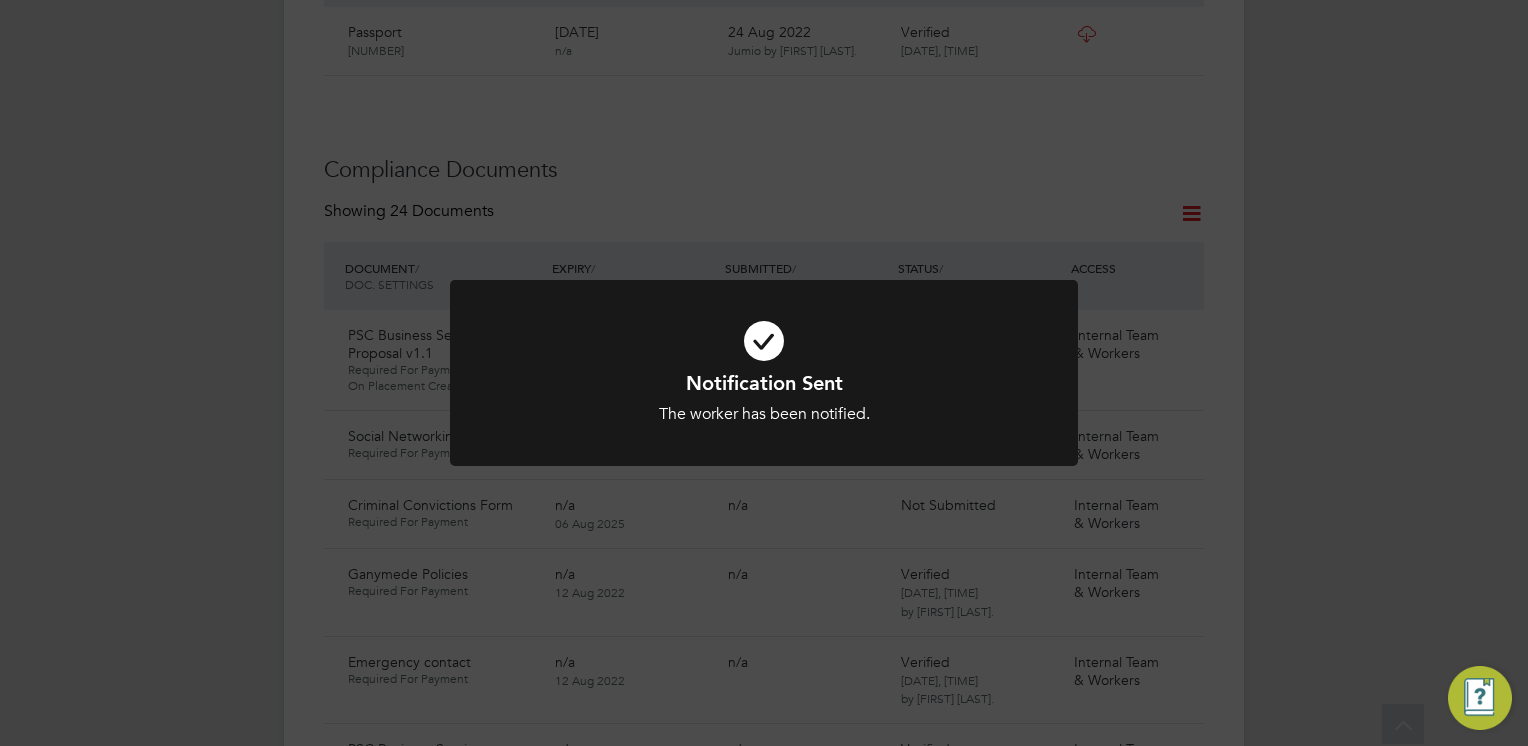 click on "Notification Sent The worker has been notified. Cancel Okay" 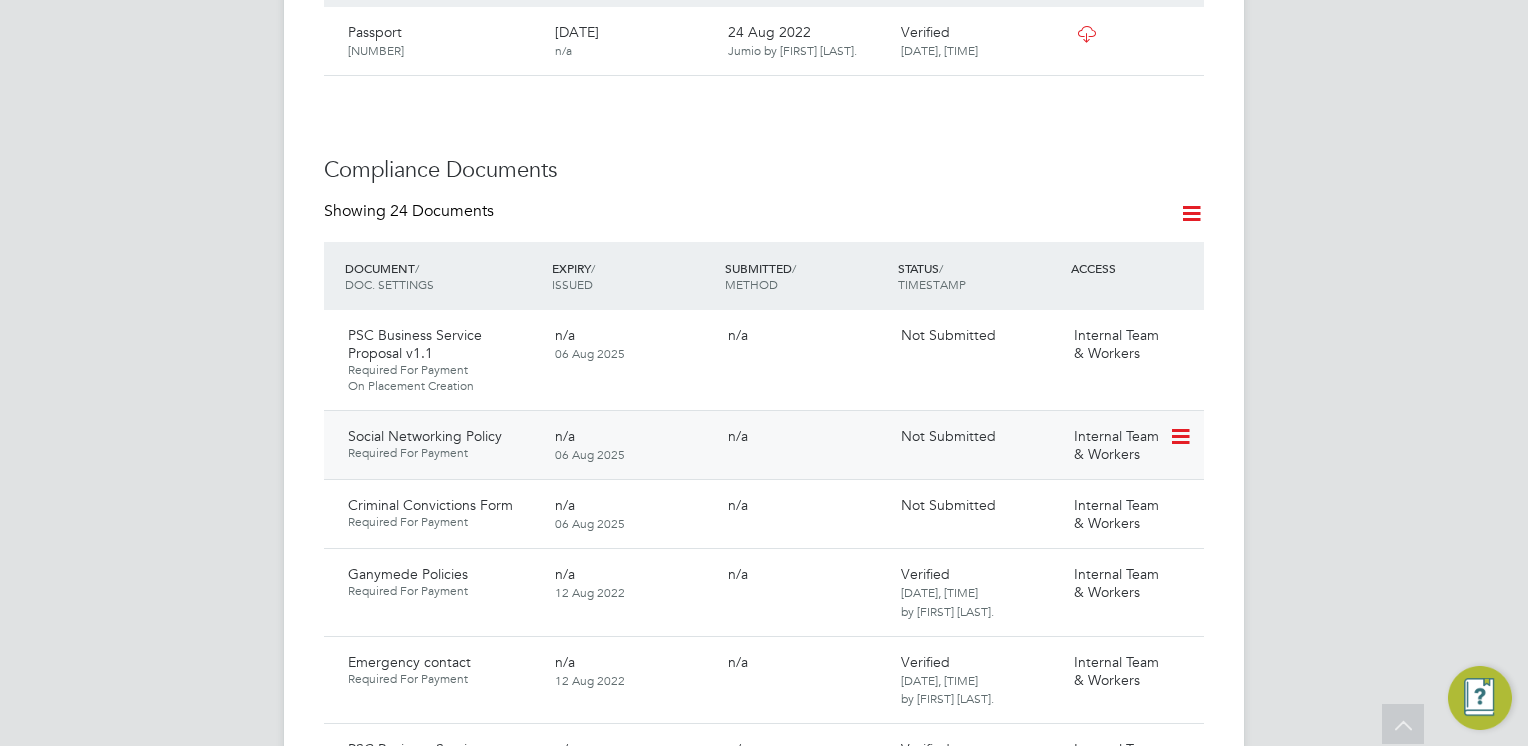 click 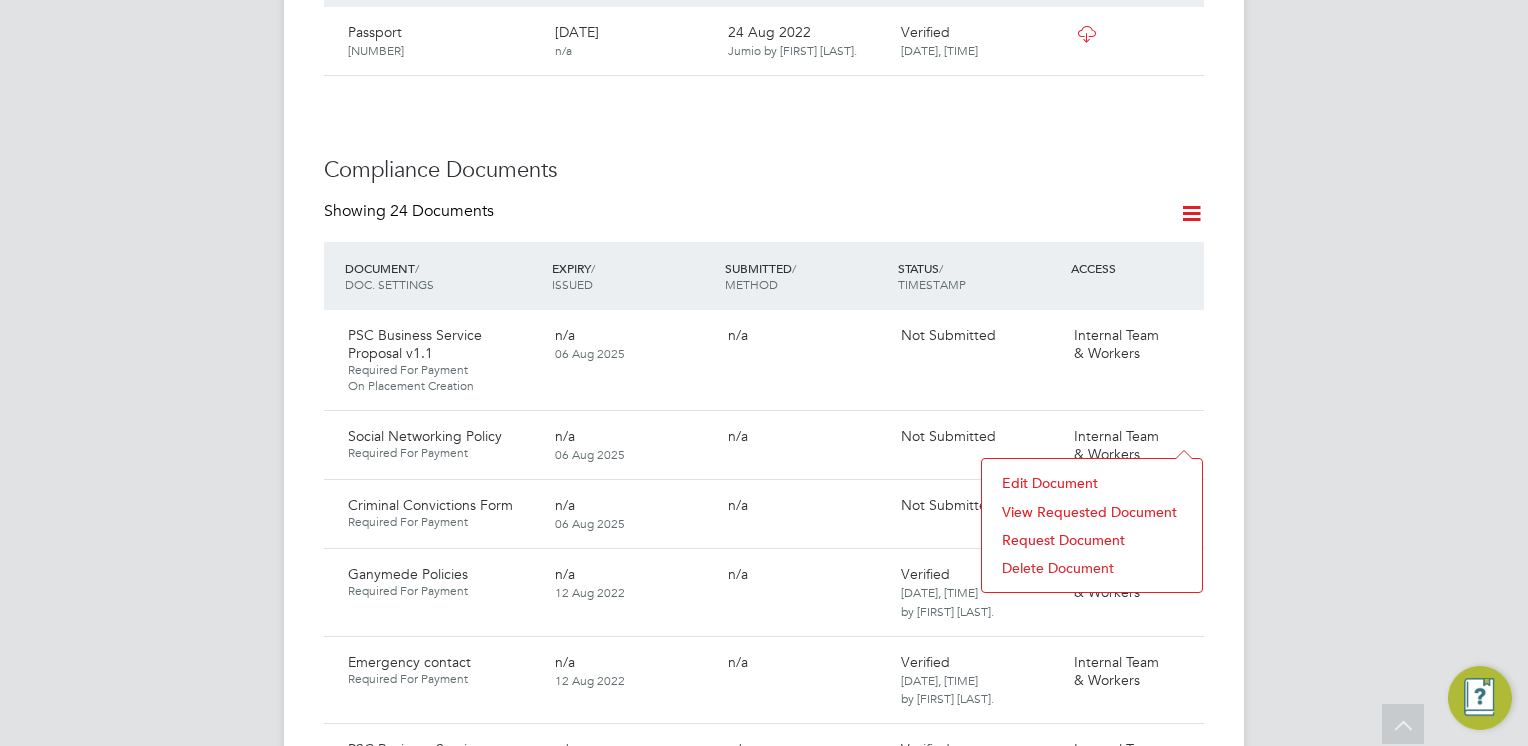 click on "Request Document" 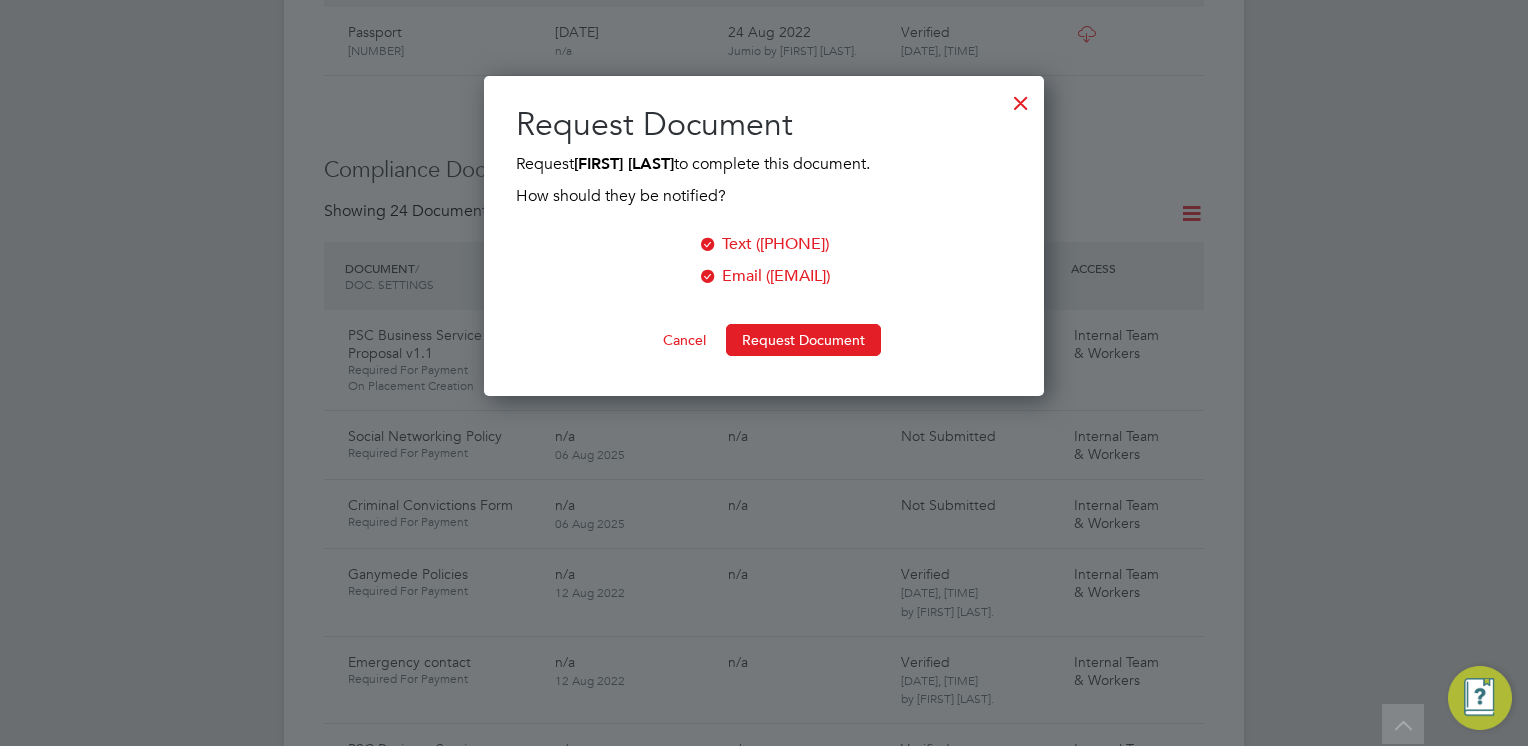 scroll, scrollTop: 9, scrollLeft: 10, axis: both 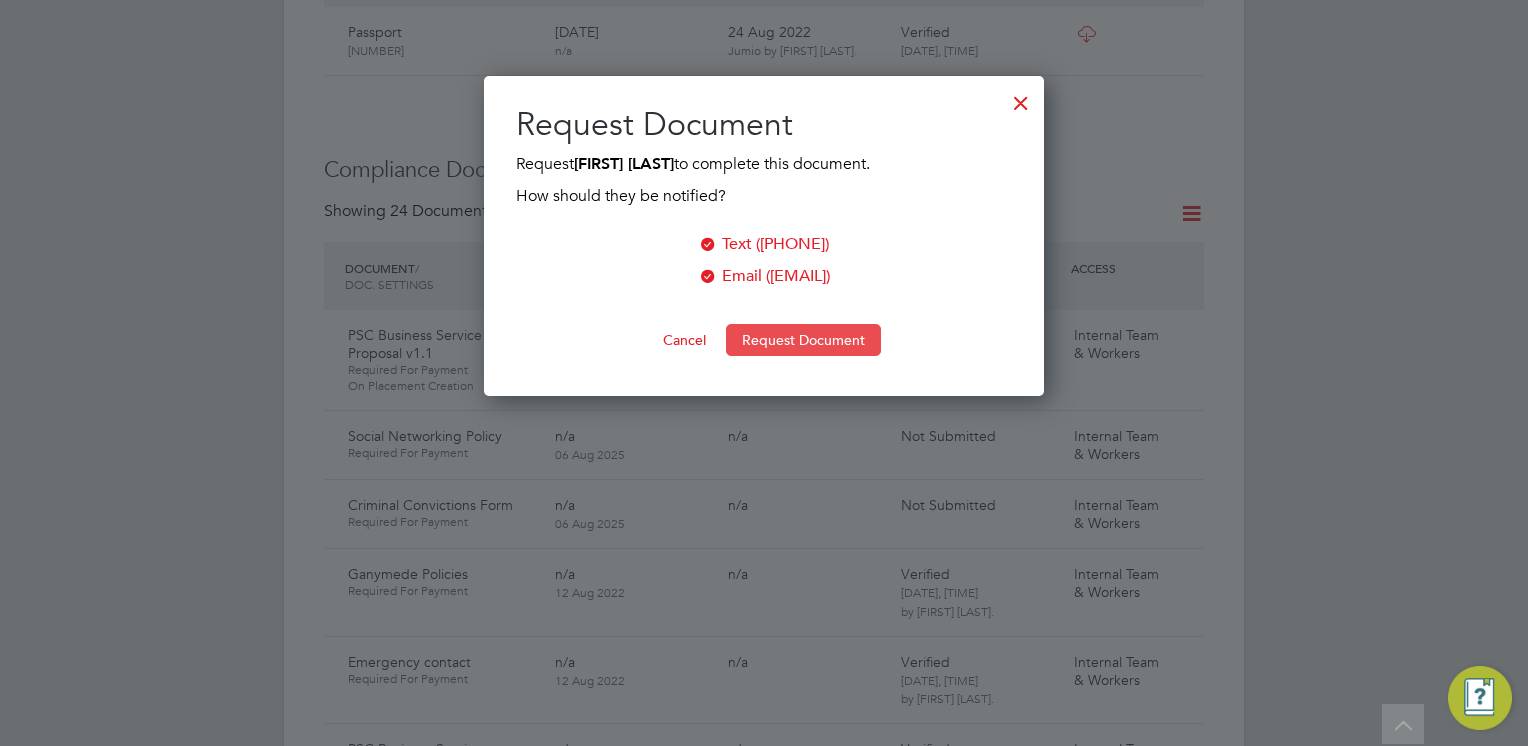 click on "Request Document" at bounding box center [803, 340] 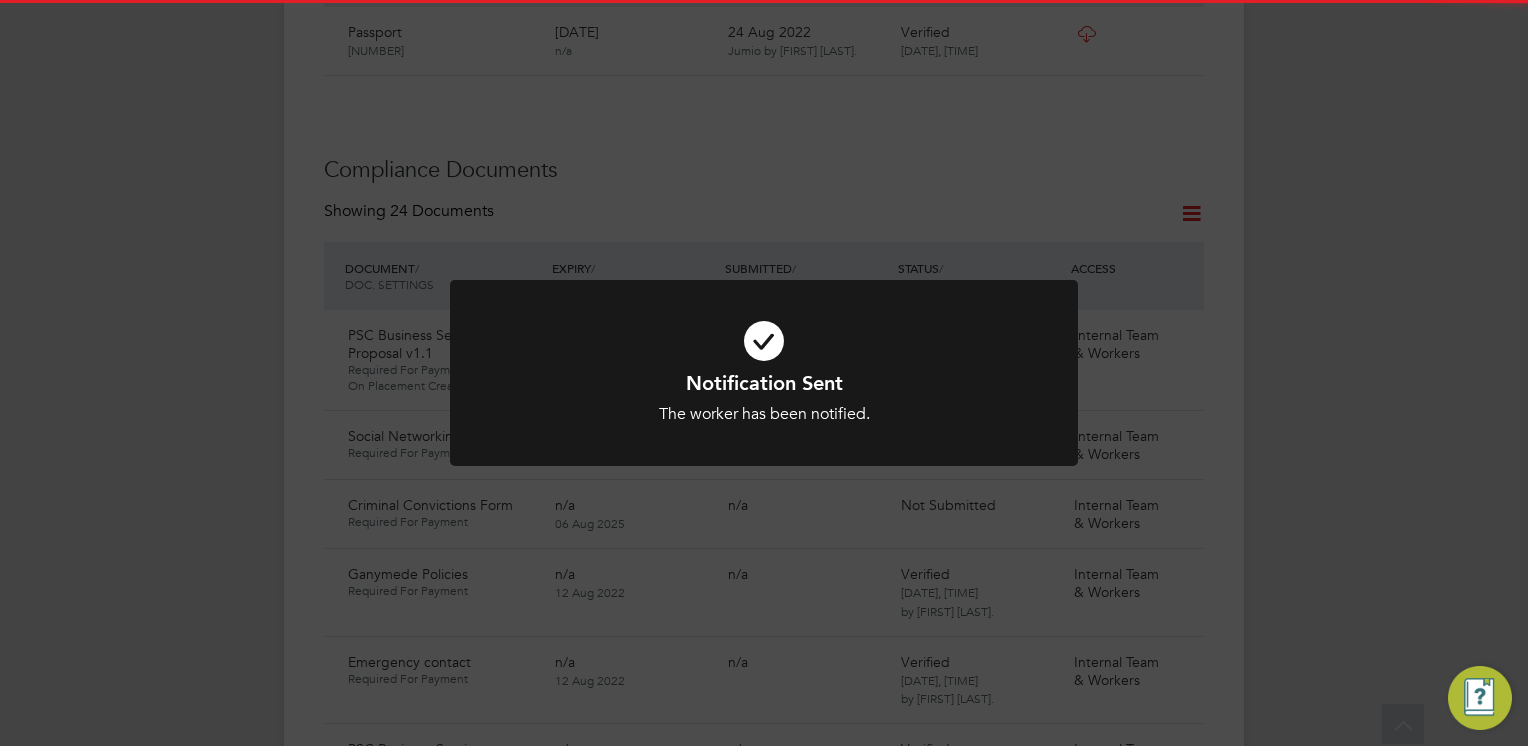 click on "Notification Sent The worker has been notified. Cancel Okay" 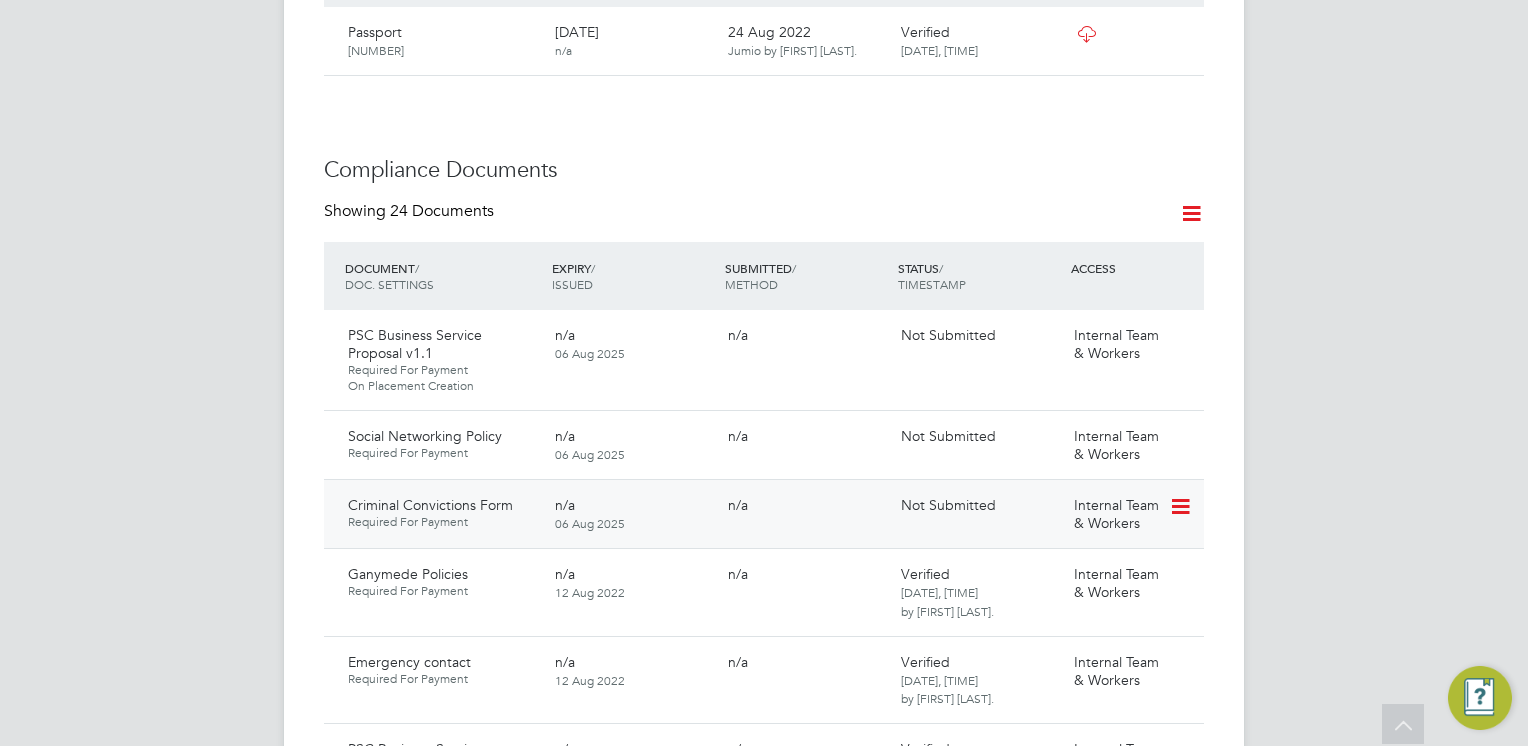 click 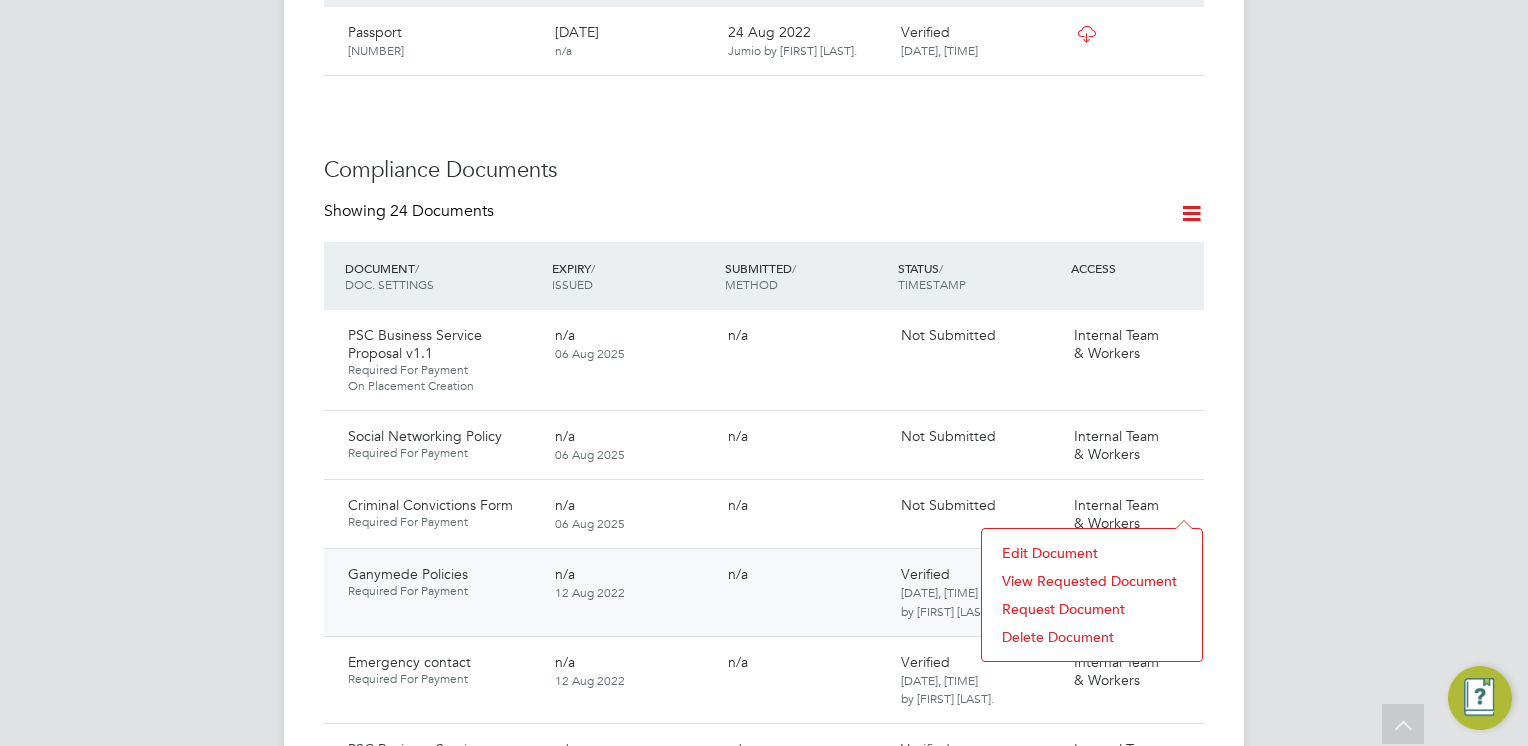 click on "Request Document" 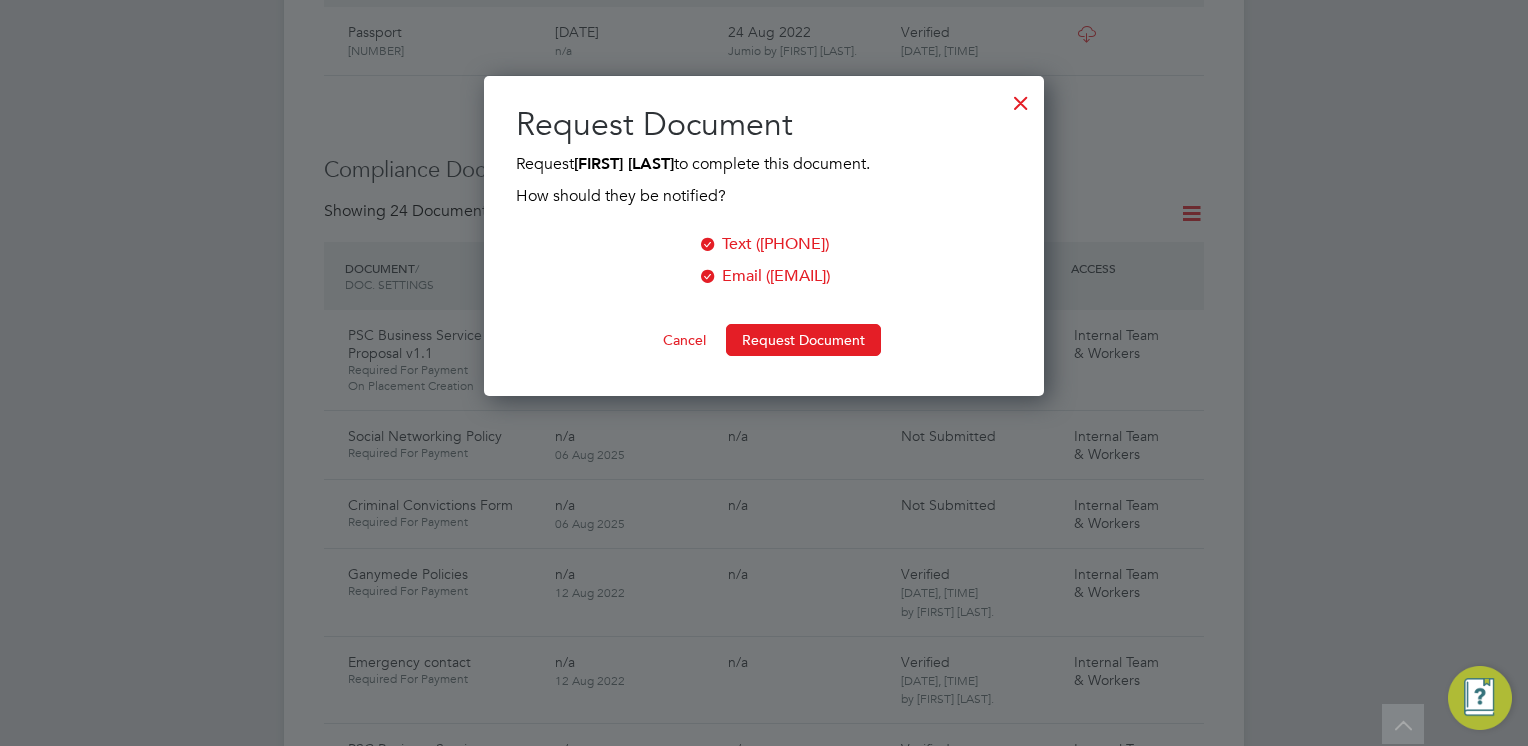 scroll, scrollTop: 9, scrollLeft: 10, axis: both 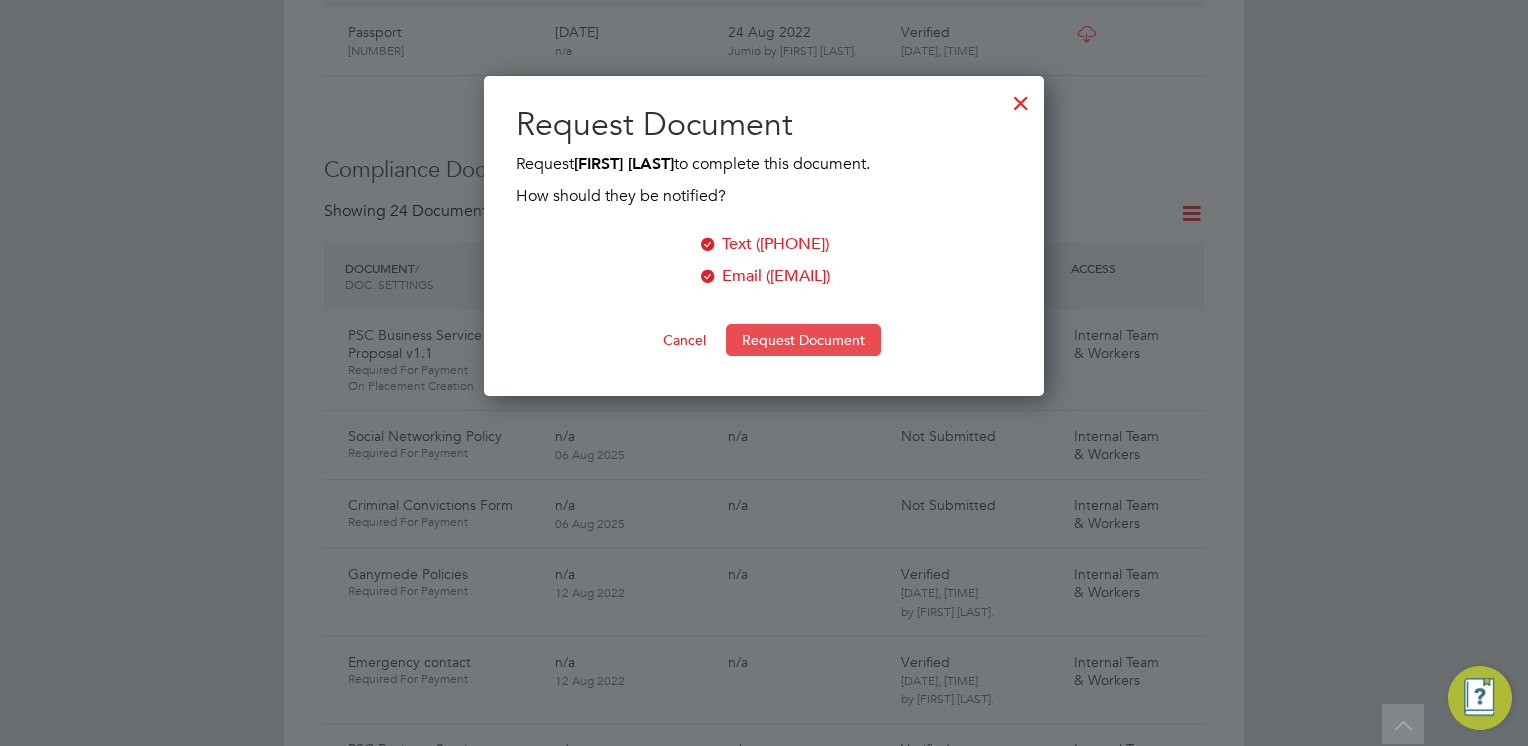 click on "Request Document" at bounding box center [803, 340] 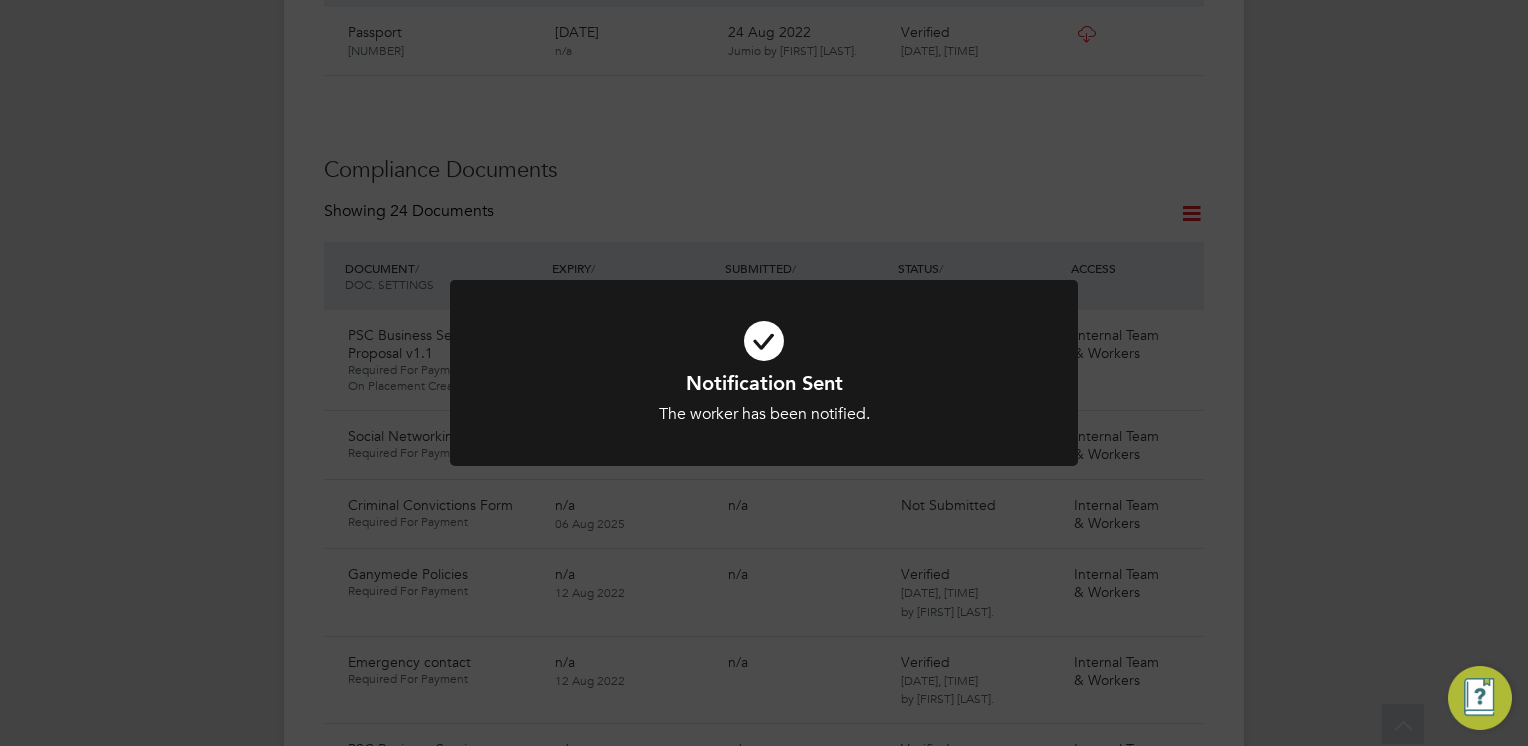 drag, startPoint x: 897, startPoint y: 309, endPoint x: 911, endPoint y: 316, distance: 15.652476 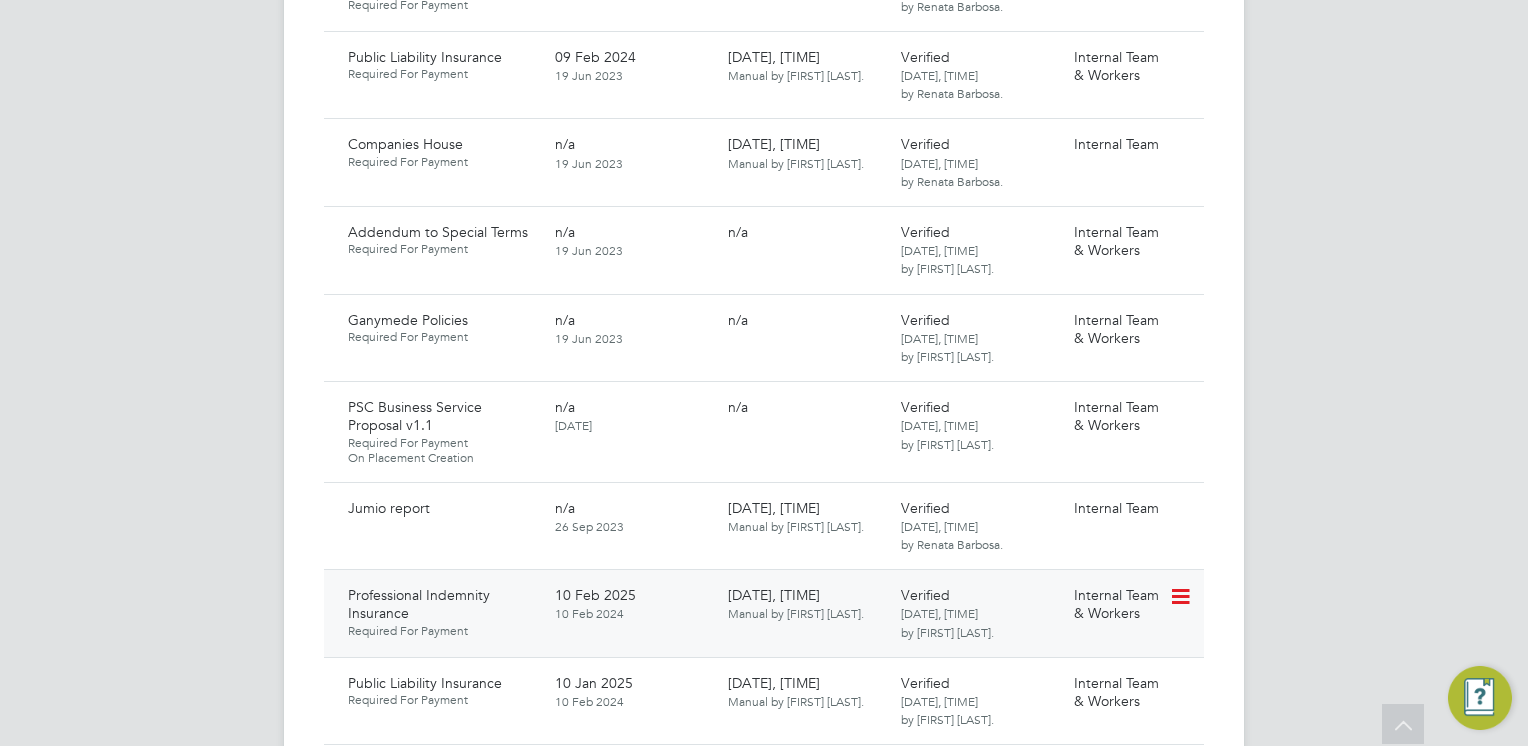scroll, scrollTop: 2500, scrollLeft: 0, axis: vertical 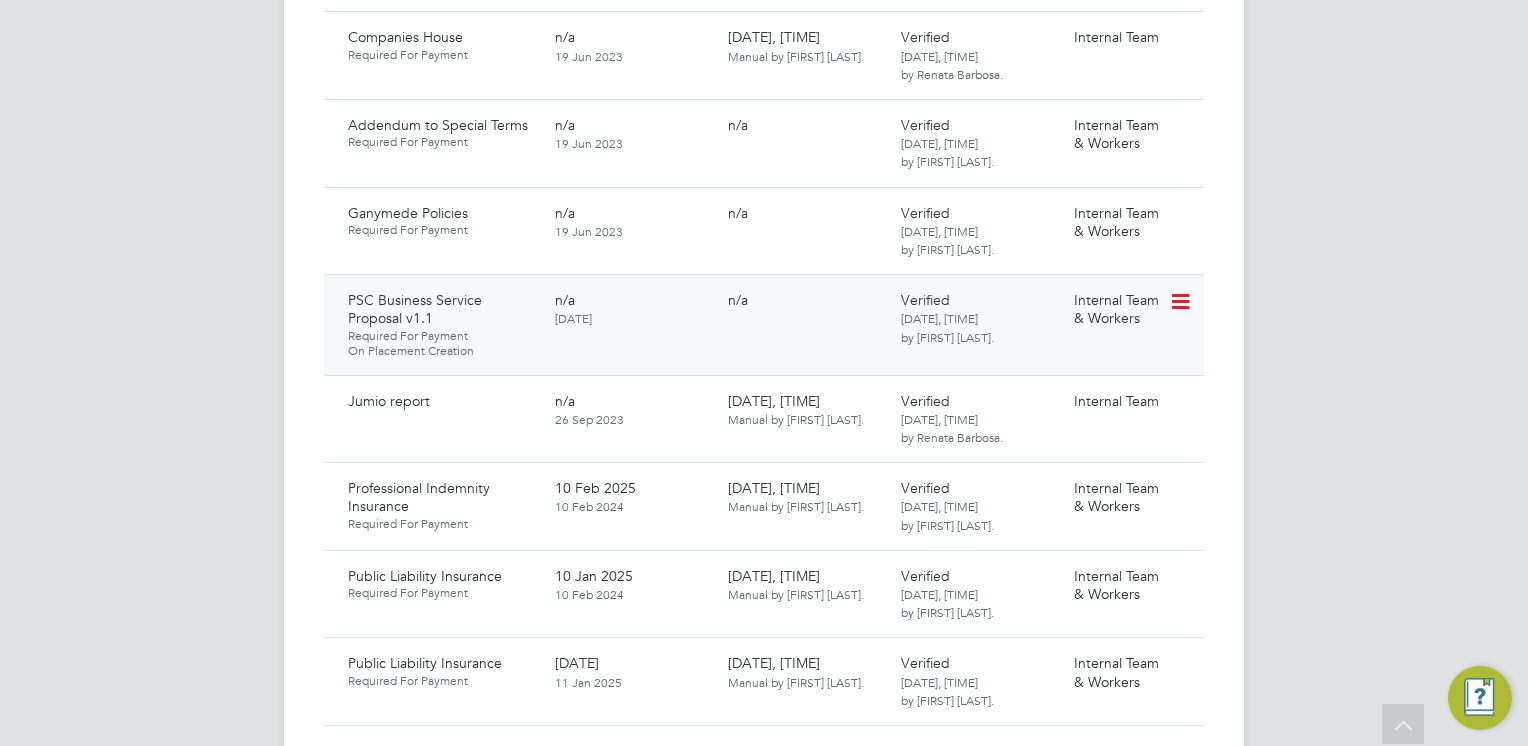 click 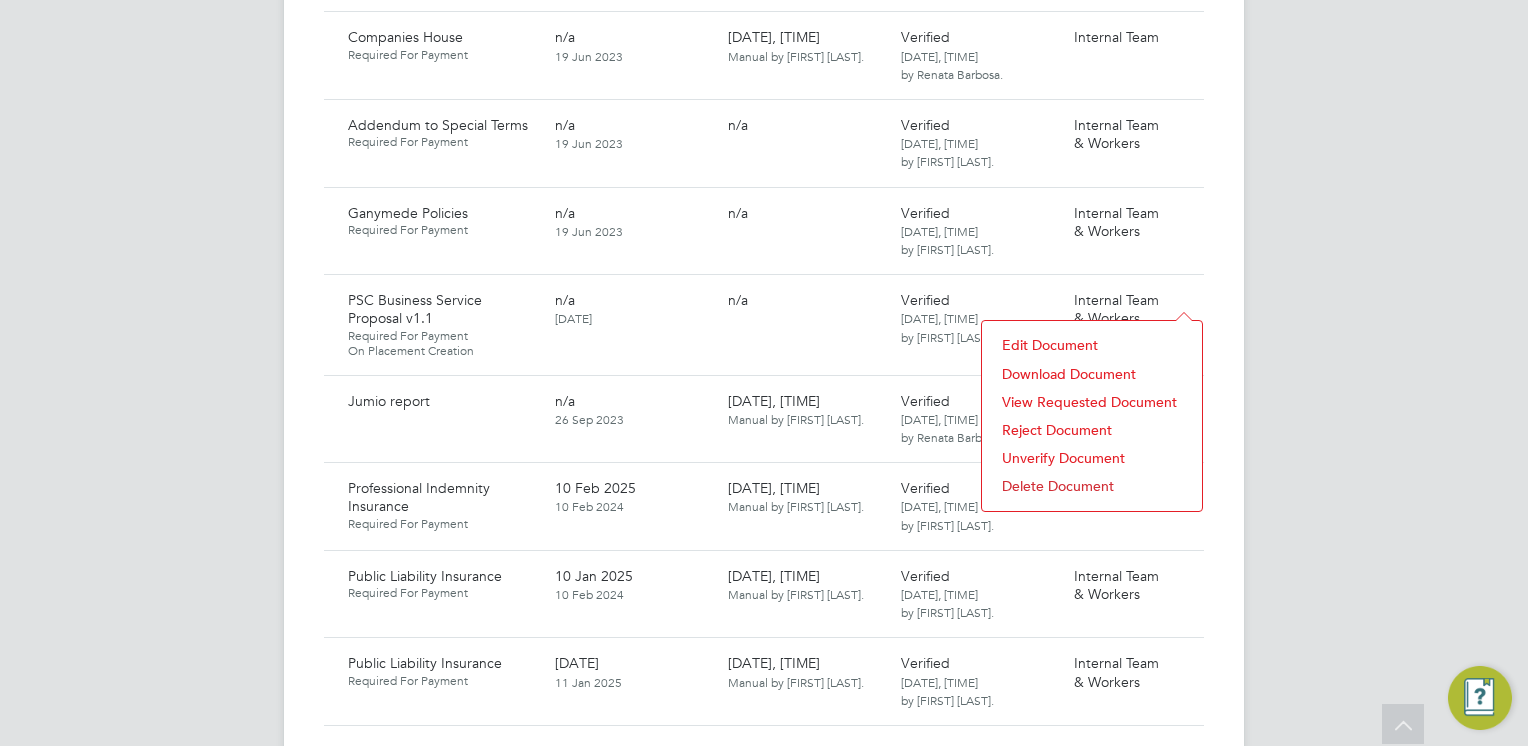 click on "Download Document" 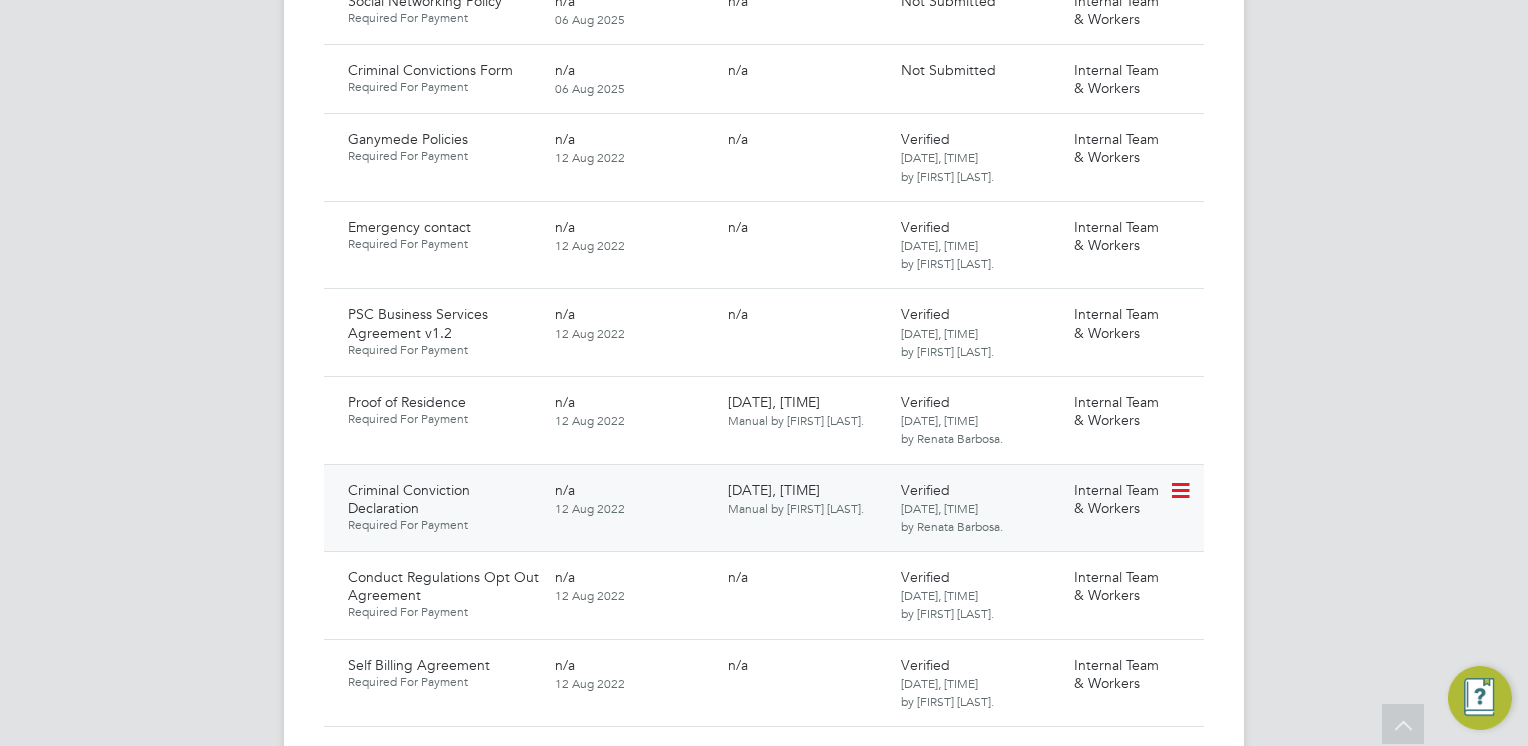 scroll, scrollTop: 1400, scrollLeft: 0, axis: vertical 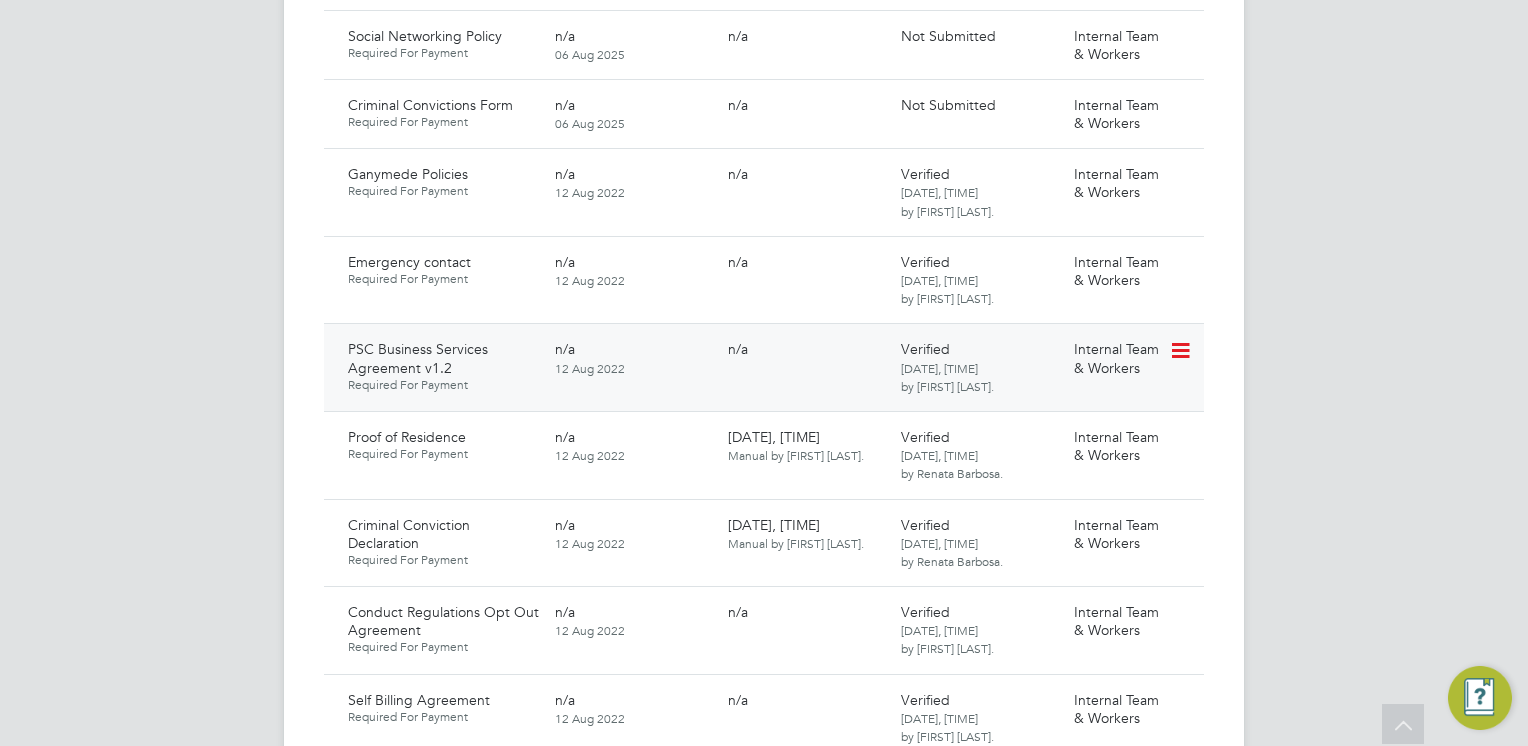 click 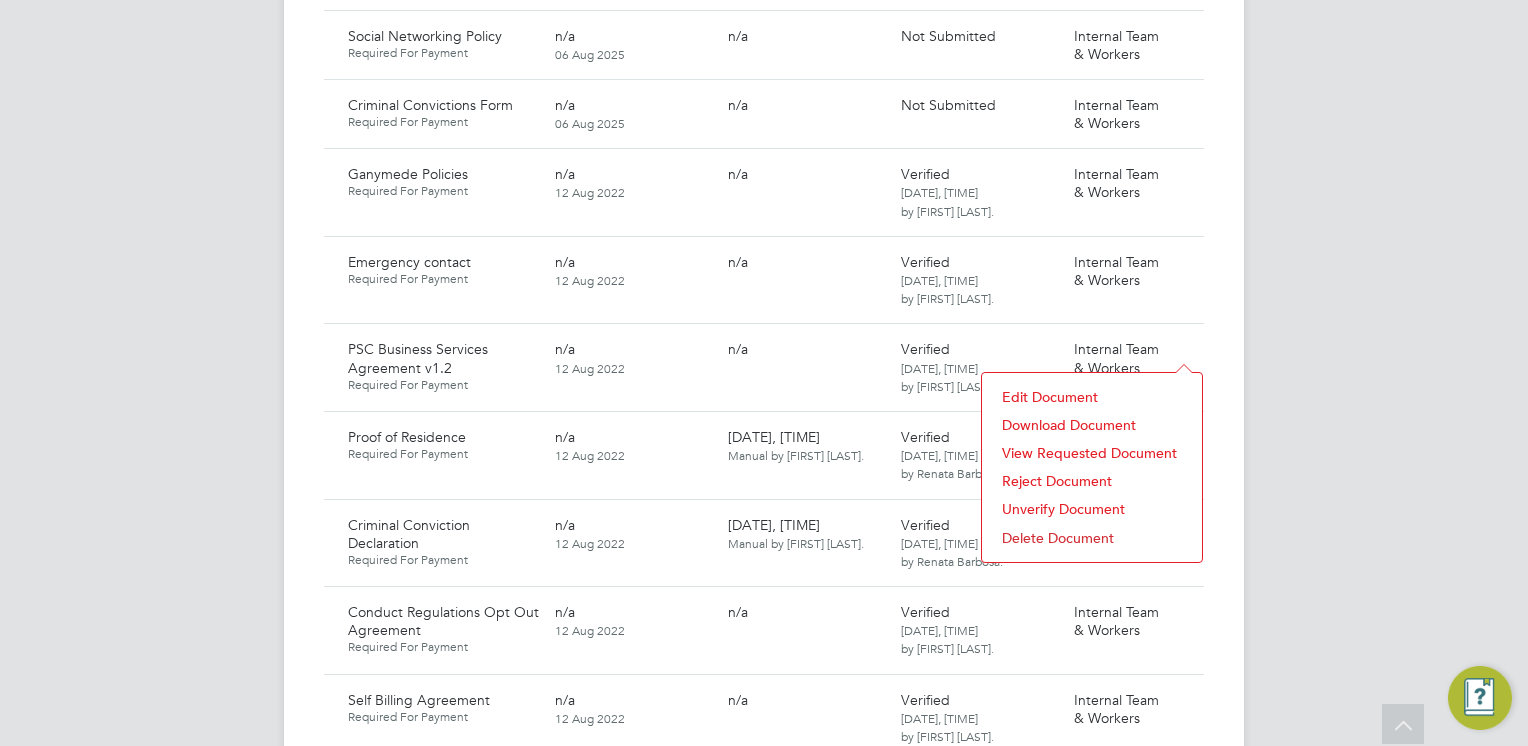 click on "Download Document" 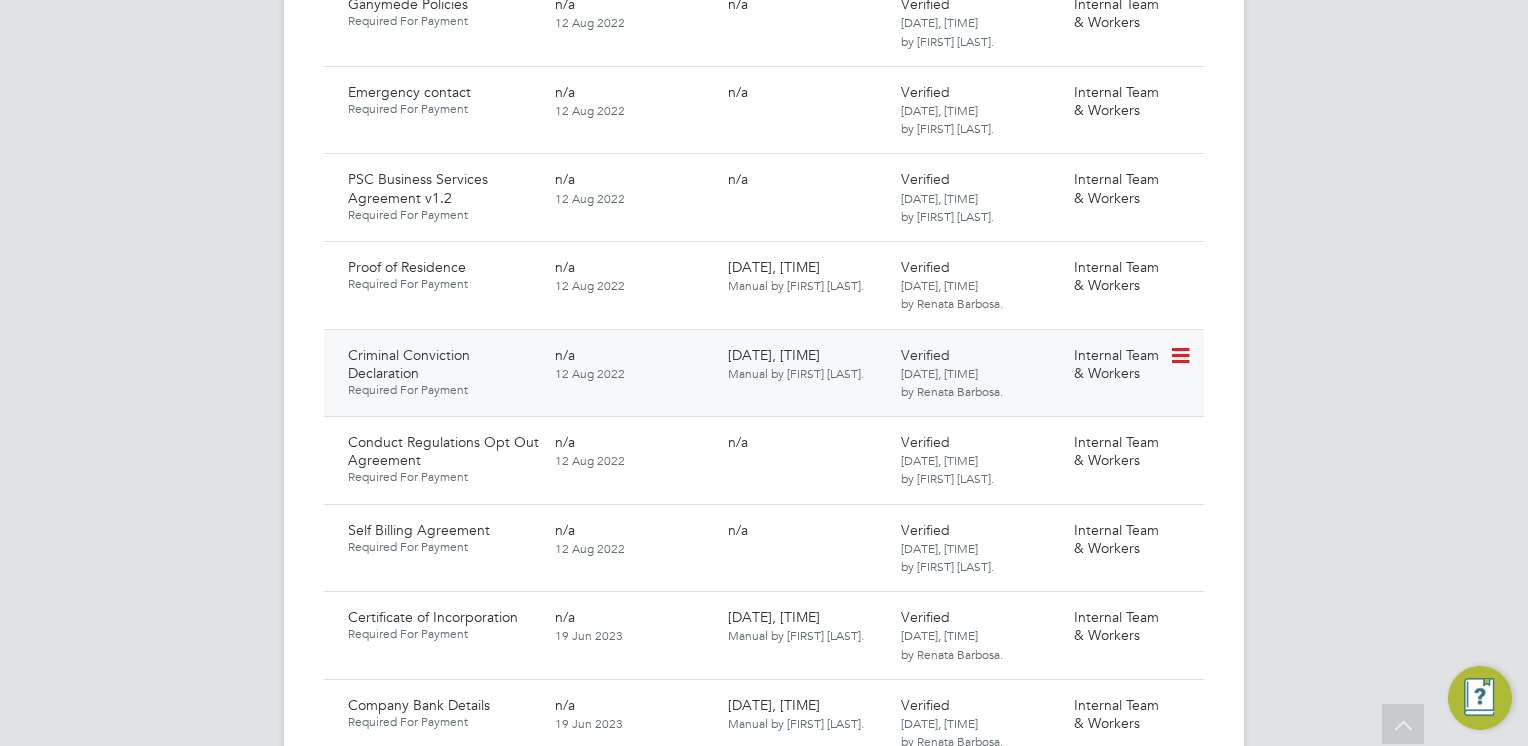 scroll, scrollTop: 1700, scrollLeft: 0, axis: vertical 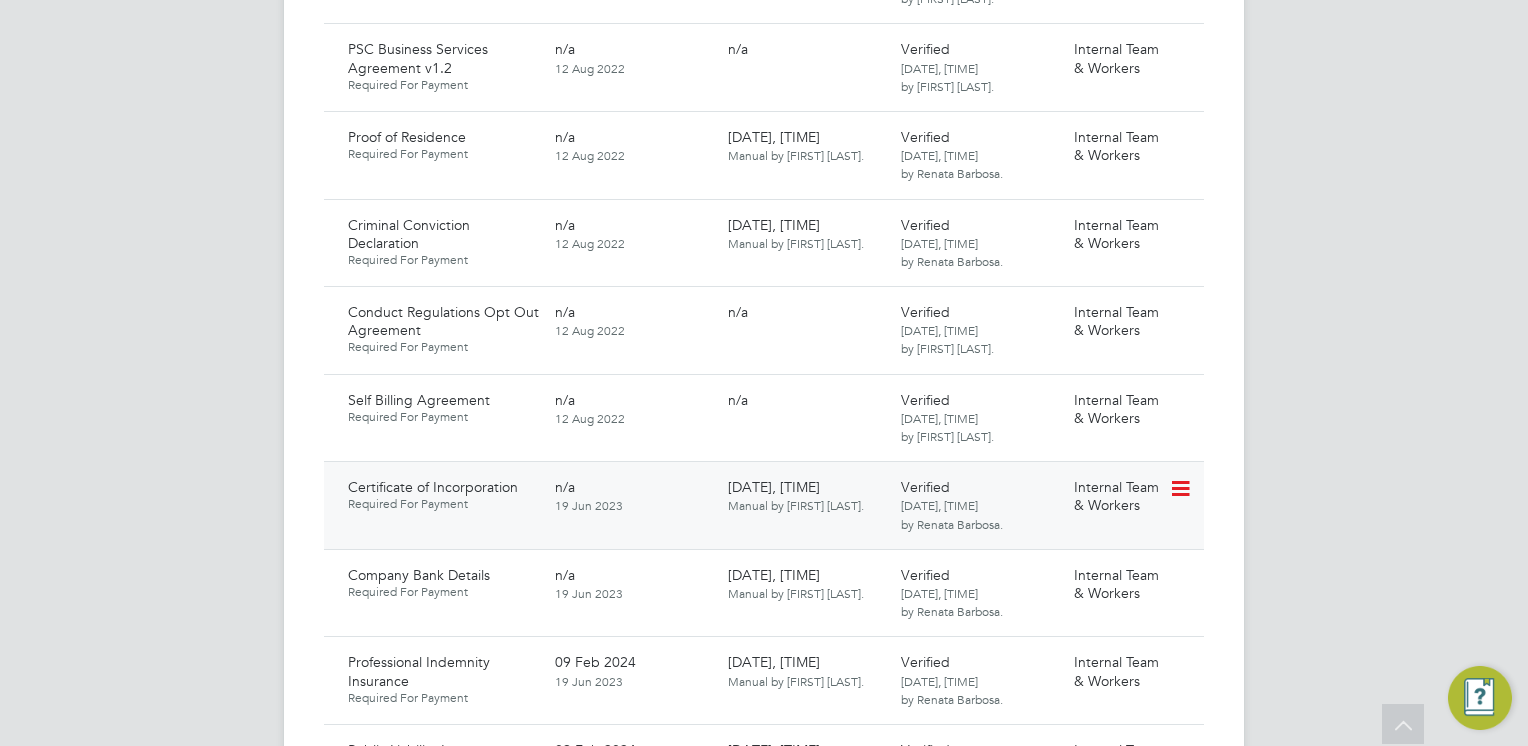 click 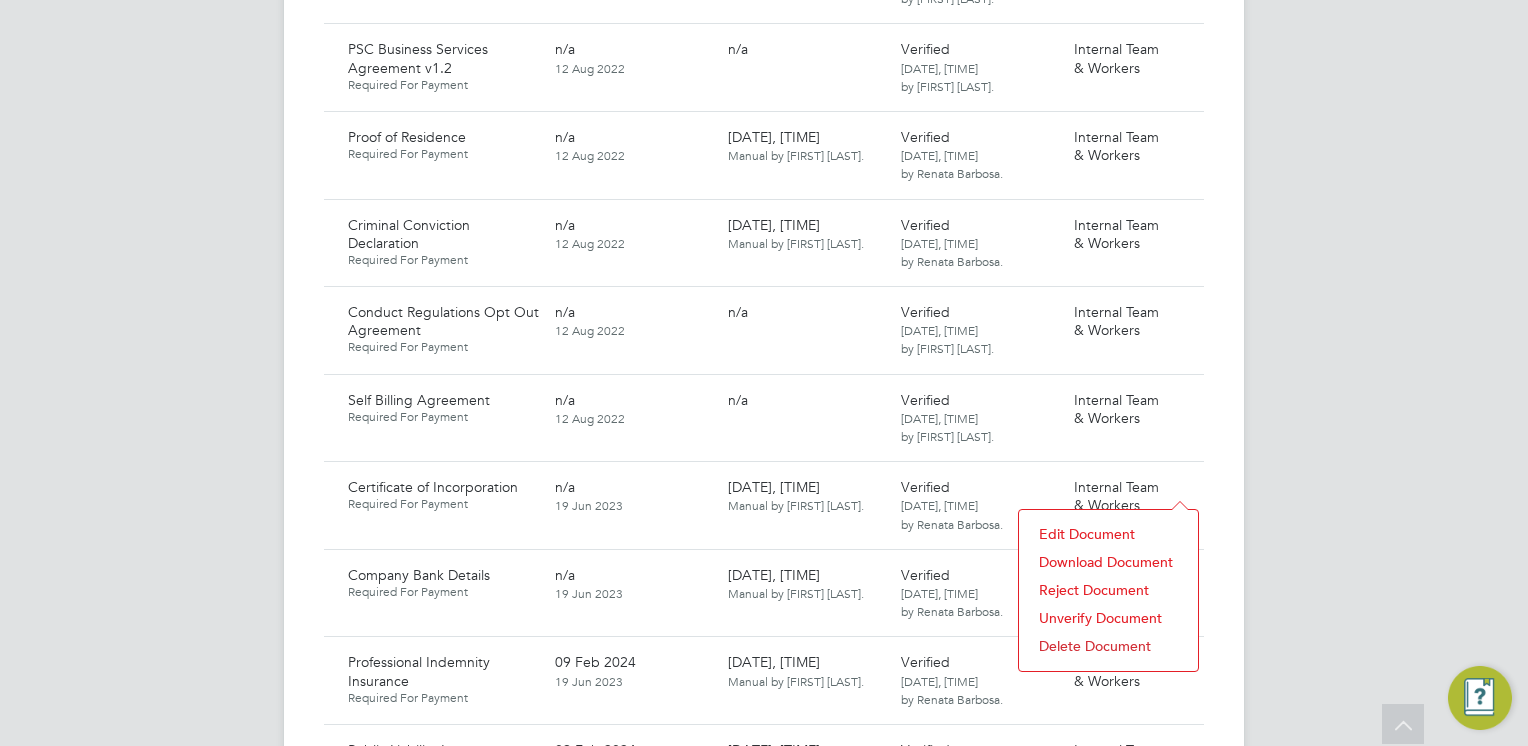 click on "Download Document" 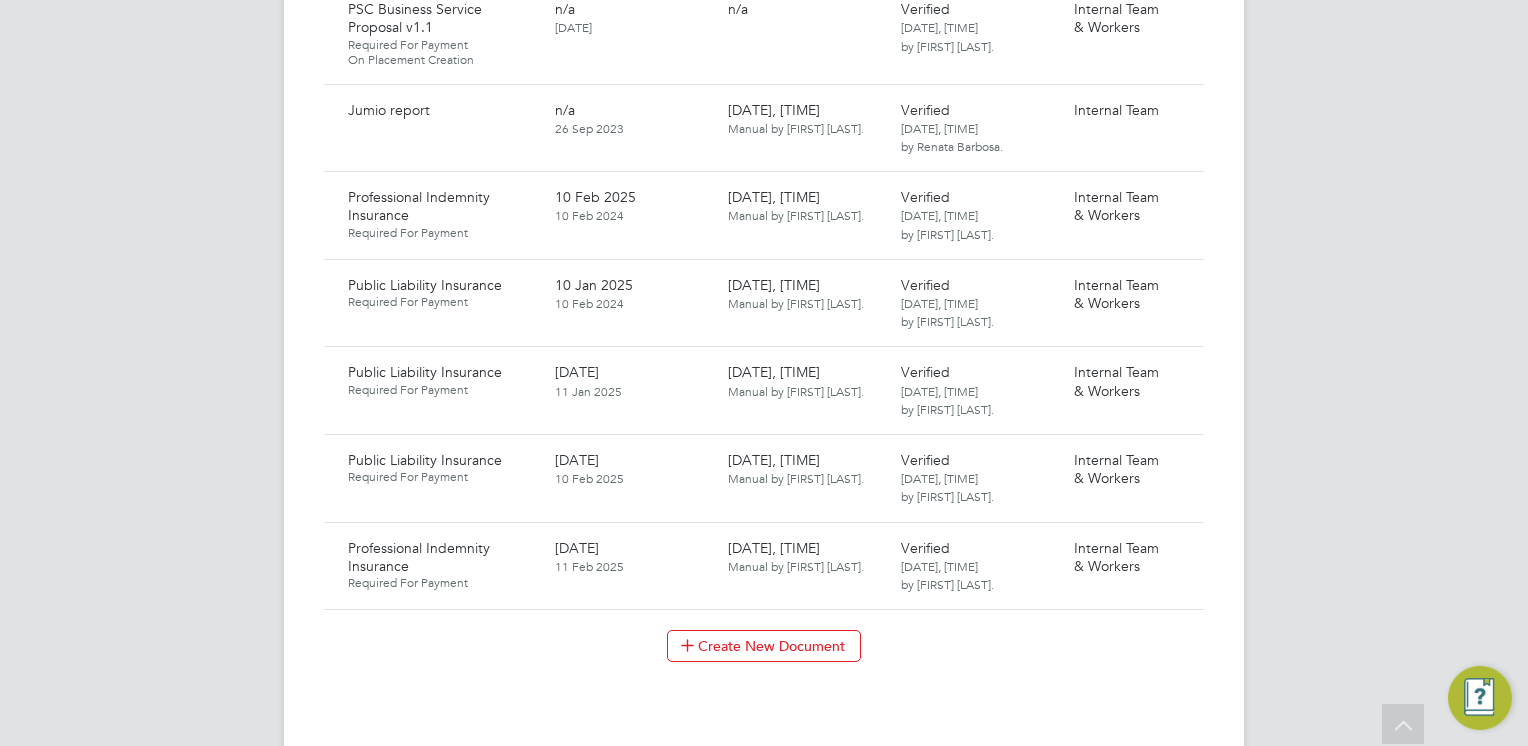 scroll, scrollTop: 2900, scrollLeft: 0, axis: vertical 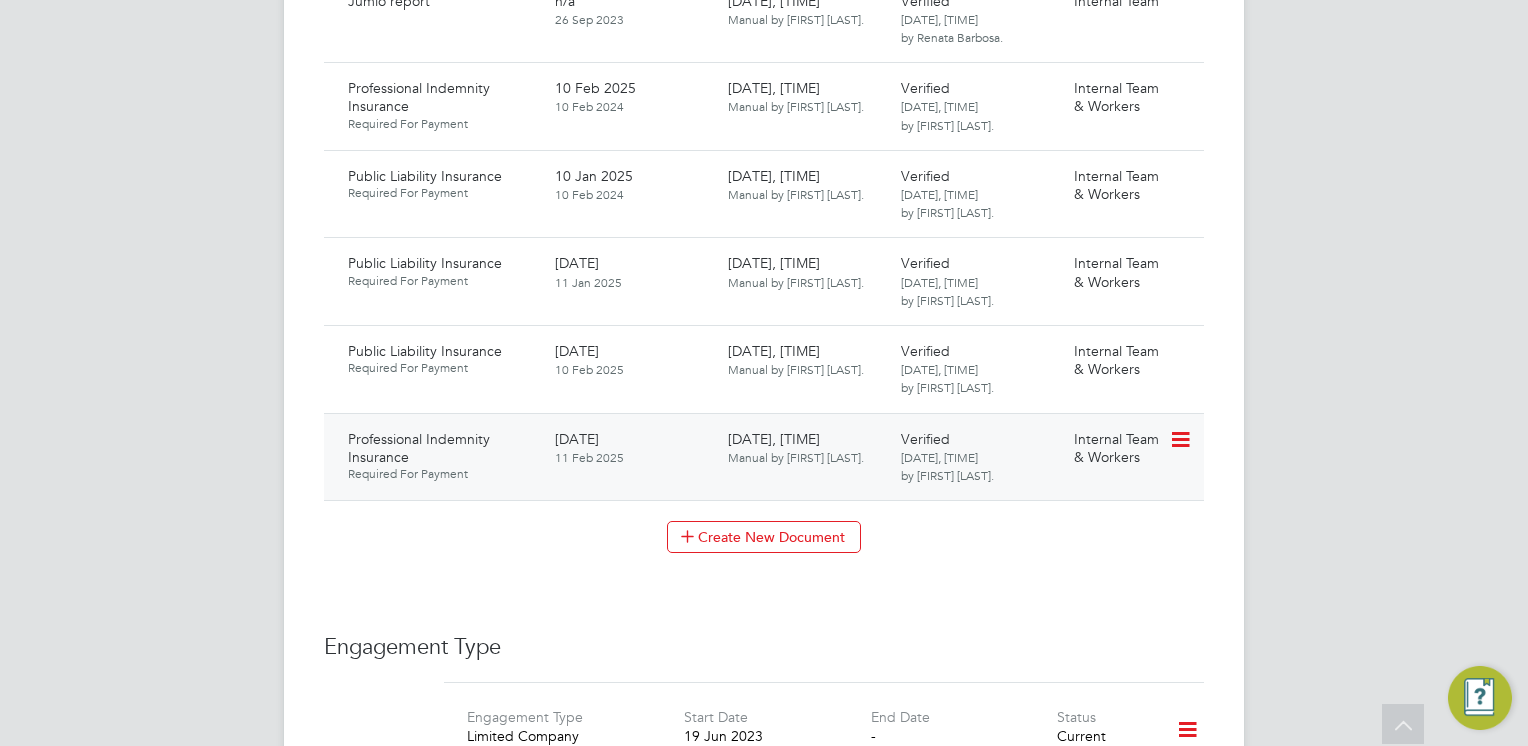 click 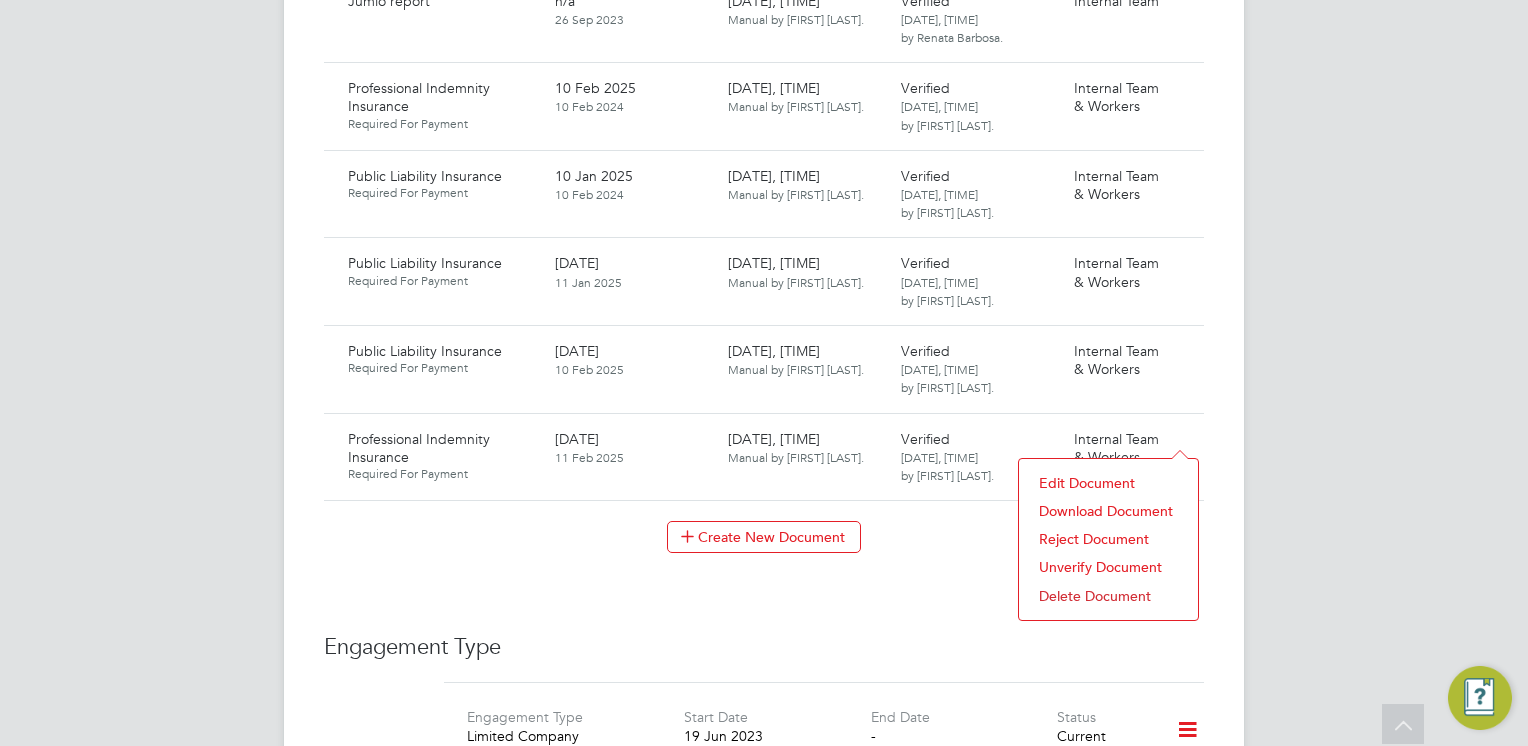 click on "Download Document" 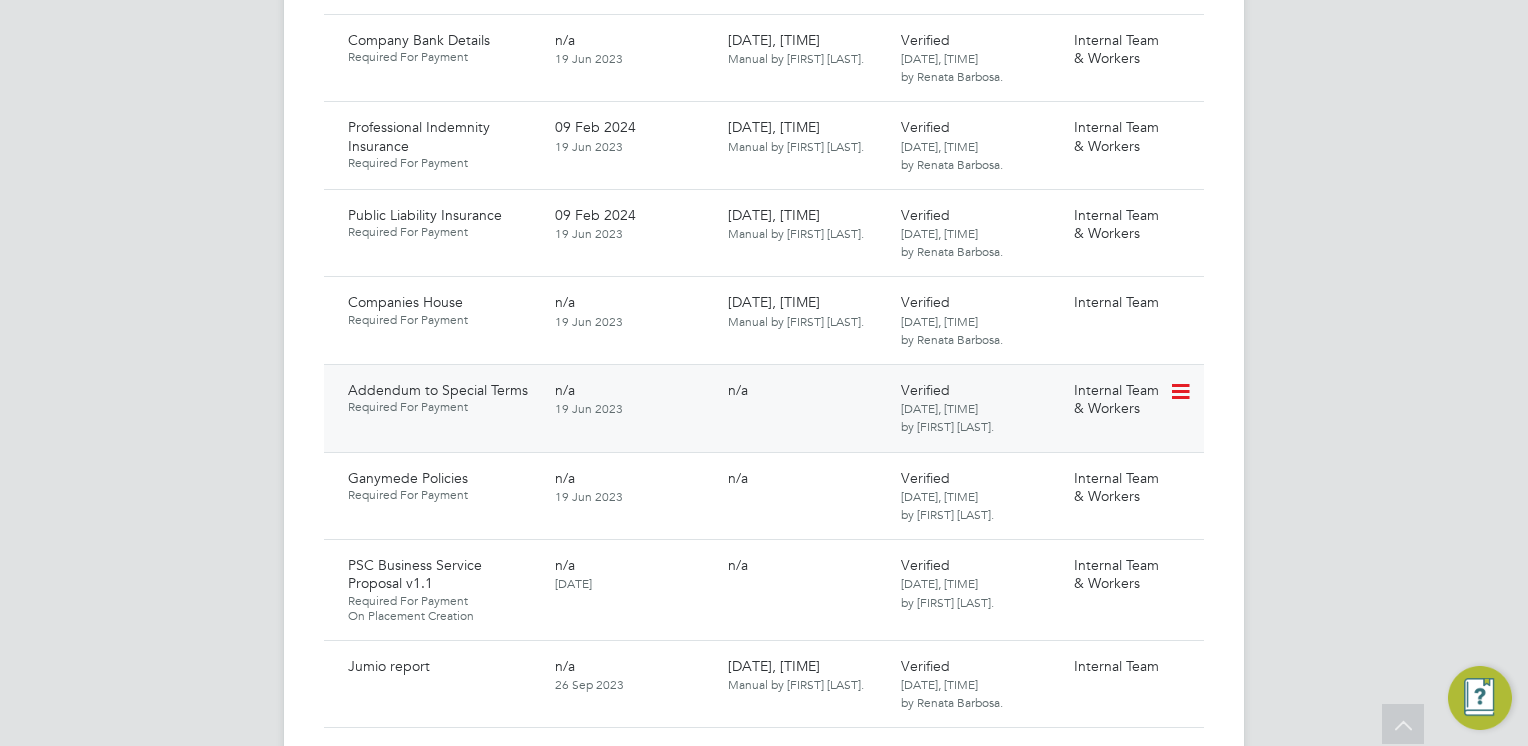 scroll, scrollTop: 2200, scrollLeft: 0, axis: vertical 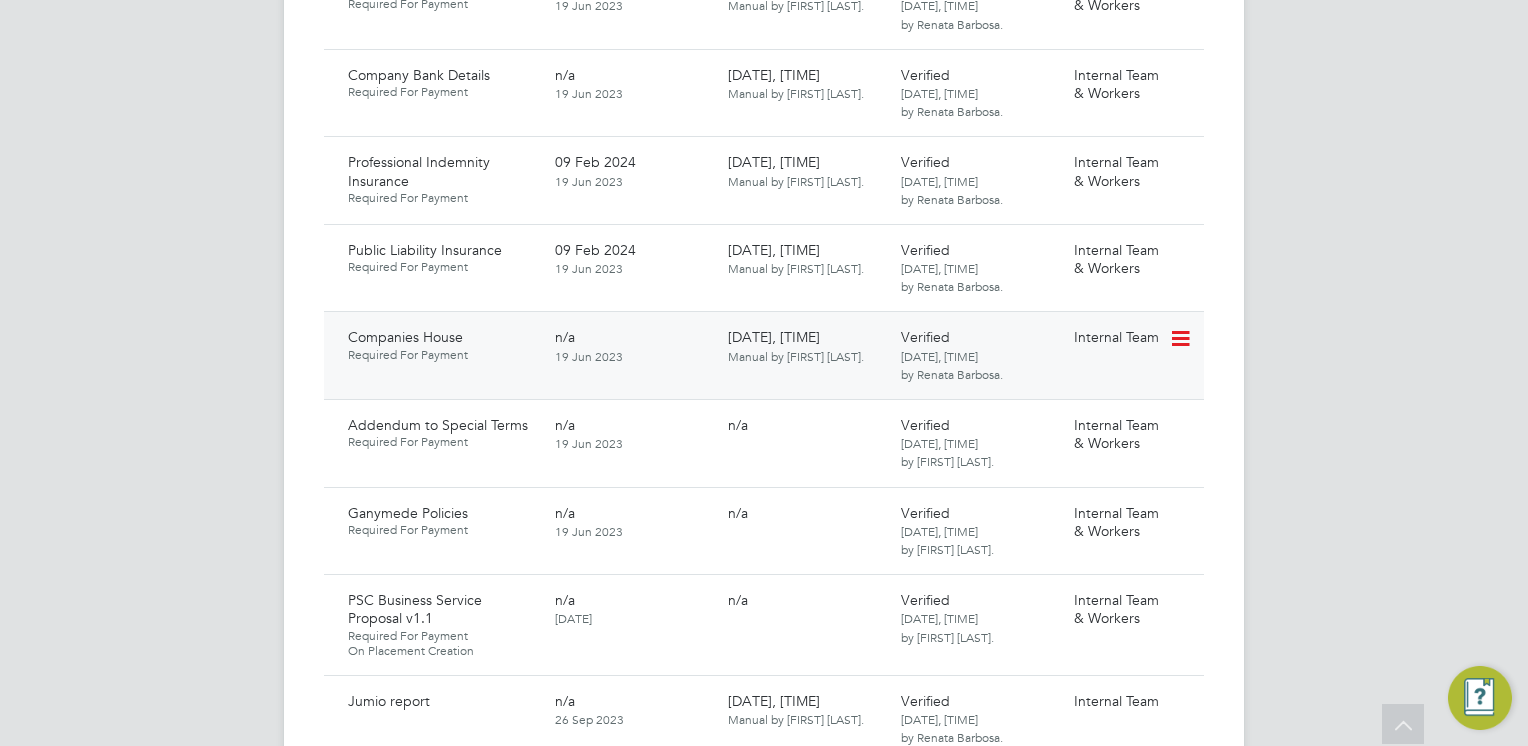 click 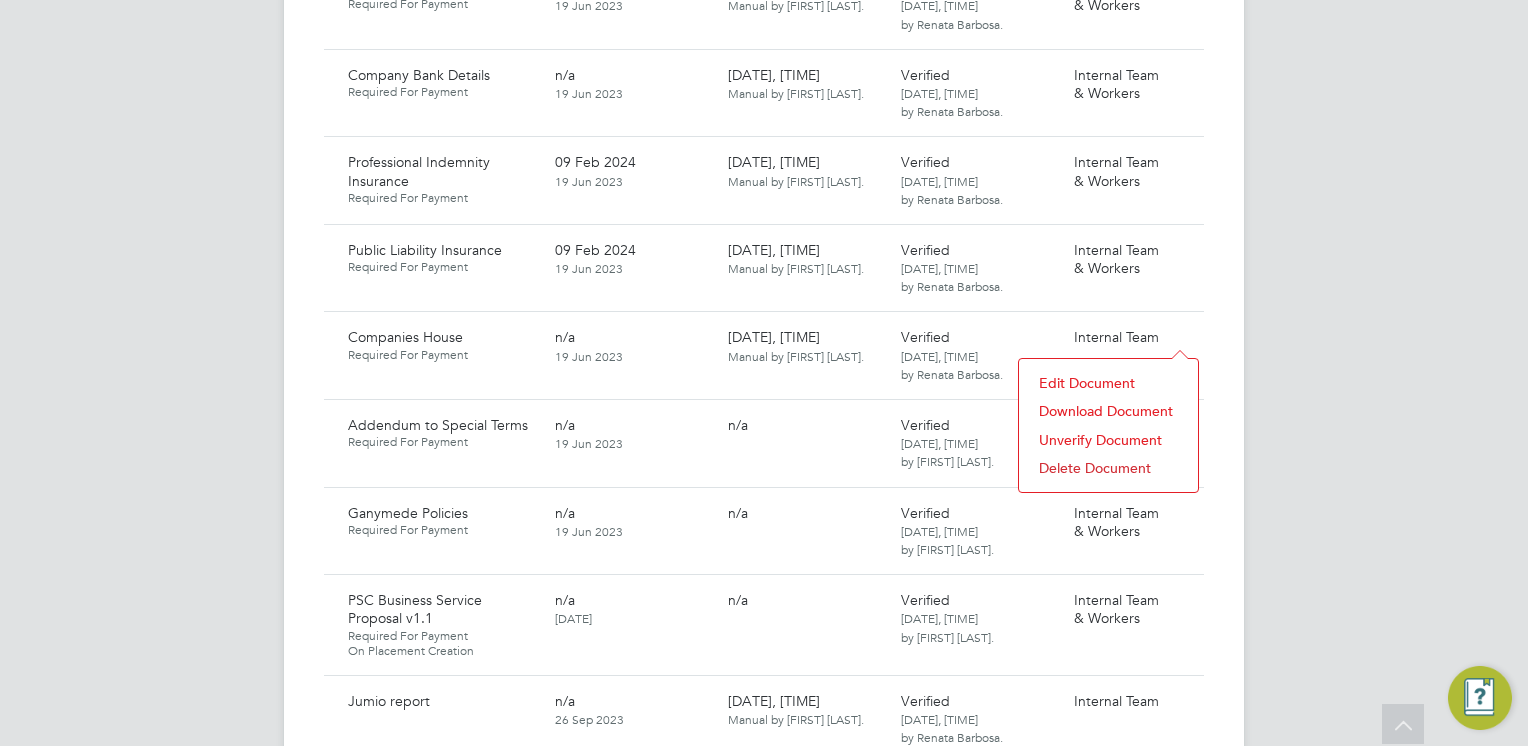 click on "Download Document" 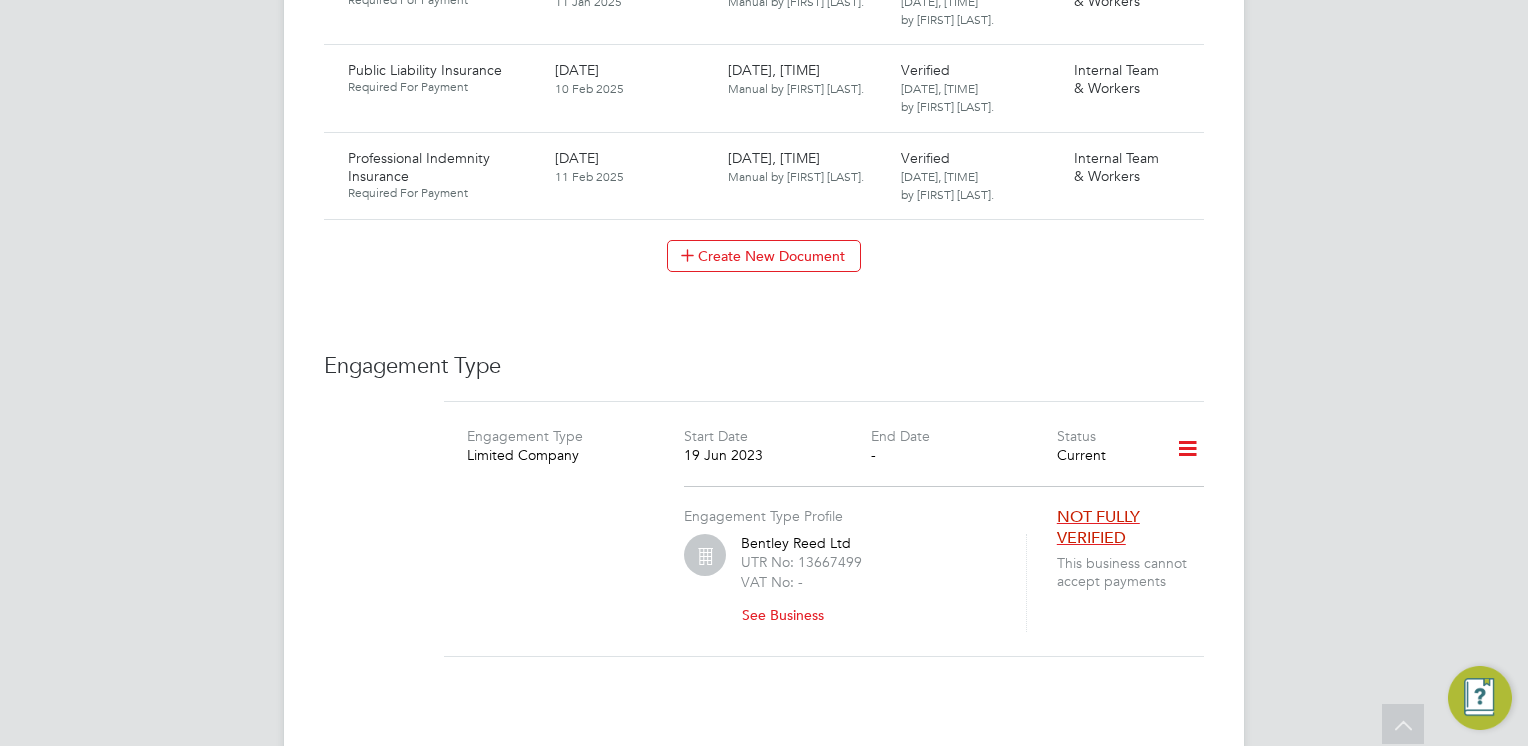 scroll, scrollTop: 3400, scrollLeft: 0, axis: vertical 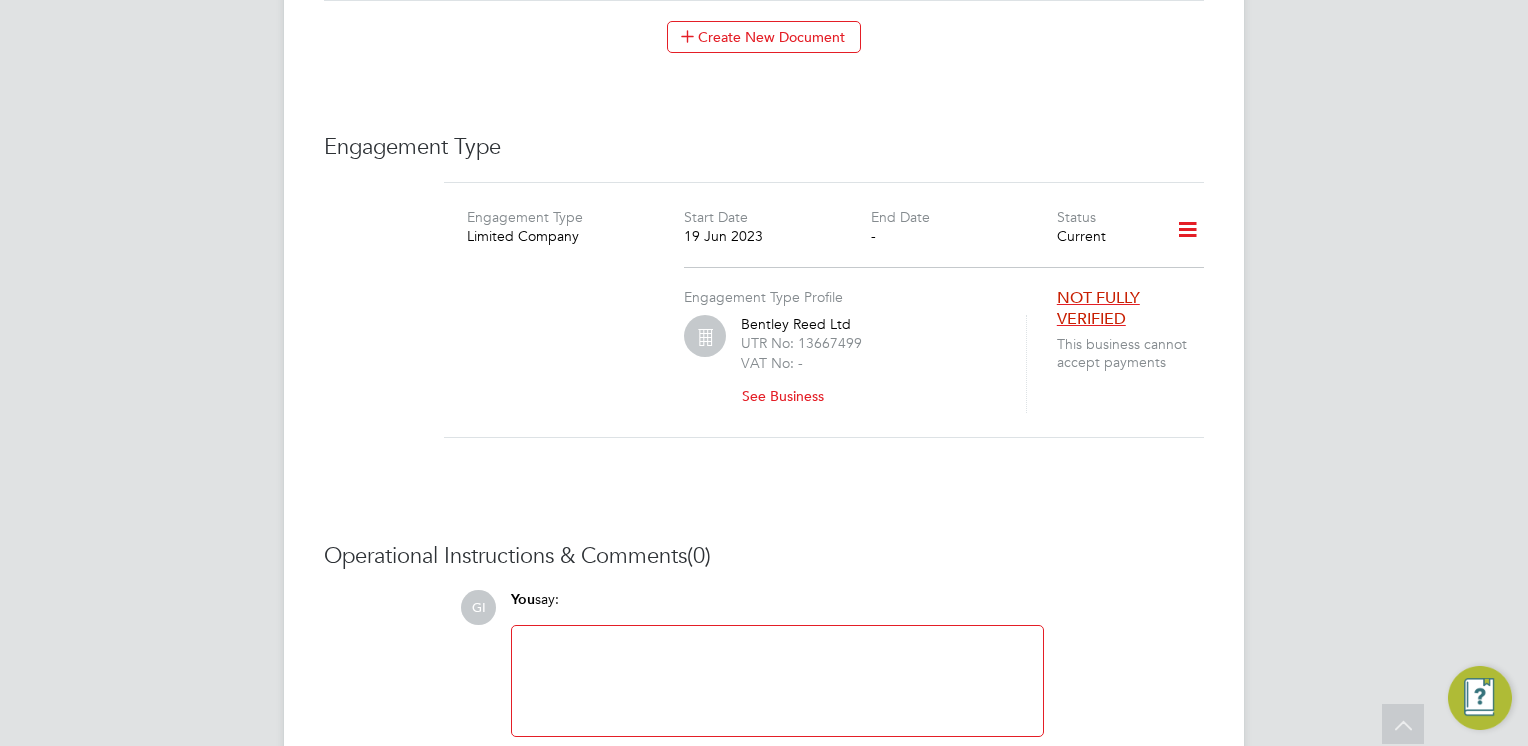 click on "See Business" 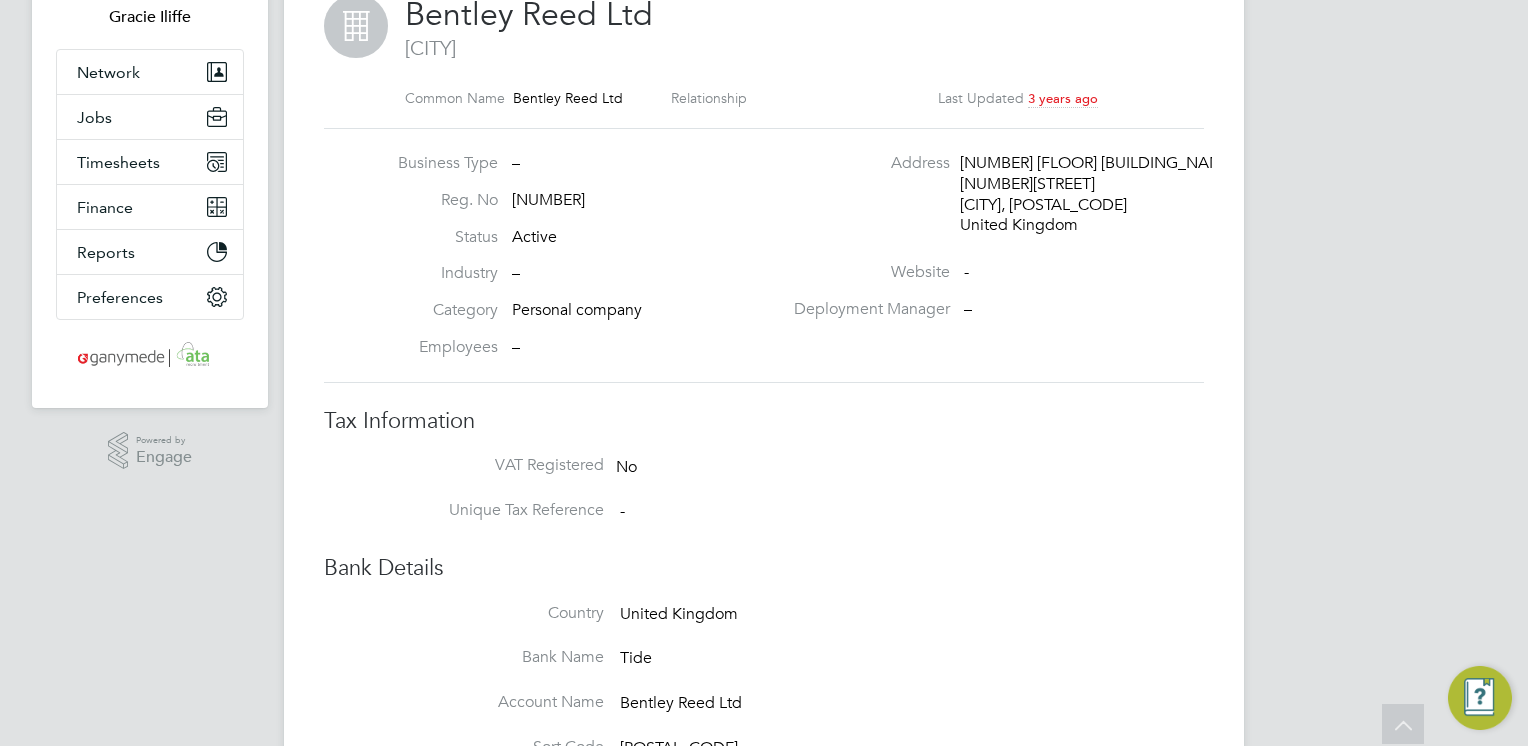scroll, scrollTop: 0, scrollLeft: 0, axis: both 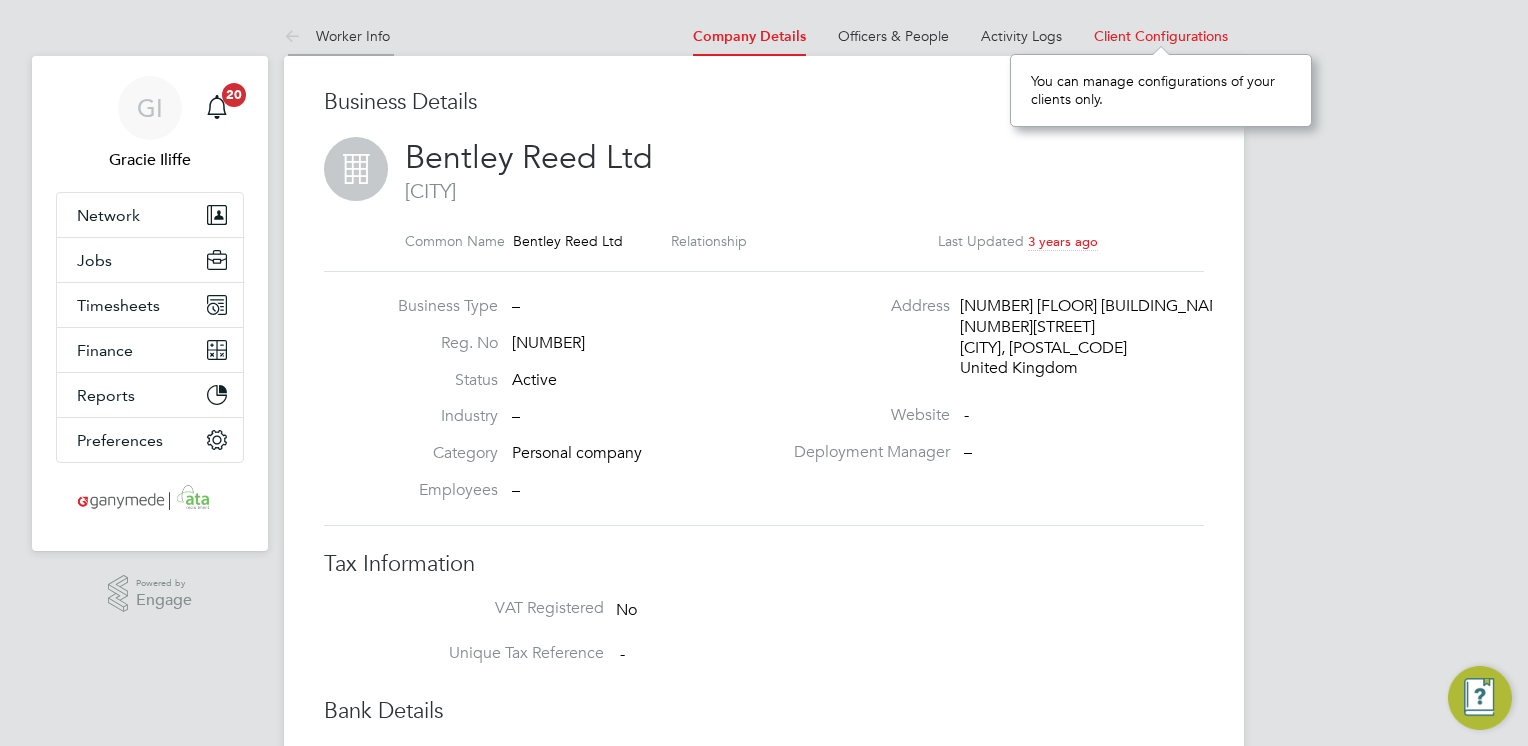 click on "Worker Info" at bounding box center (337, 36) 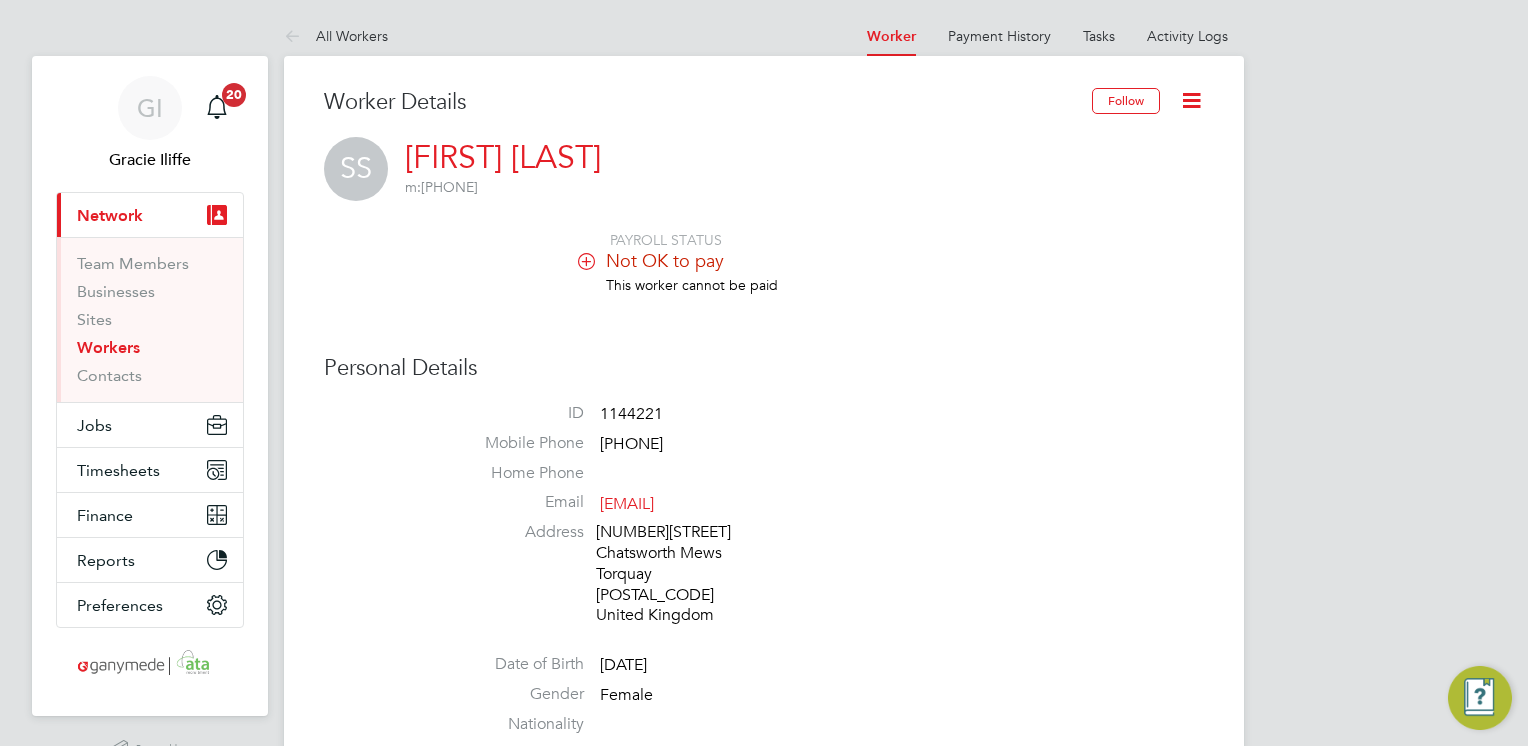 click 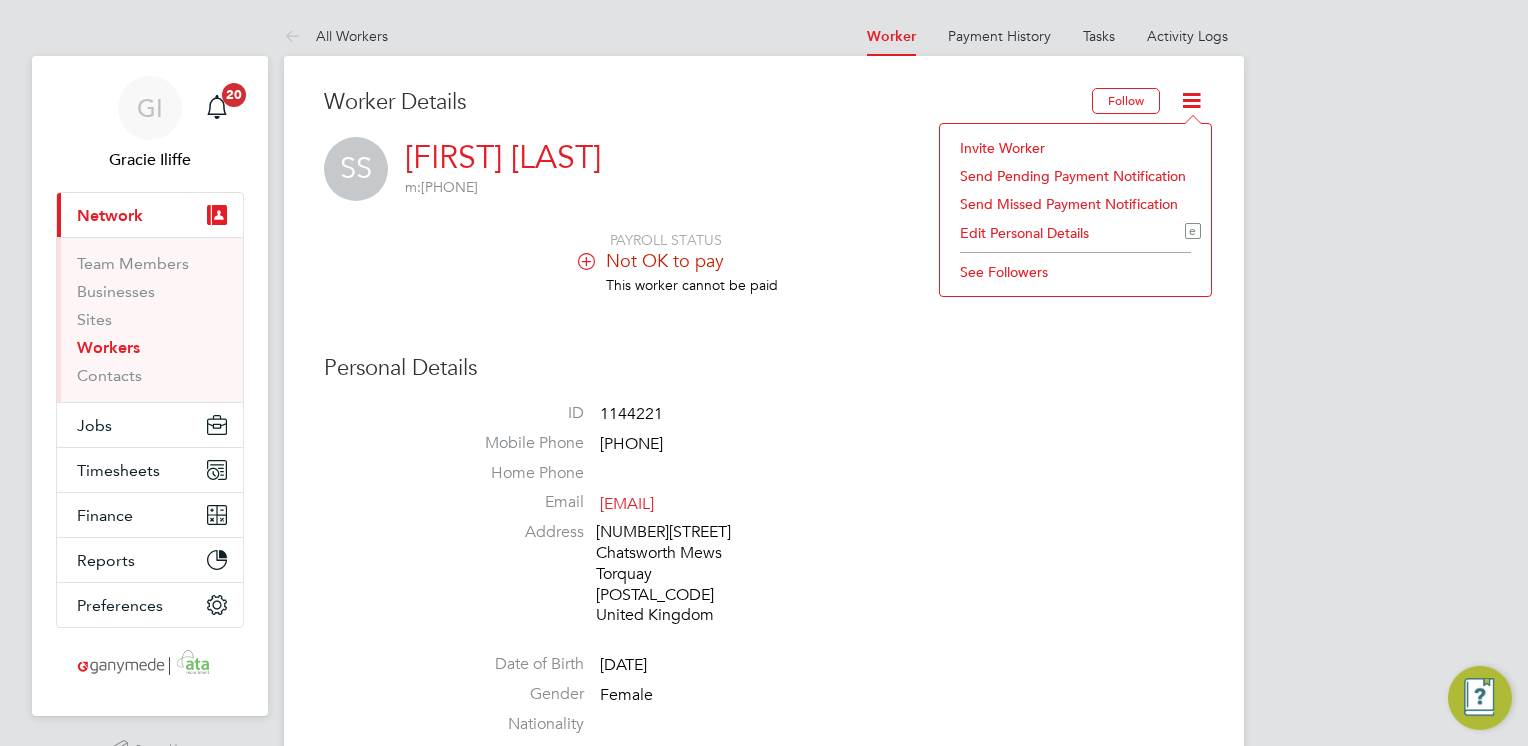 click on "Invite Worker" 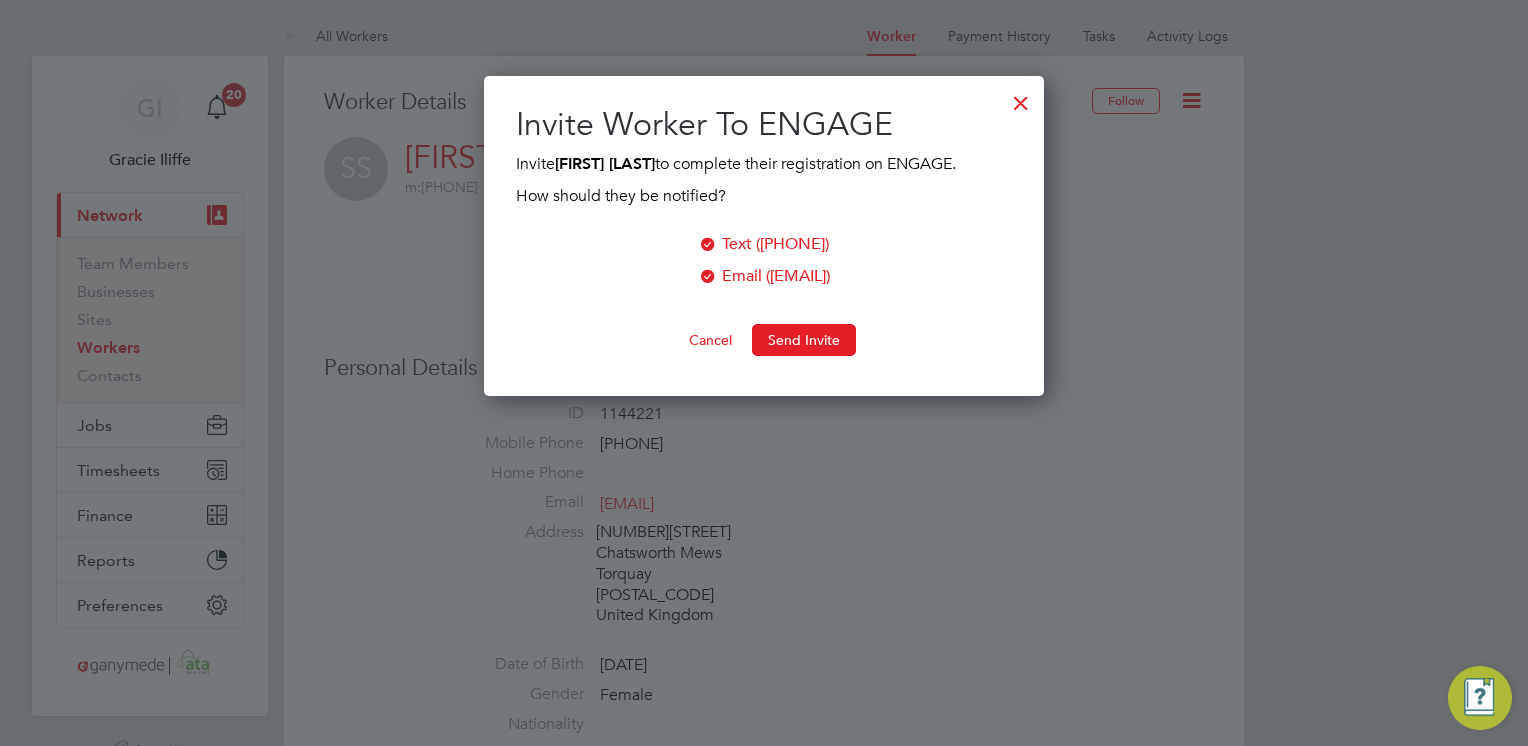 scroll, scrollTop: 9, scrollLeft: 10, axis: both 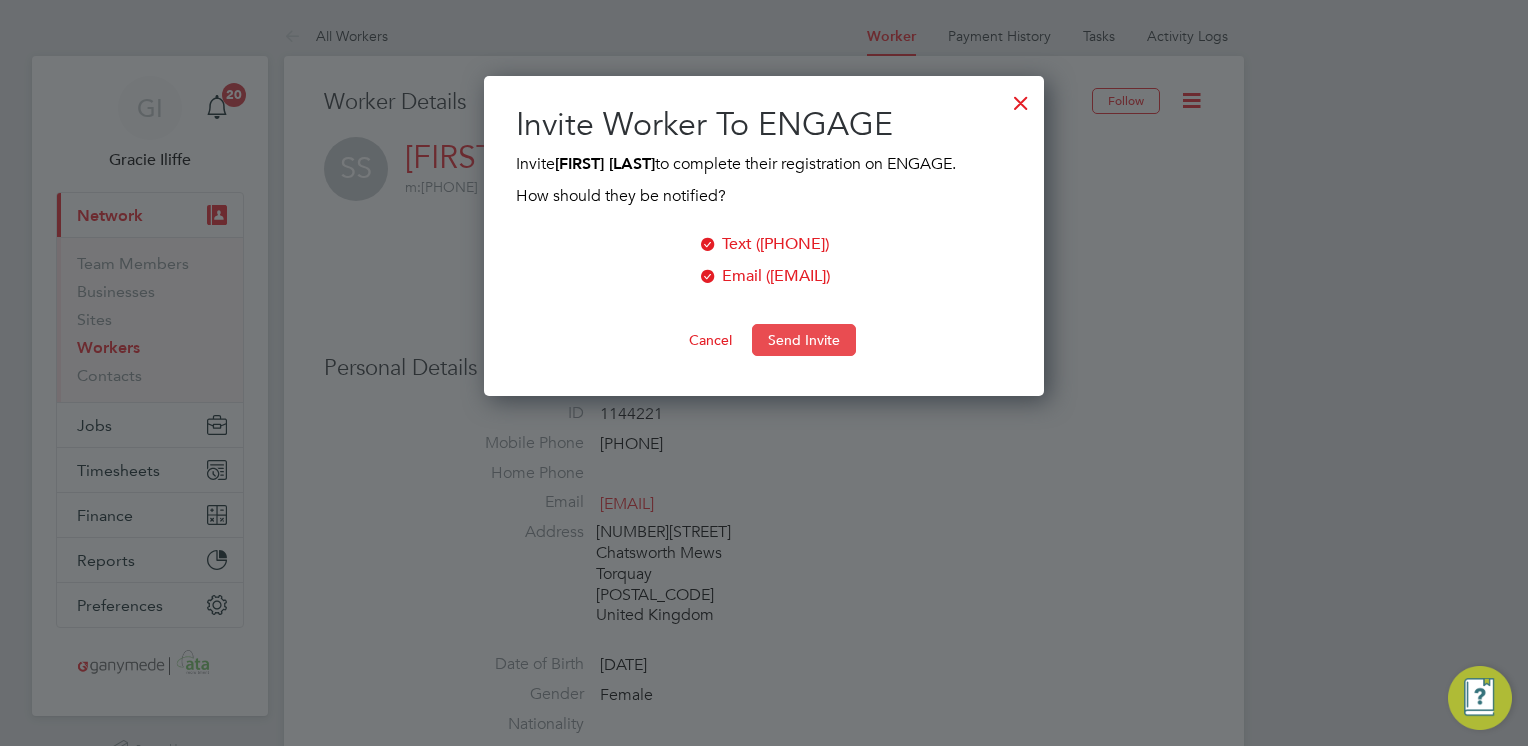 click on "Send Invite" at bounding box center [804, 340] 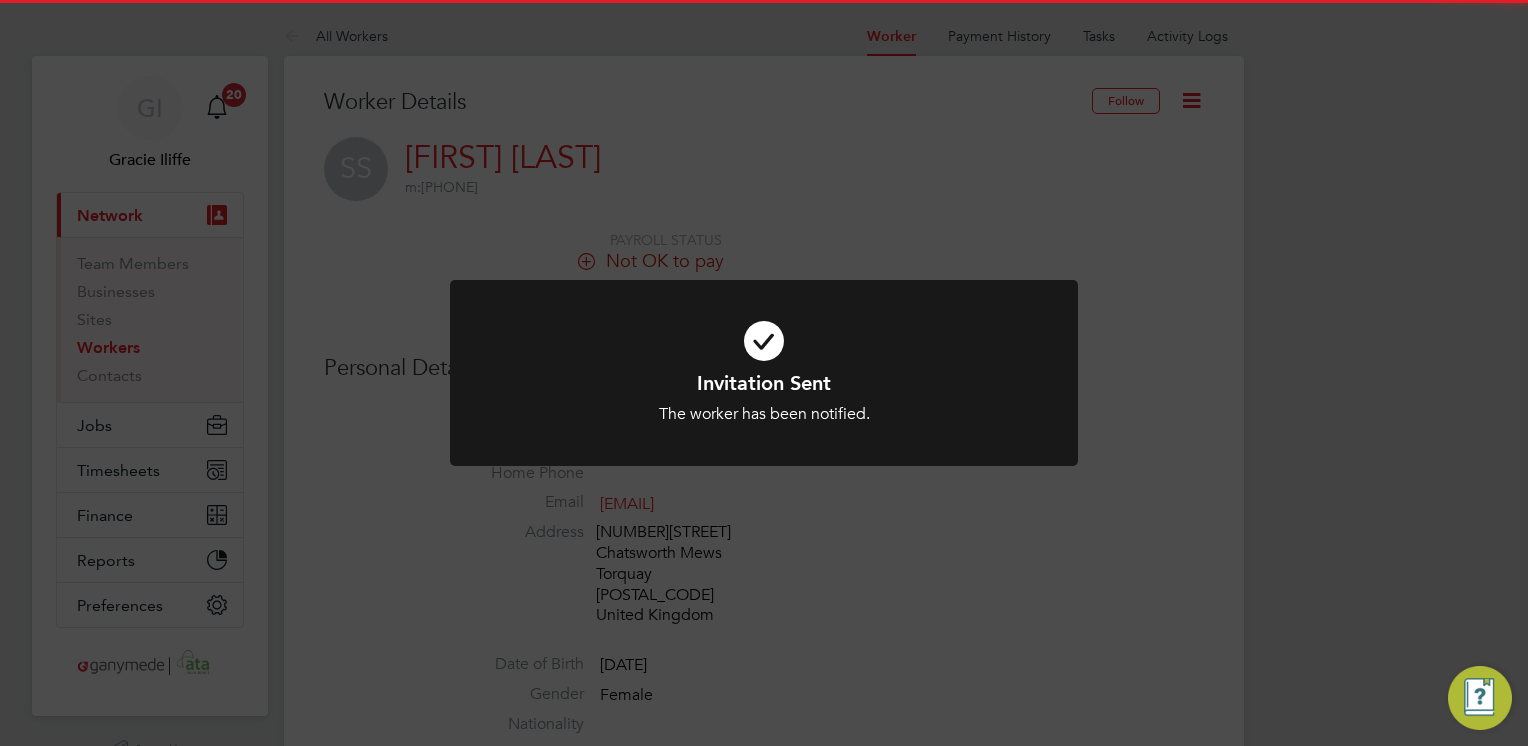 click on "Invitation Sent The worker has been notified. Cancel Okay" 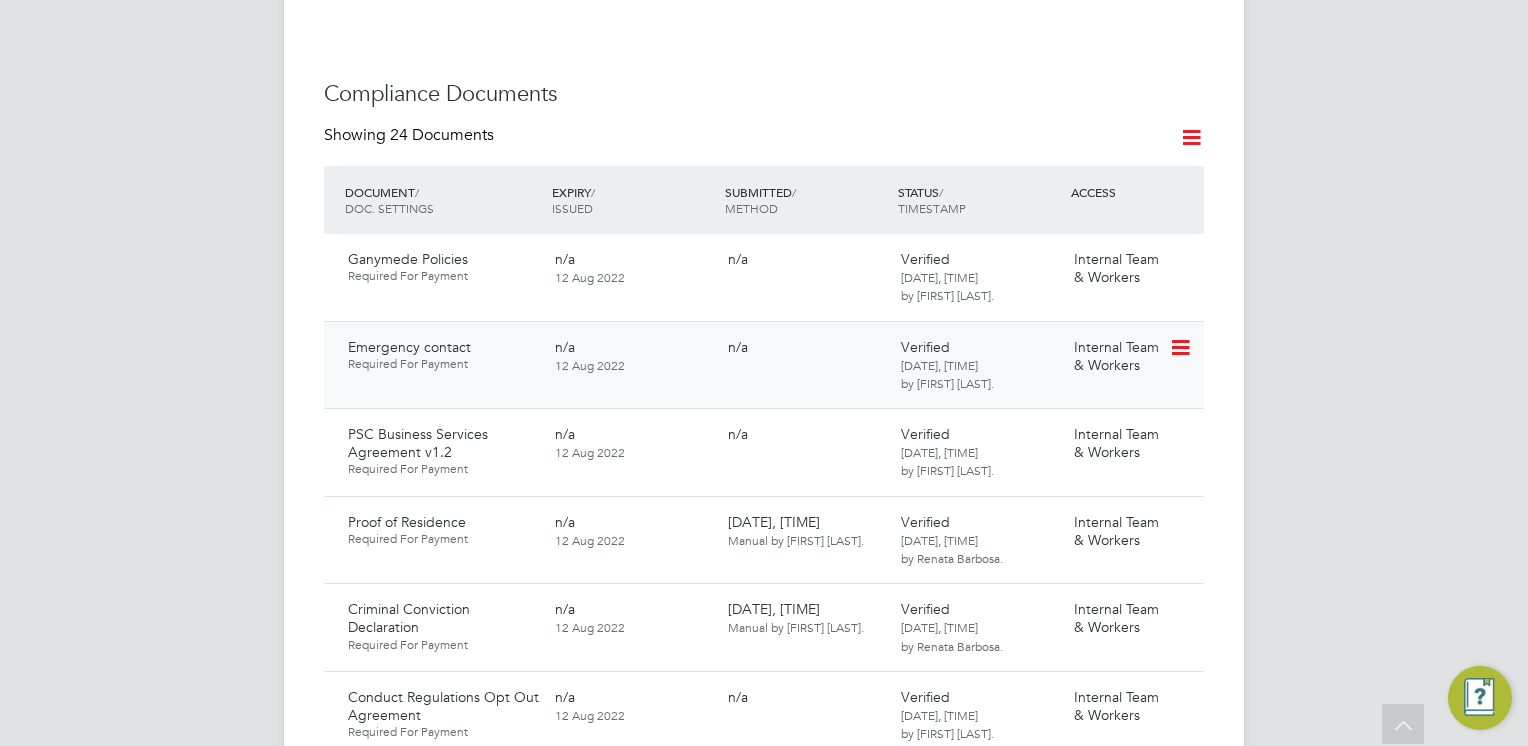 scroll, scrollTop: 1200, scrollLeft: 0, axis: vertical 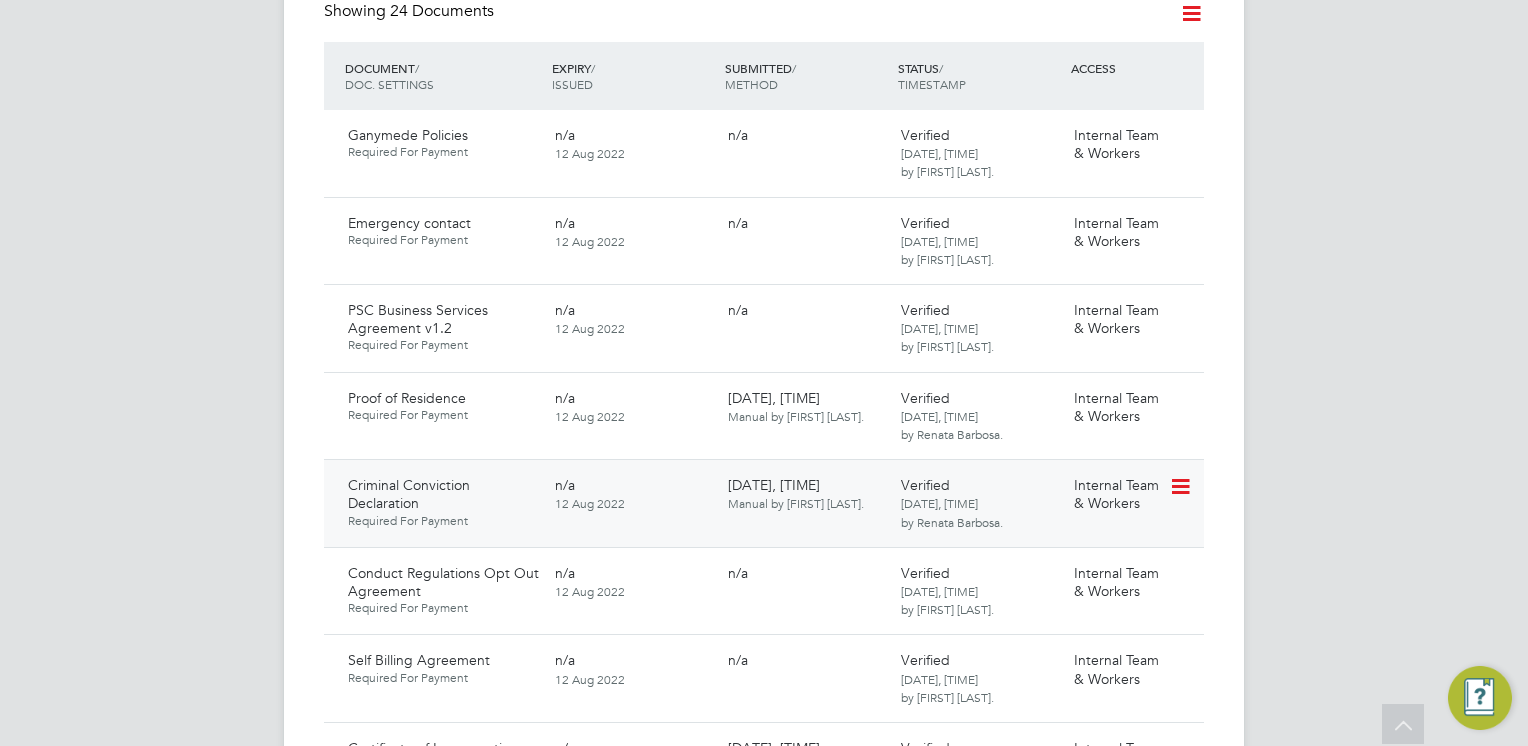 click 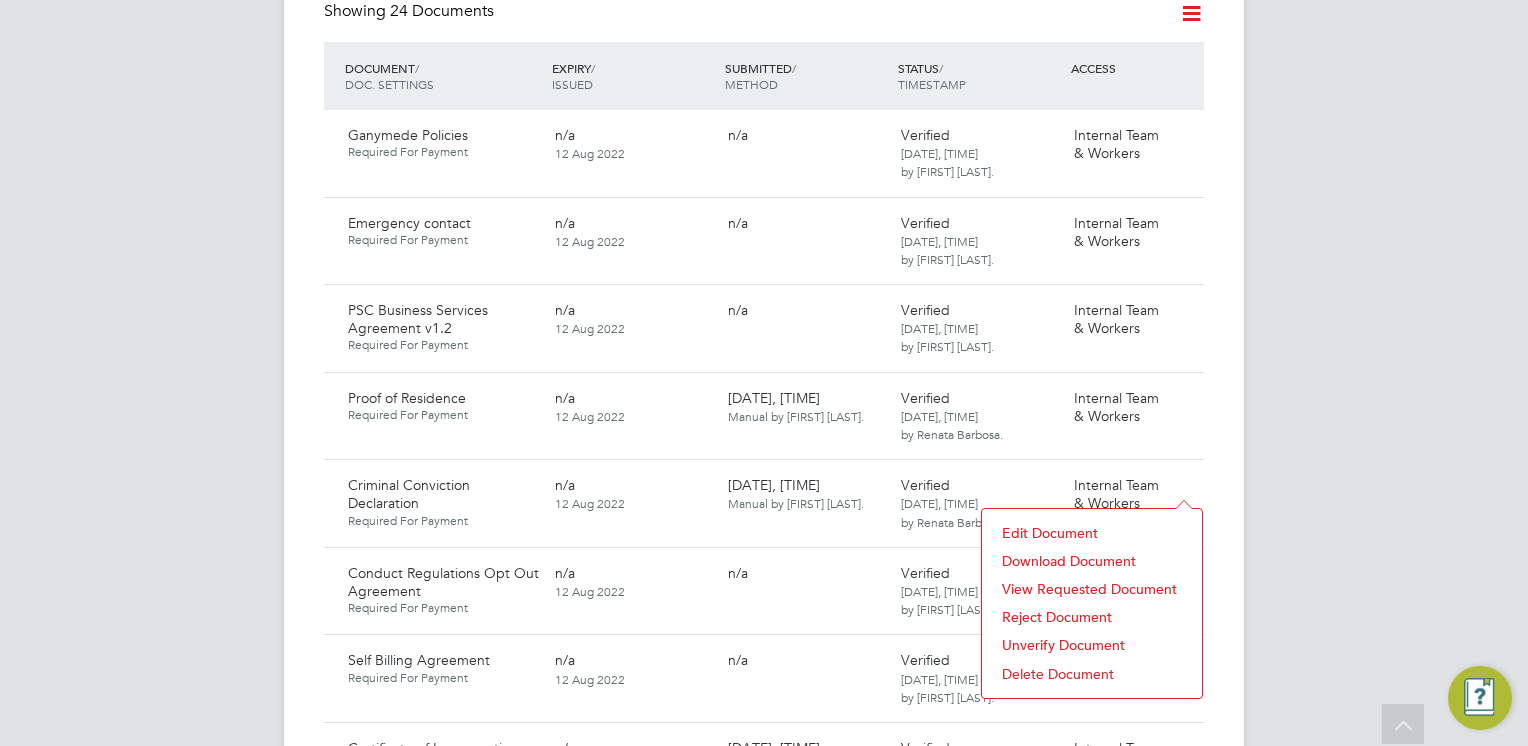 click on "Download Document" 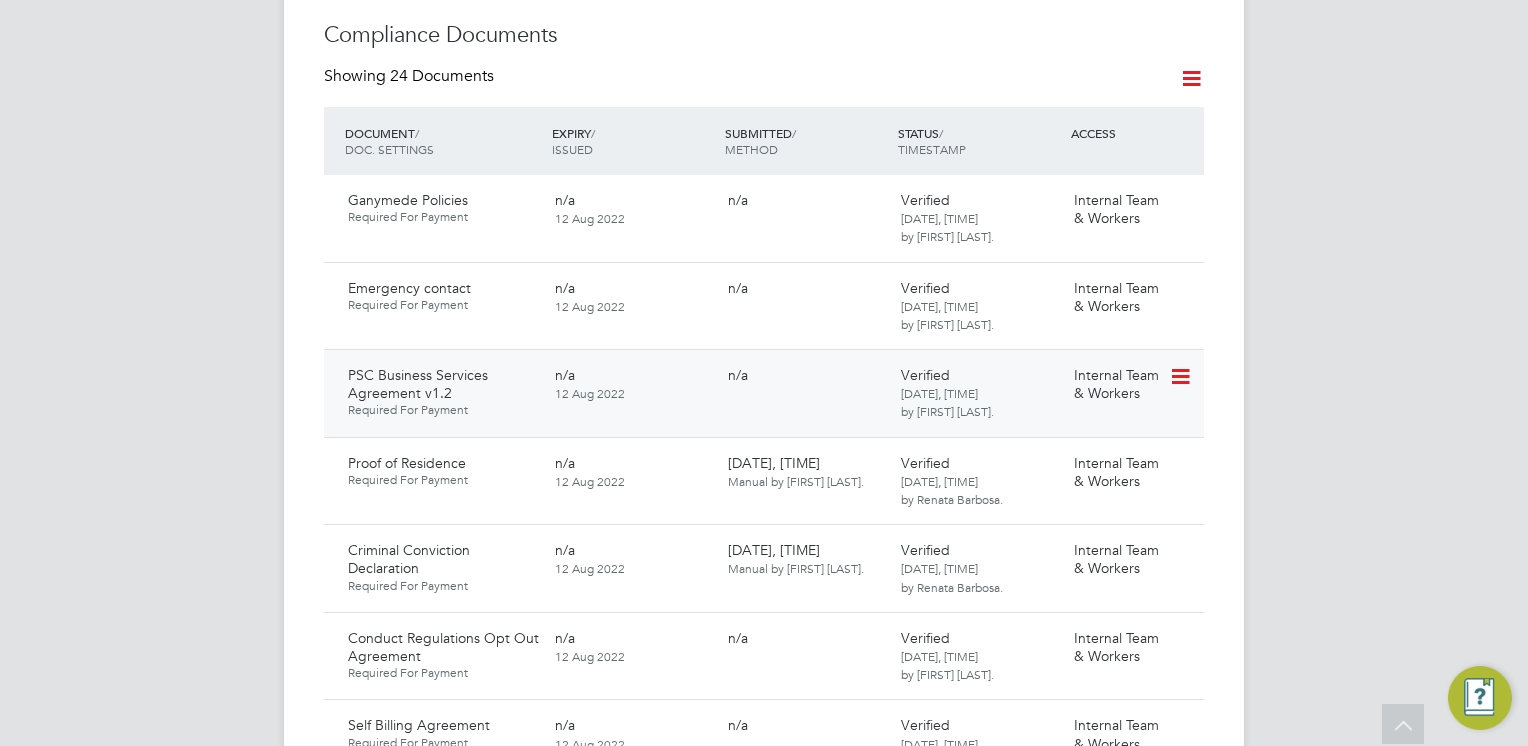 scroll, scrollTop: 1100, scrollLeft: 0, axis: vertical 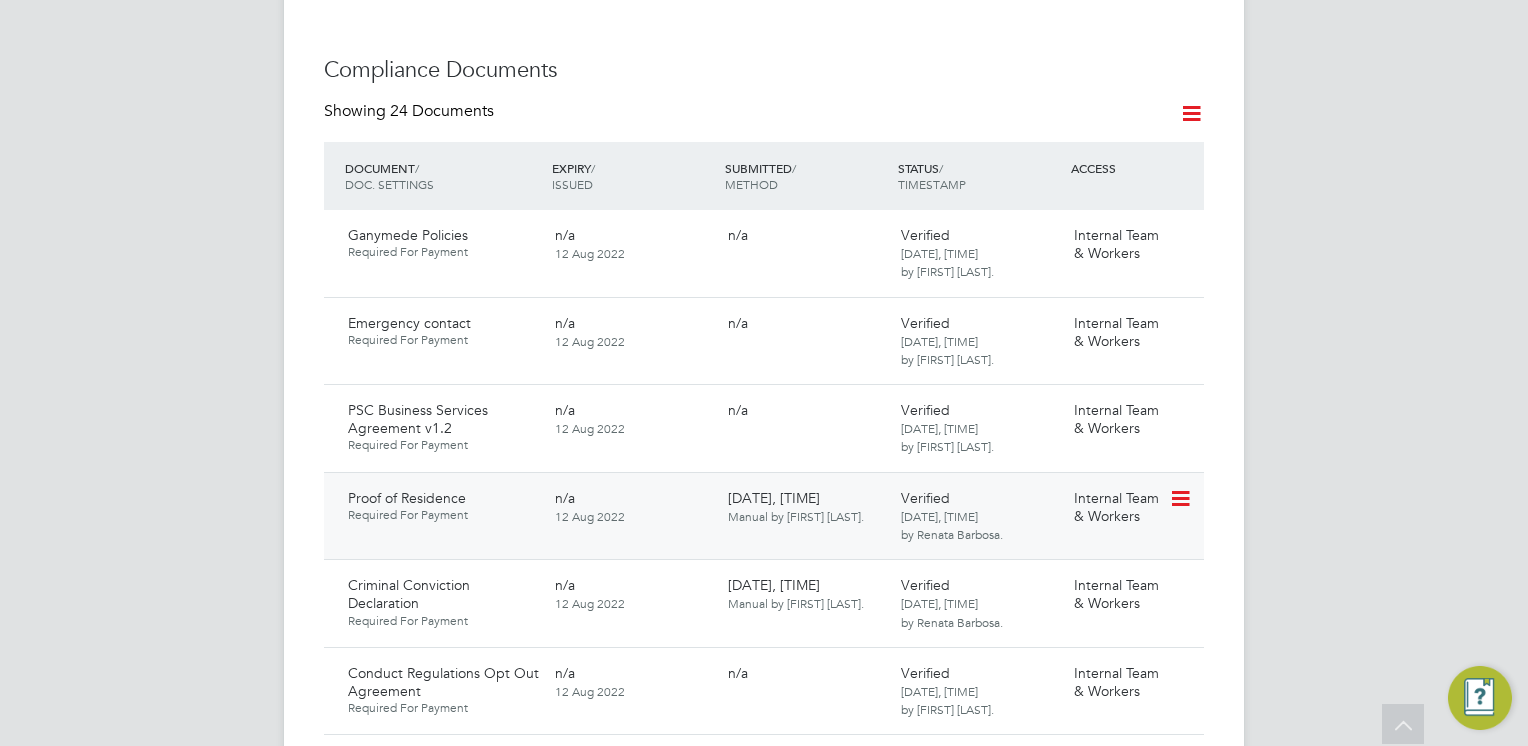 click 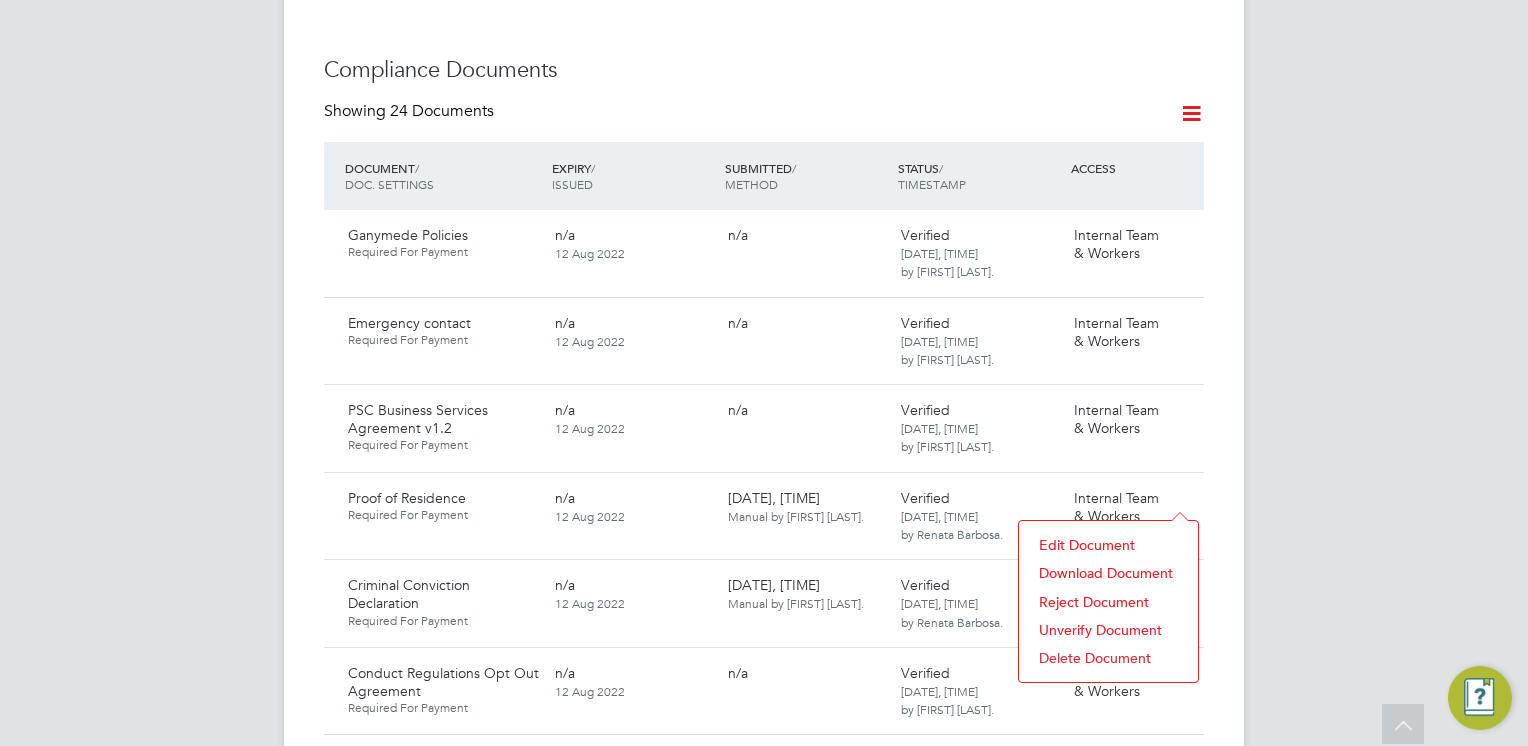 click on "Download Document" 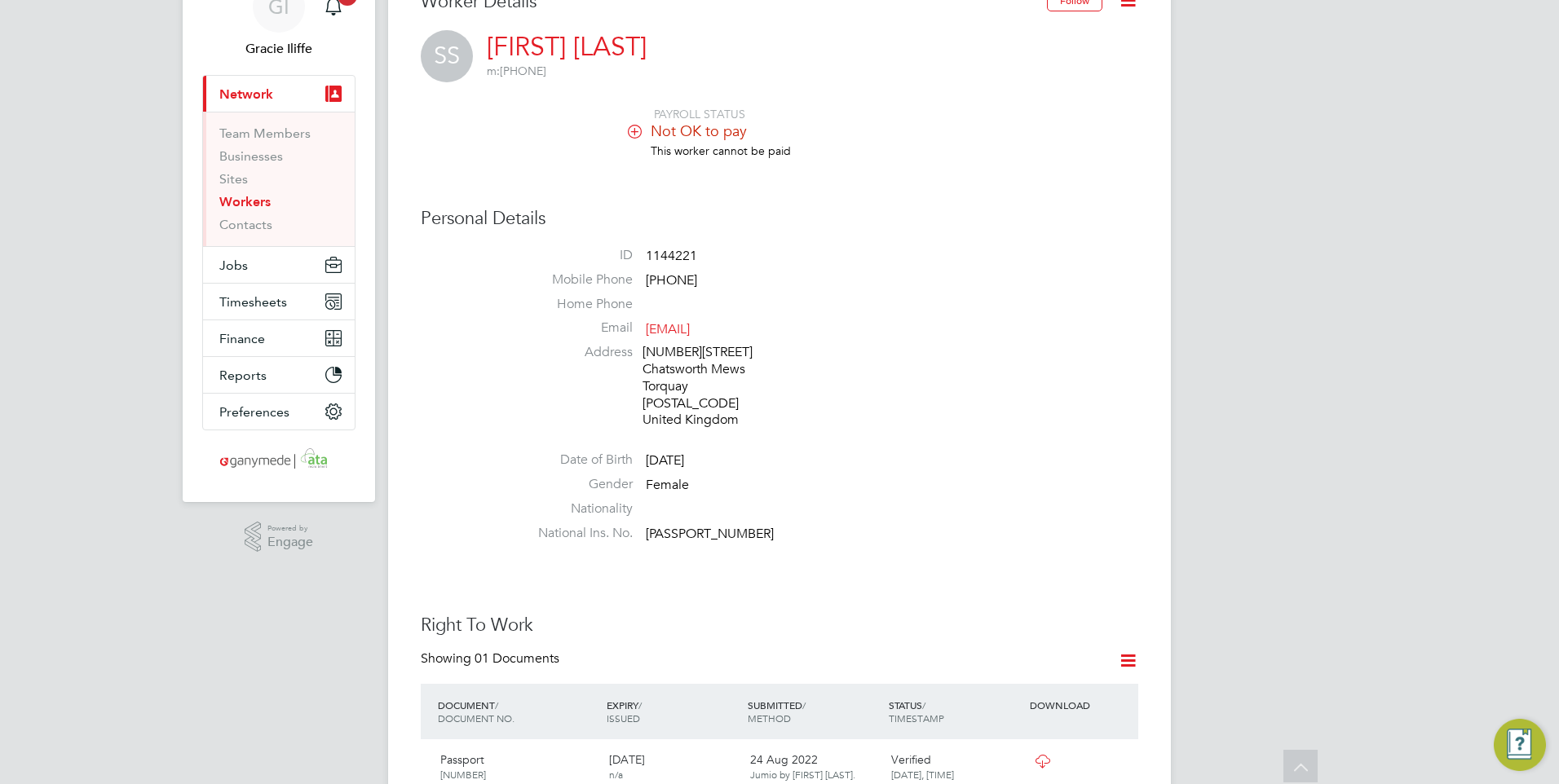 scroll, scrollTop: 0, scrollLeft: 0, axis: both 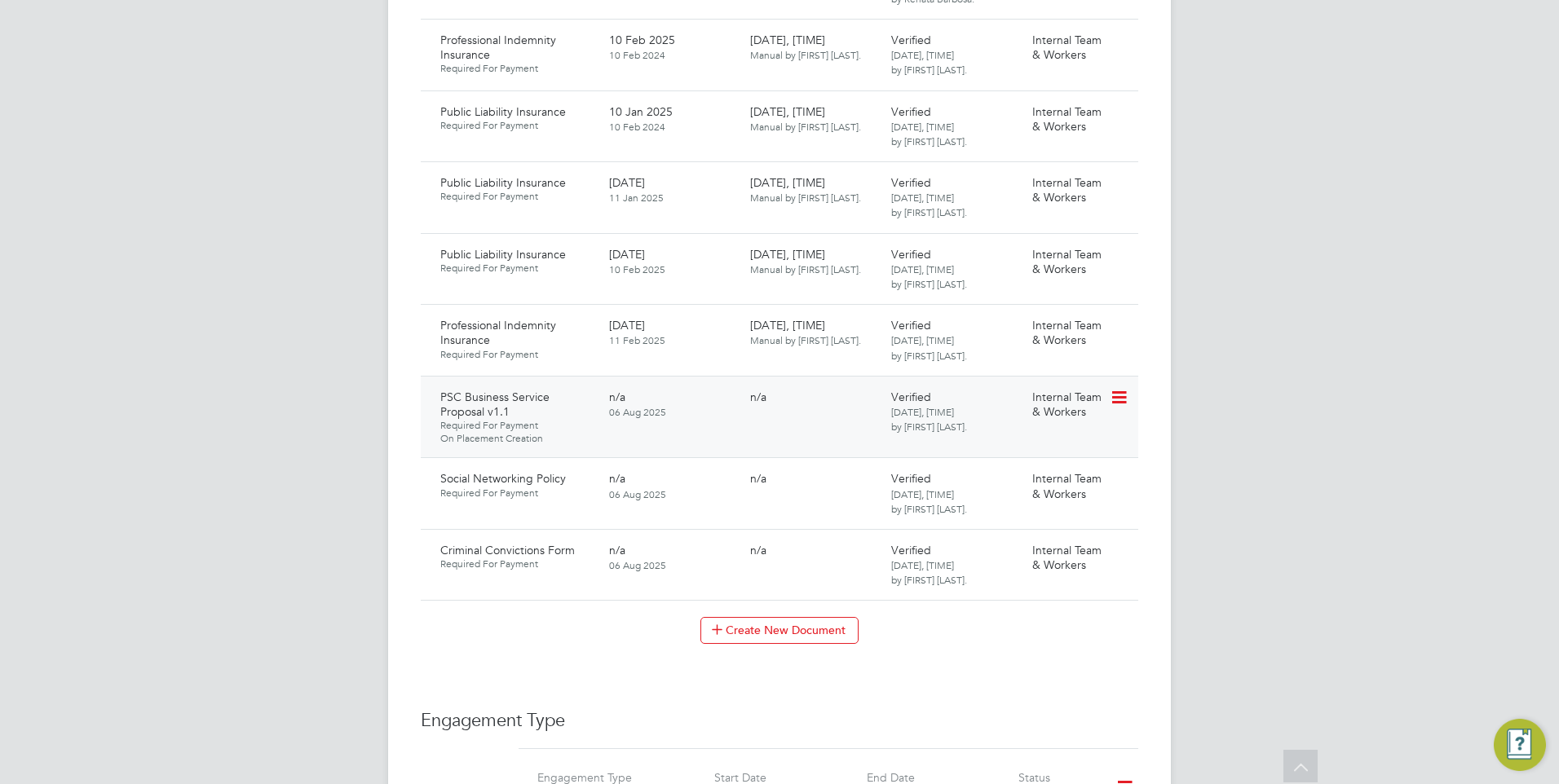 click 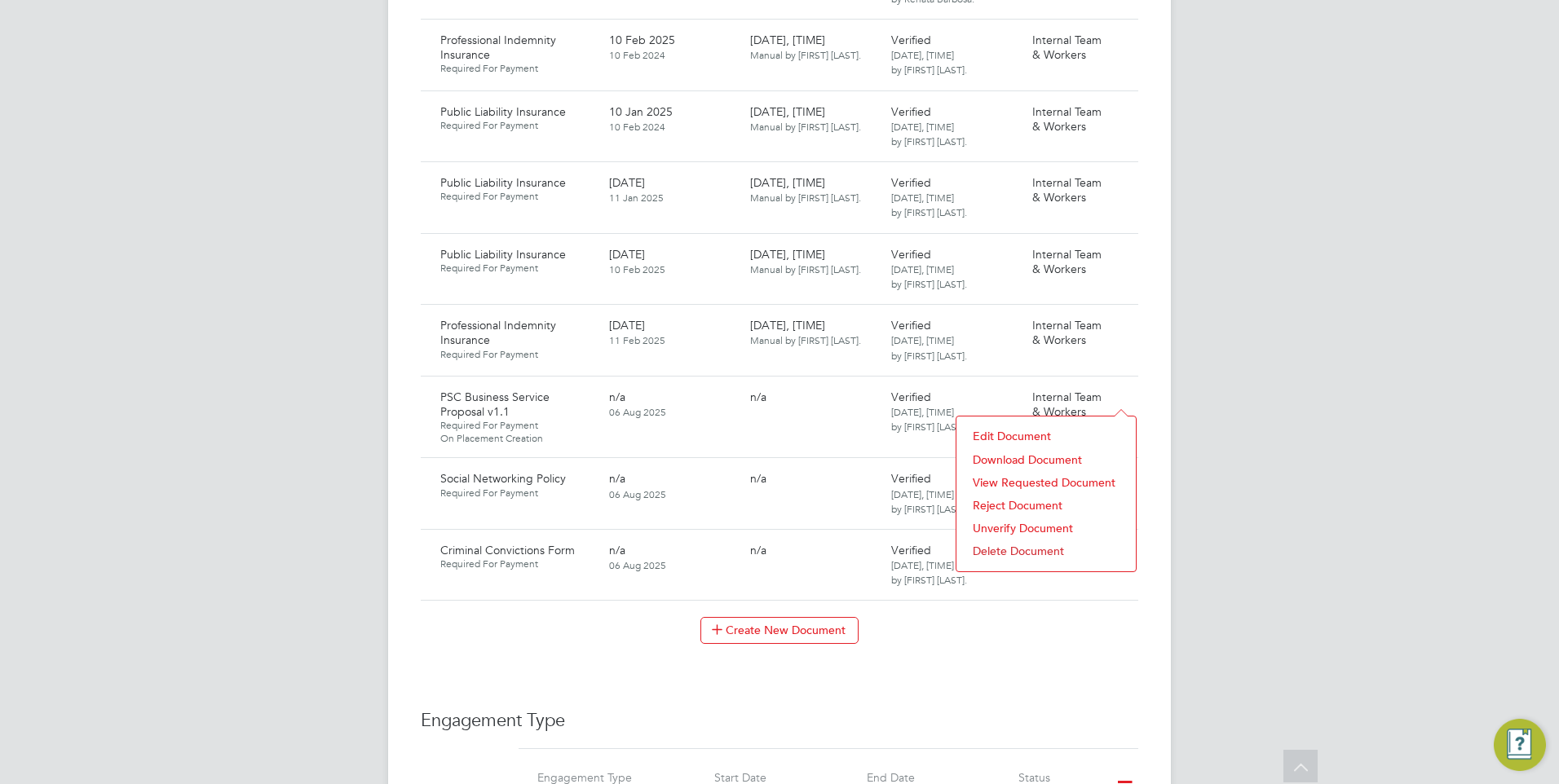 click on "Download Document" 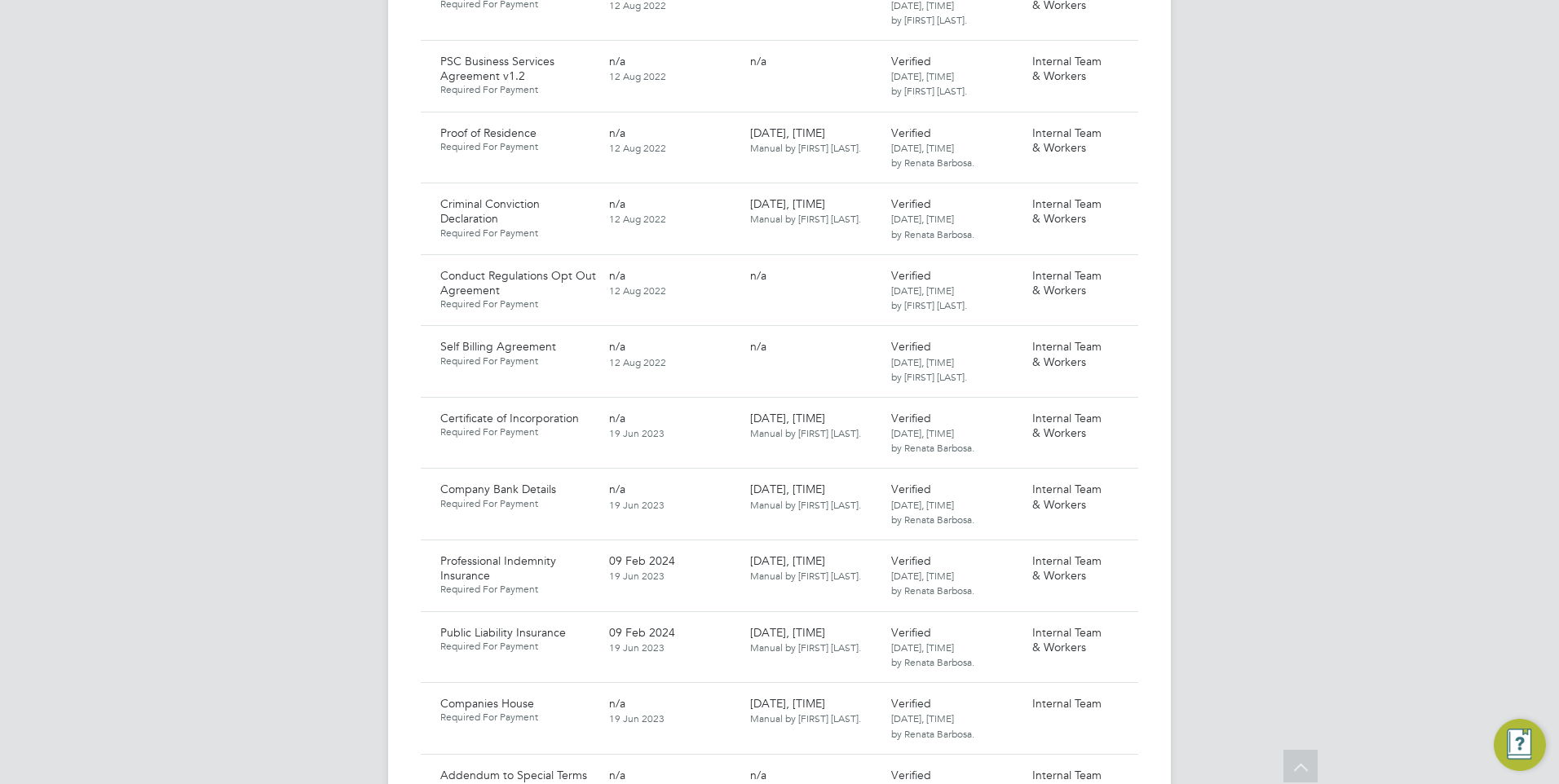 scroll, scrollTop: 1141, scrollLeft: 0, axis: vertical 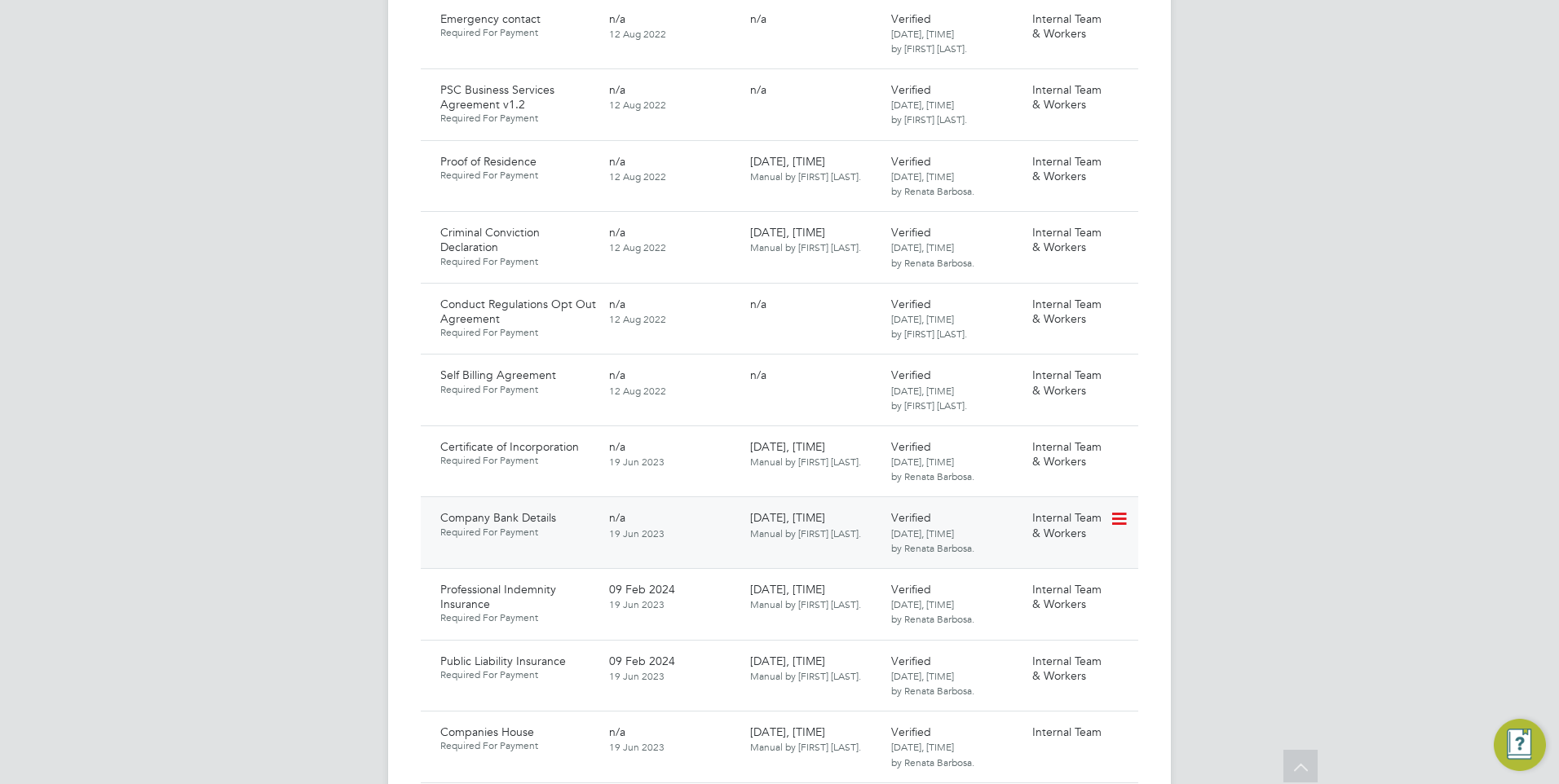 click 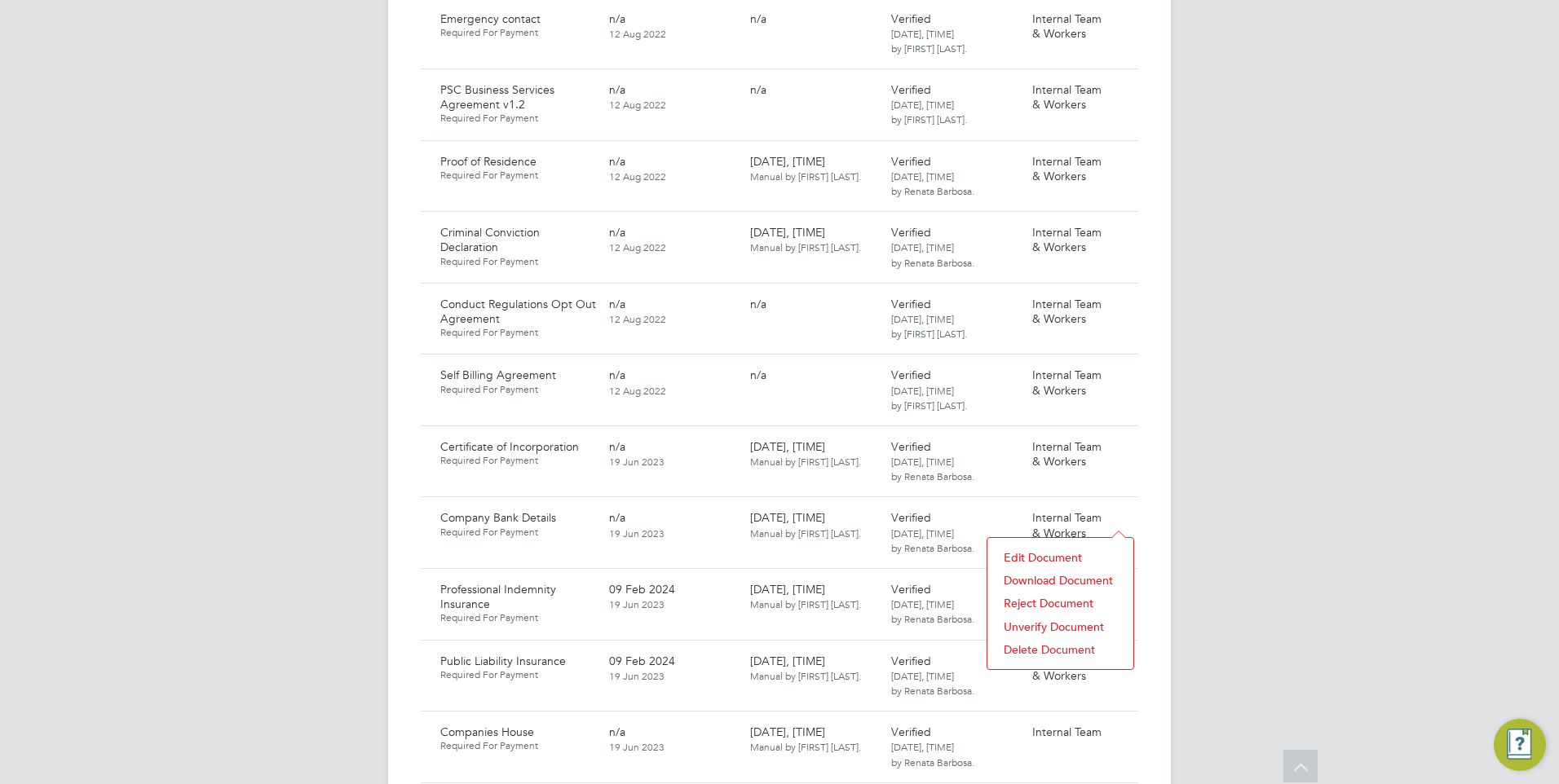 click on "Download Document" 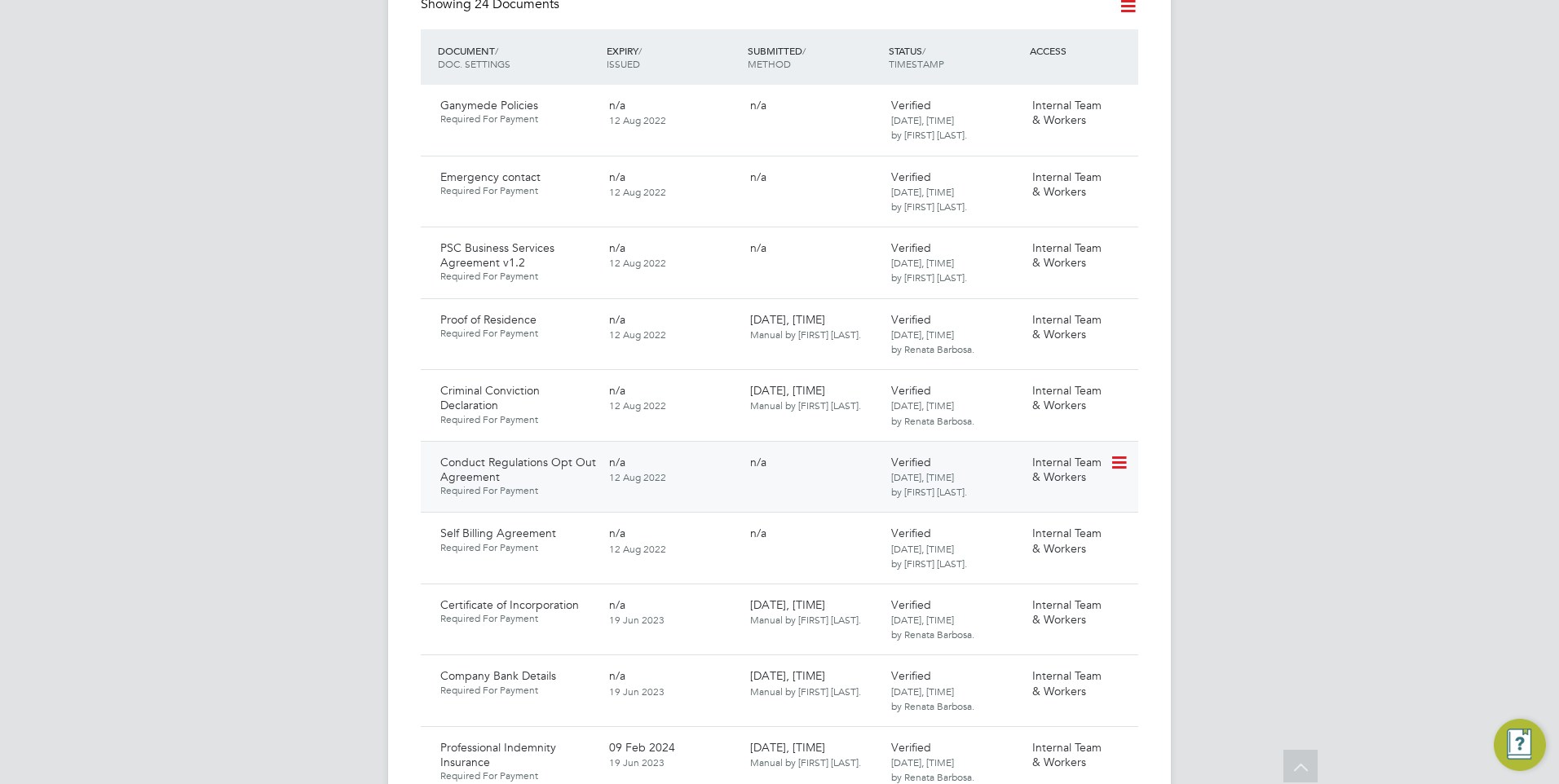 scroll, scrollTop: 978, scrollLeft: 0, axis: vertical 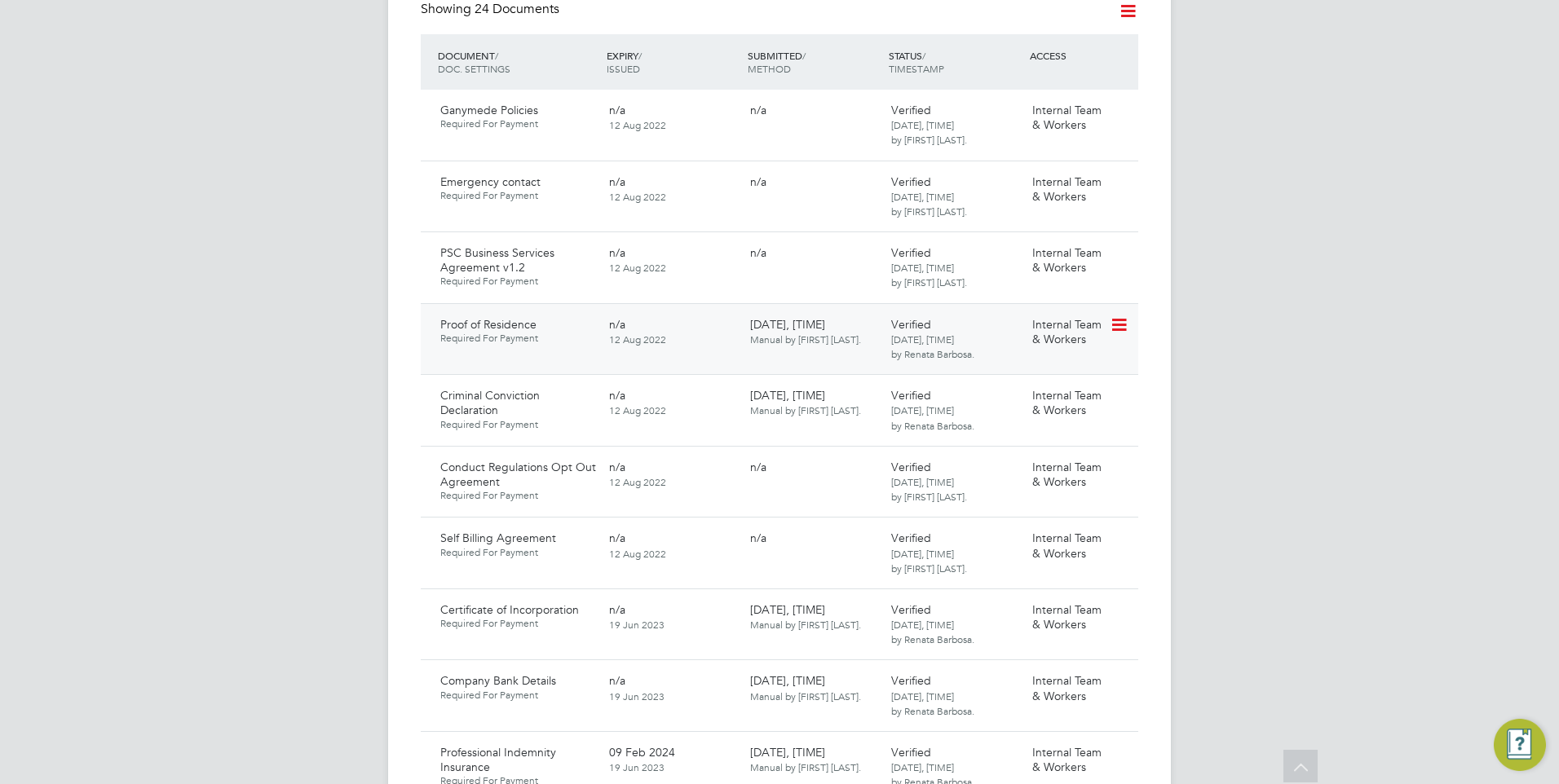 click 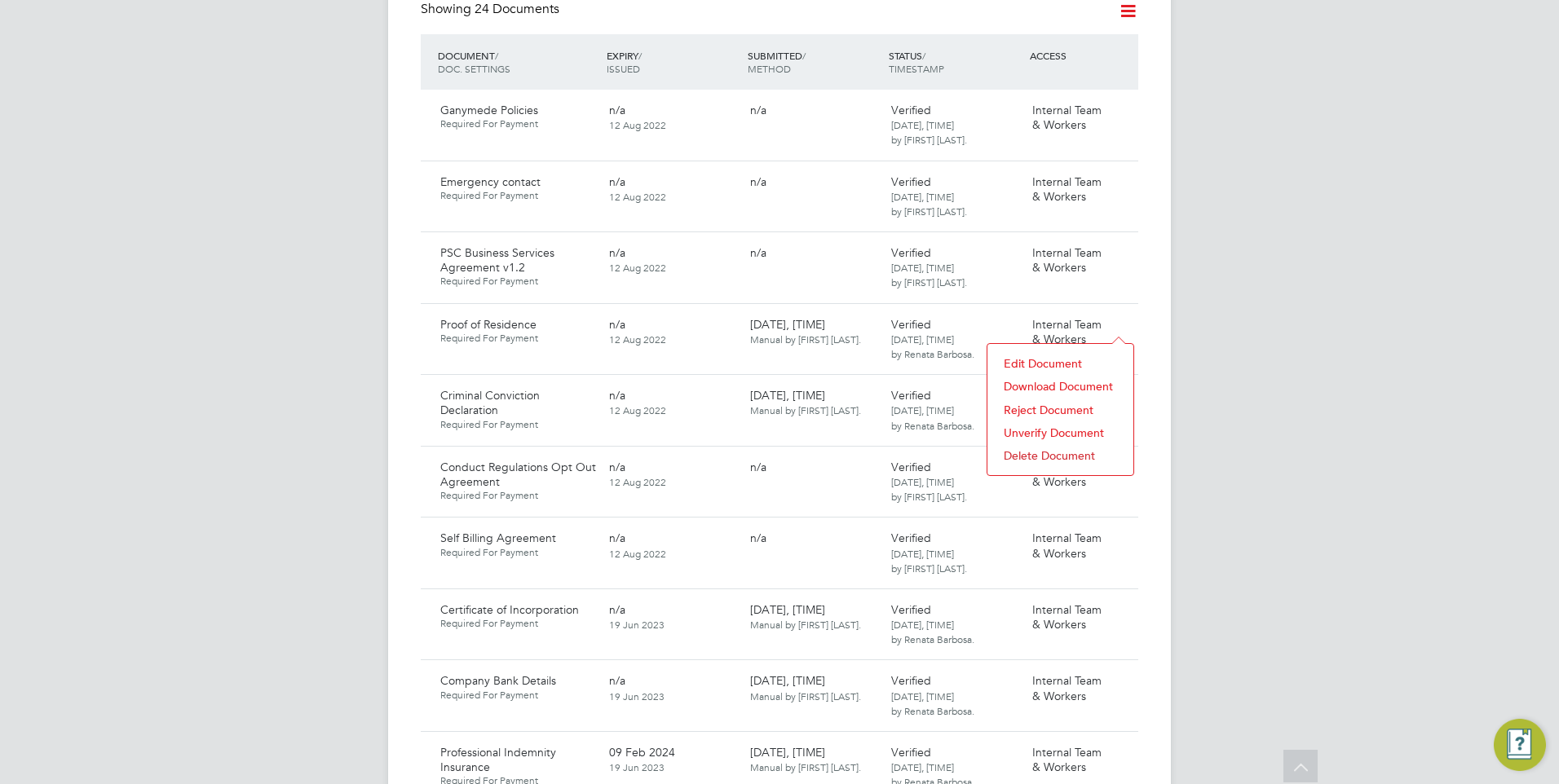 click on "Download Document" 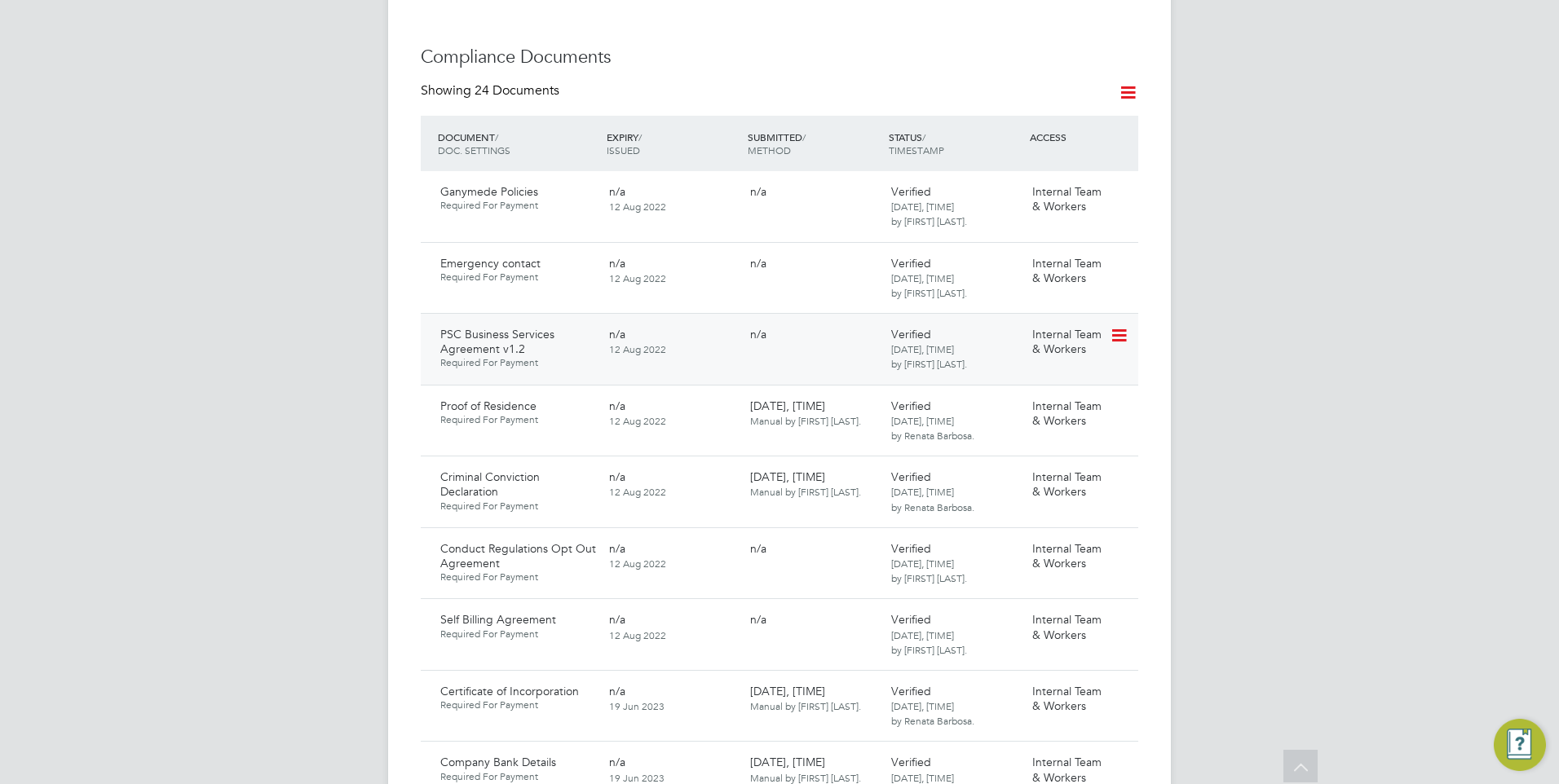 scroll, scrollTop: 978, scrollLeft: 0, axis: vertical 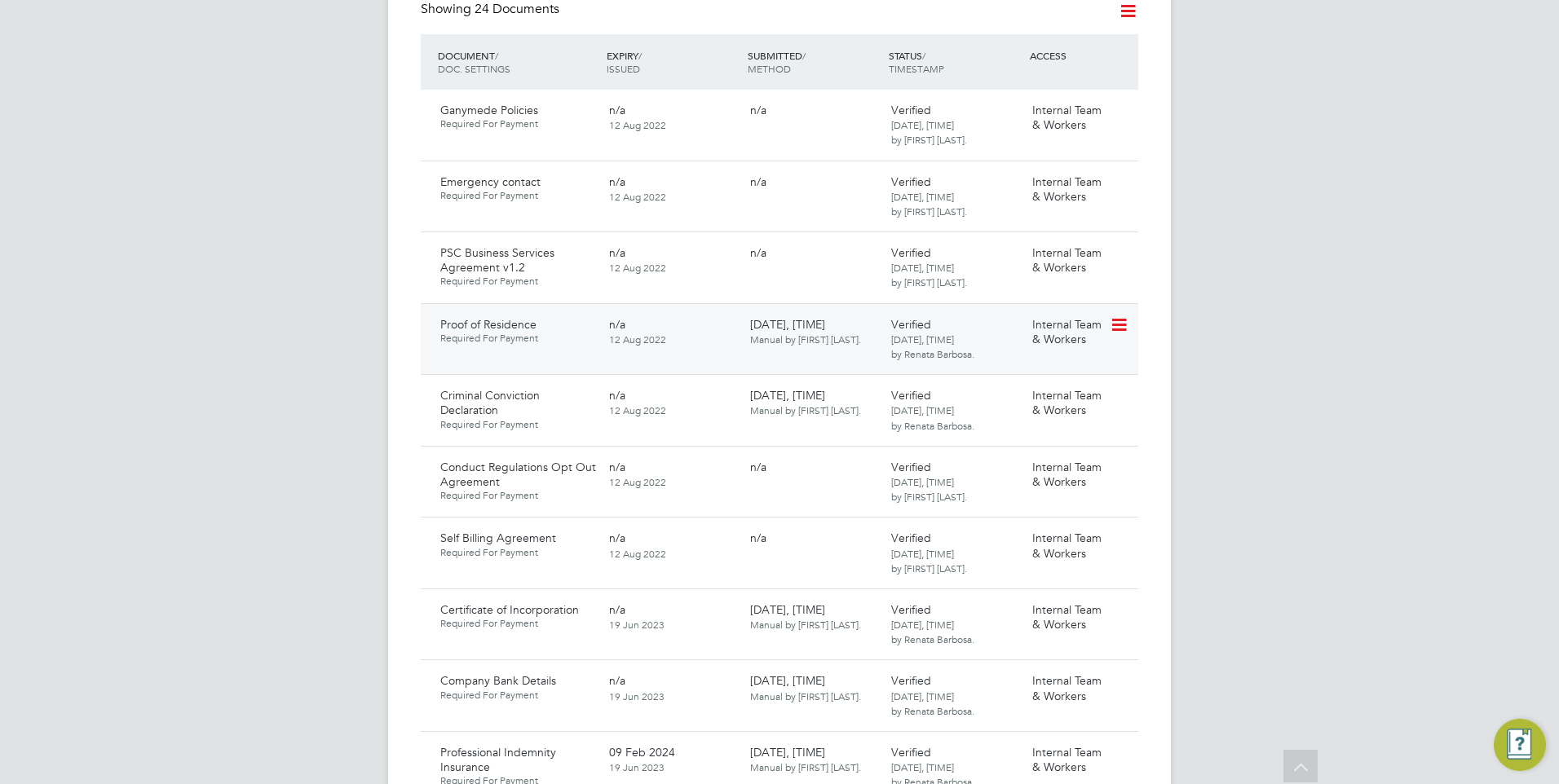 click 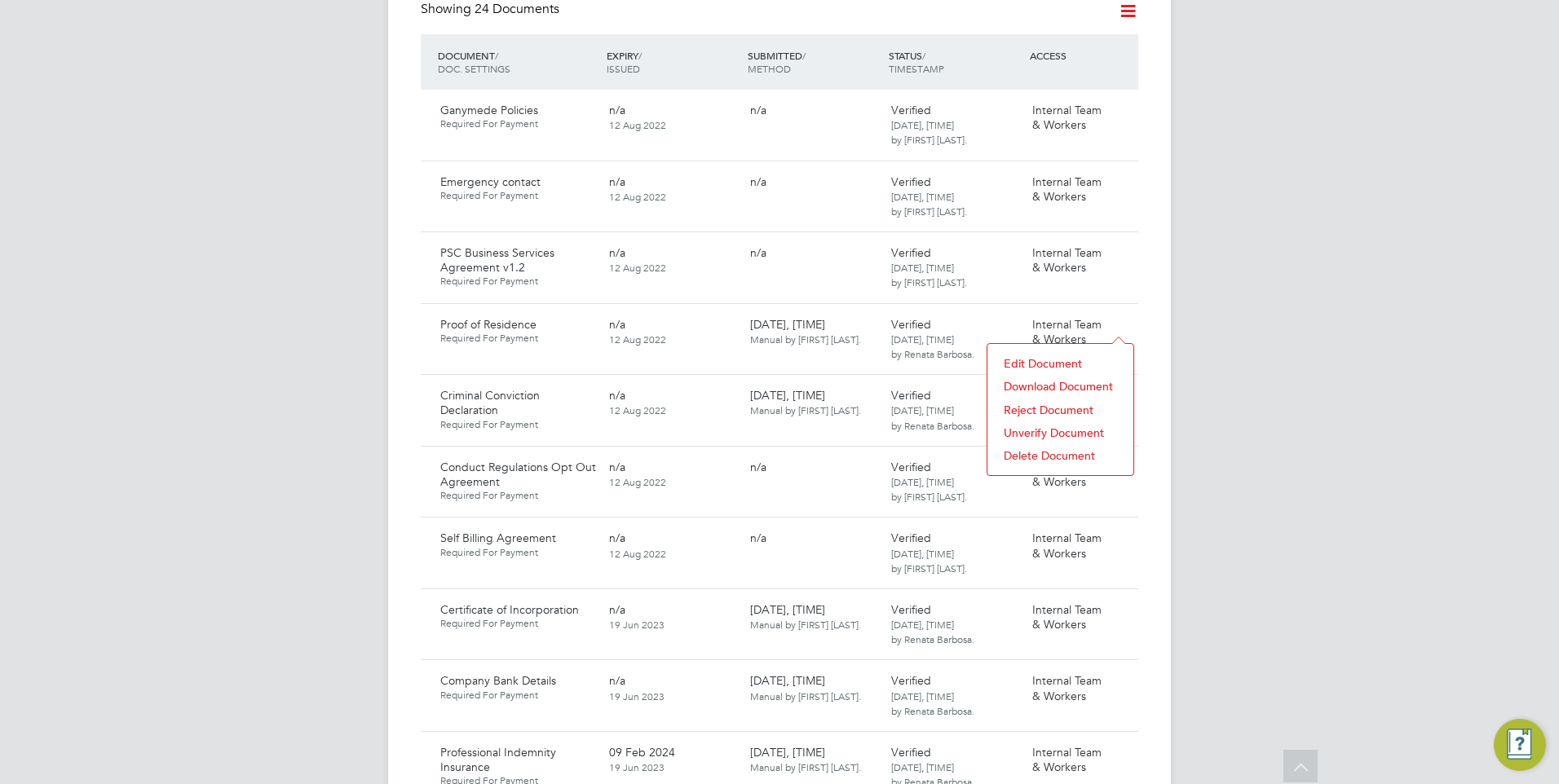 click on "Reject Document" 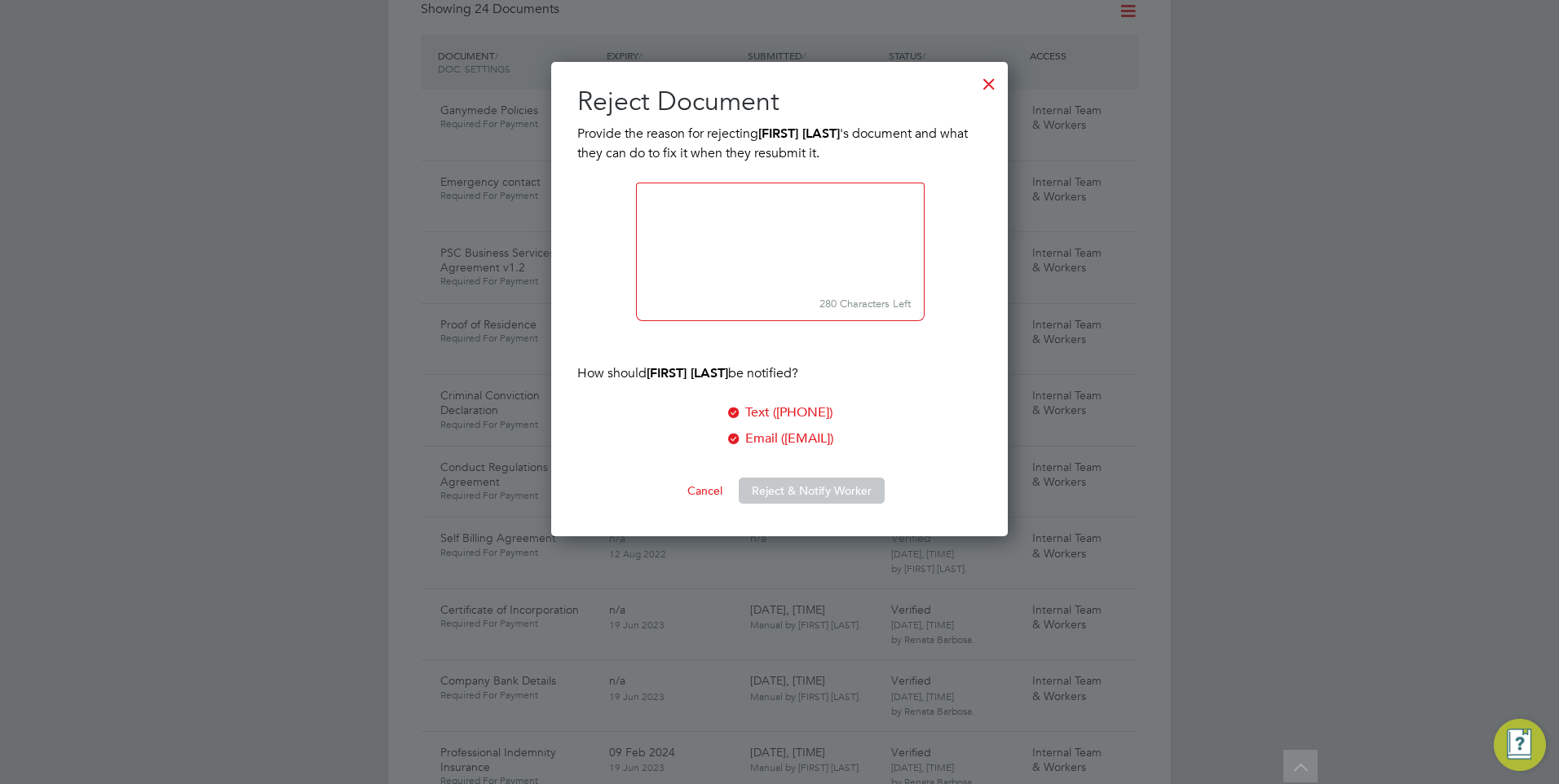 scroll, scrollTop: 8, scrollLeft: 8, axis: both 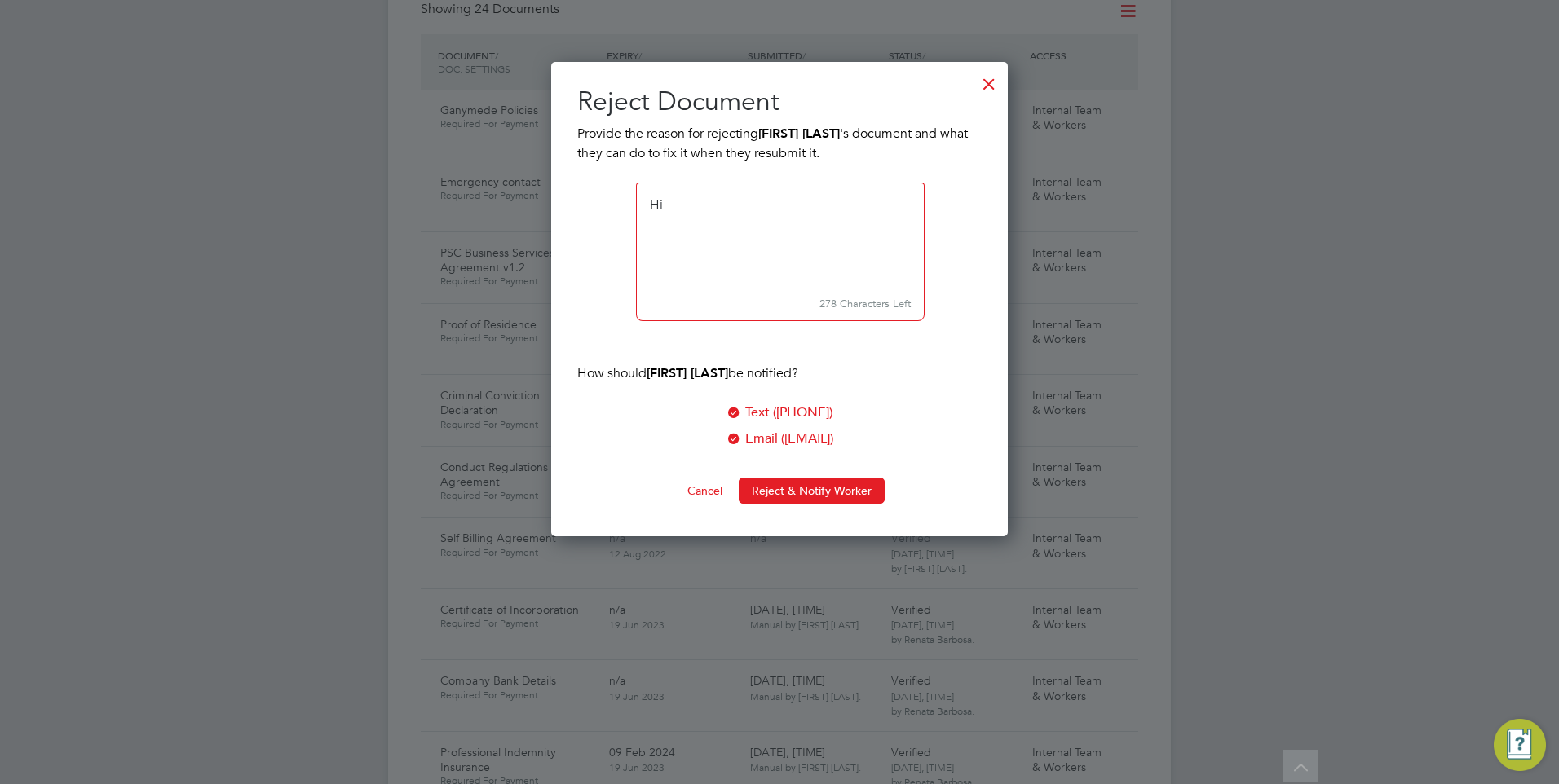 click at bounding box center (780, 236) 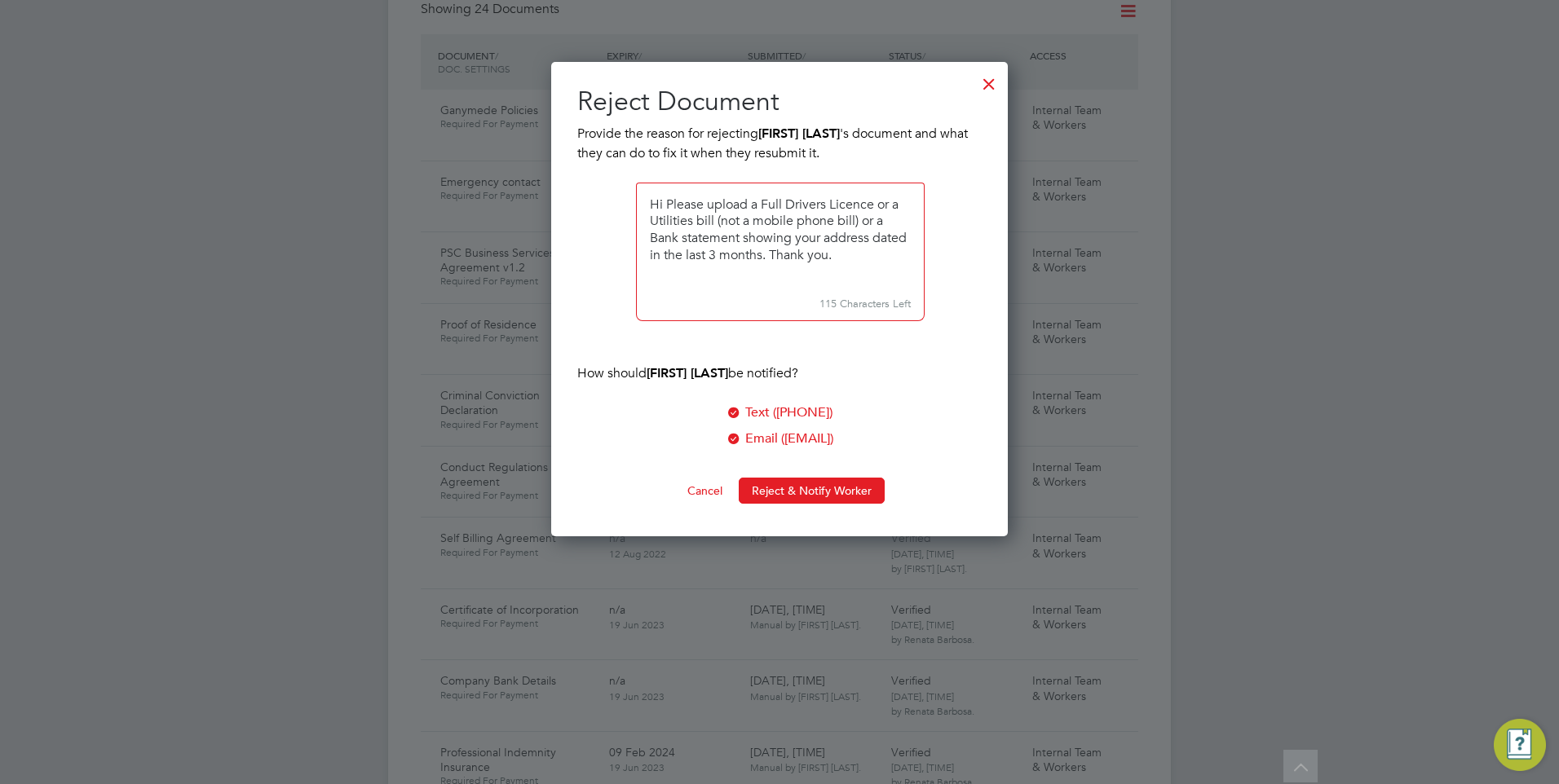 click at bounding box center (780, 236) 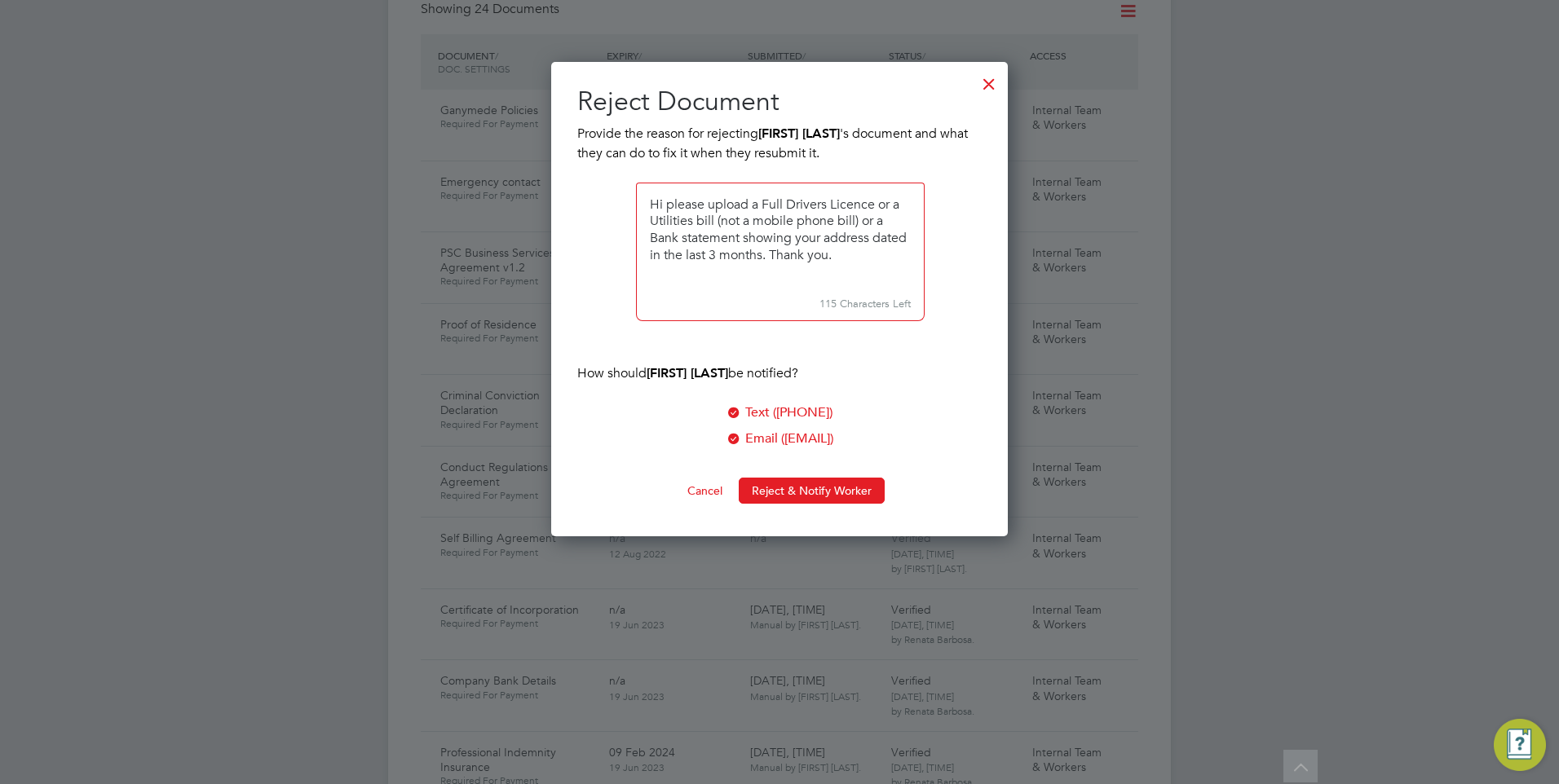 click at bounding box center [780, 236] 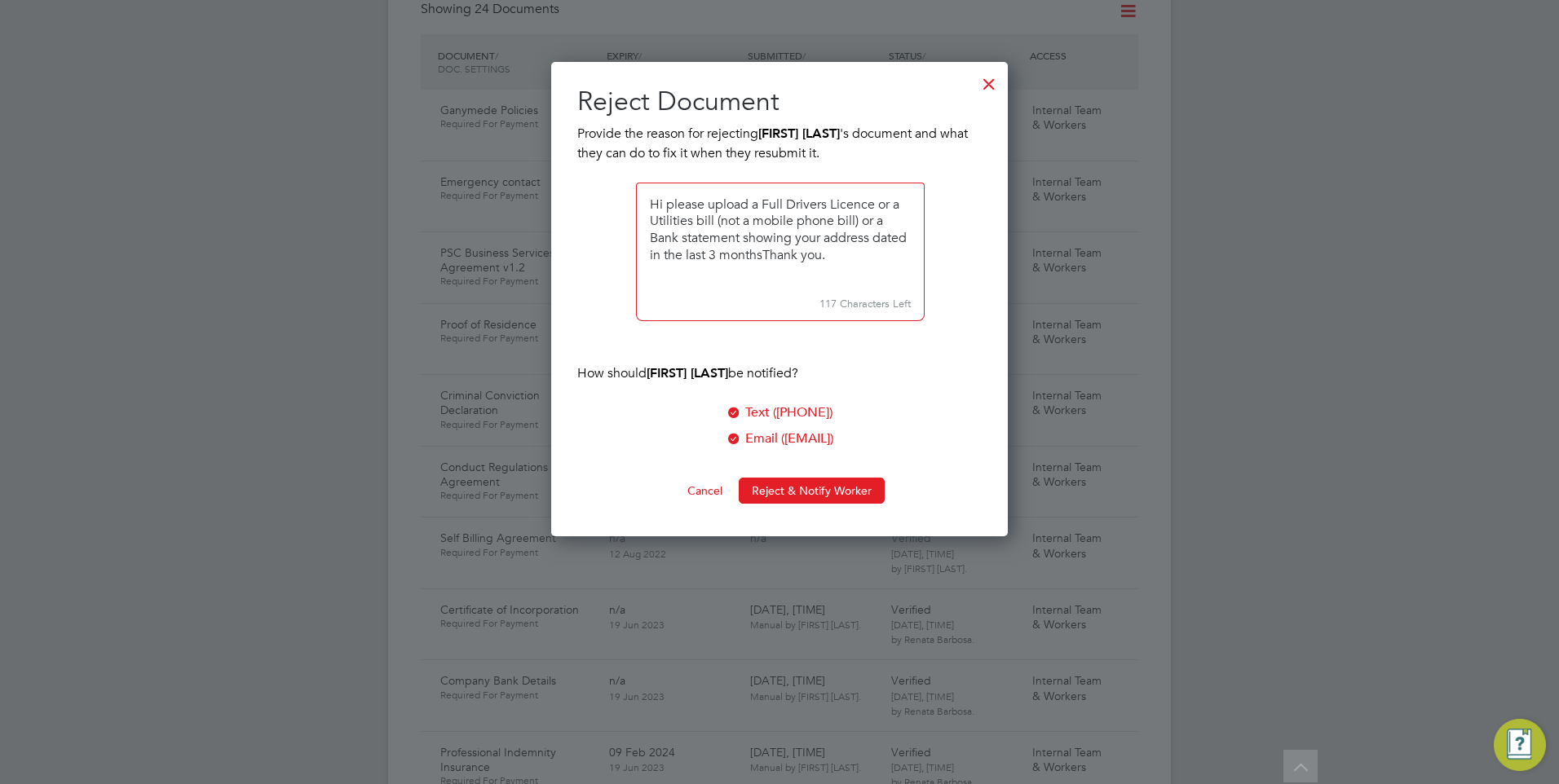 click at bounding box center [780, 236] 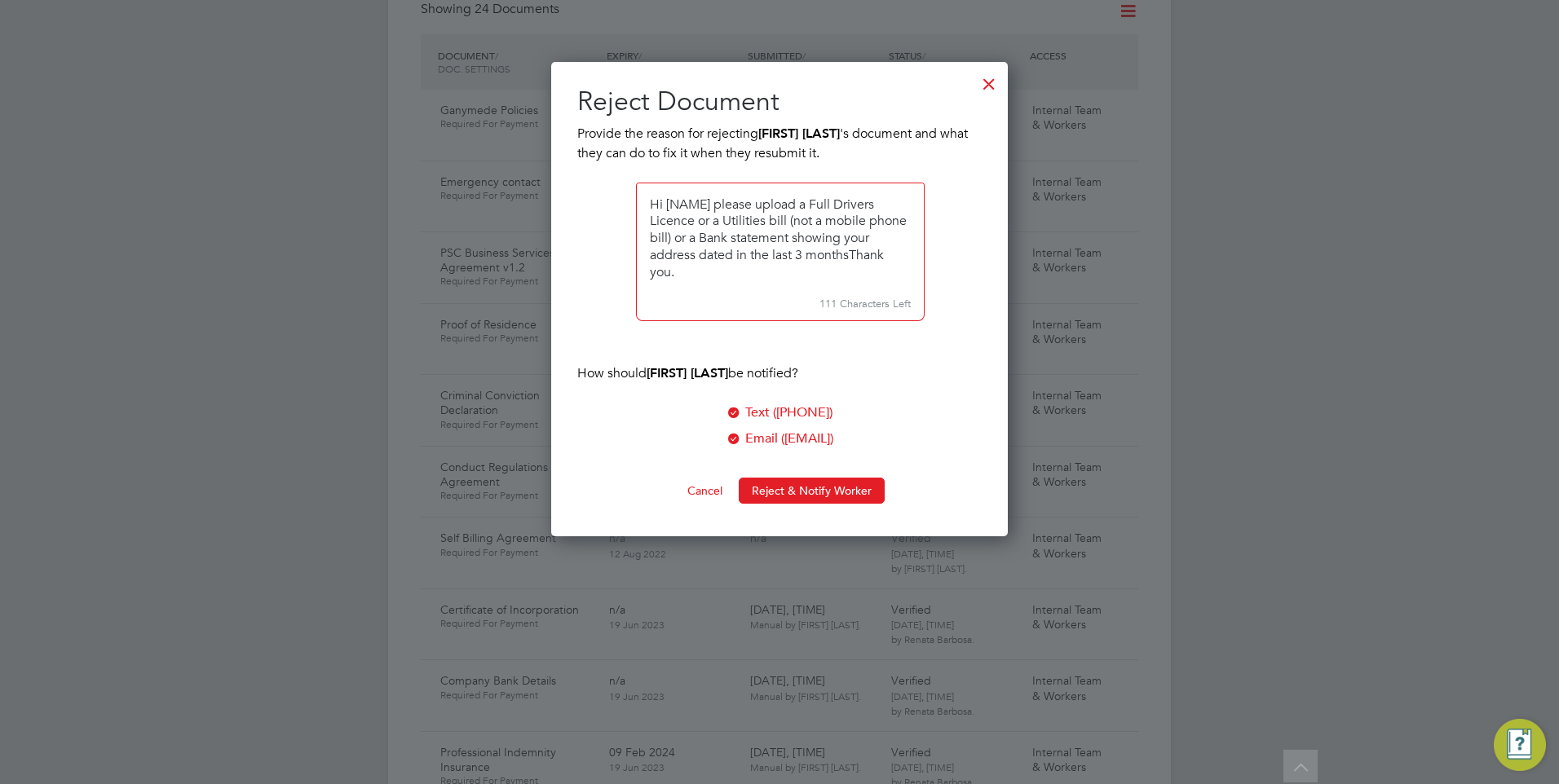drag, startPoint x: 675, startPoint y: 235, endPoint x: 791, endPoint y: 225, distance: 116.43024 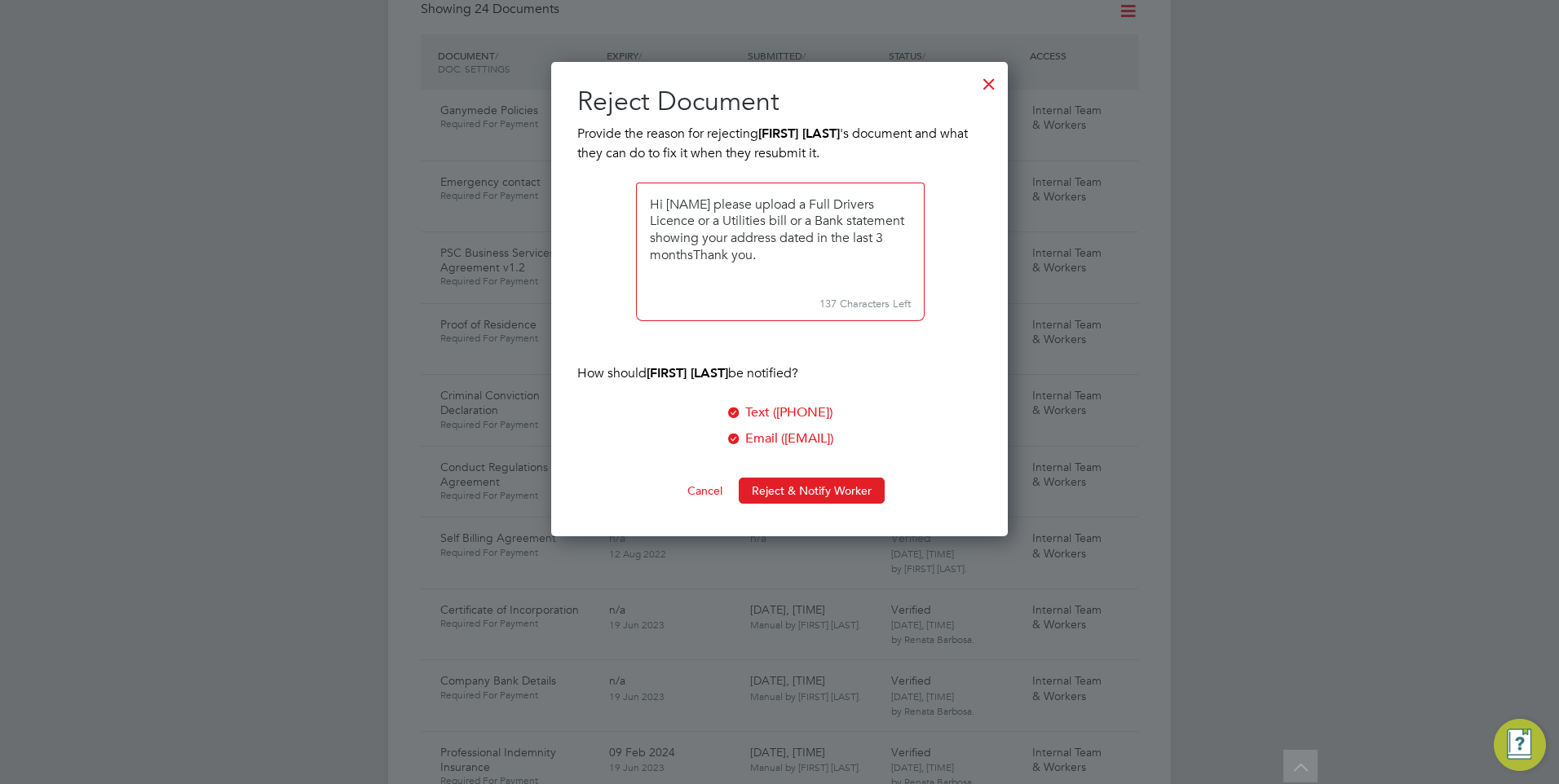 click at bounding box center (780, 236) 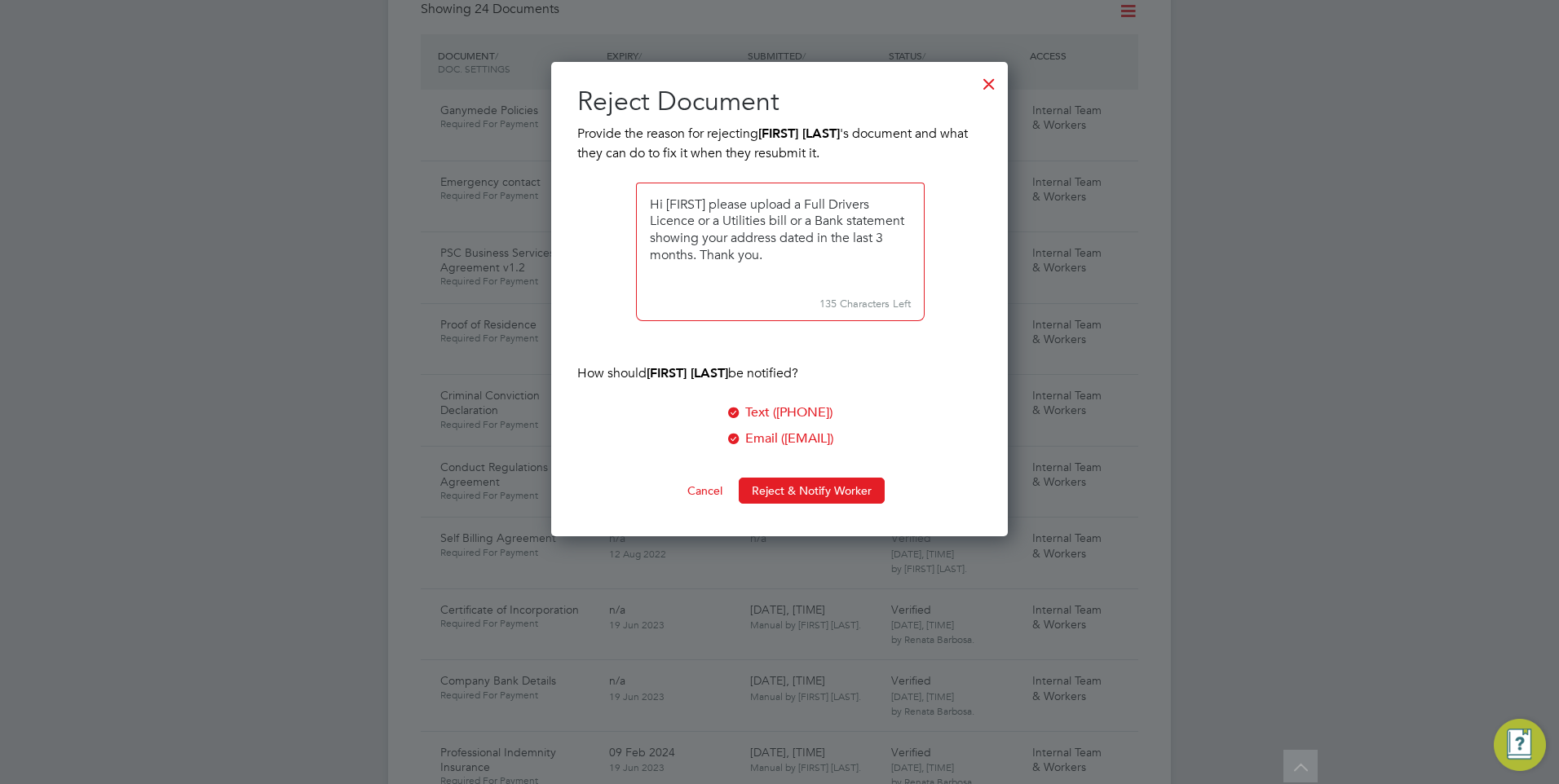 drag, startPoint x: 722, startPoint y: 220, endPoint x: 700, endPoint y: 220, distance: 22 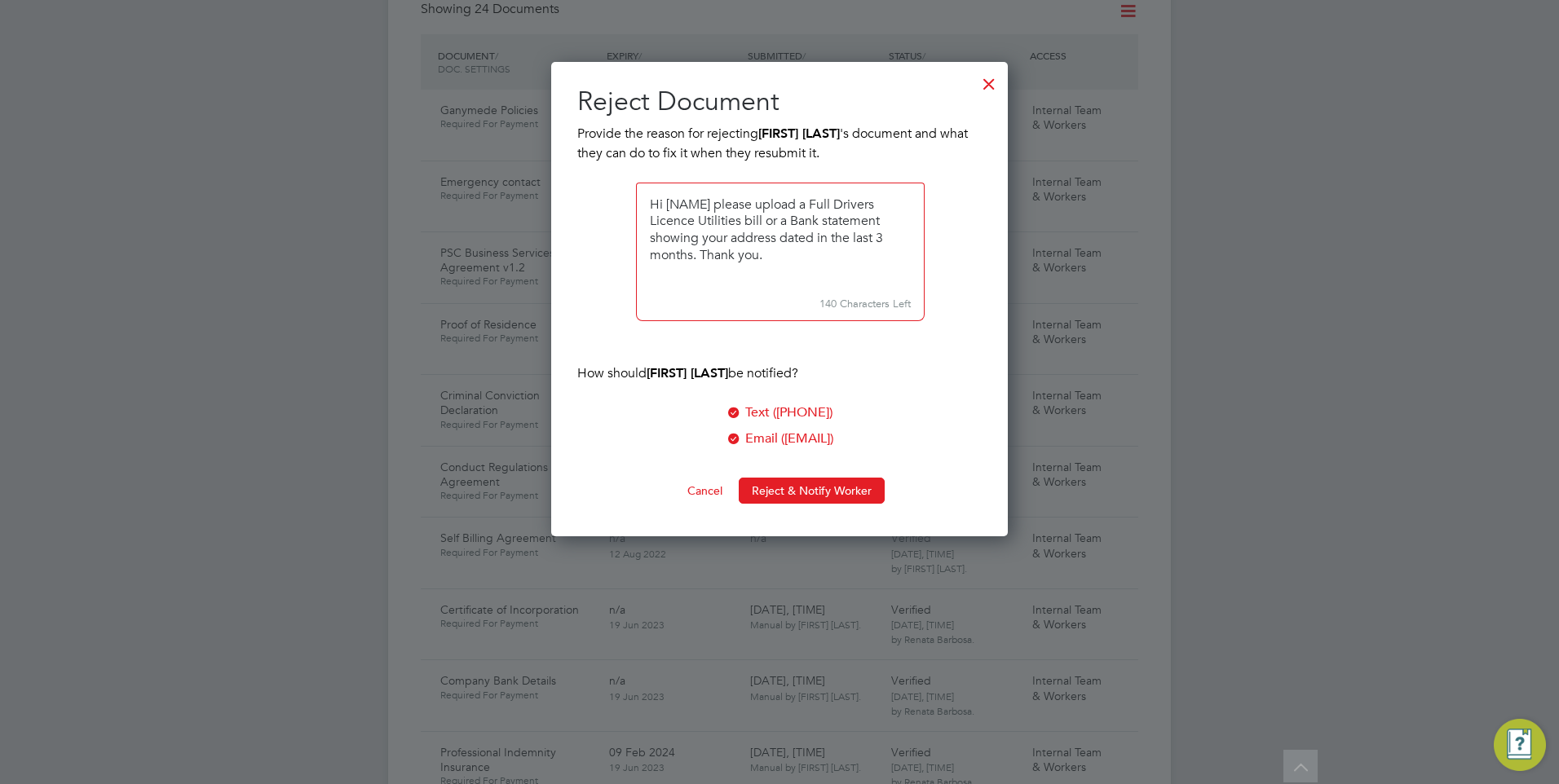 click at bounding box center (780, 236) 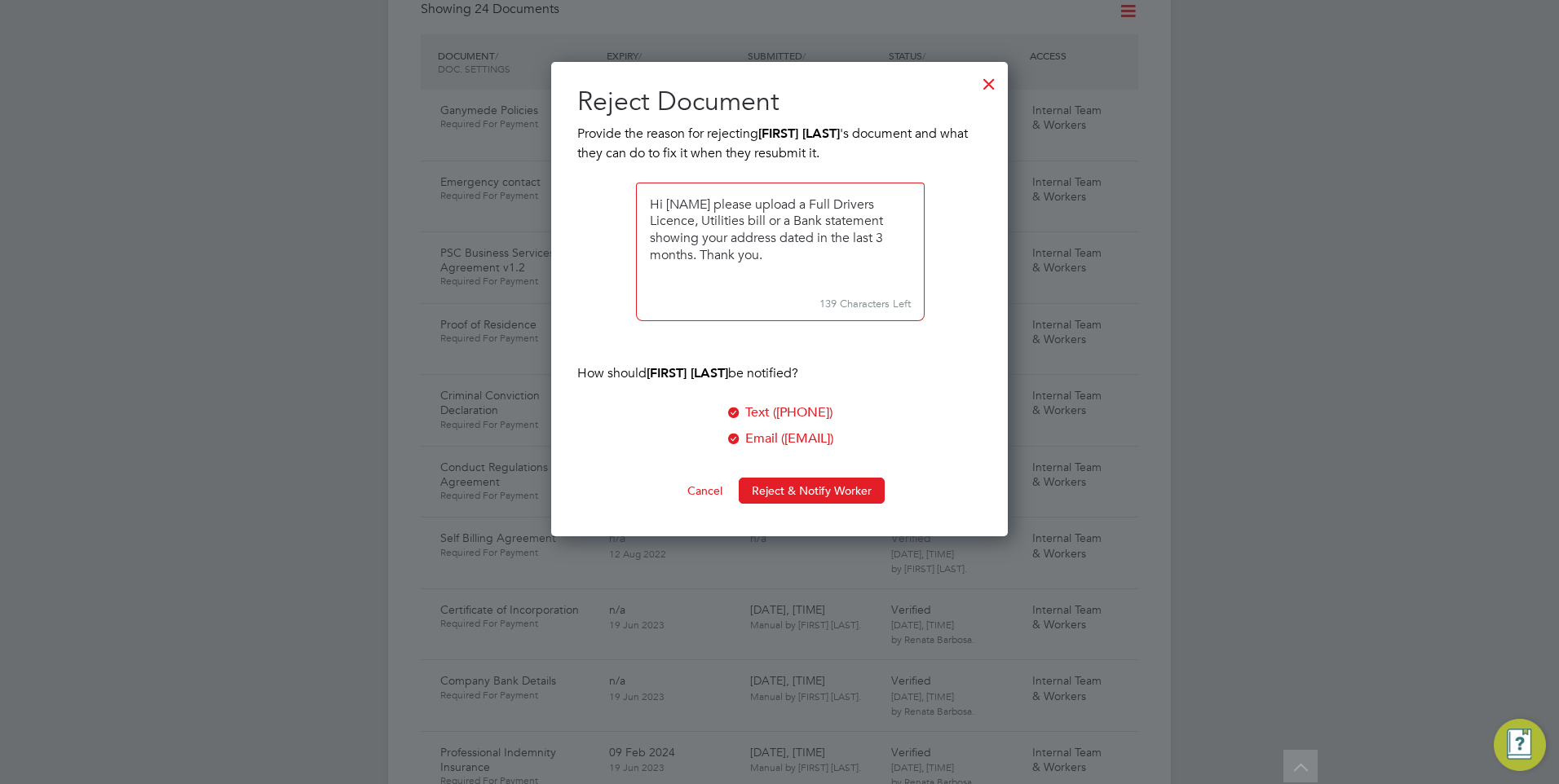 drag, startPoint x: 694, startPoint y: 255, endPoint x: 708, endPoint y: 267, distance: 18.439089 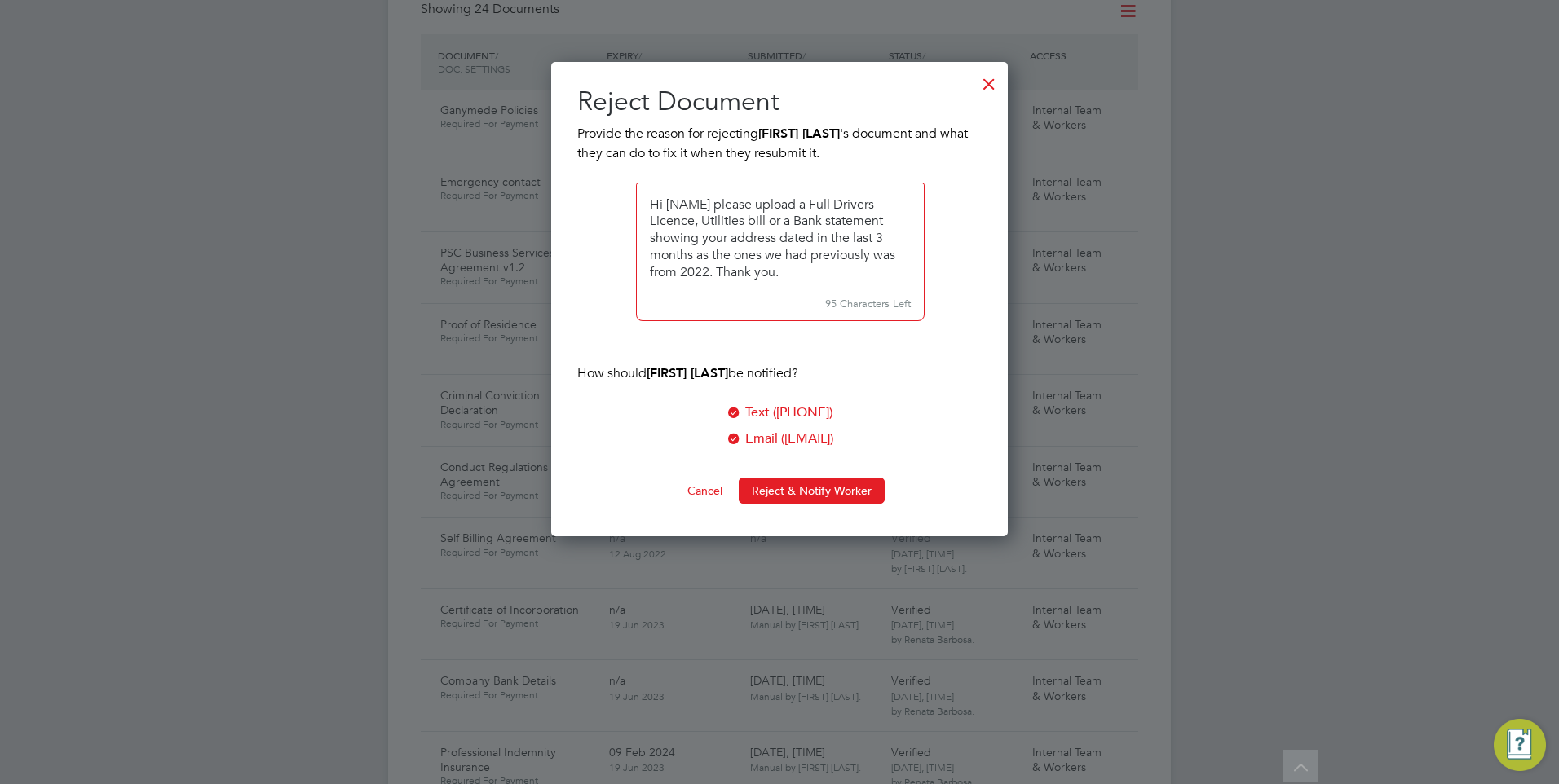 click at bounding box center (780, 236) 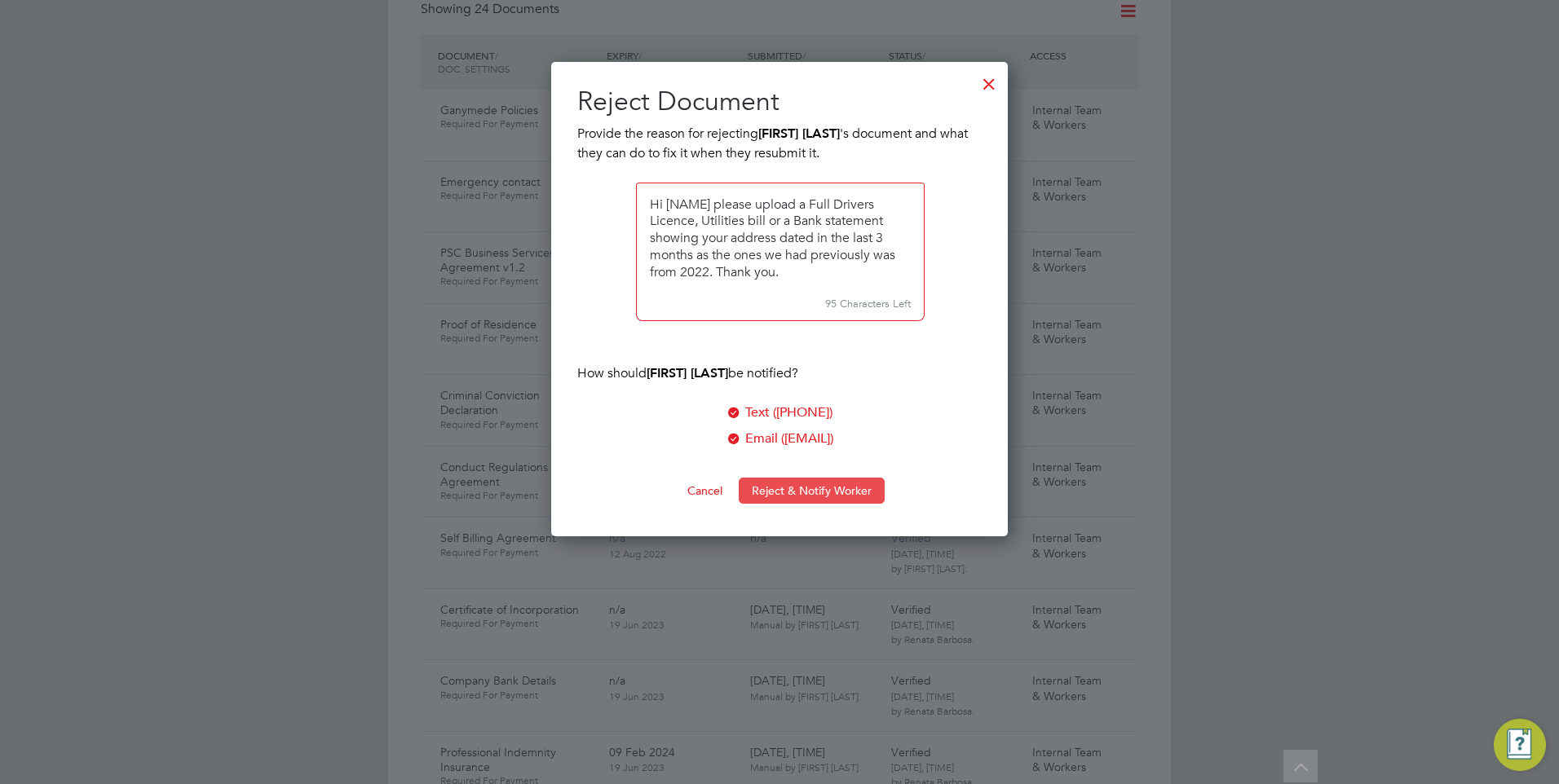 type on "Hi [NAME] please upload a Full Drivers Licence, Utilities bill or a Bank statement showing your address dated in the last 3 months as the ones we had previously was from 2022. Thank you." 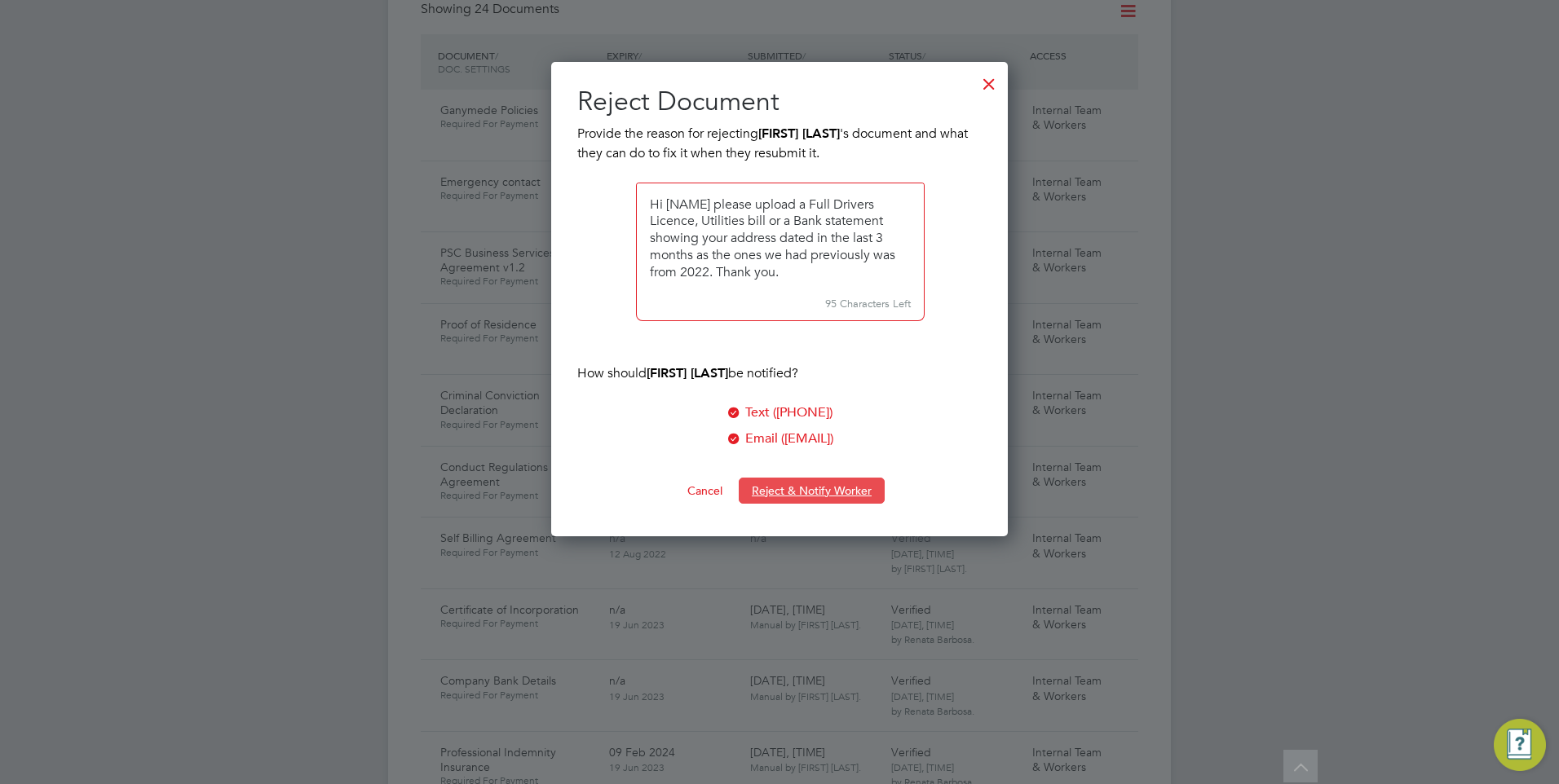 click on "Reject & Notify Worker" at bounding box center [811, 491] 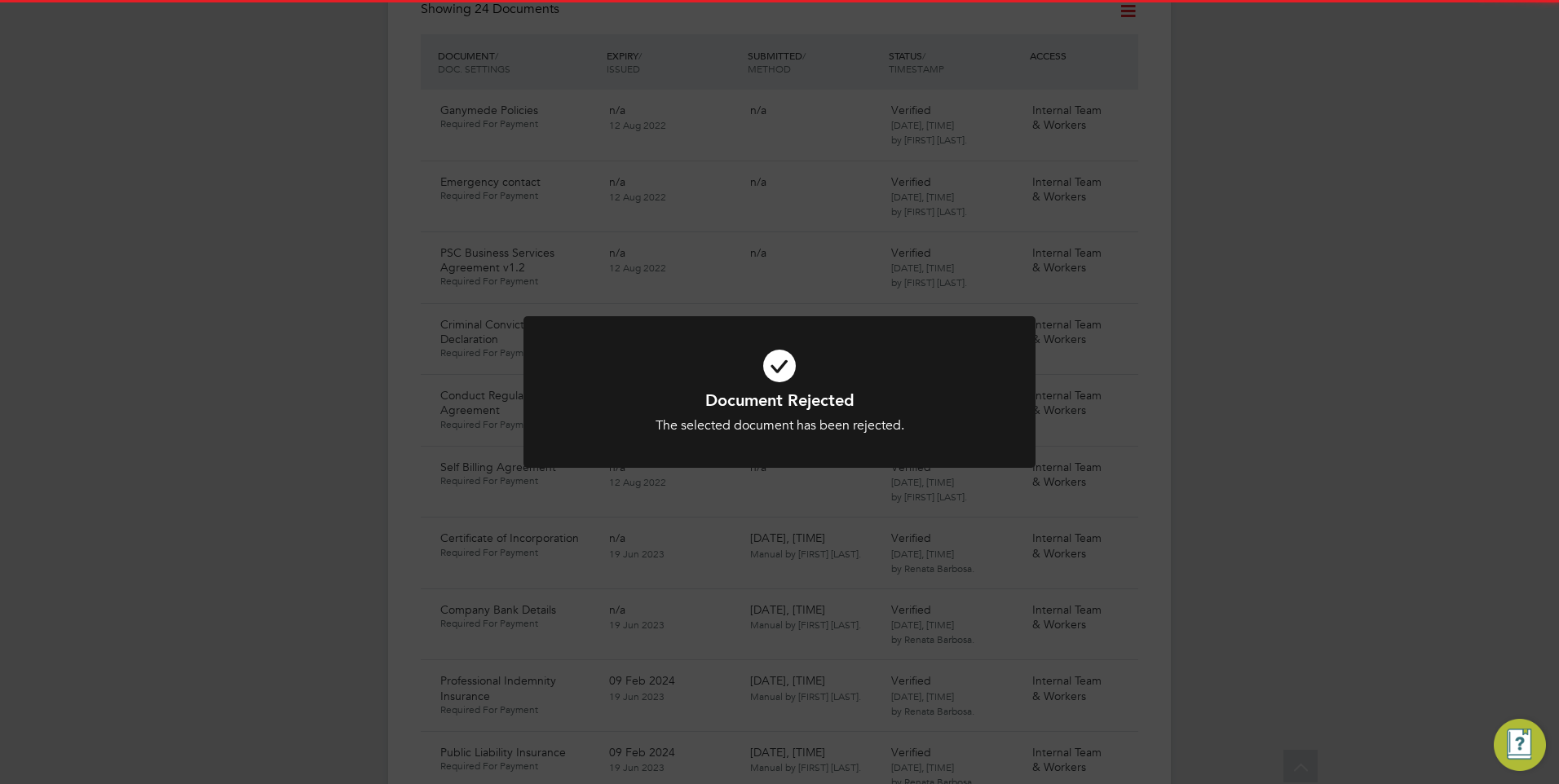 click on "Document Rejected The selected document has been rejected. Cancel Okay" at bounding box center [780, 402] 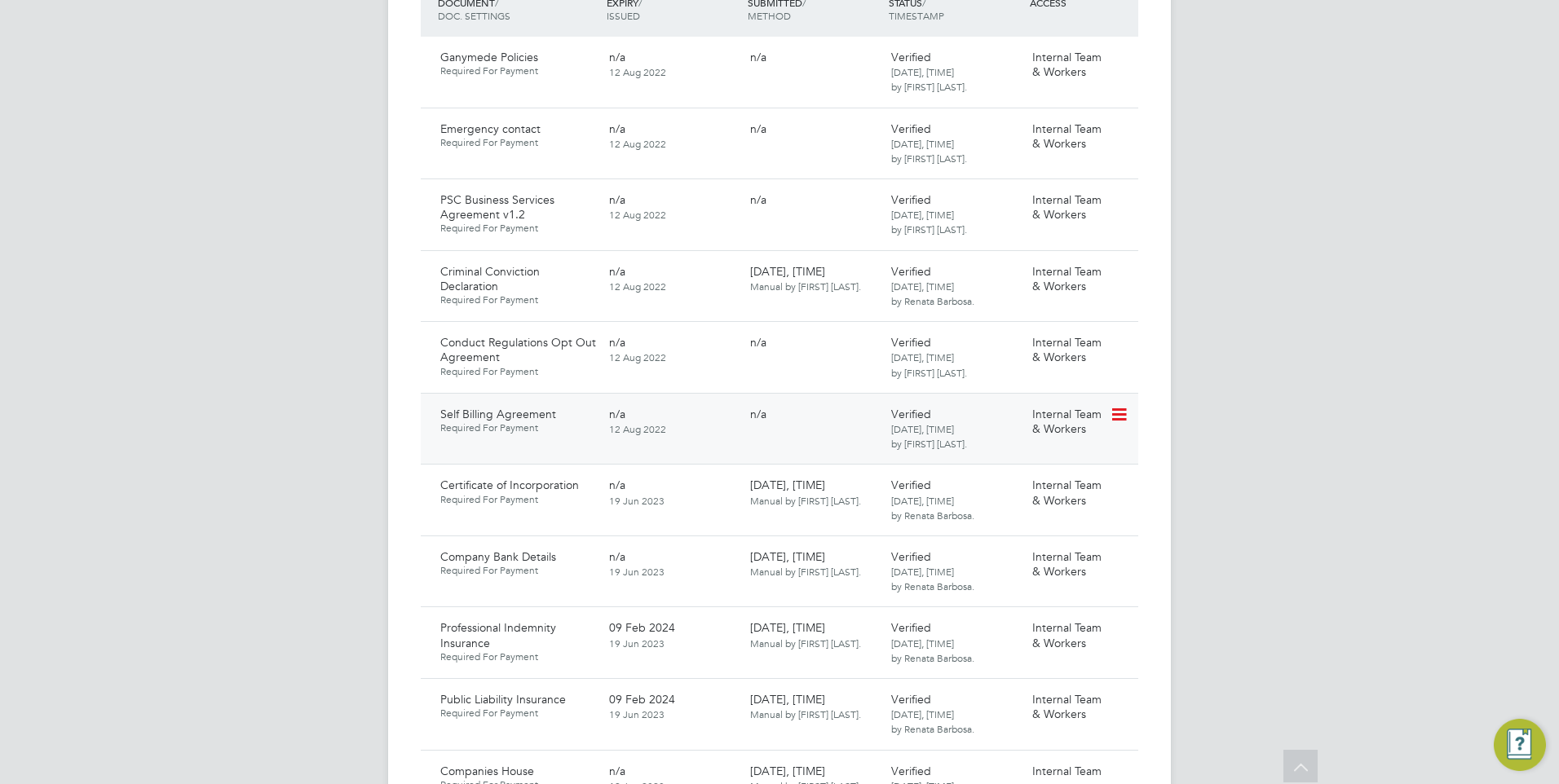 scroll, scrollTop: 1059, scrollLeft: 0, axis: vertical 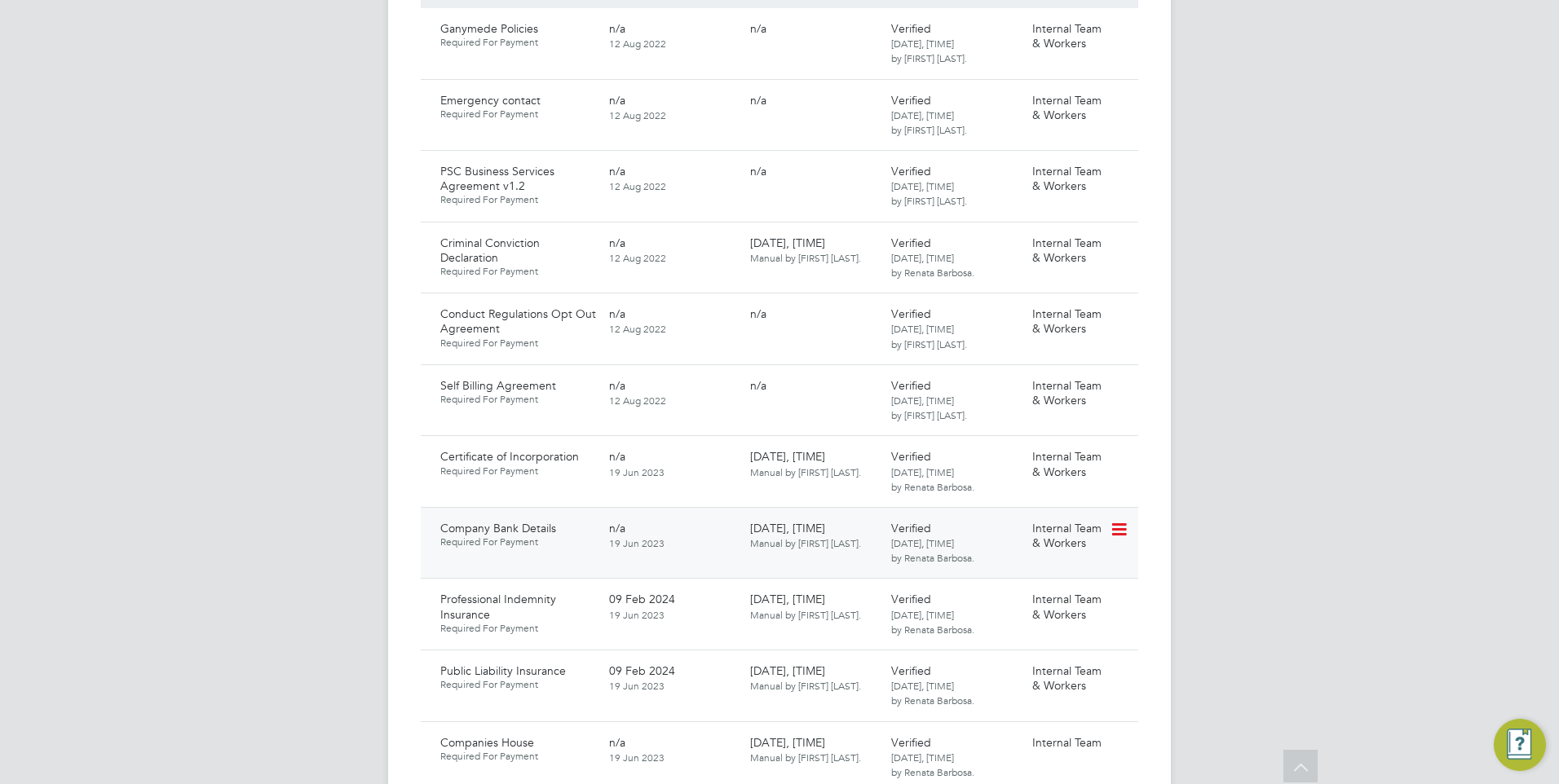 click 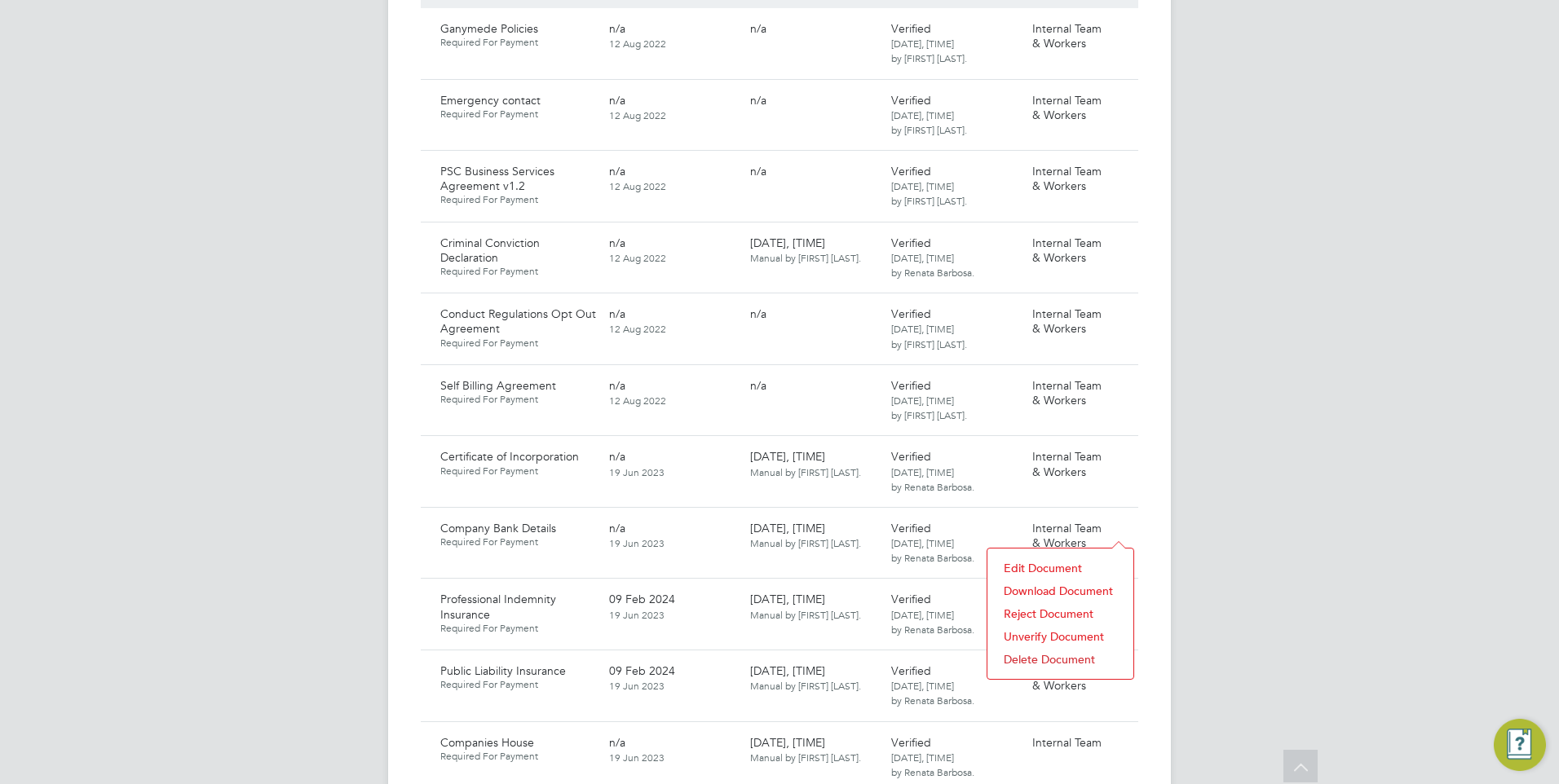 click on "Reject Document" 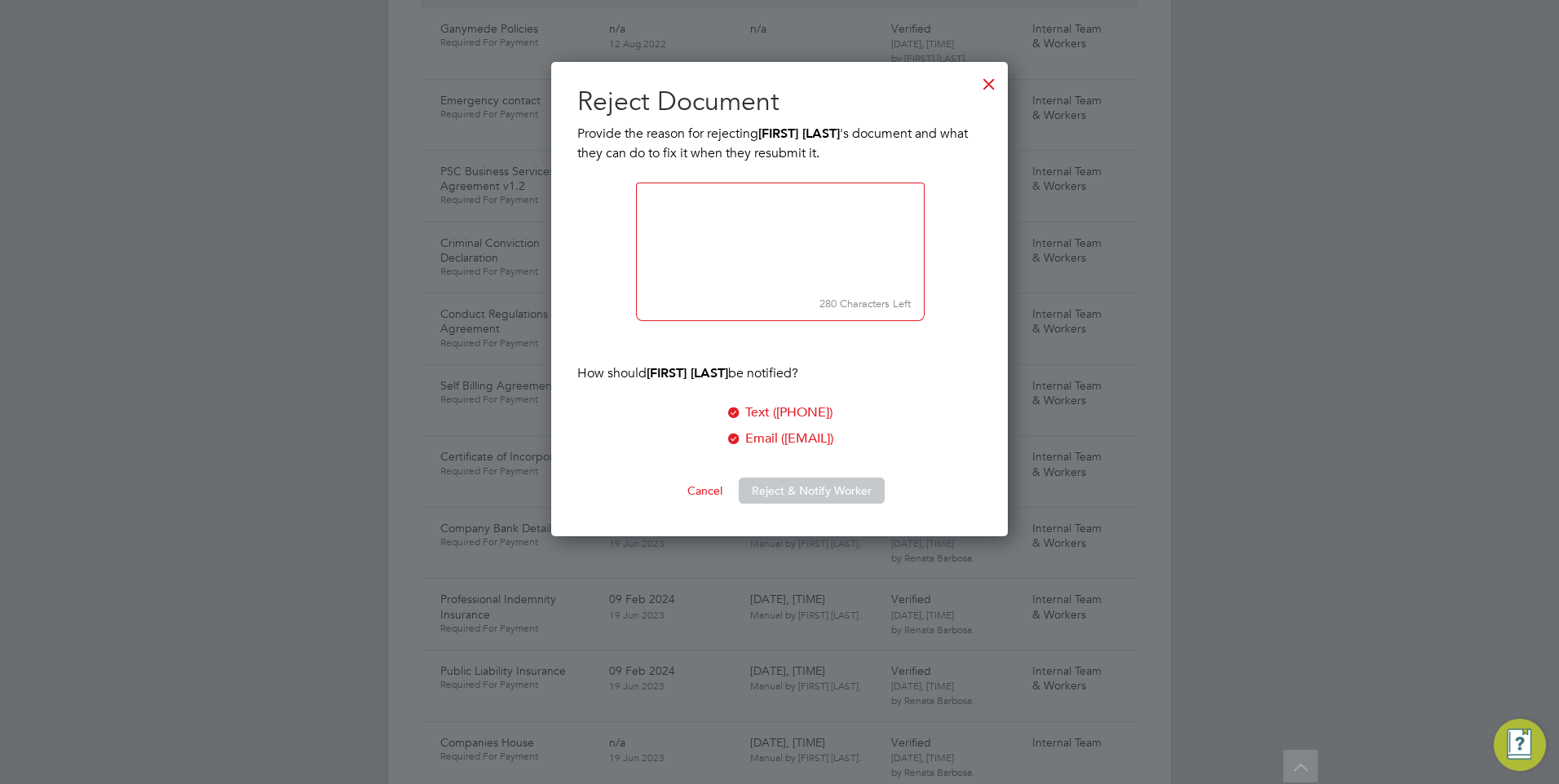 scroll, scrollTop: 8, scrollLeft: 8, axis: both 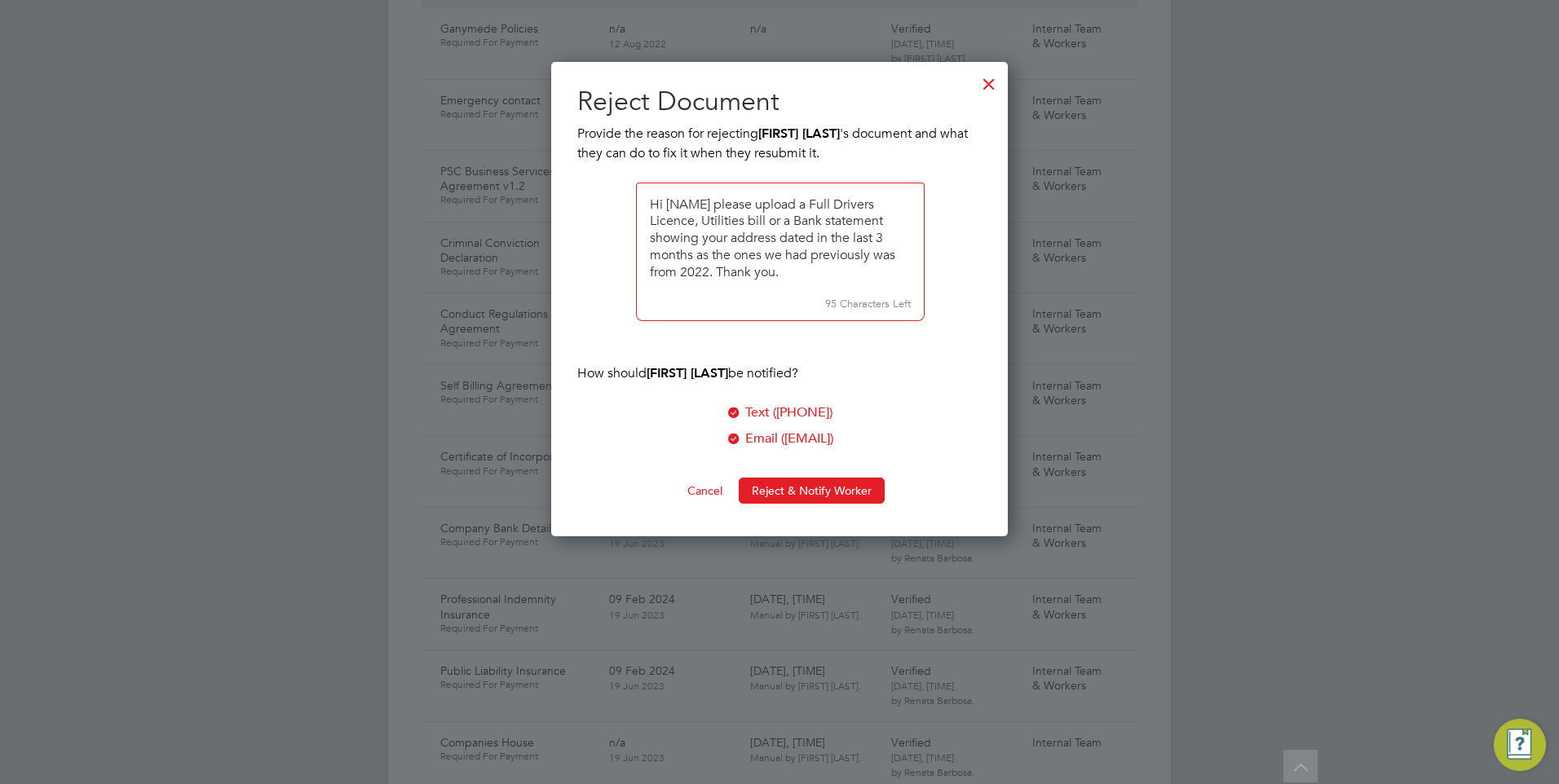 click at bounding box center [780, 236] 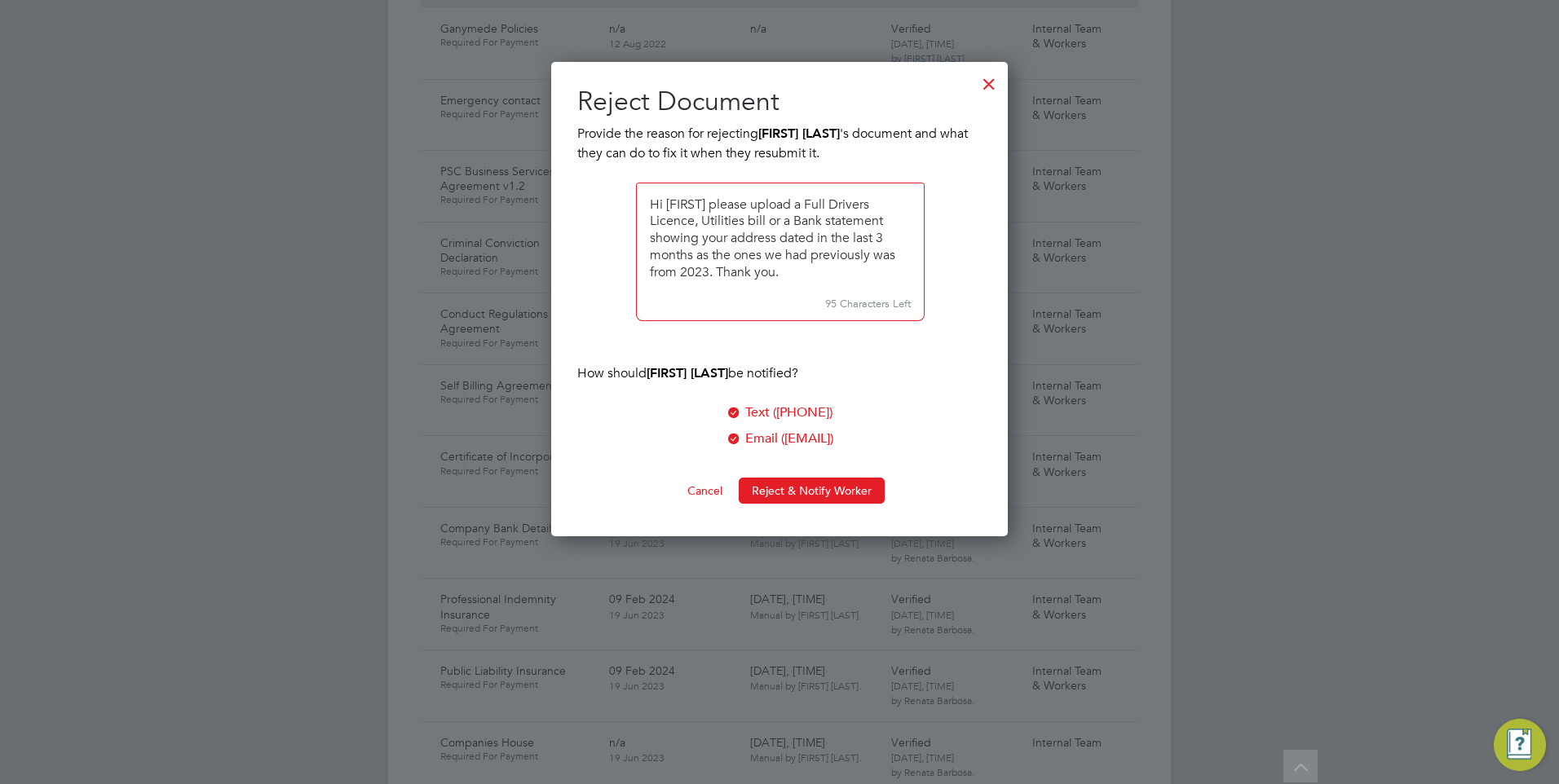 drag, startPoint x: 778, startPoint y: 237, endPoint x: 802, endPoint y: 204, distance: 40.804412 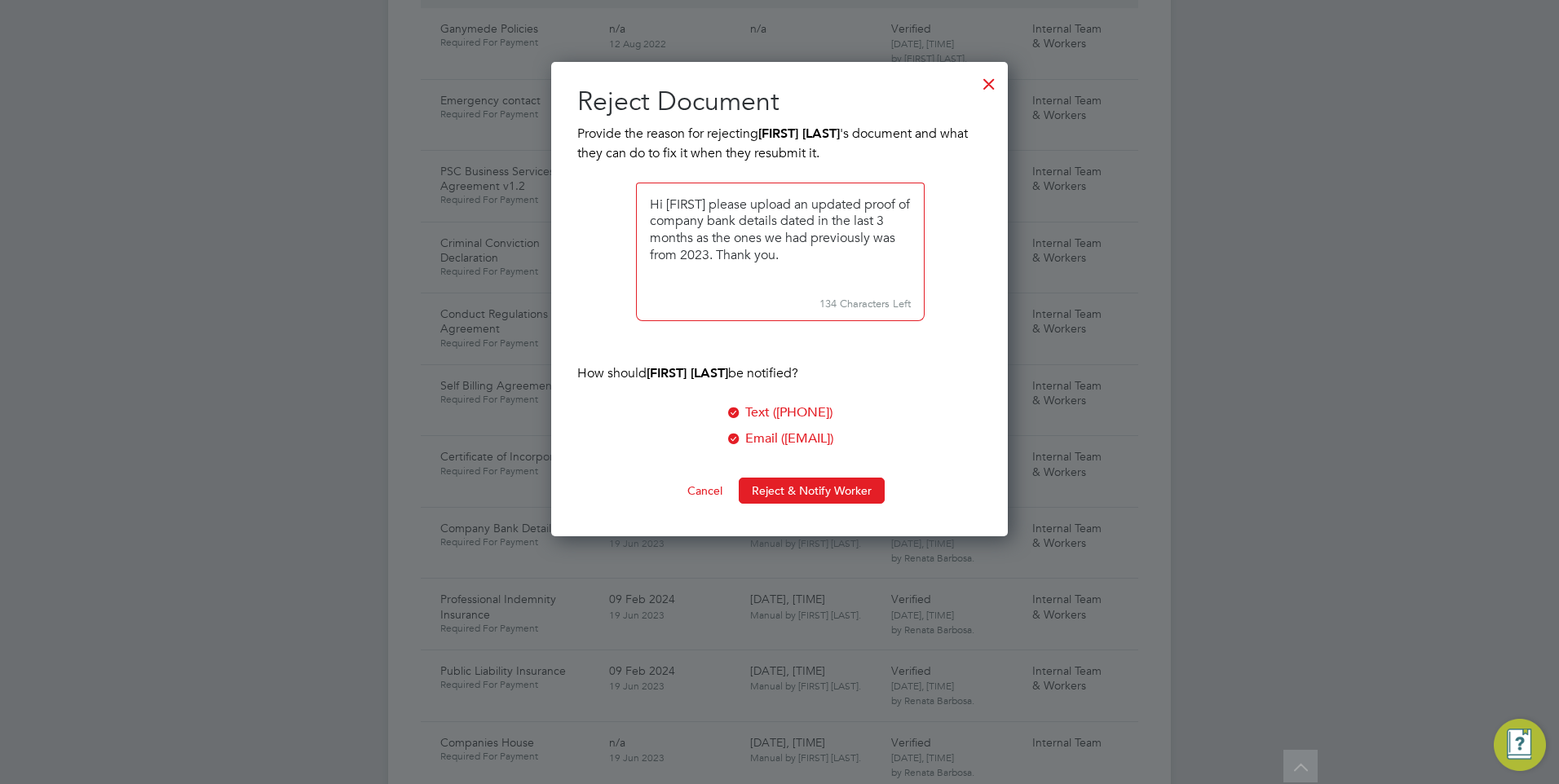 click at bounding box center (780, 236) 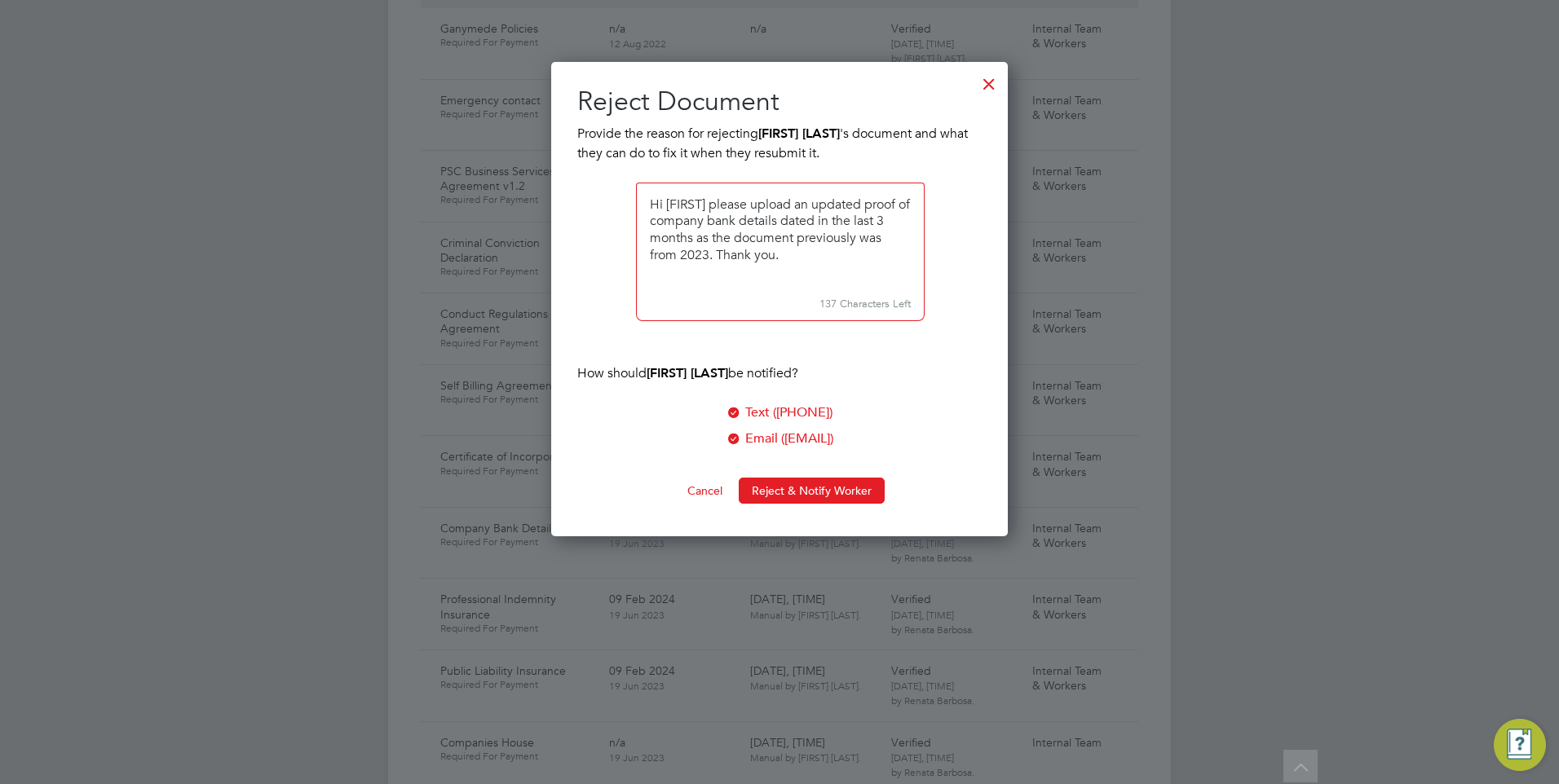 drag, startPoint x: 885, startPoint y: 237, endPoint x: 799, endPoint y: 237, distance: 86 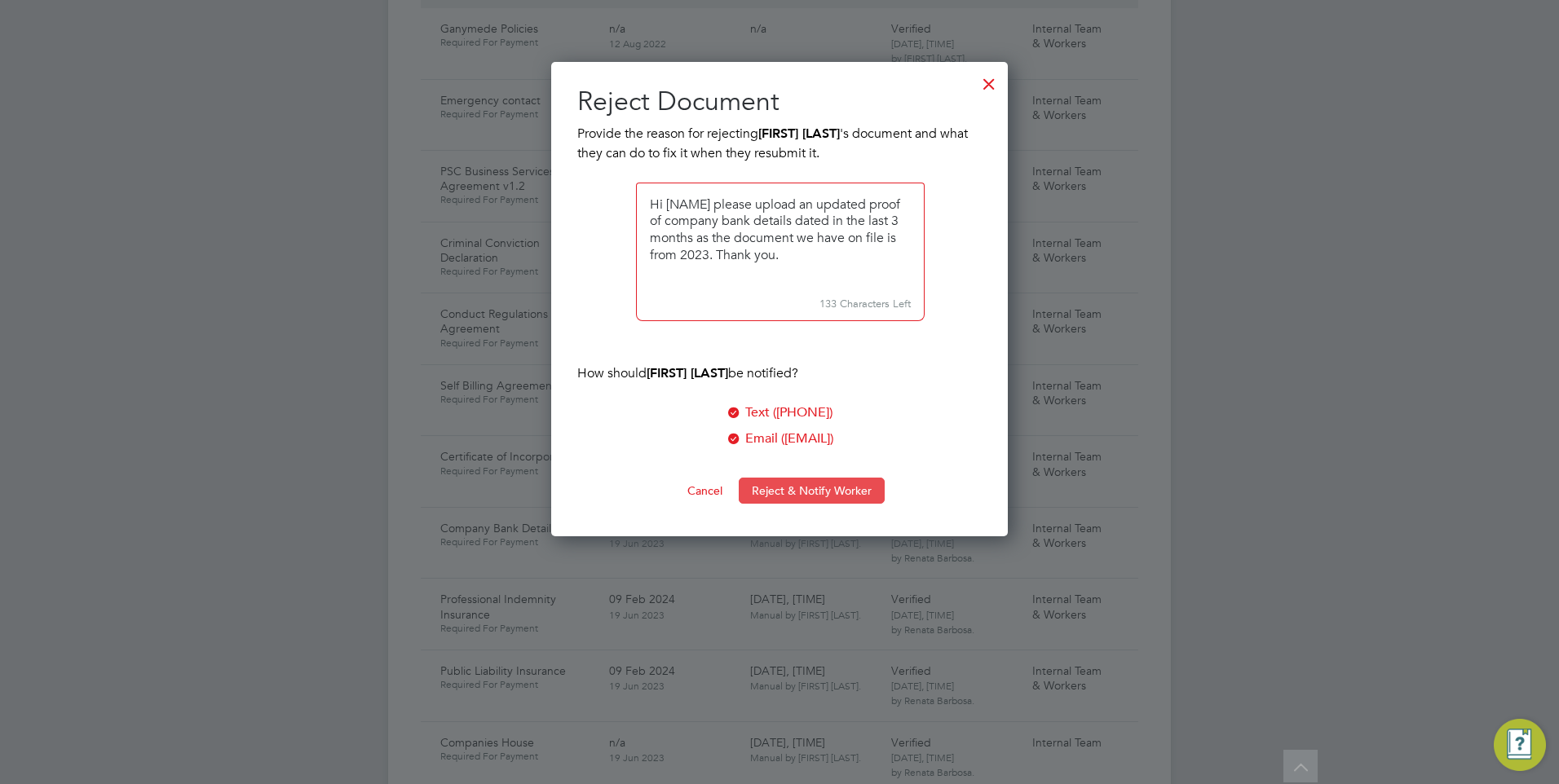 type on "Hi [NAME] please upload an updated proof of company bank details dated in the last 3 months as the document we have on file is from 2023. Thank you." 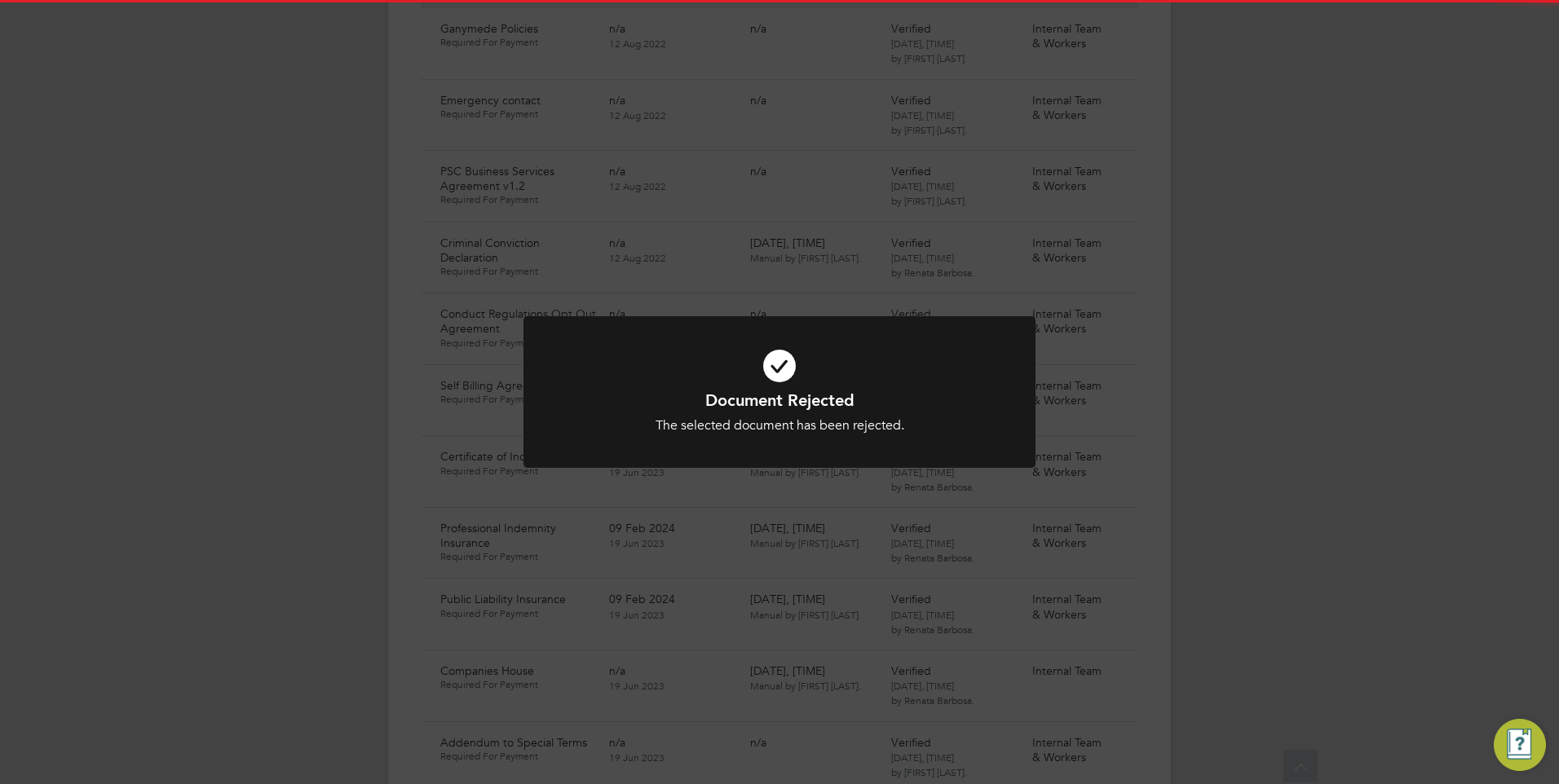 click on "Document Rejected The selected document has been rejected. Cancel Okay" 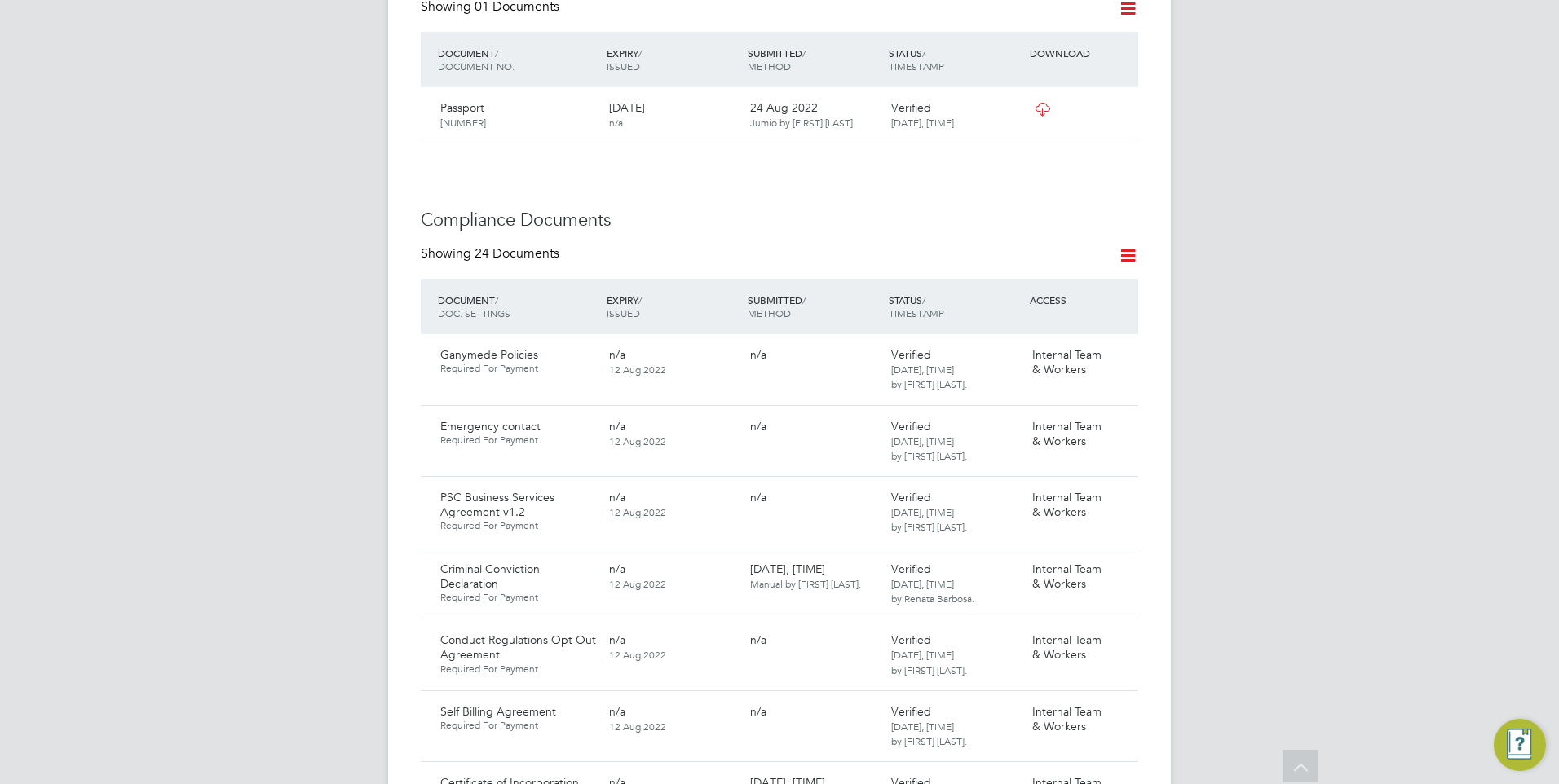 scroll, scrollTop: 652, scrollLeft: 0, axis: vertical 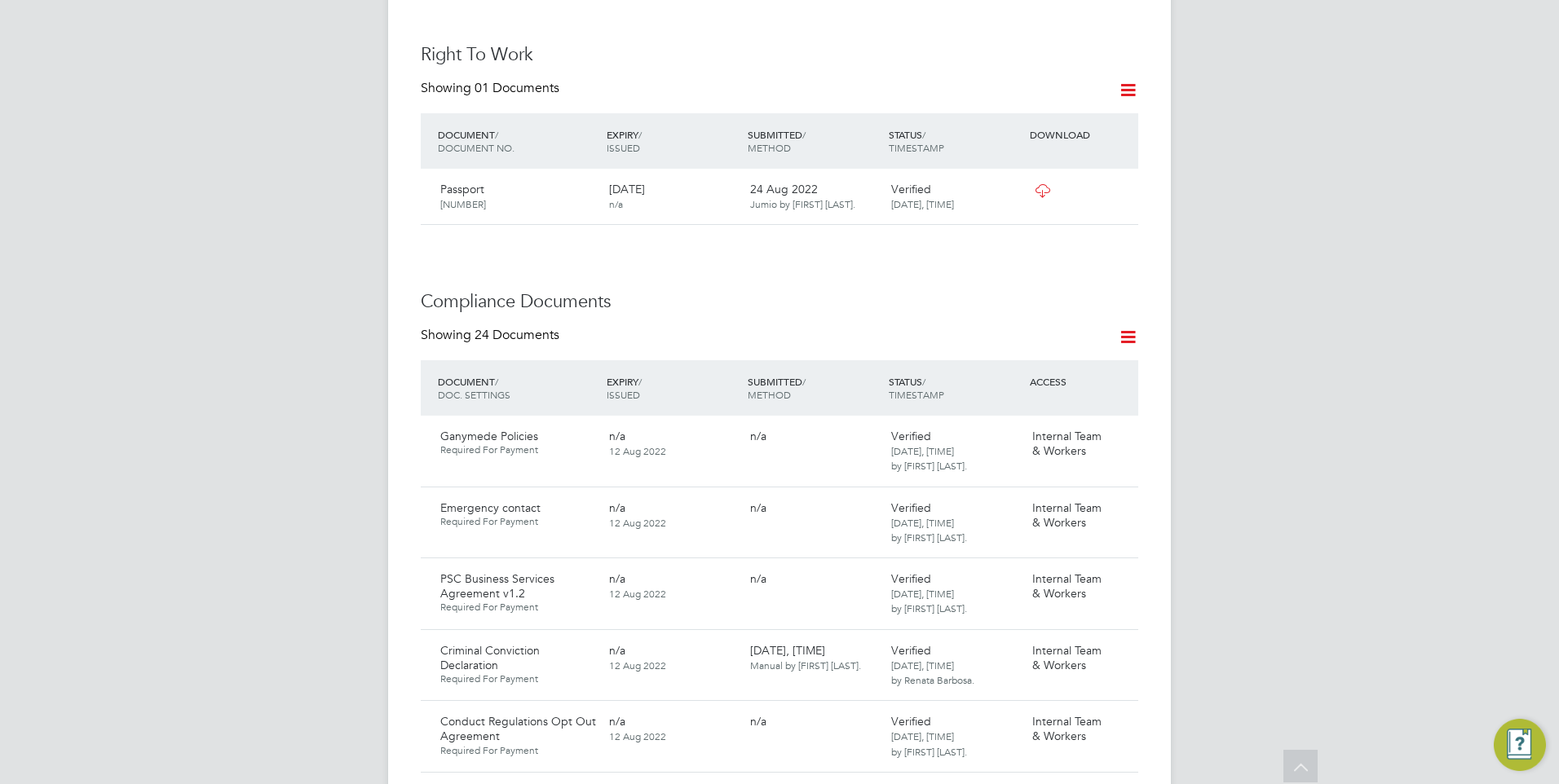 click 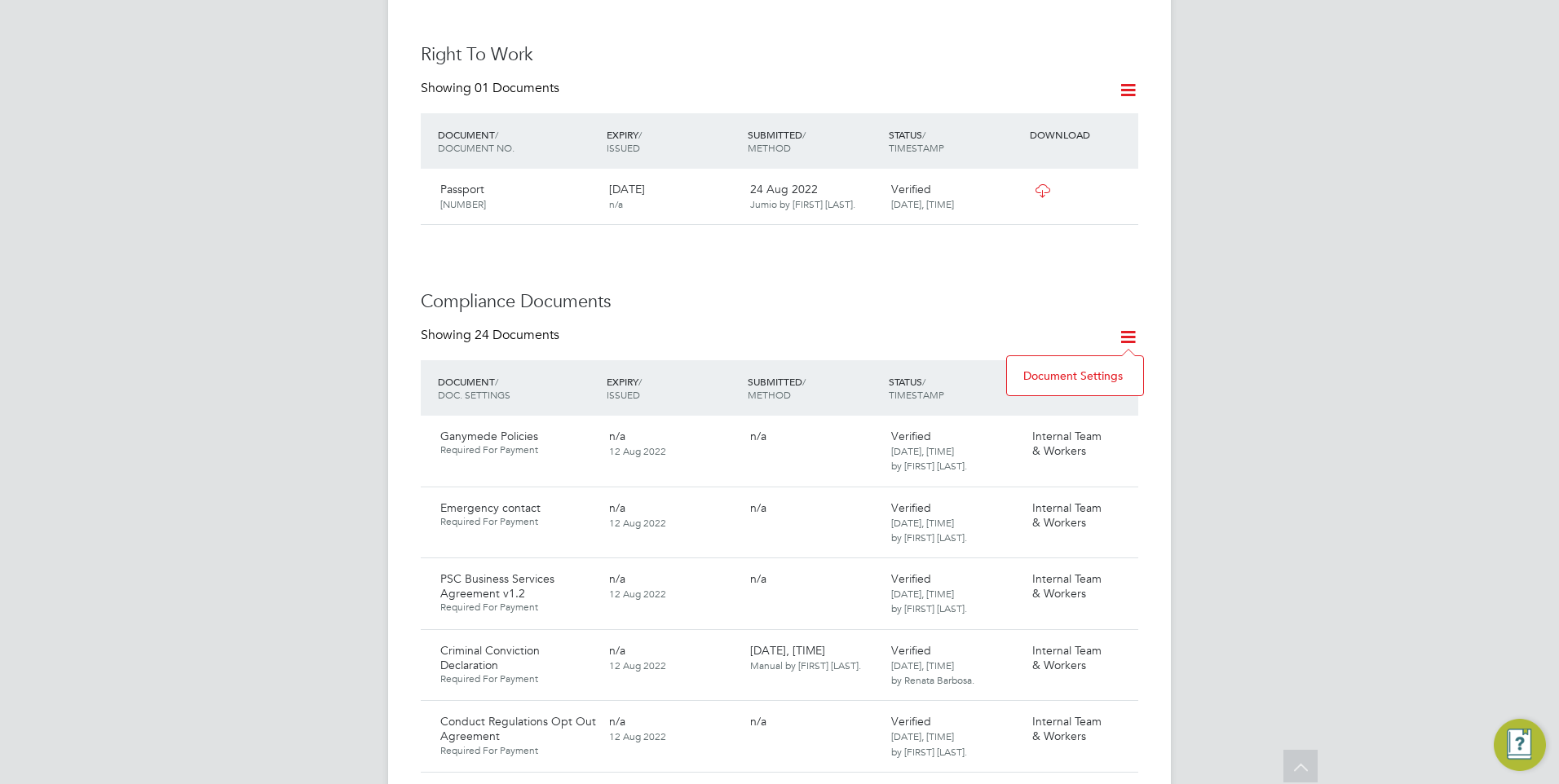 click on "Document Settings" 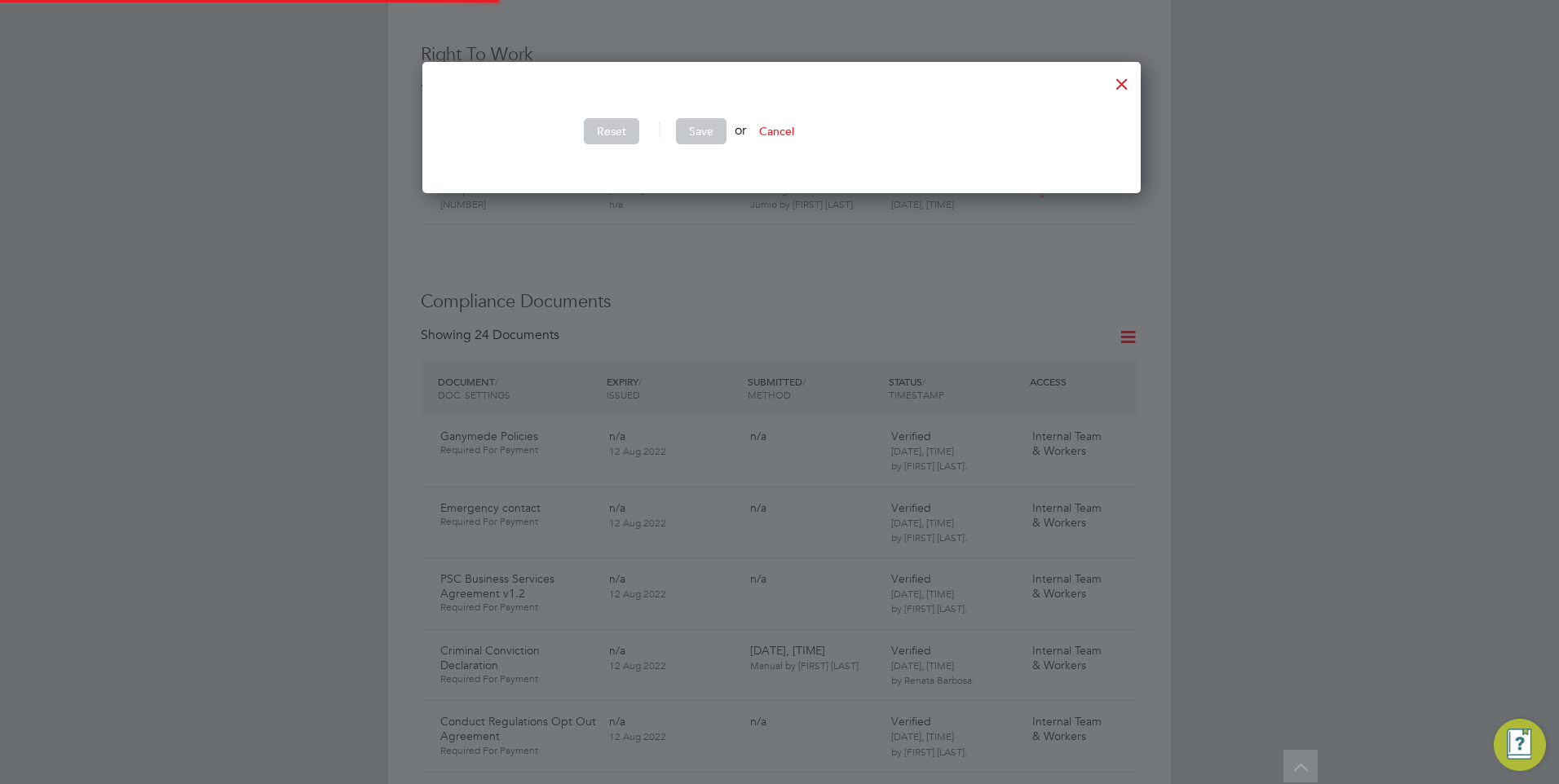 scroll, scrollTop: 8, scrollLeft: 8, axis: both 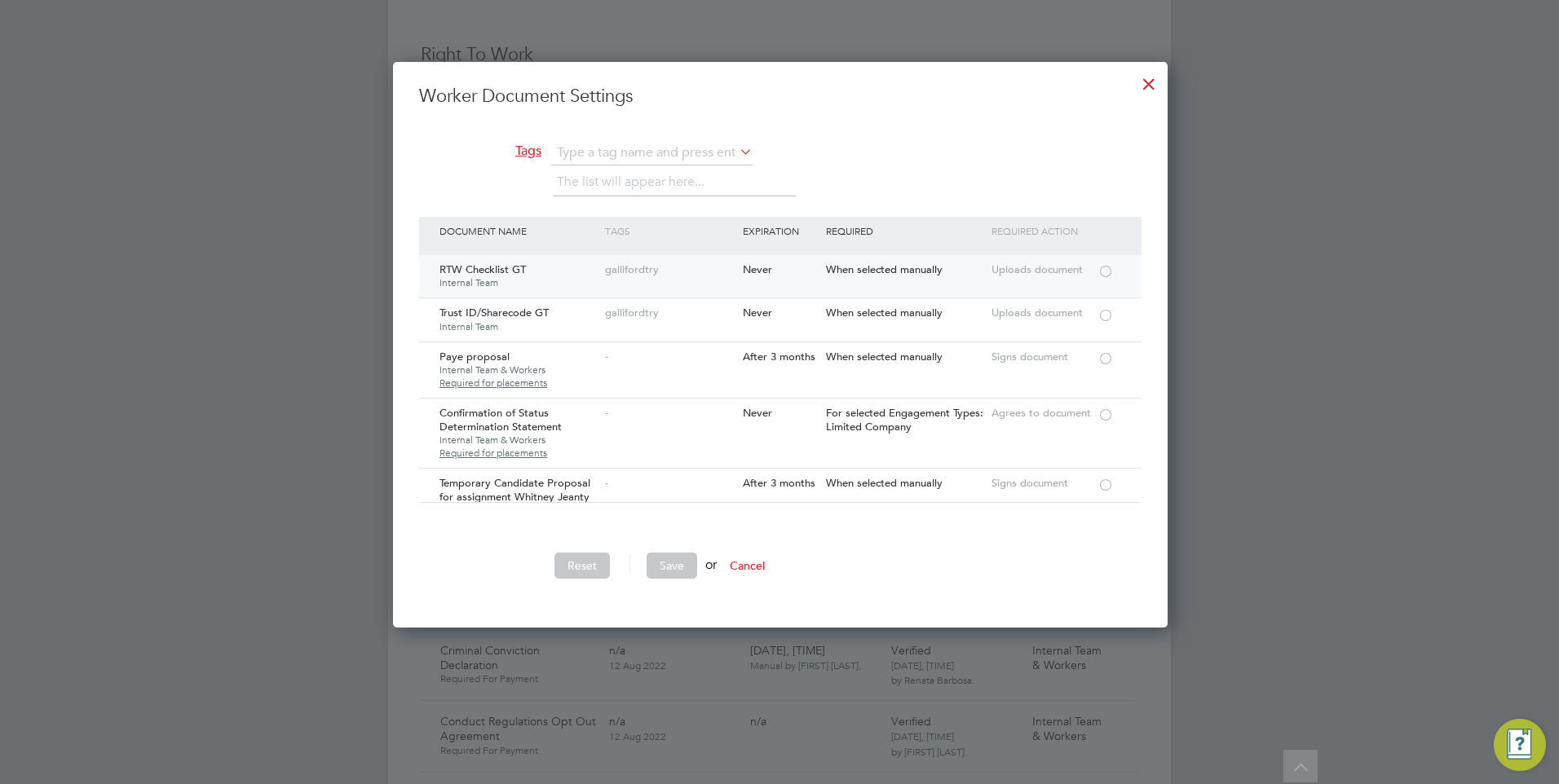 click on "Internal Team" at bounding box center (518, 283) 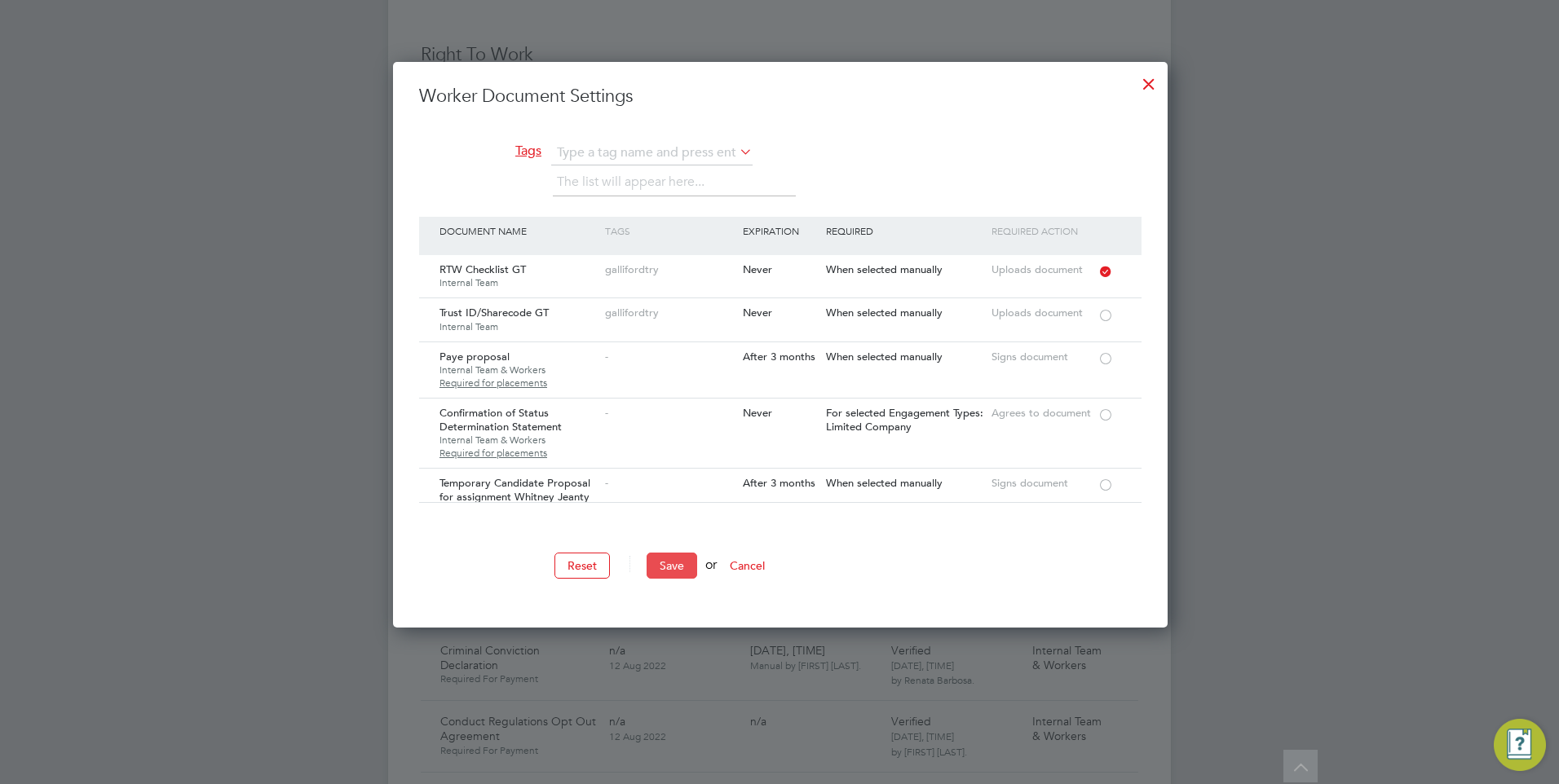 click on "Save" at bounding box center (672, 566) 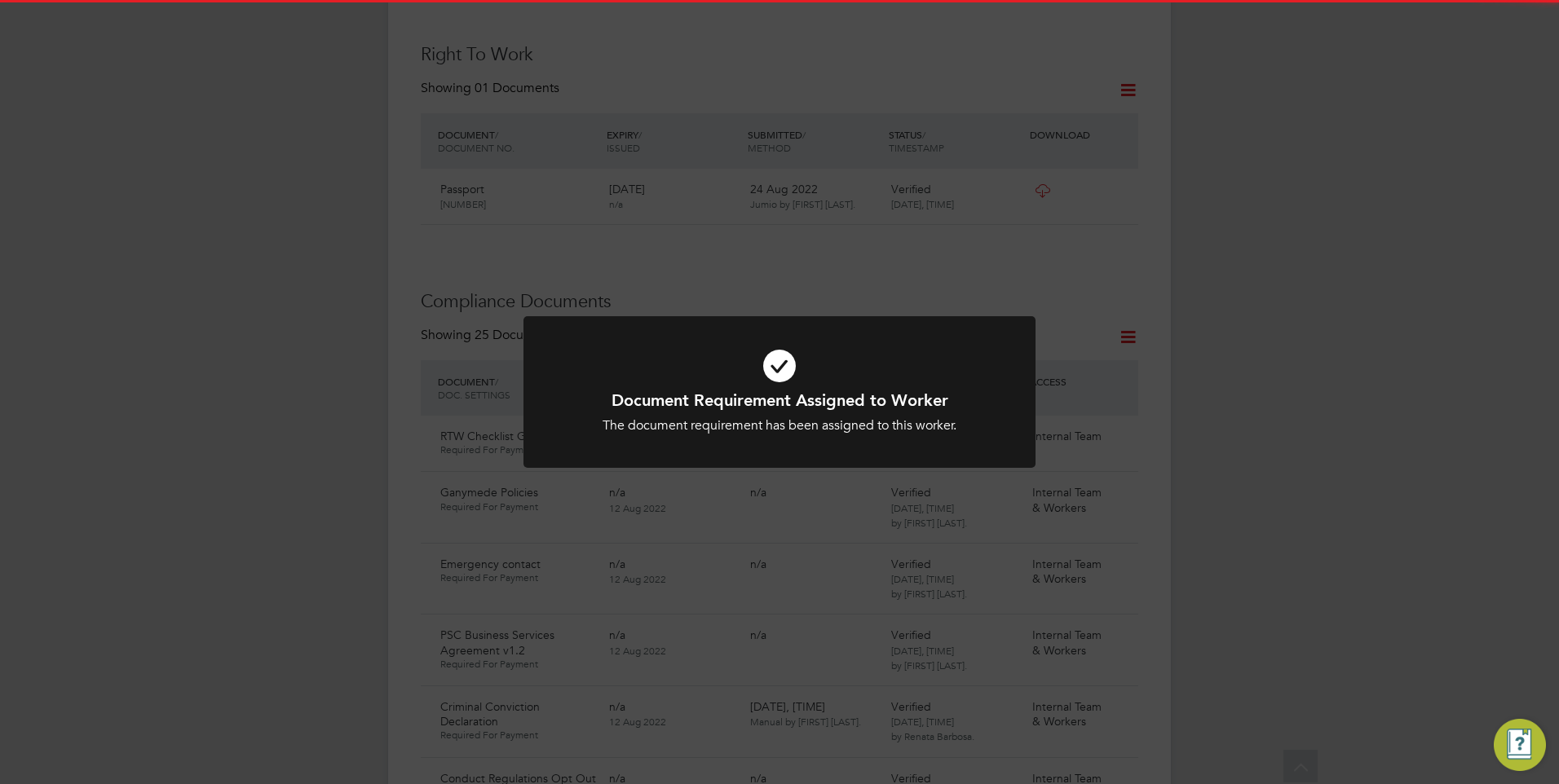 click on "Document Requirement Assigned to Worker The document requirement has been assigned to this worker. Cancel Okay" 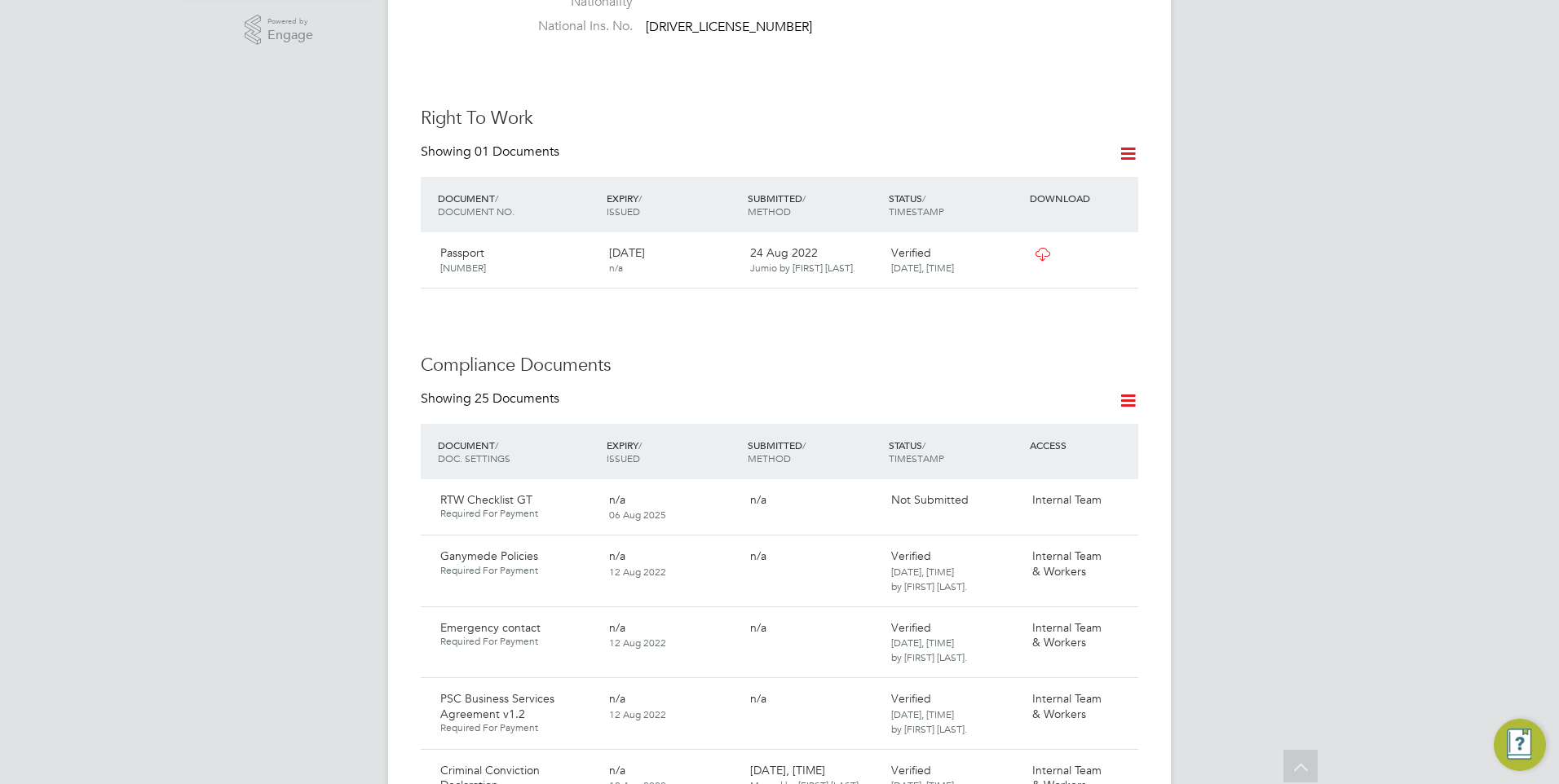 scroll, scrollTop: 407, scrollLeft: 0, axis: vertical 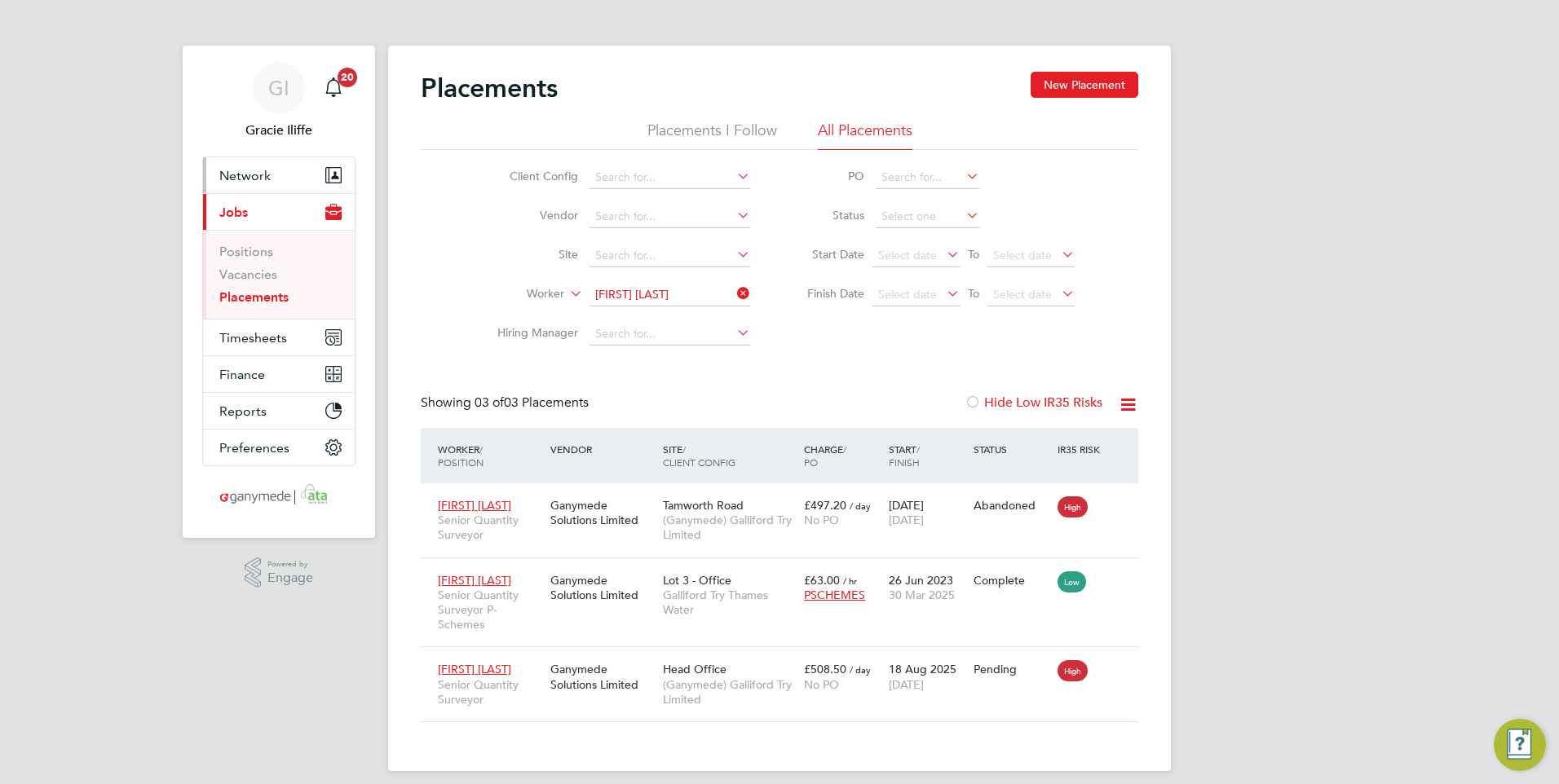 click on "Network" at bounding box center [245, 175] 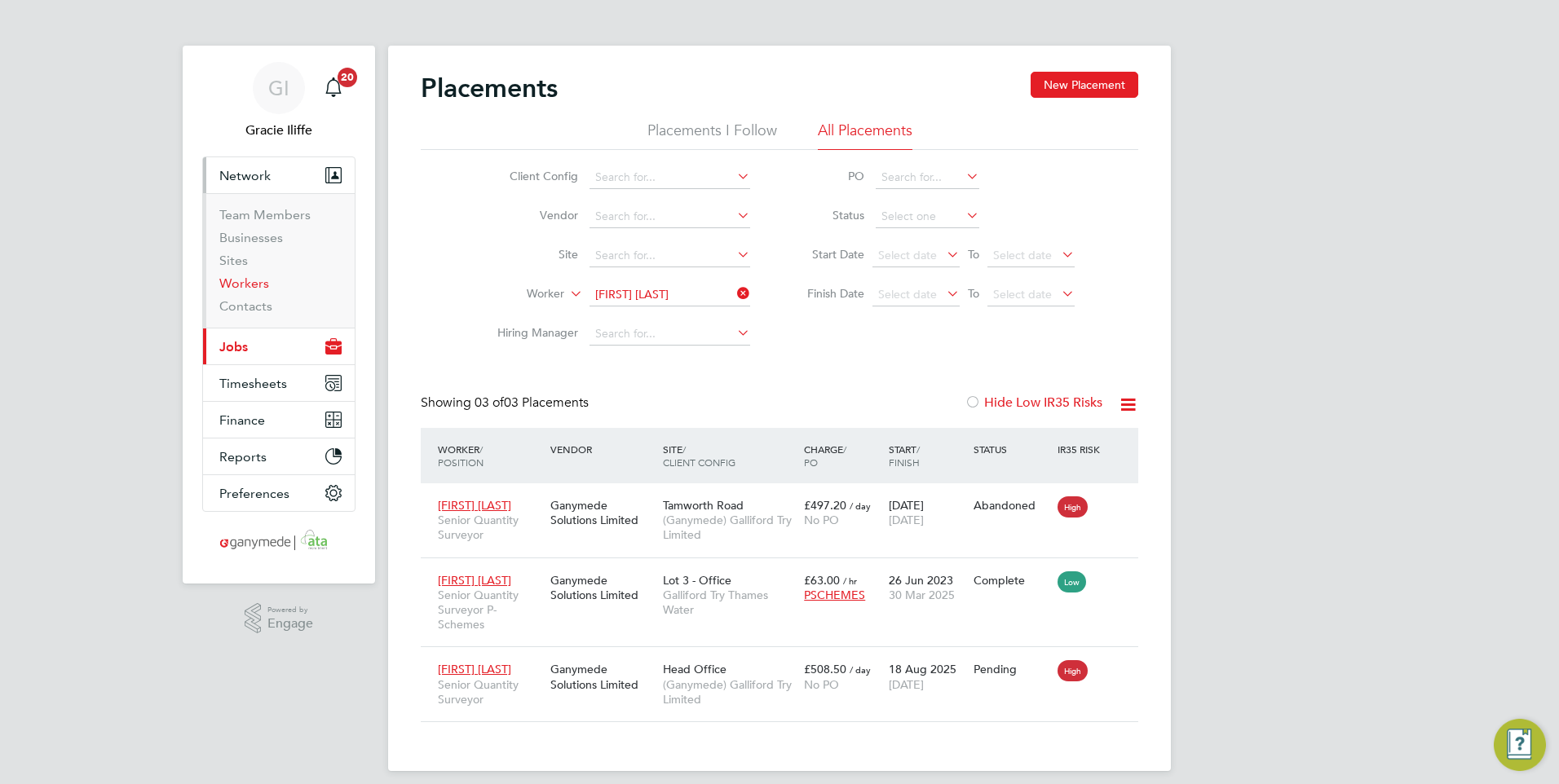 click on "Workers" at bounding box center (244, 283) 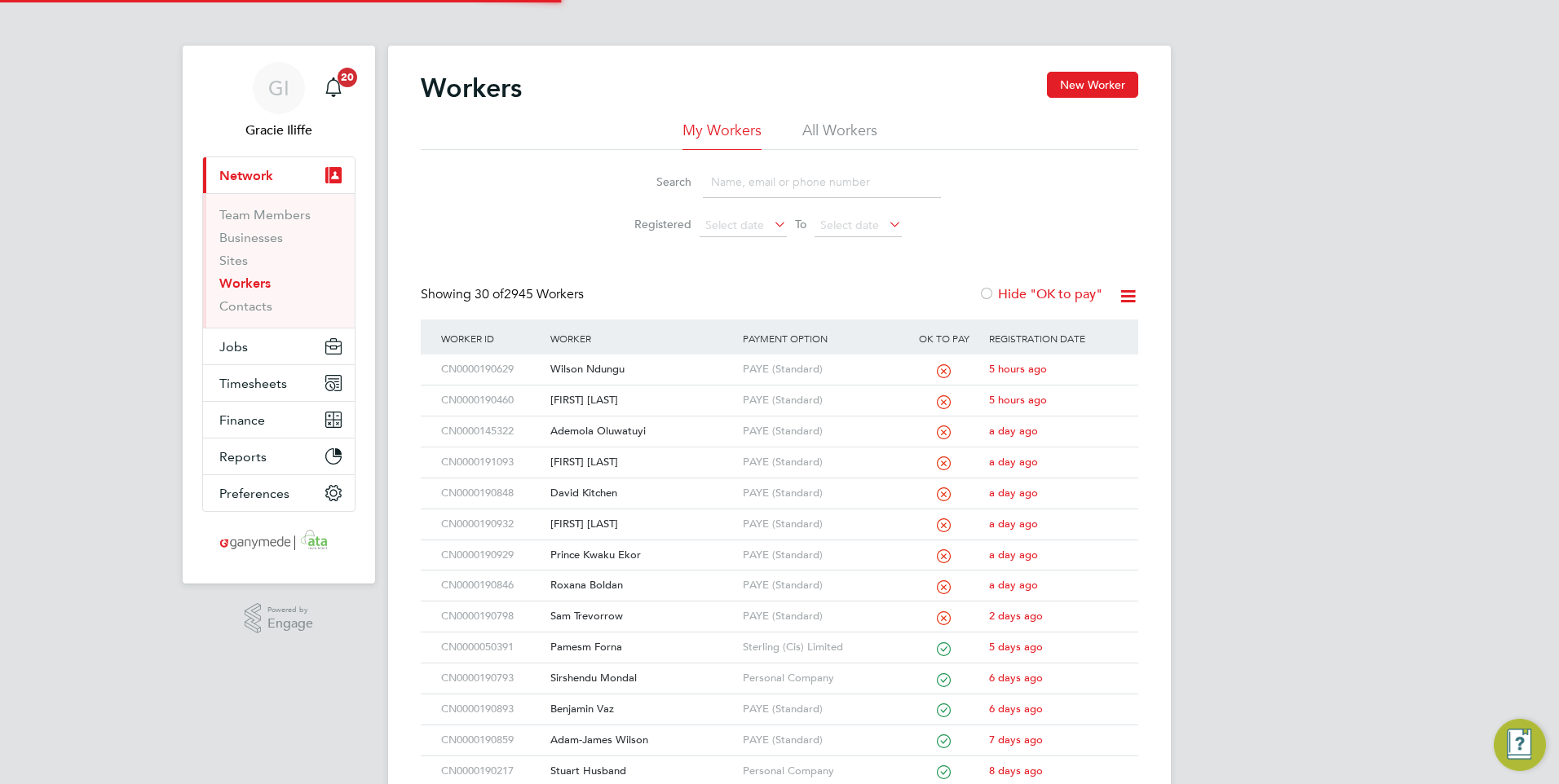 click on "All Workers" 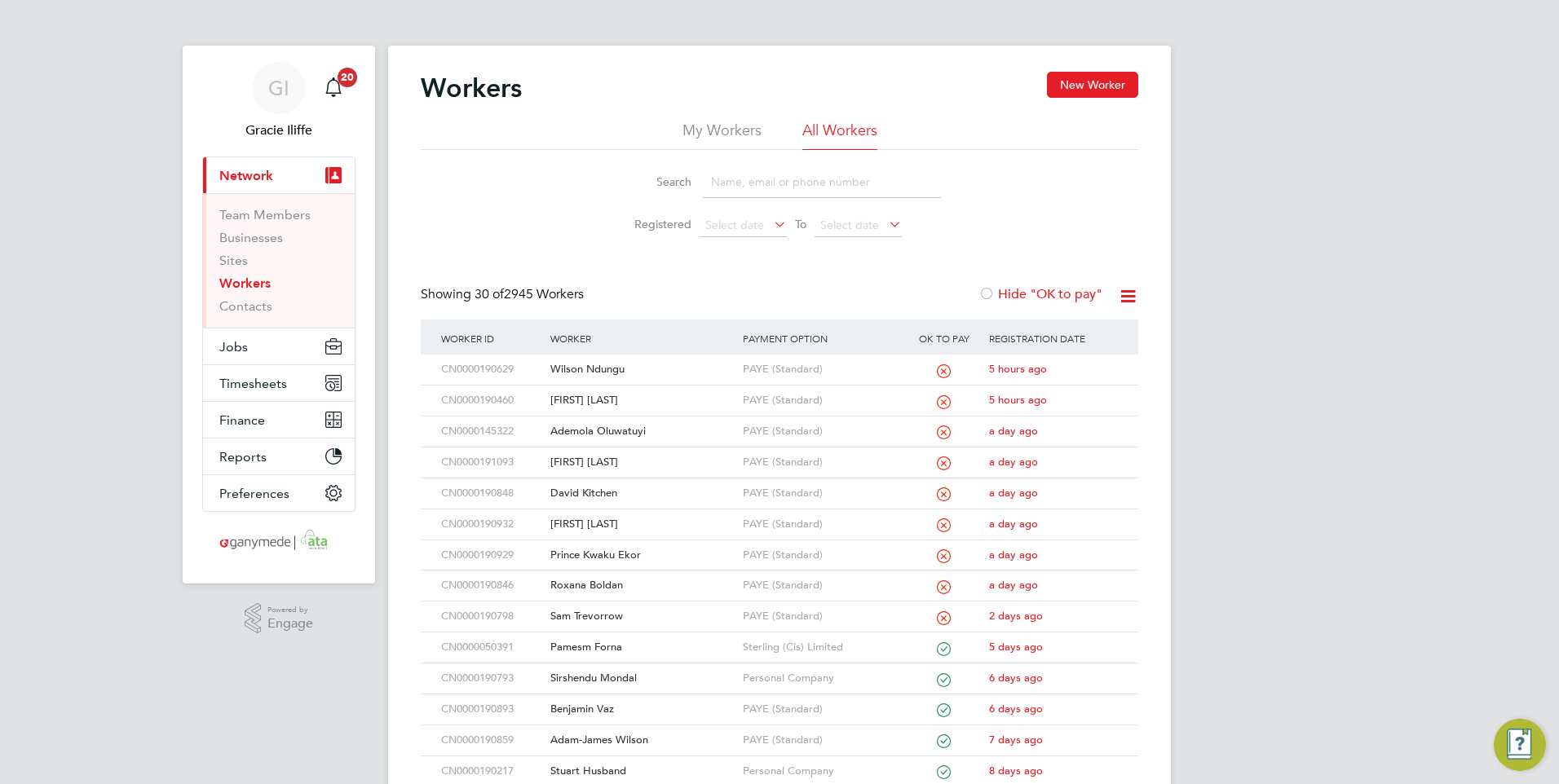 click 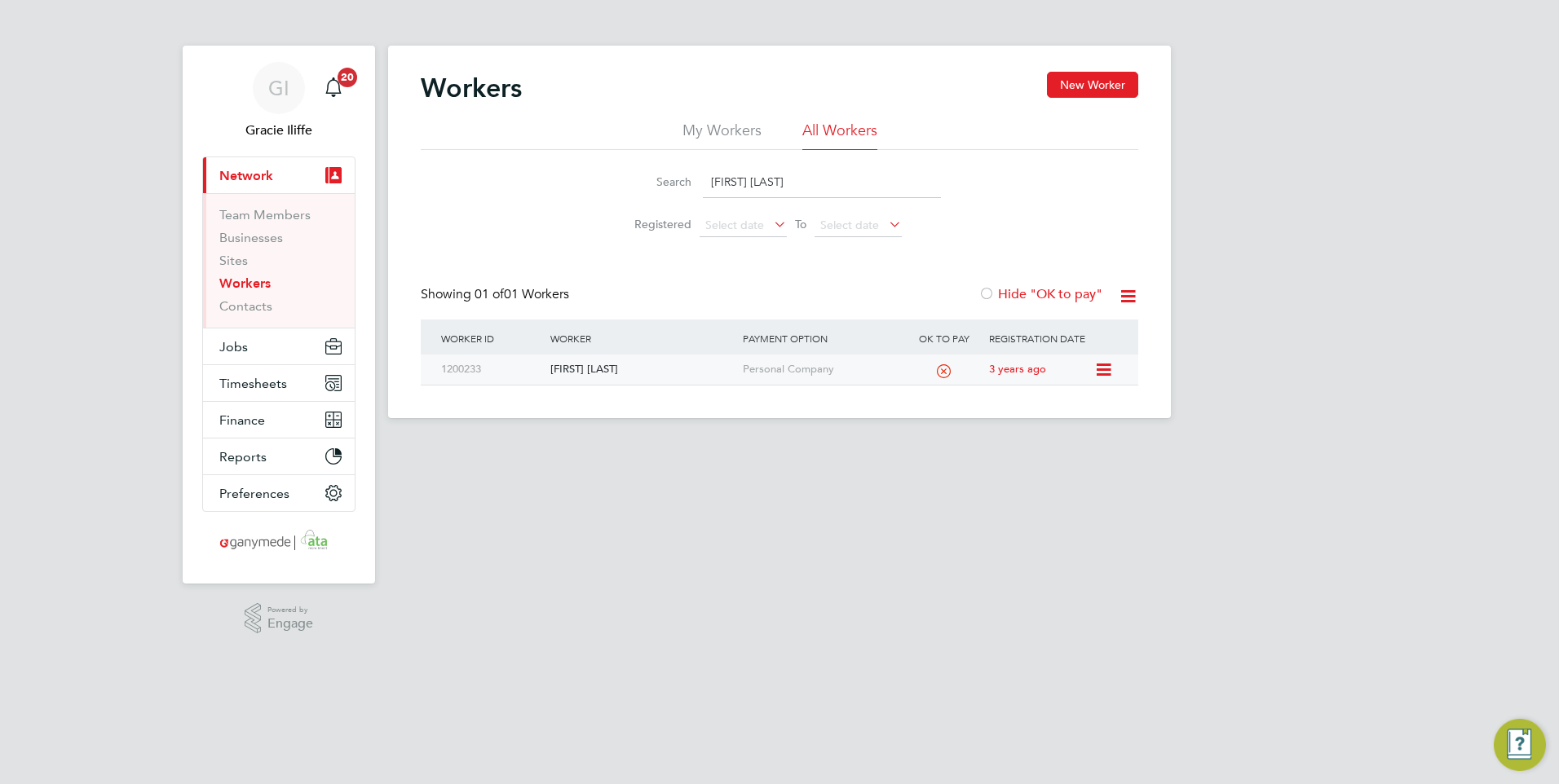 type on "stewart constantine" 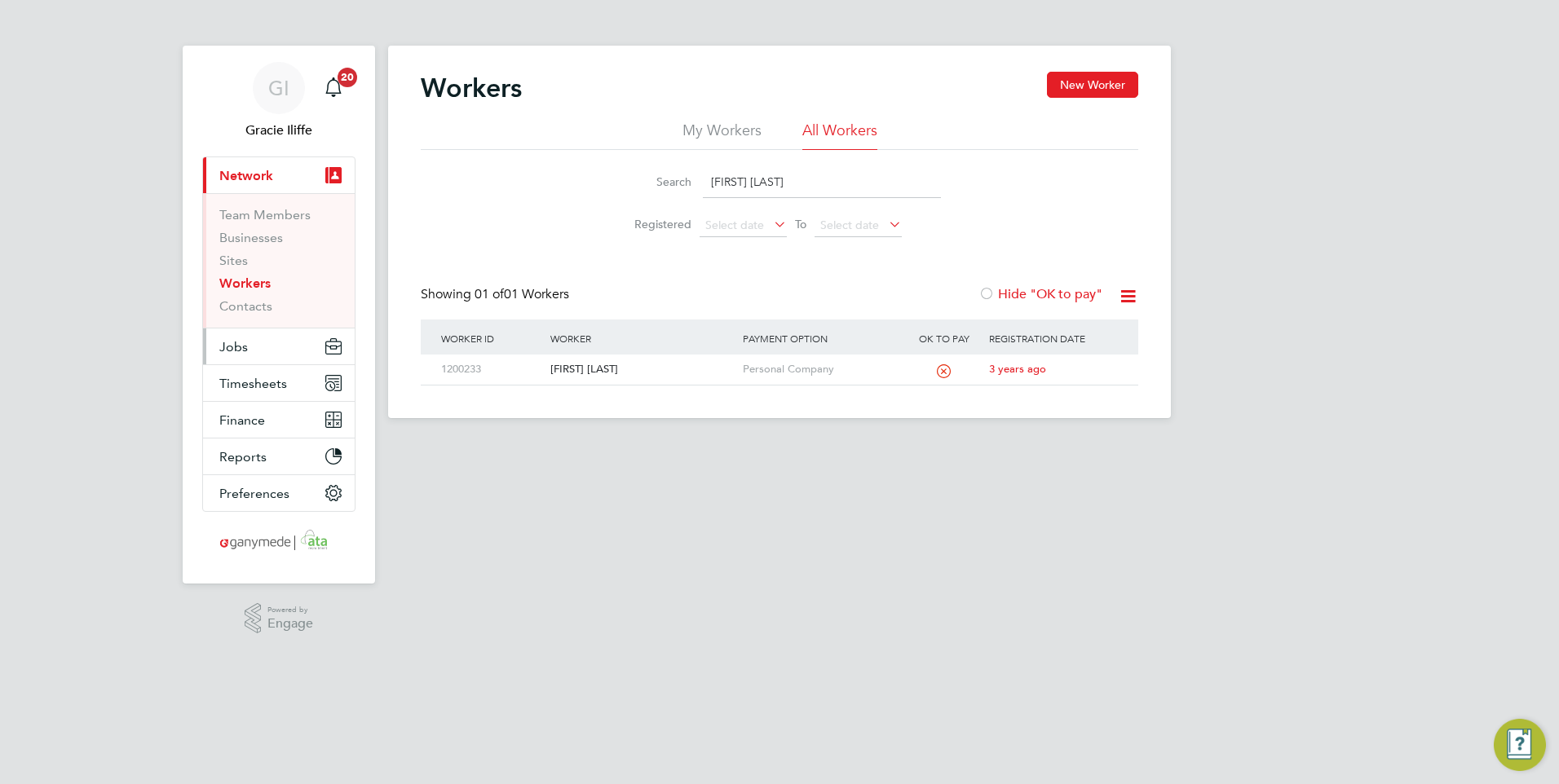 click on "Jobs" at bounding box center (233, 346) 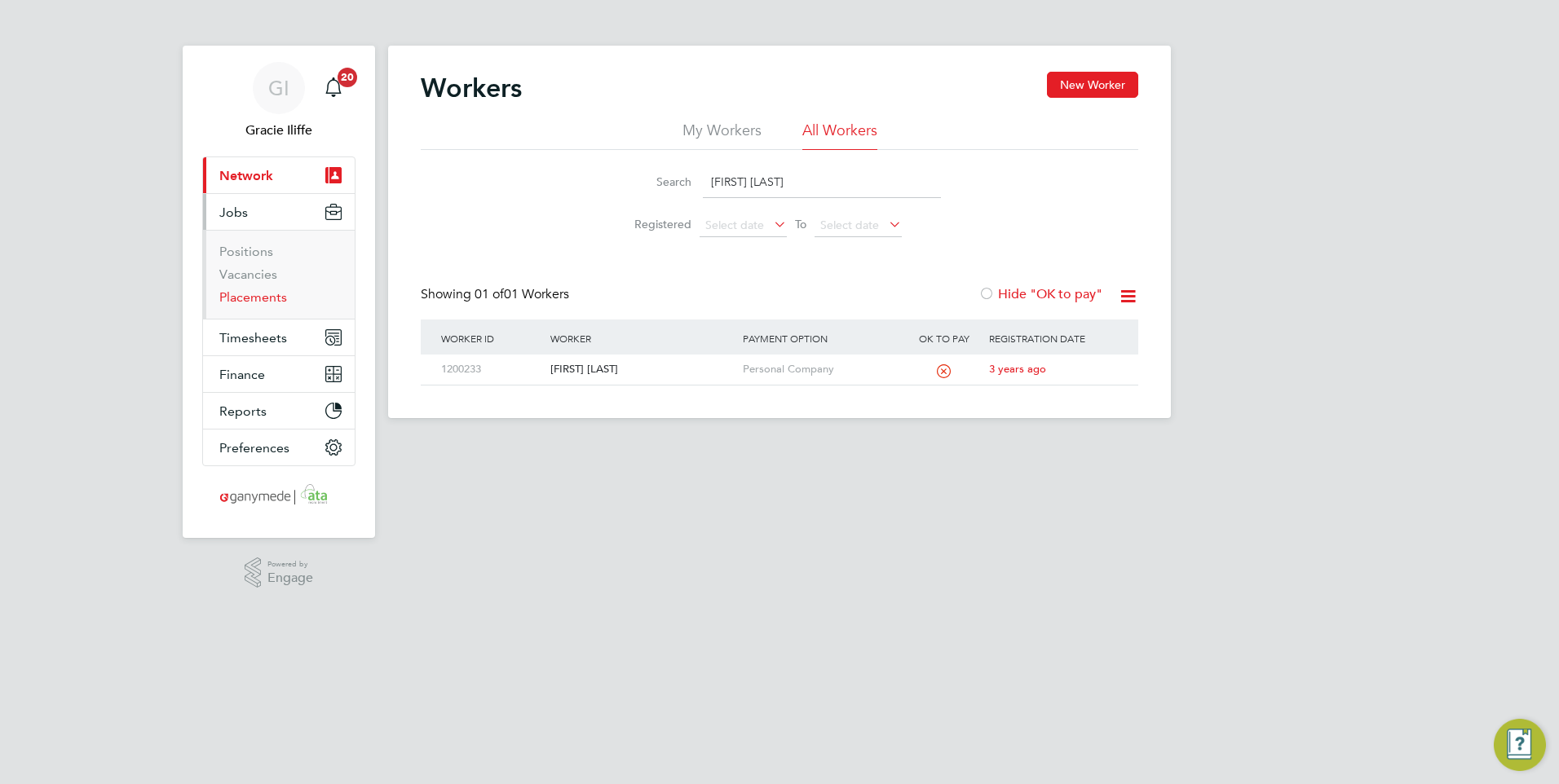 click on "Placements" at bounding box center (253, 297) 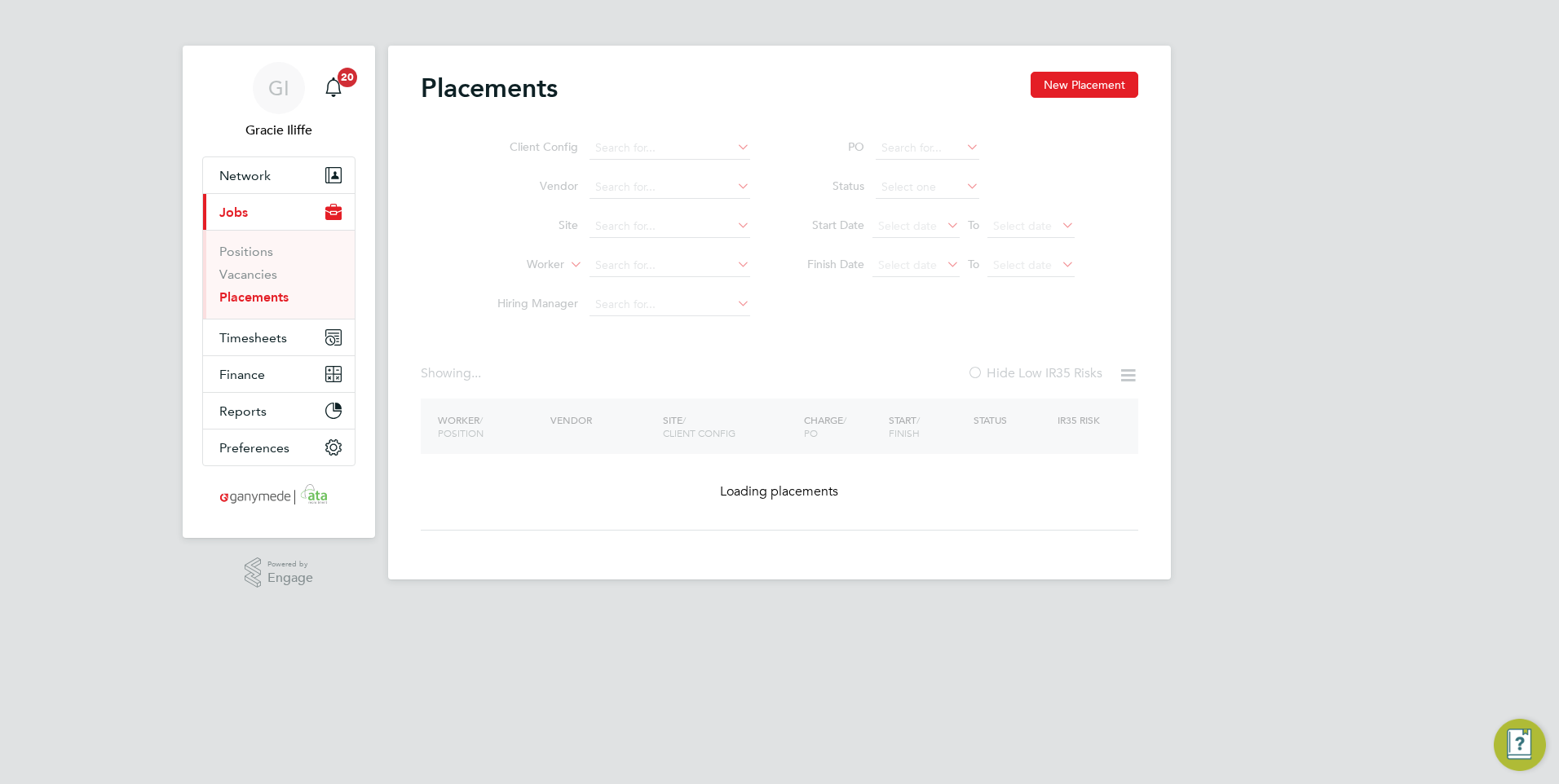 click on "Client Config   Vendor     Site     Worker     Hiring Manager" 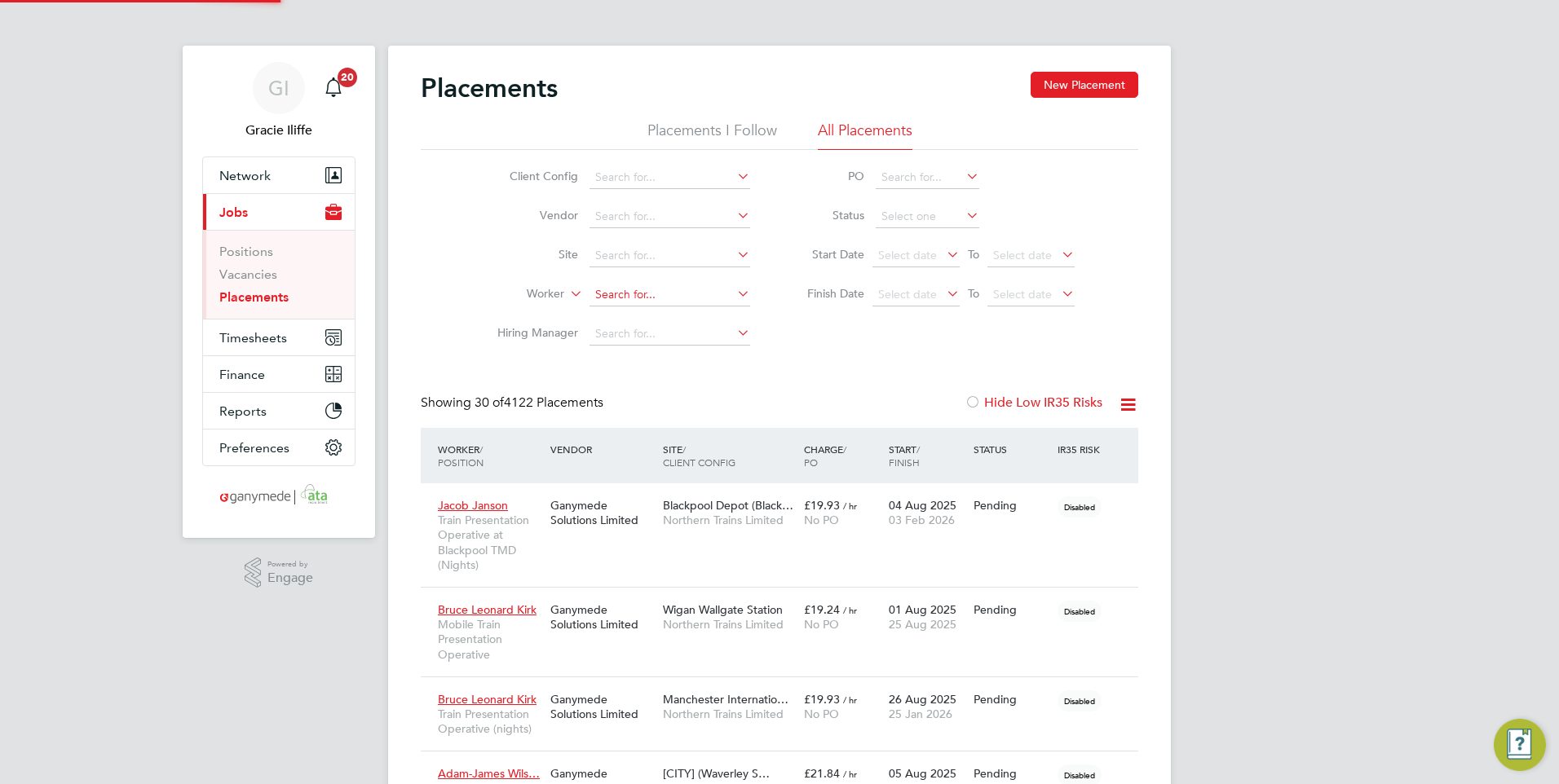 scroll, scrollTop: 8, scrollLeft: 8, axis: both 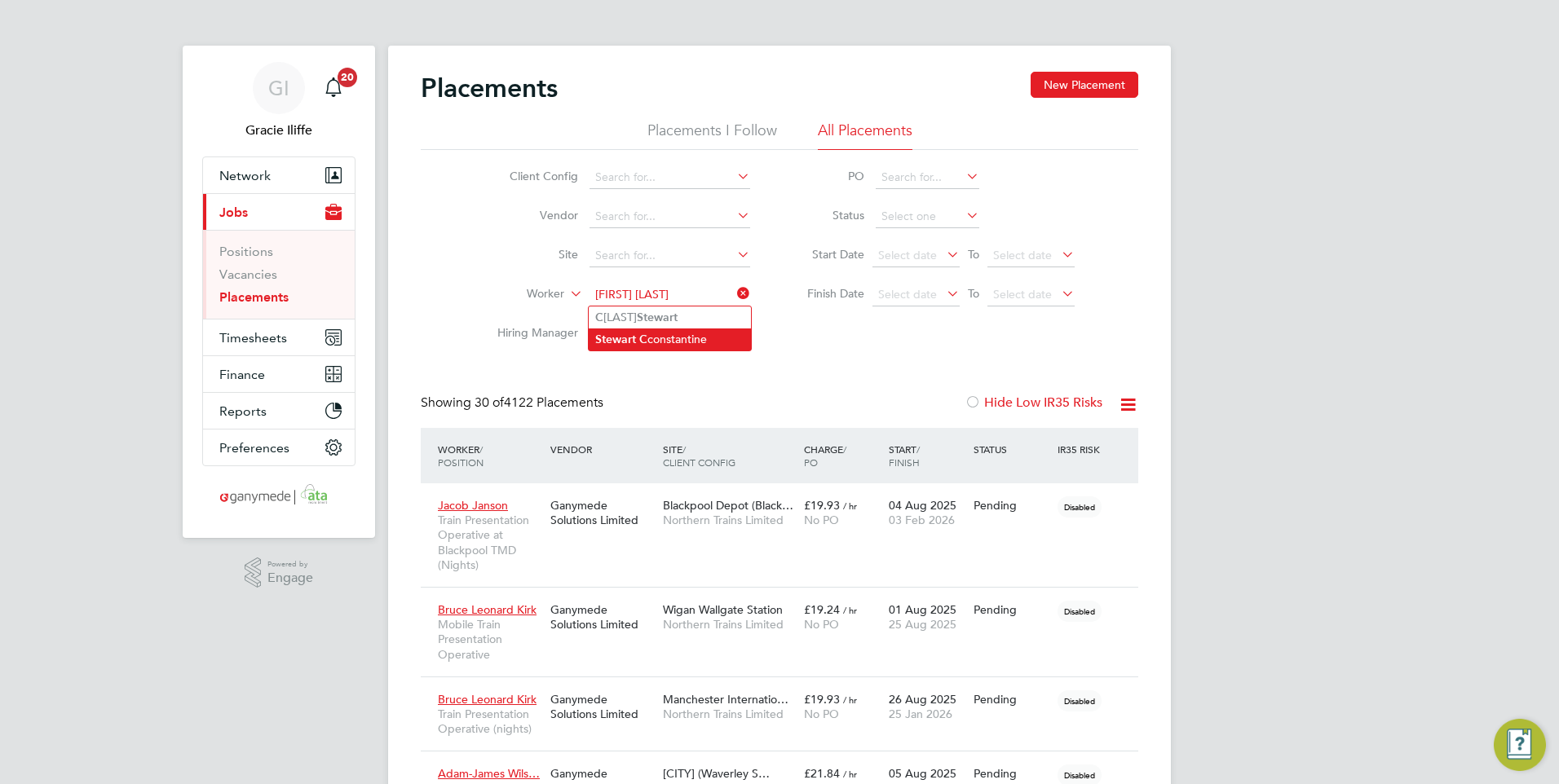 click on "Stewart   C onstantine" 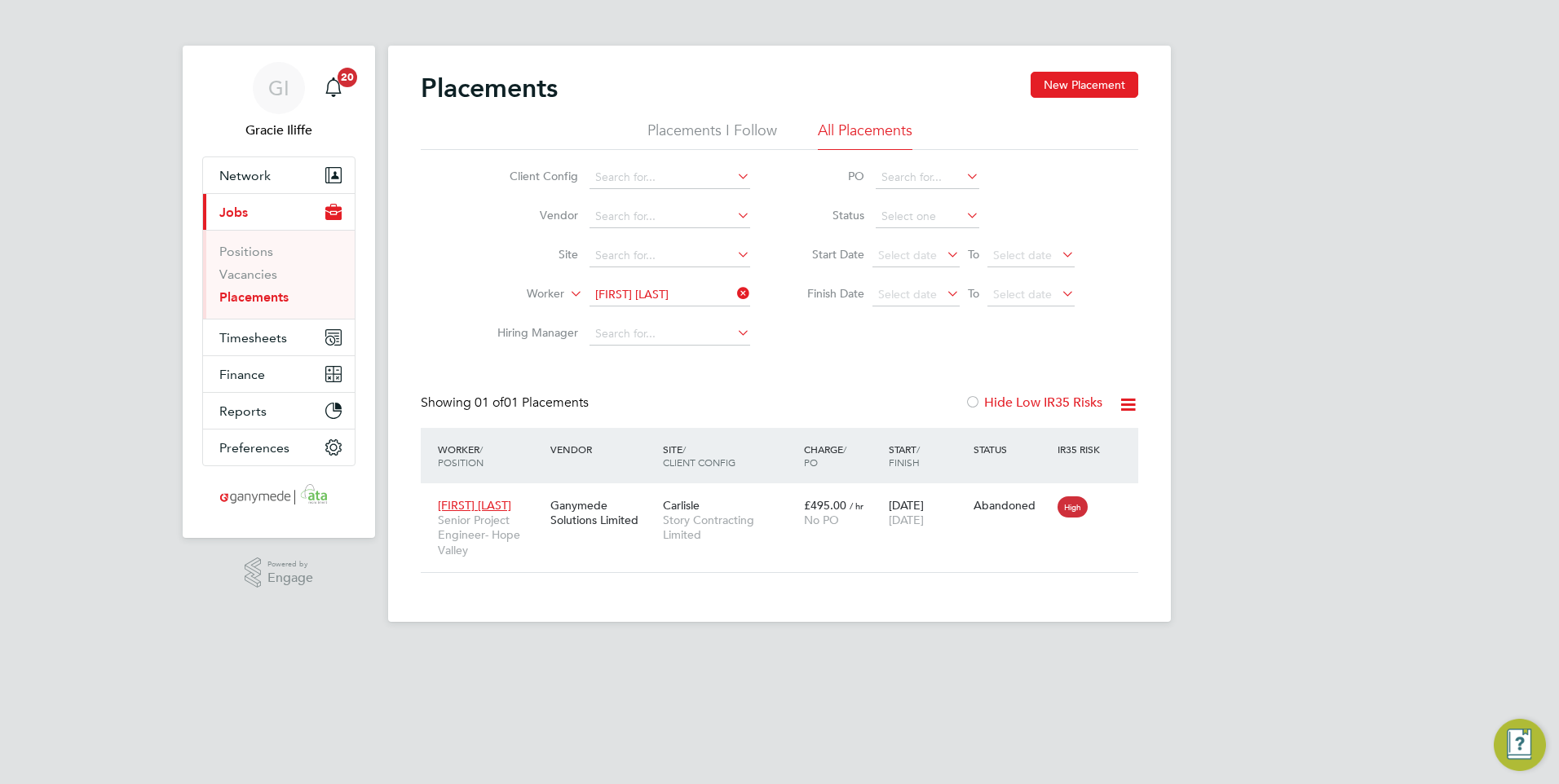 scroll, scrollTop: 8, scrollLeft: 8, axis: both 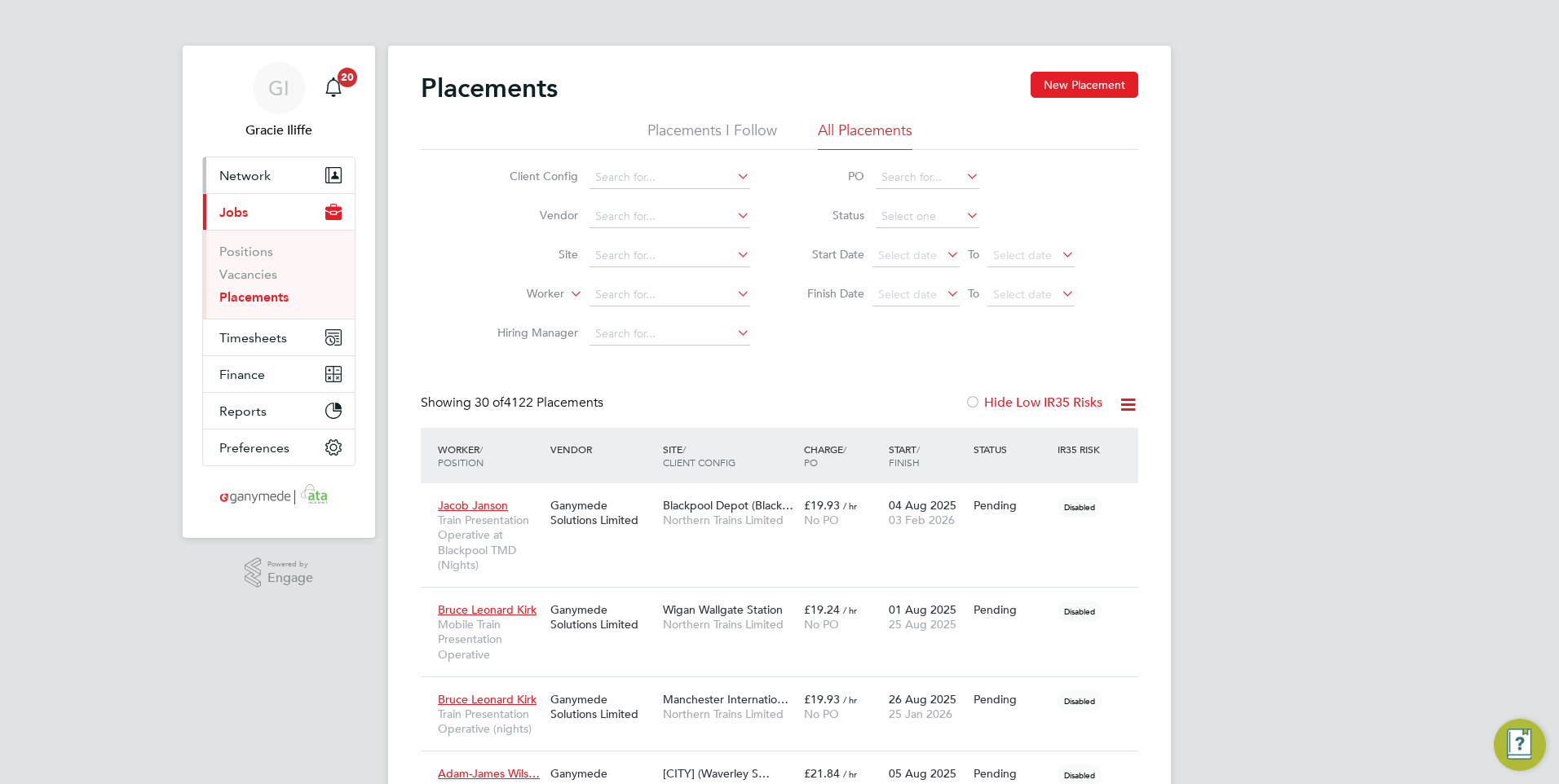 click on "Network" at bounding box center [245, 175] 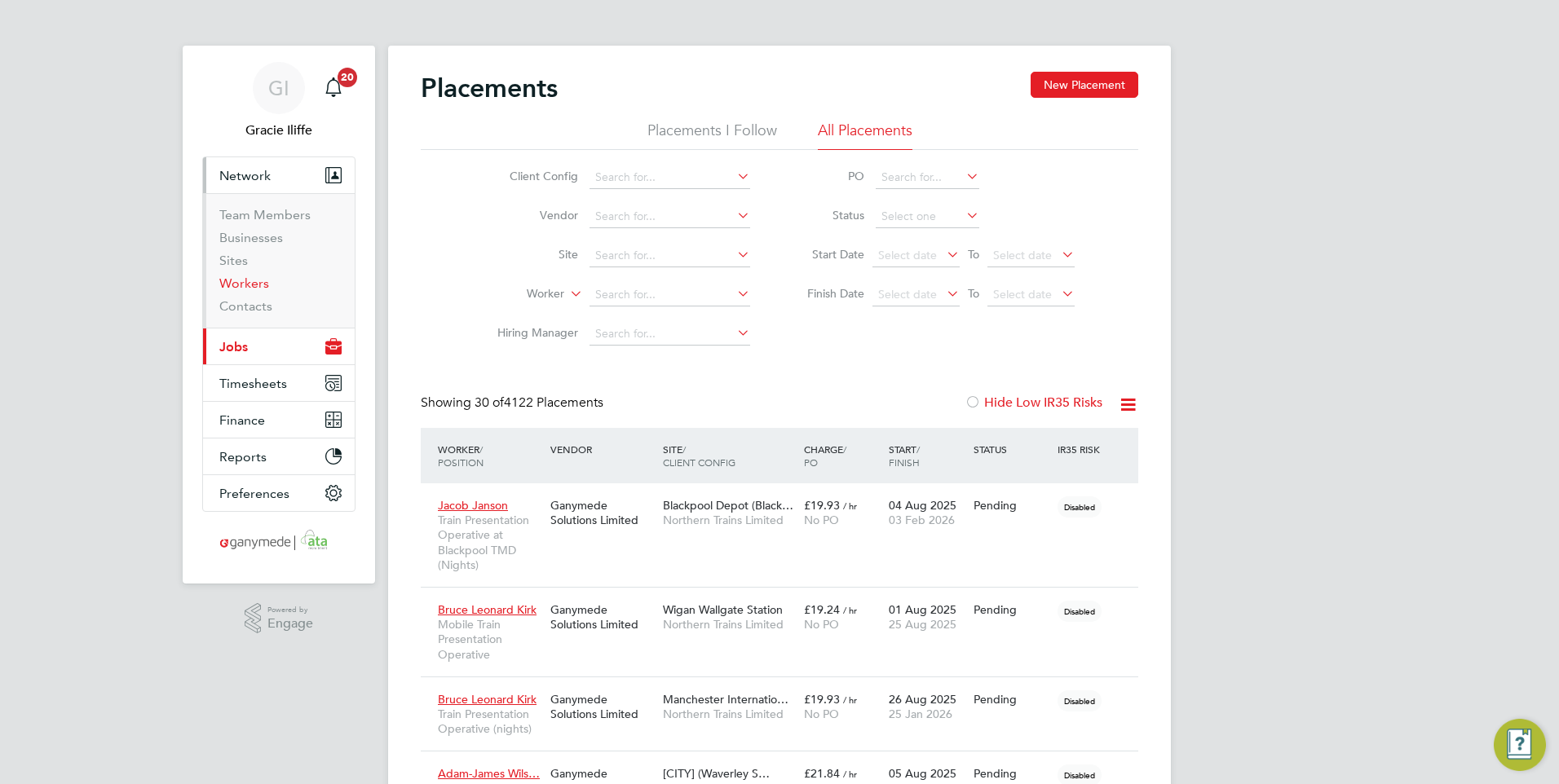 click on "Workers" at bounding box center (244, 283) 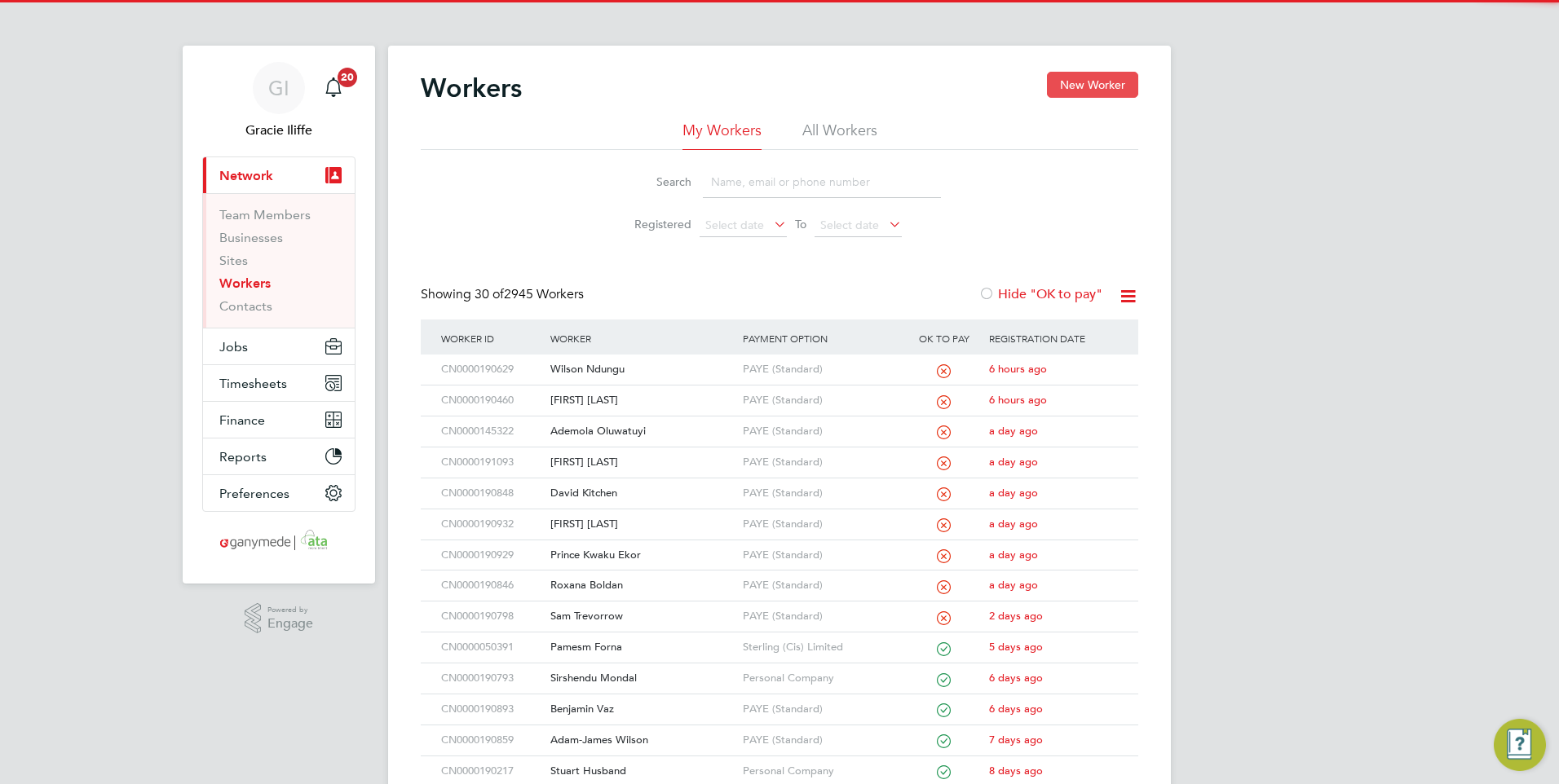 click on "New Worker" 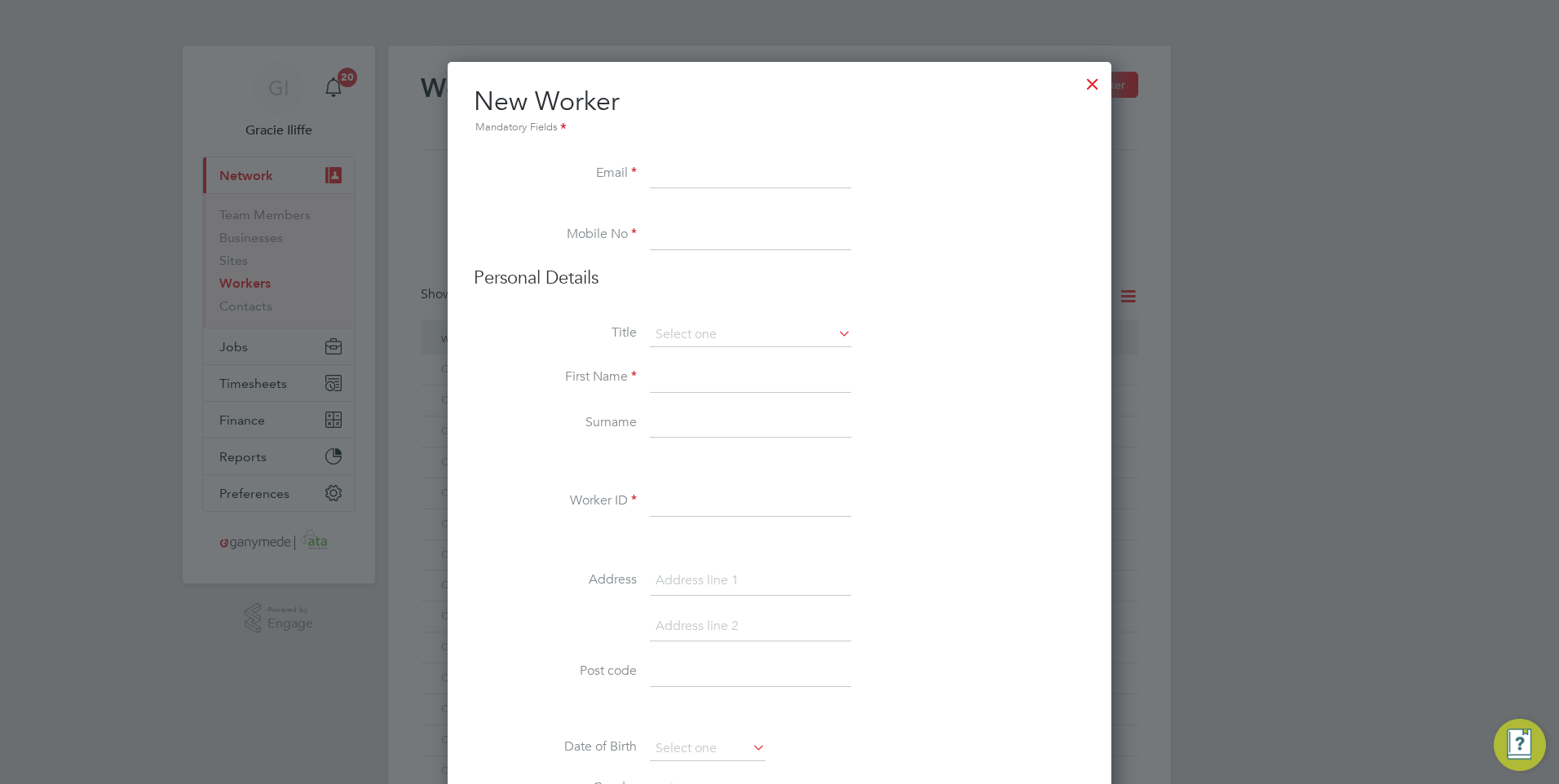 click at bounding box center (750, 174) 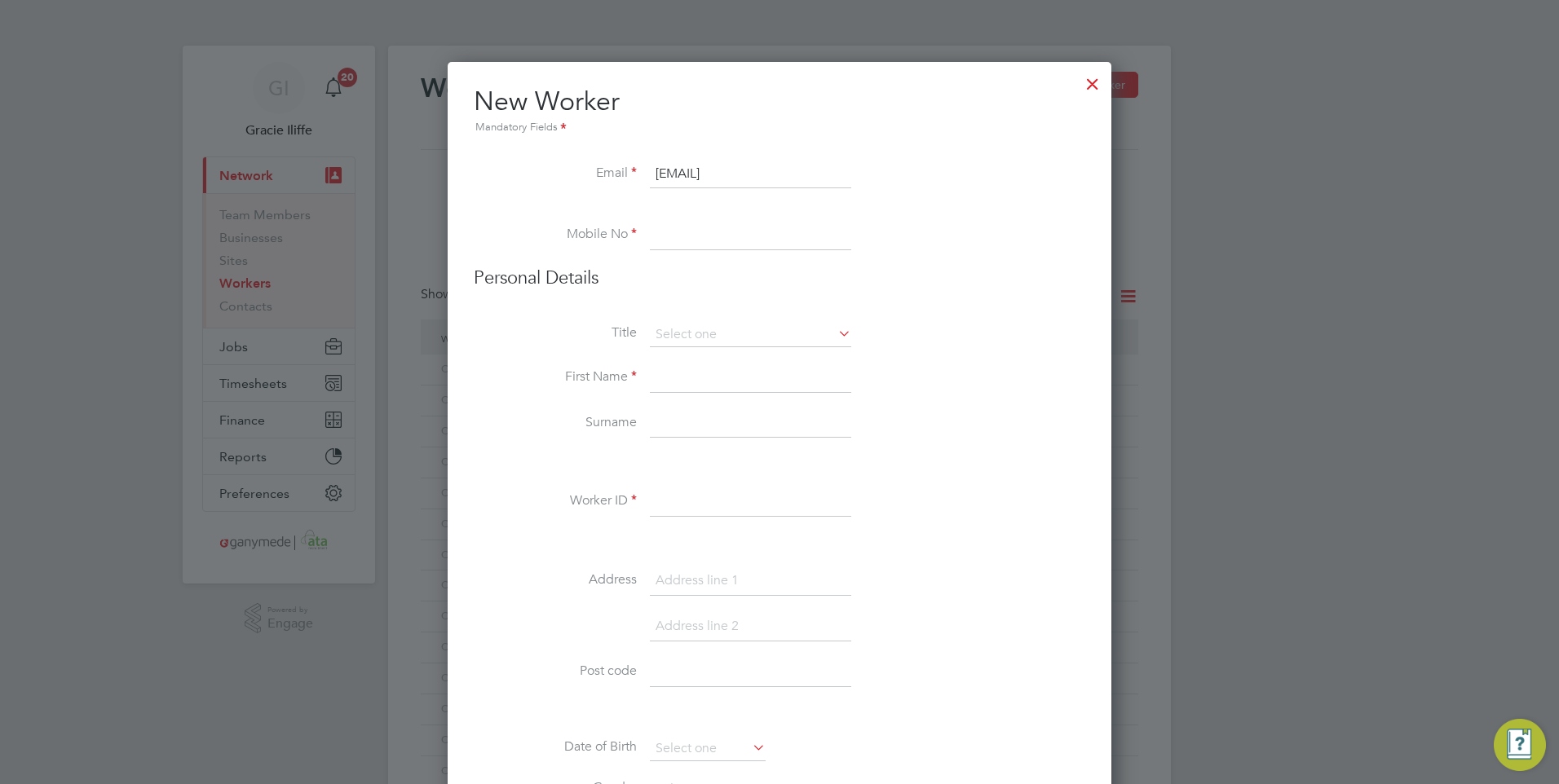 type on "kevin.saund@sky.com" 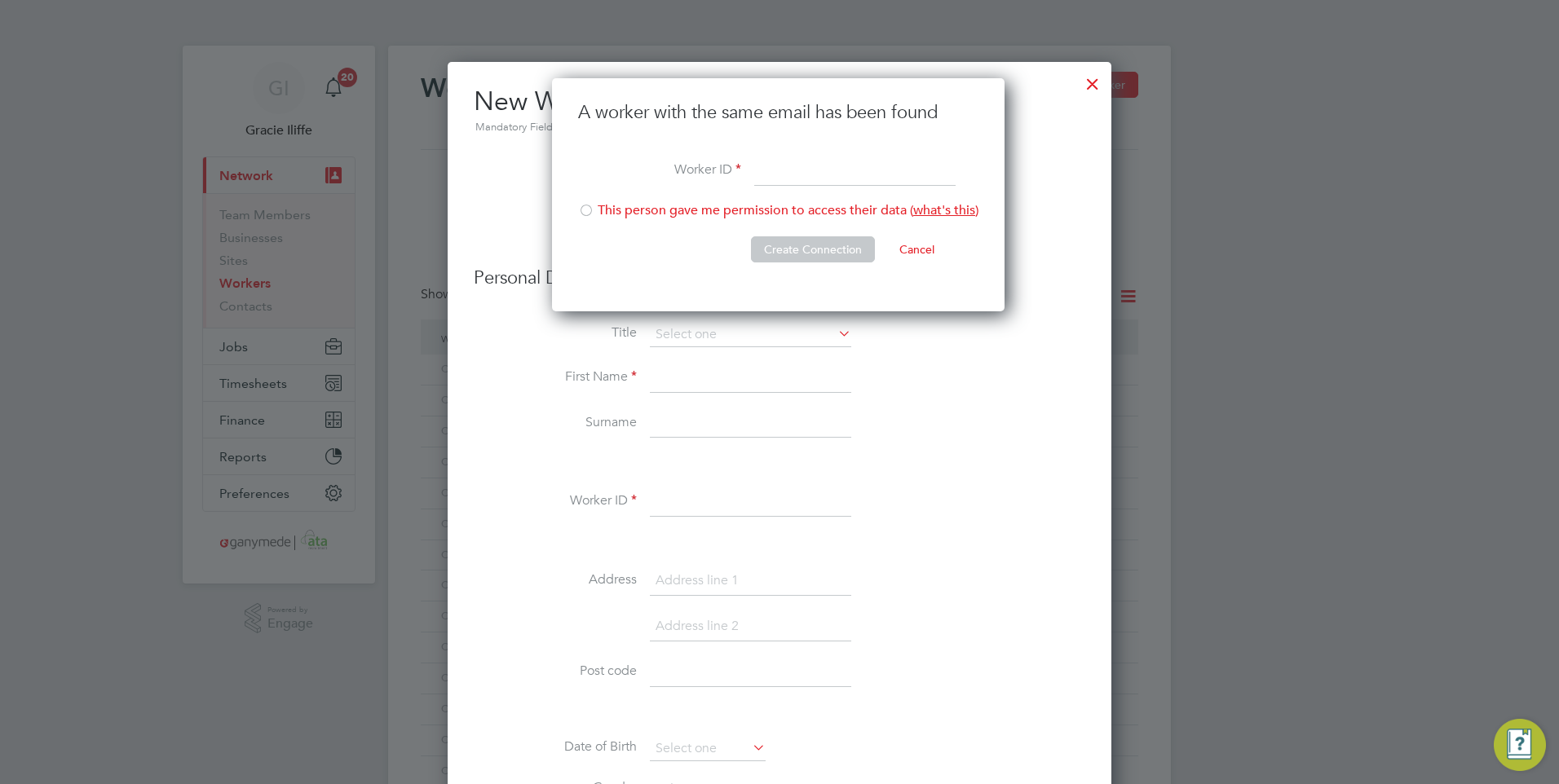 click 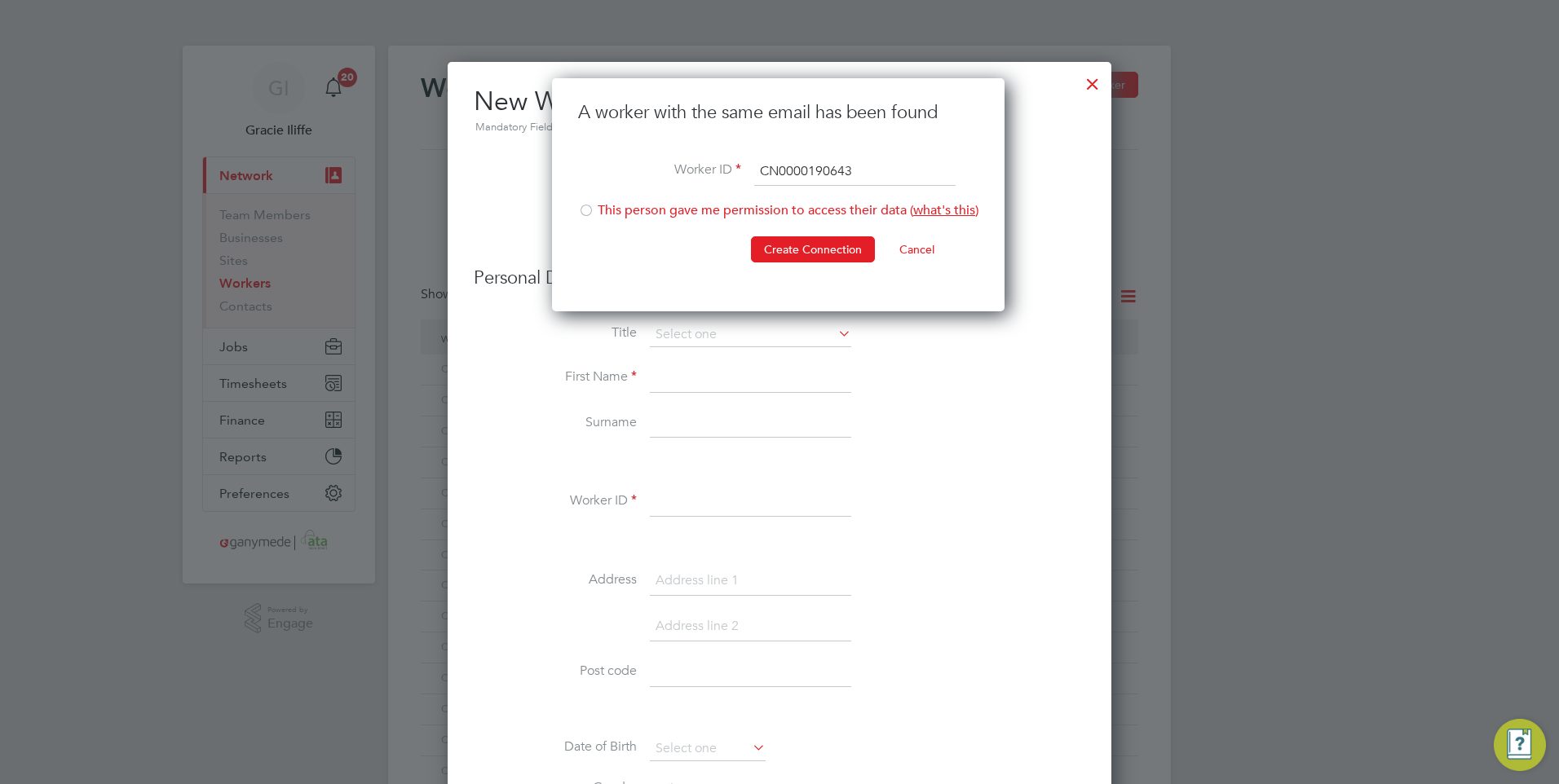 type on "CN0000190643" 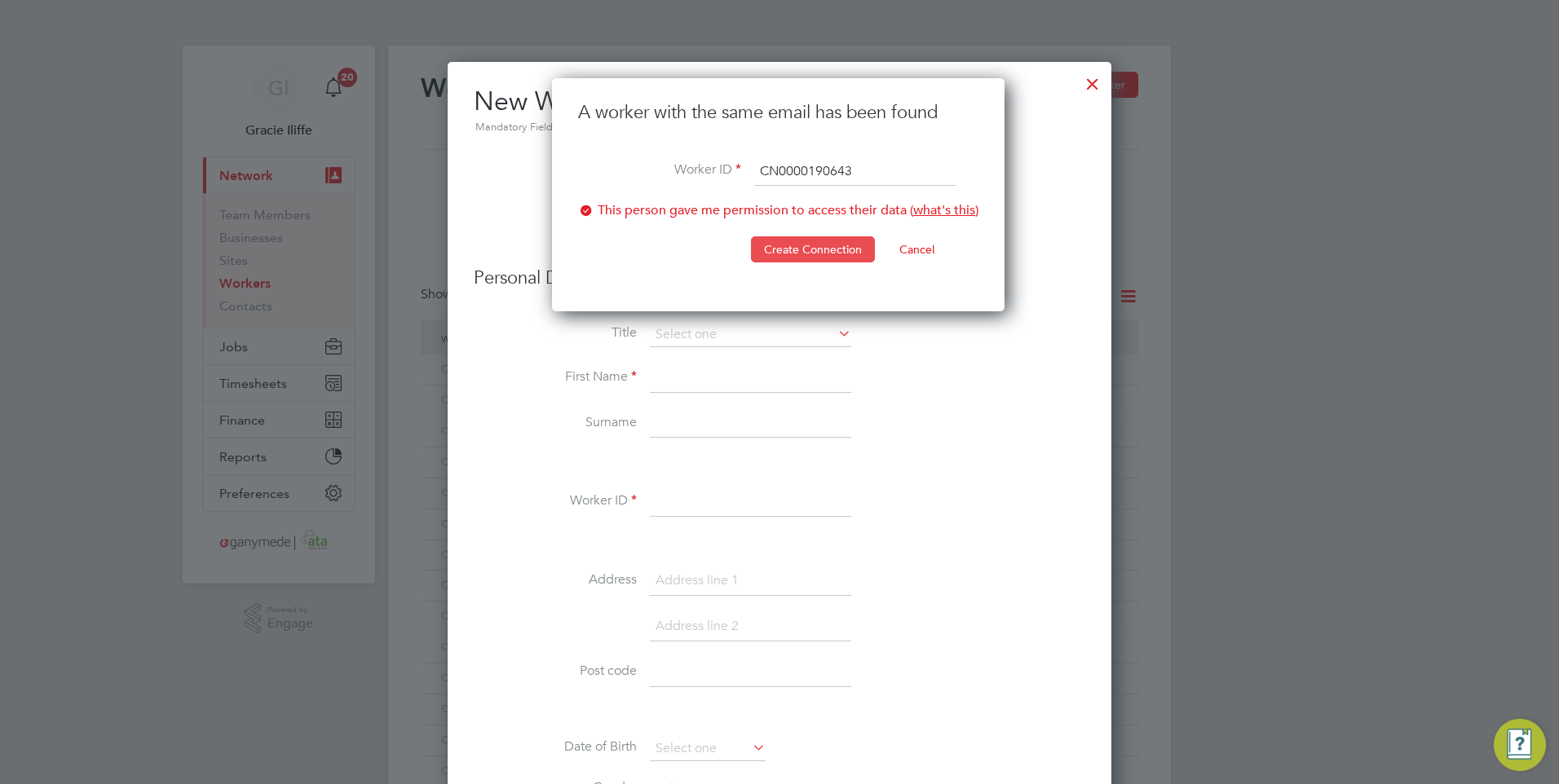 click on "Create Connection" 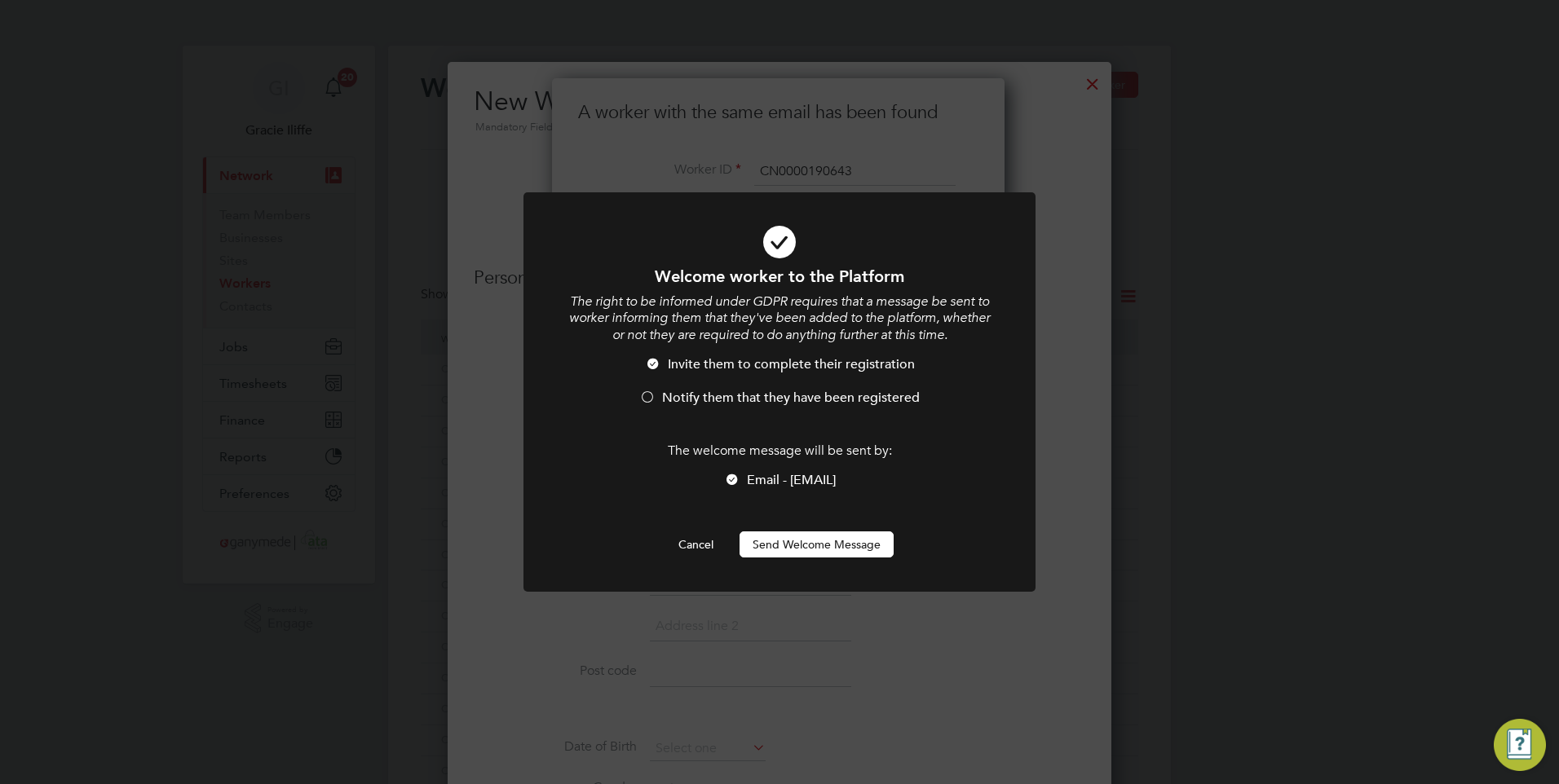 click on "Send Welcome Message" at bounding box center [816, 544] 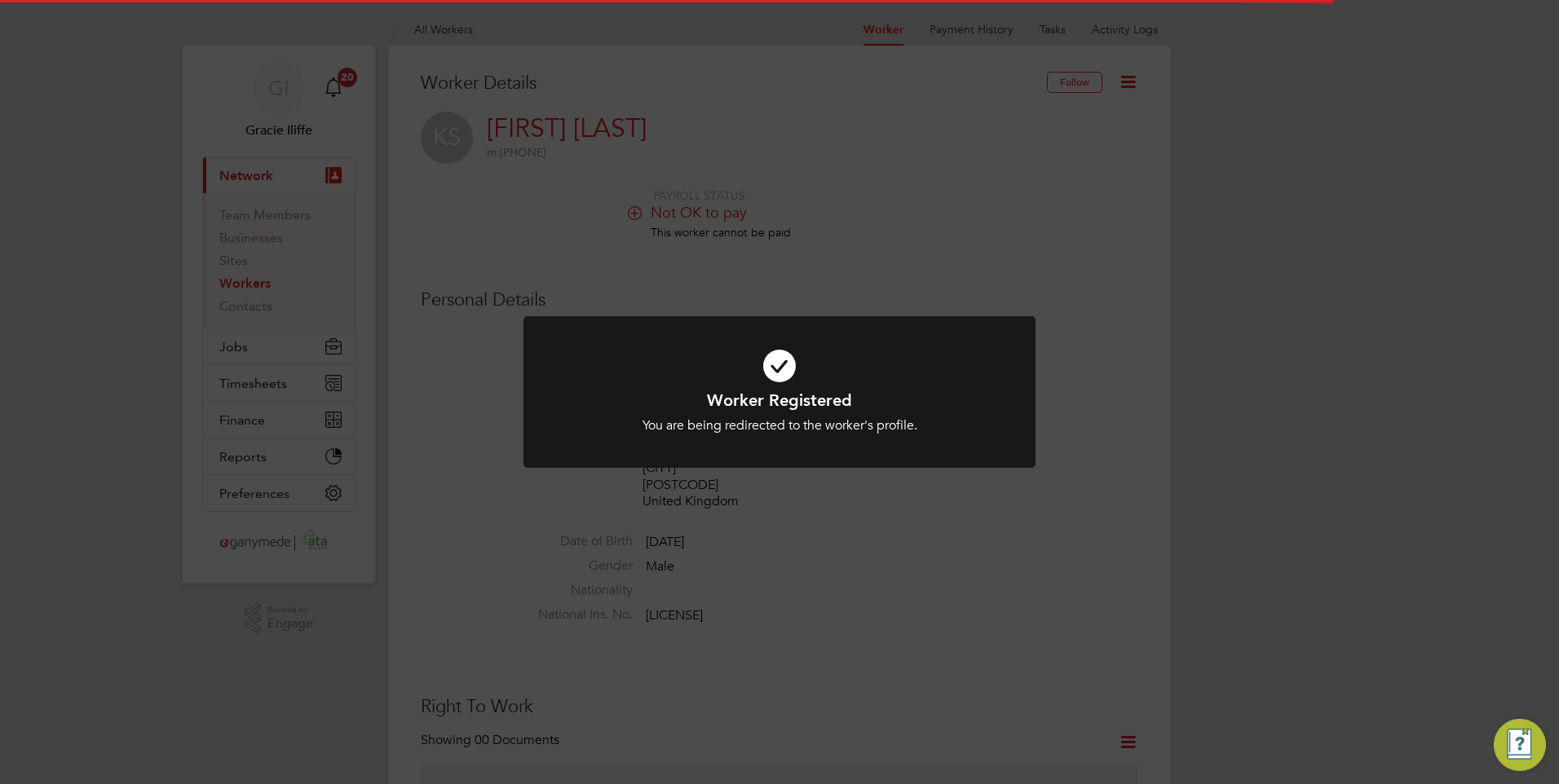 click on "Worker Registered You are being redirected to the worker's profile. Cancel Okay" 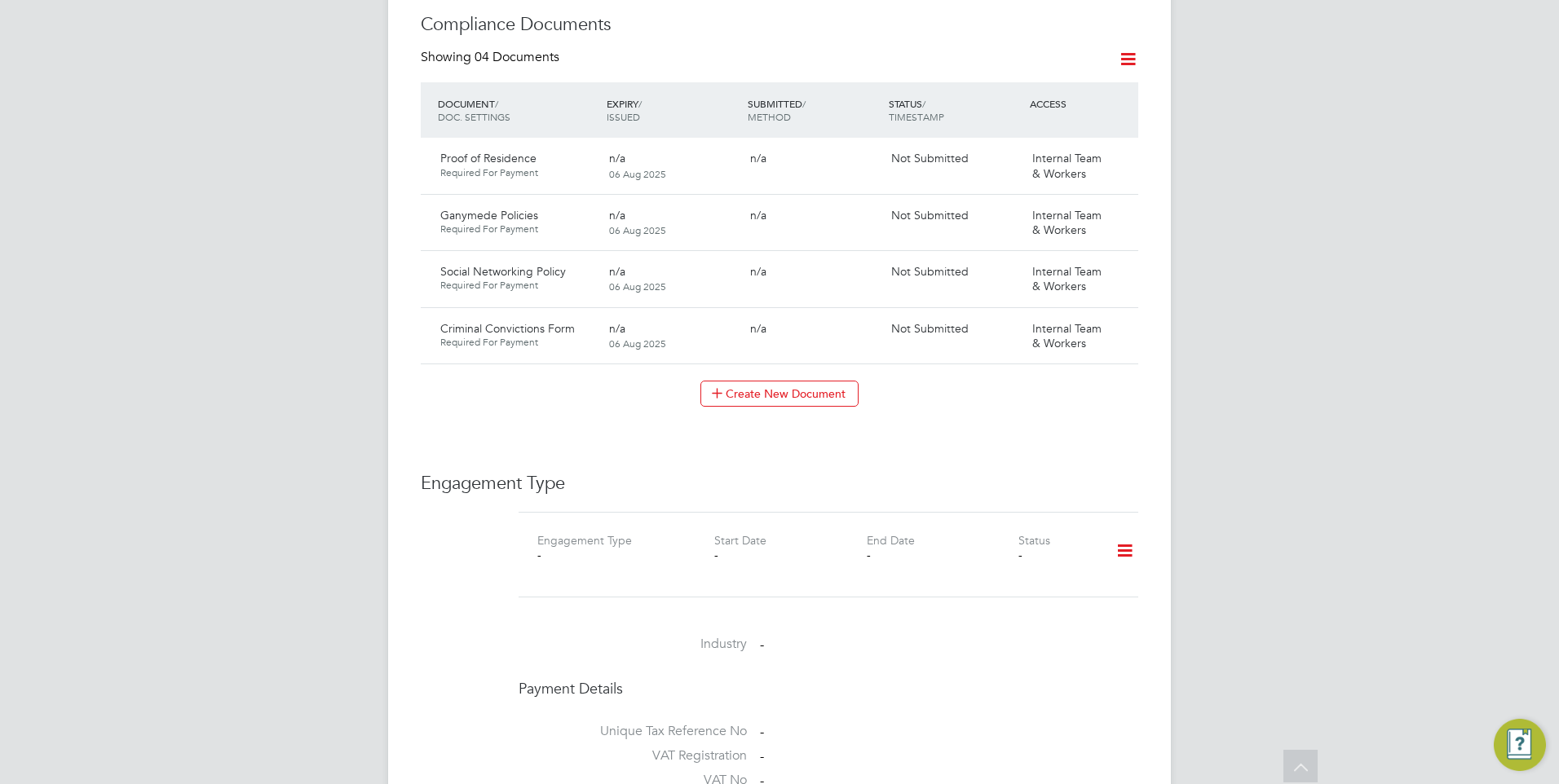scroll, scrollTop: 978, scrollLeft: 0, axis: vertical 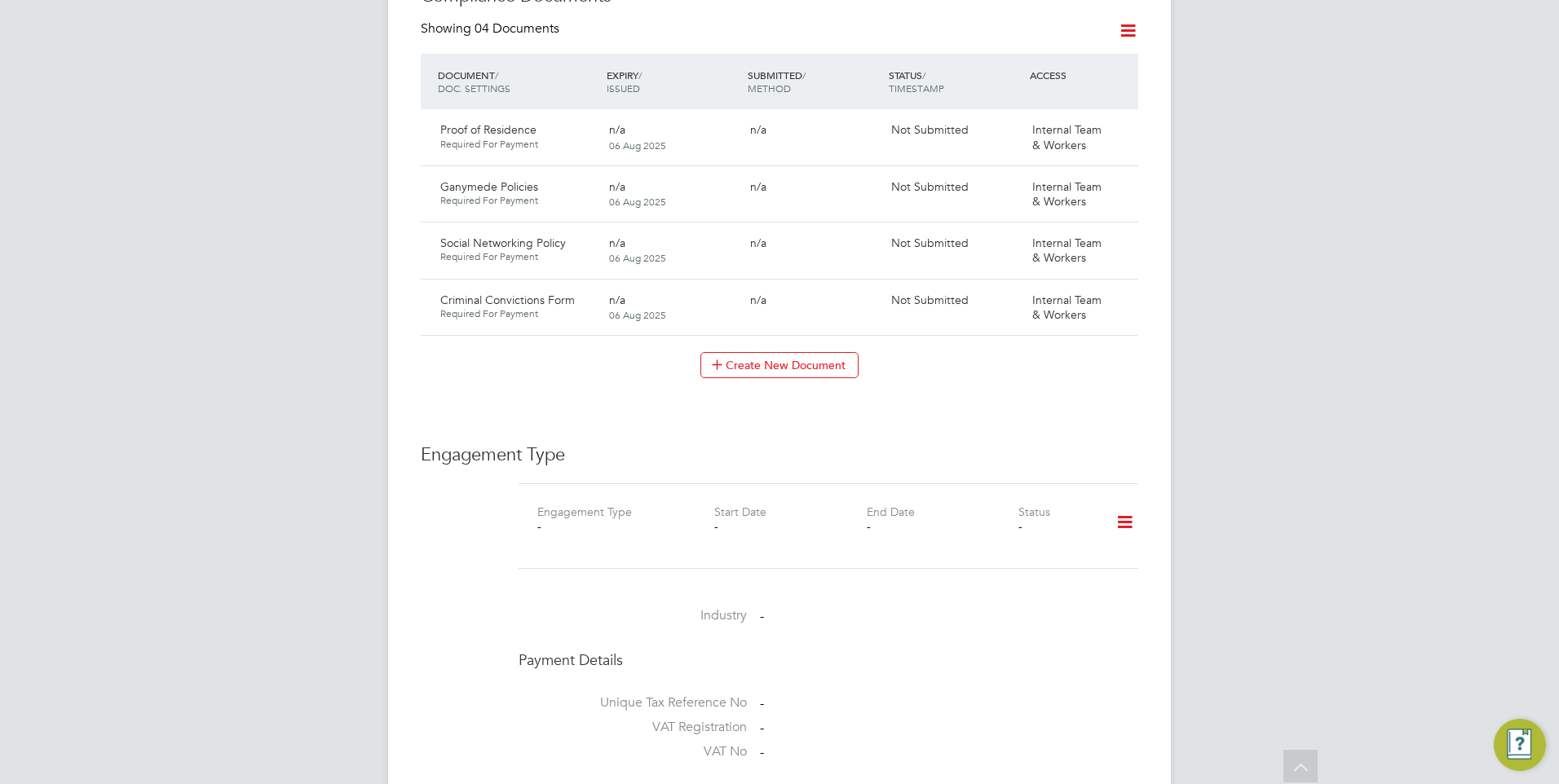 click 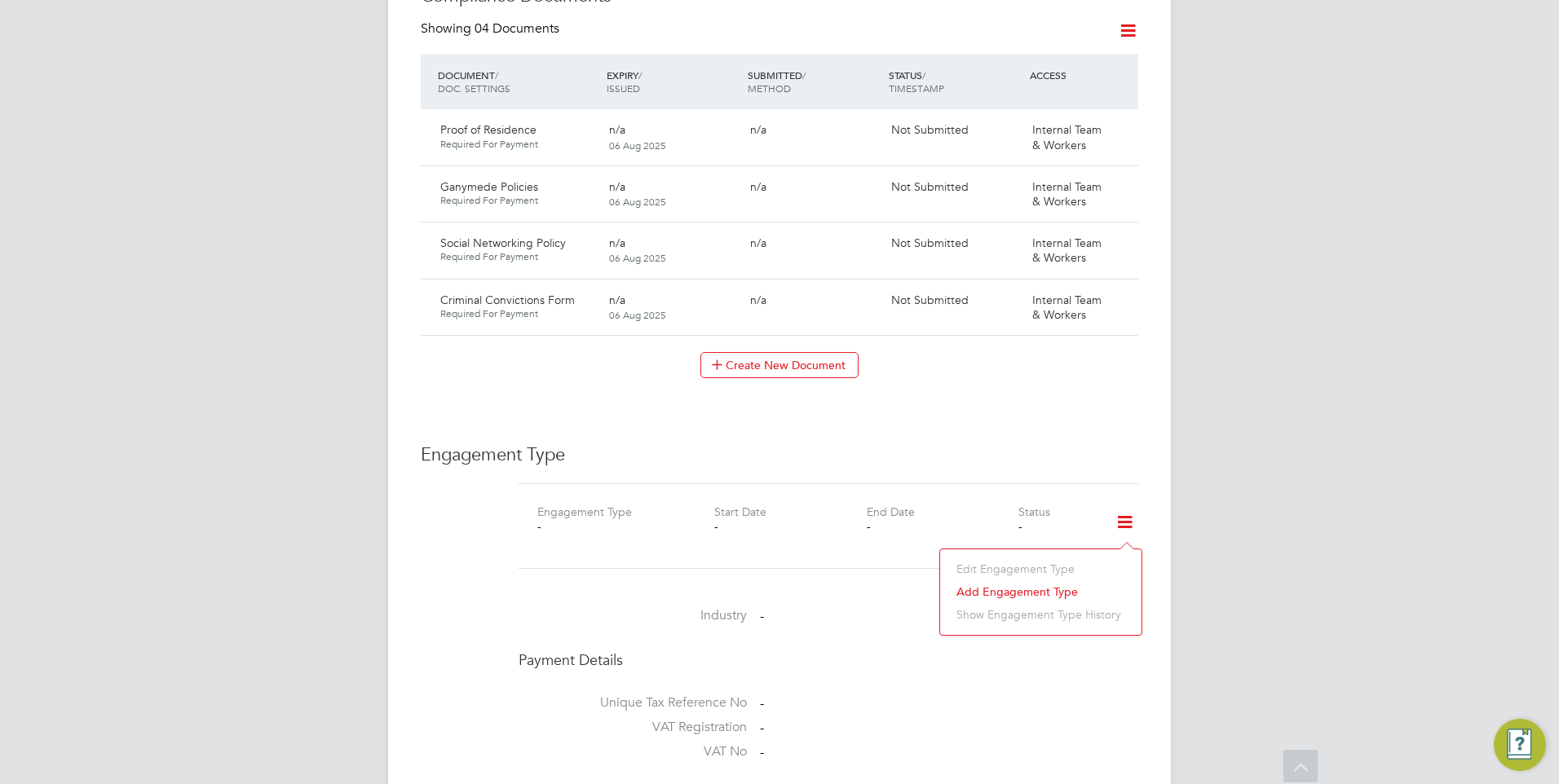 click on "Add Engagement Type" 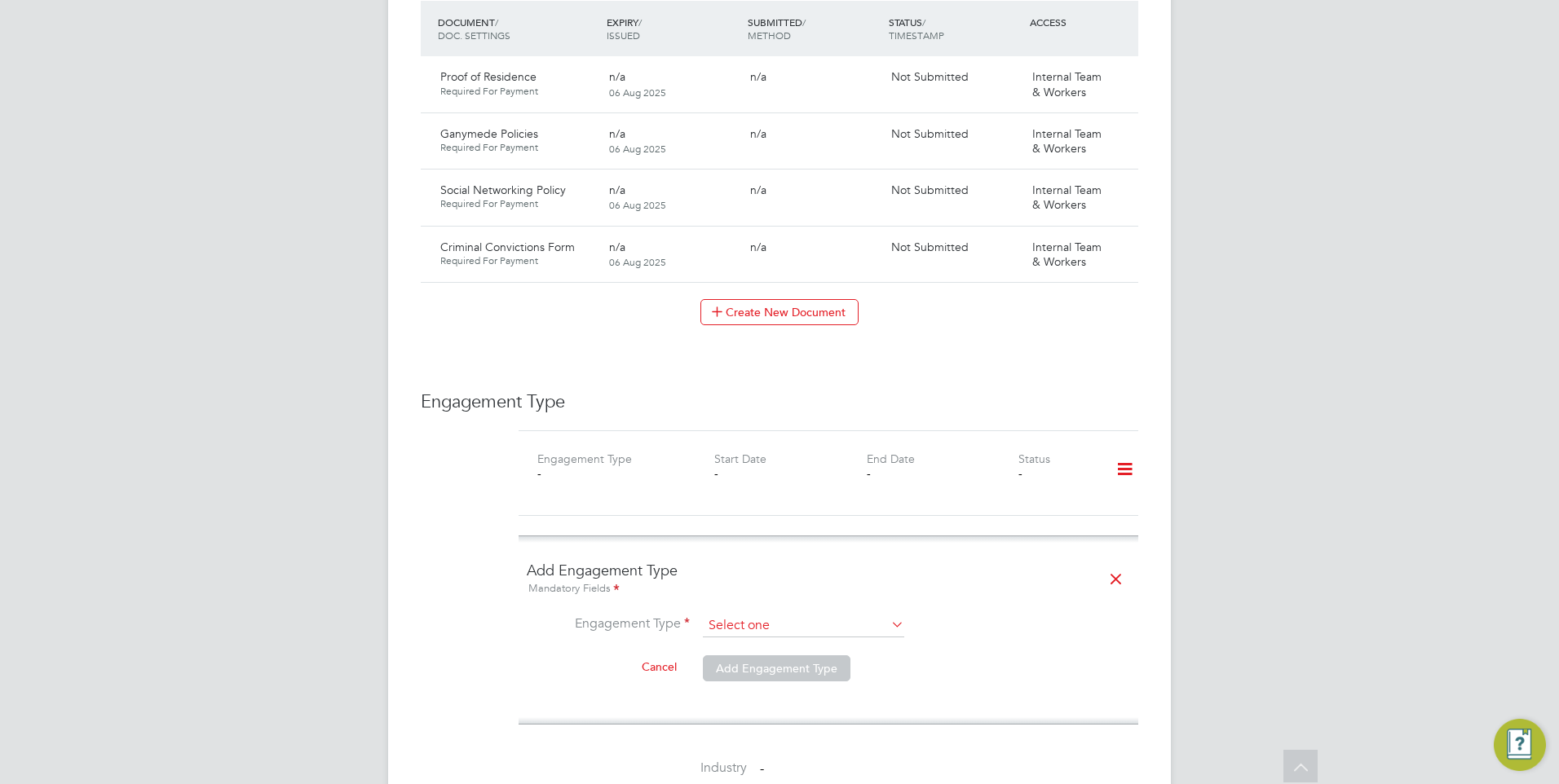 scroll, scrollTop: 1059, scrollLeft: 0, axis: vertical 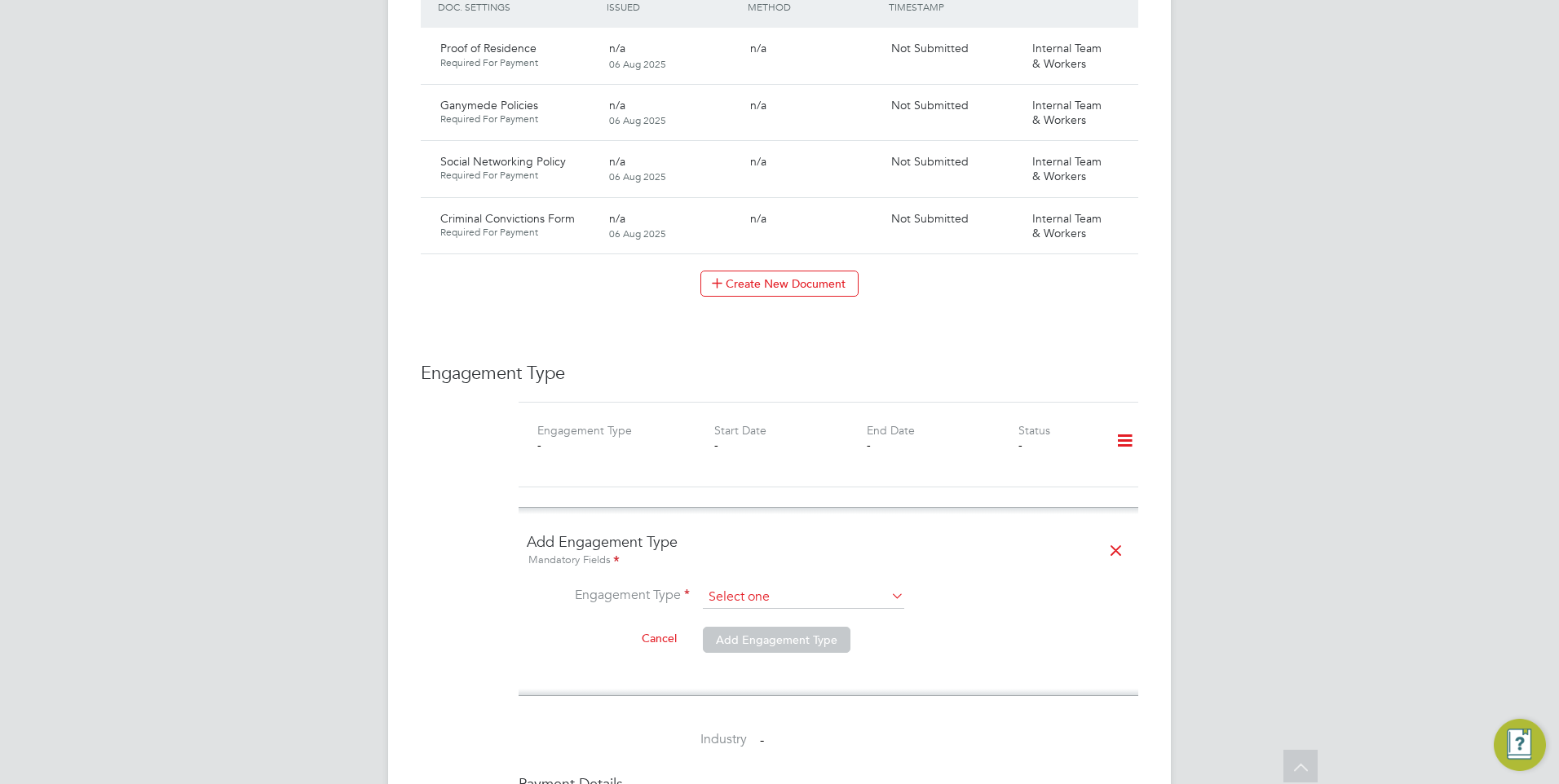 click 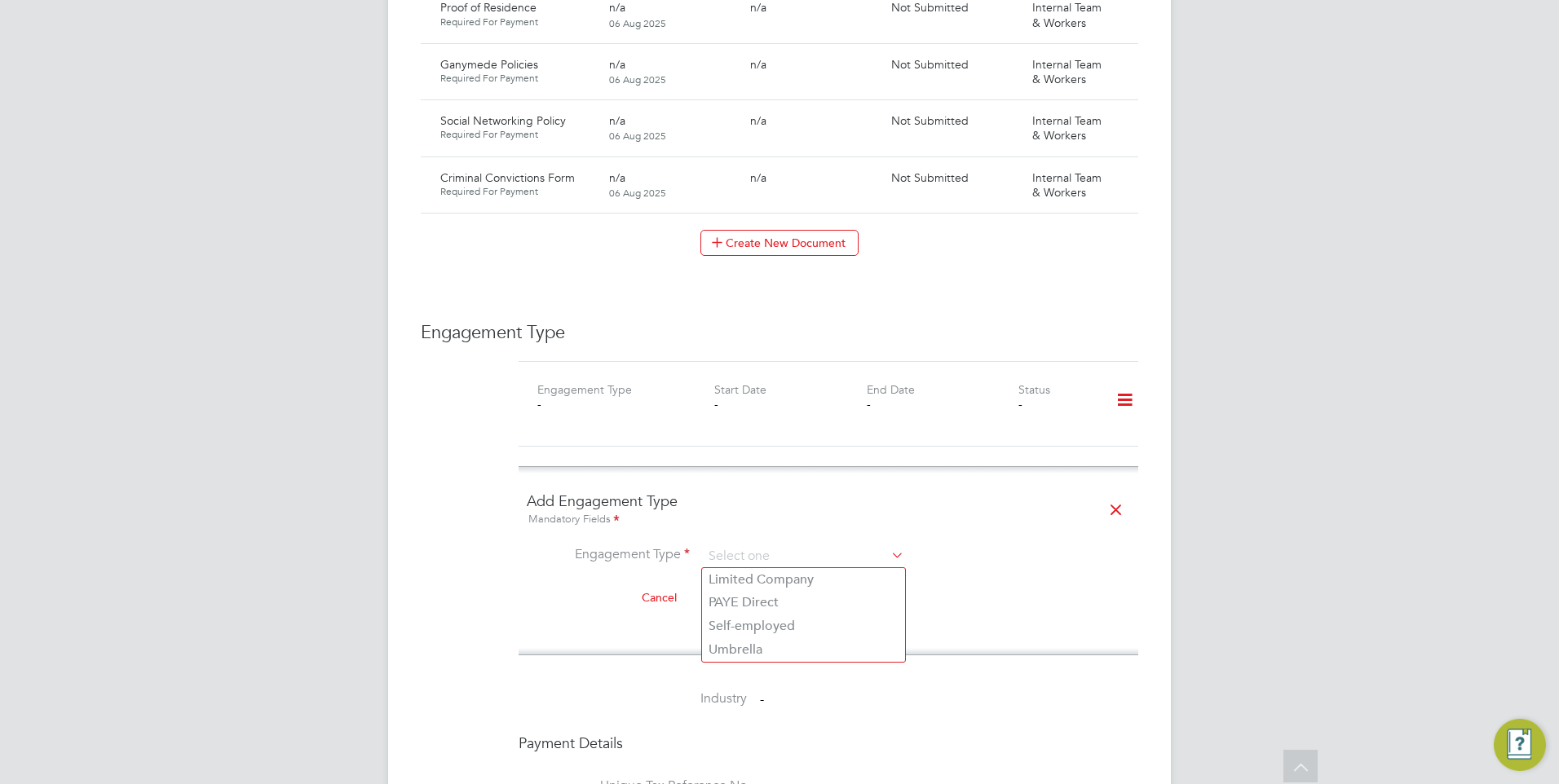 scroll, scrollTop: 1141, scrollLeft: 0, axis: vertical 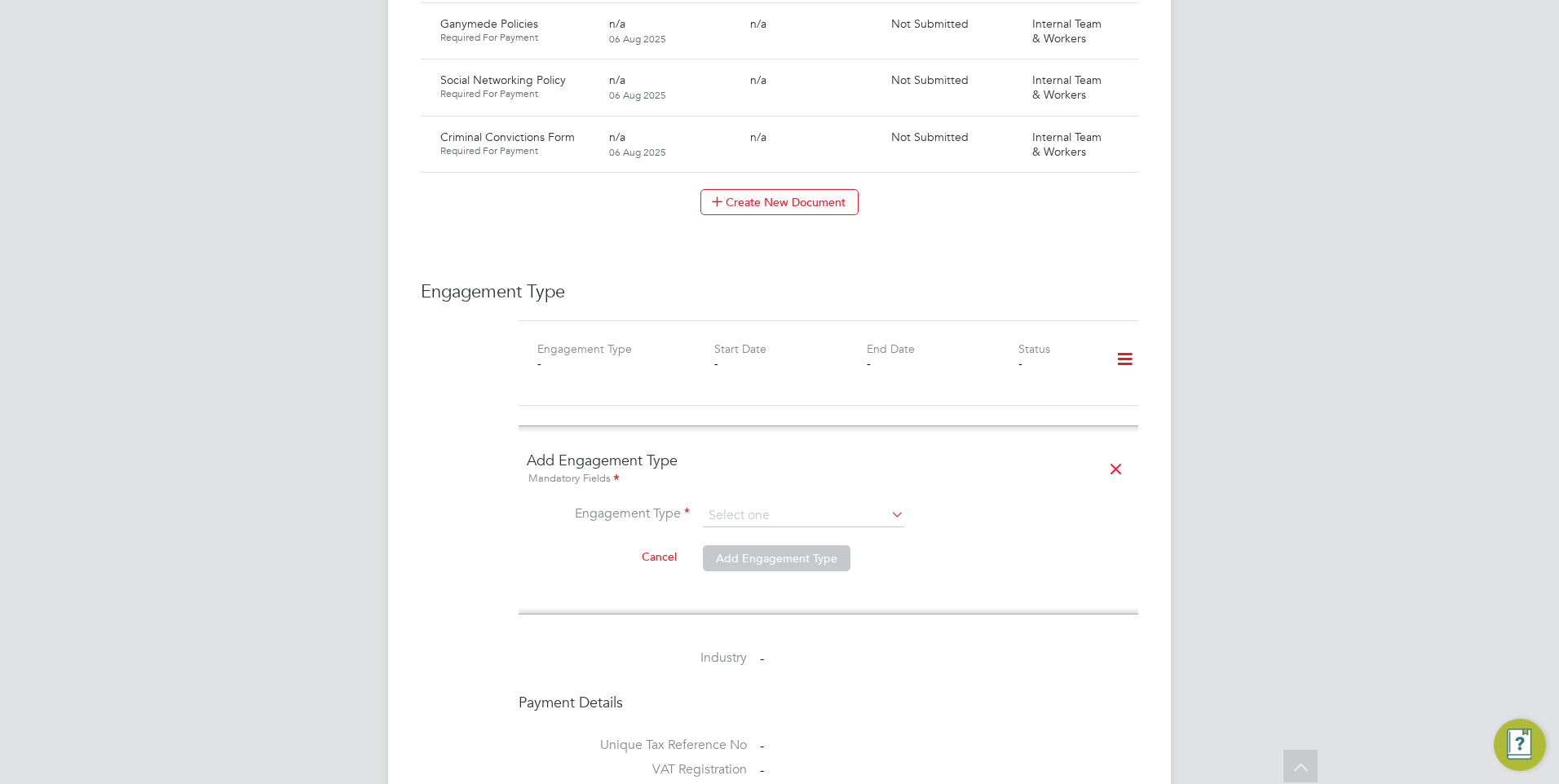 click on "Limited Company" 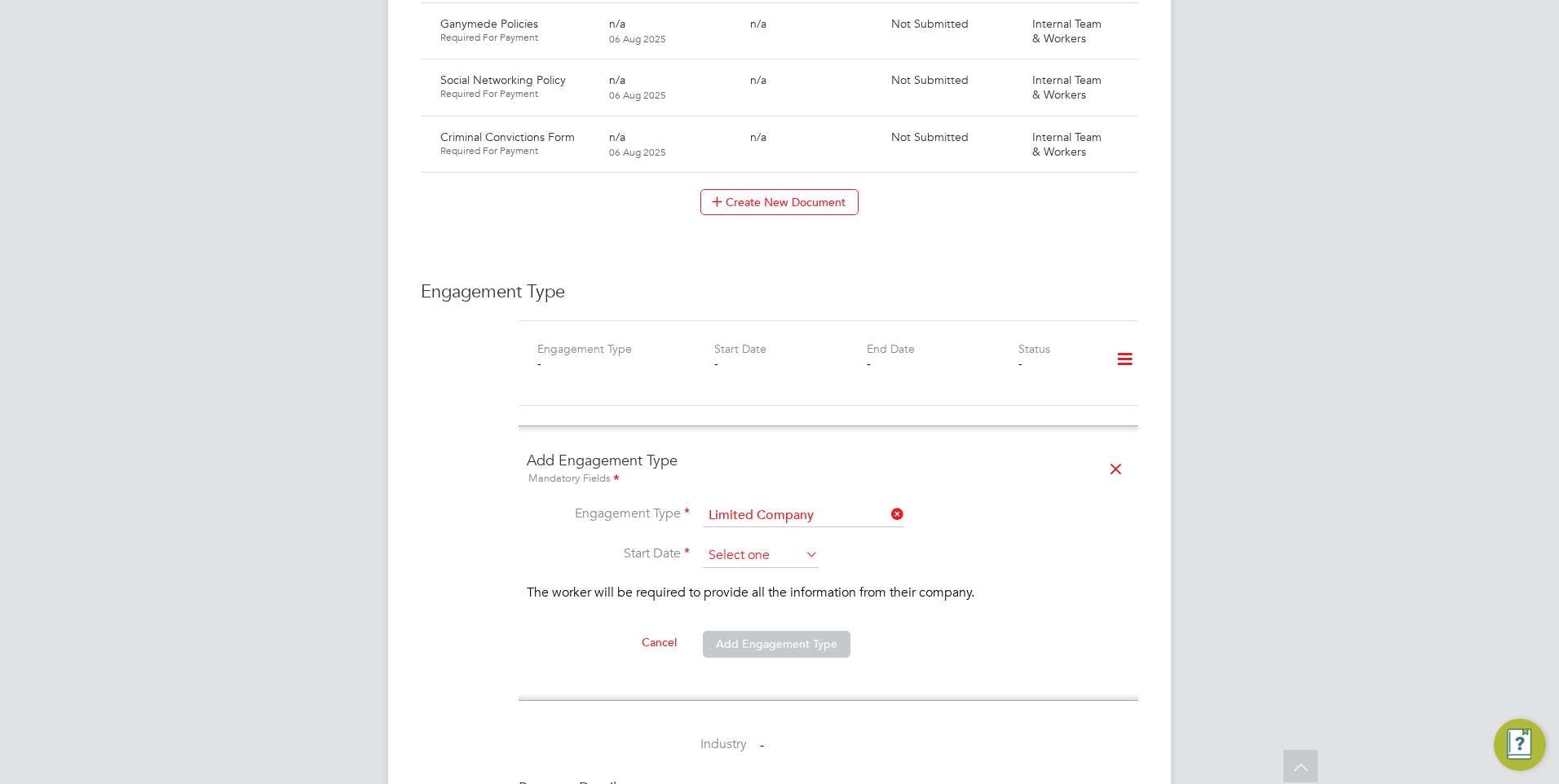 scroll, scrollTop: 529, scrollLeft: 0, axis: vertical 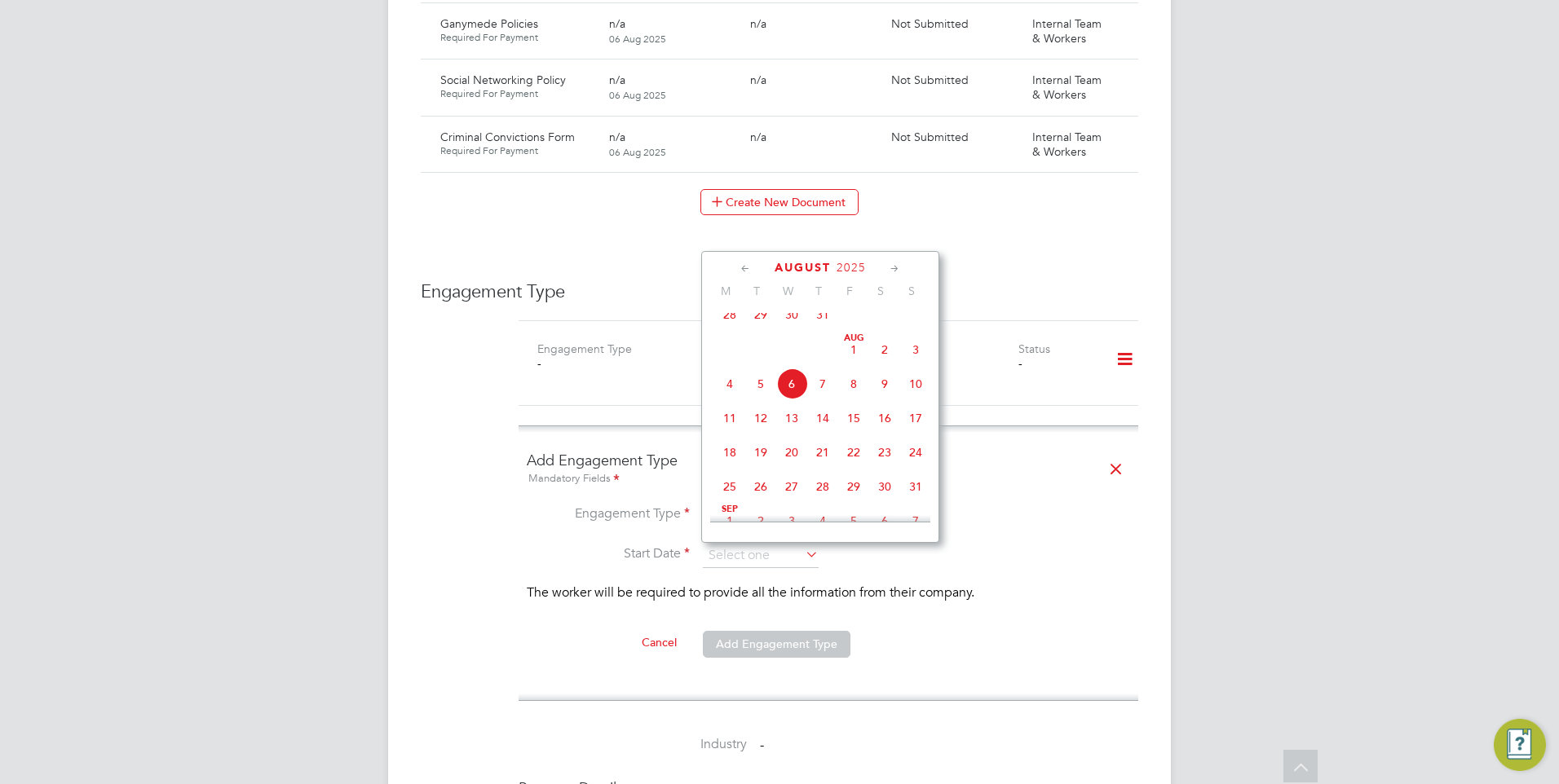 click on "6" 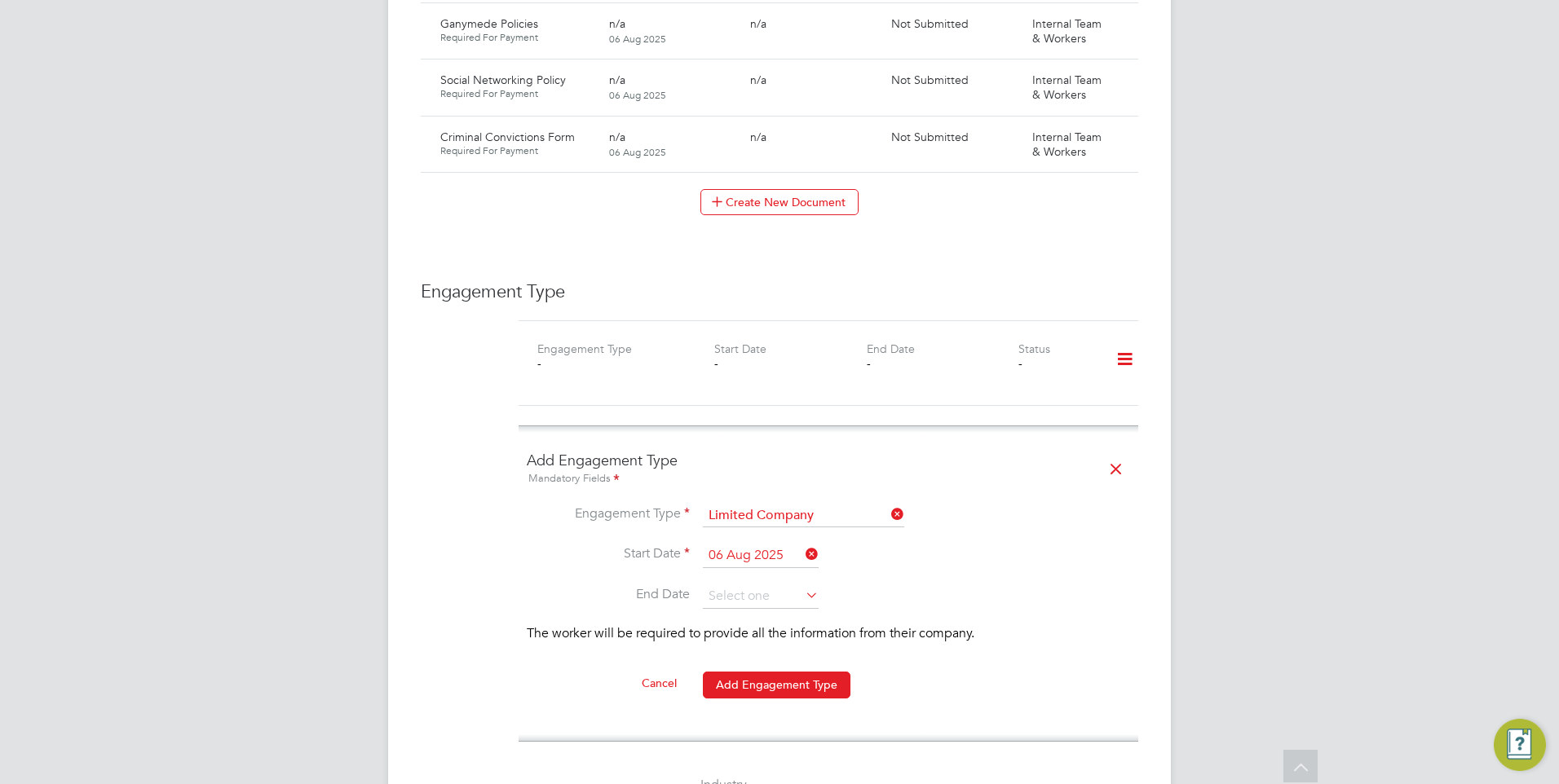 click 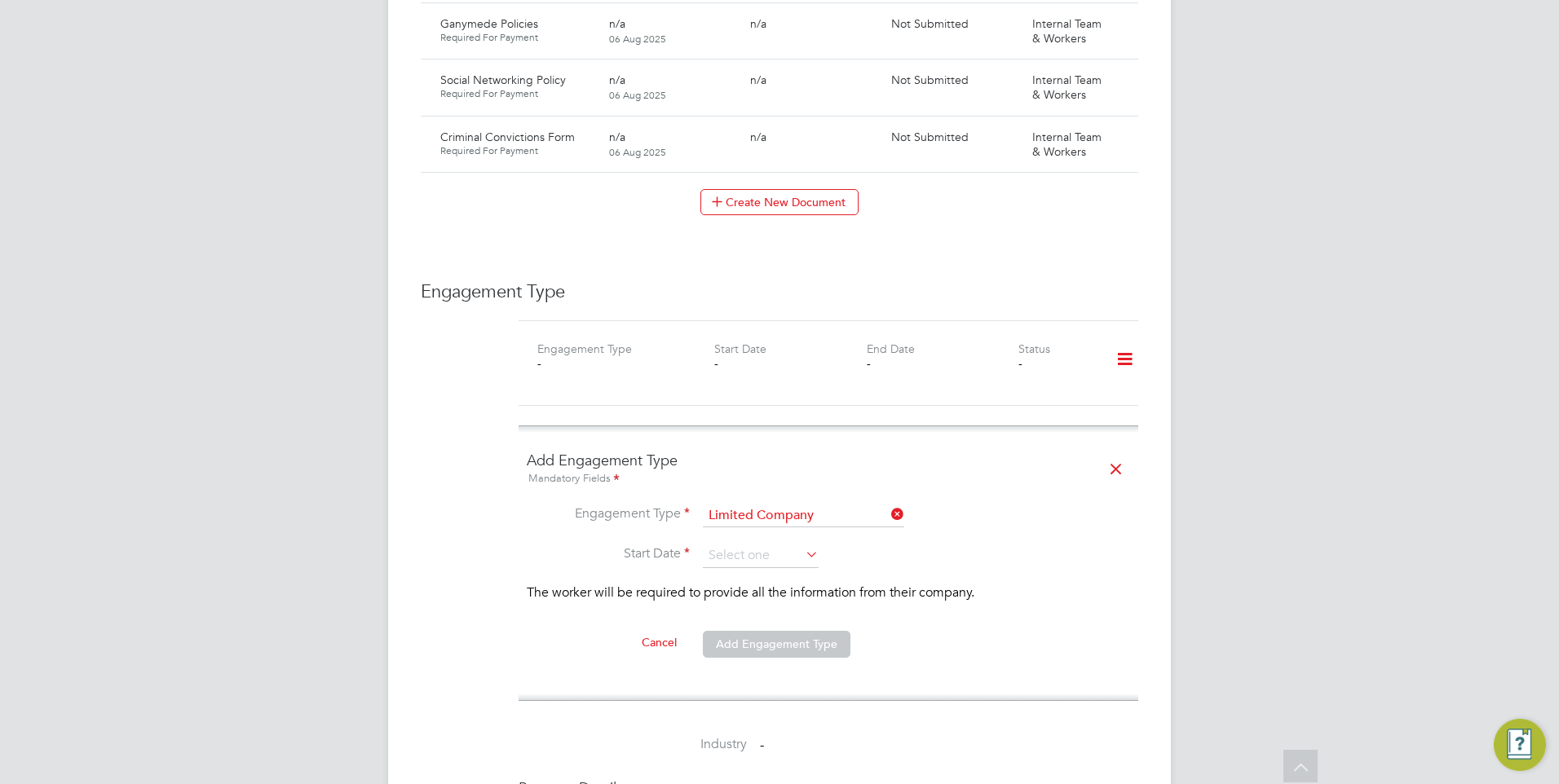 click 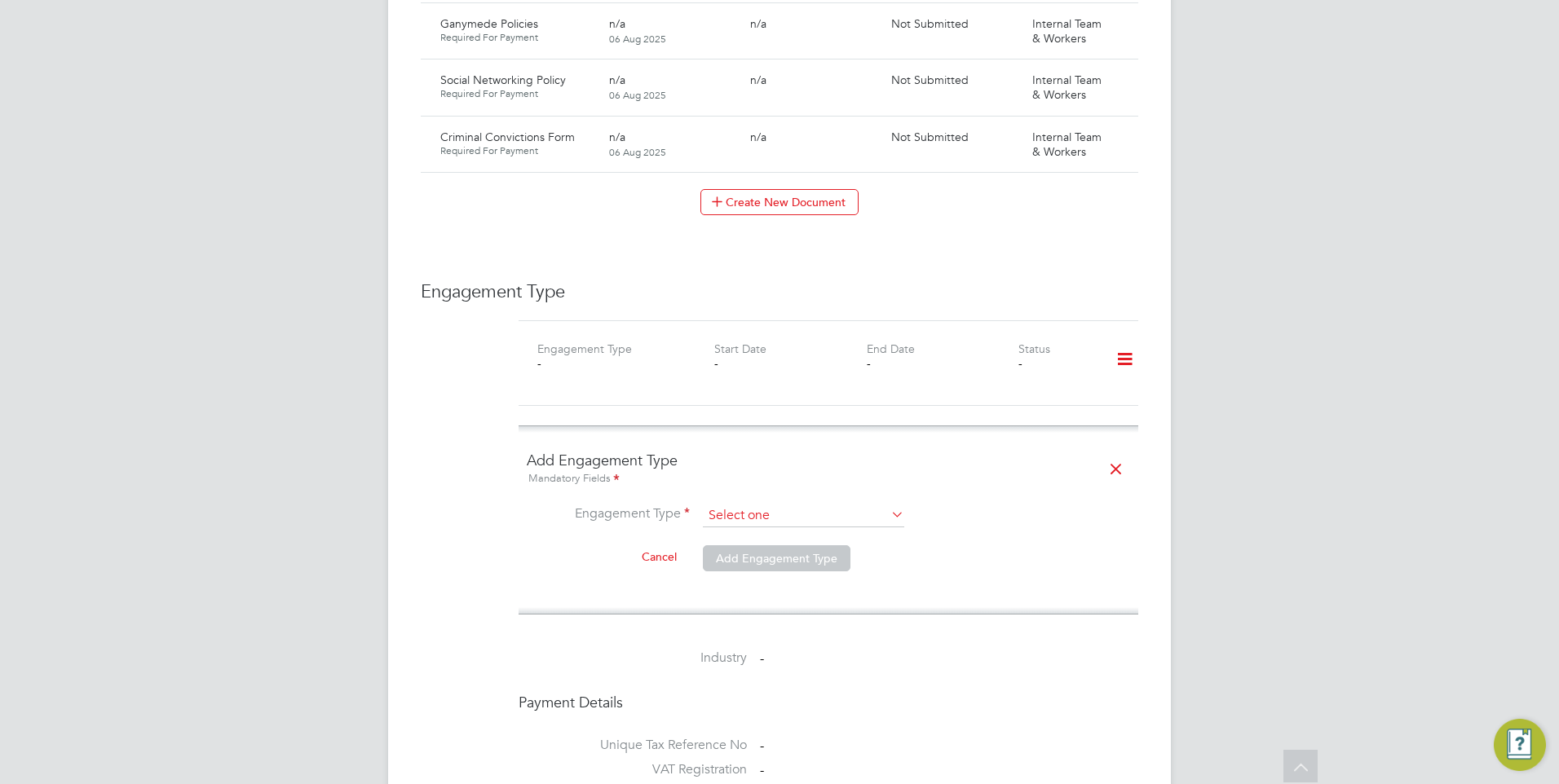 click 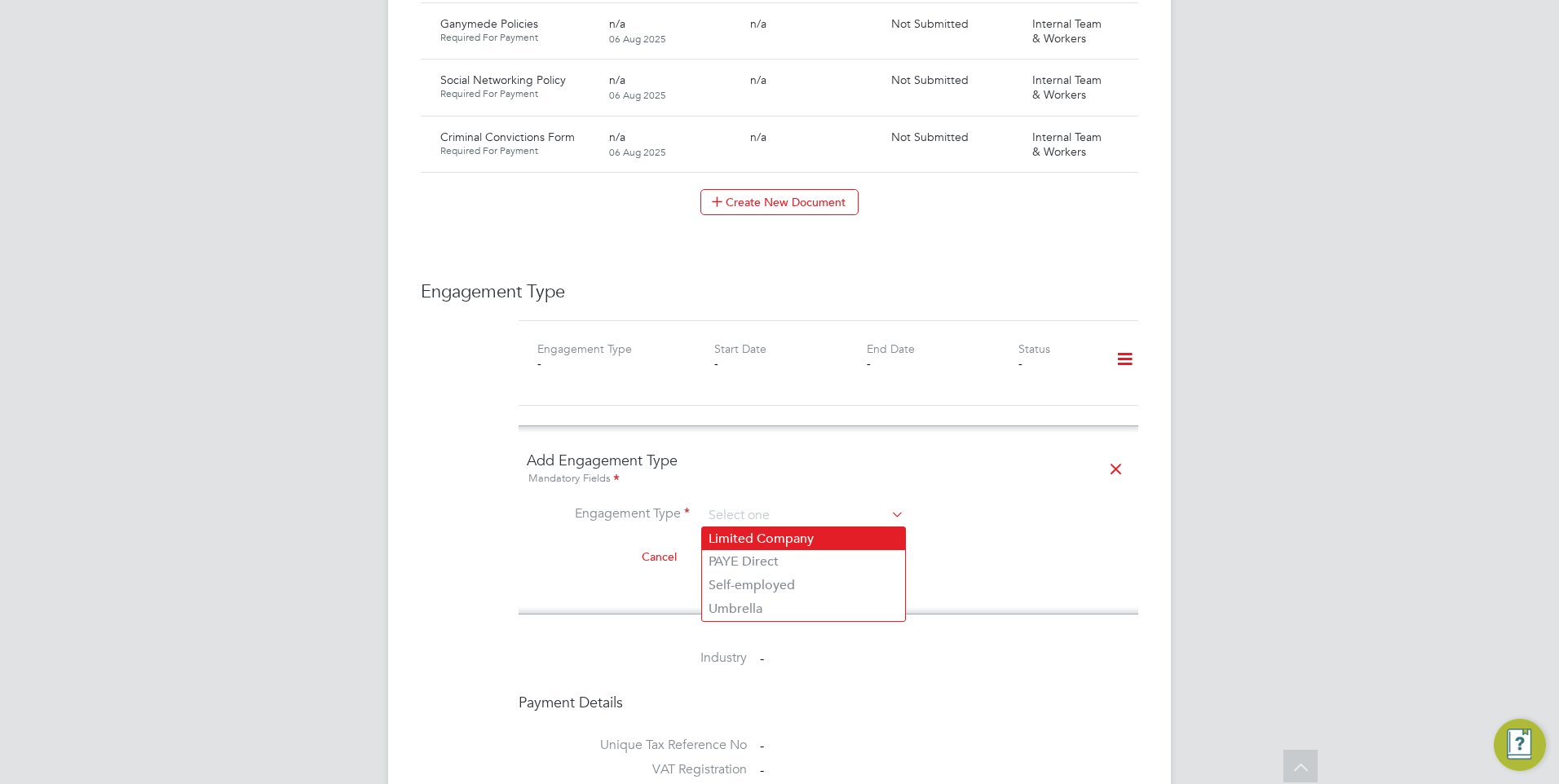 click on "Limited Company" 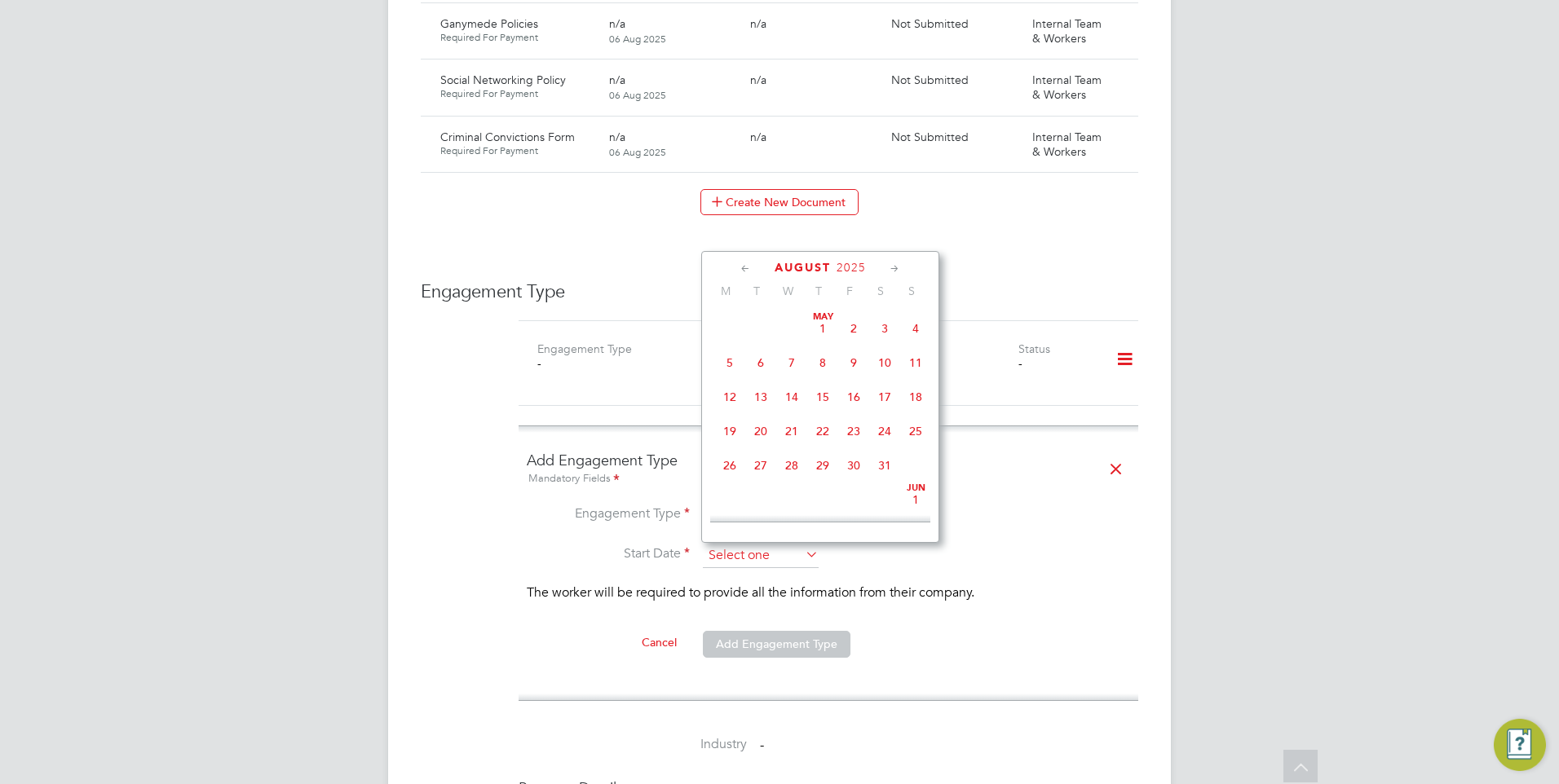 click 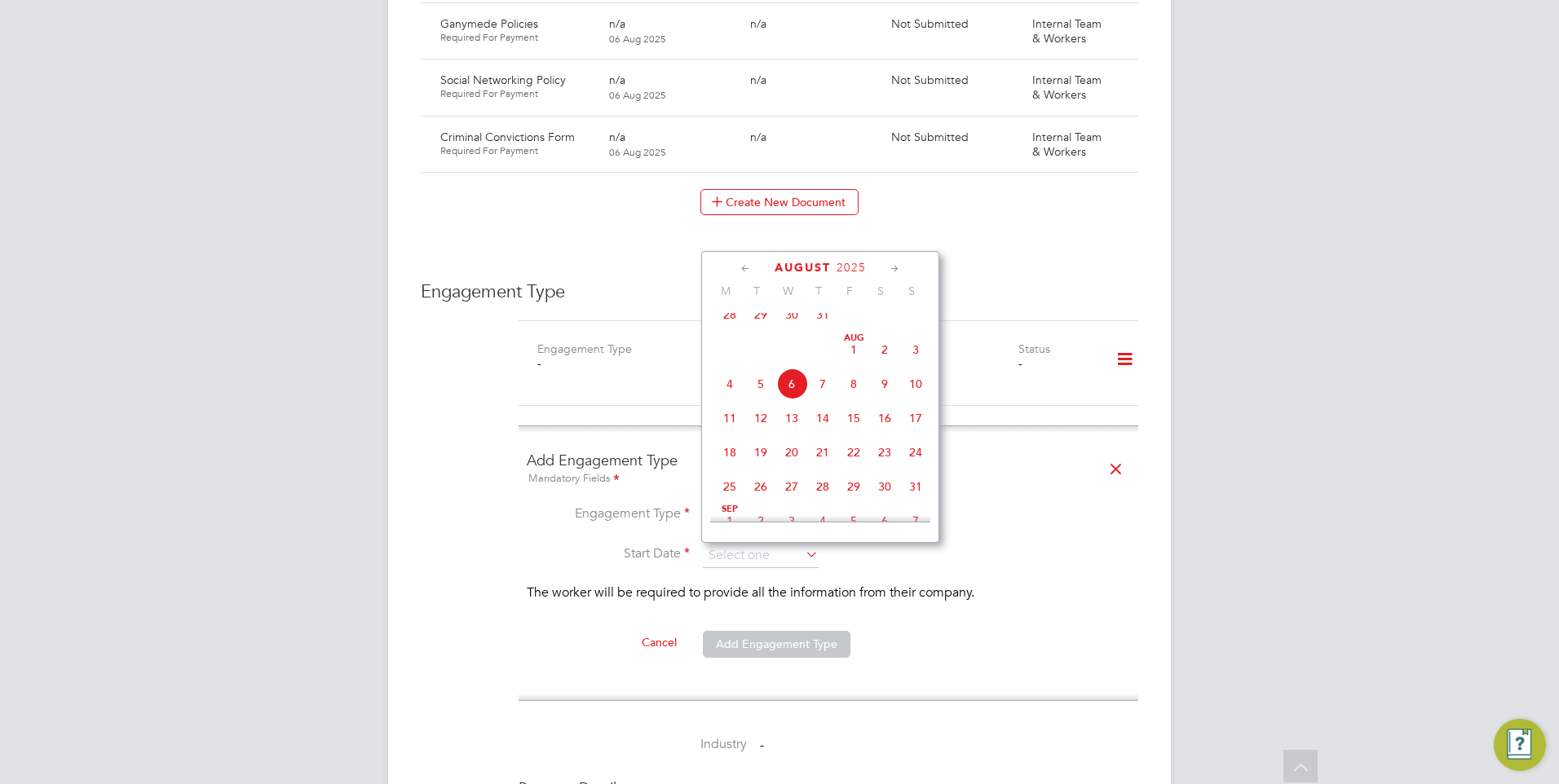 click on "6" 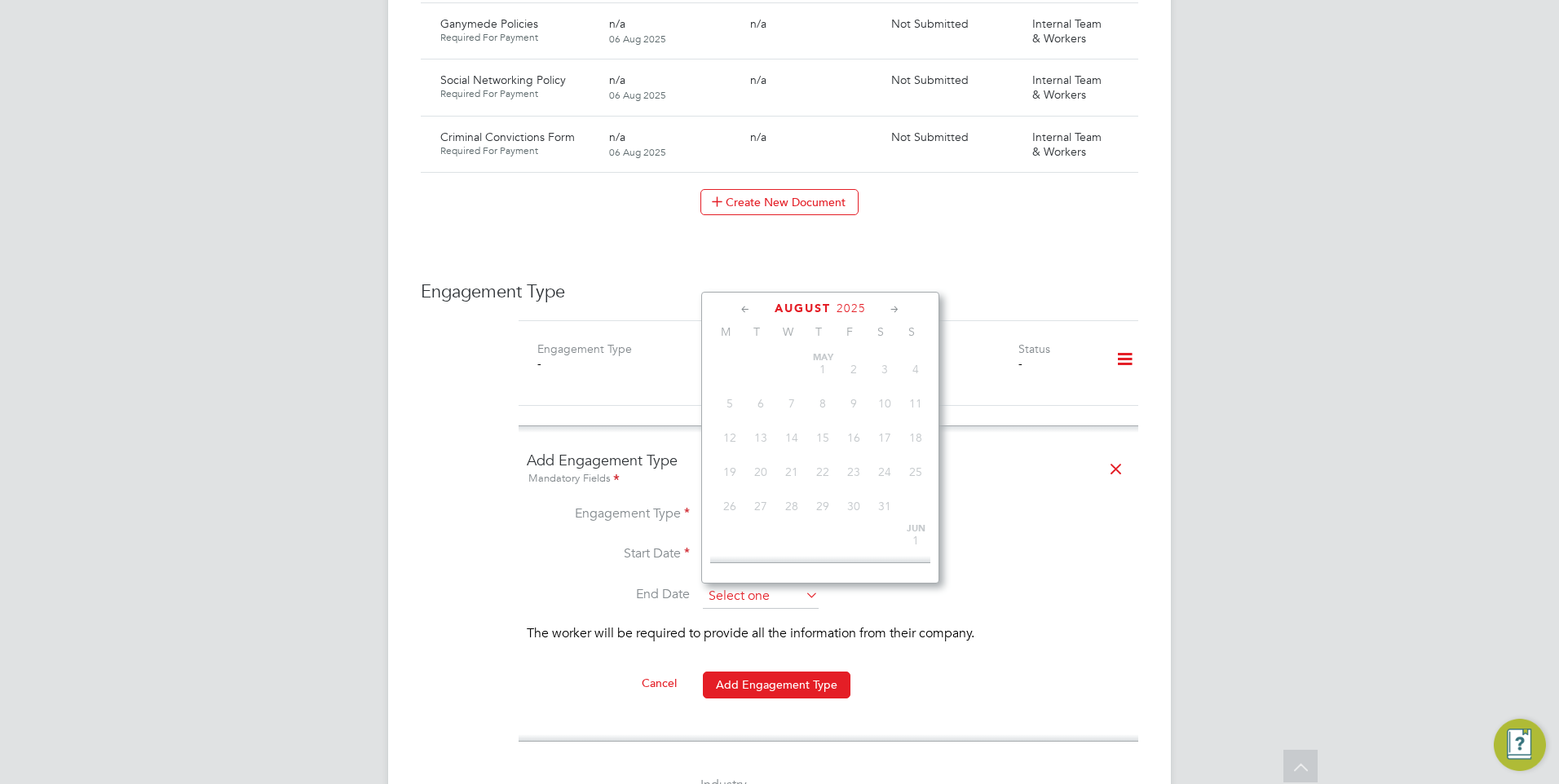 click 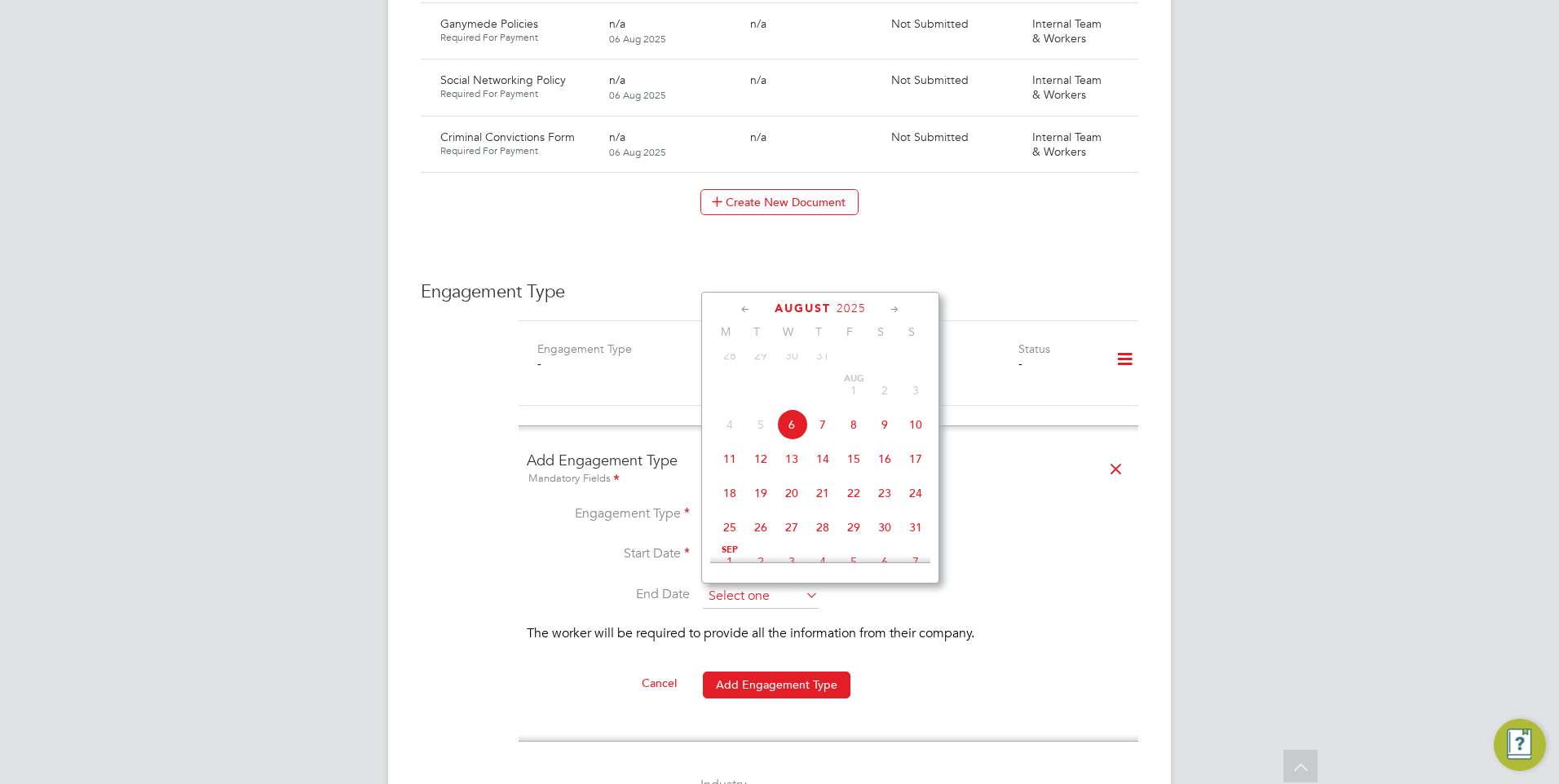 click 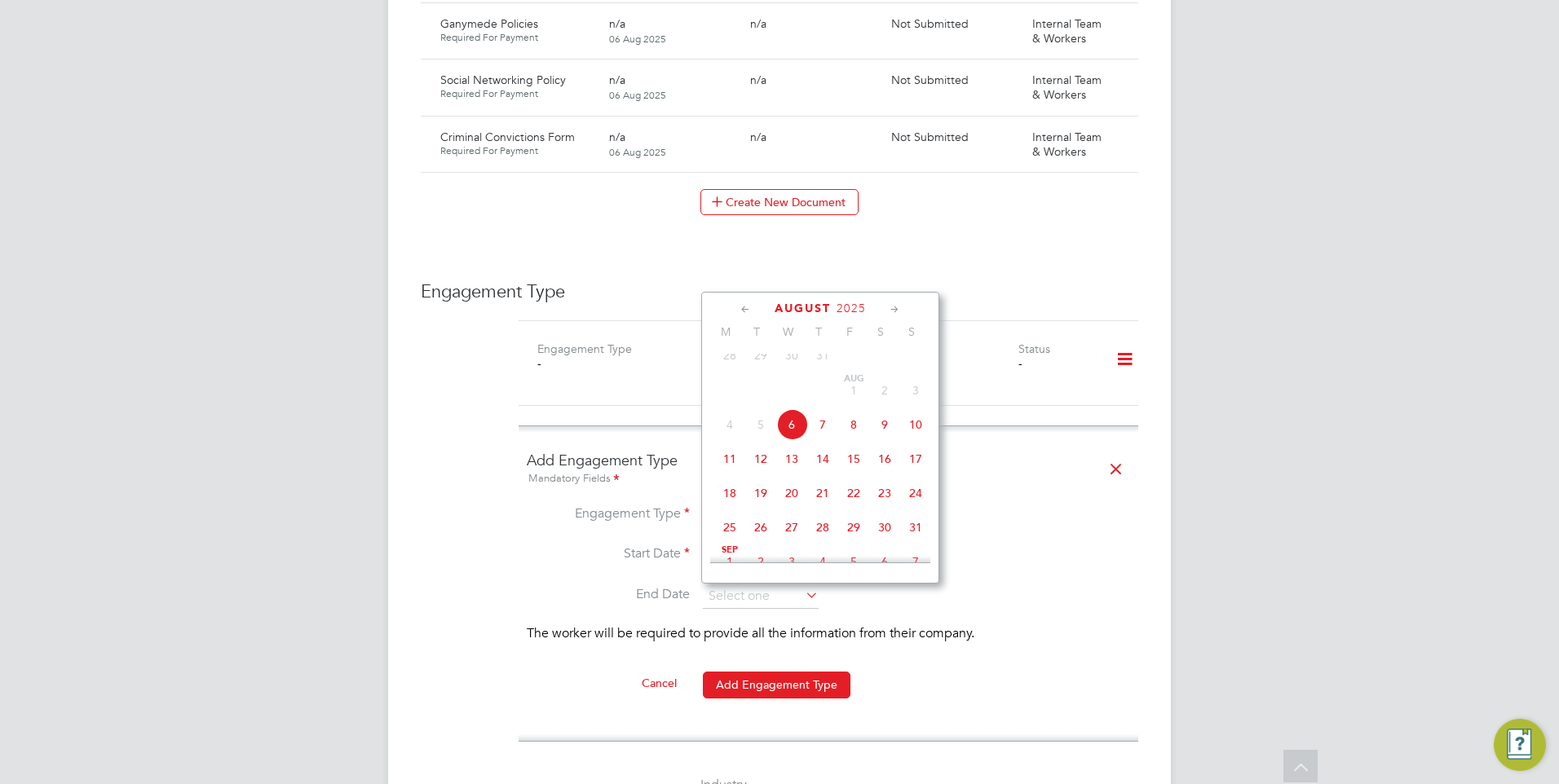 click on "End Date" 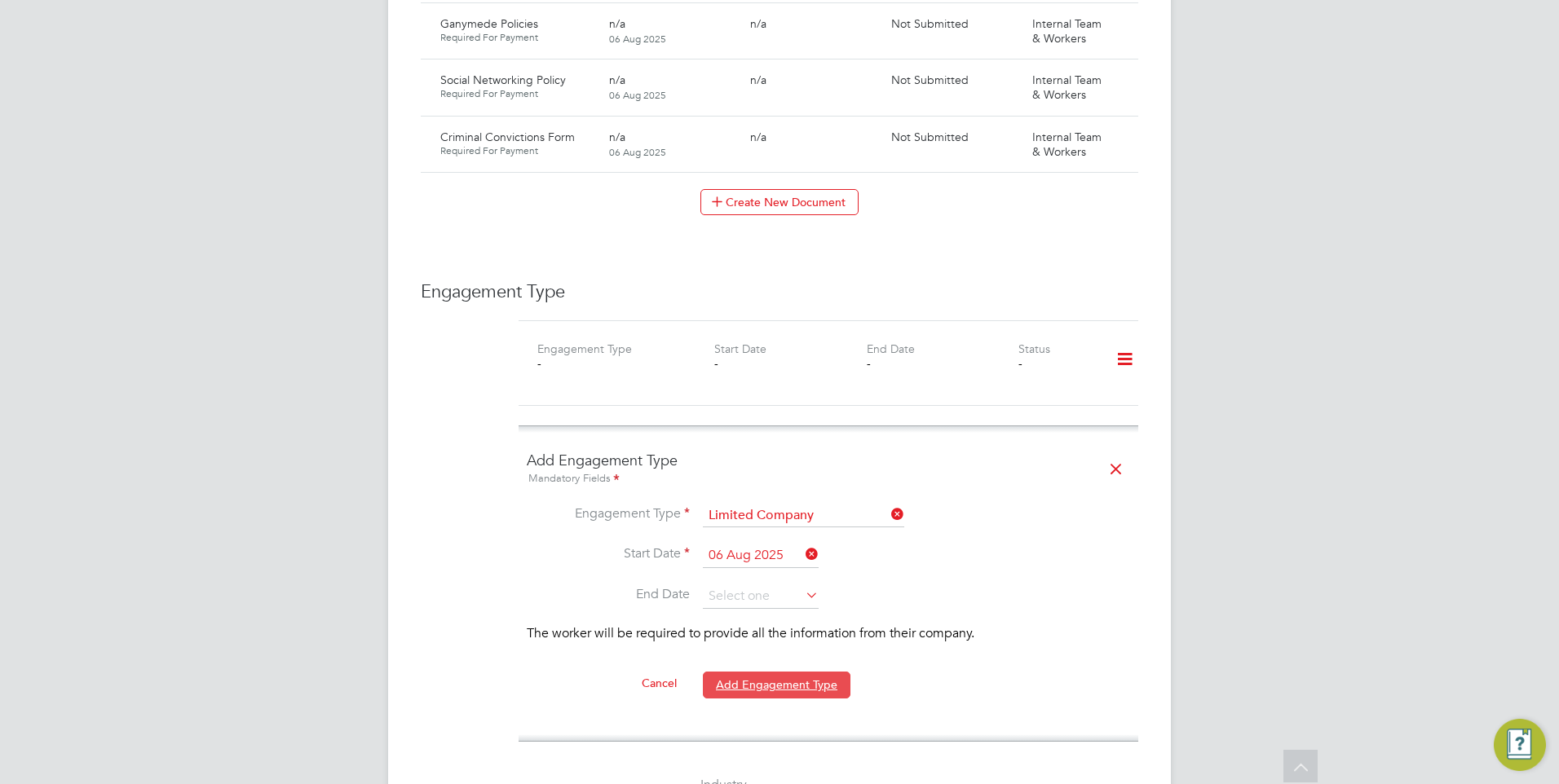 click on "Add Engagement Type" 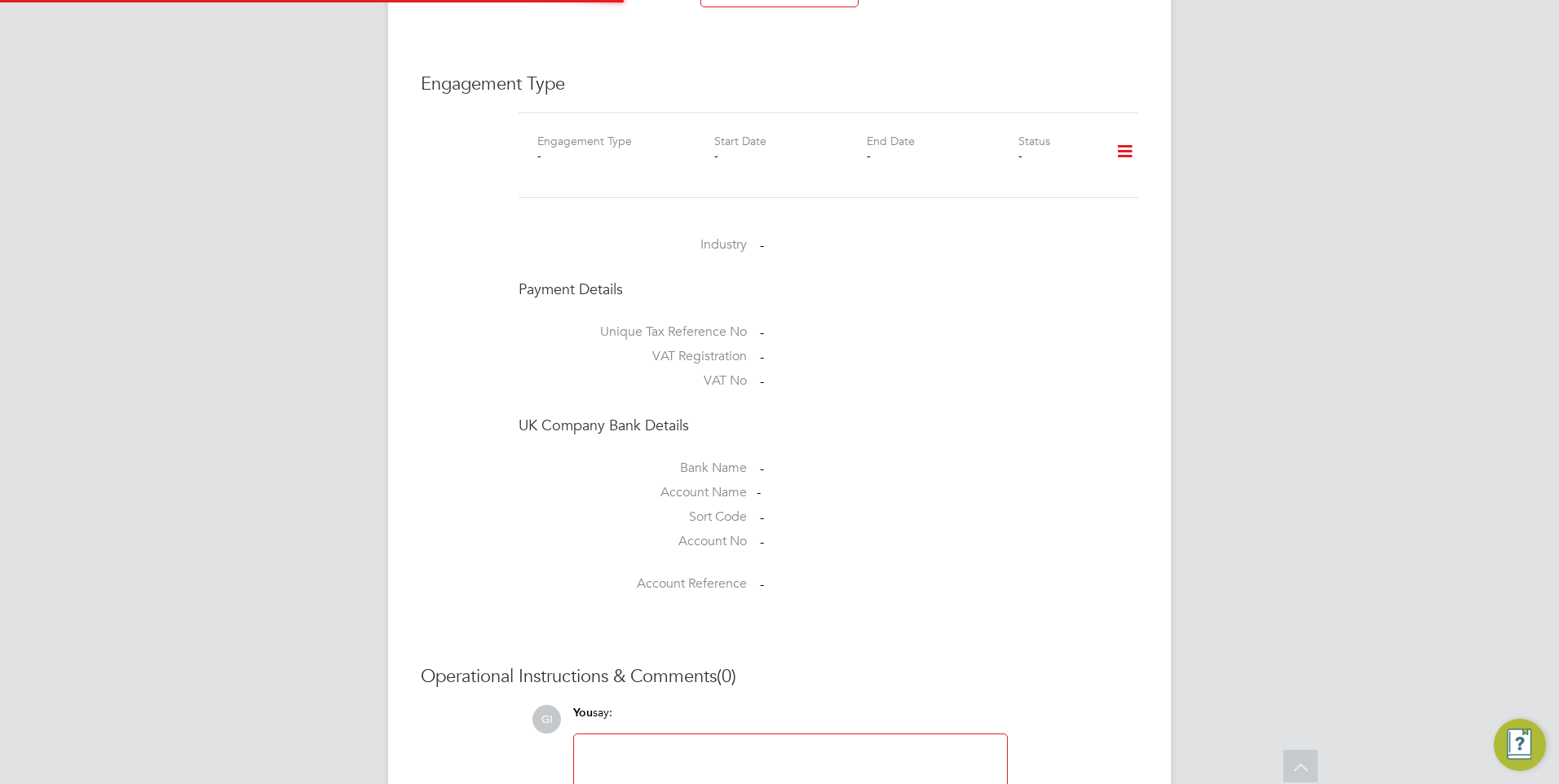 scroll, scrollTop: 1909, scrollLeft: 0, axis: vertical 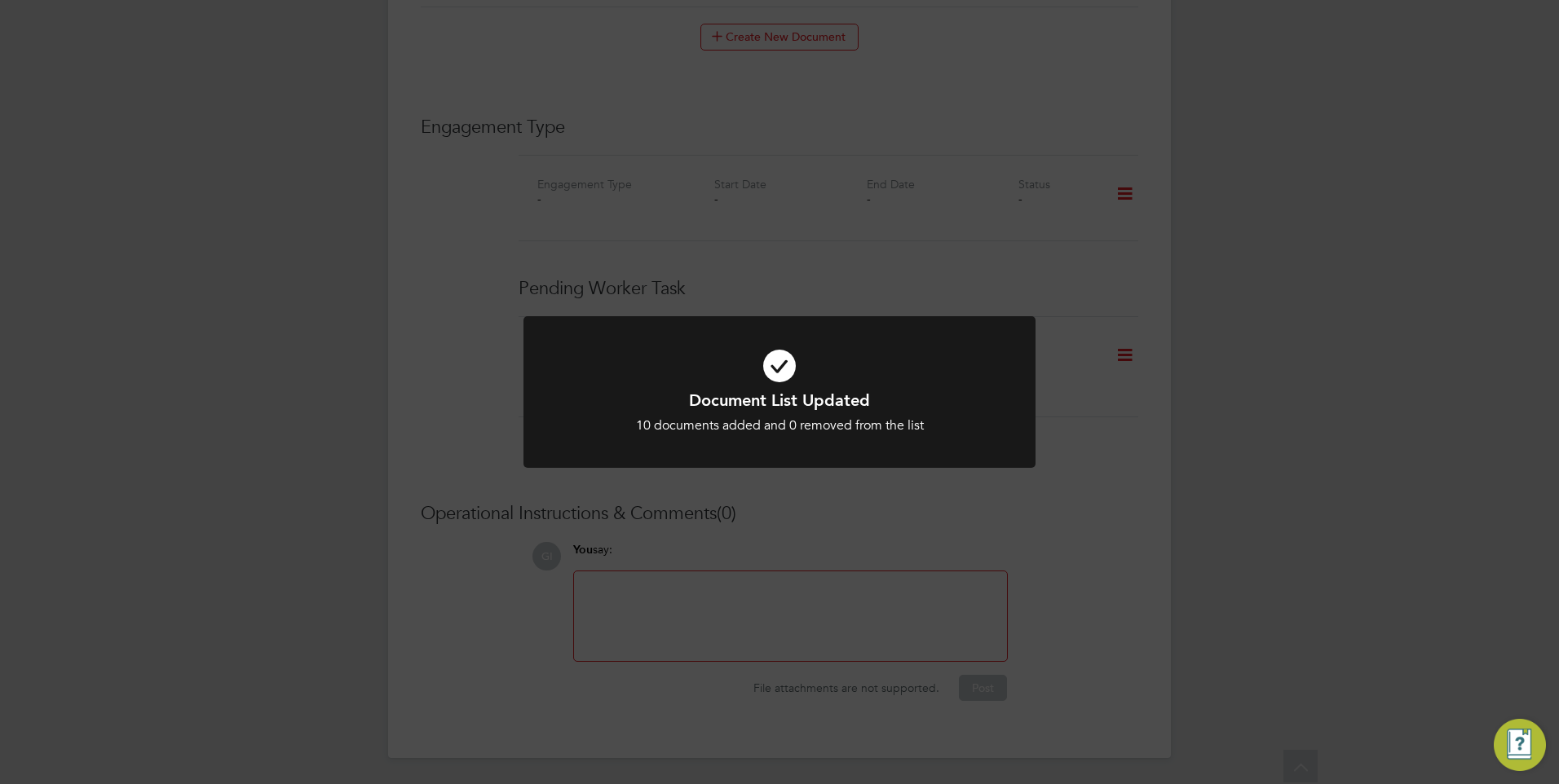 click on "Document List Updated 10 documents added and 0 removed from the list Cancel Okay" 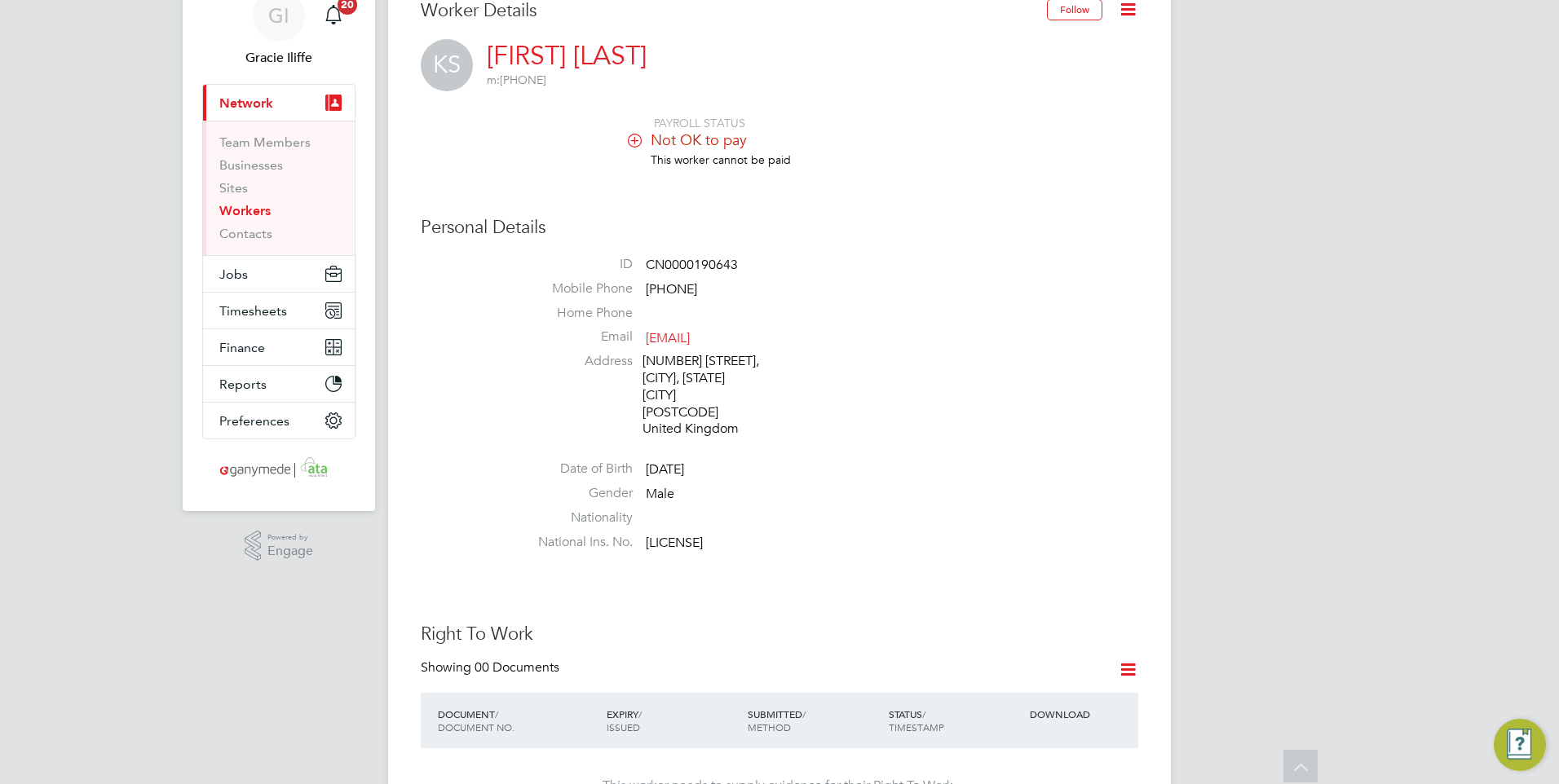 scroll, scrollTop: 0, scrollLeft: 0, axis: both 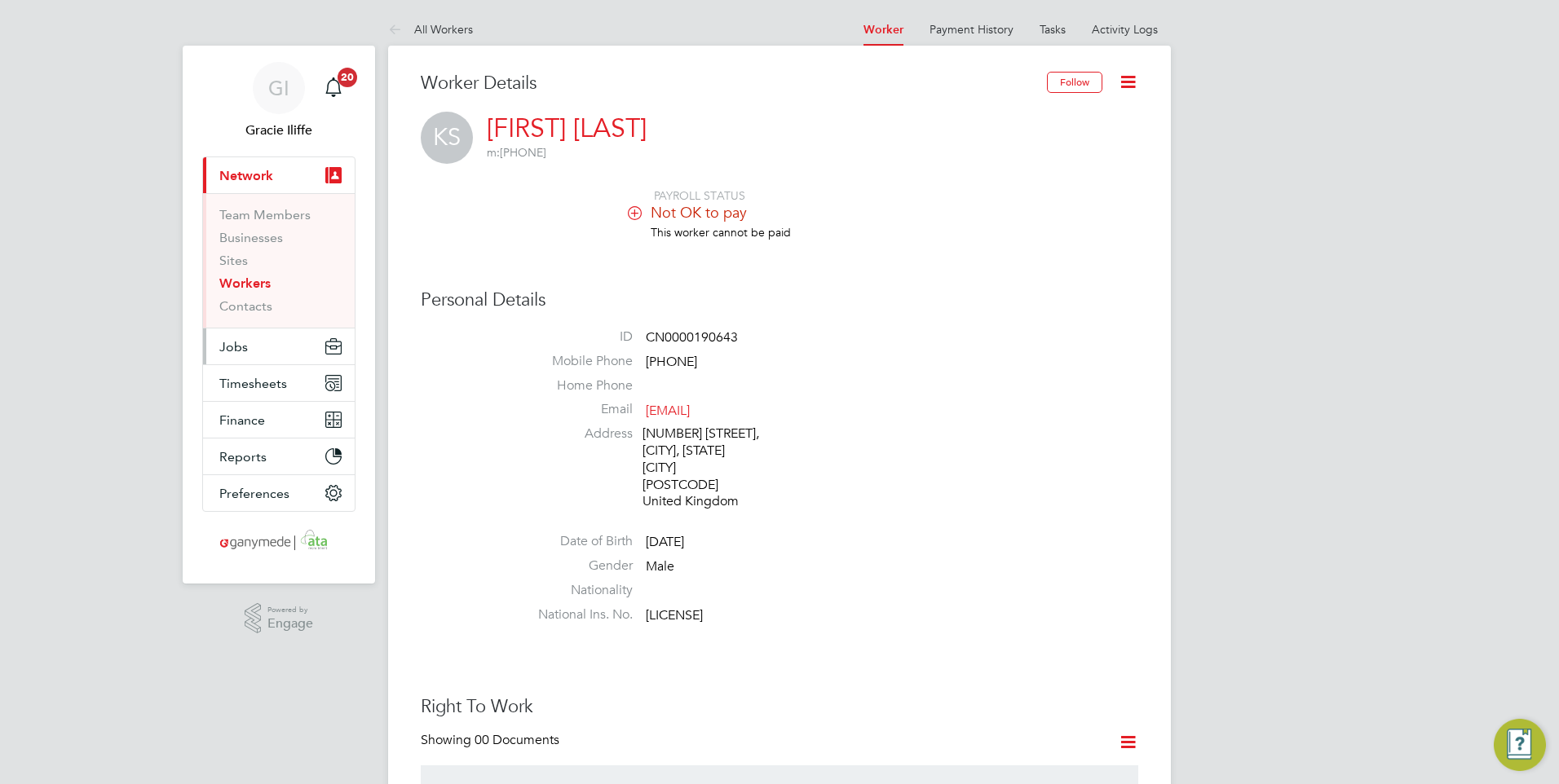 click on "Jobs" at bounding box center (233, 346) 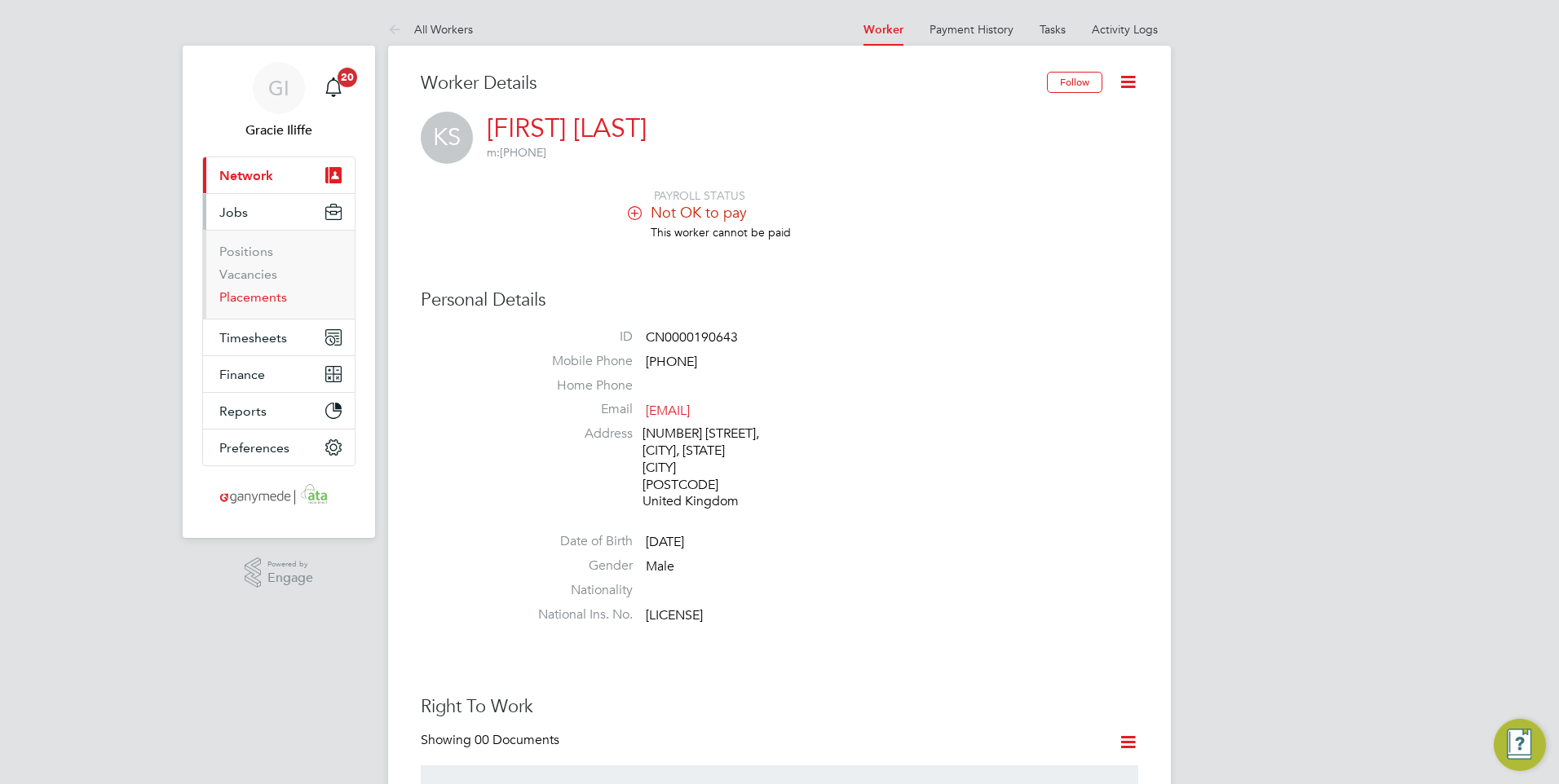 click on "Placements" at bounding box center [253, 297] 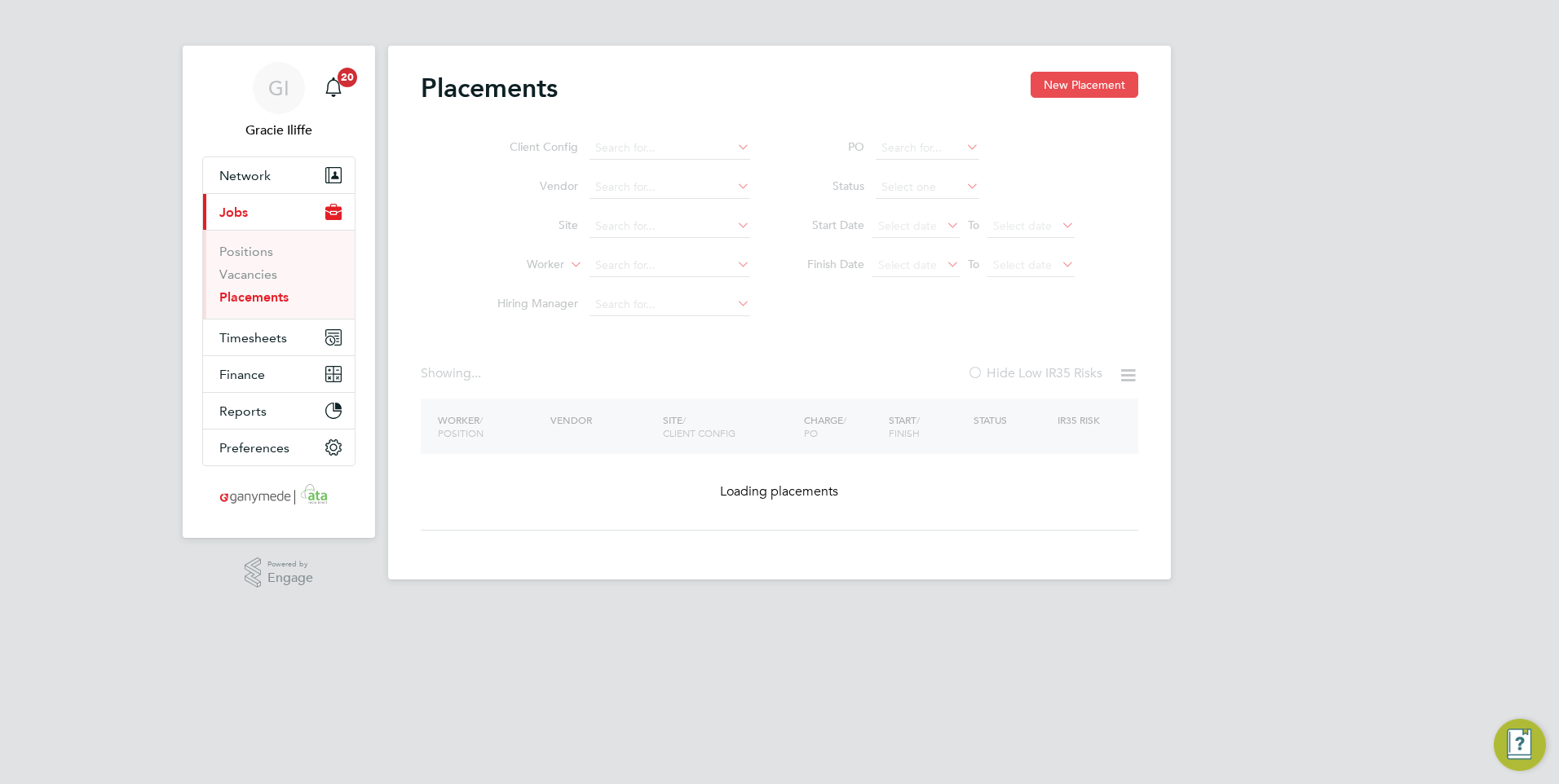 click on "New Placement" 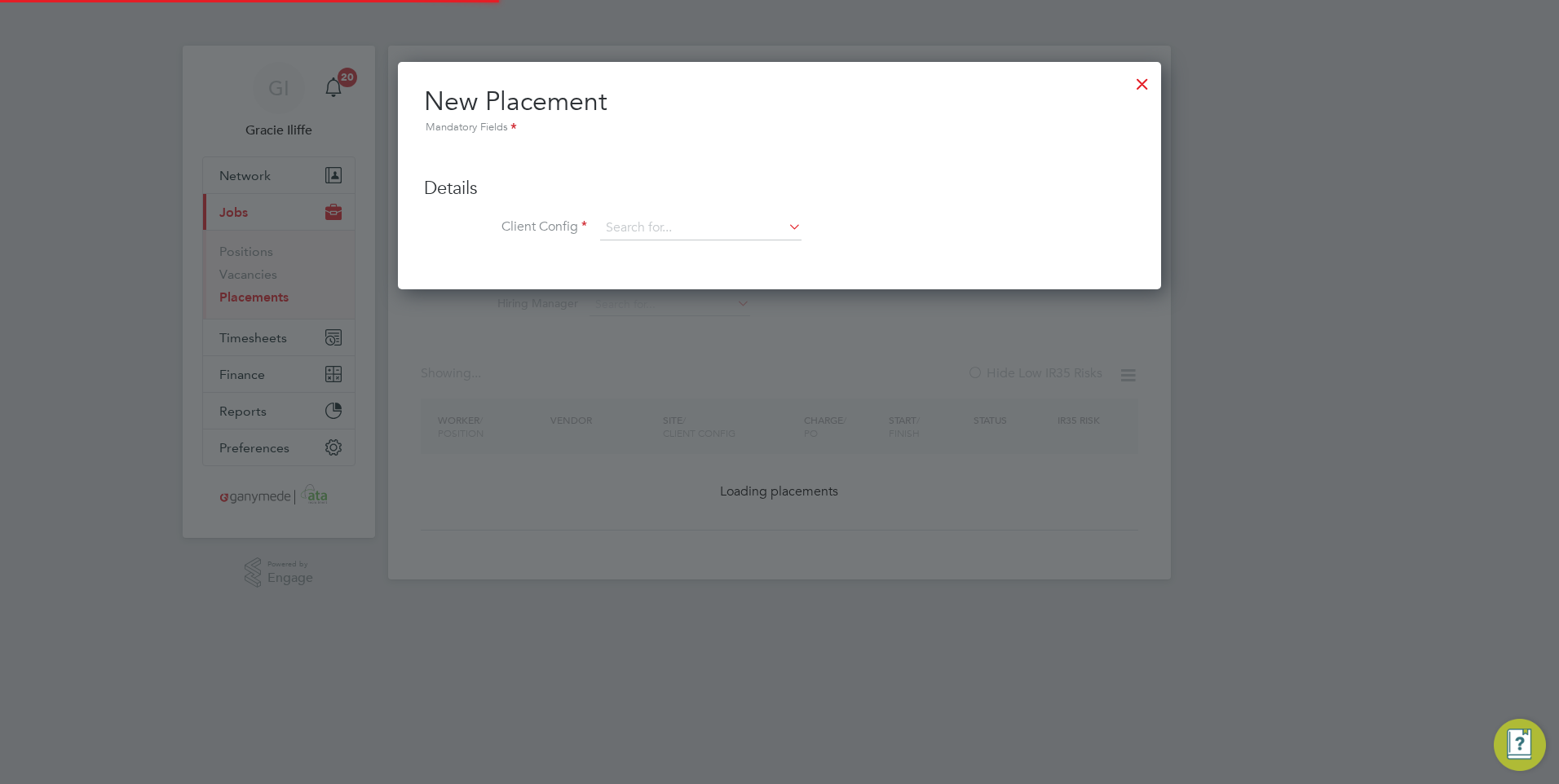 scroll, scrollTop: 8, scrollLeft: 8, axis: both 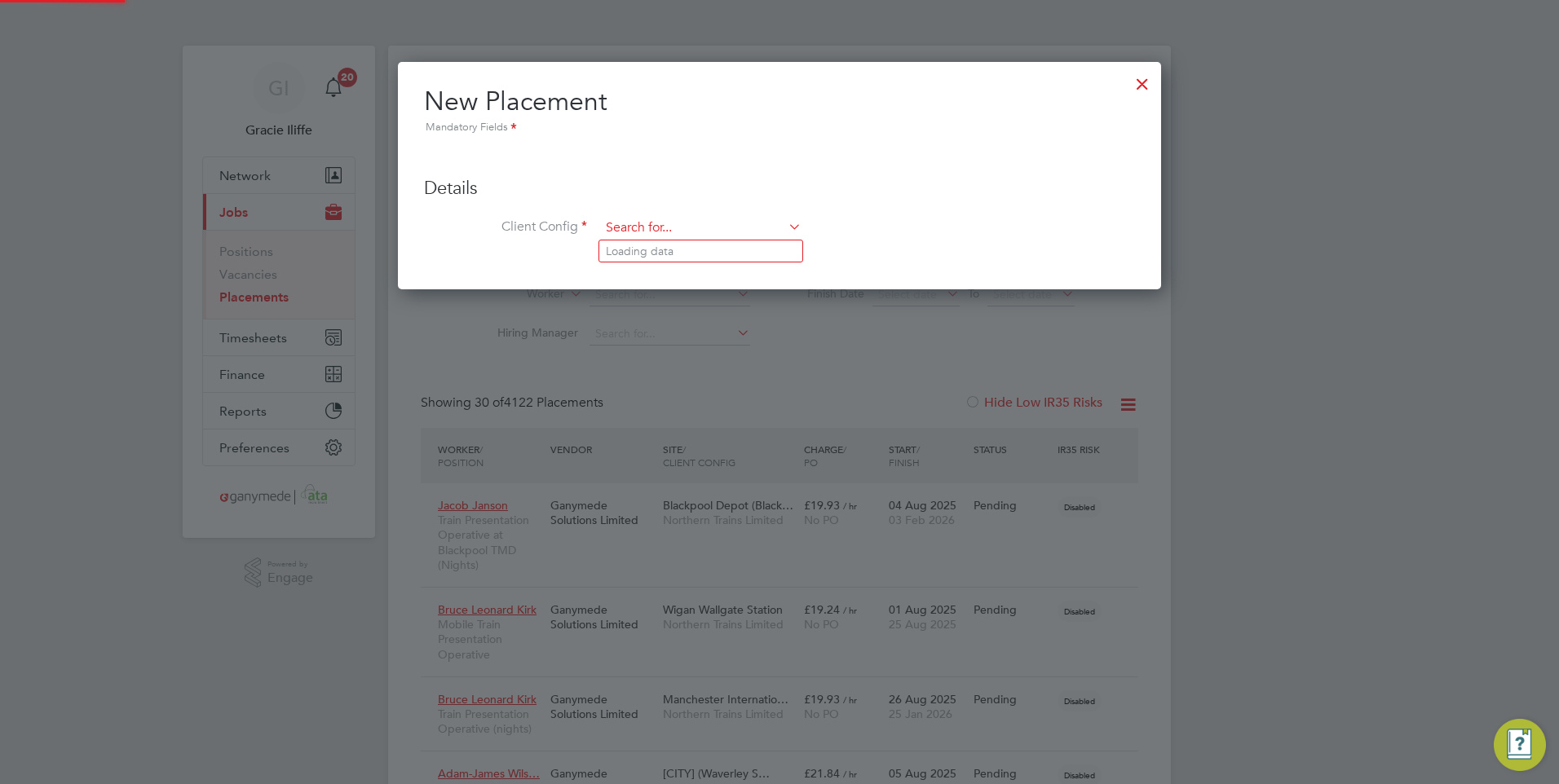 click at bounding box center (700, 228) 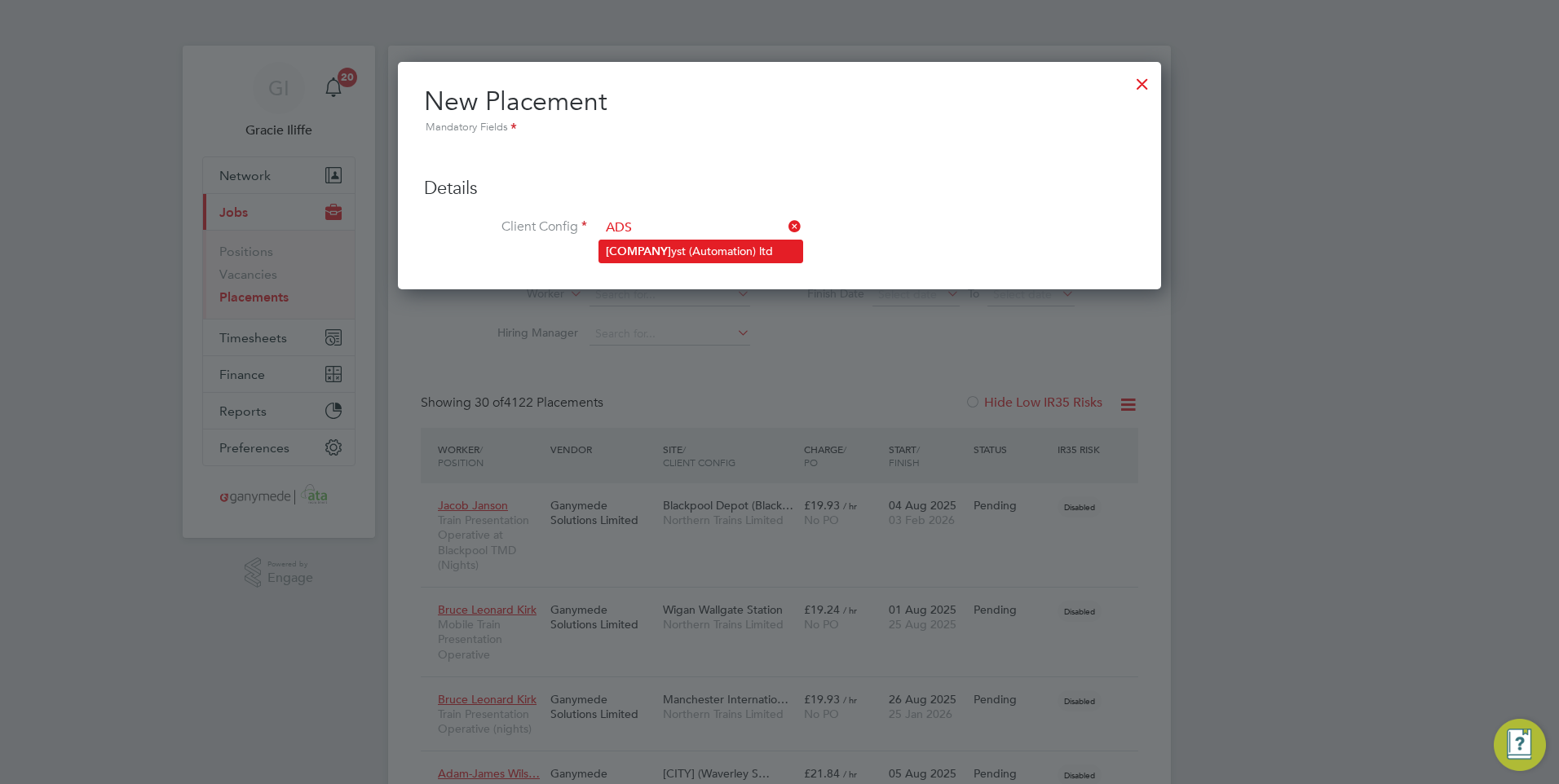 click on "Ads yst (Automation) ltd" 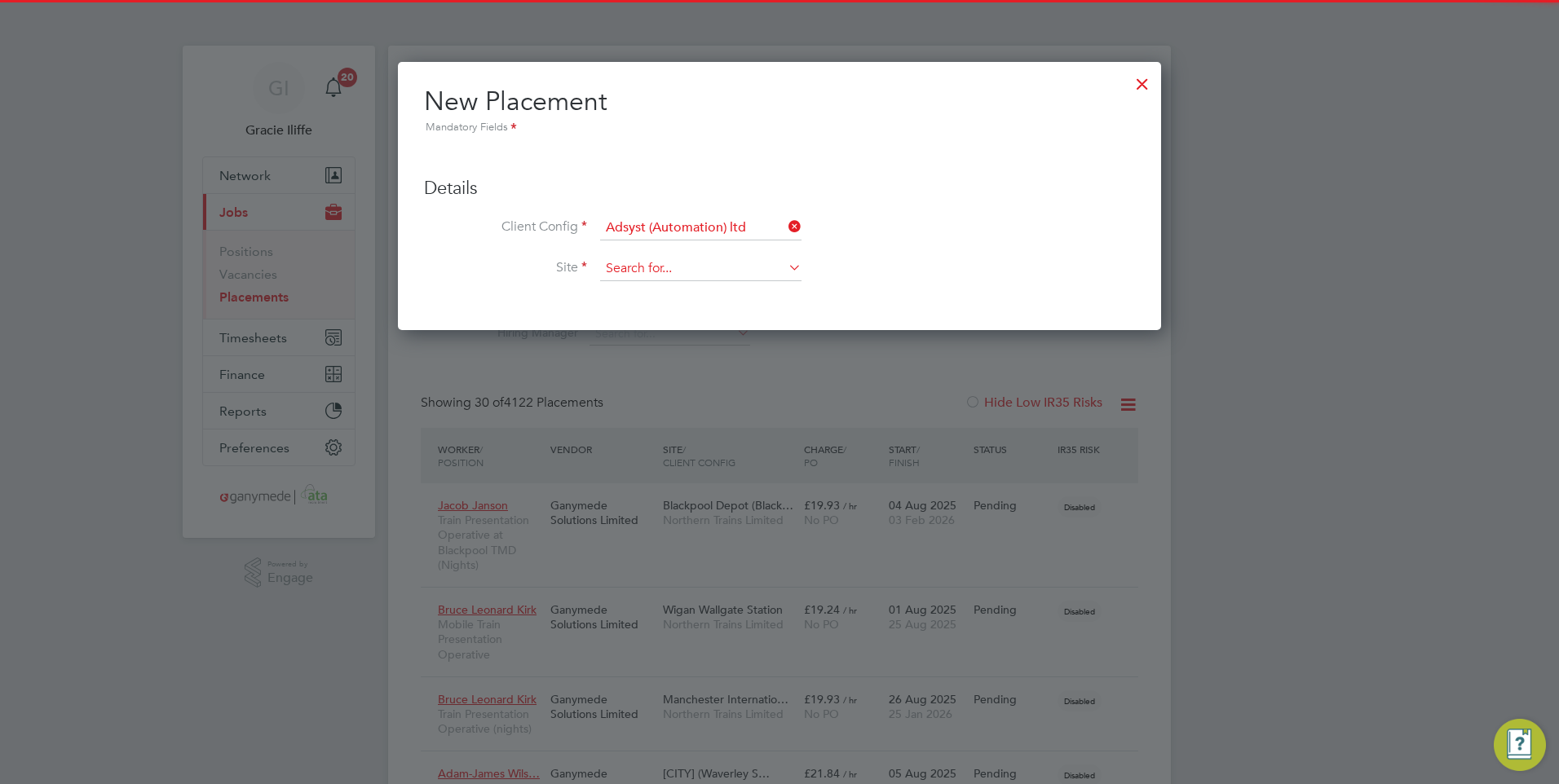 click at bounding box center [700, 269] 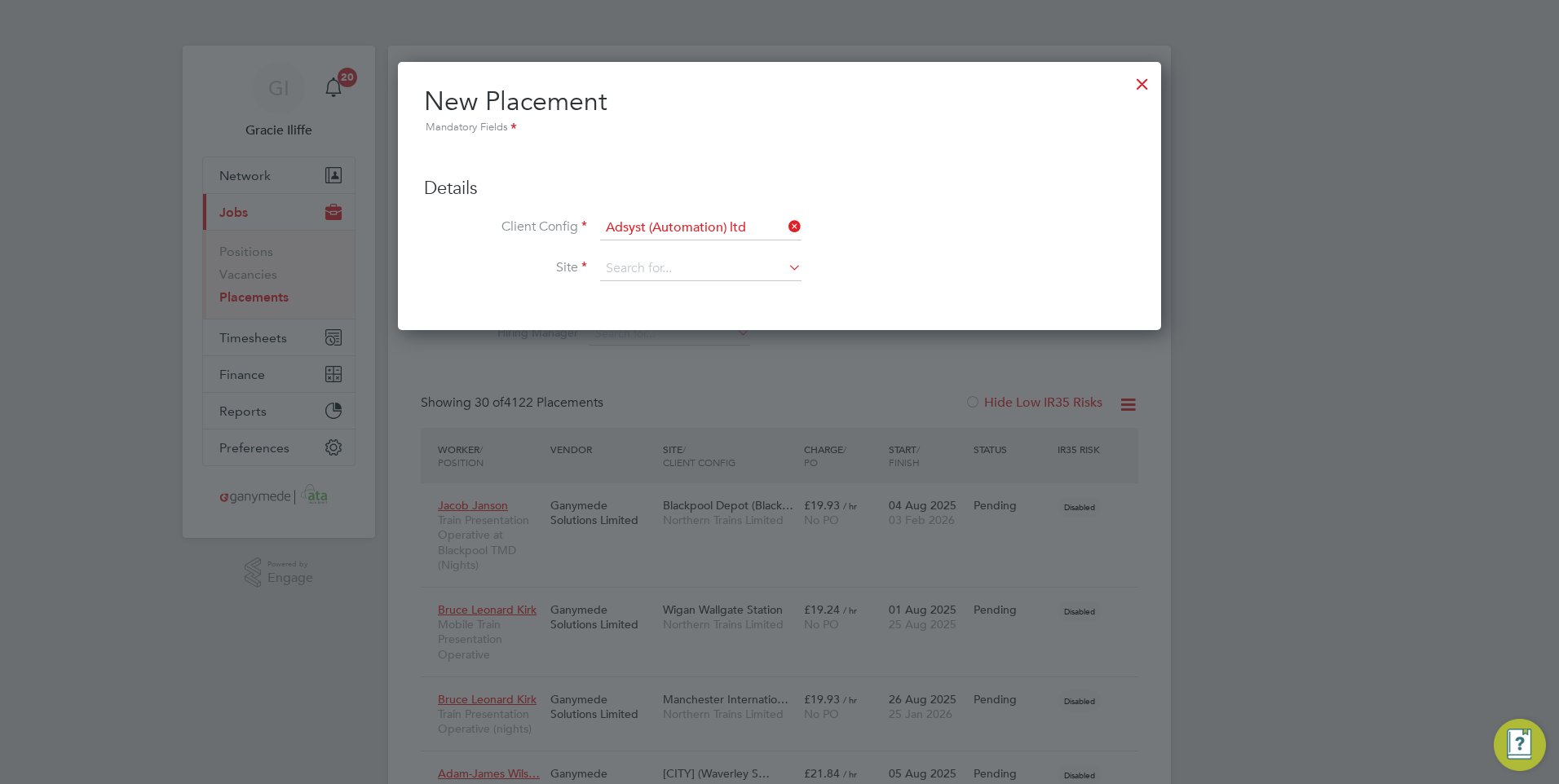 click on "Client Config   Adsyst (Automation) ltd" at bounding box center [780, 236] 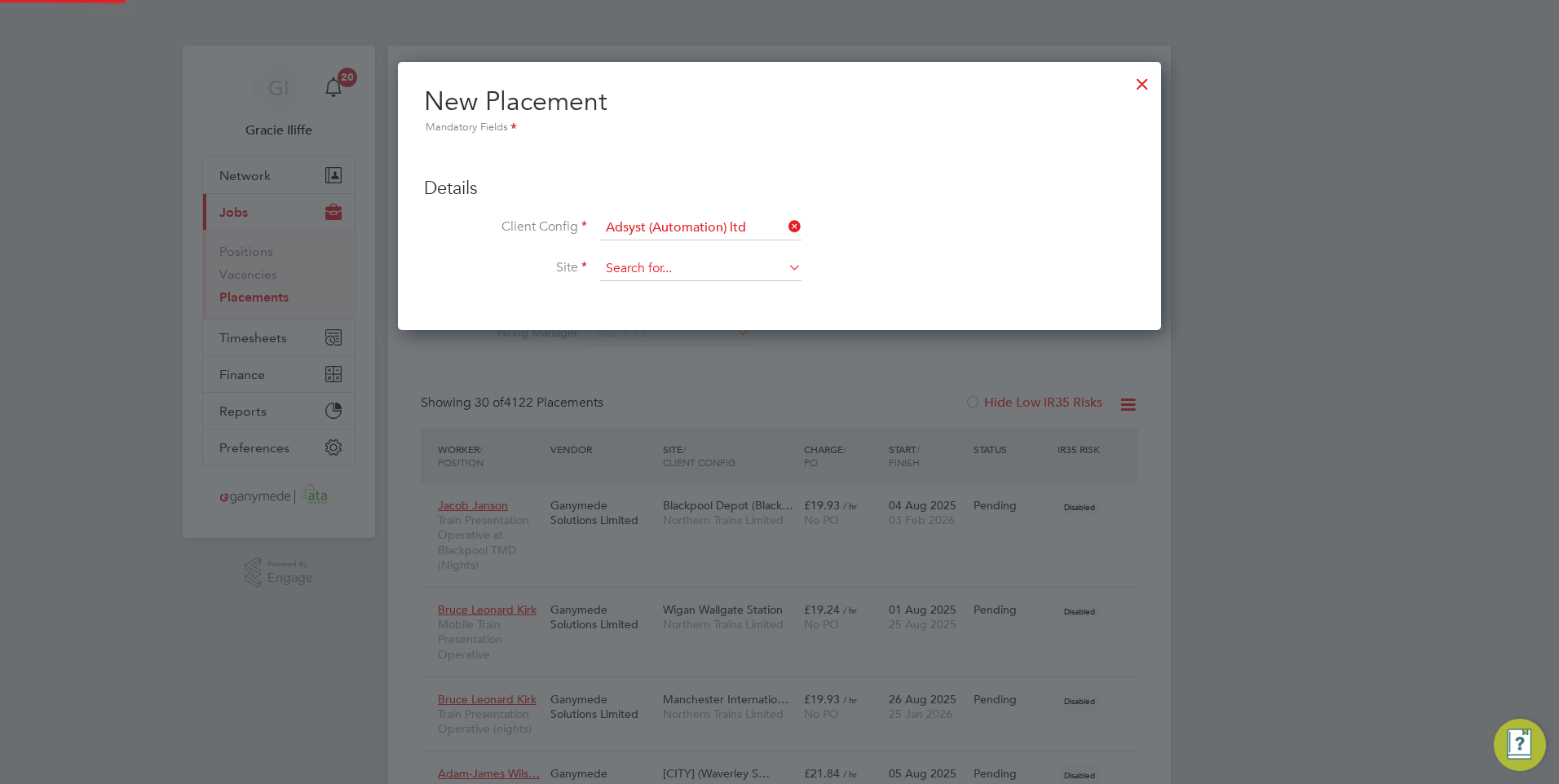 click at bounding box center [700, 269] 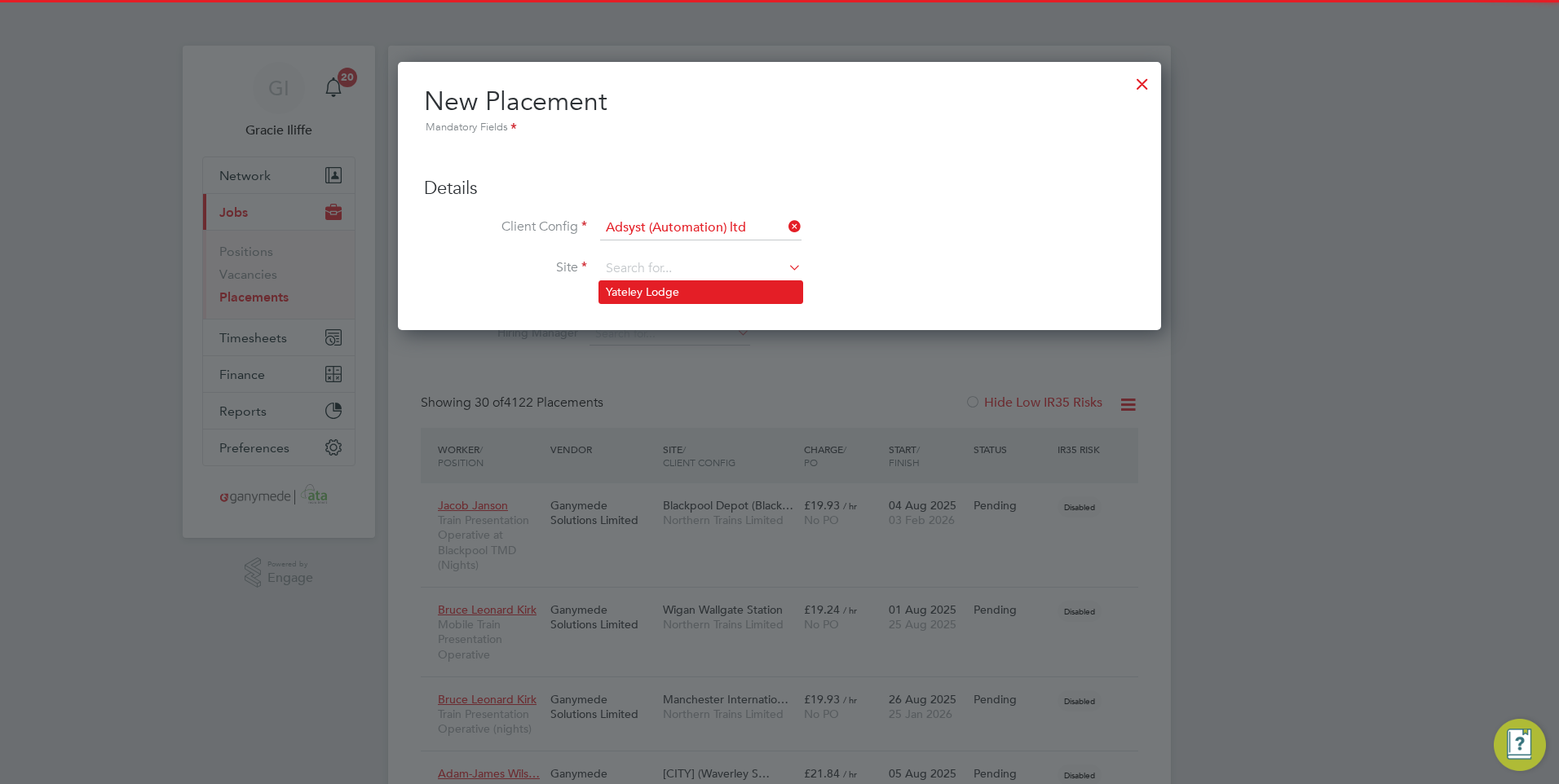 click on "Yateley Lodge" 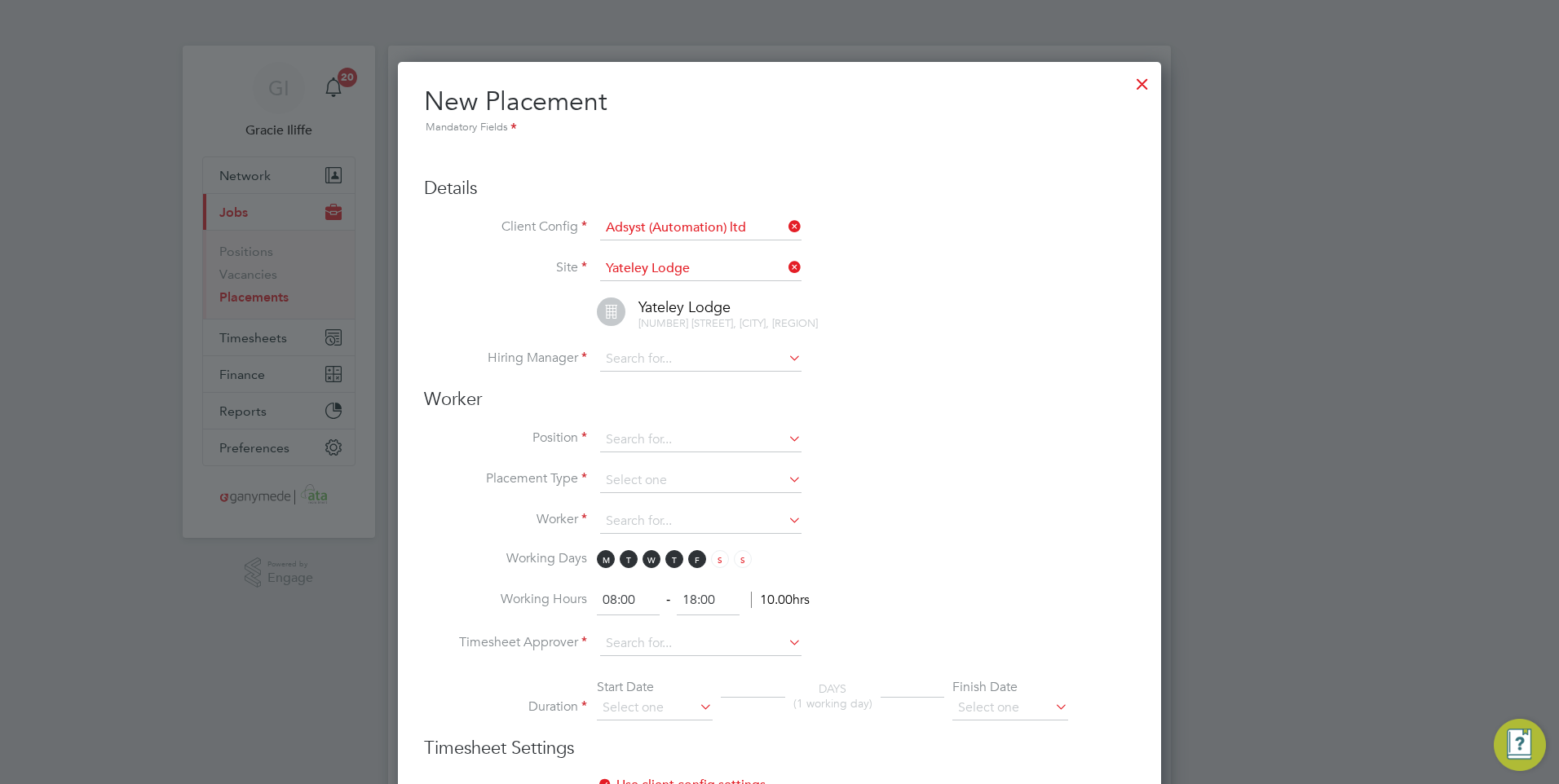 click at bounding box center [1142, 80] 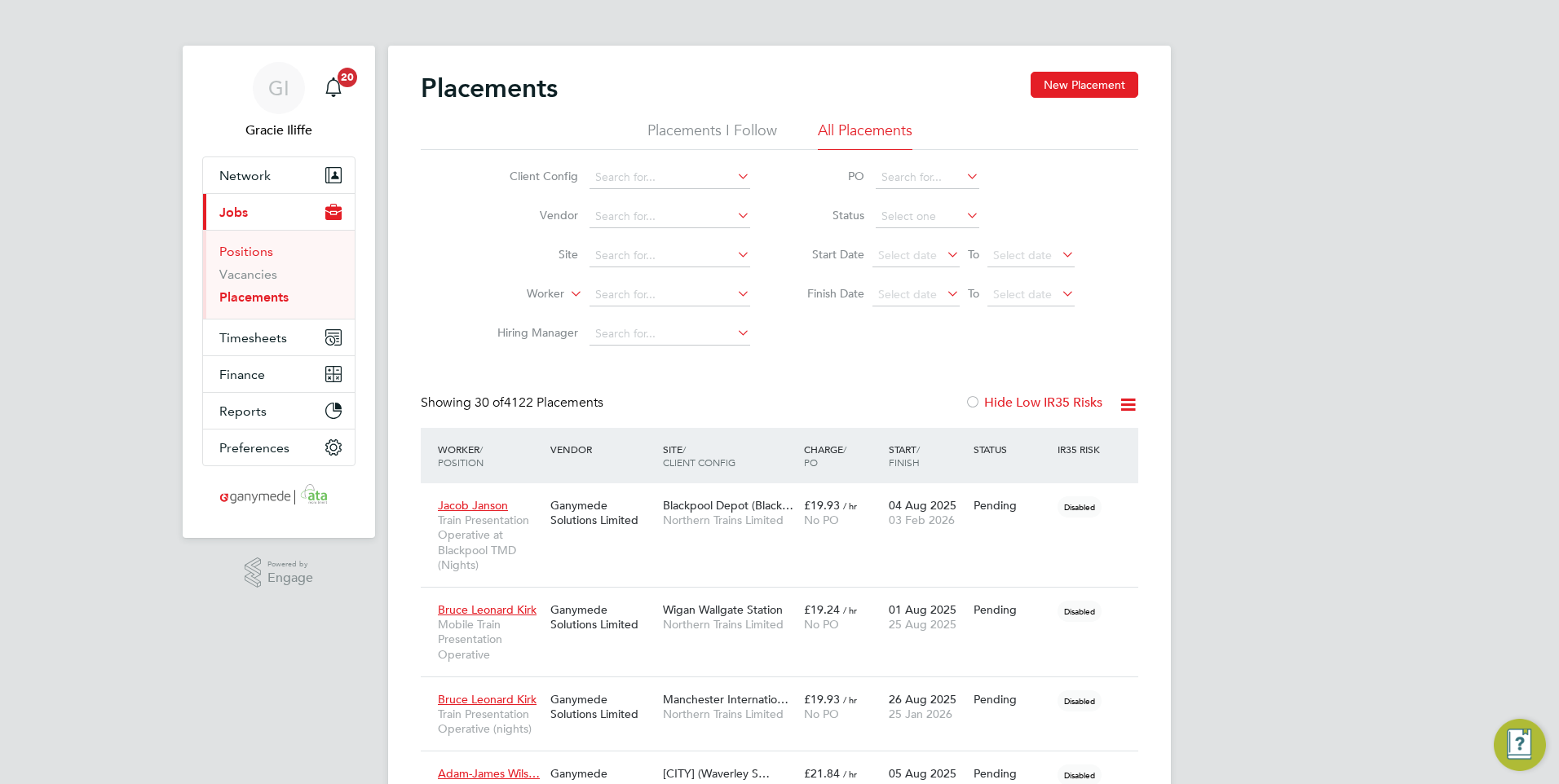 click on "Positions" at bounding box center [246, 251] 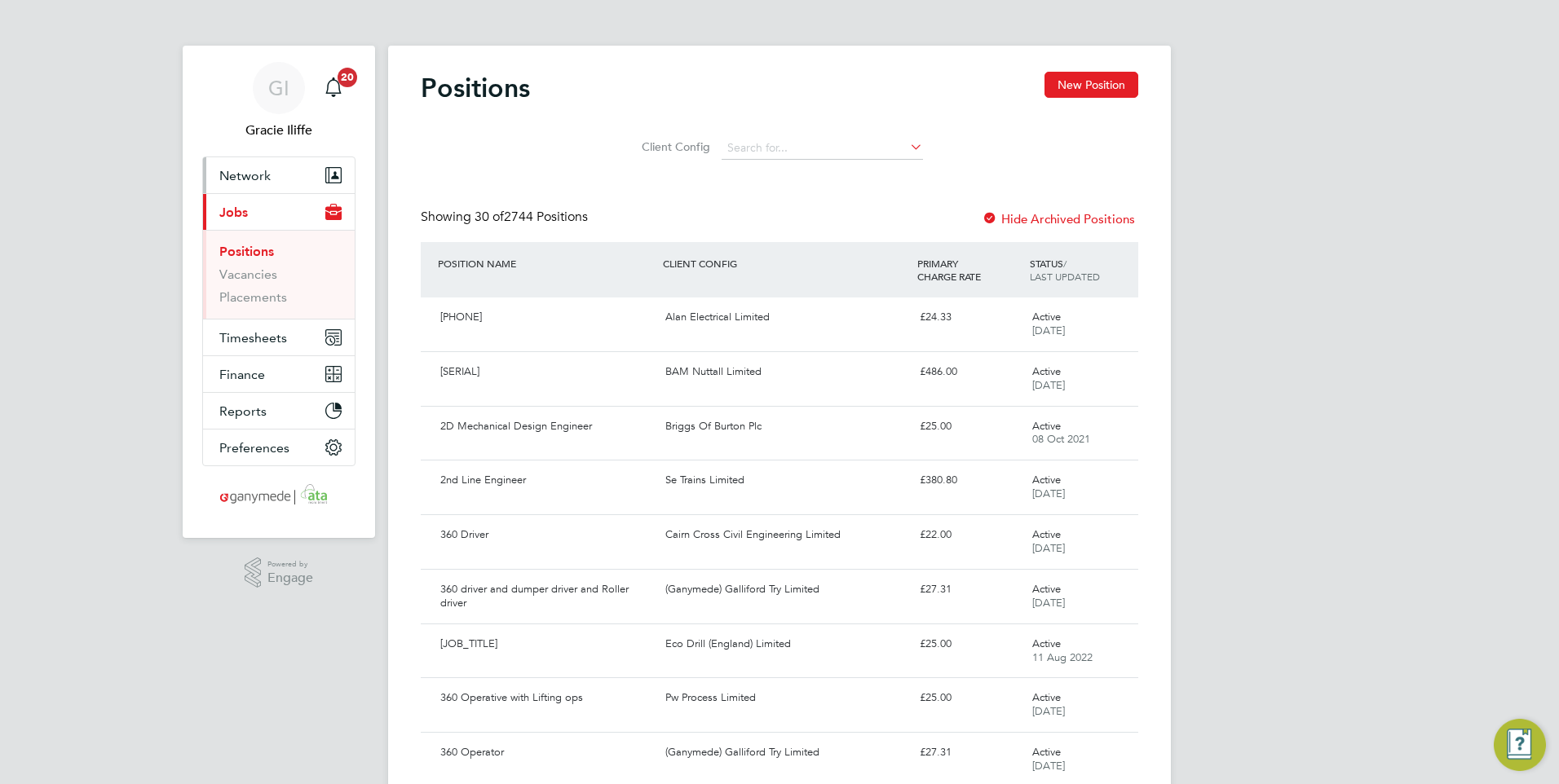 click on "Network" at bounding box center [245, 175] 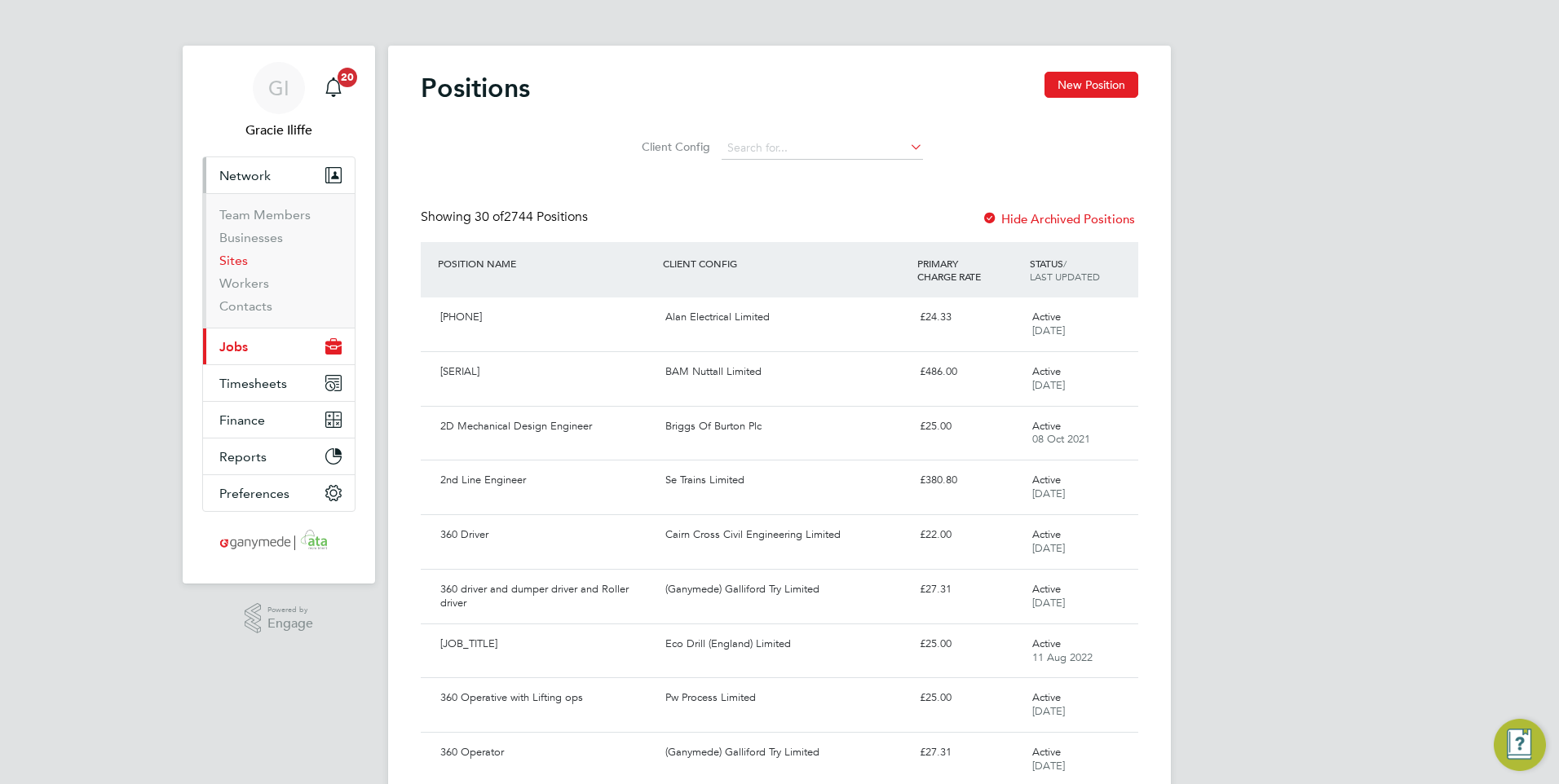 click on "Sites" at bounding box center [233, 260] 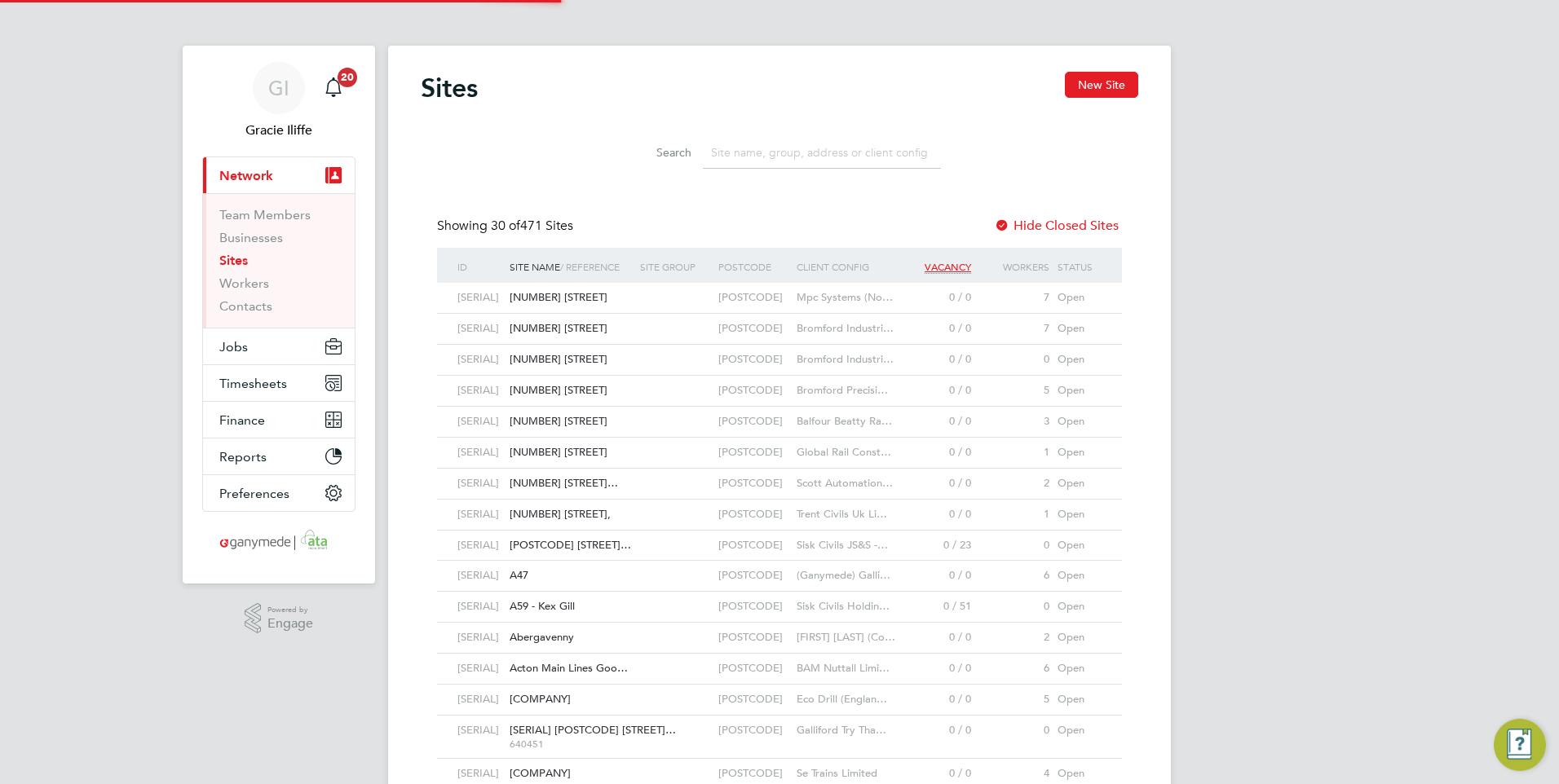 scroll, scrollTop: 8, scrollLeft: 8, axis: both 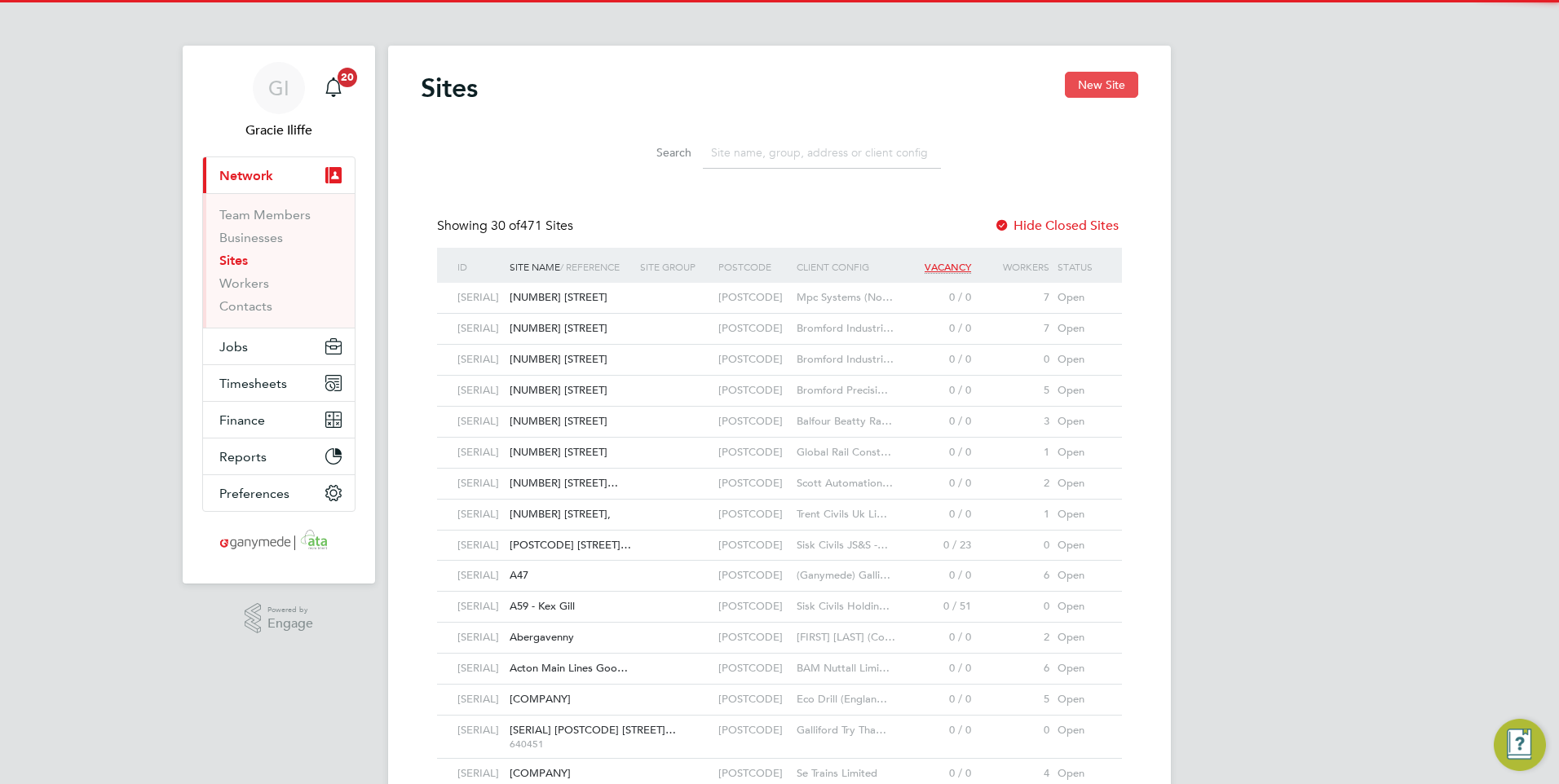 click on "New Site" 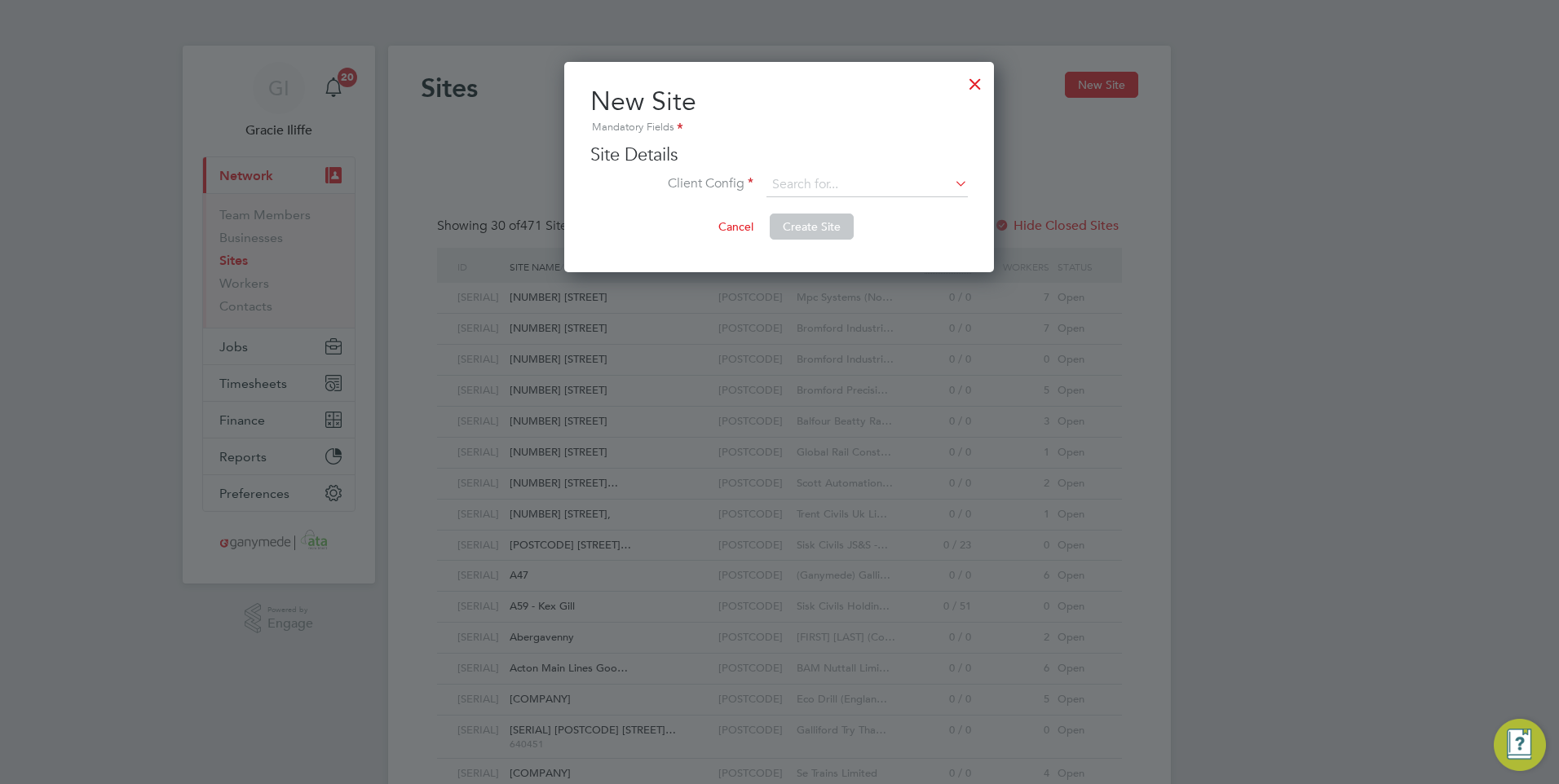 click on "Site Details Client Config     Site Name   Site Group   Site Reference   Site Budget (£)   Country   United Kingdom Address       City   Post Code   Hiring Manager   Commercial Manager   Working Days M T W T F S S   Working Hours 08:00   ‐   18:00   10.00hrs   Induction Time   08:00 Unpaid Breaks   Overtime Rules Yes   No Notes" at bounding box center (779, 178) 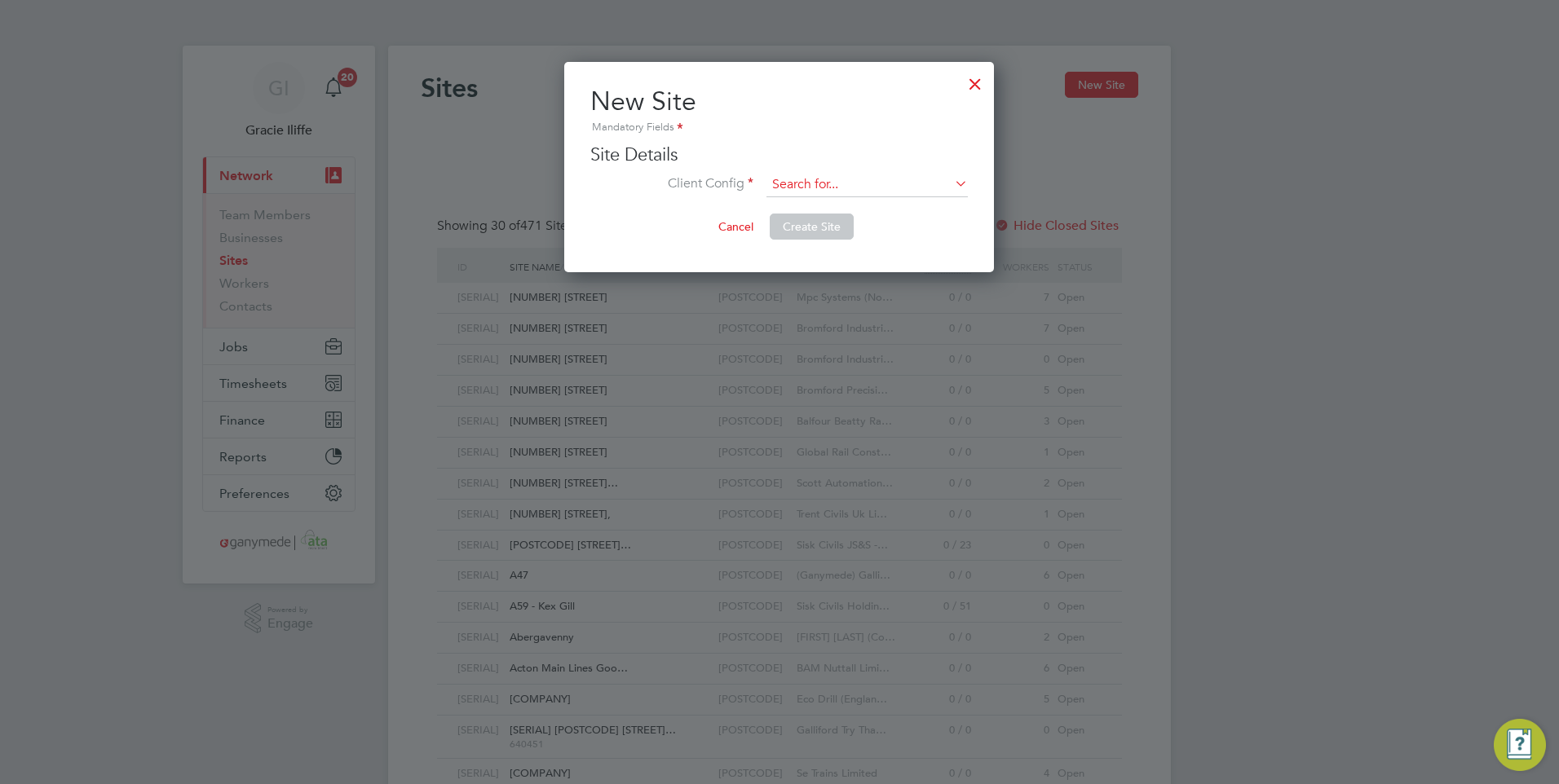 click at bounding box center (867, 185) 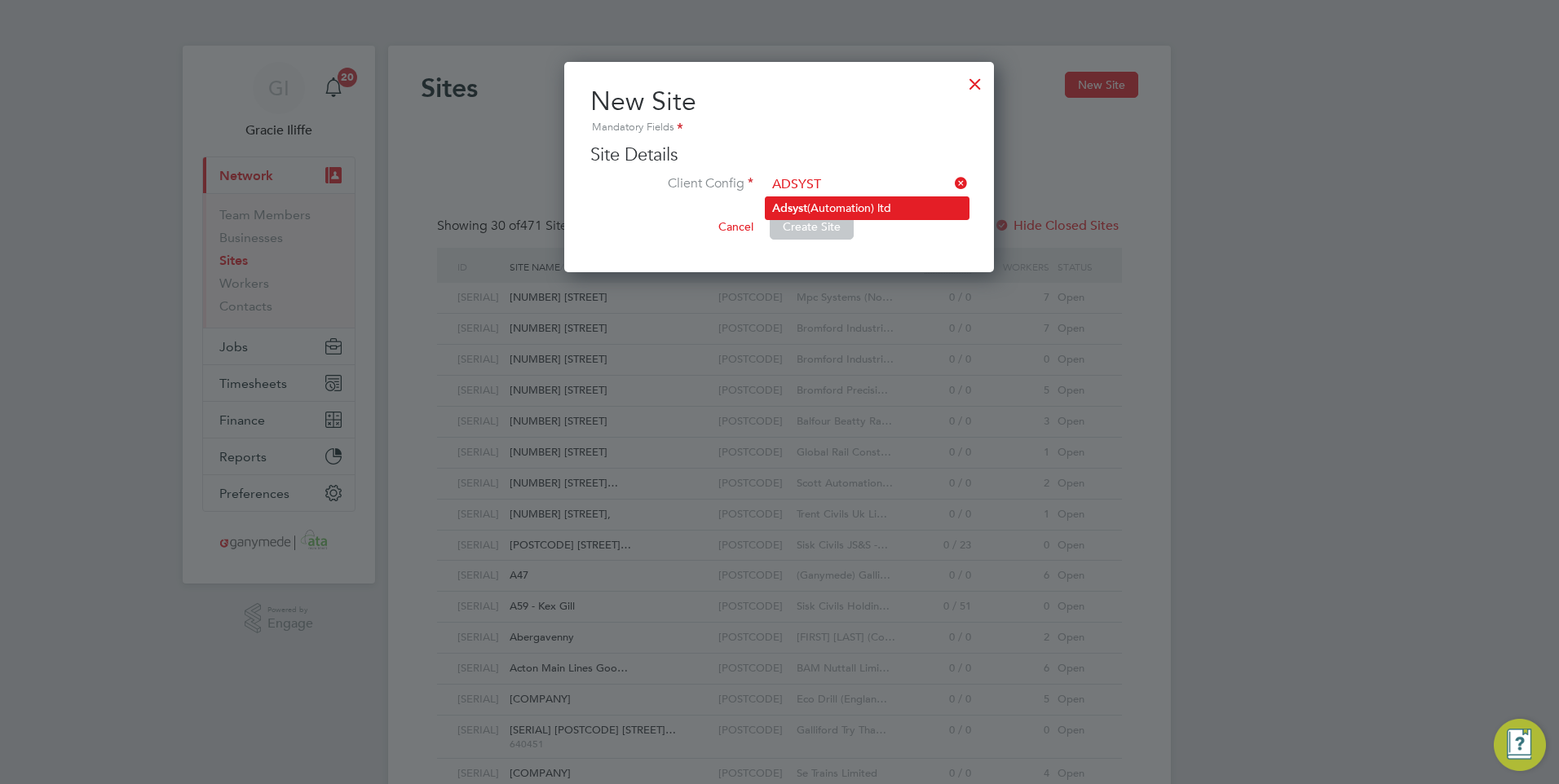 click on "Adsyst  (Automation) ltd" 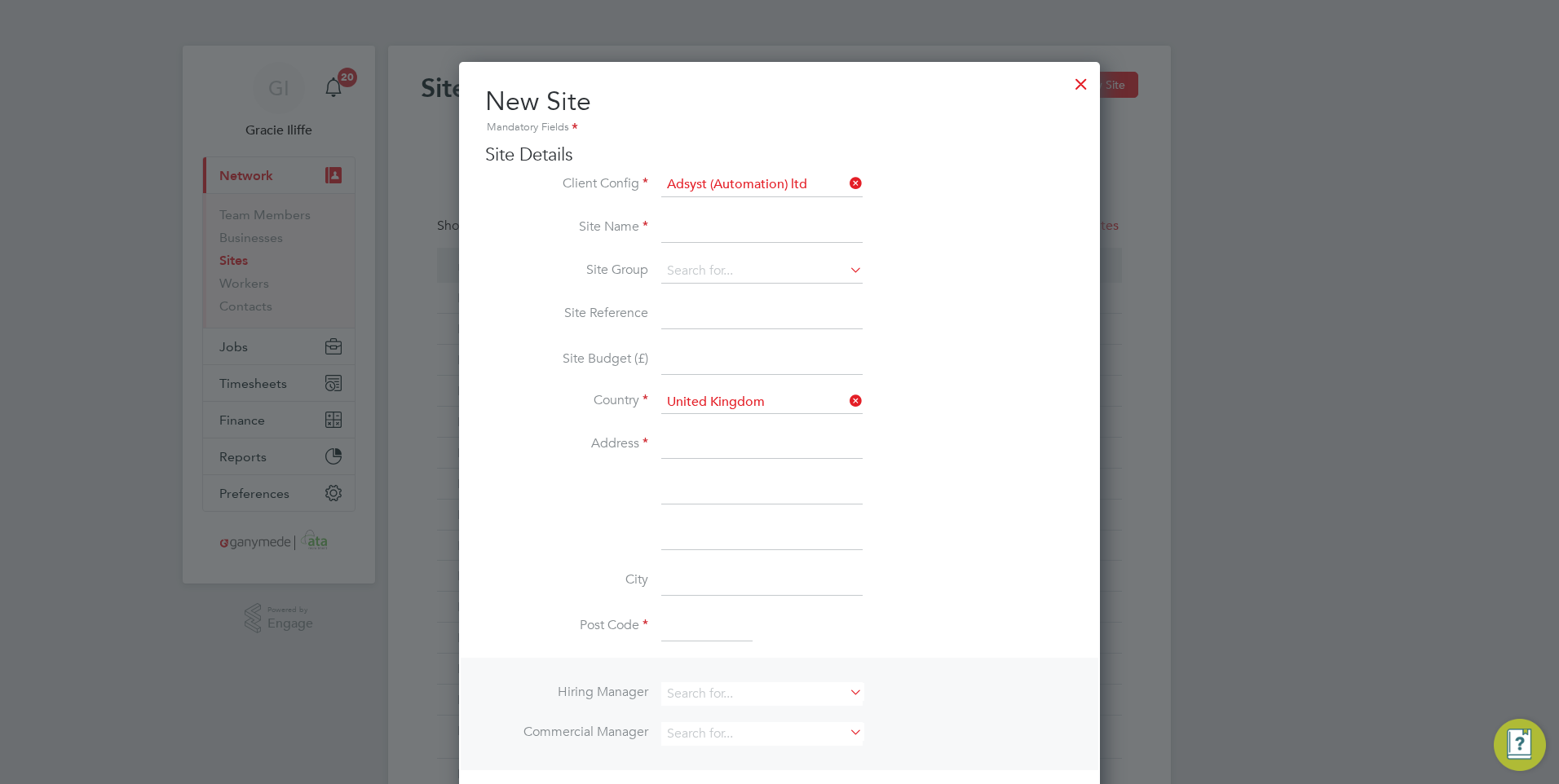 click at bounding box center (762, 228) 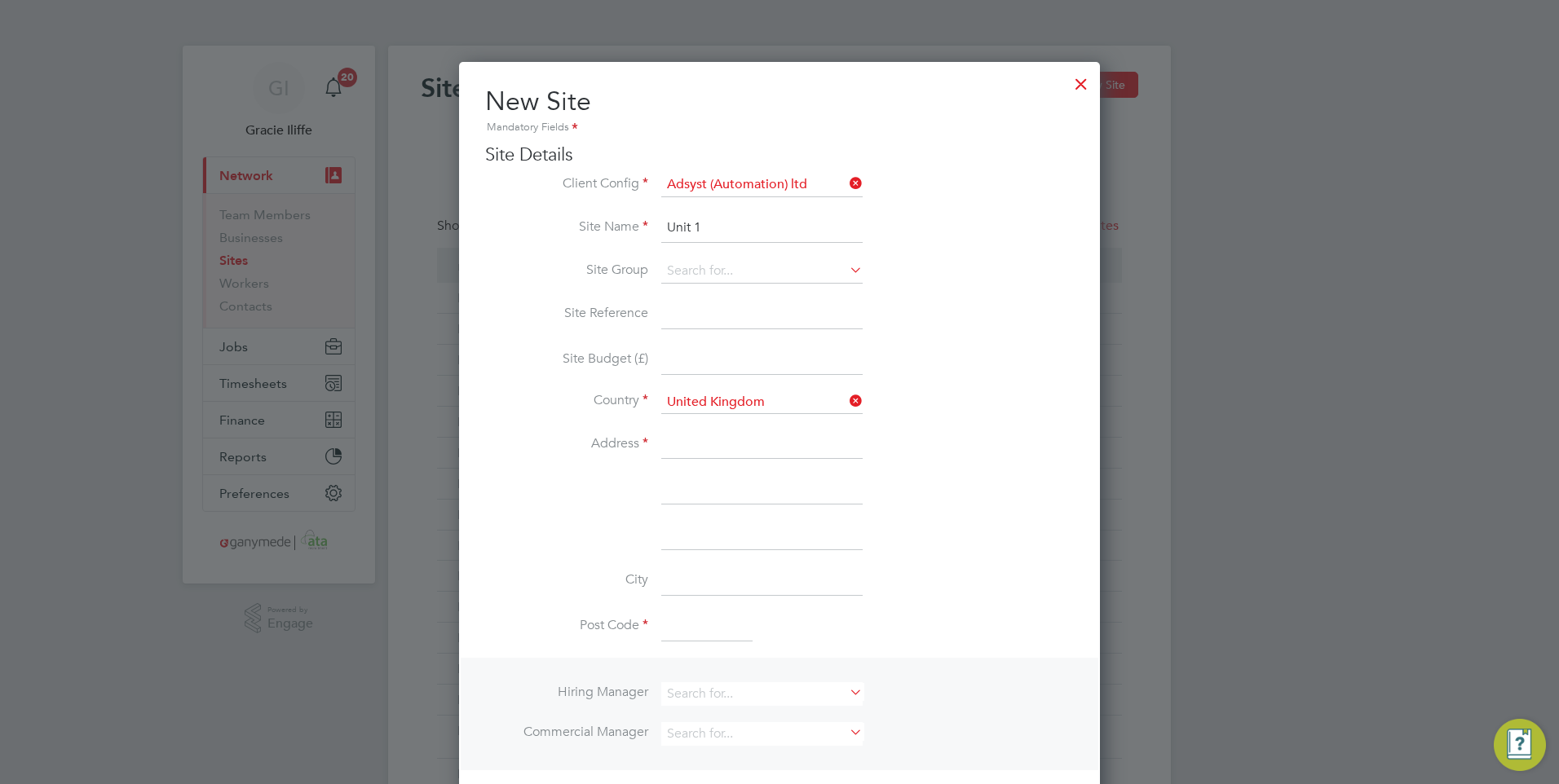 type on "Unit 1" 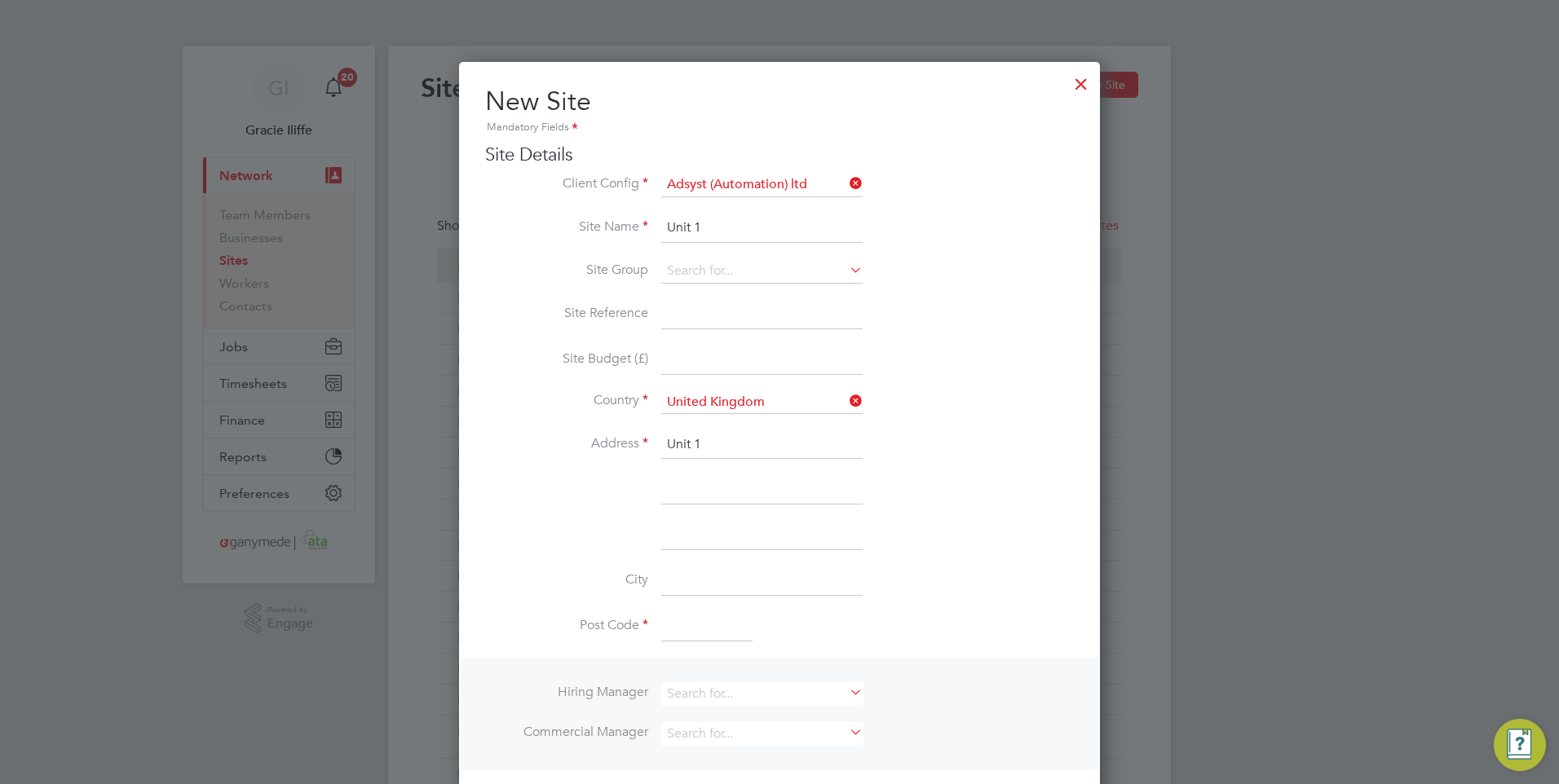 type on "Unit 1" 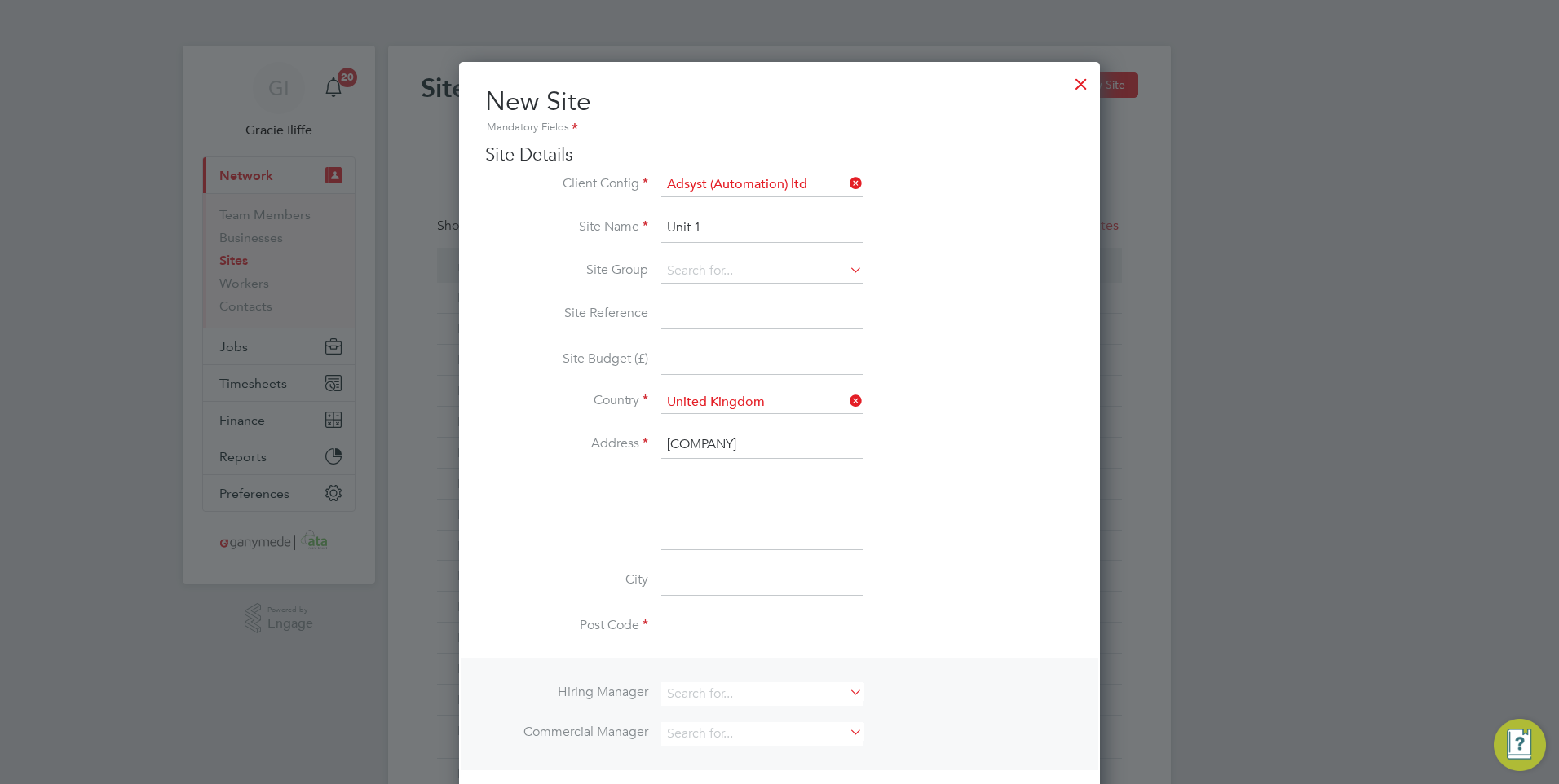 click on "Ferranti Cort" at bounding box center [762, 445] 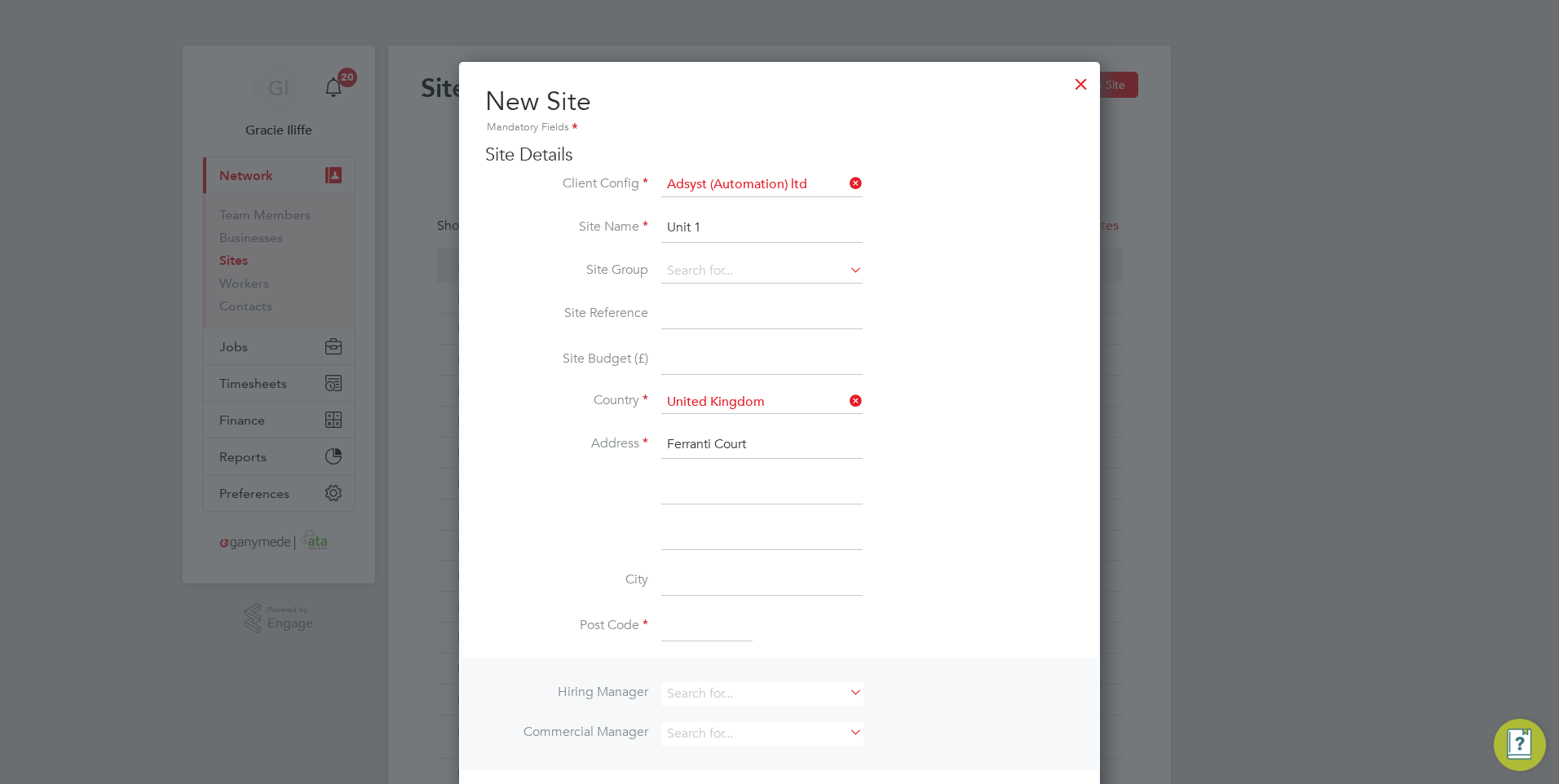 type on "Ferranti Court" 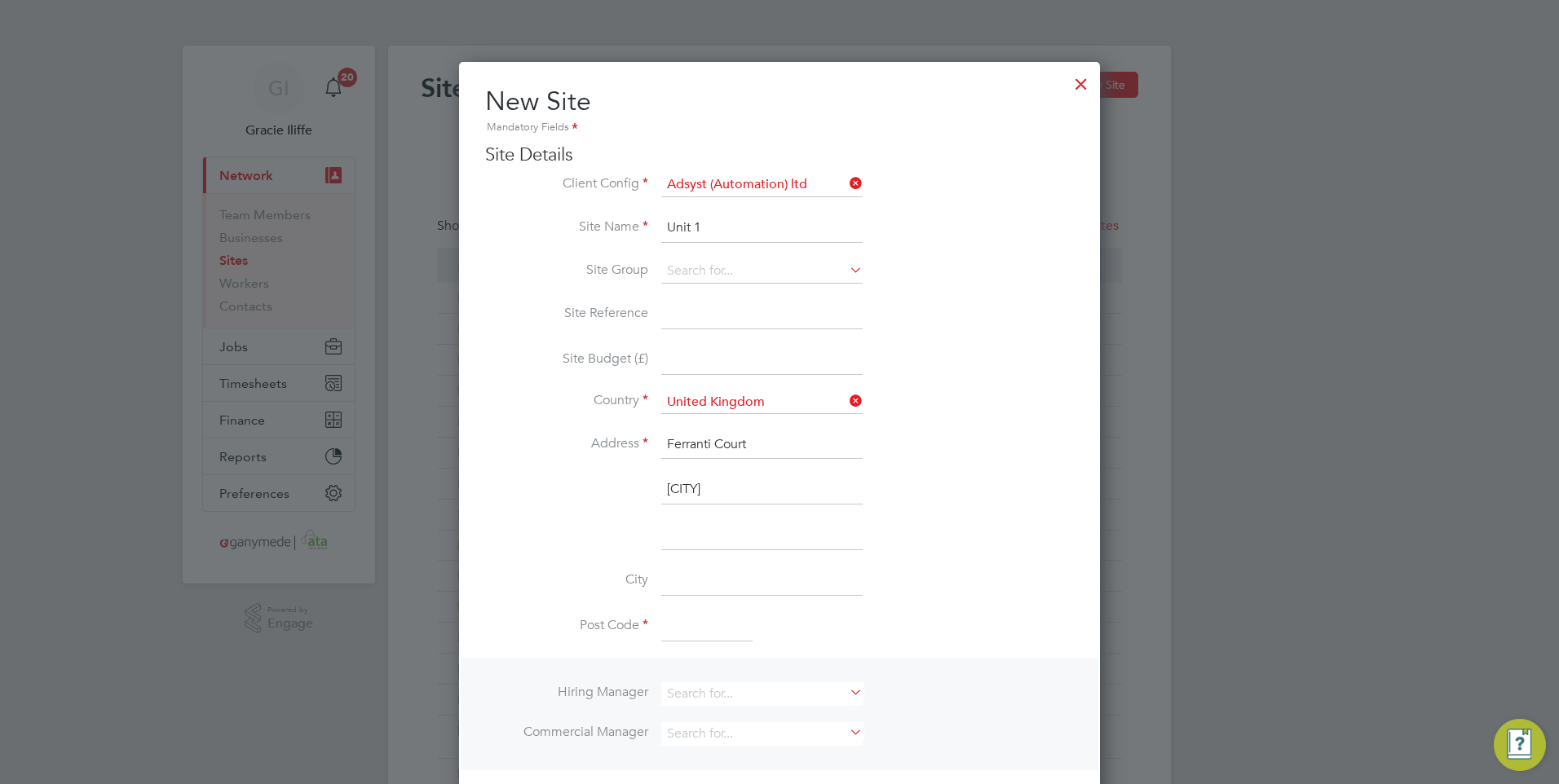 type on "Stafford" 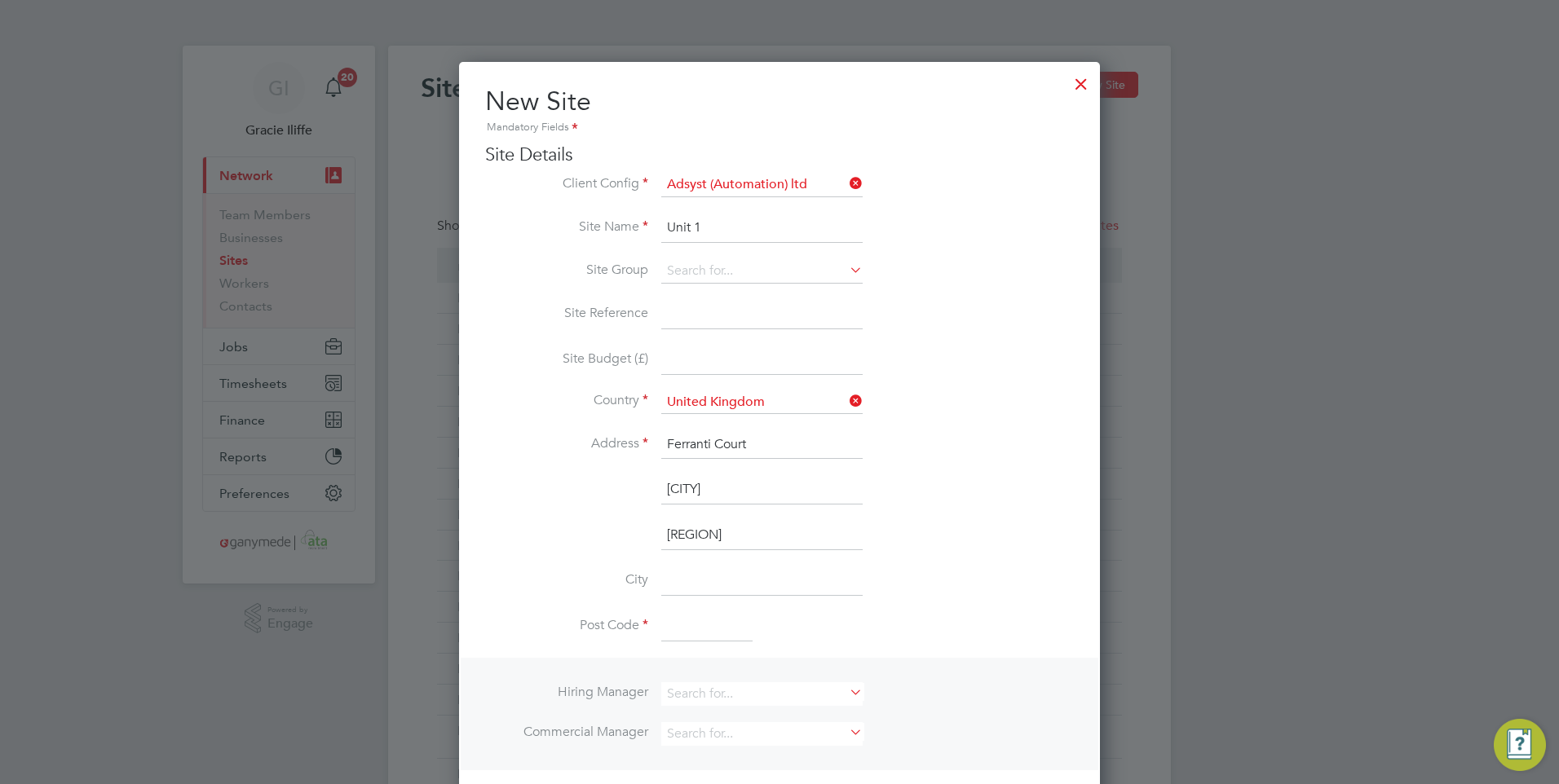 type on "West Midlands" 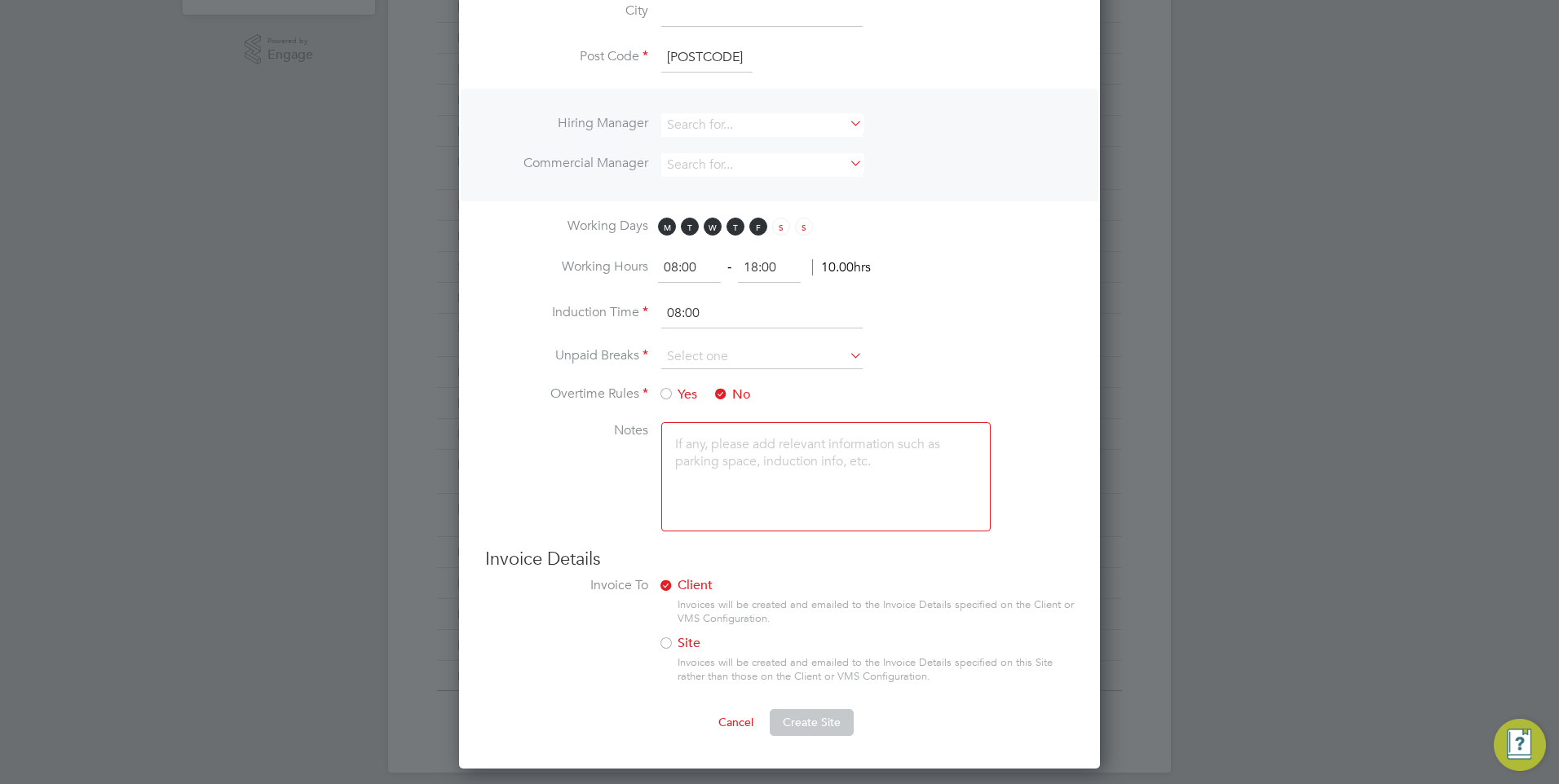 scroll, scrollTop: 570, scrollLeft: 0, axis: vertical 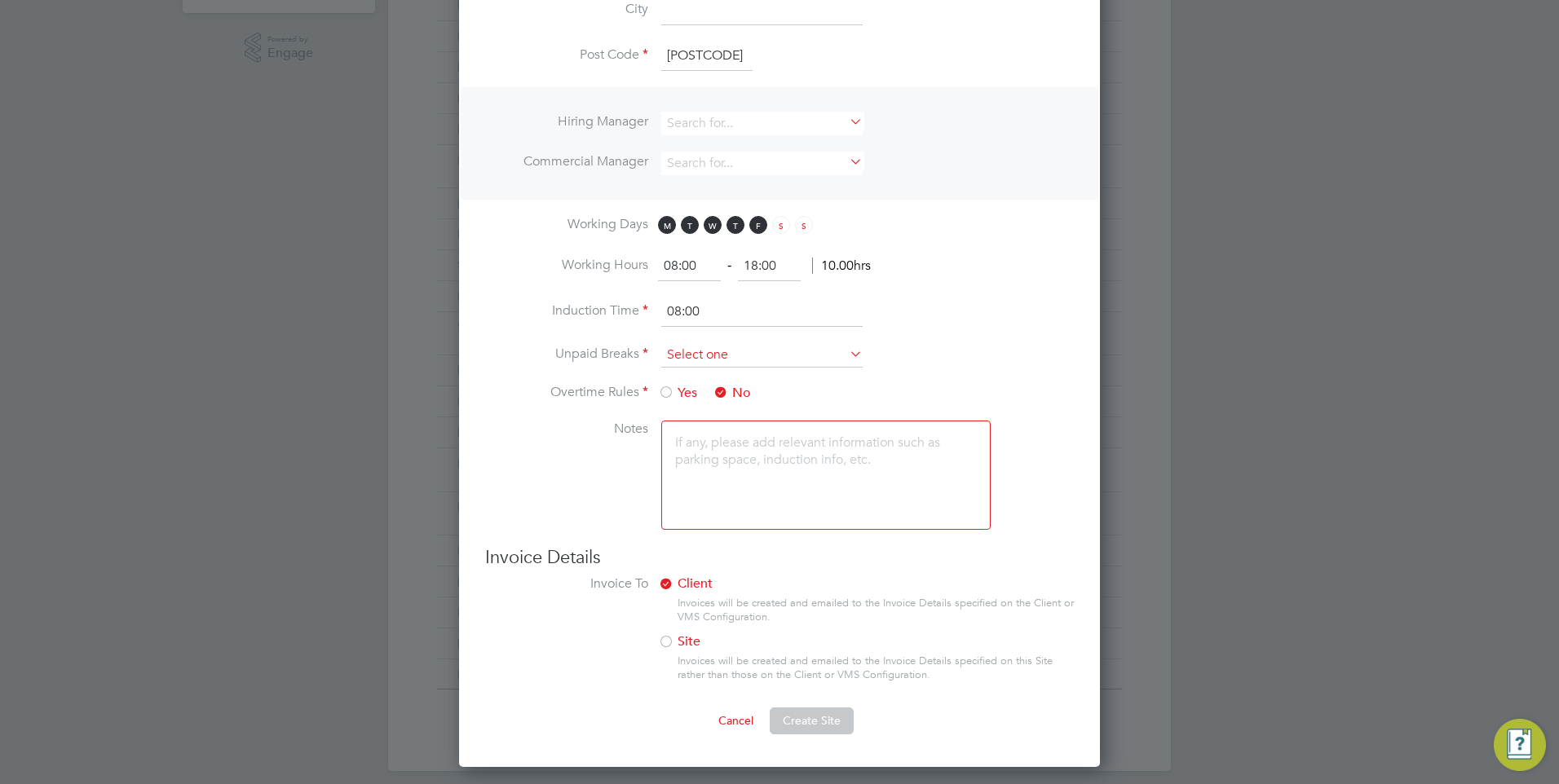 type on "ST18 0AR" 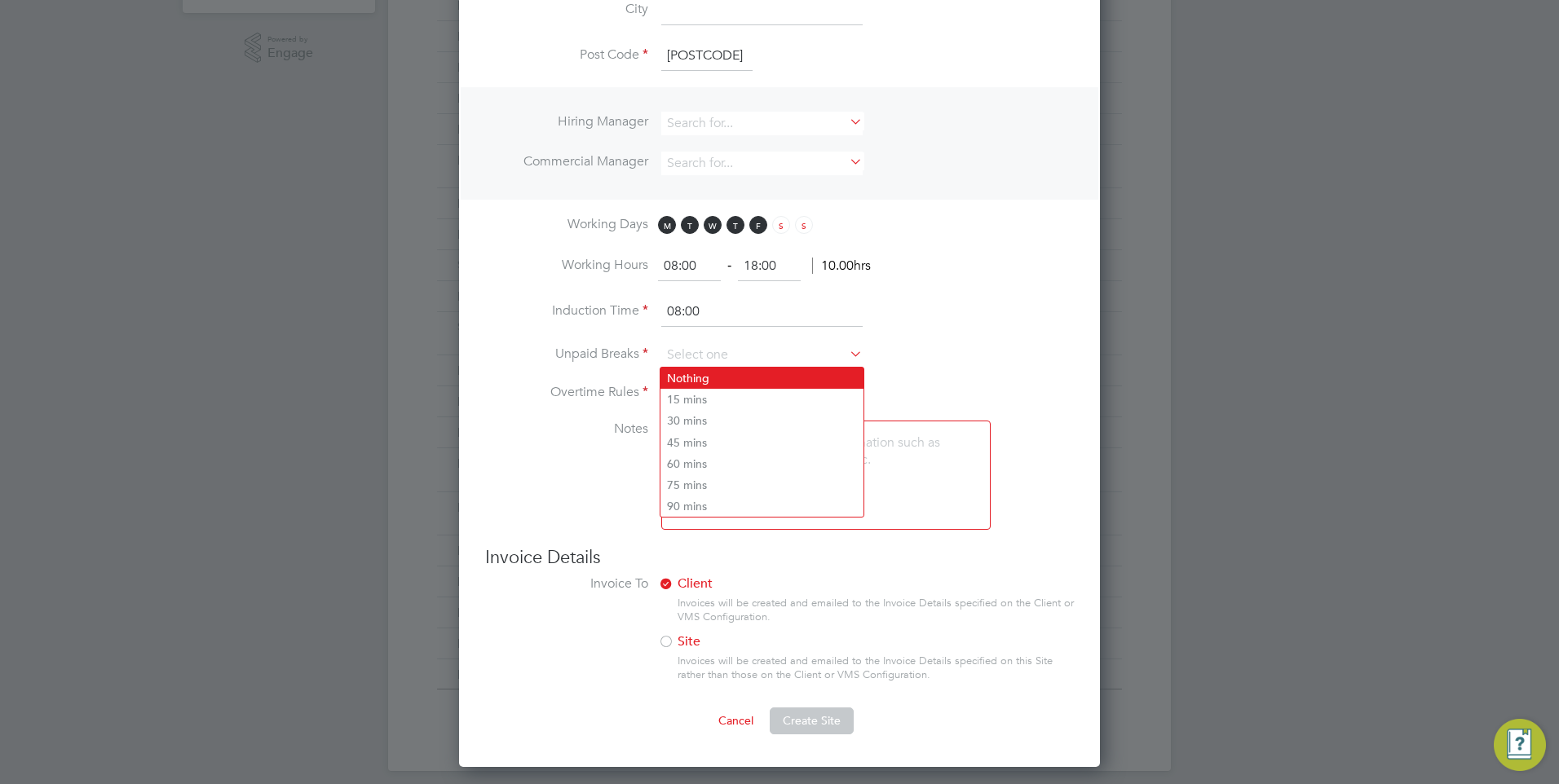 click on "Nothing" 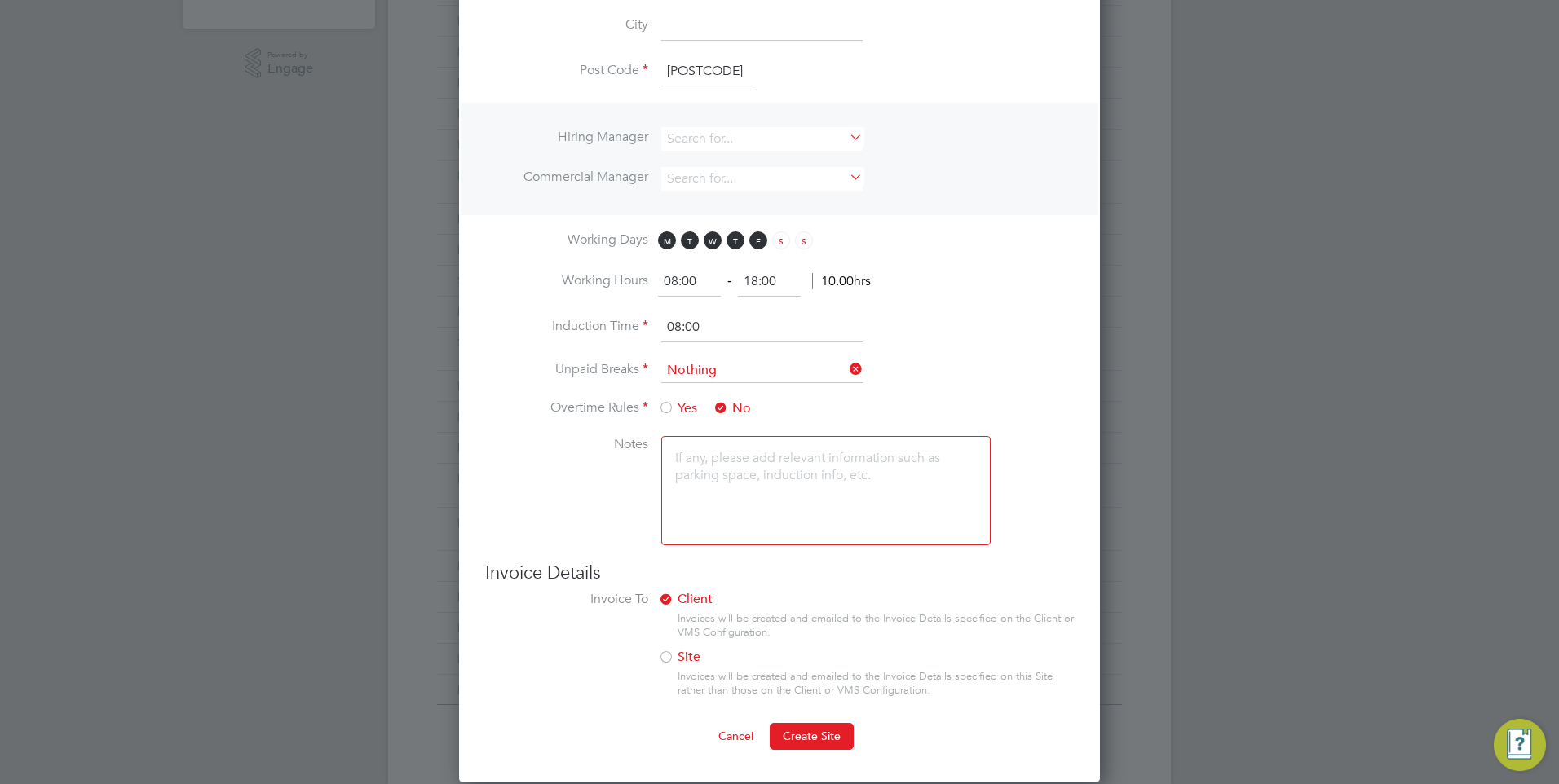 scroll, scrollTop: 584, scrollLeft: 0, axis: vertical 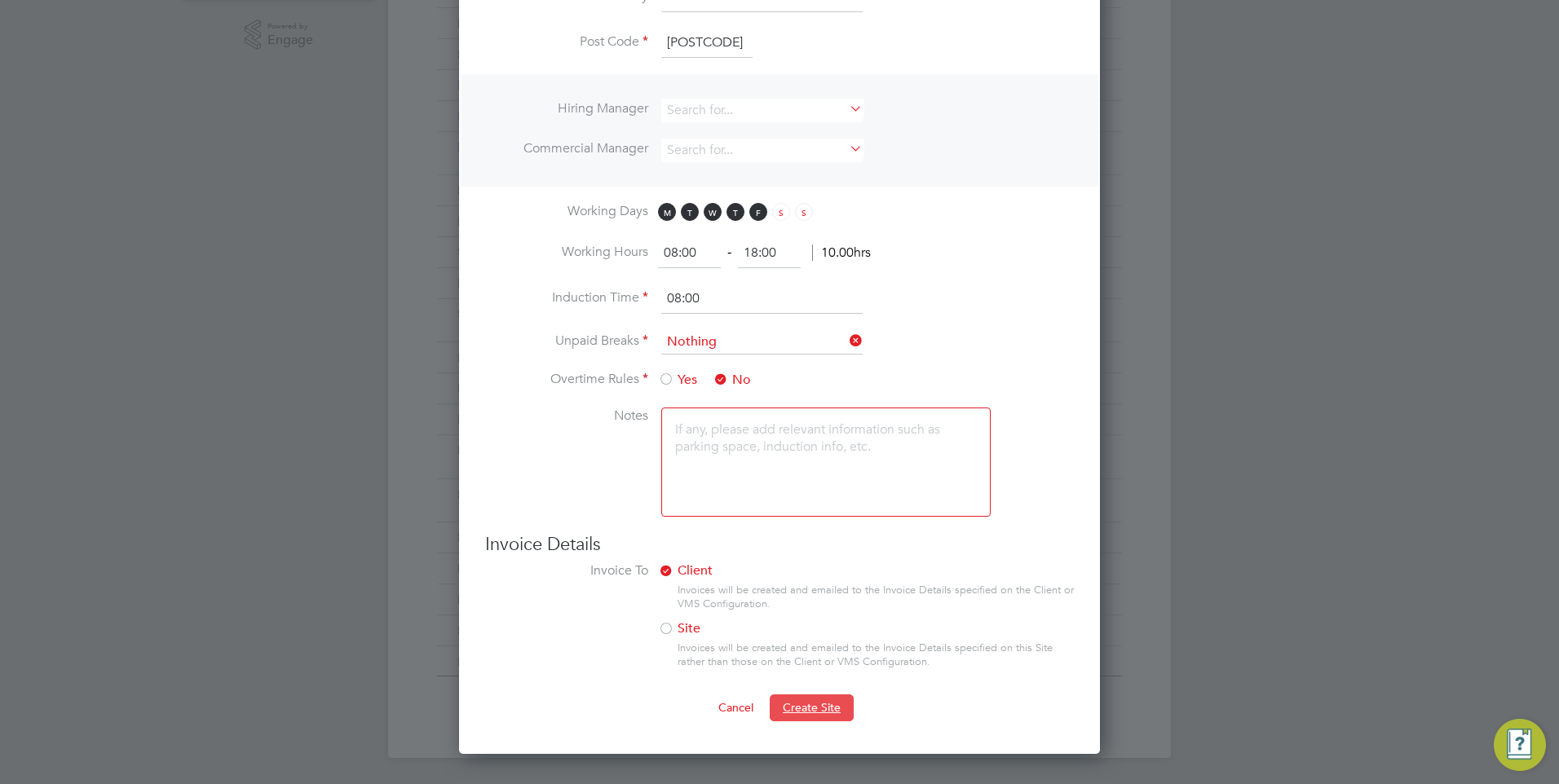 click on "Create Site" at bounding box center (811, 707) 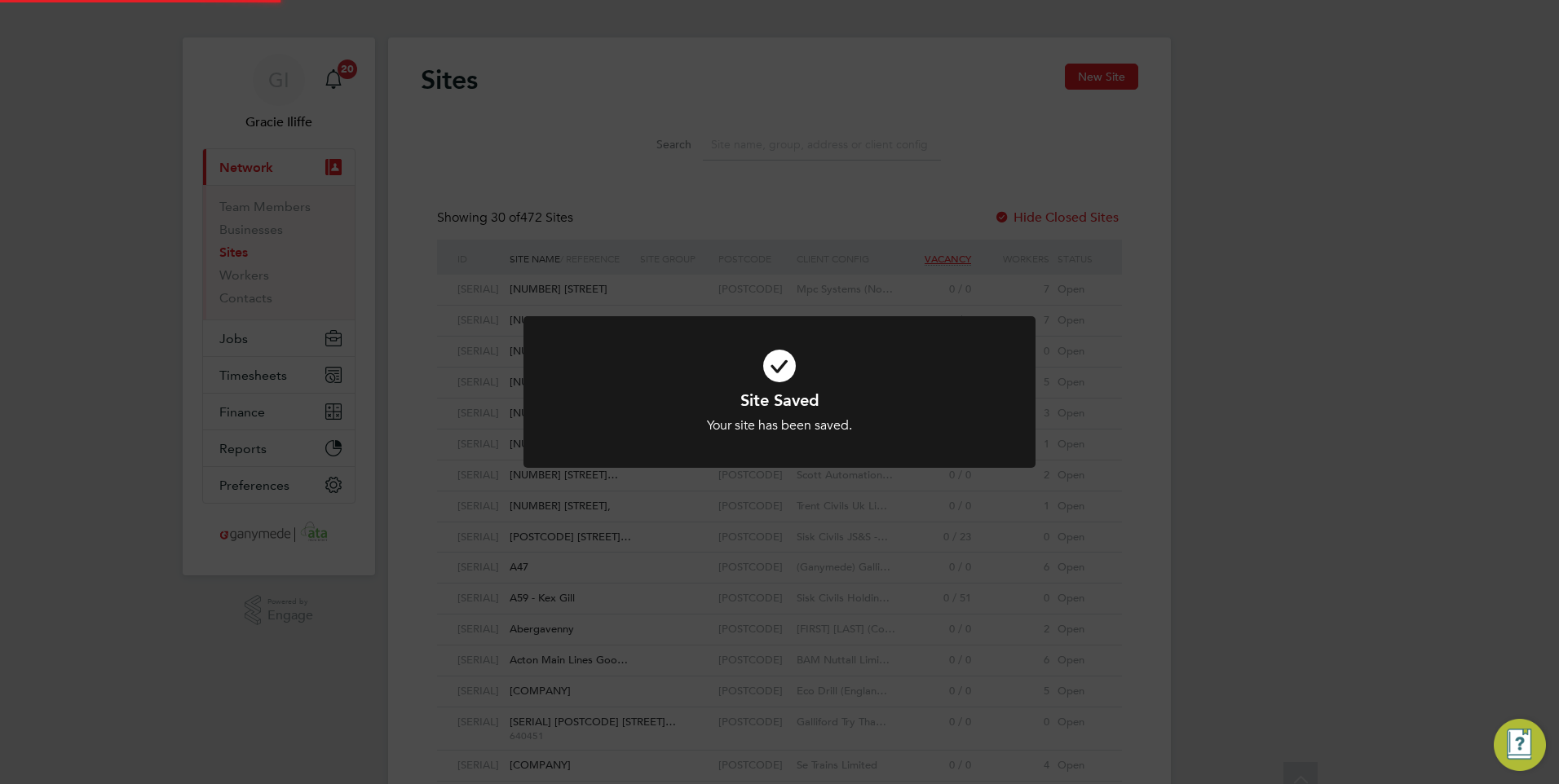 scroll, scrollTop: 0, scrollLeft: 0, axis: both 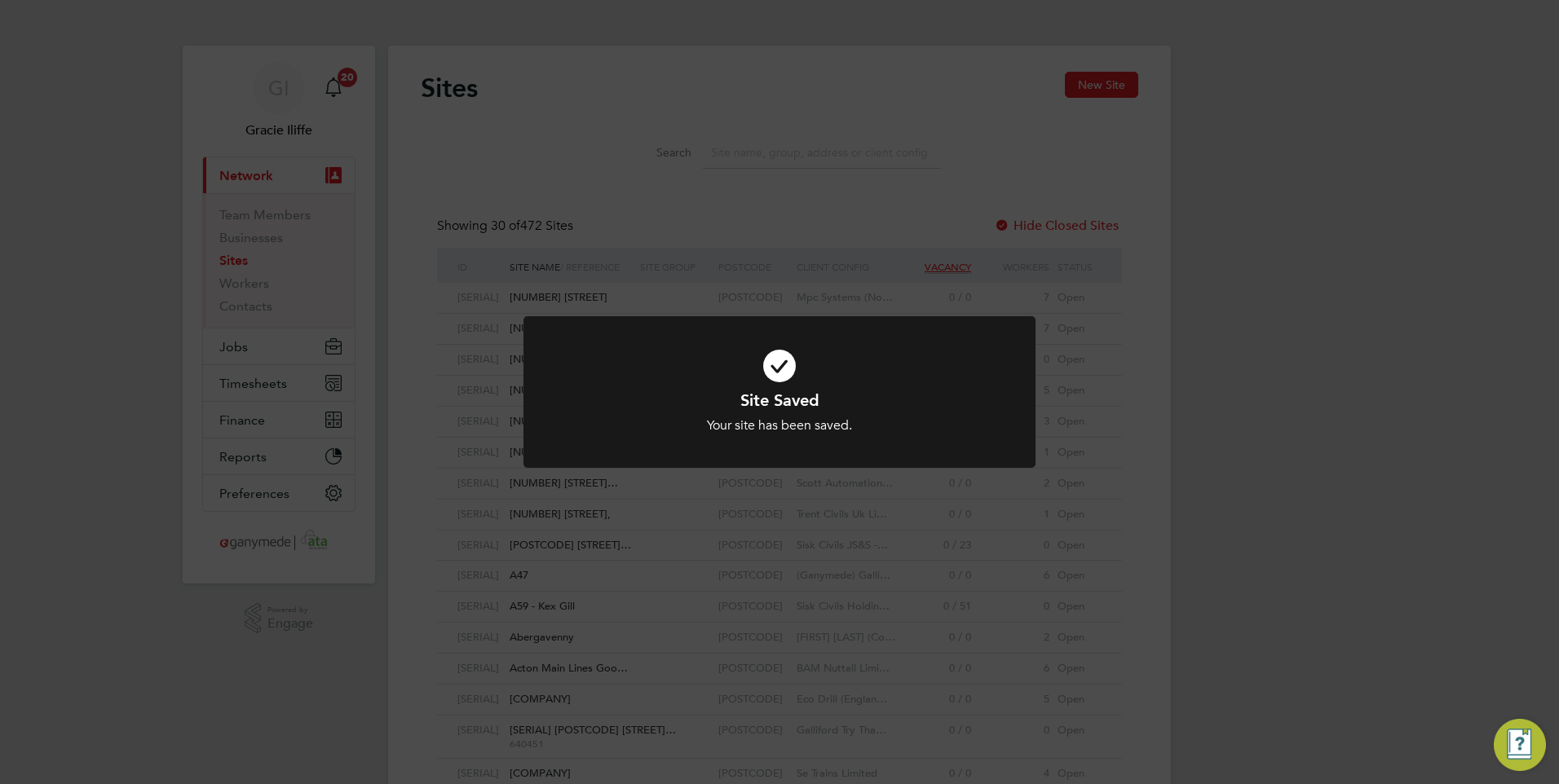 click on "Your site has been saved." at bounding box center (780, 425) 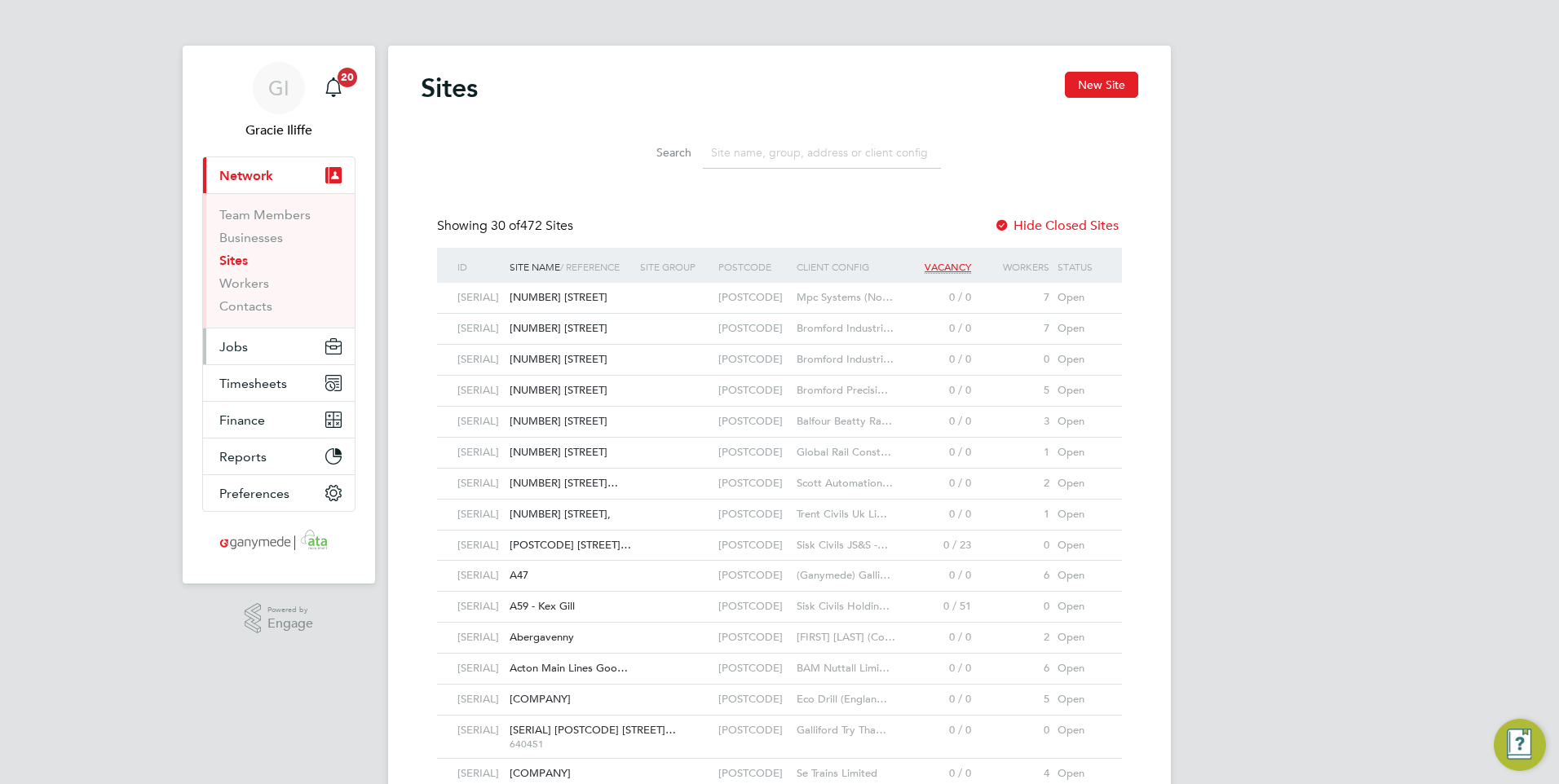 click on "Jobs" at bounding box center (233, 346) 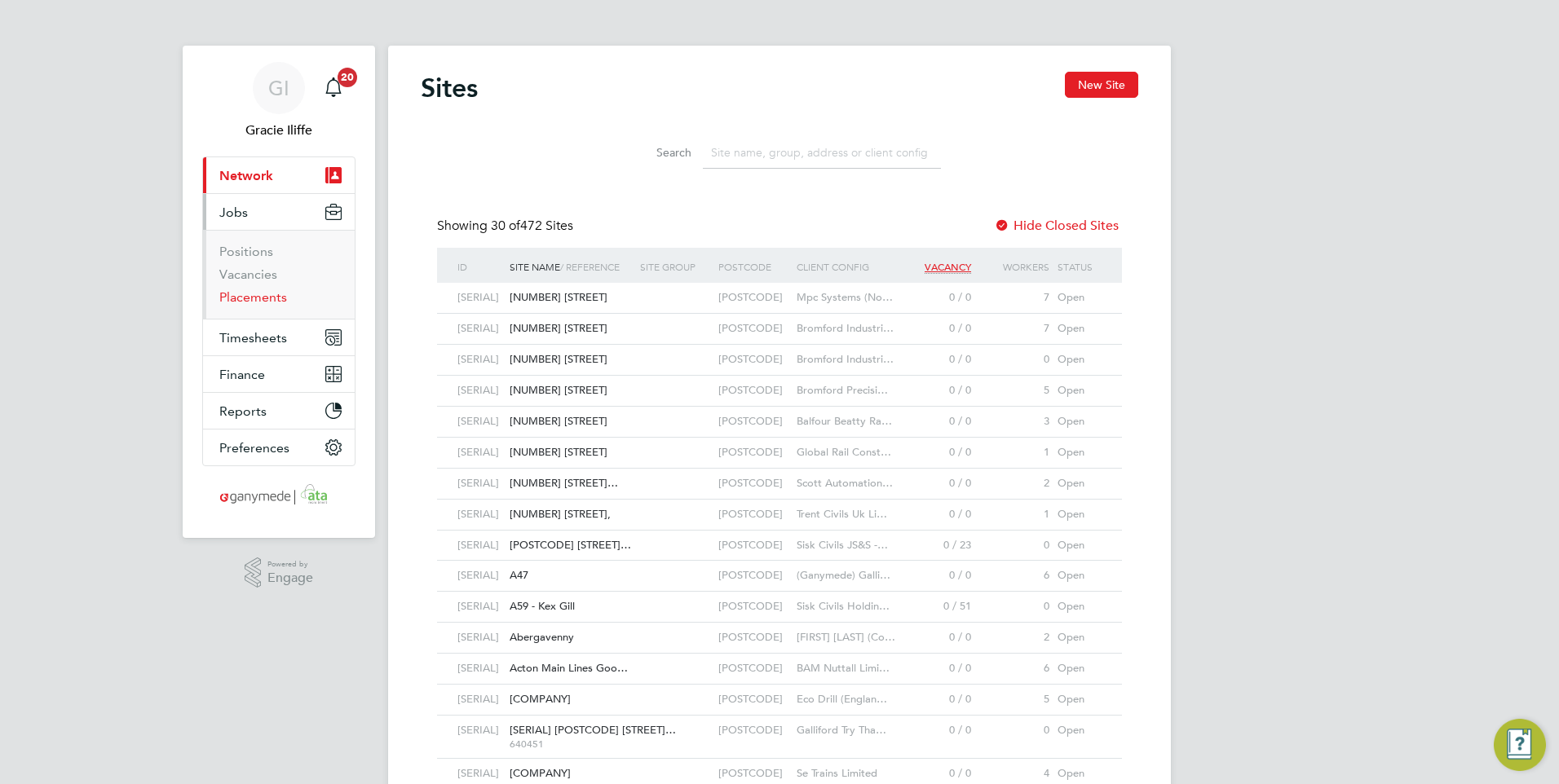 click on "Placements" at bounding box center (253, 297) 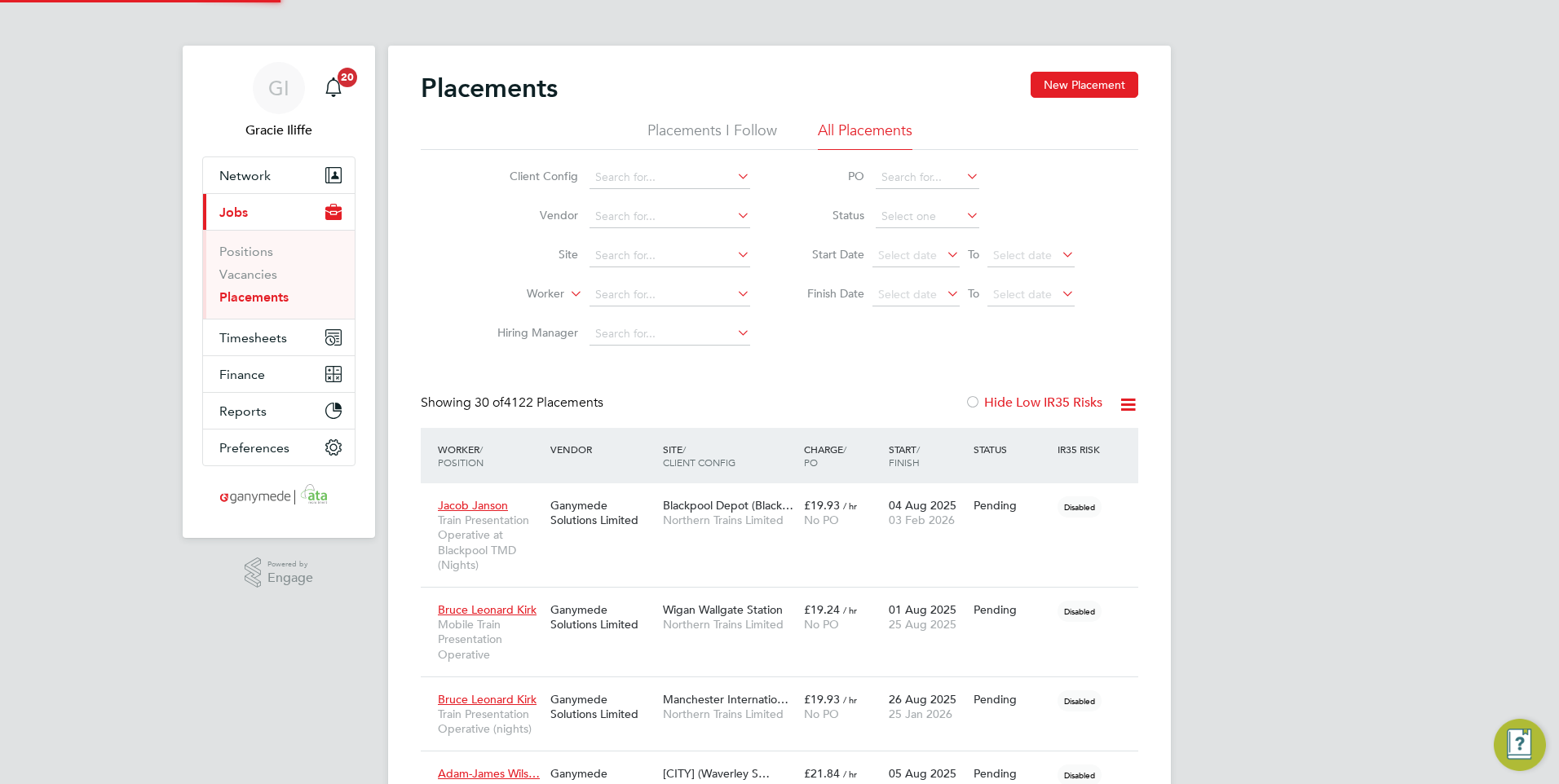 scroll, scrollTop: 8, scrollLeft: 8, axis: both 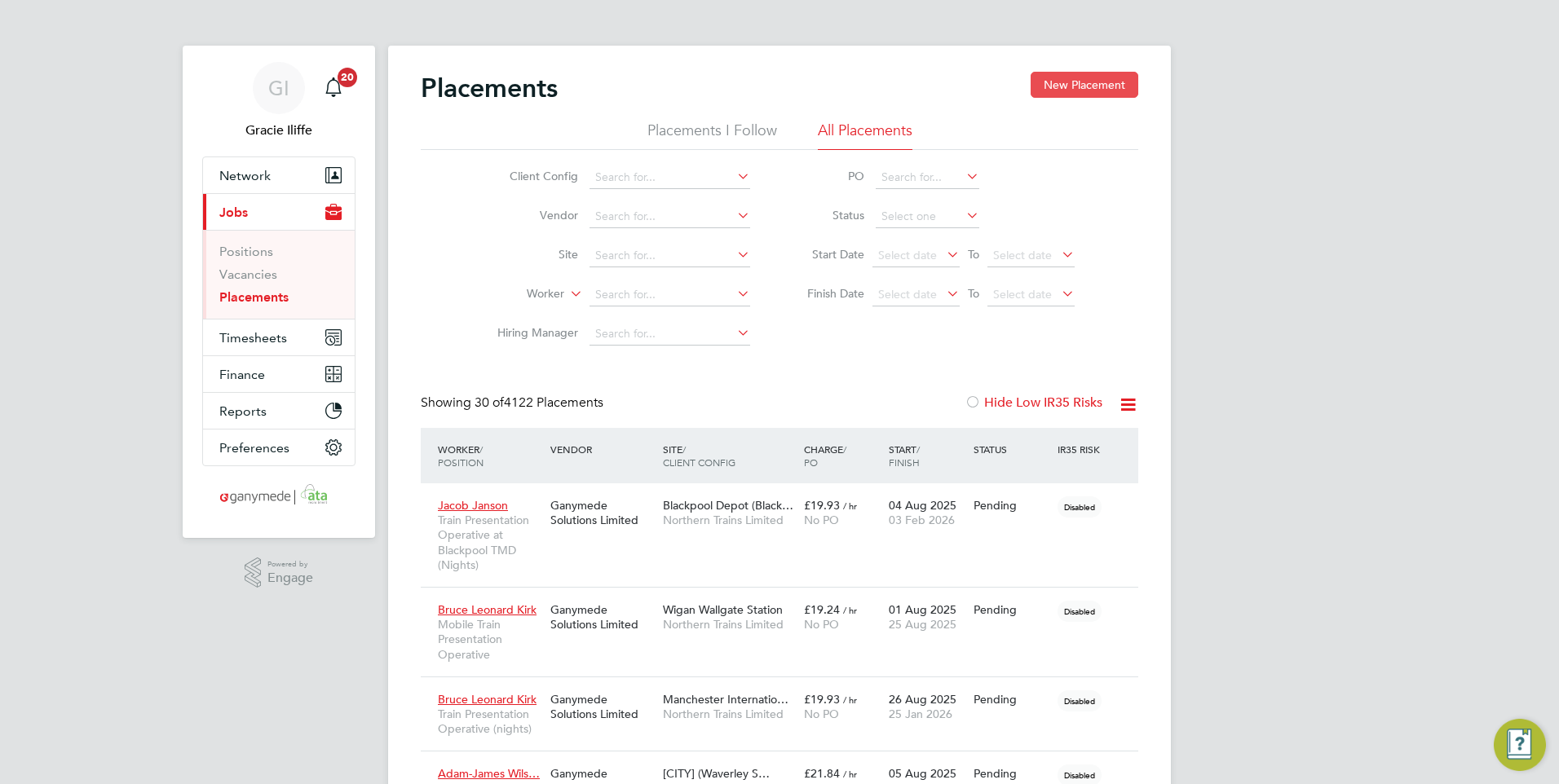 click on "New Placement" 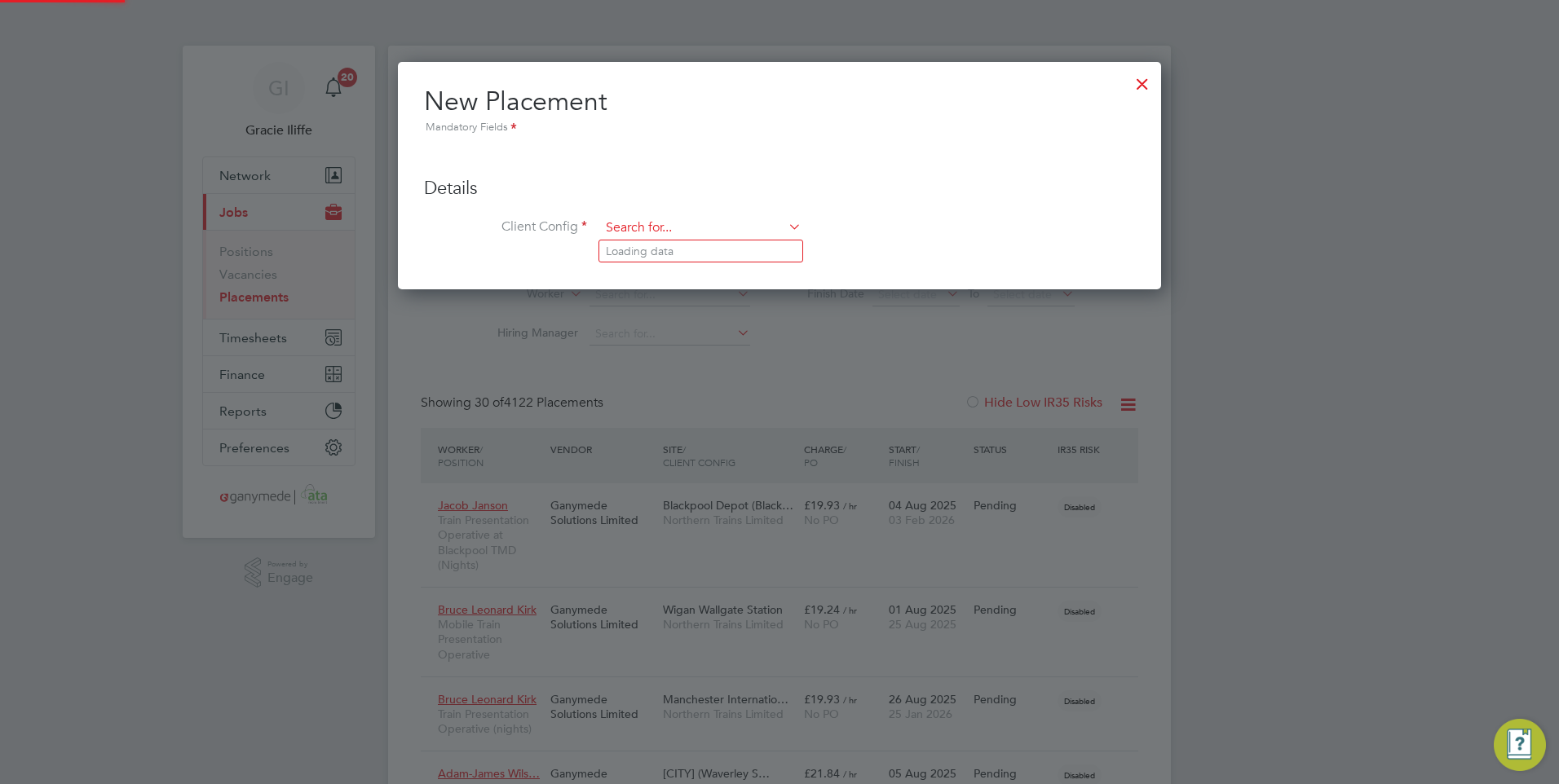 click at bounding box center [700, 228] 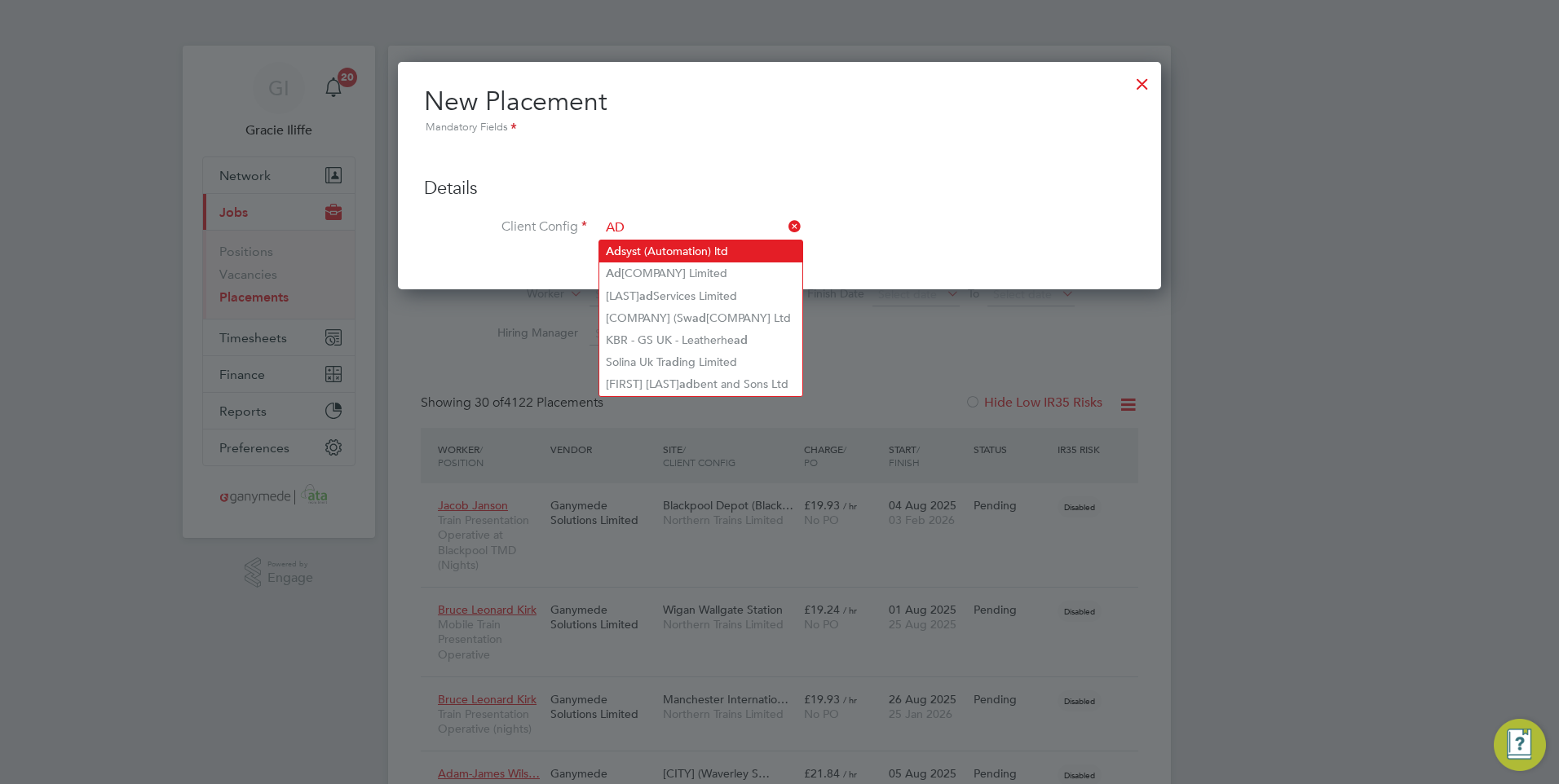 click on "Ad syst (Automation) ltd" 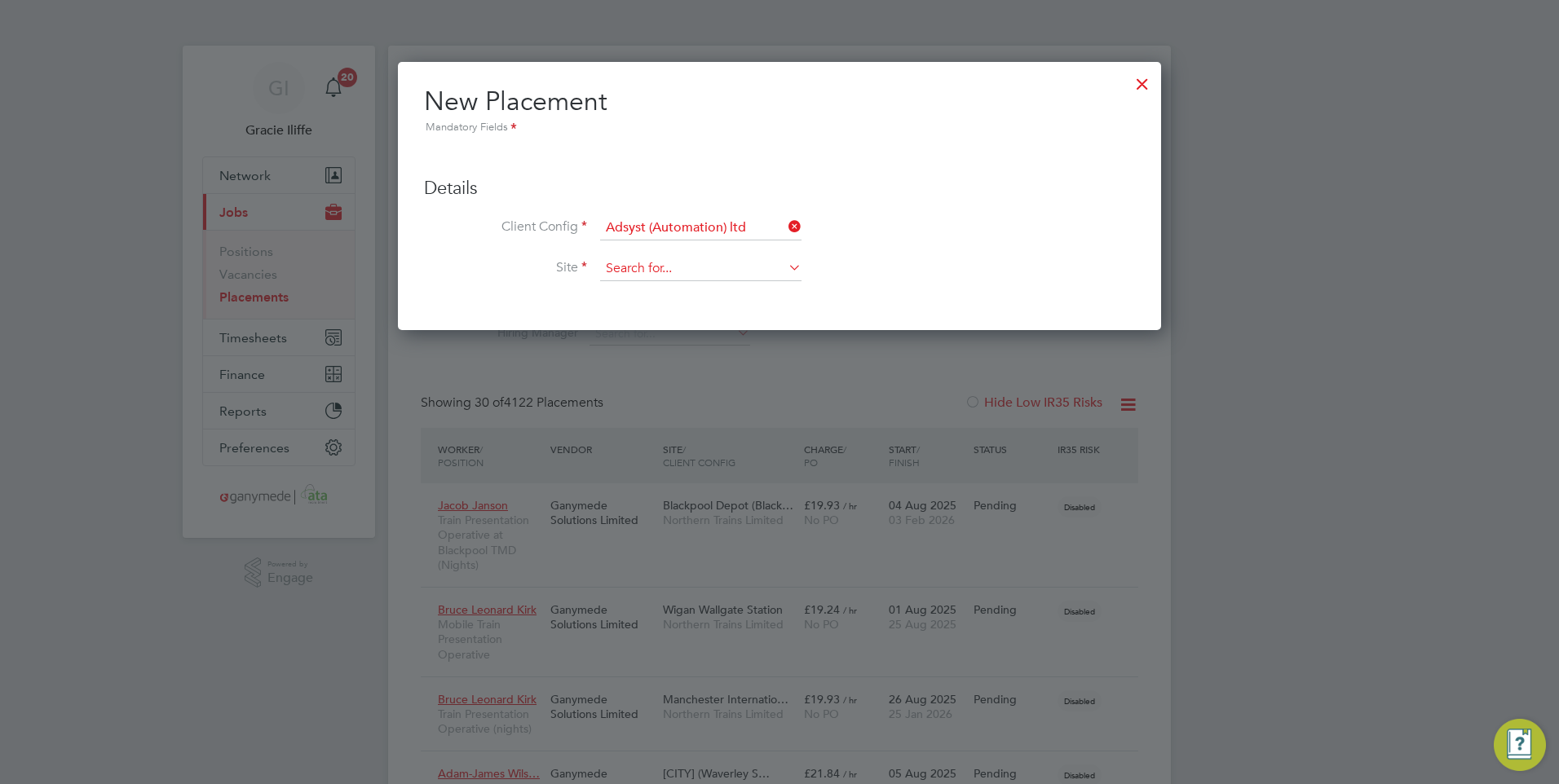 click at bounding box center [700, 269] 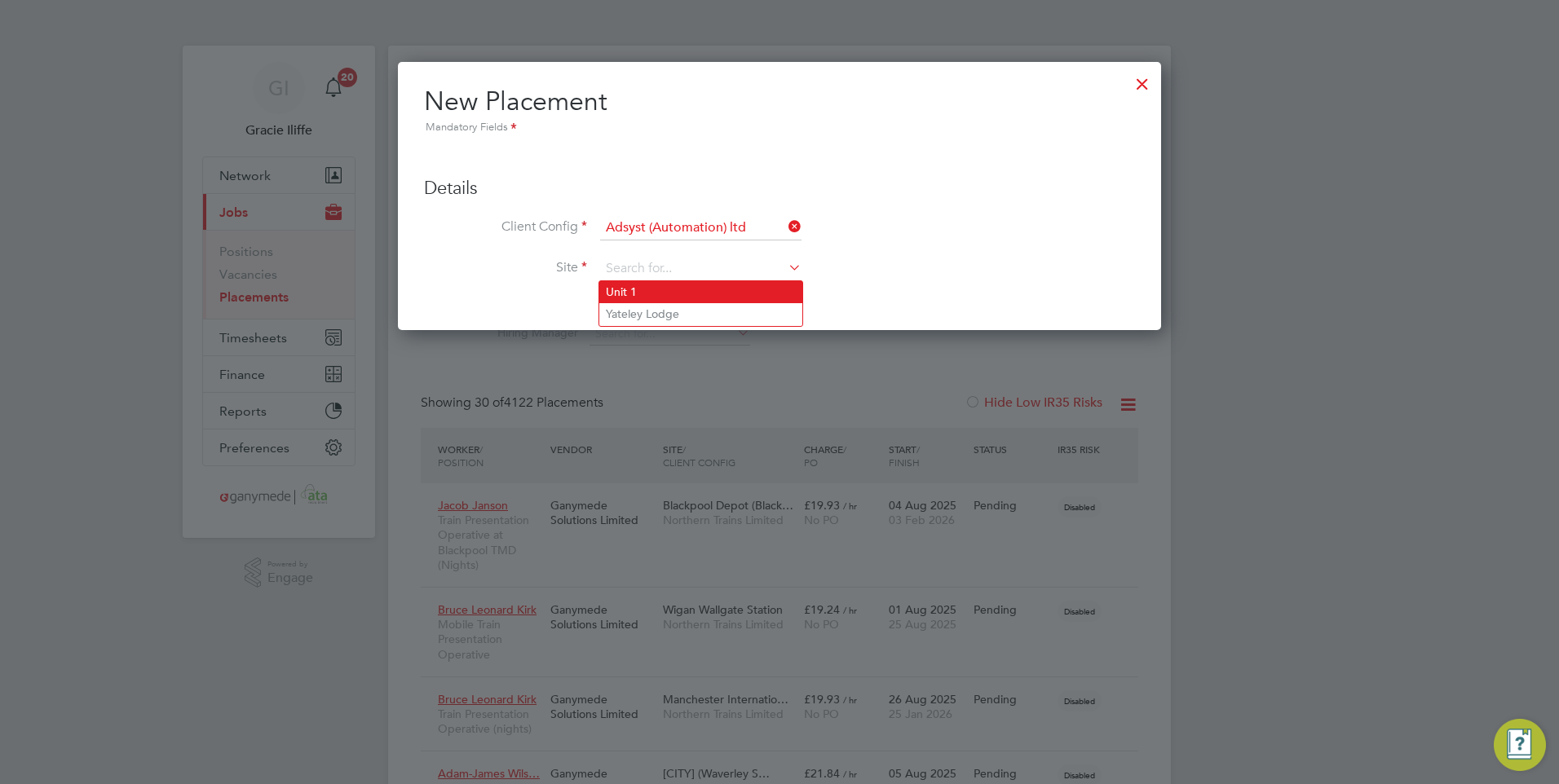 click on "Unit 1" 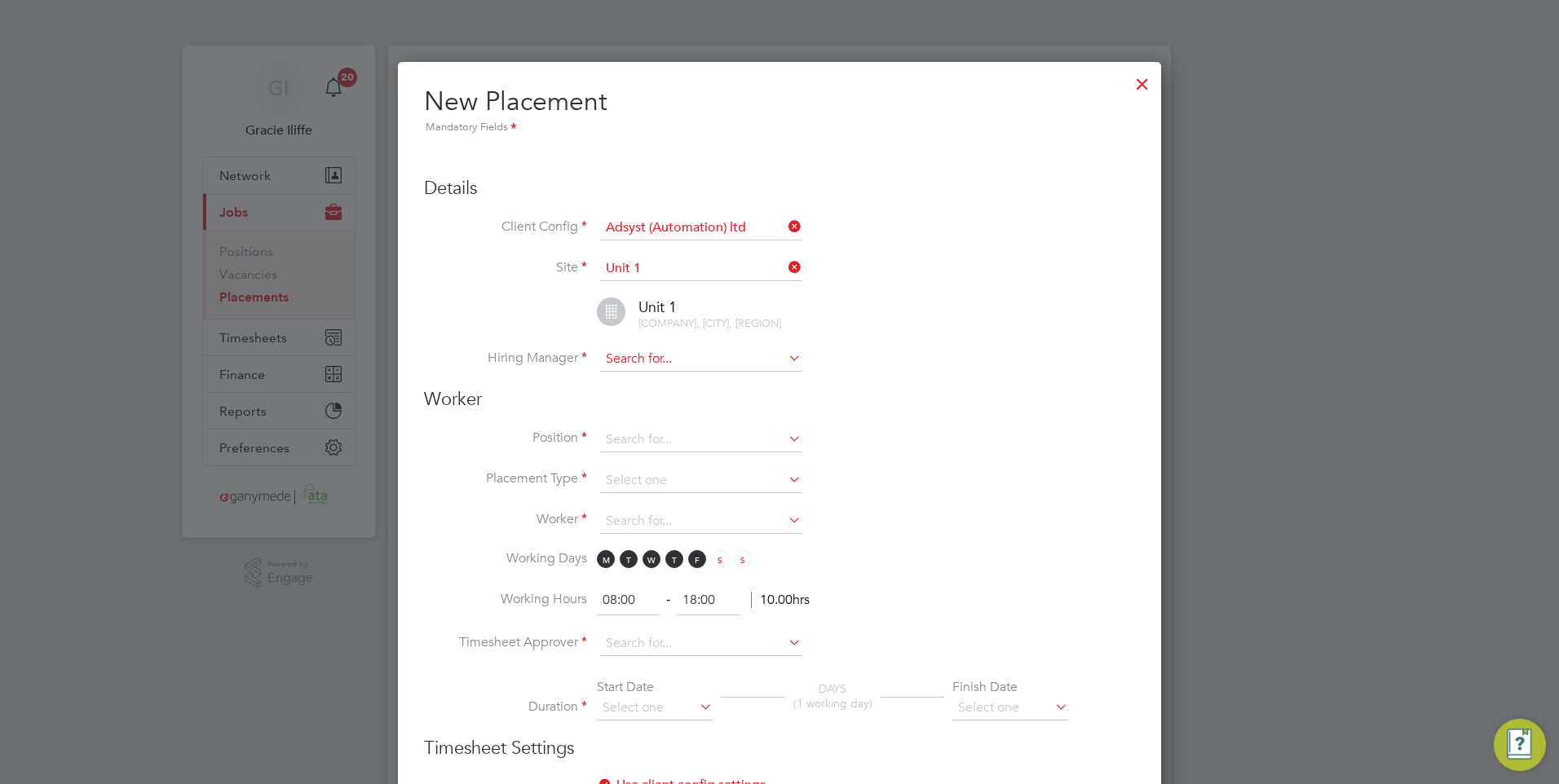 click at bounding box center (700, 359) 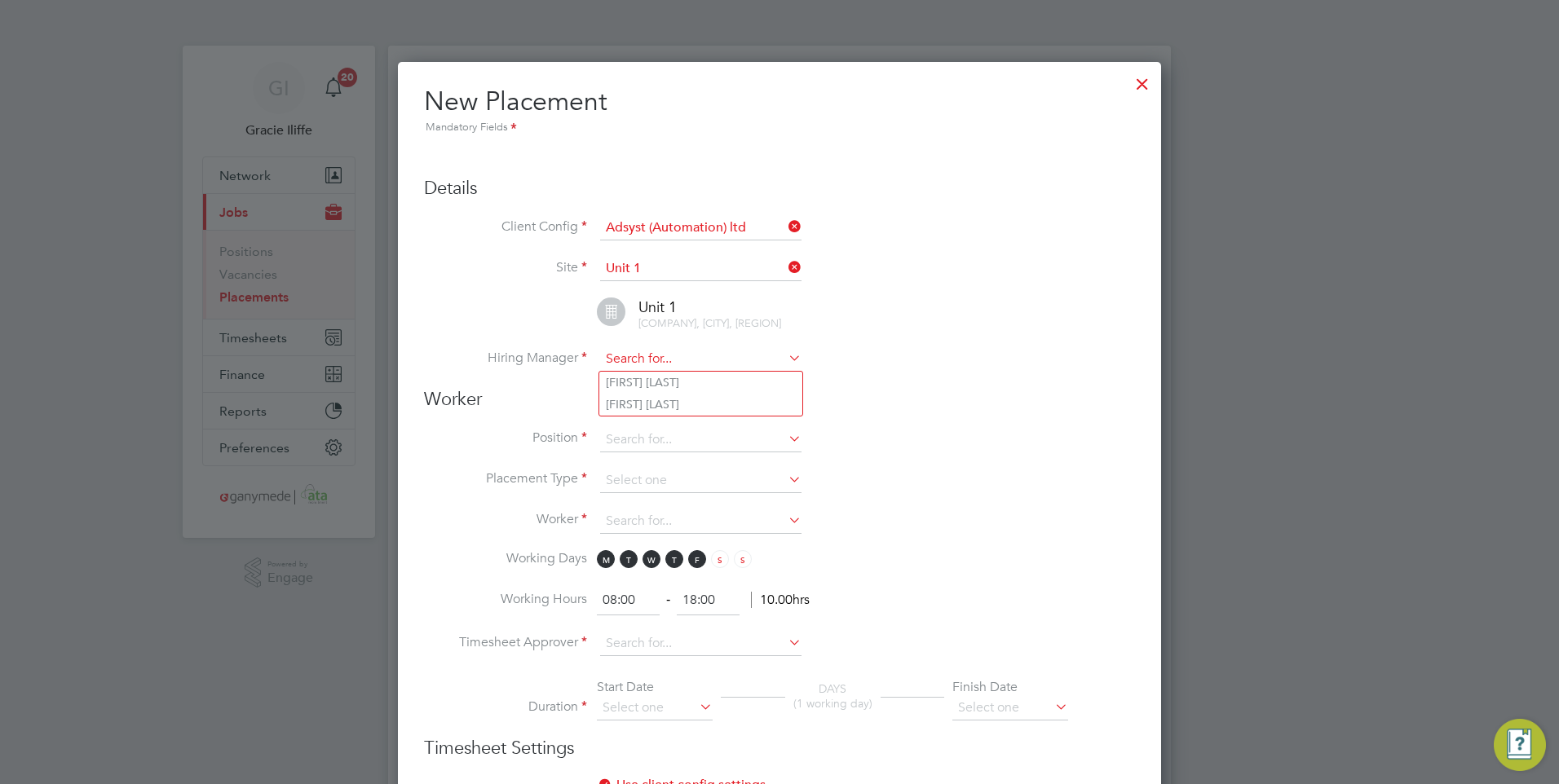 click at bounding box center (700, 359) 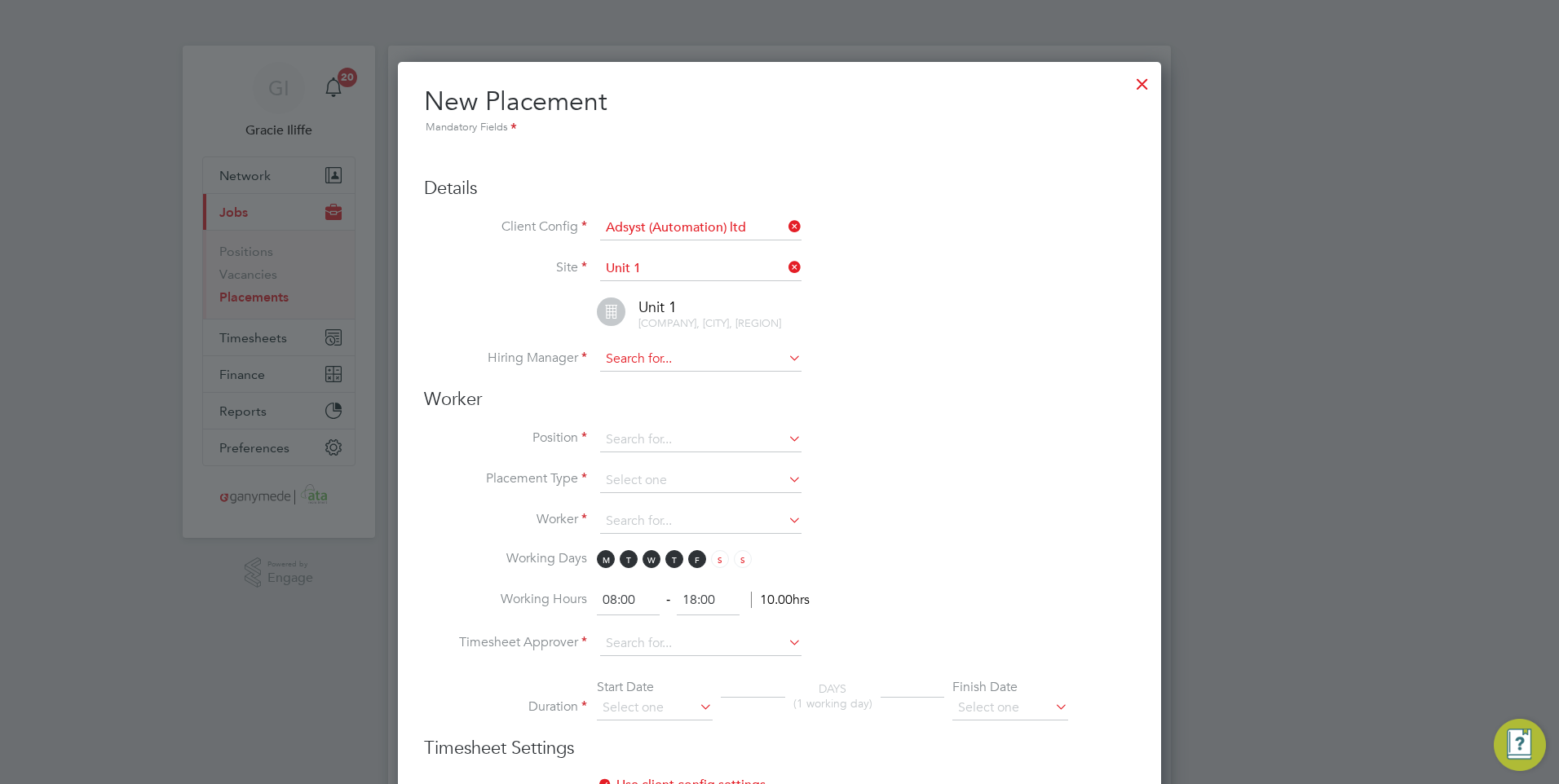 click at bounding box center [700, 359] 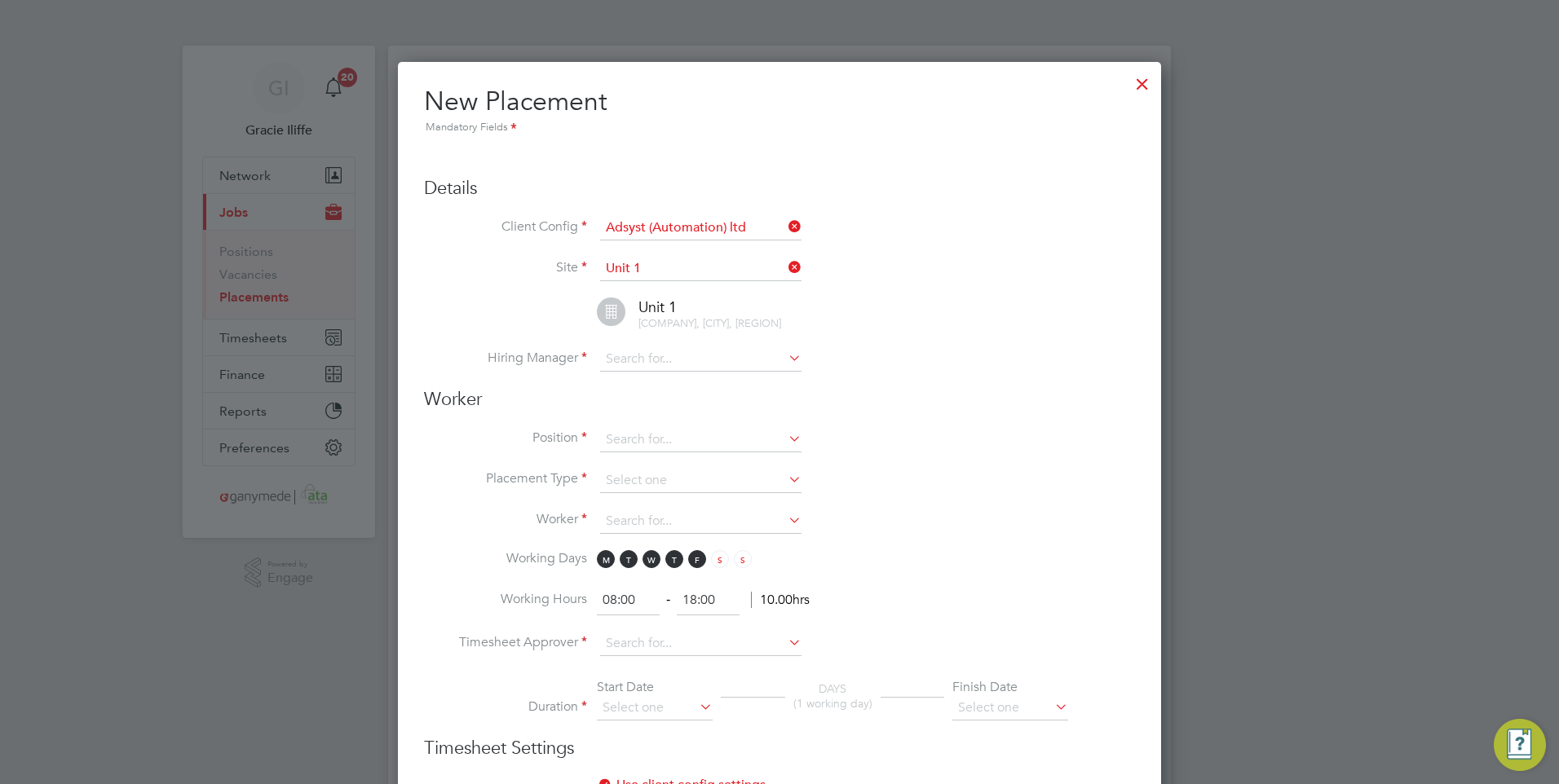 click on "Sarah Ruffle" 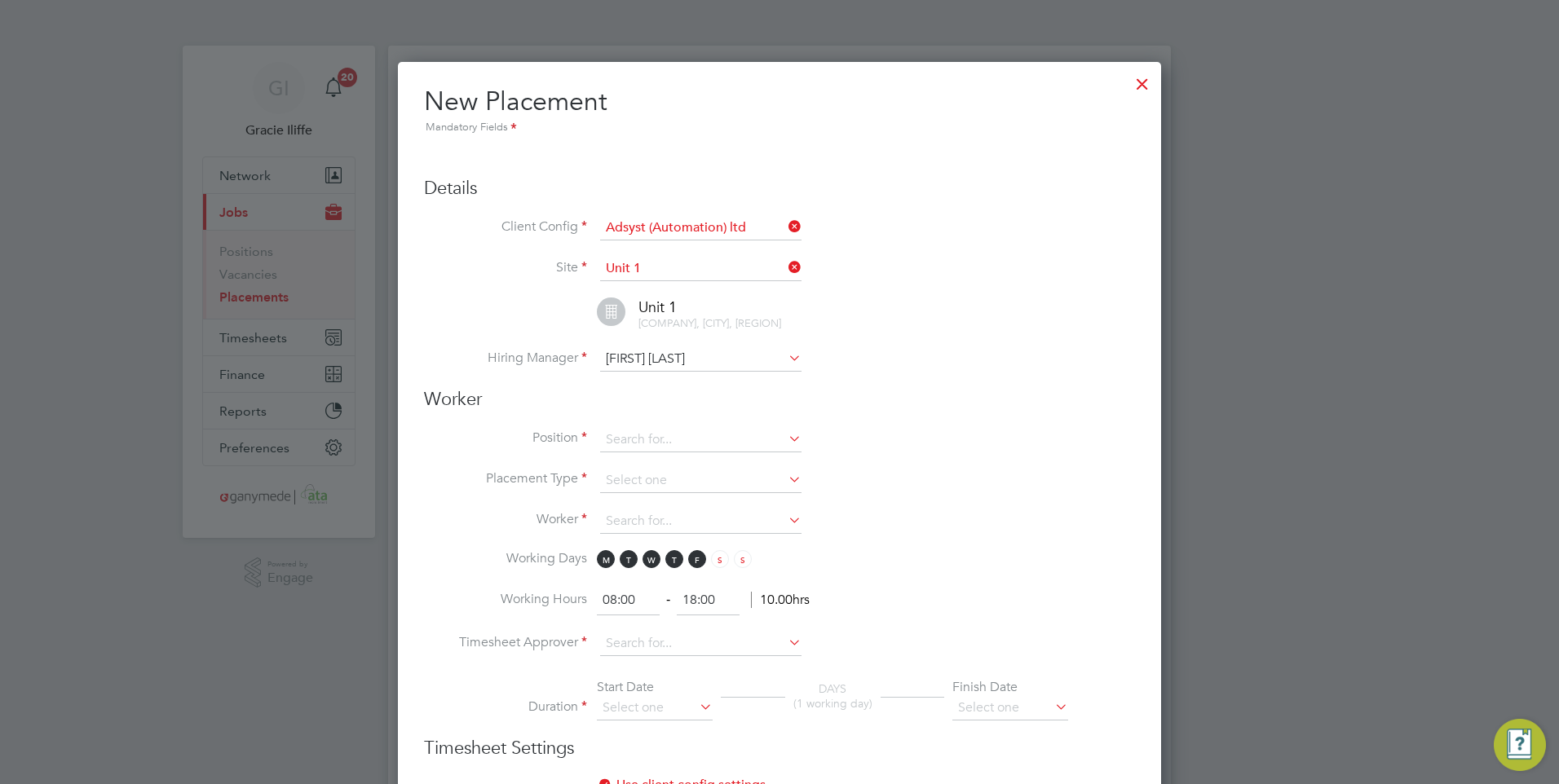 scroll, scrollTop: 8, scrollLeft: 8, axis: both 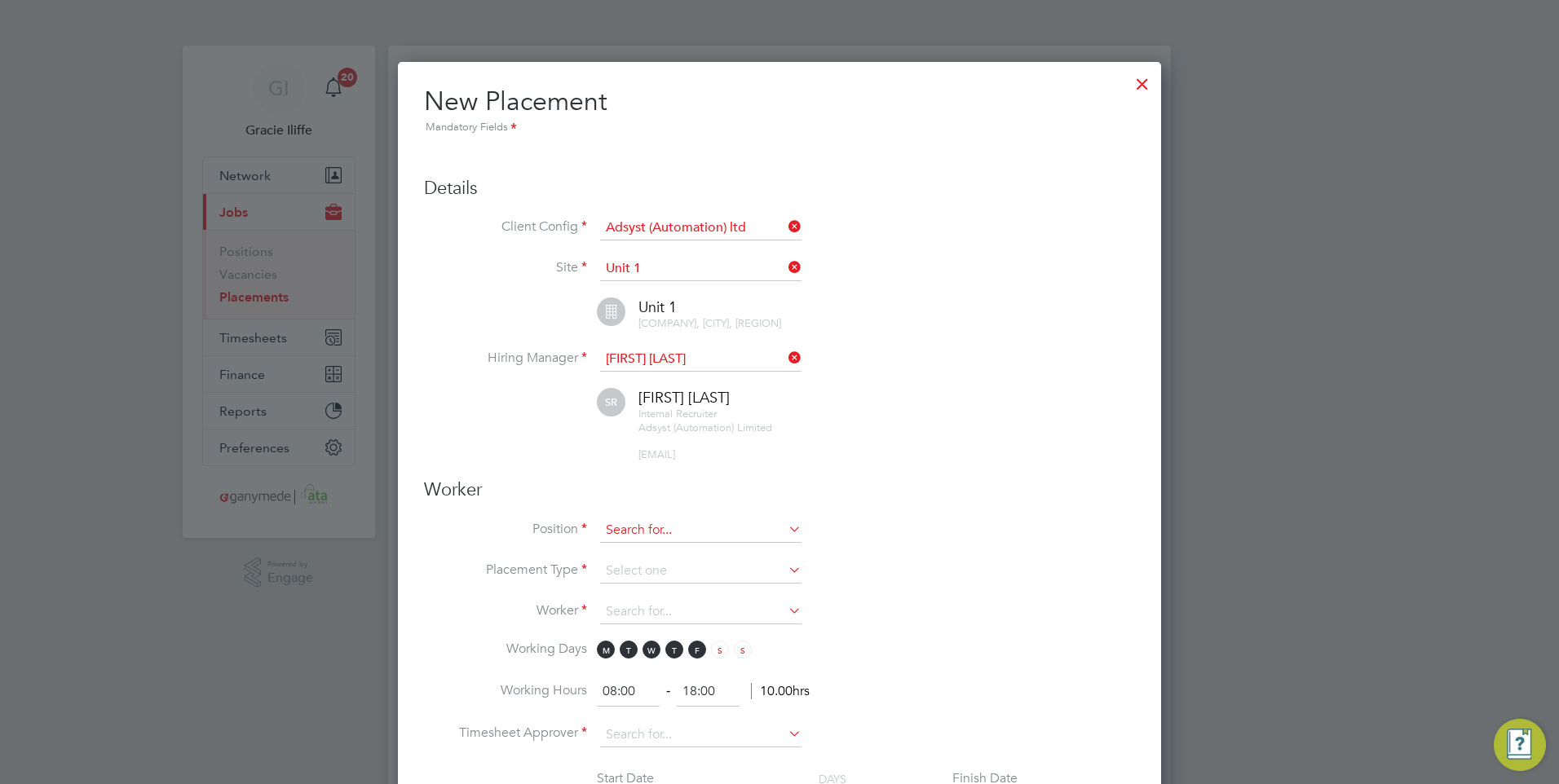 click at bounding box center (700, 531) 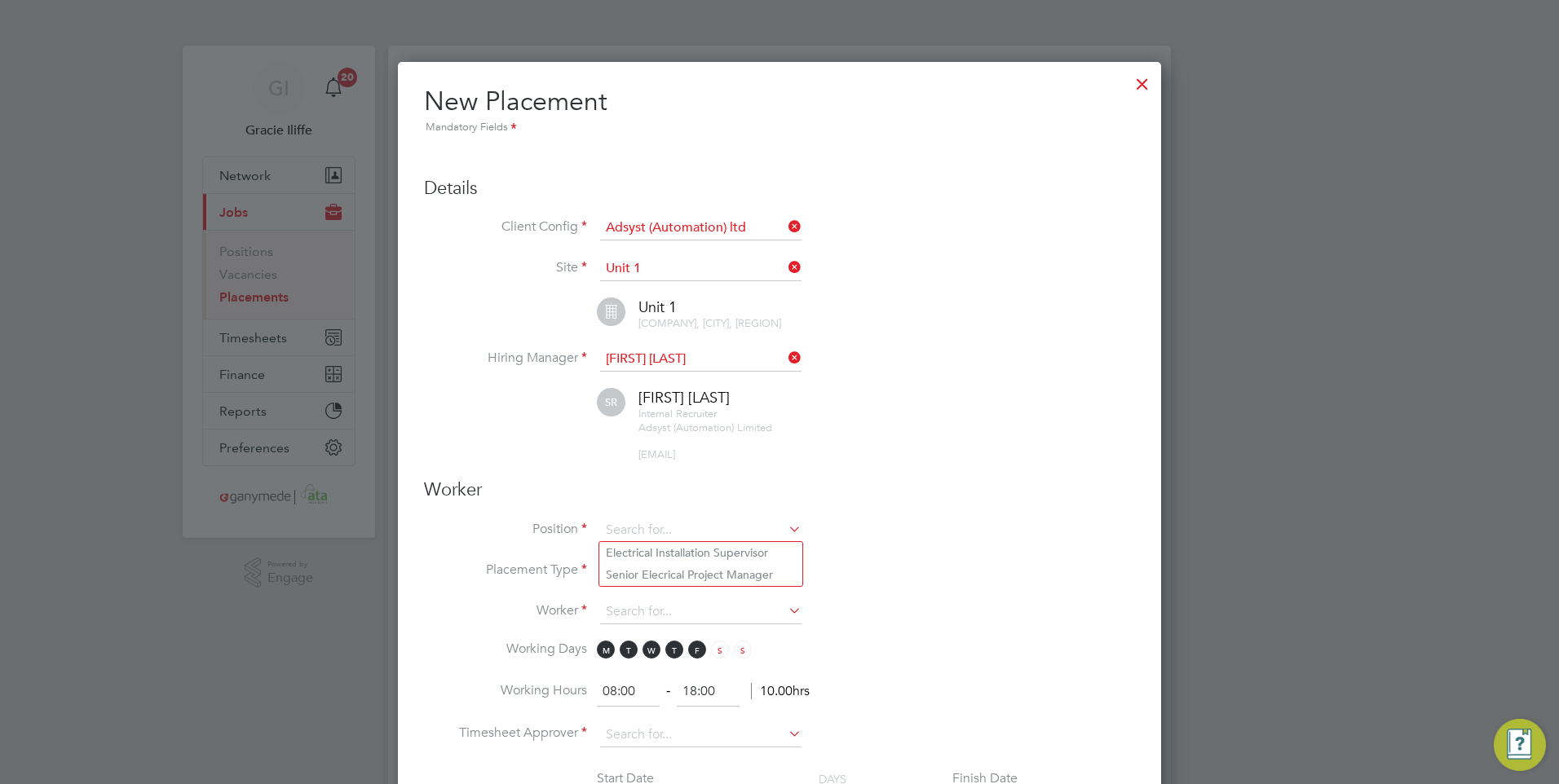 click on "Worker" at bounding box center (780, 490) 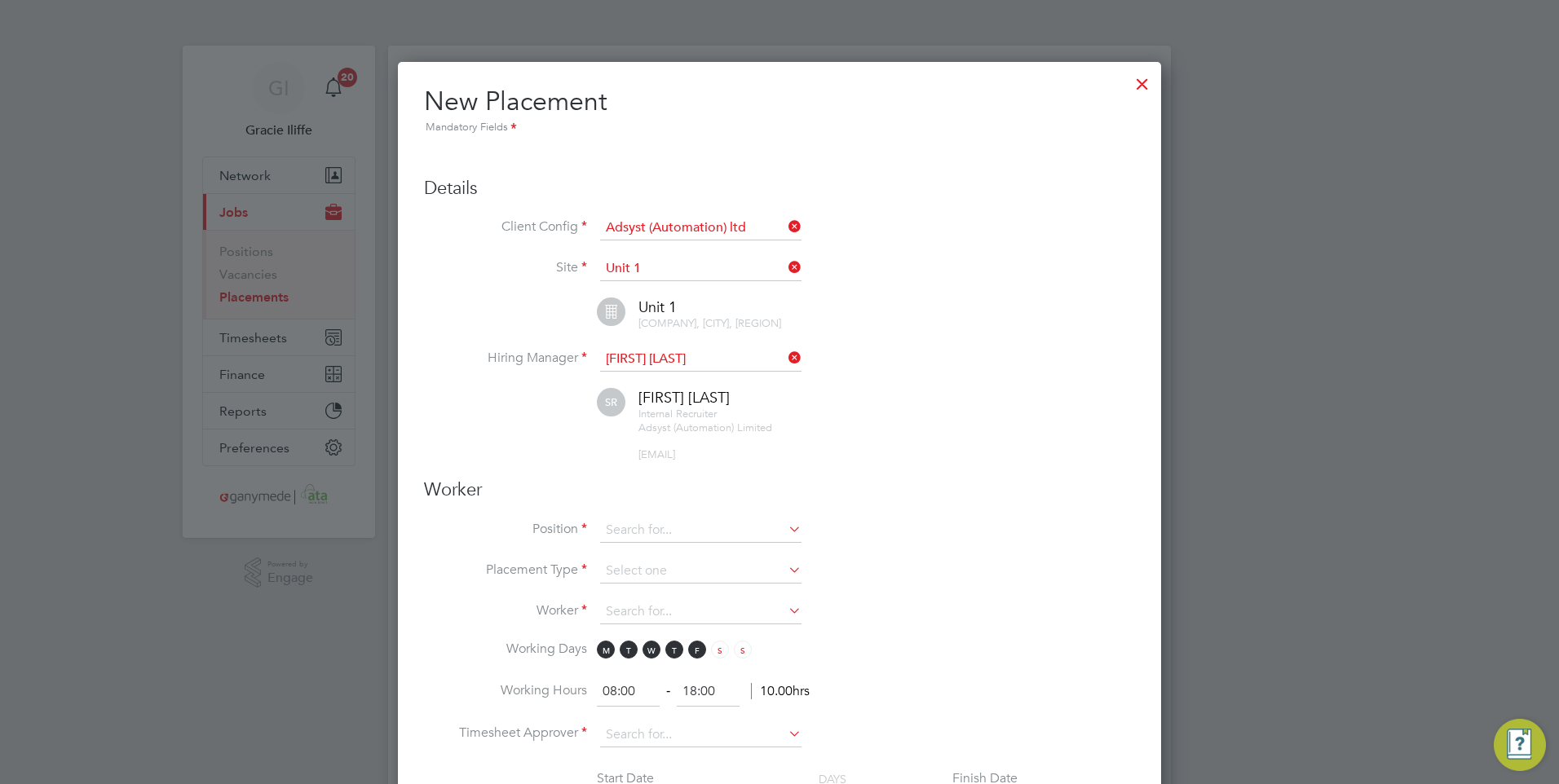 click at bounding box center [1142, 80] 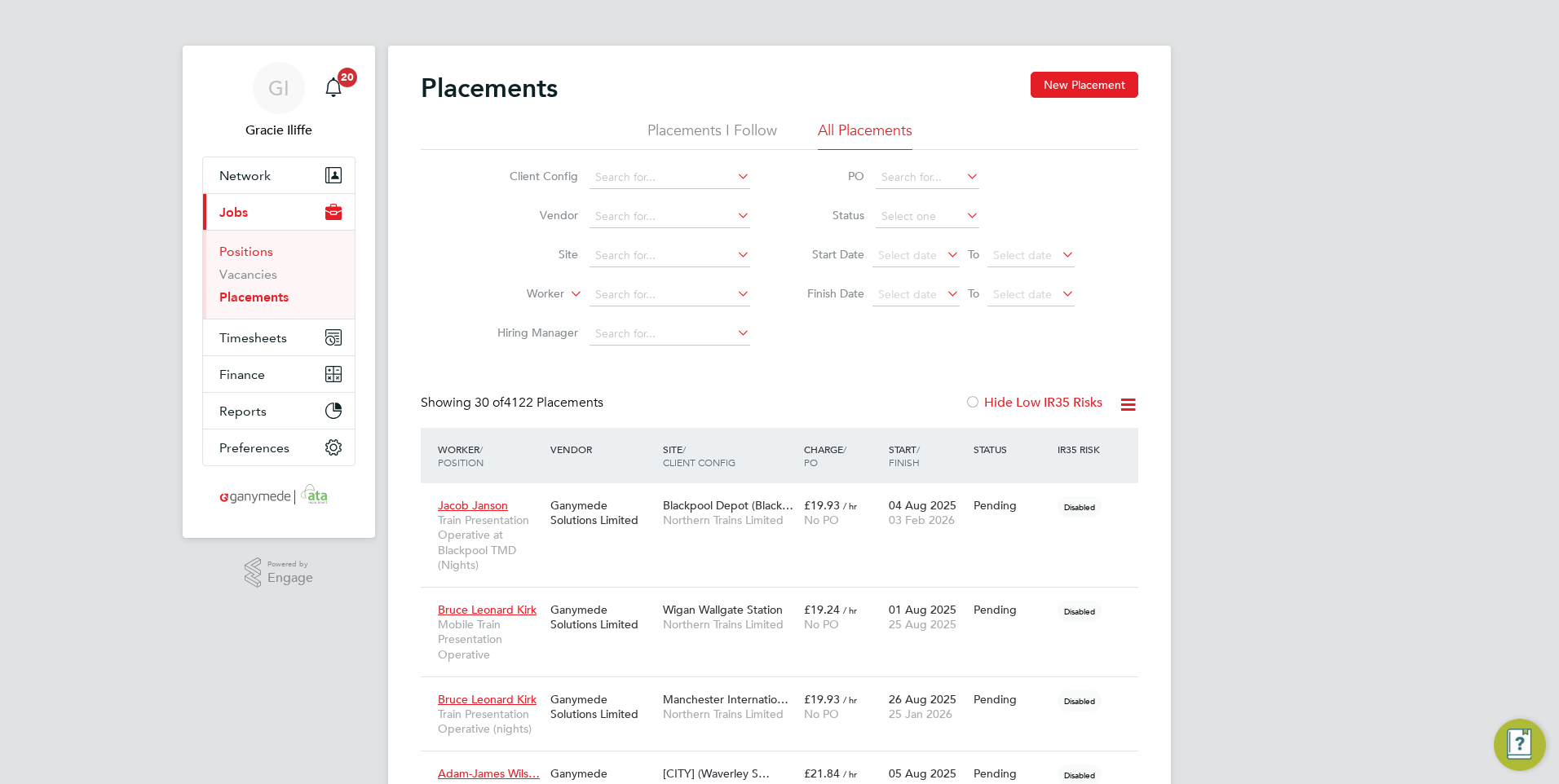 click on "Positions" at bounding box center (246, 251) 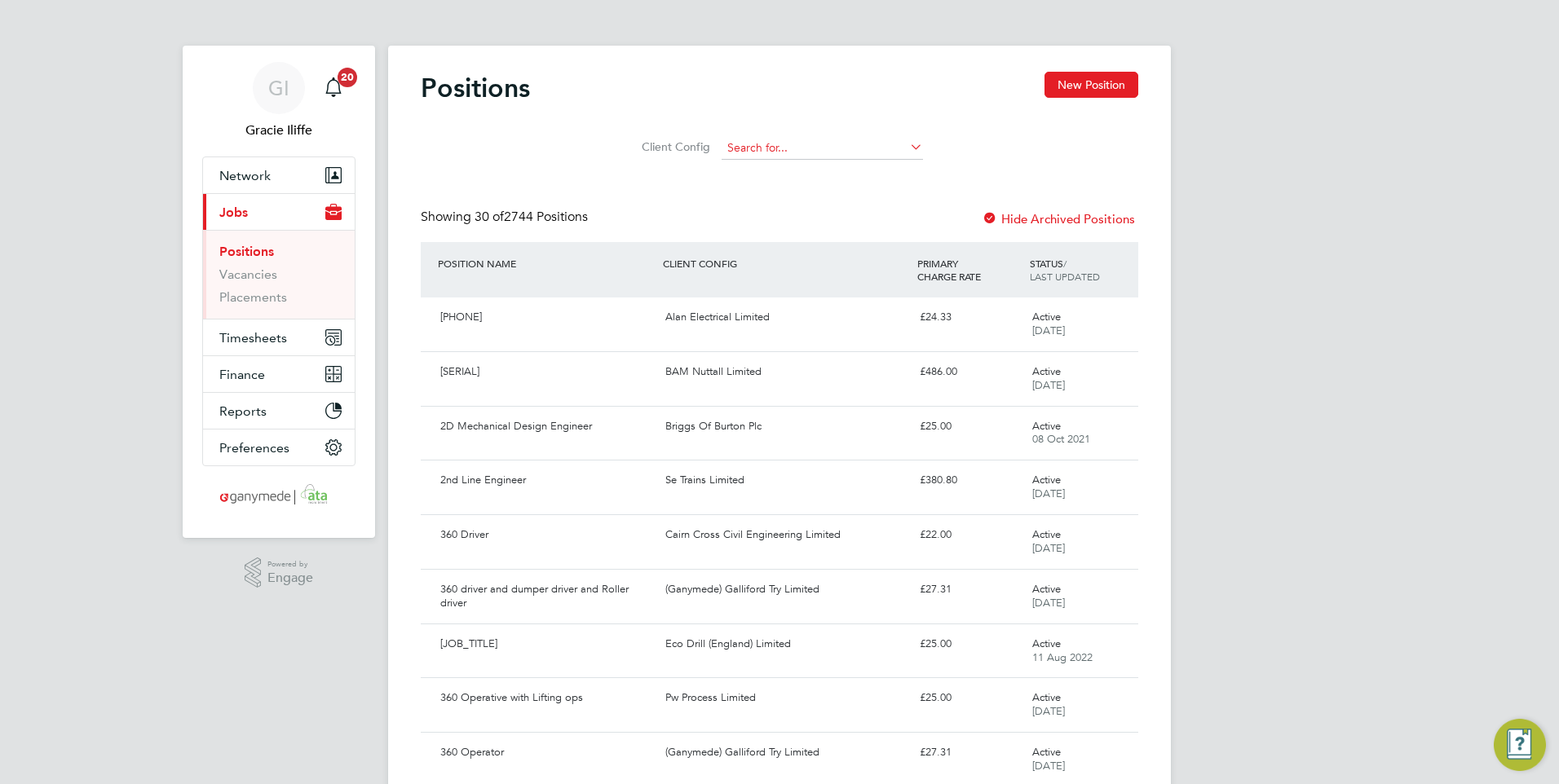 click 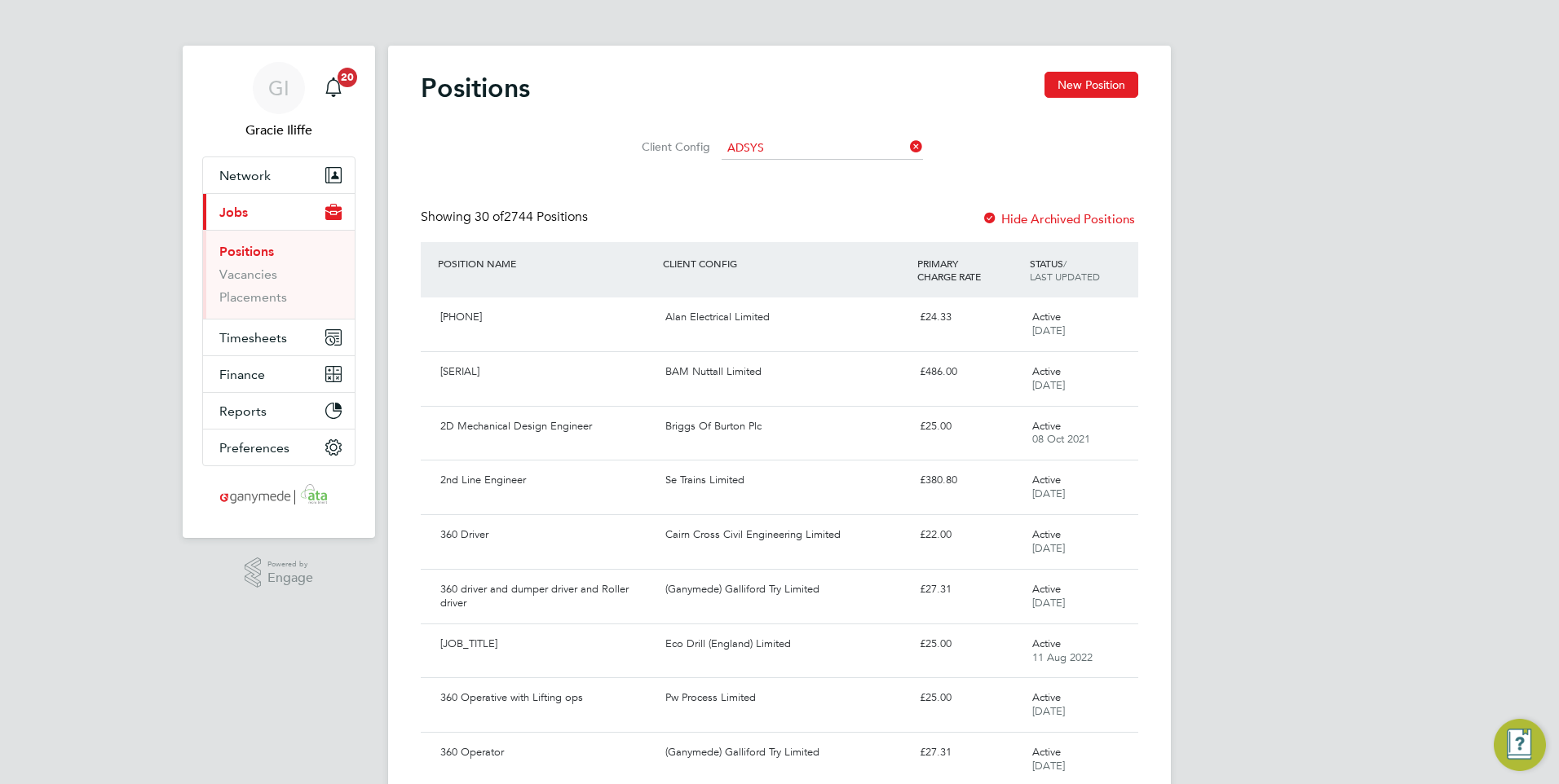 click on "Adsys t (Automation) ltd" 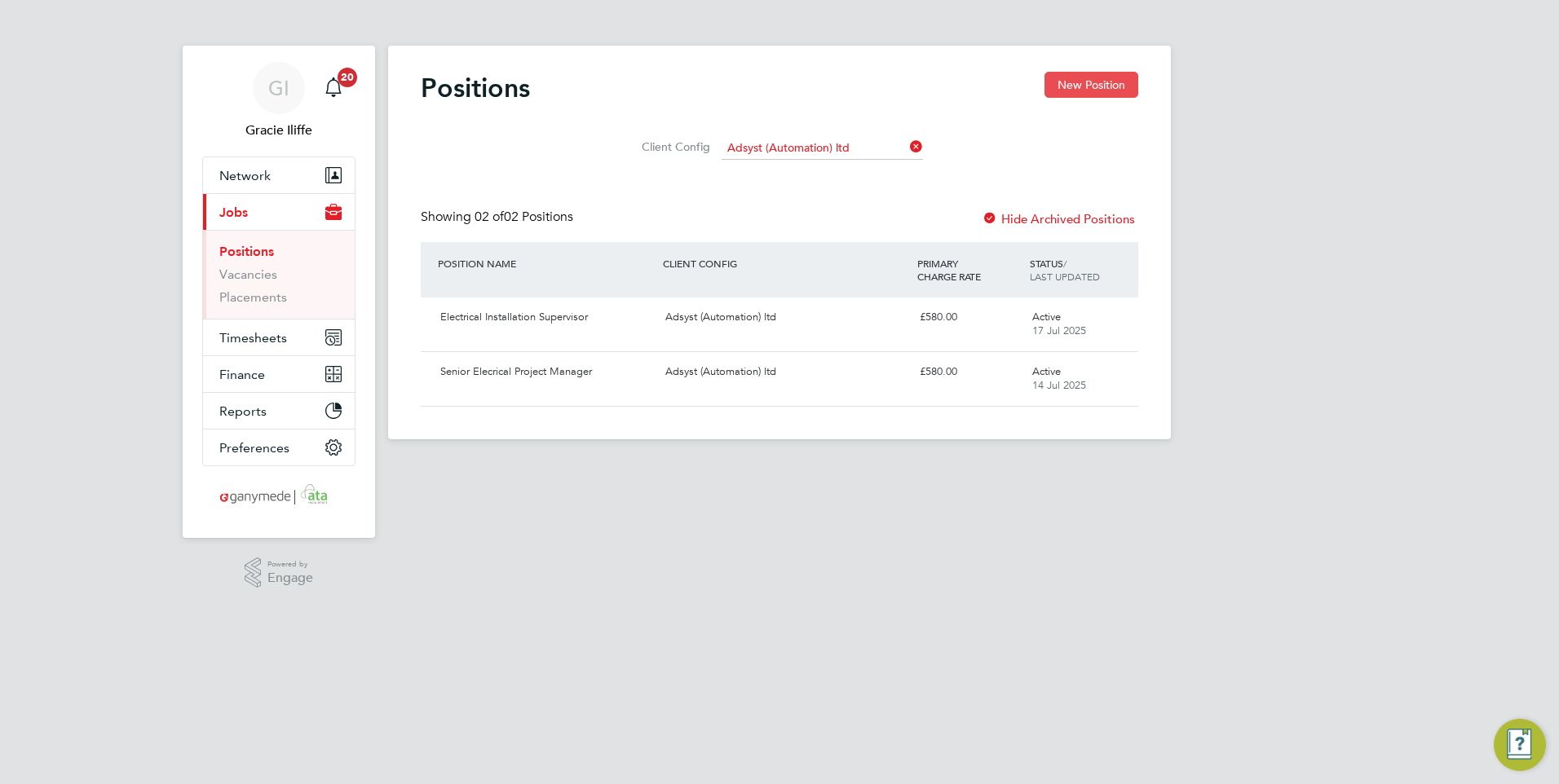 click on "New Position" 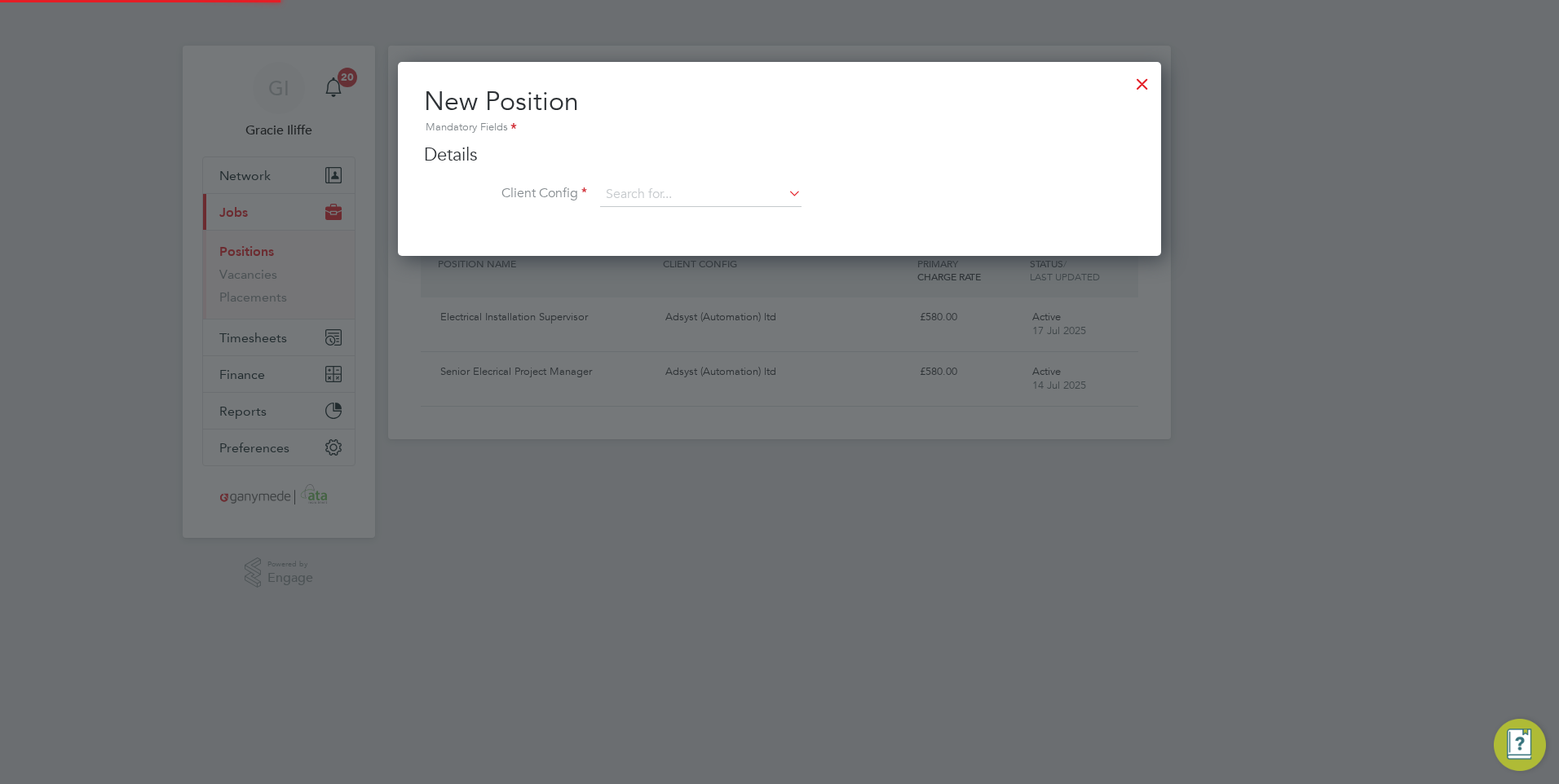 scroll, scrollTop: 8, scrollLeft: 8, axis: both 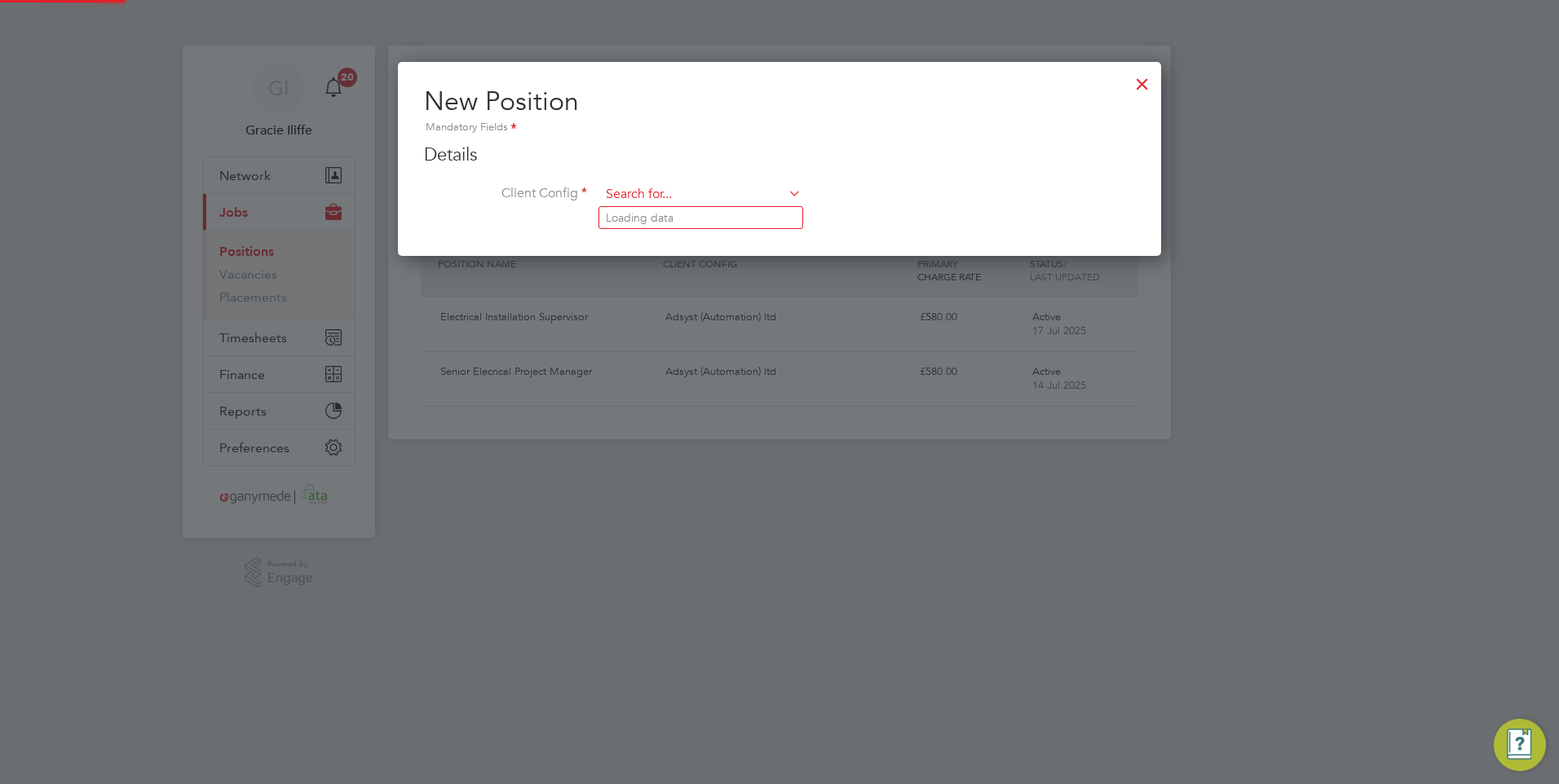 click at bounding box center [700, 195] 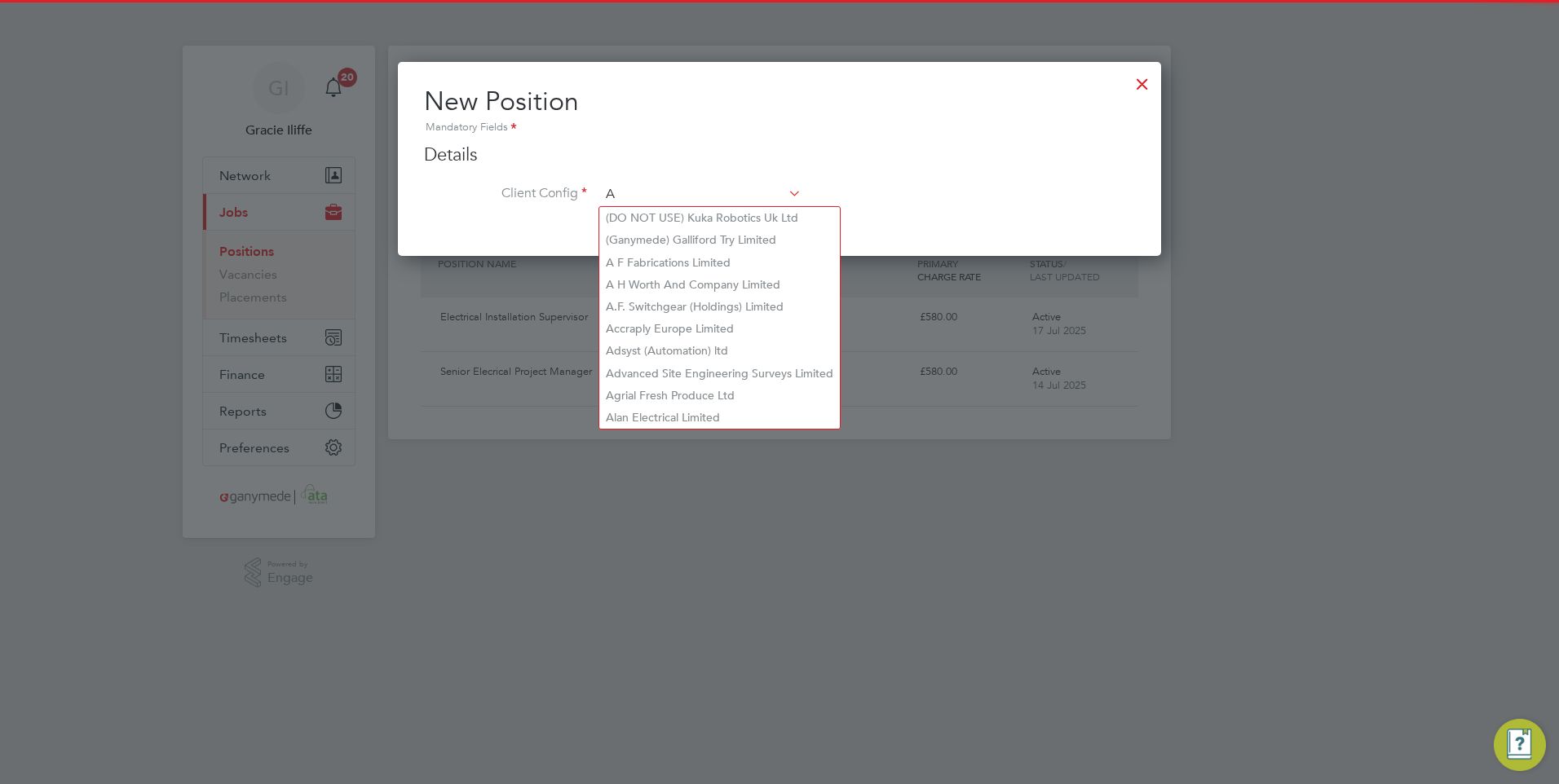 scroll, scrollTop: 8, scrollLeft: 8, axis: both 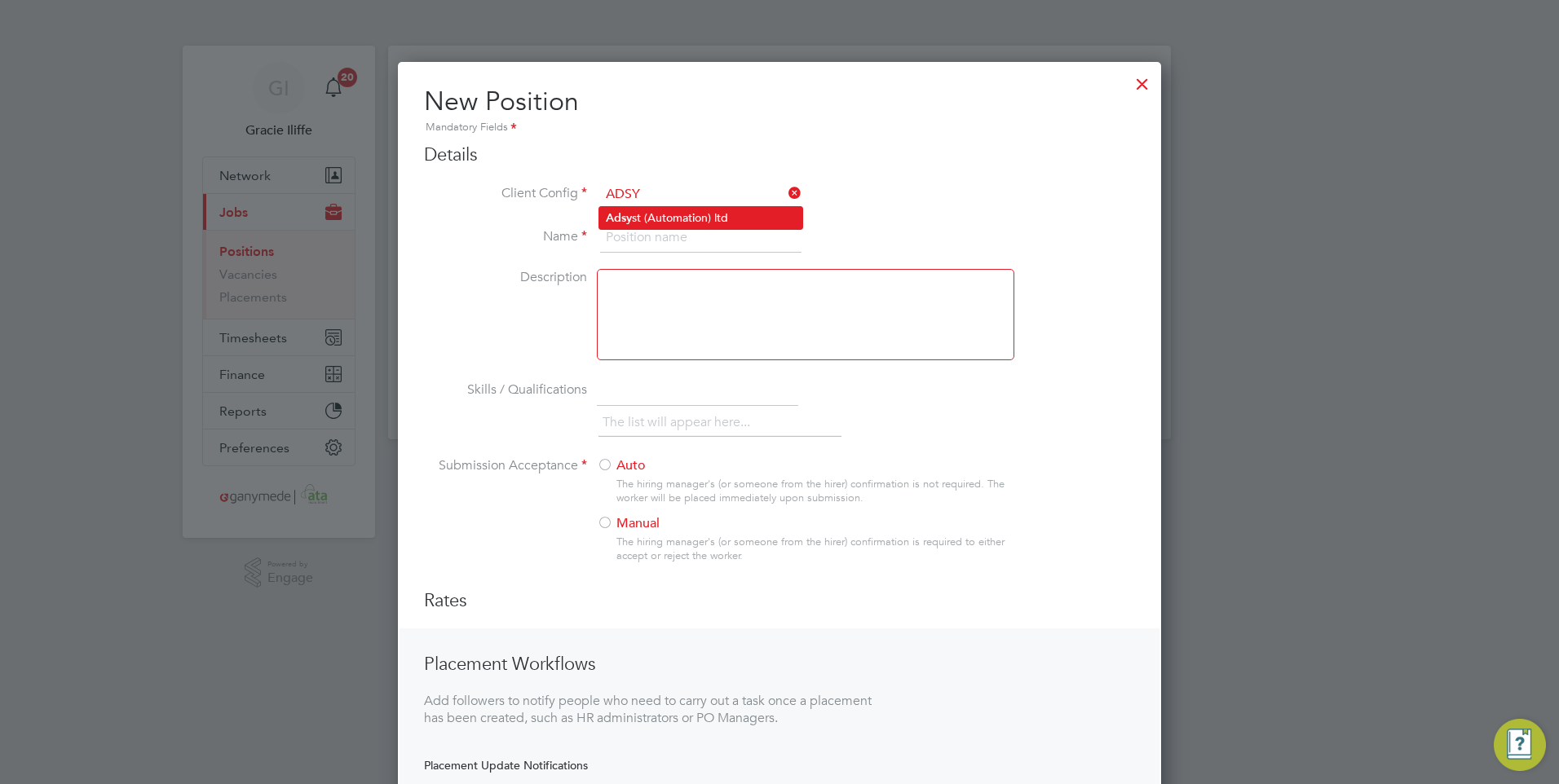 click on "Adsy st (Automation) ltd" 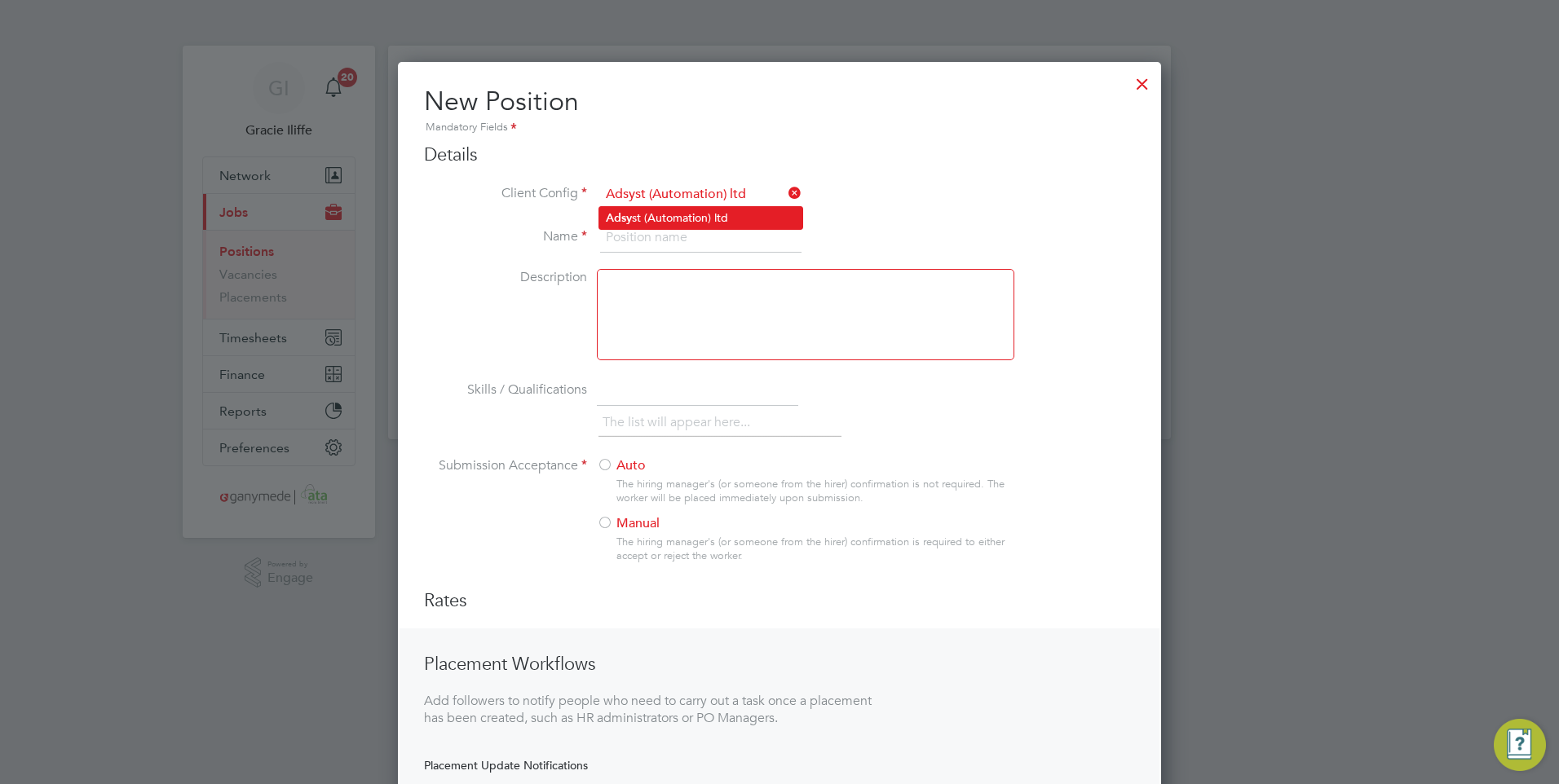 scroll, scrollTop: 8, scrollLeft: 8, axis: both 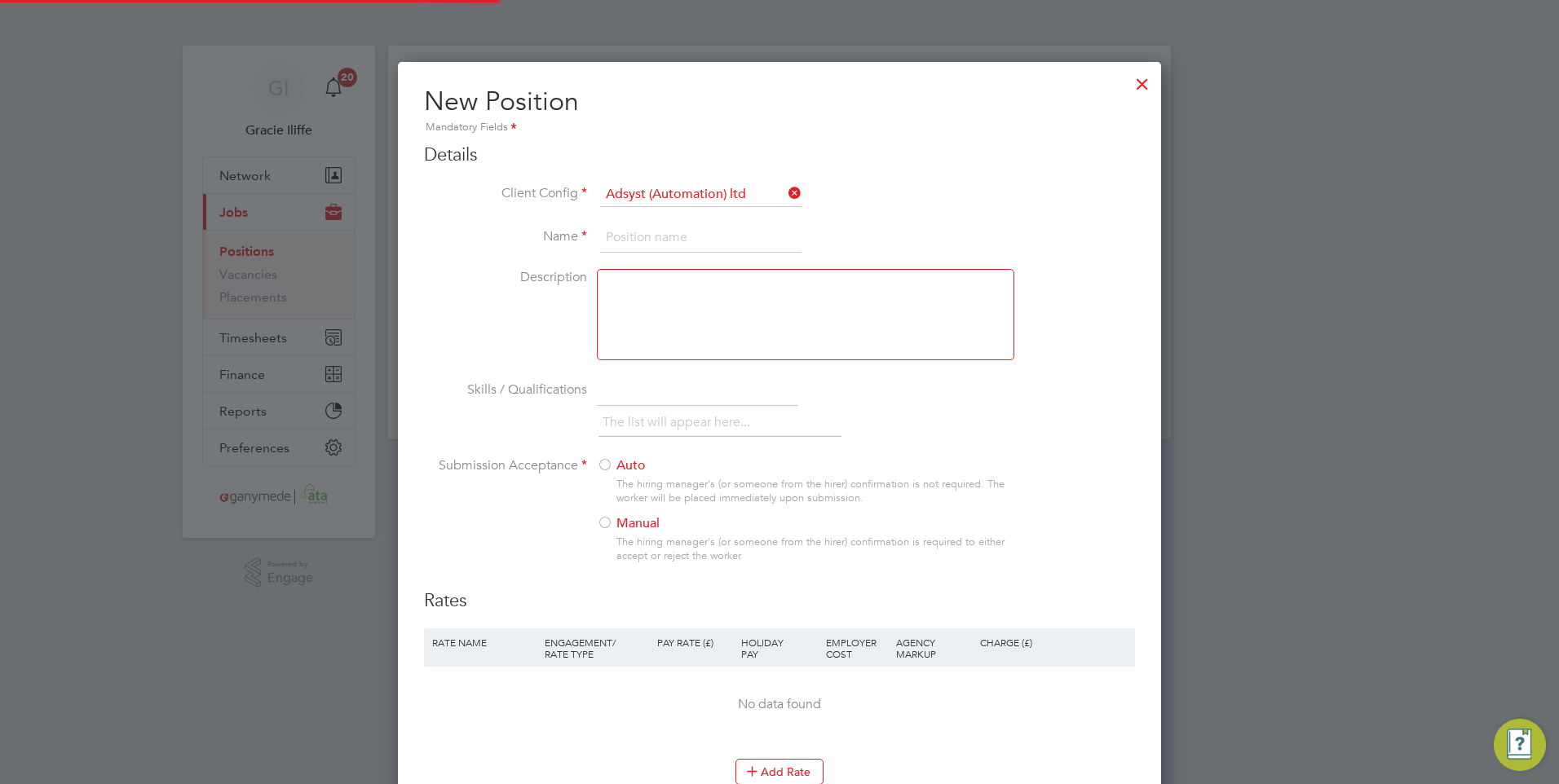 click at bounding box center [700, 238] 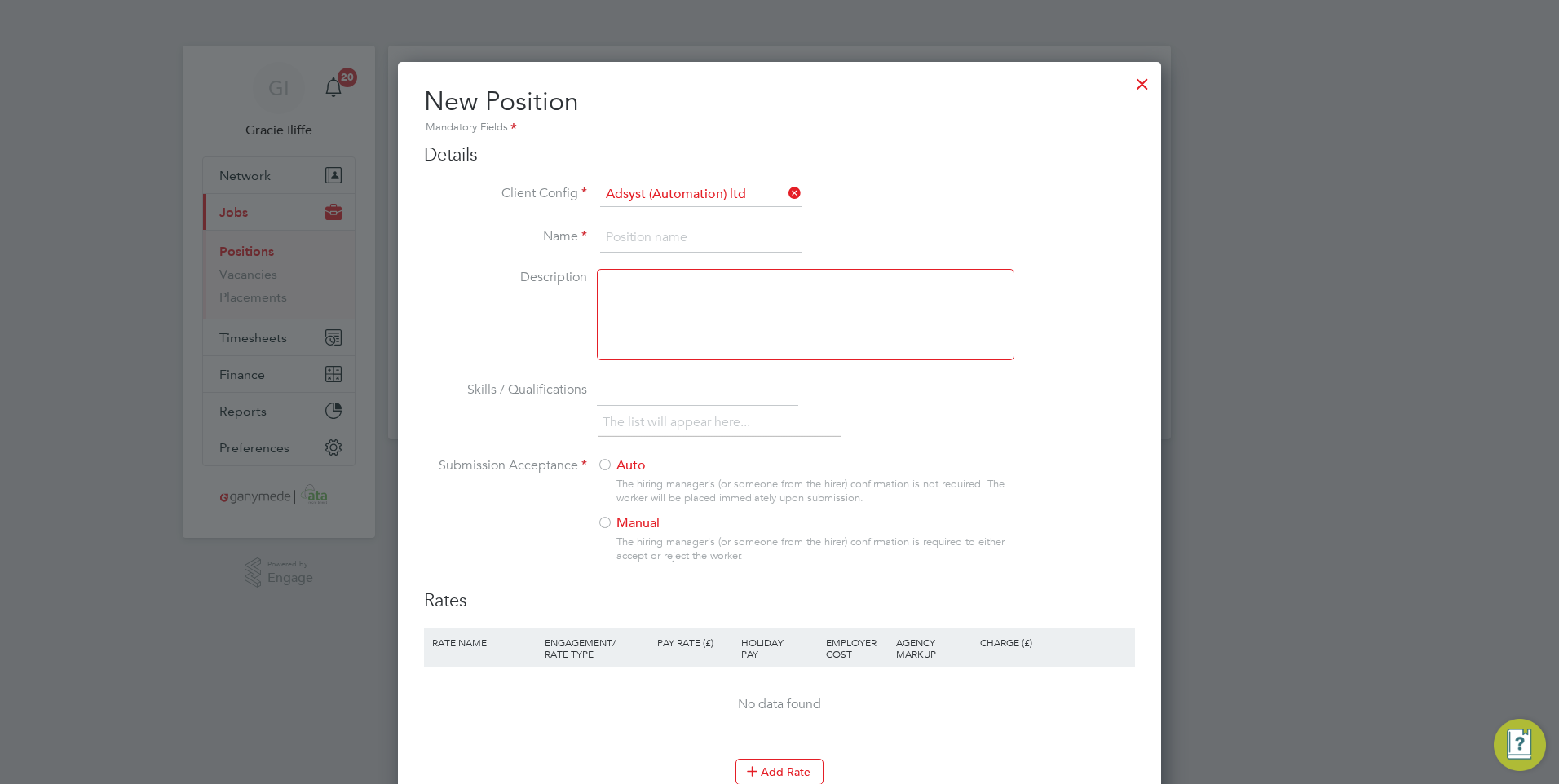 click at bounding box center (700, 238) 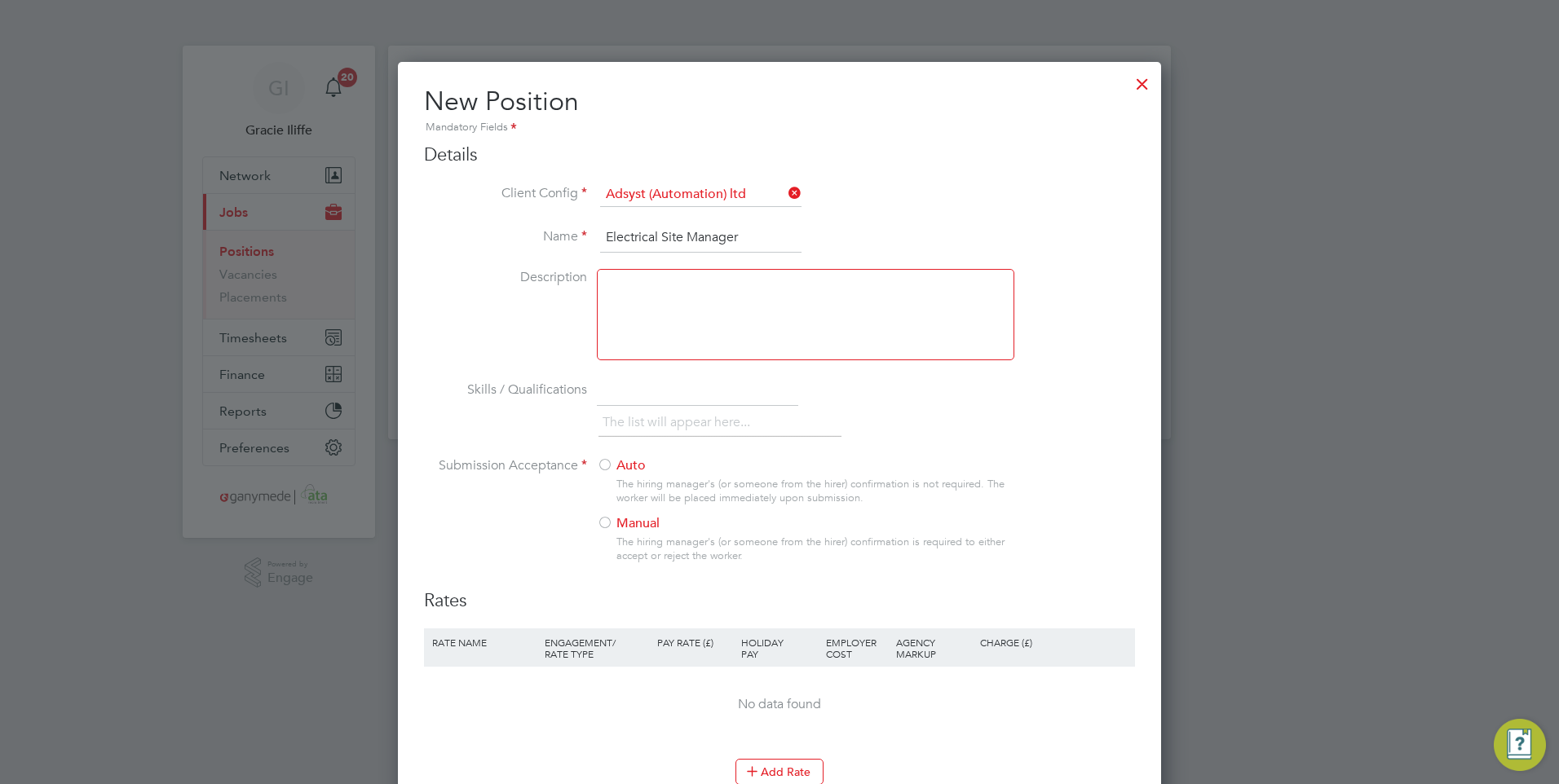 type on "Electrical Site Manager" 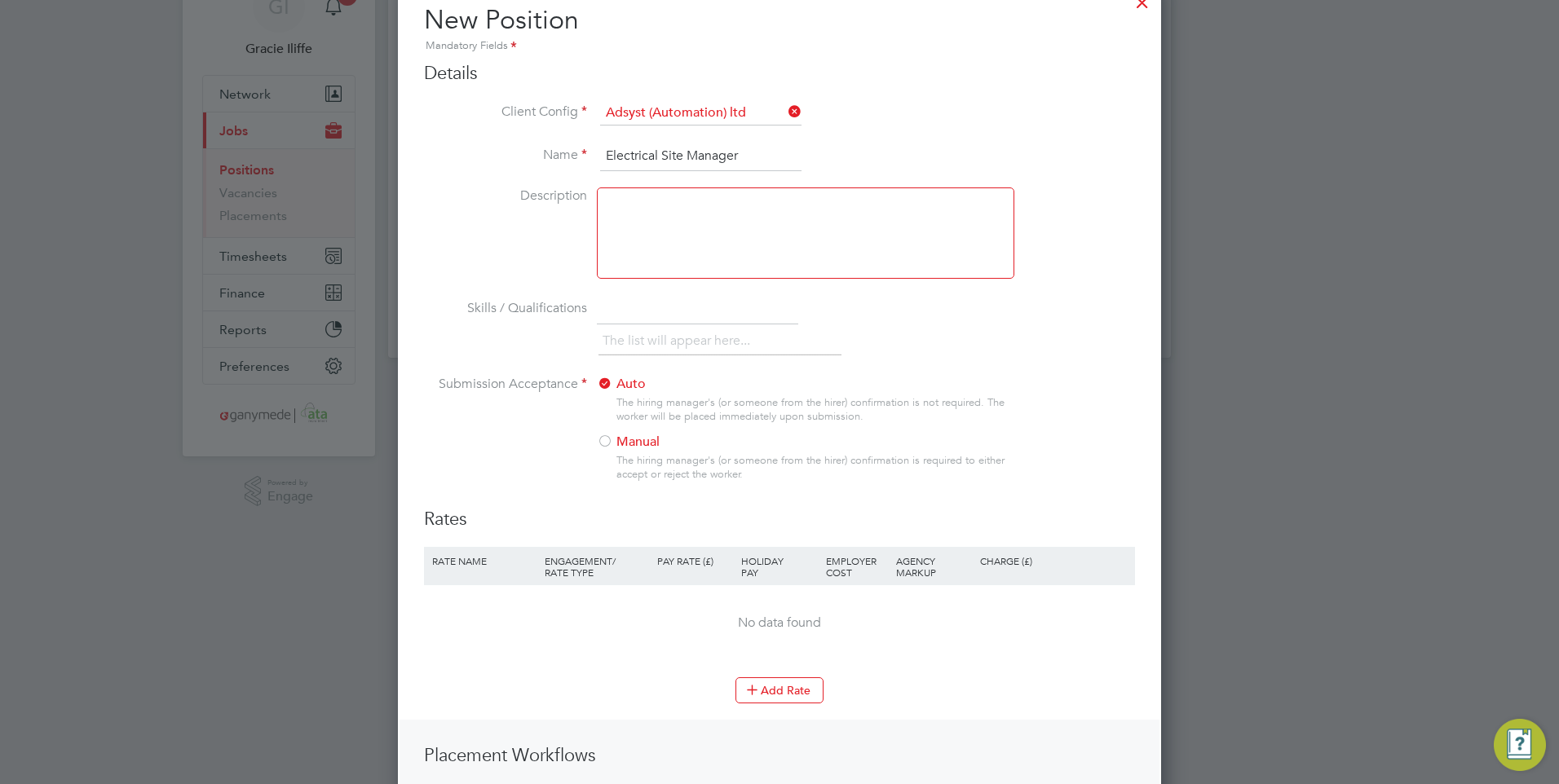 scroll, scrollTop: 163, scrollLeft: 0, axis: vertical 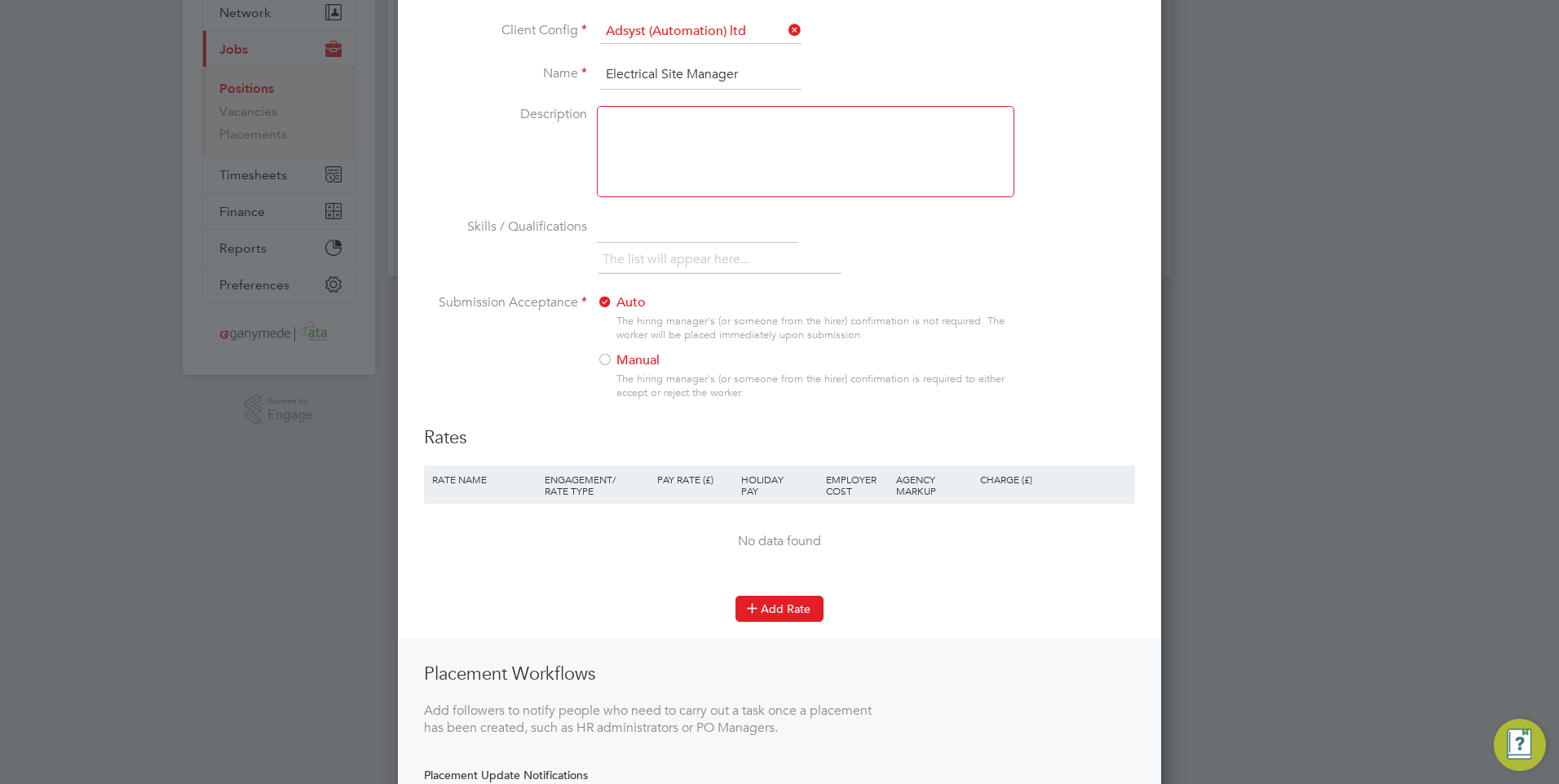 click on "Add Rate" at bounding box center (780, 609) 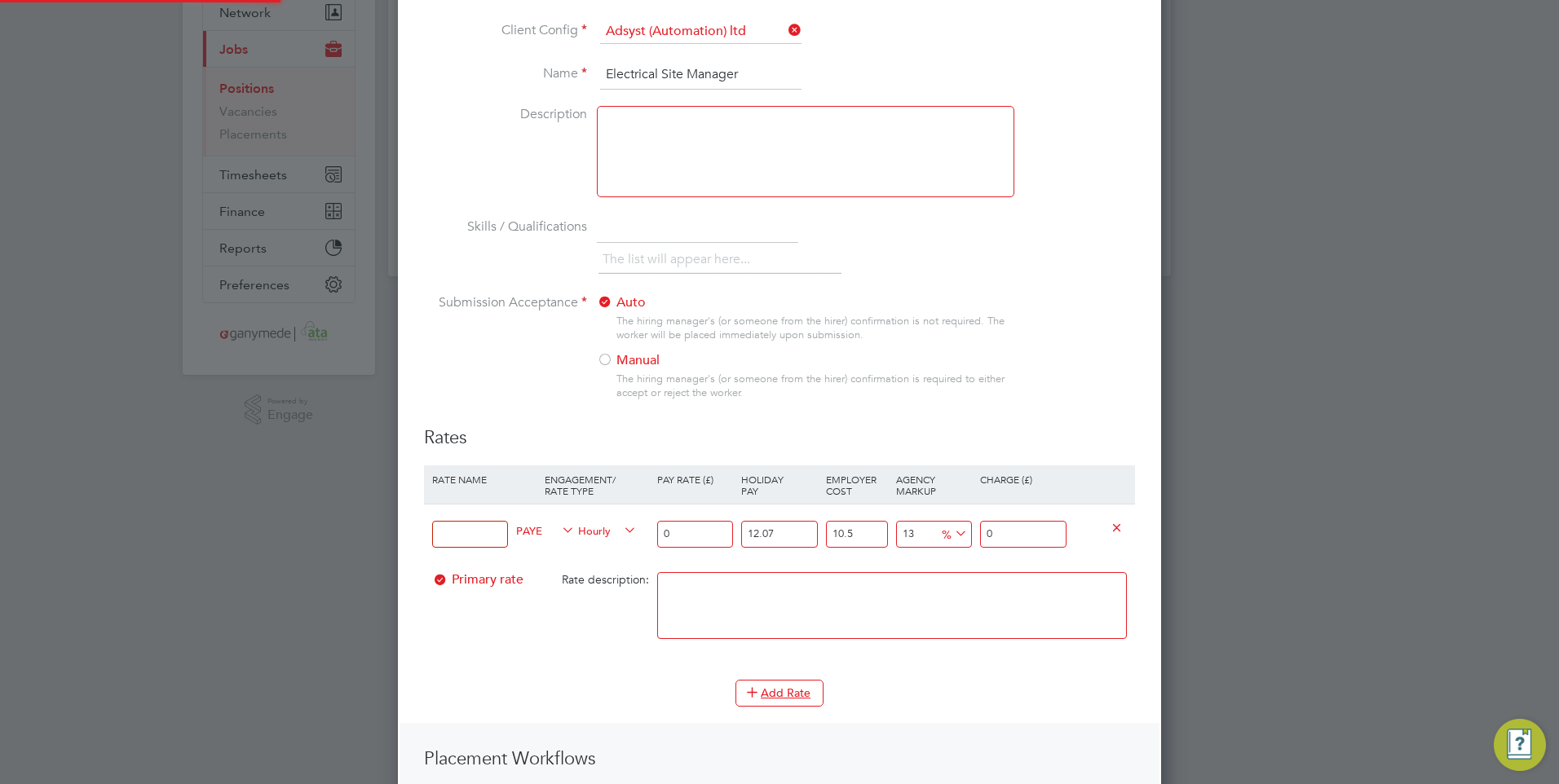 scroll, scrollTop: 8, scrollLeft: 8, axis: both 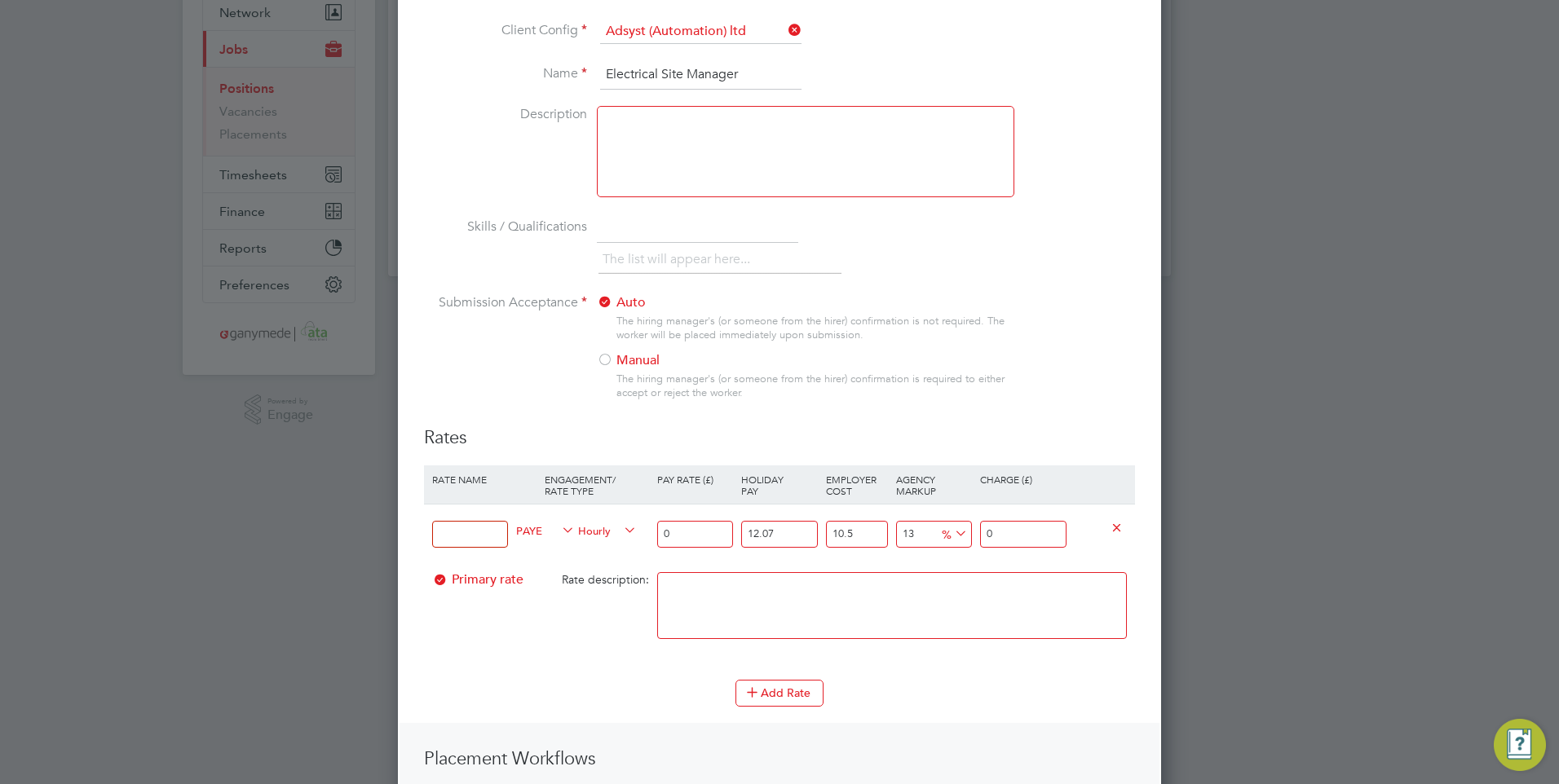 click at bounding box center (470, 534) 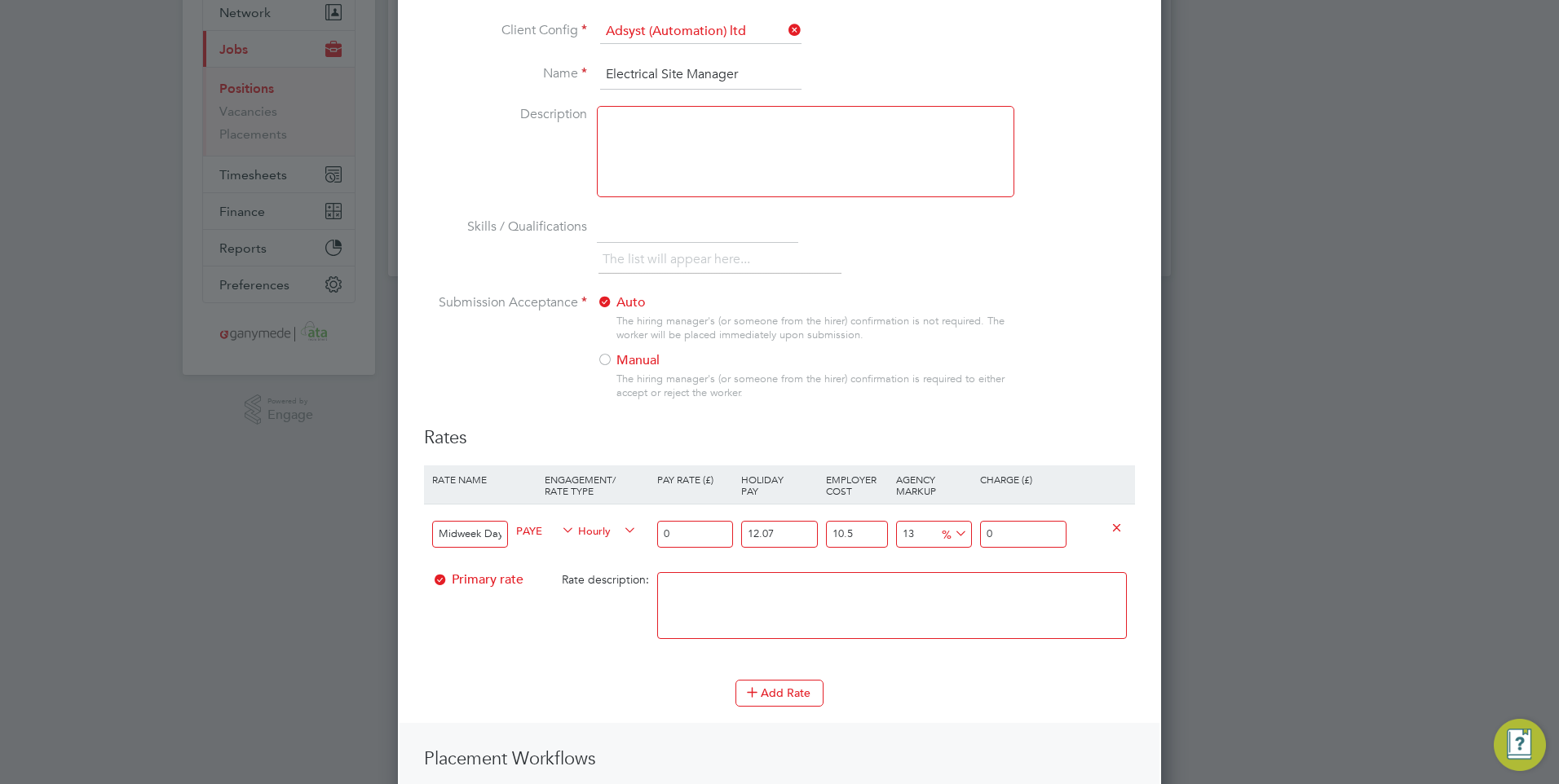 scroll, scrollTop: 0, scrollLeft: 2, axis: horizontal 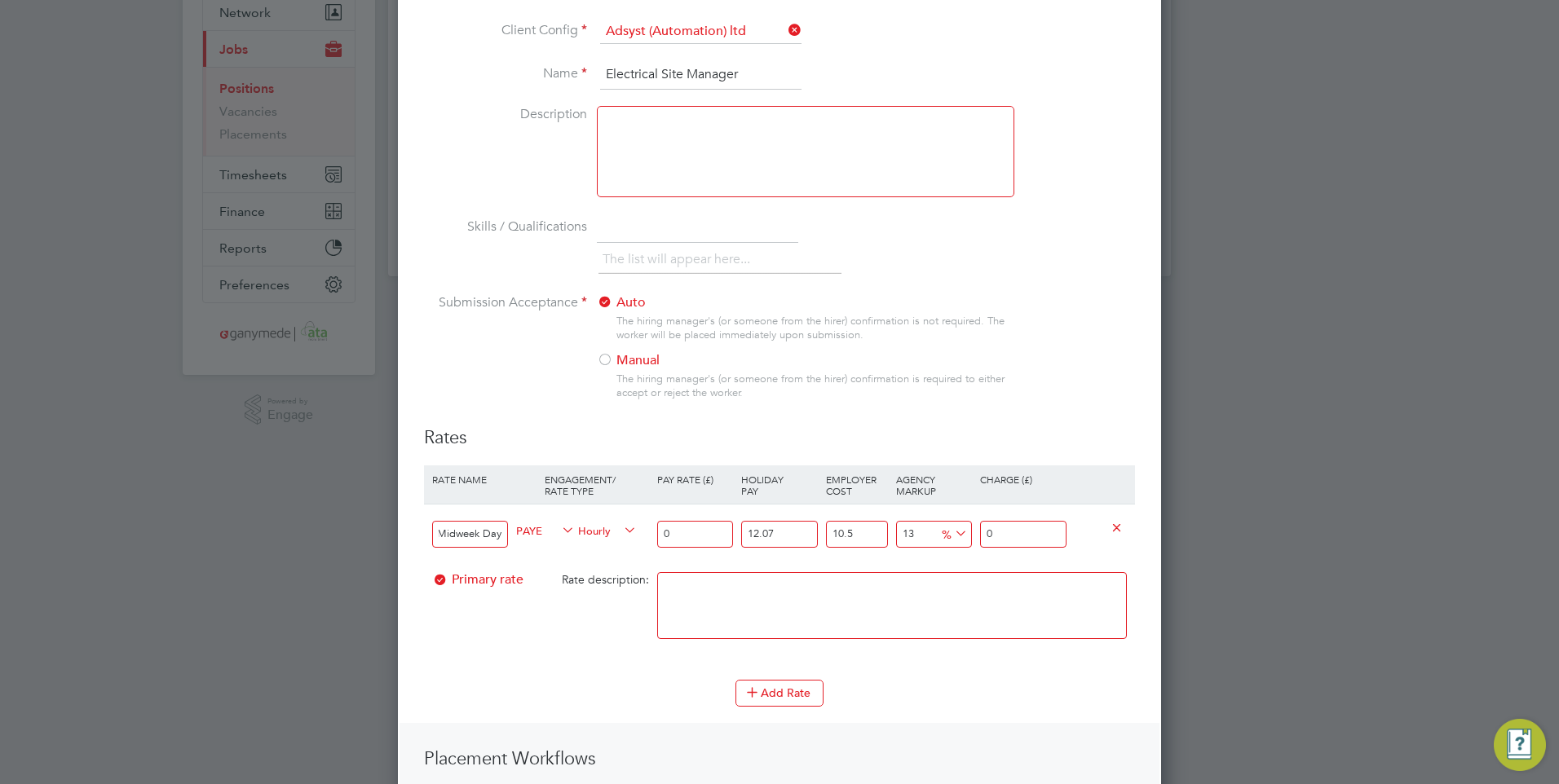 type on "Midweek Days" 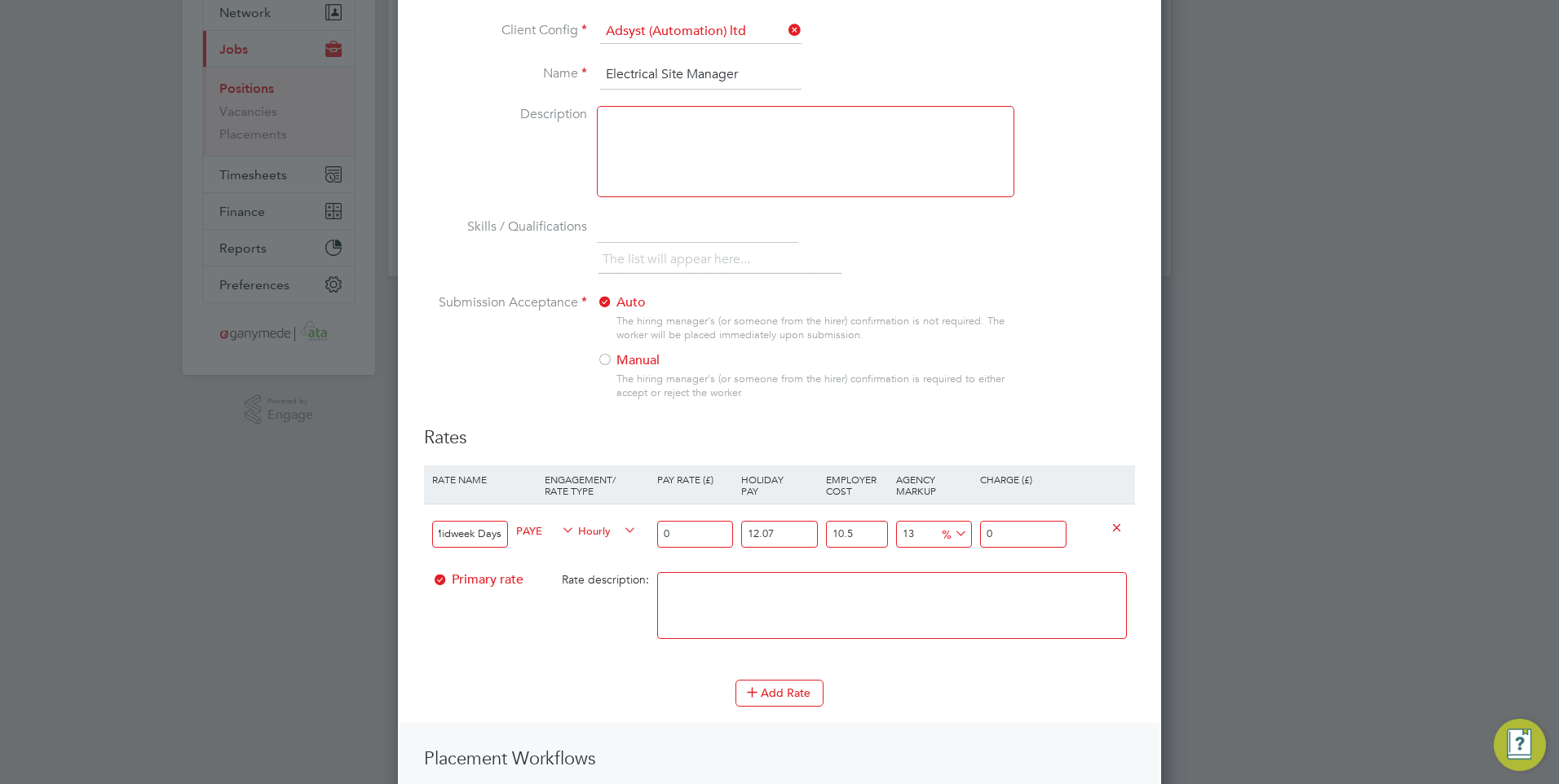 drag, startPoint x: 498, startPoint y: 531, endPoint x: 512, endPoint y: 529, distance: 14.142136 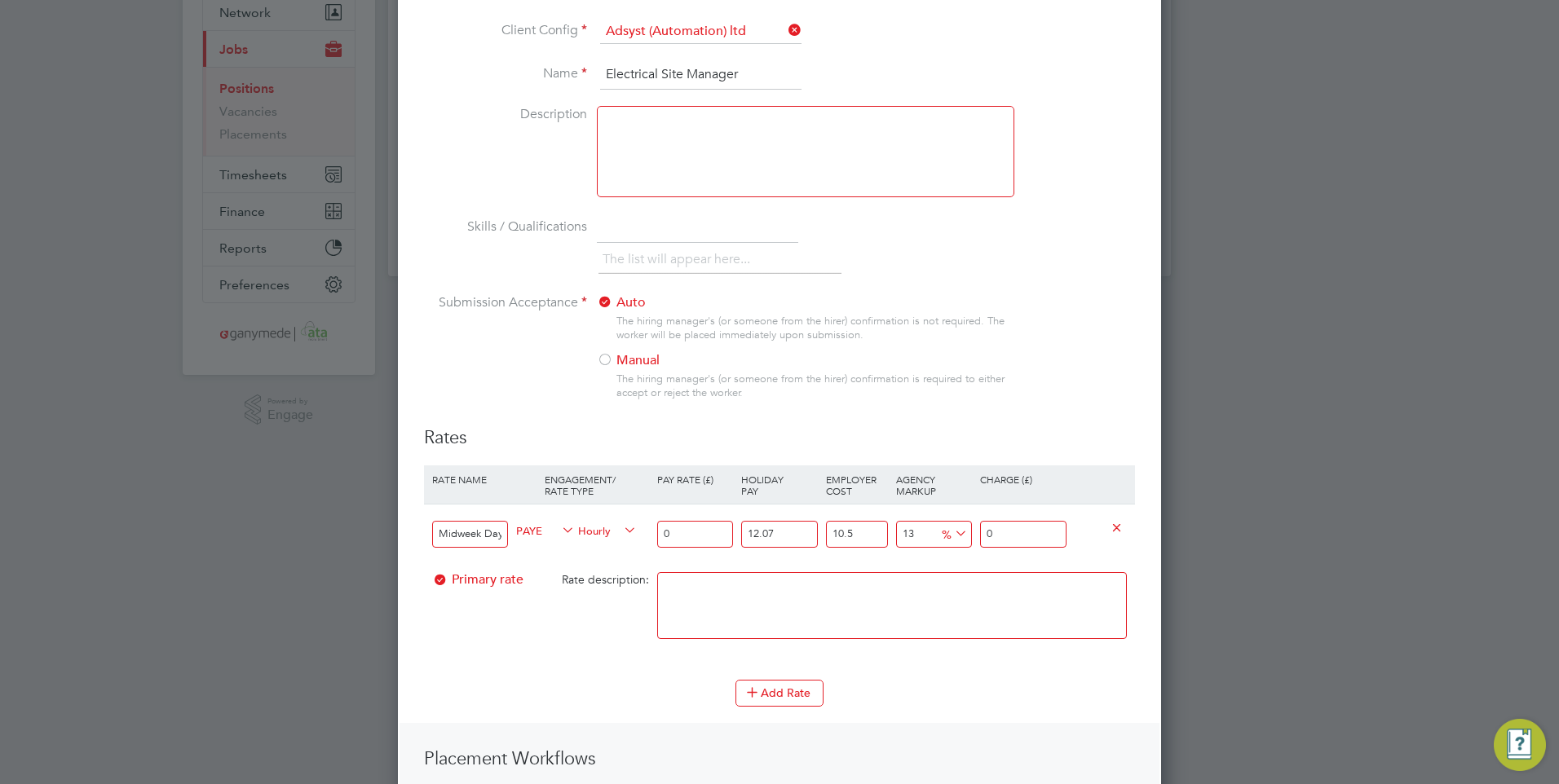 drag, startPoint x: 696, startPoint y: 534, endPoint x: 621, endPoint y: 532, distance: 75.026662 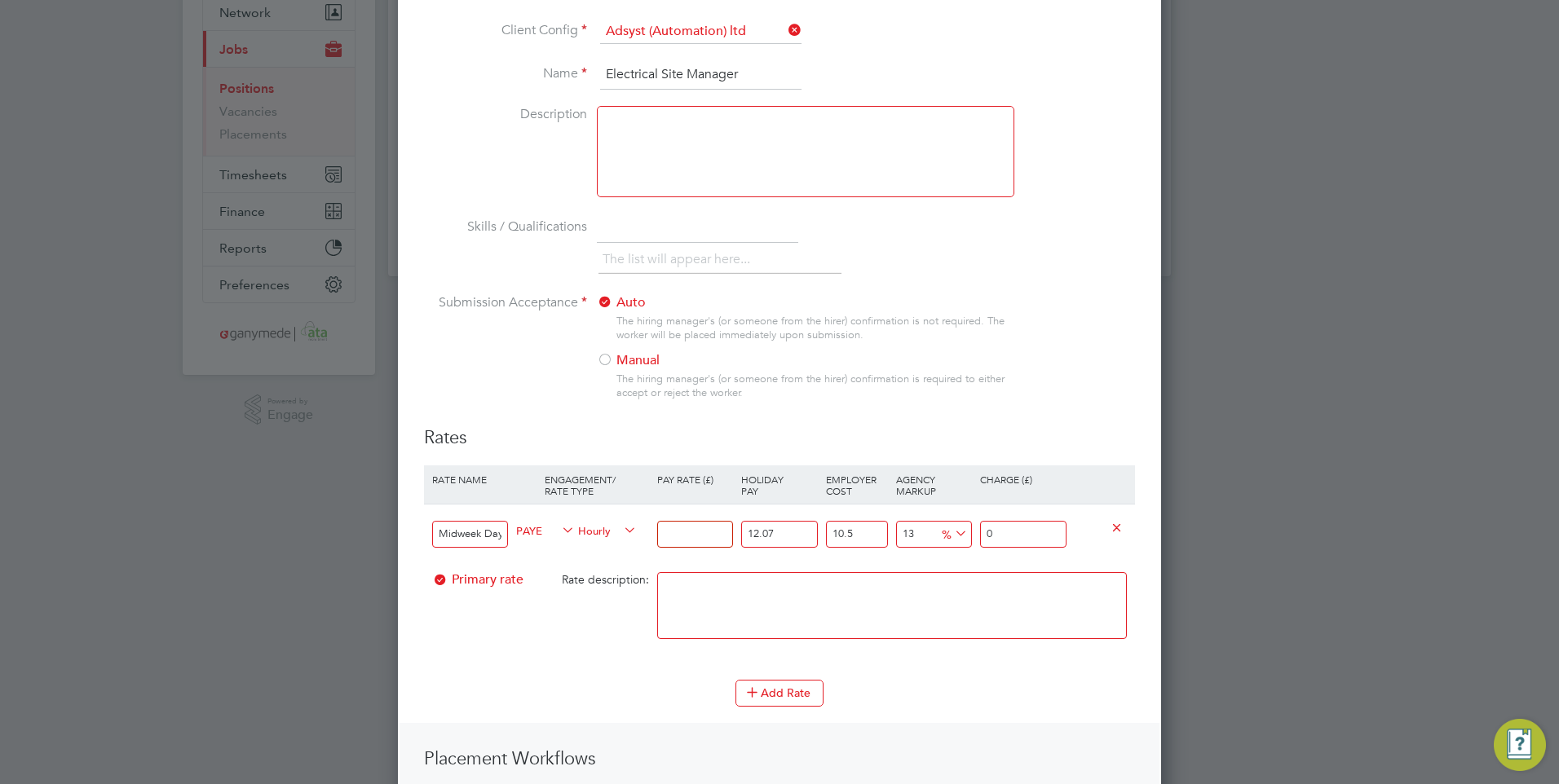 type on "5" 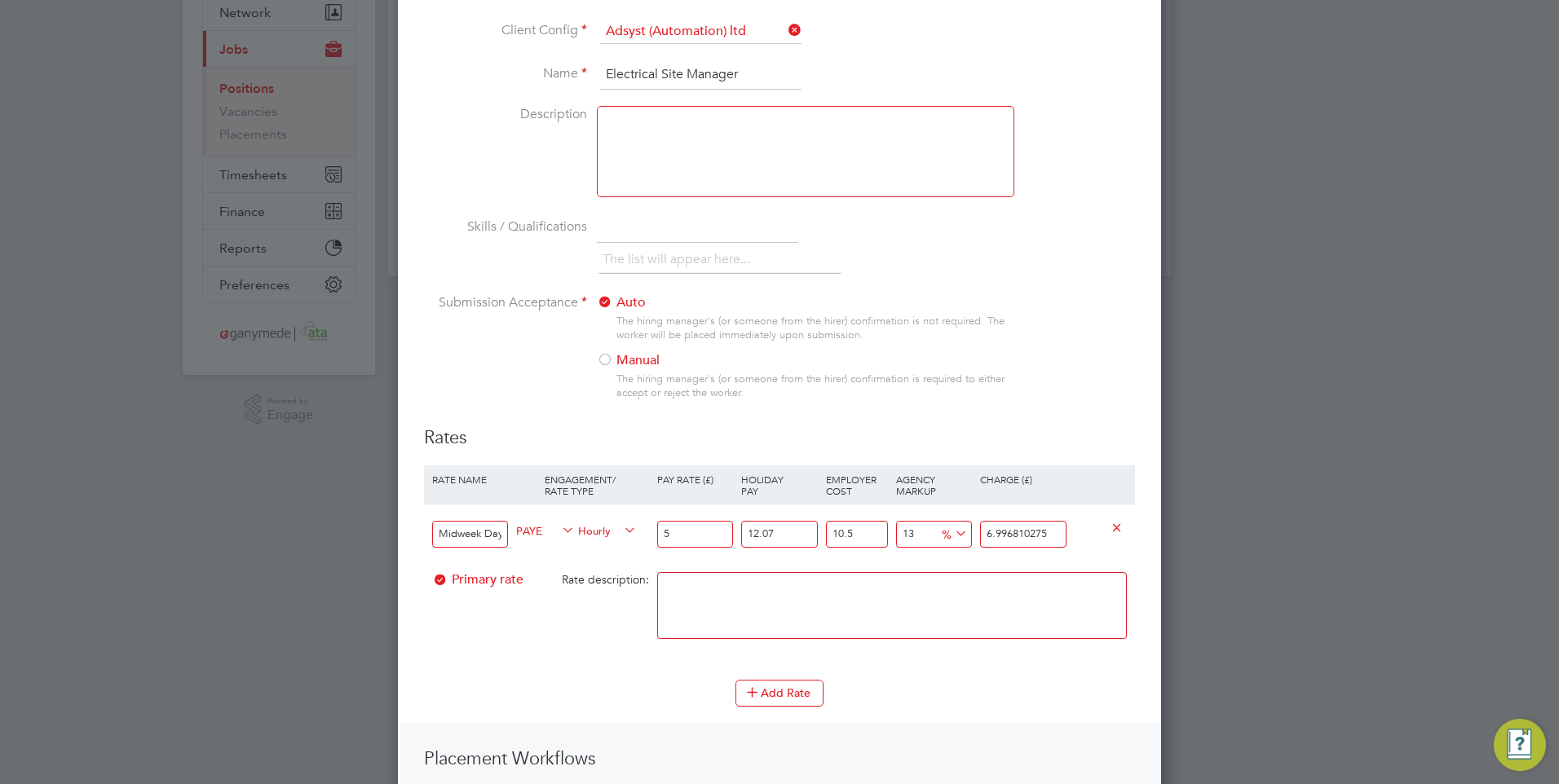 type on "50" 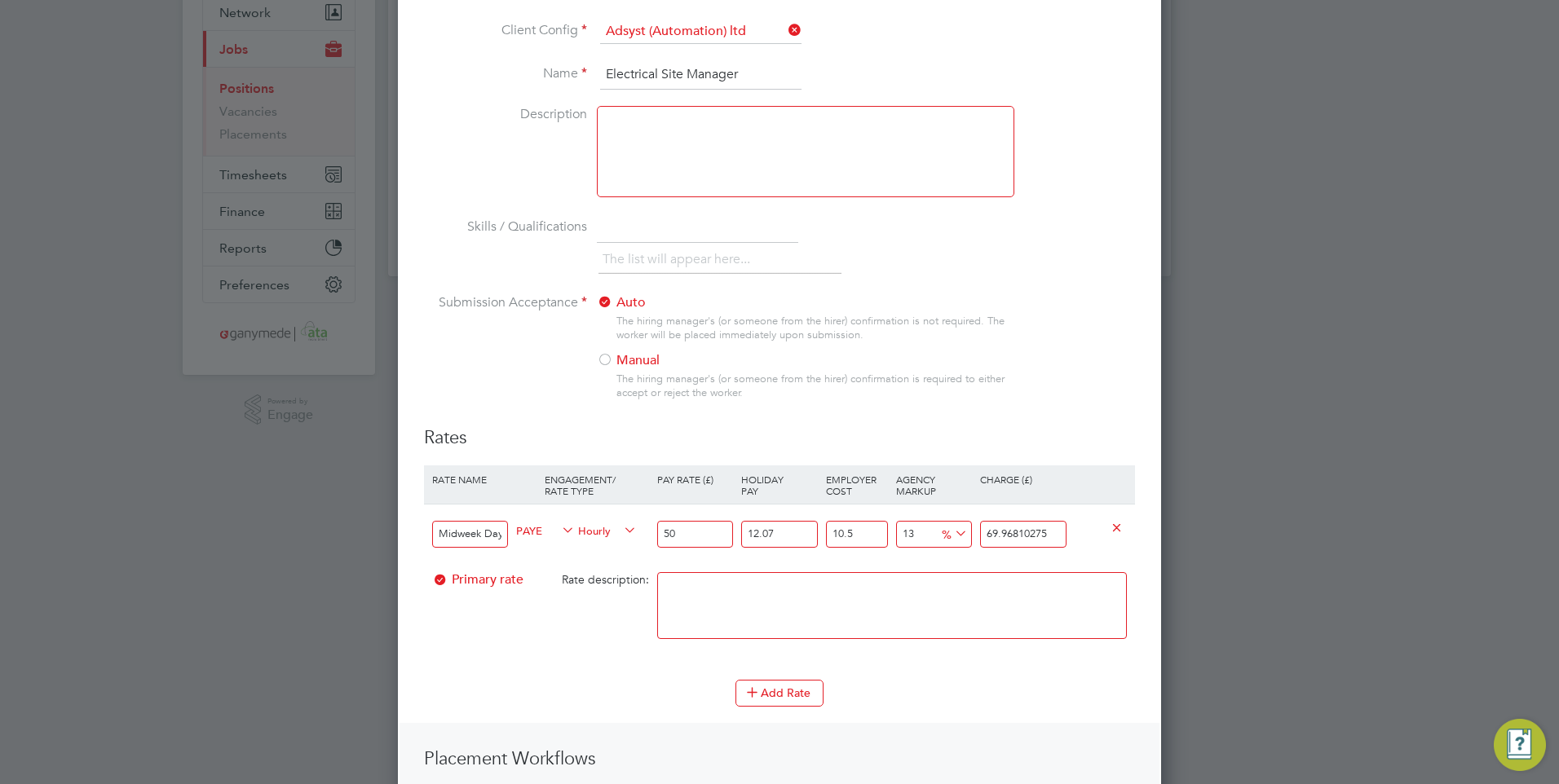 type on "500" 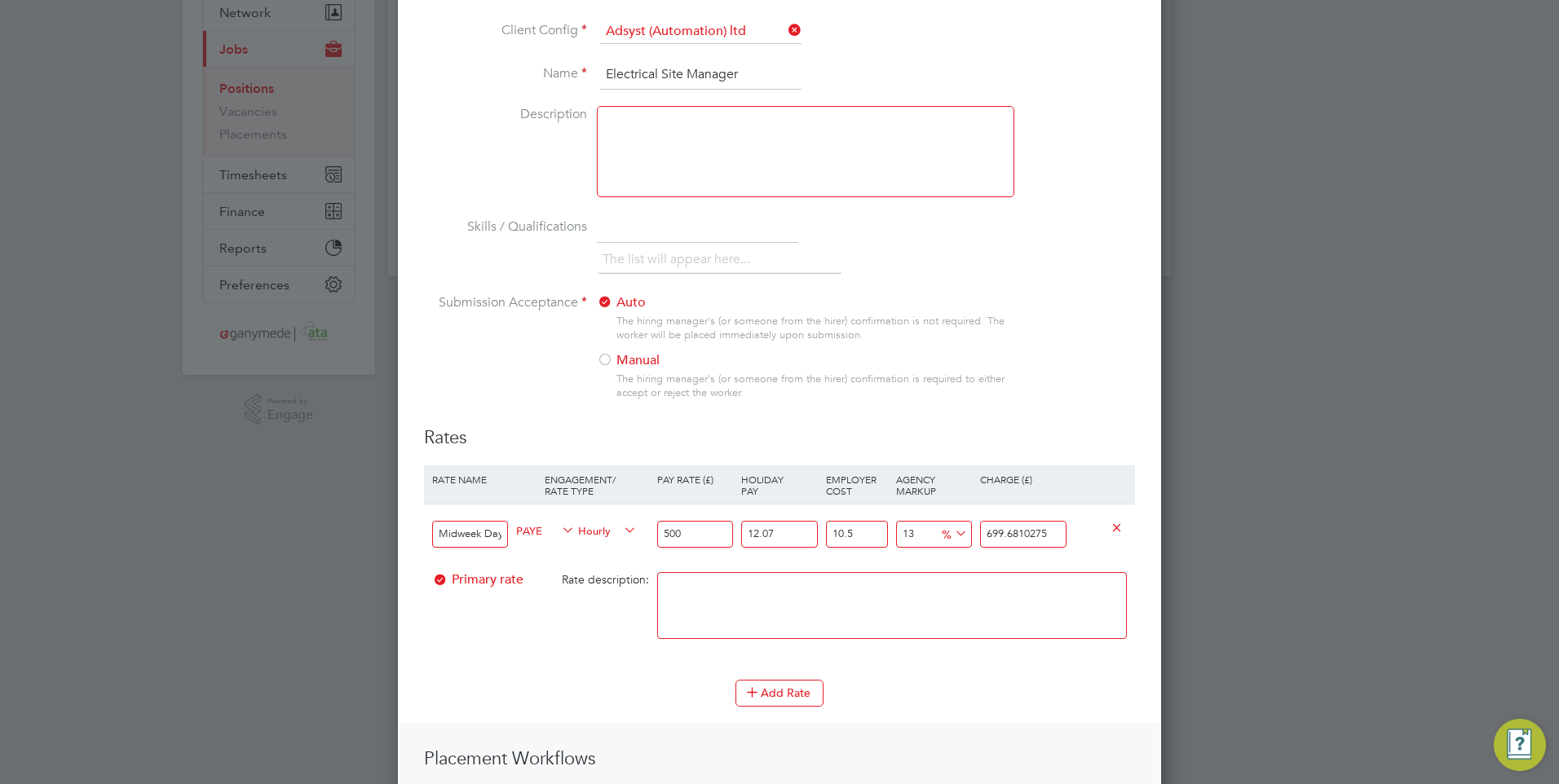 type on "500" 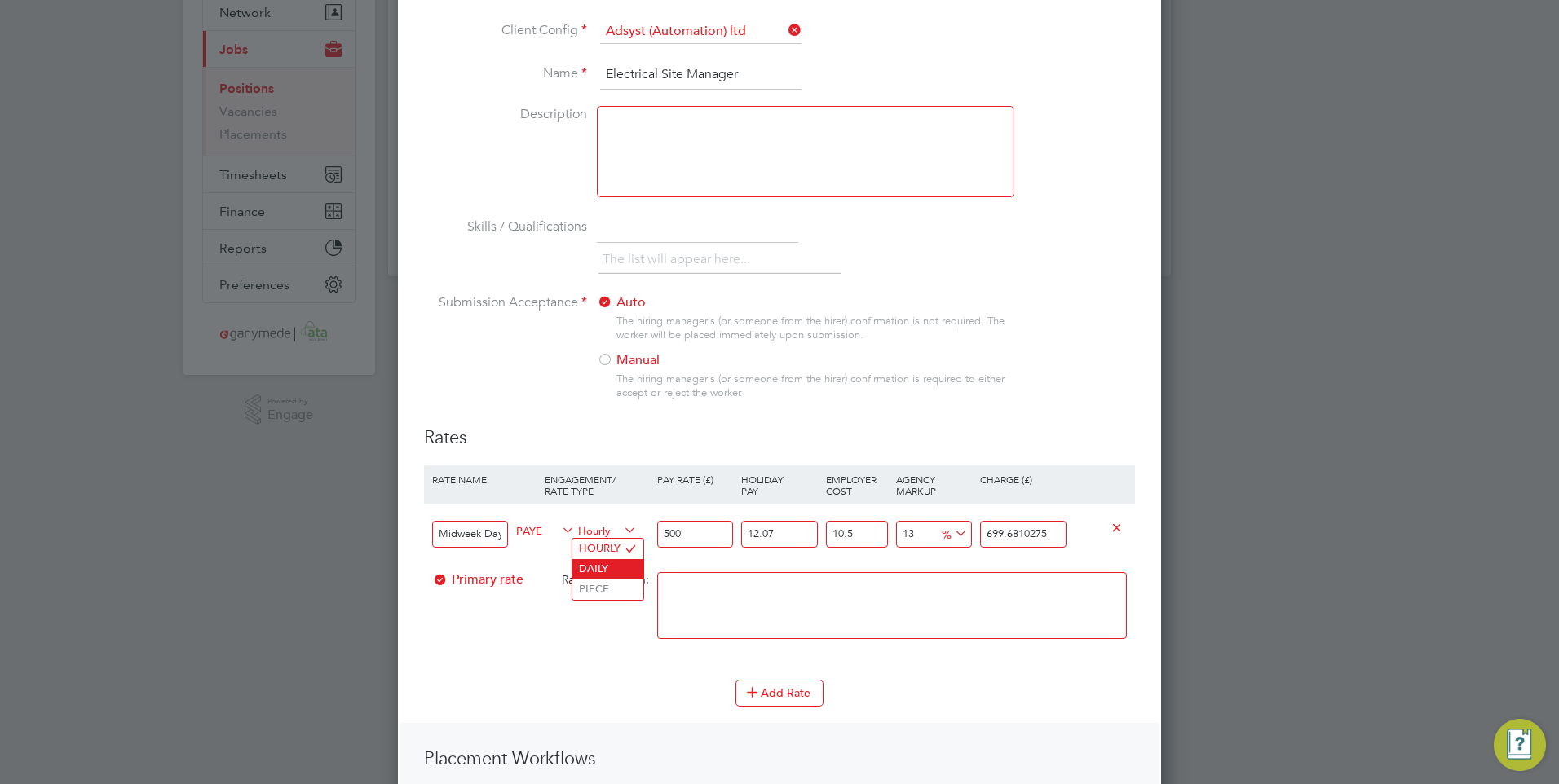 click on "DAILY" 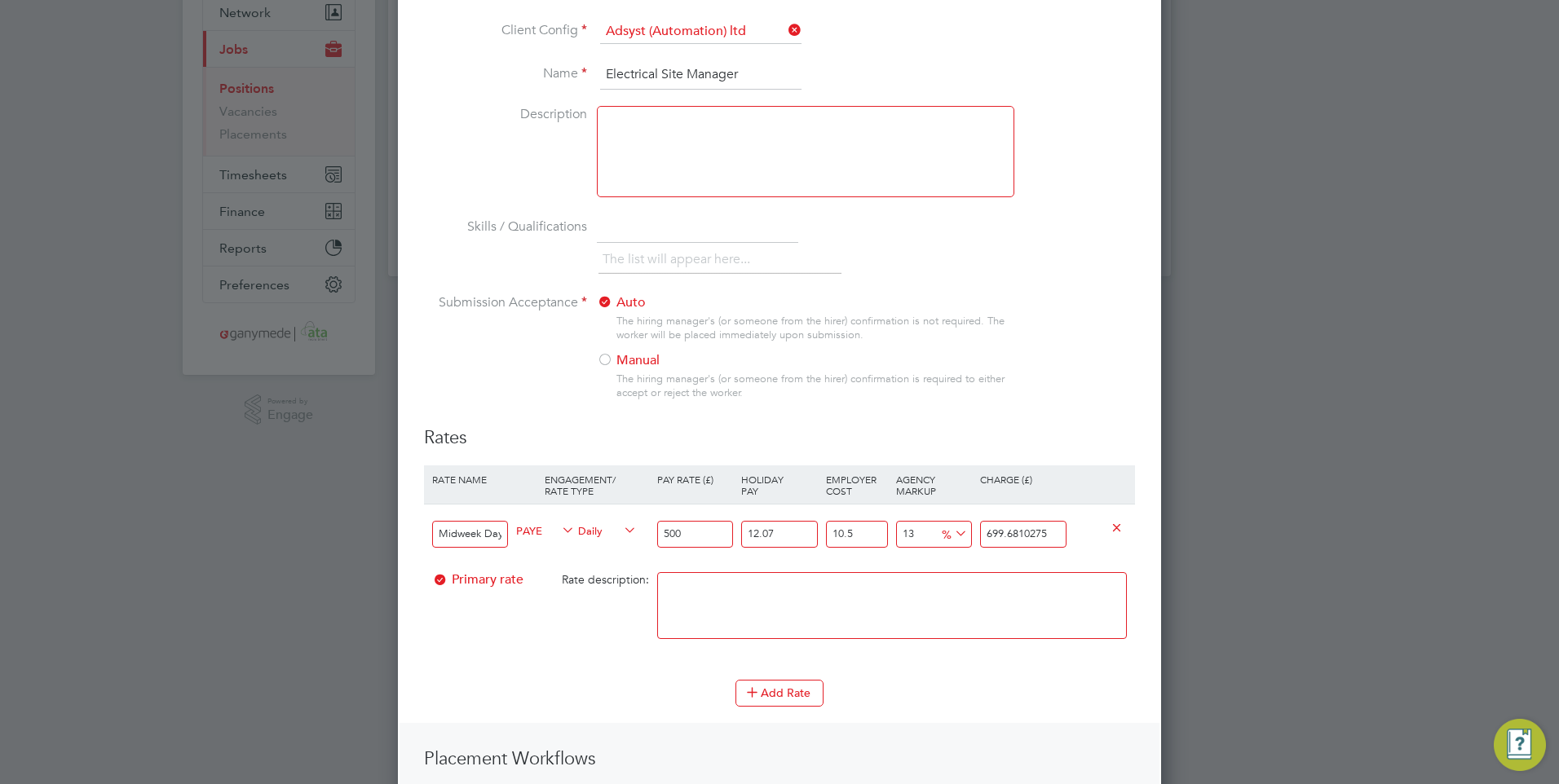 drag, startPoint x: 1055, startPoint y: 539, endPoint x: 955, endPoint y: 535, distance: 100.079968 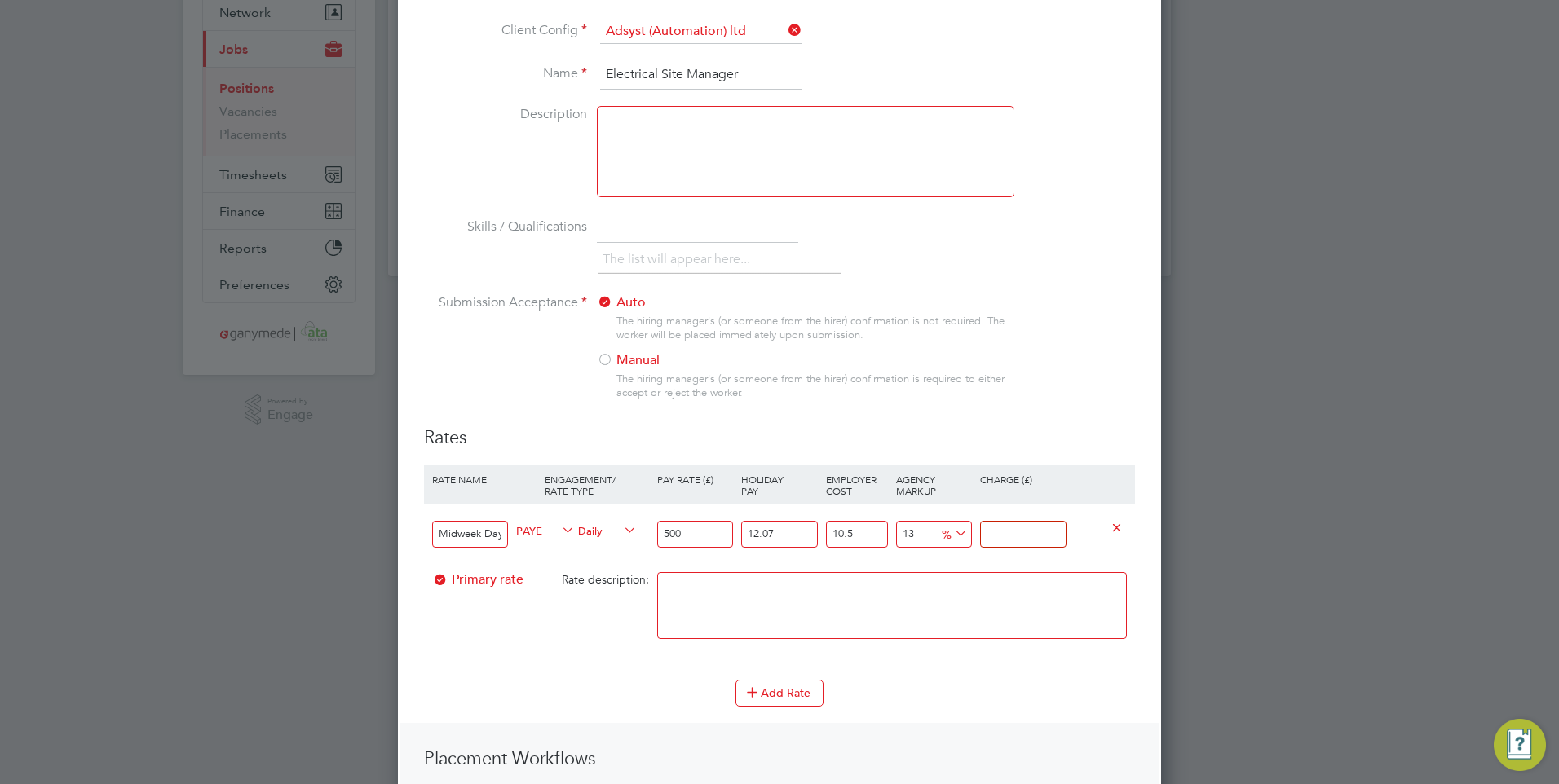 type on "-99.1924891803644" 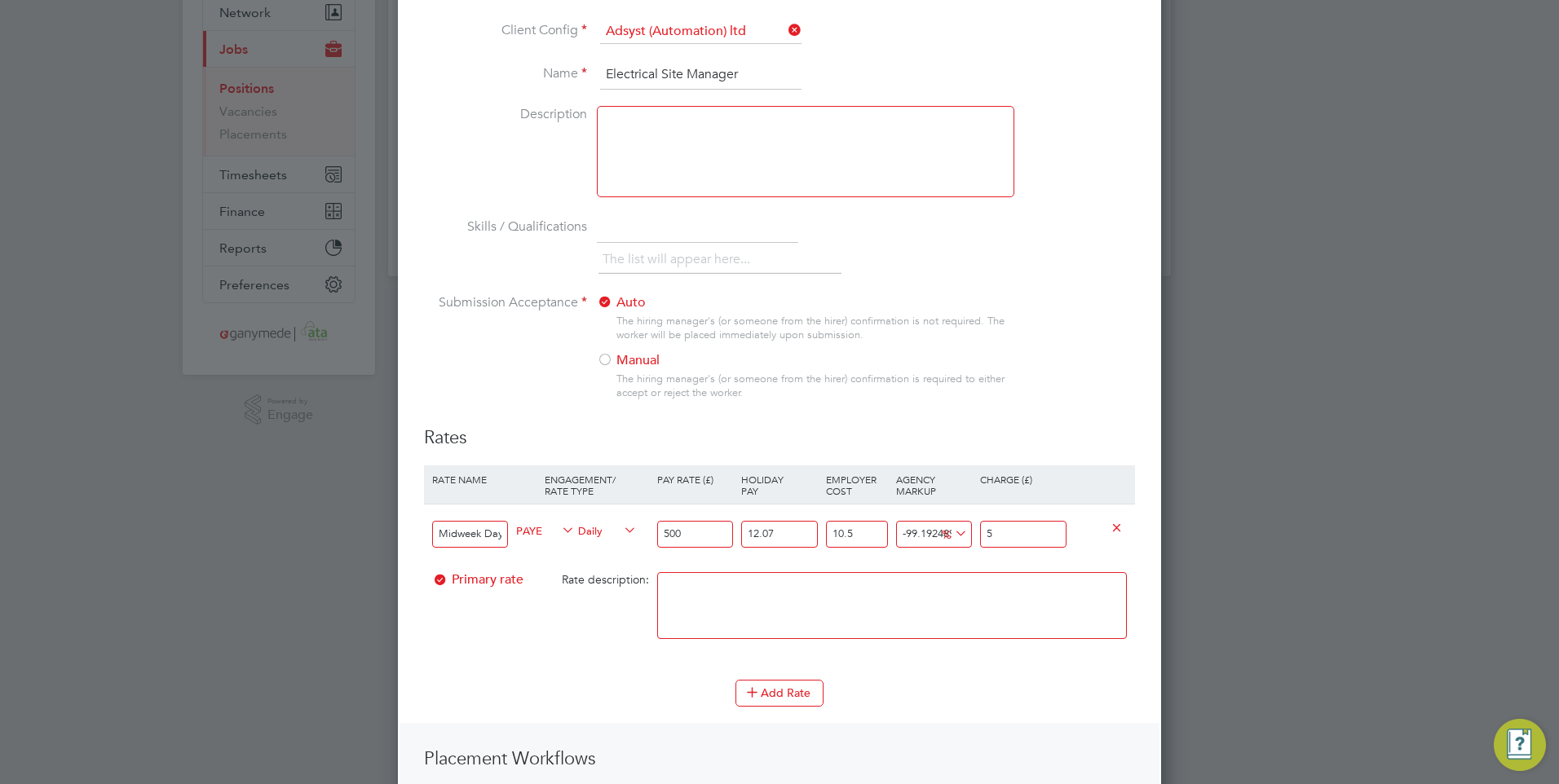 type on "-90.6328744922271" 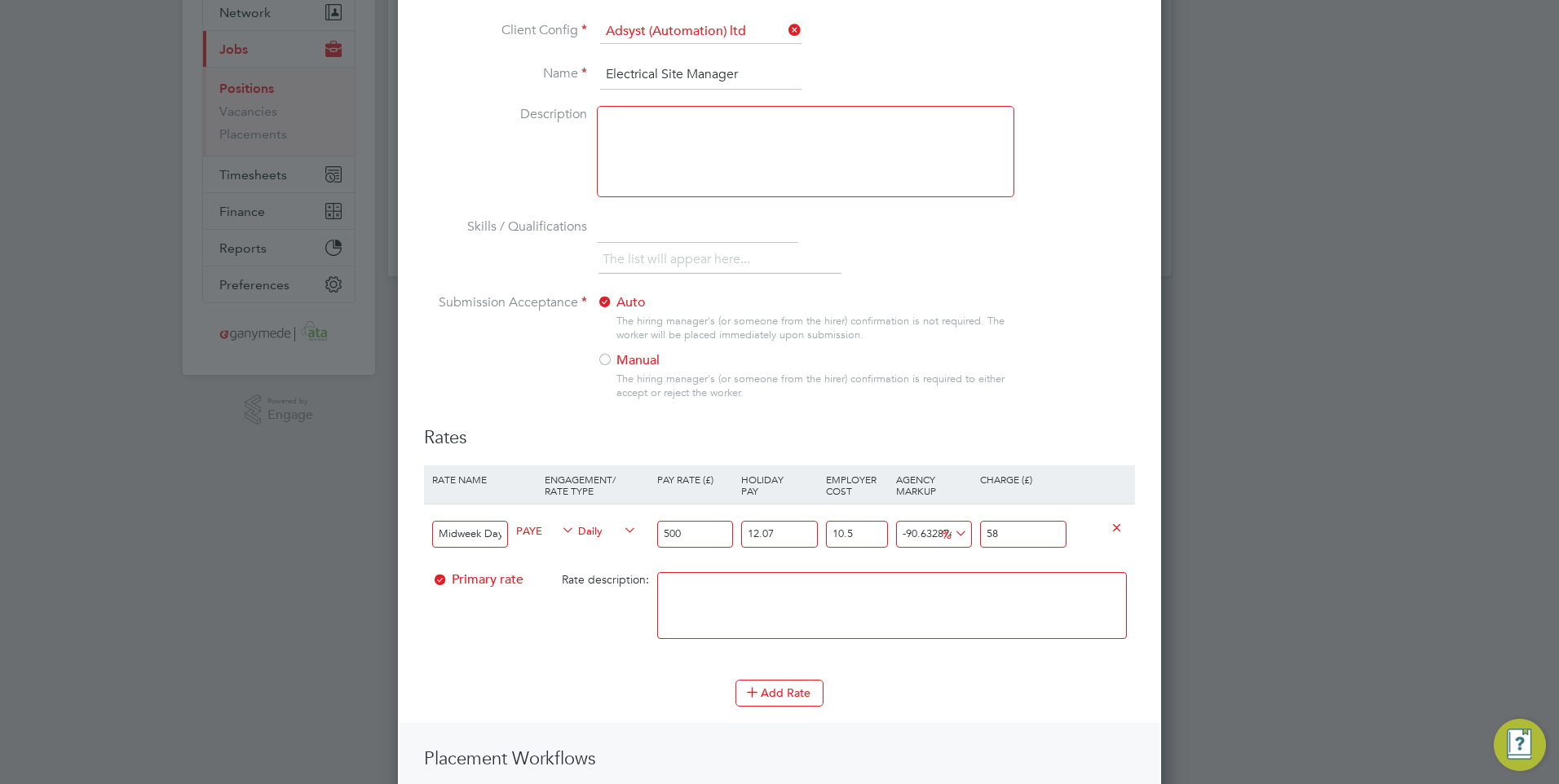 type on "-6.328744922271027" 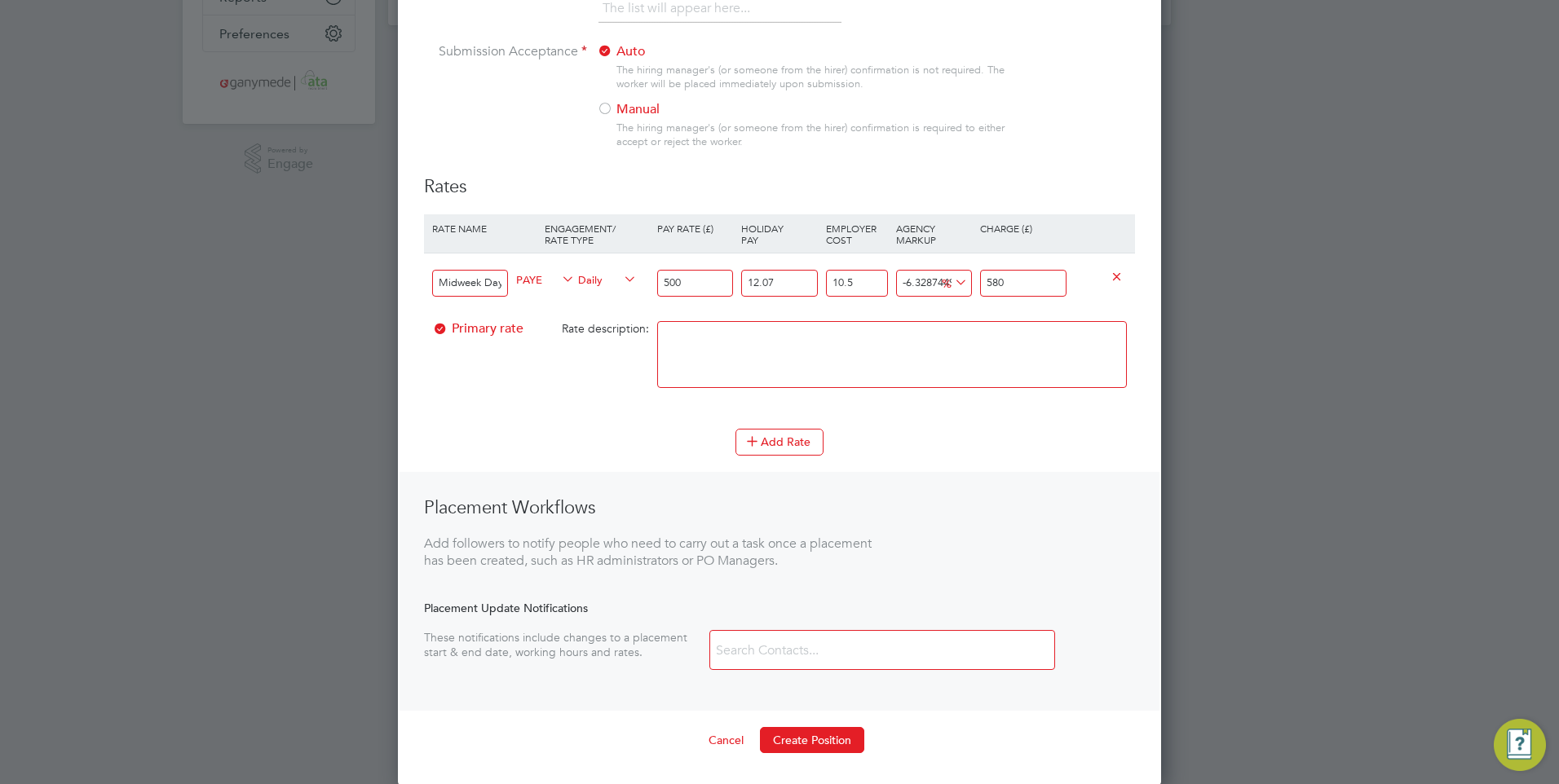 scroll, scrollTop: 416, scrollLeft: 0, axis: vertical 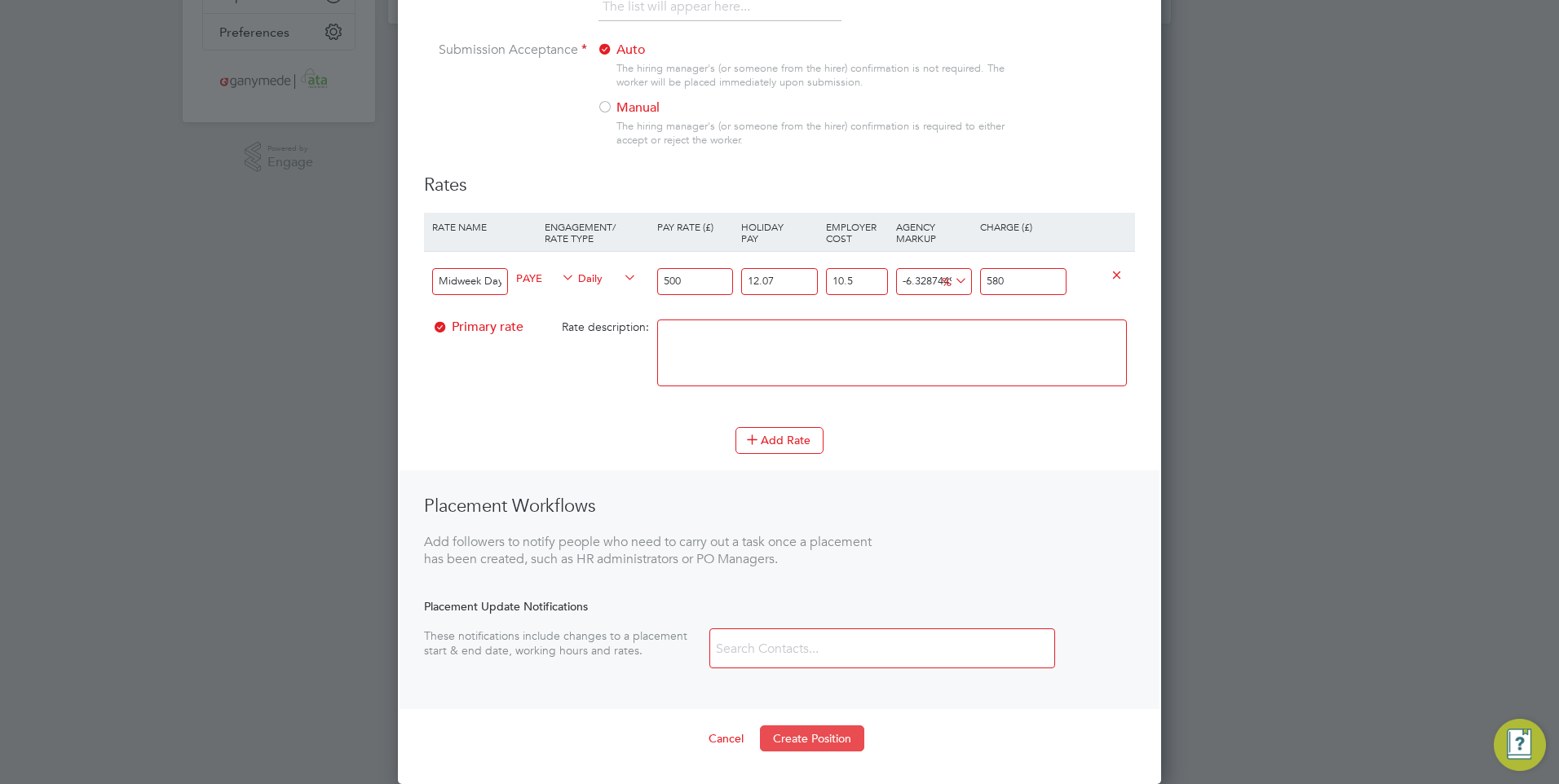 type on "580" 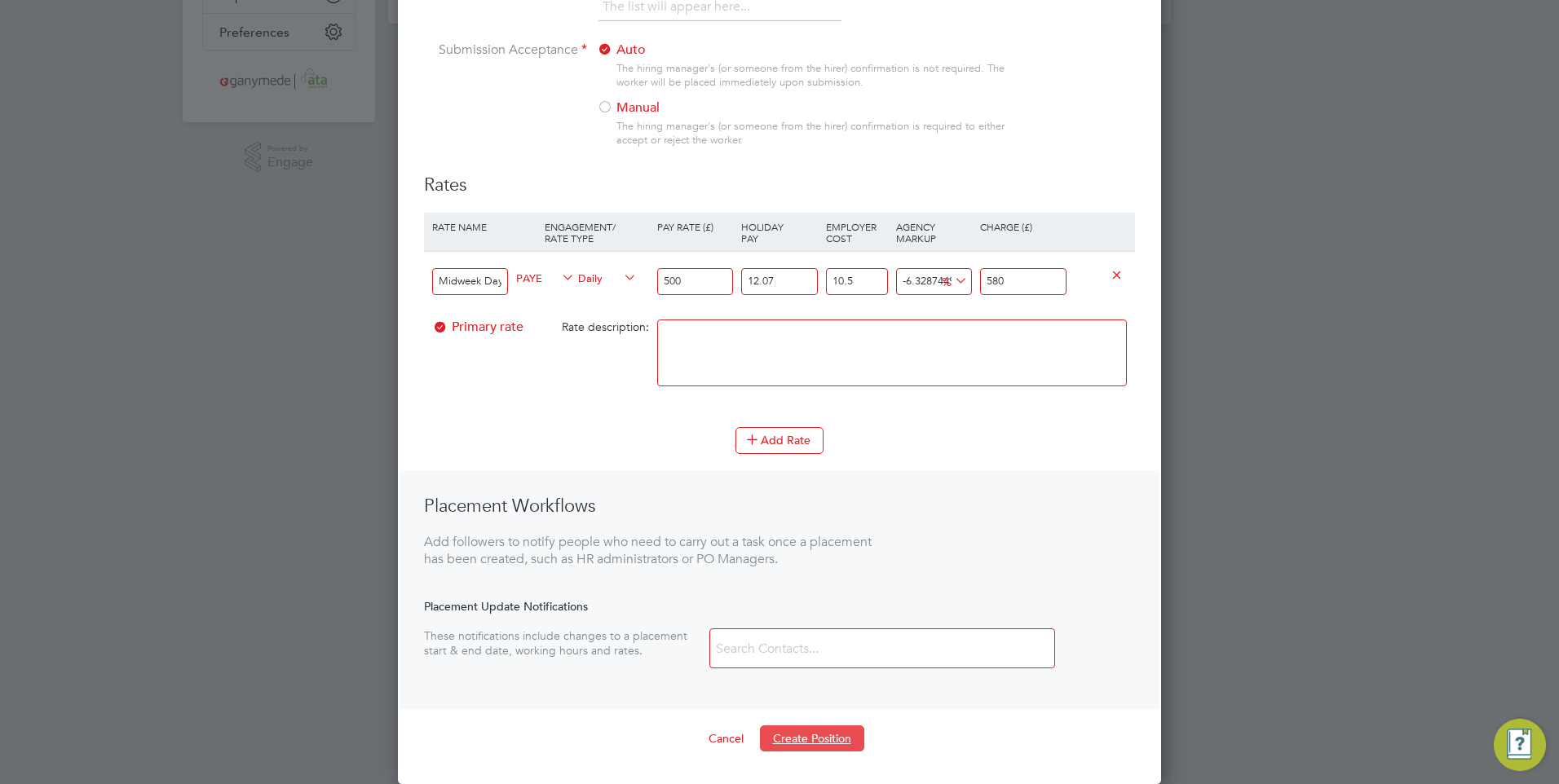 click on "Create Position" at bounding box center (812, 738) 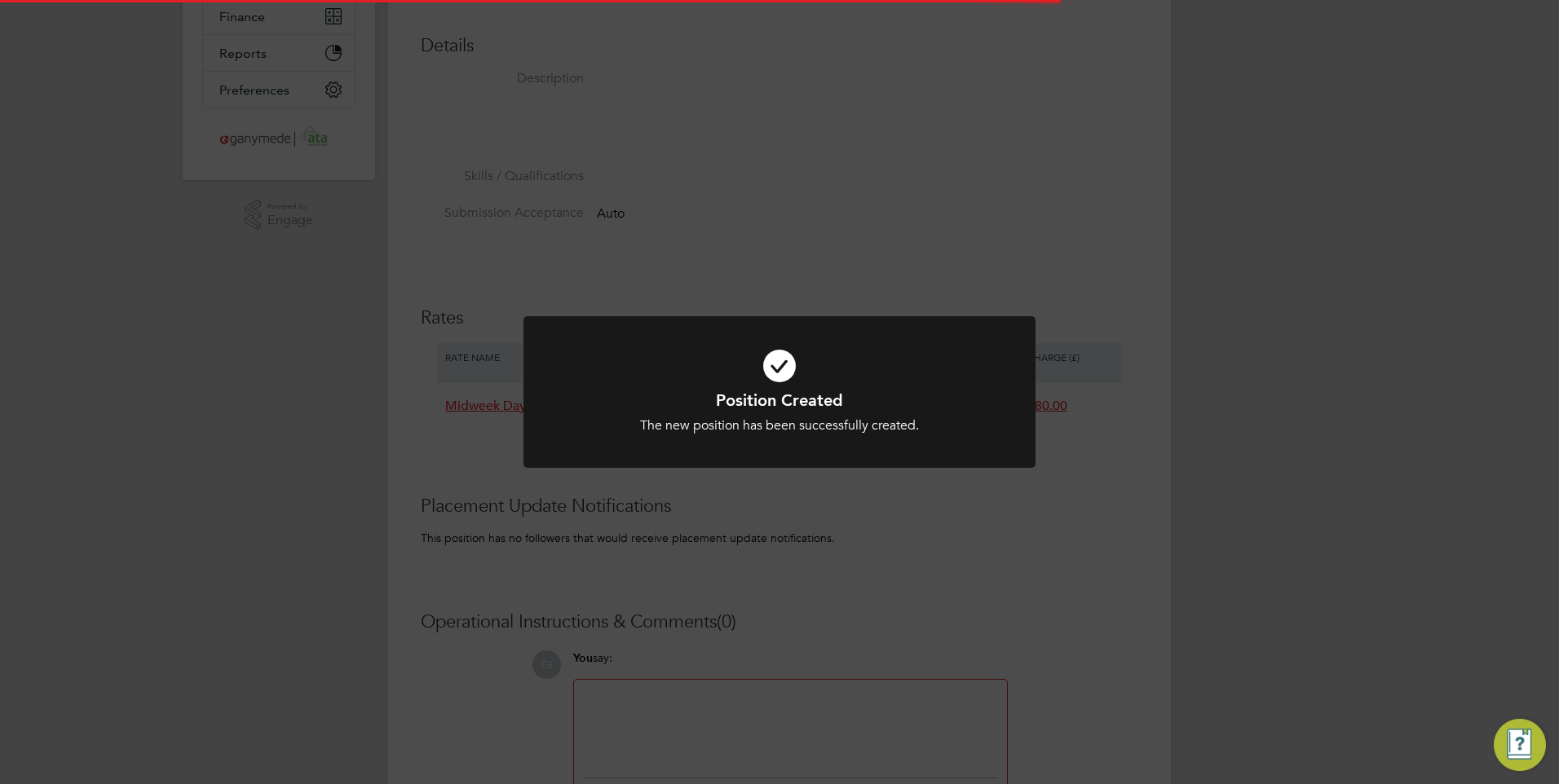 scroll, scrollTop: 104, scrollLeft: 0, axis: vertical 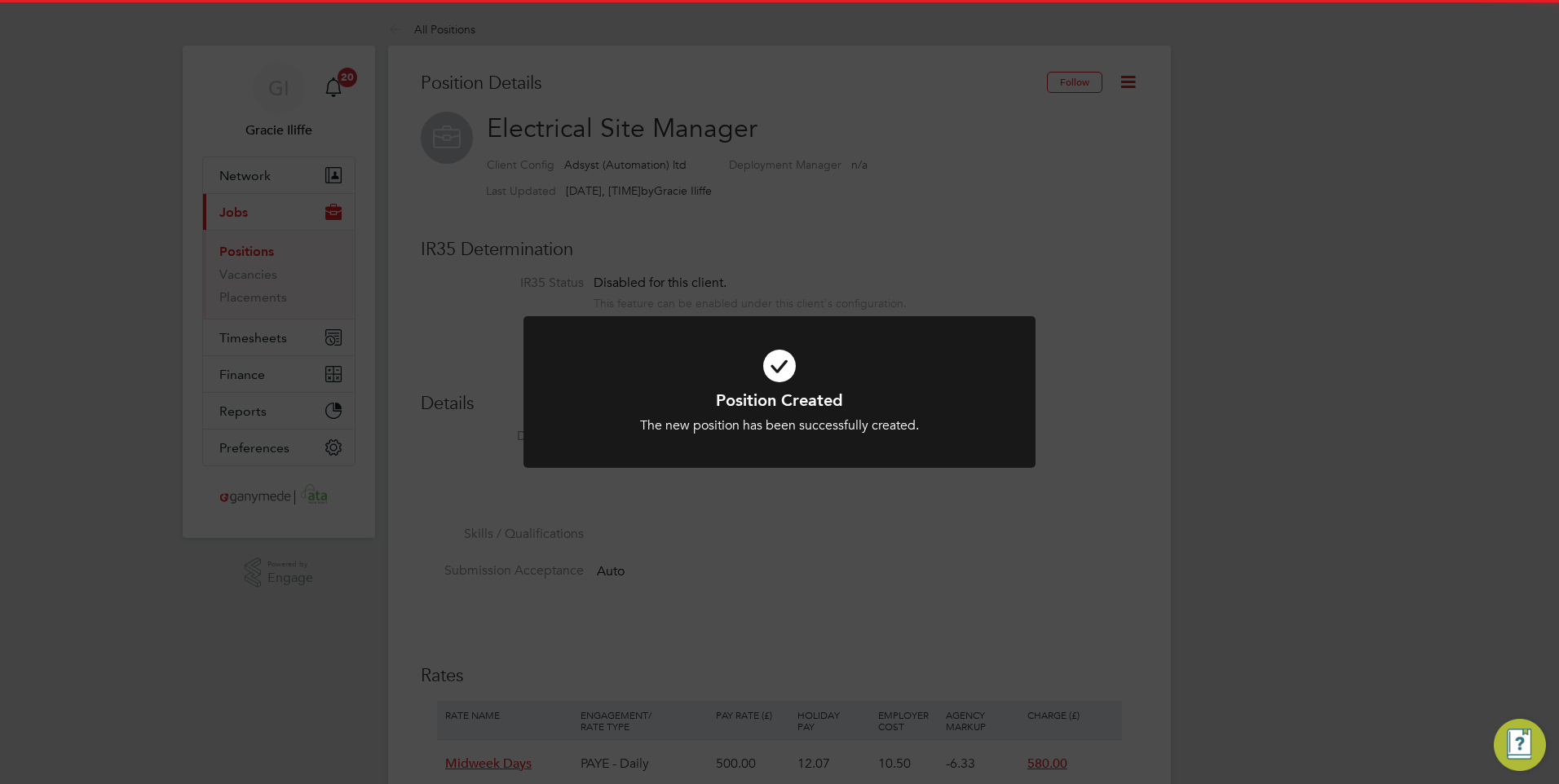 click at bounding box center (780, 392) 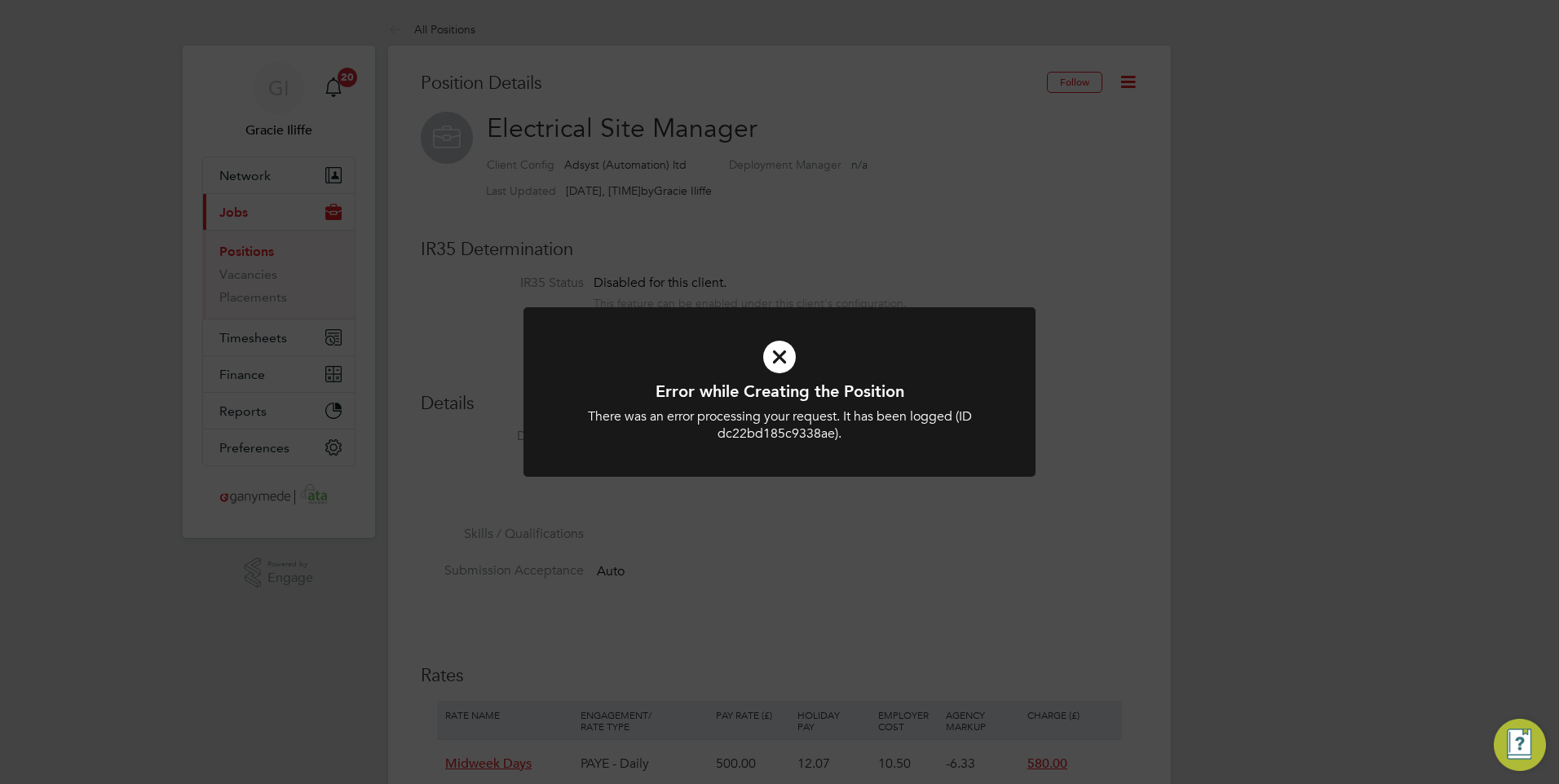click at bounding box center [780, 357] 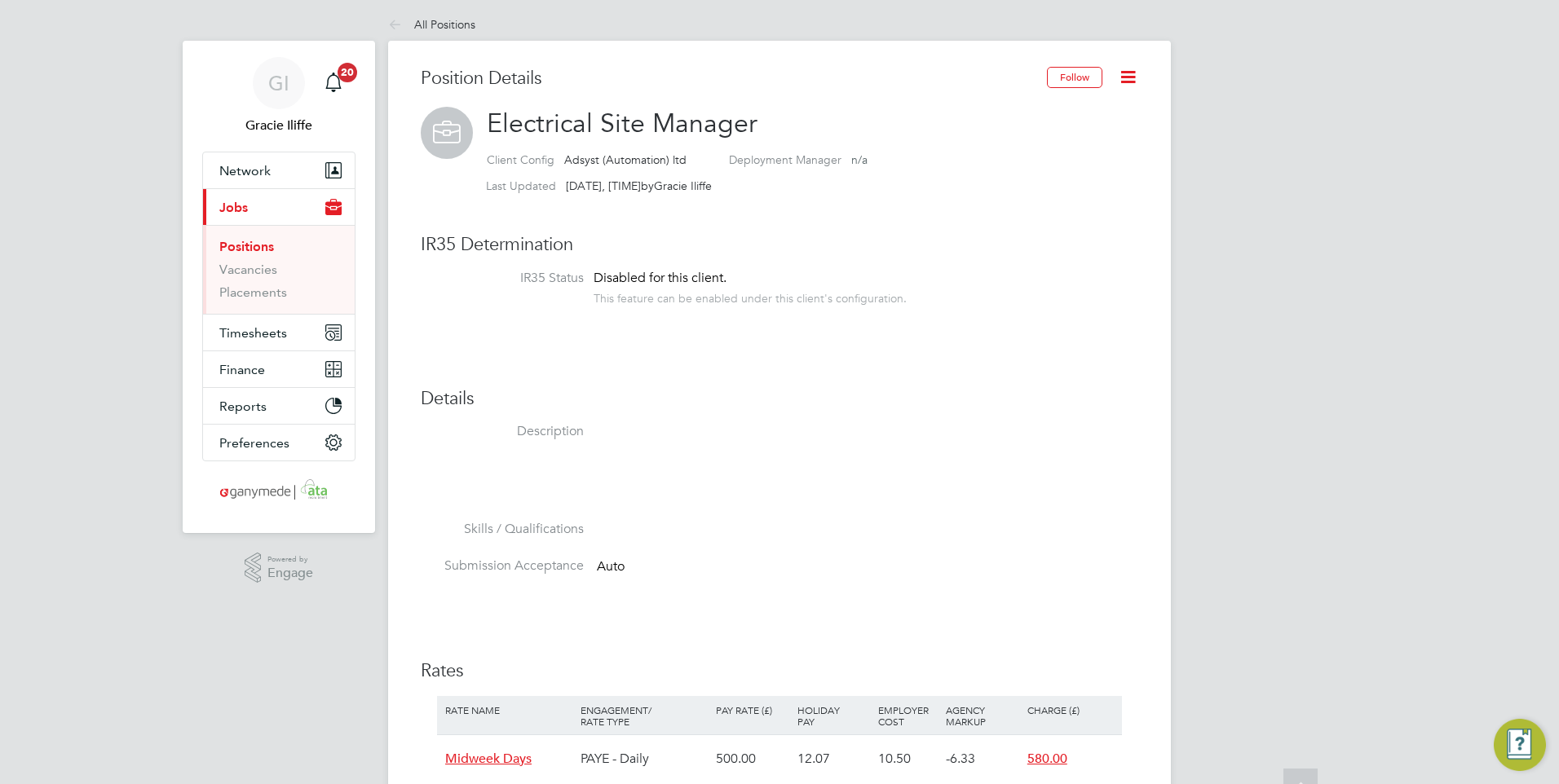 scroll, scrollTop: 0, scrollLeft: 0, axis: both 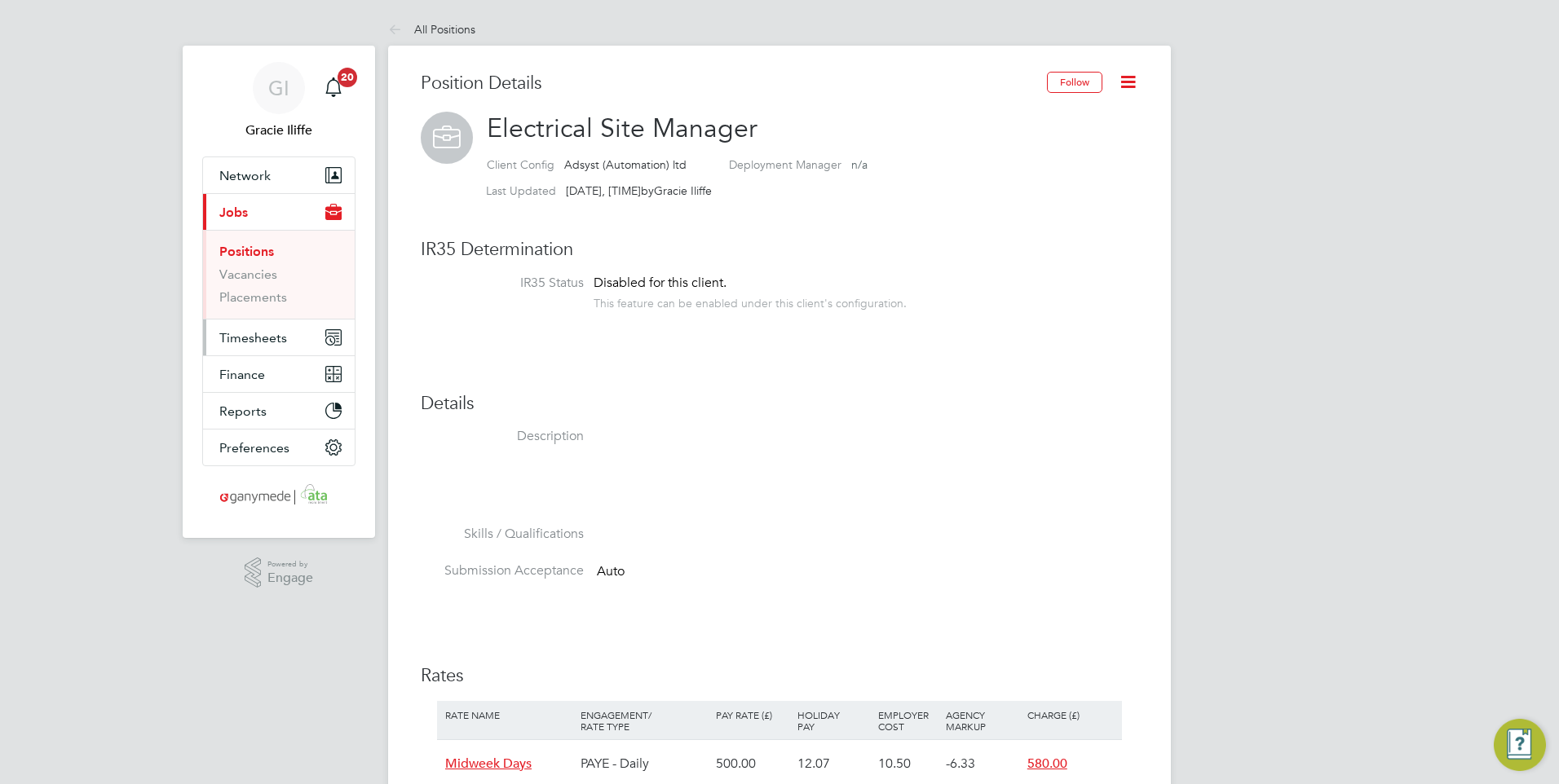 click on "Timesheets" at bounding box center [279, 337] 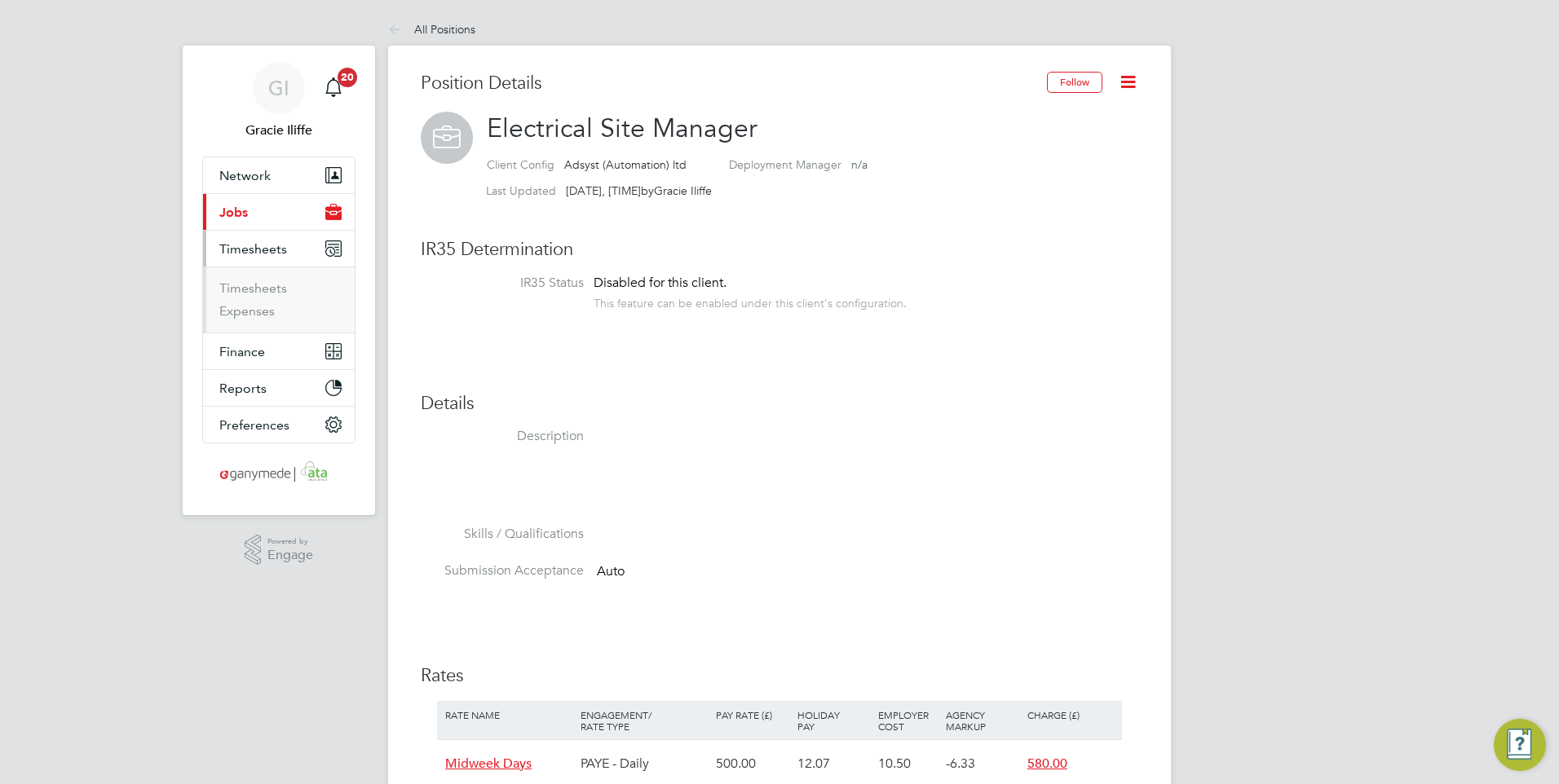 click on "Timesheets" at bounding box center [253, 249] 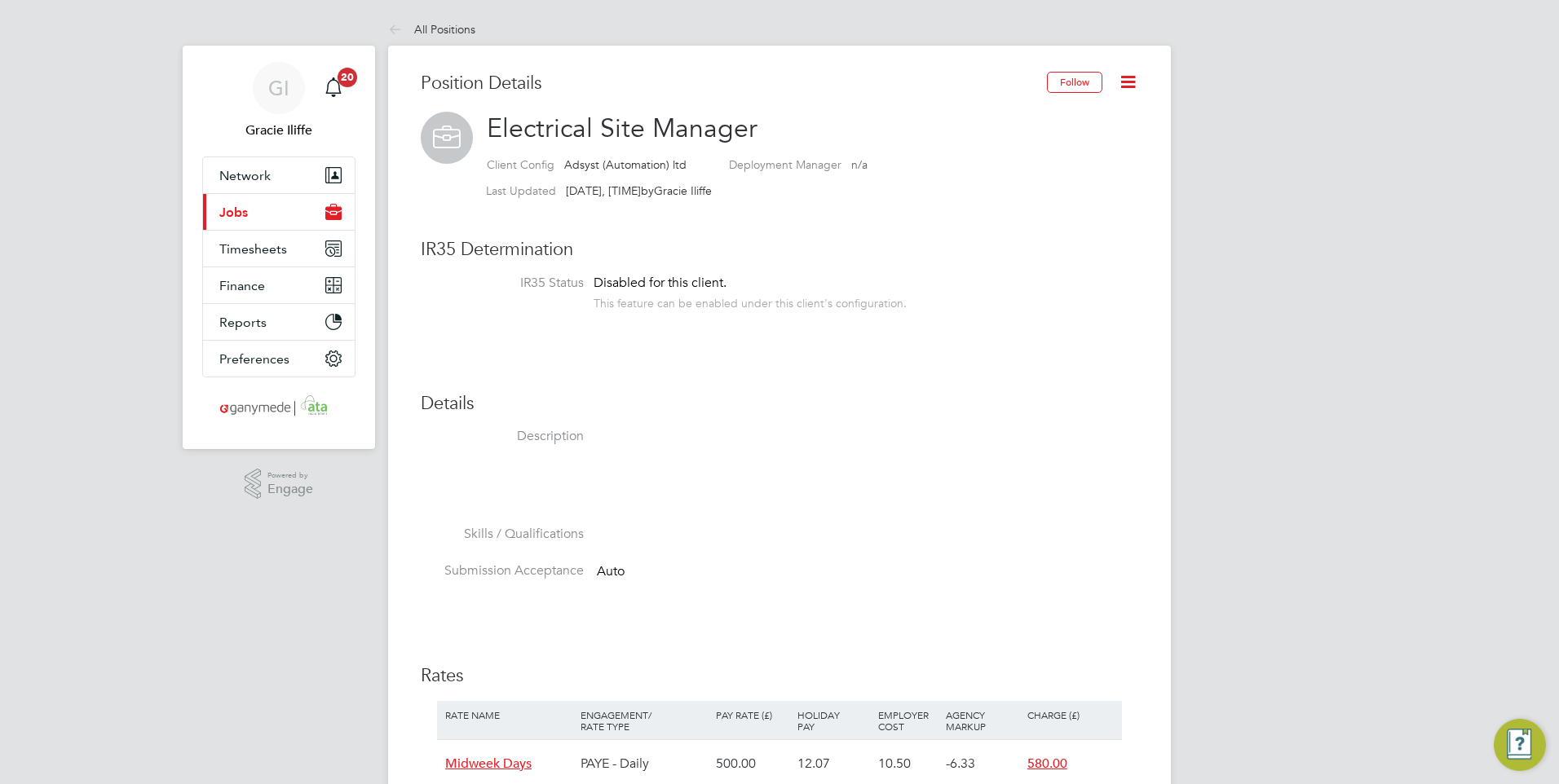 click on "Jobs" at bounding box center [233, 212] 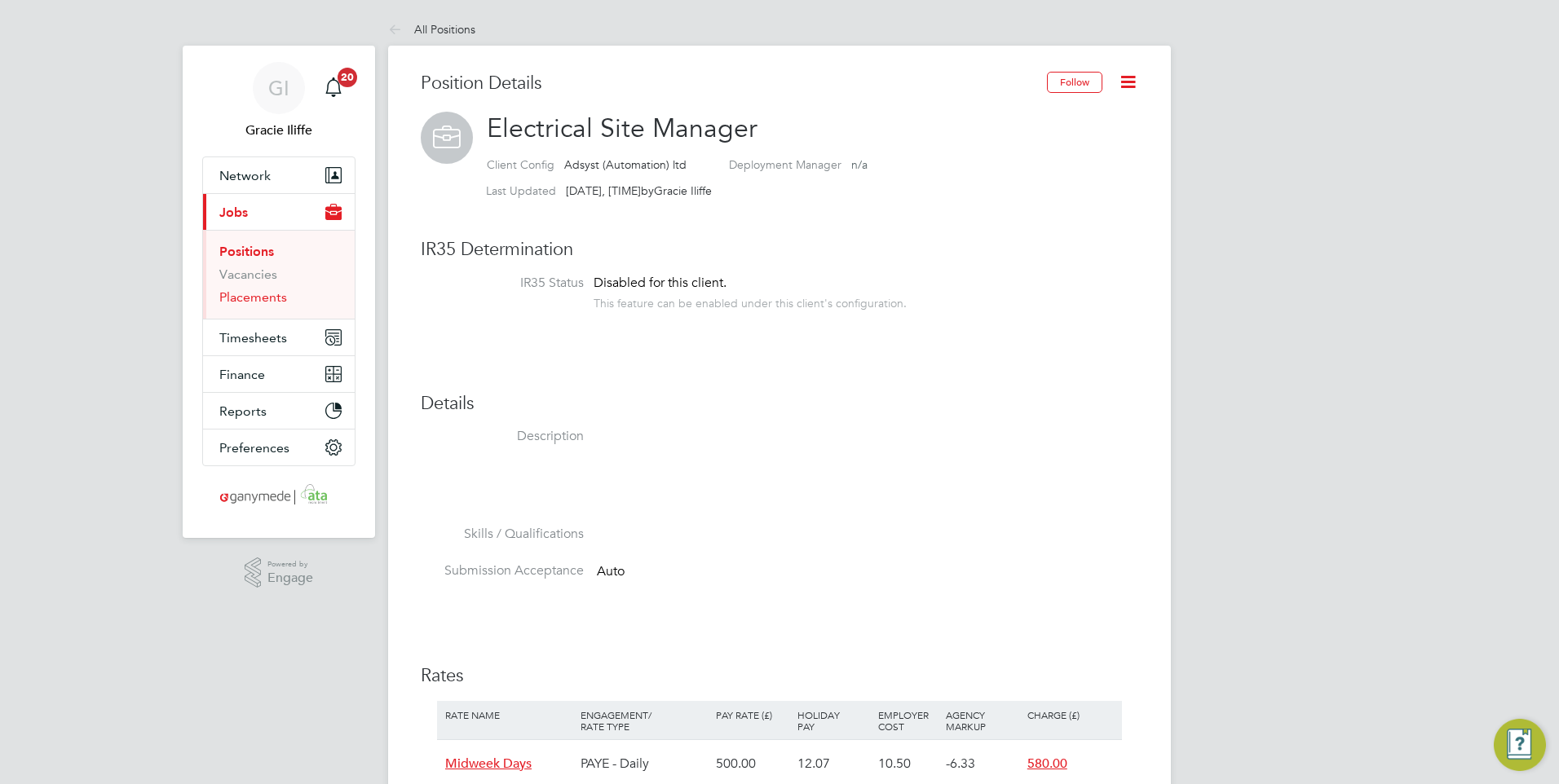 click on "Placements" at bounding box center (253, 297) 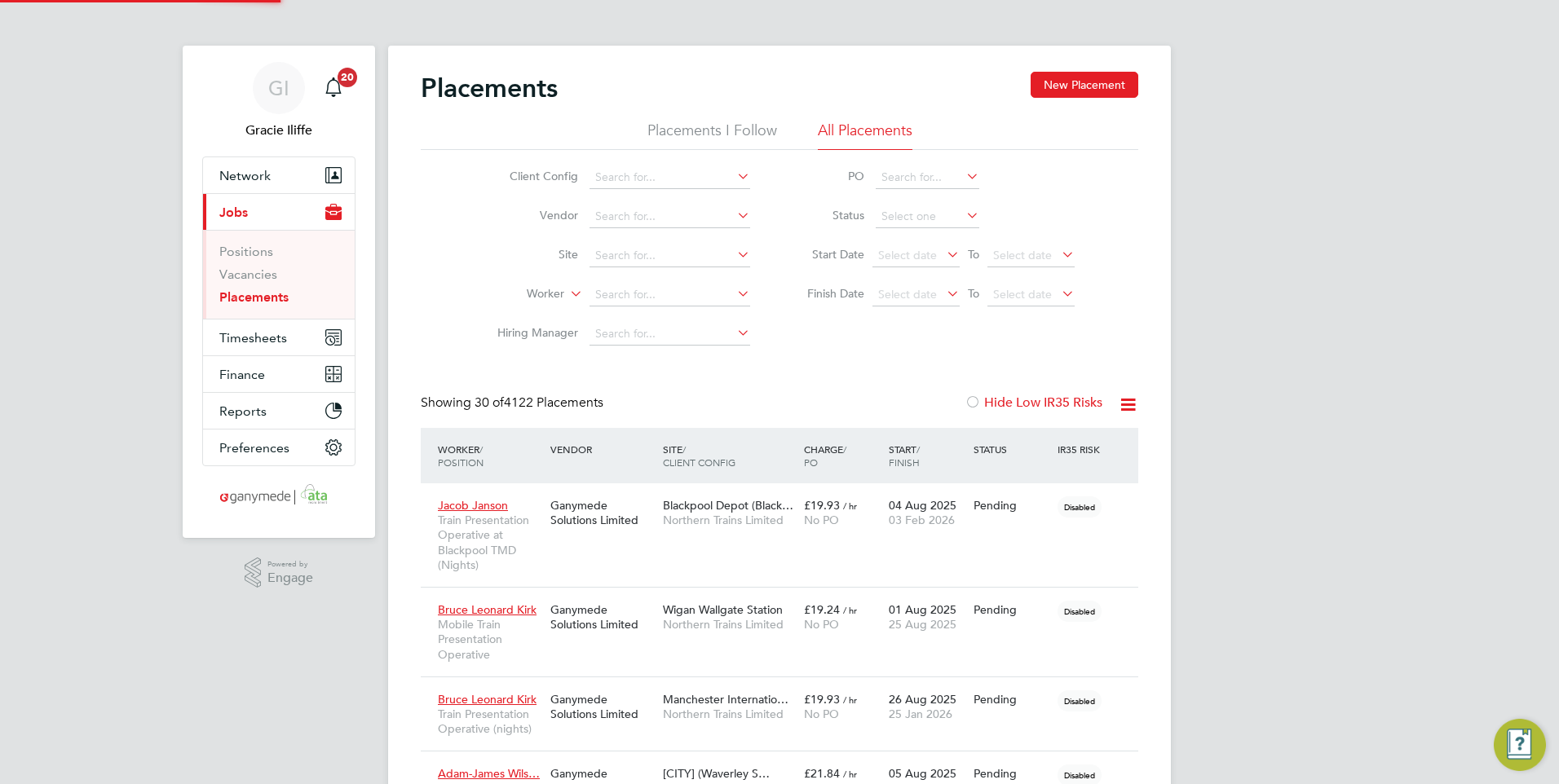scroll, scrollTop: 8, scrollLeft: 8, axis: both 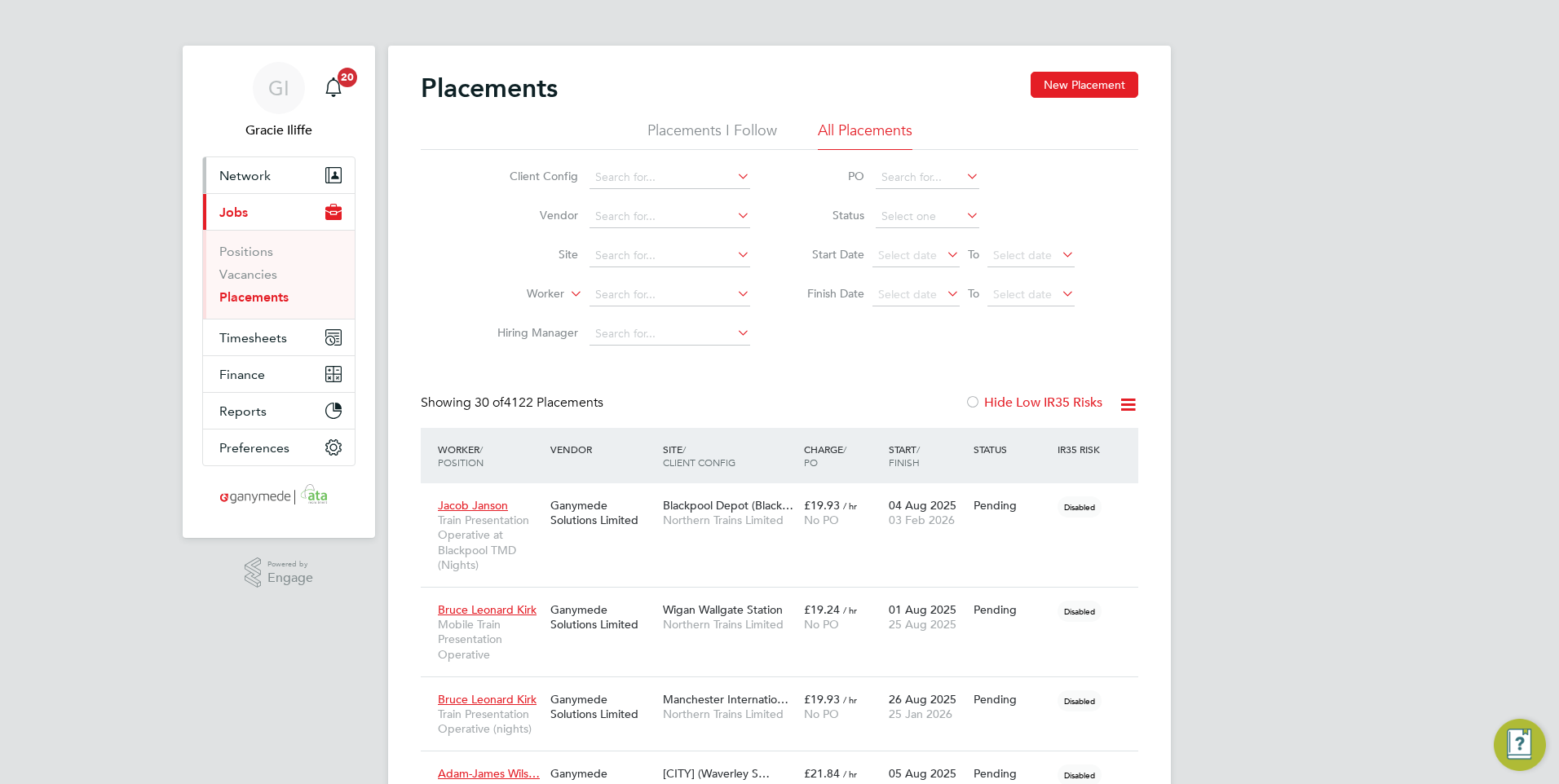 click on "Network" at bounding box center [245, 175] 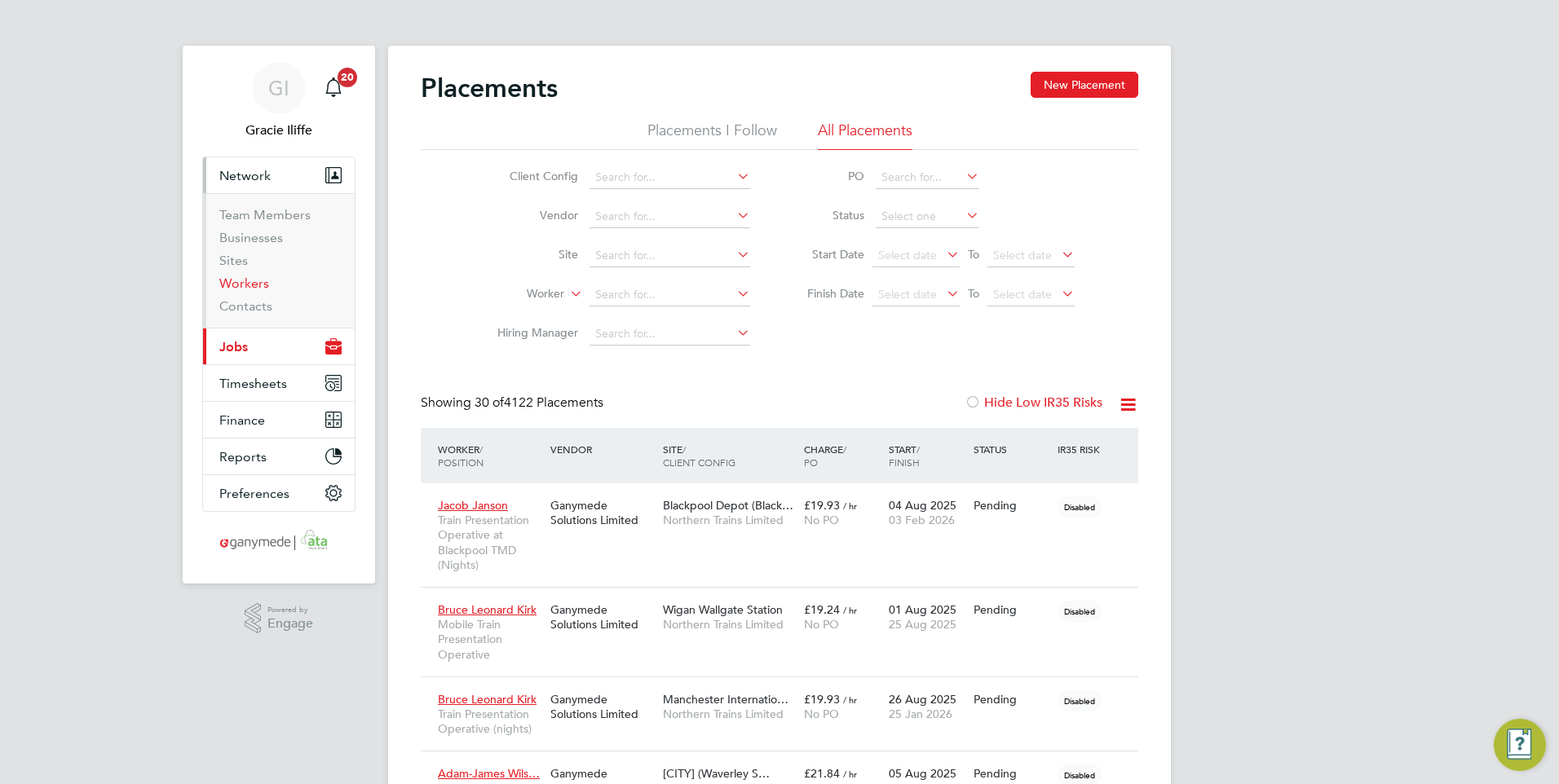 click on "Workers" at bounding box center [244, 283] 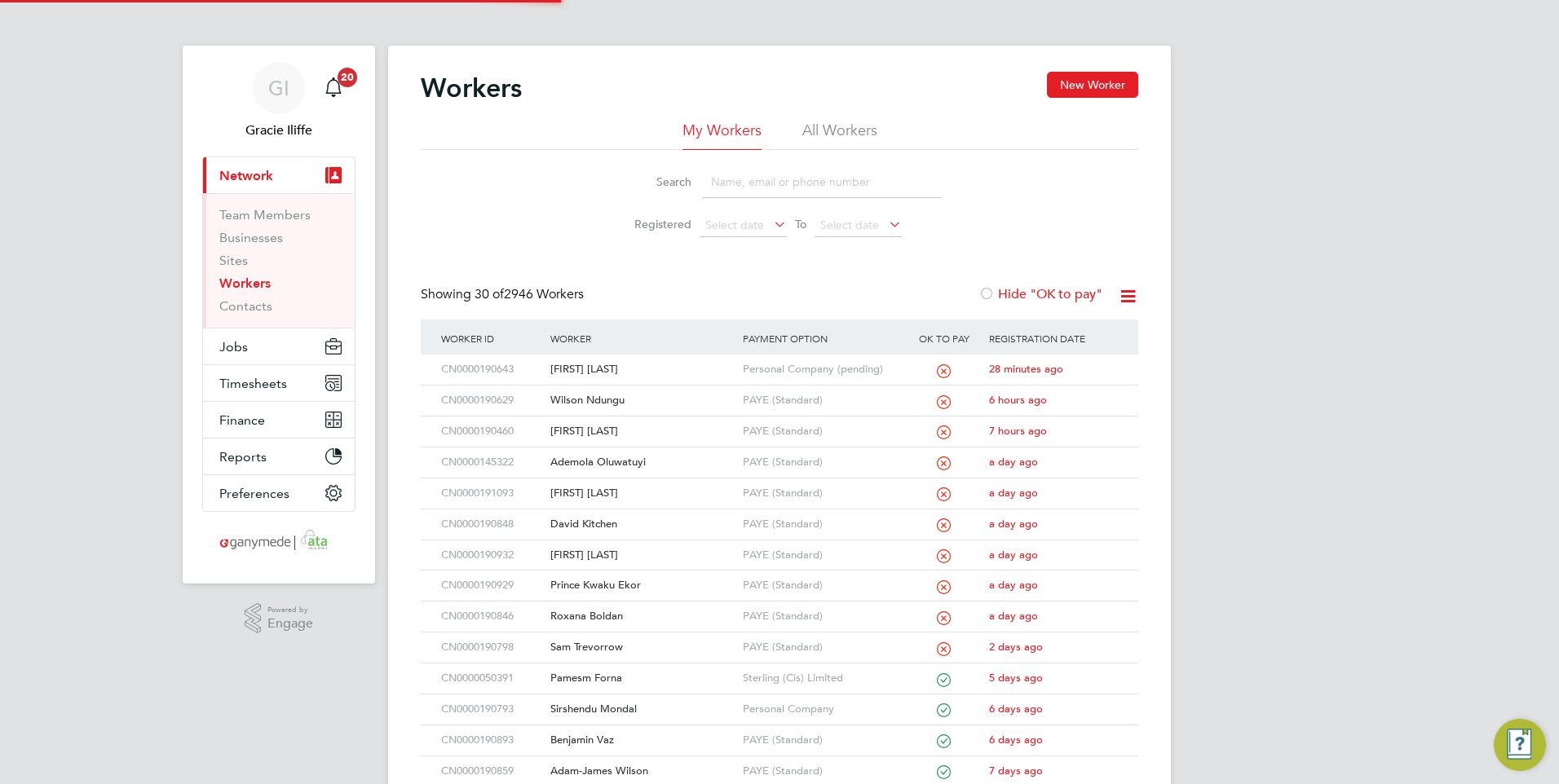 click on "All Workers" 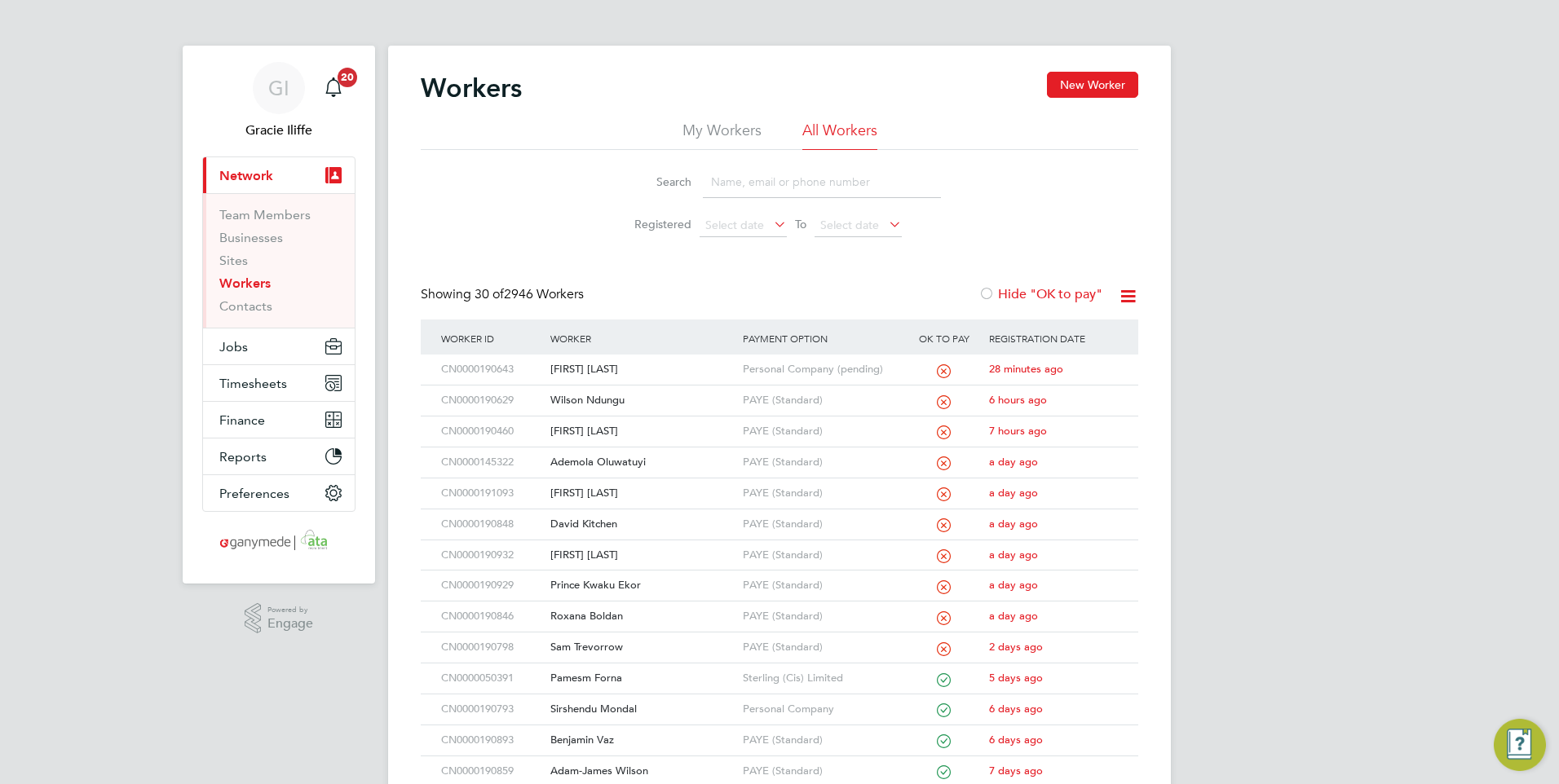click 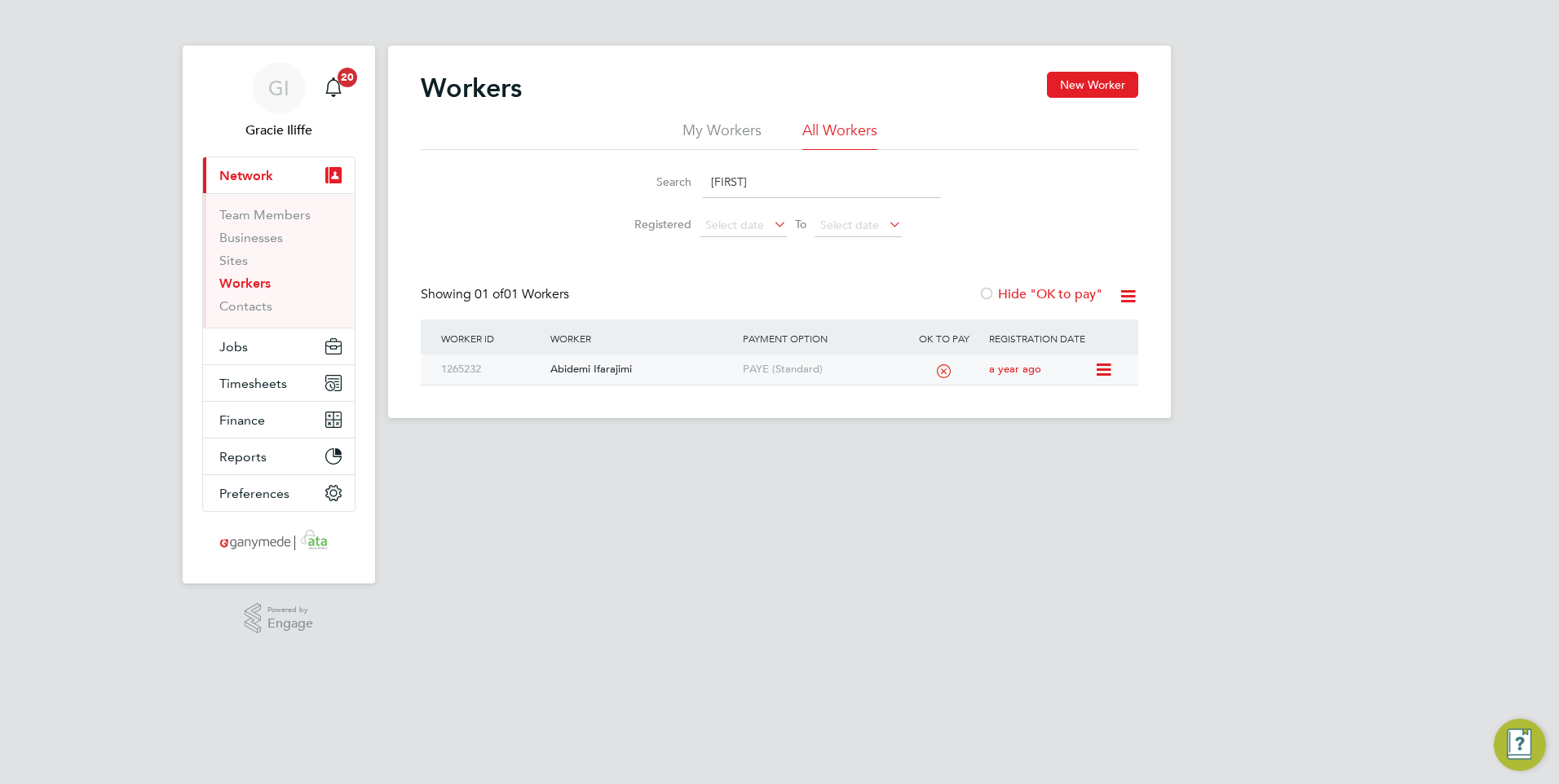 type on "ABIDEMI" 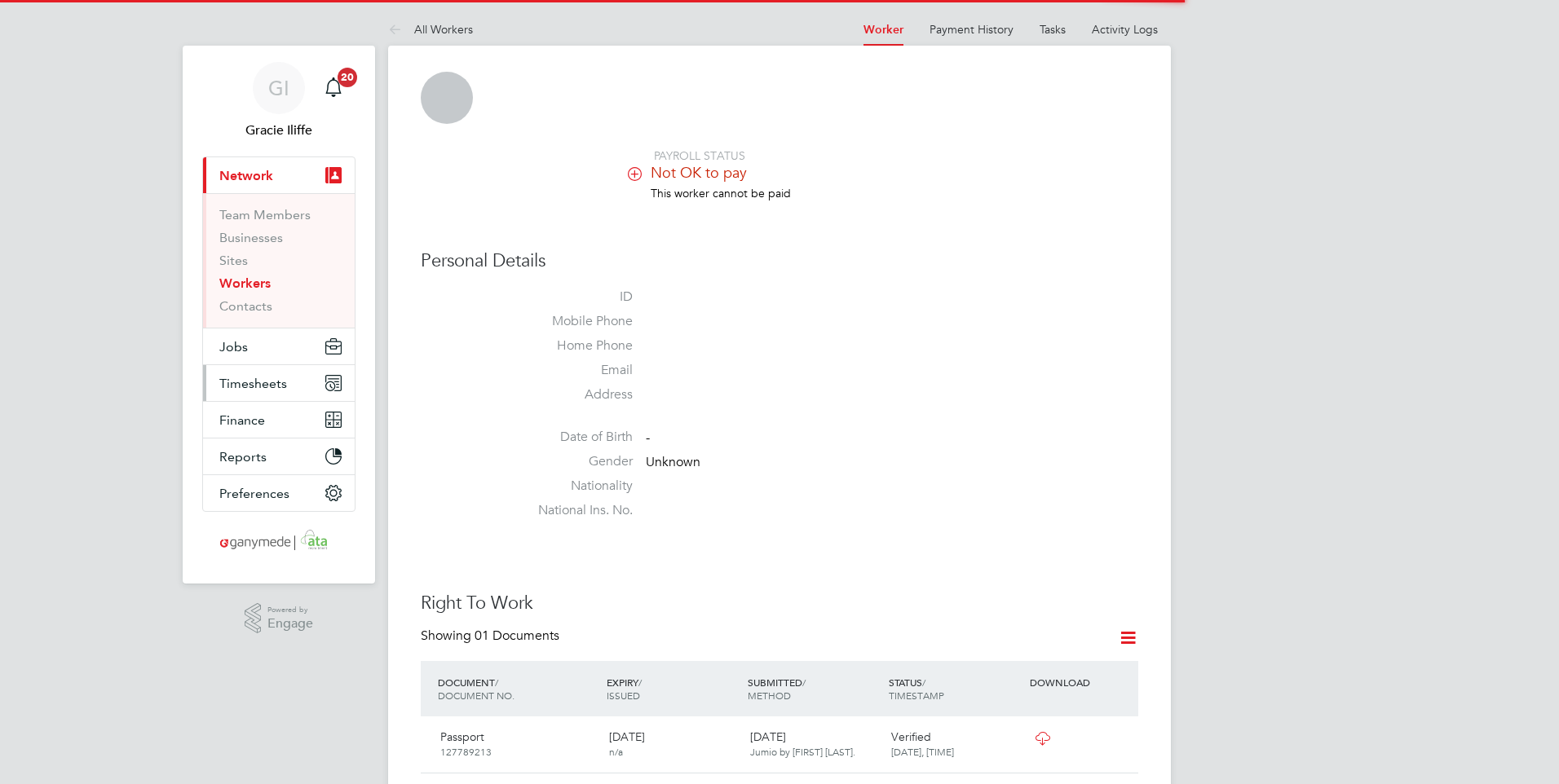 scroll, scrollTop: 0, scrollLeft: 0, axis: both 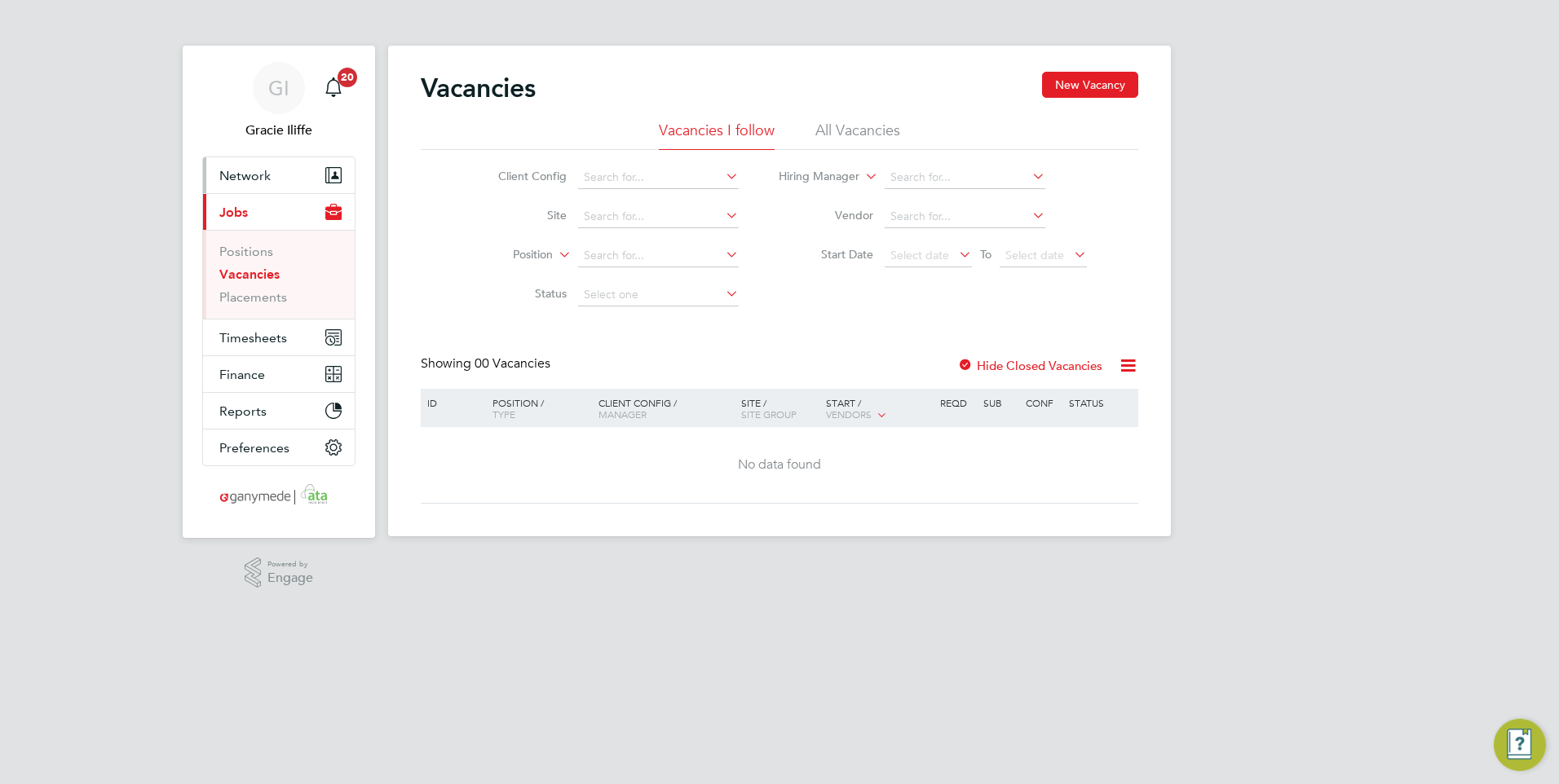 click on "Network" at bounding box center (279, 175) 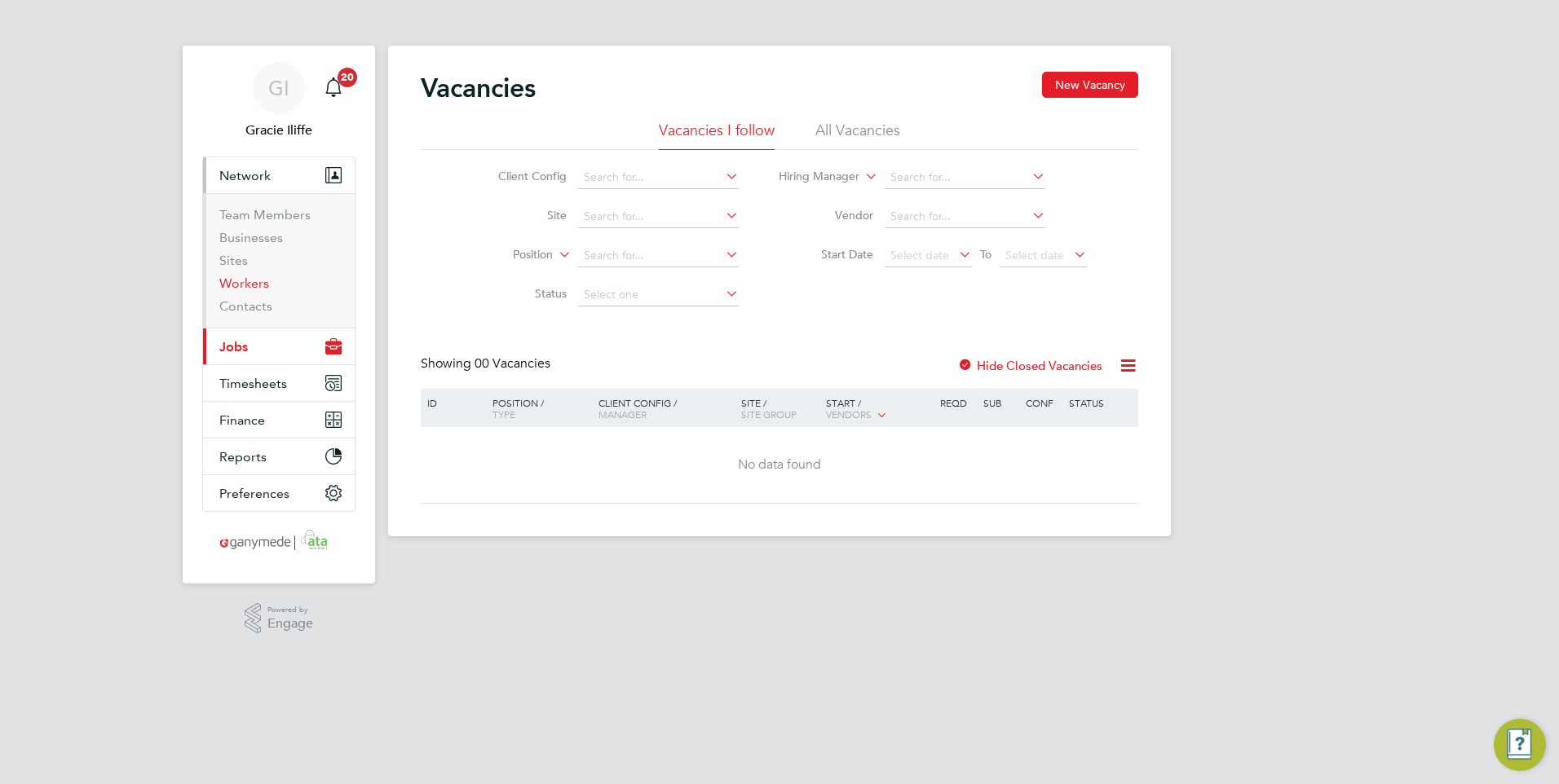 drag, startPoint x: 249, startPoint y: 282, endPoint x: 262, endPoint y: 279, distance: 13.341664 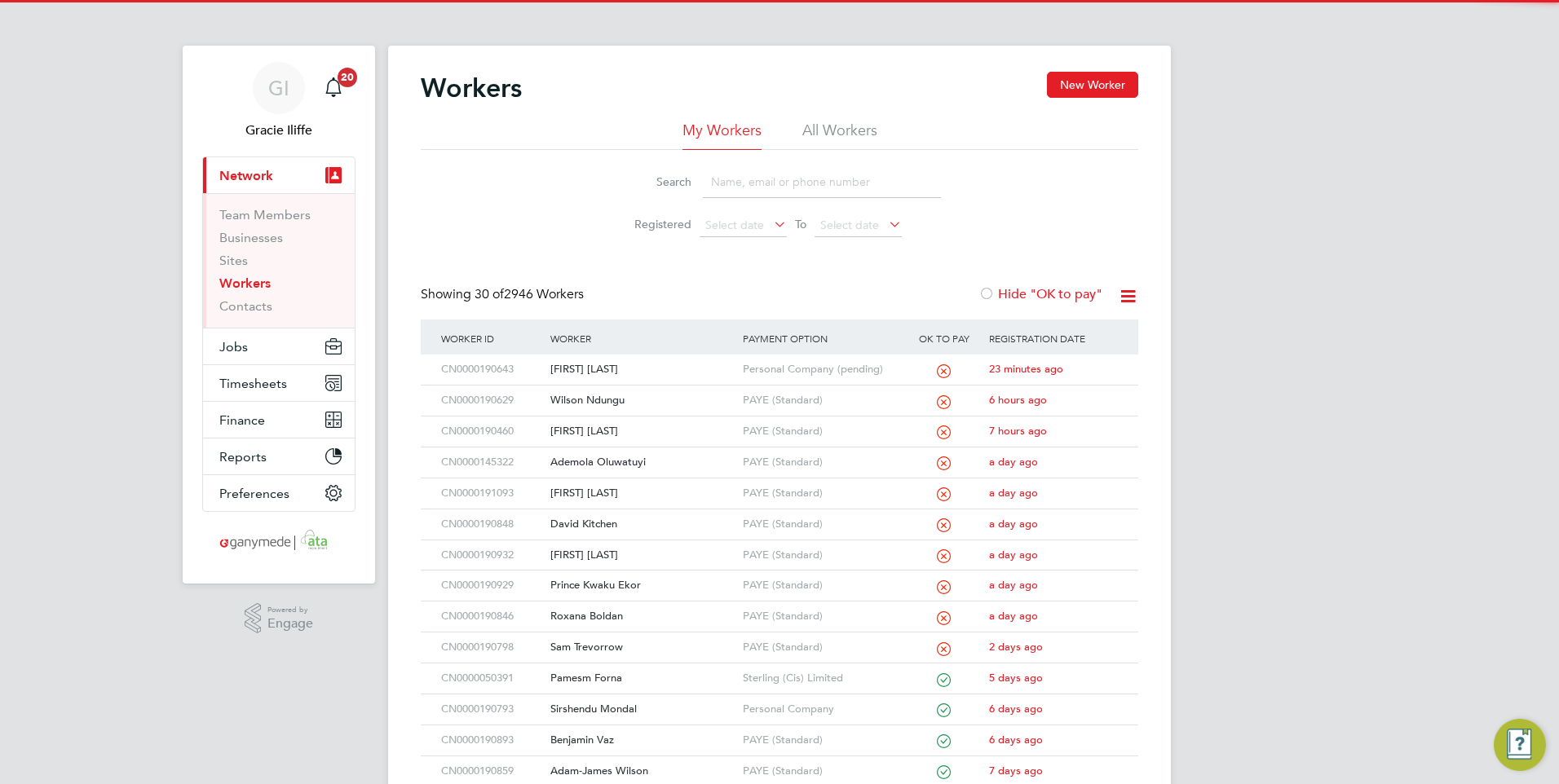 click on "All Workers" 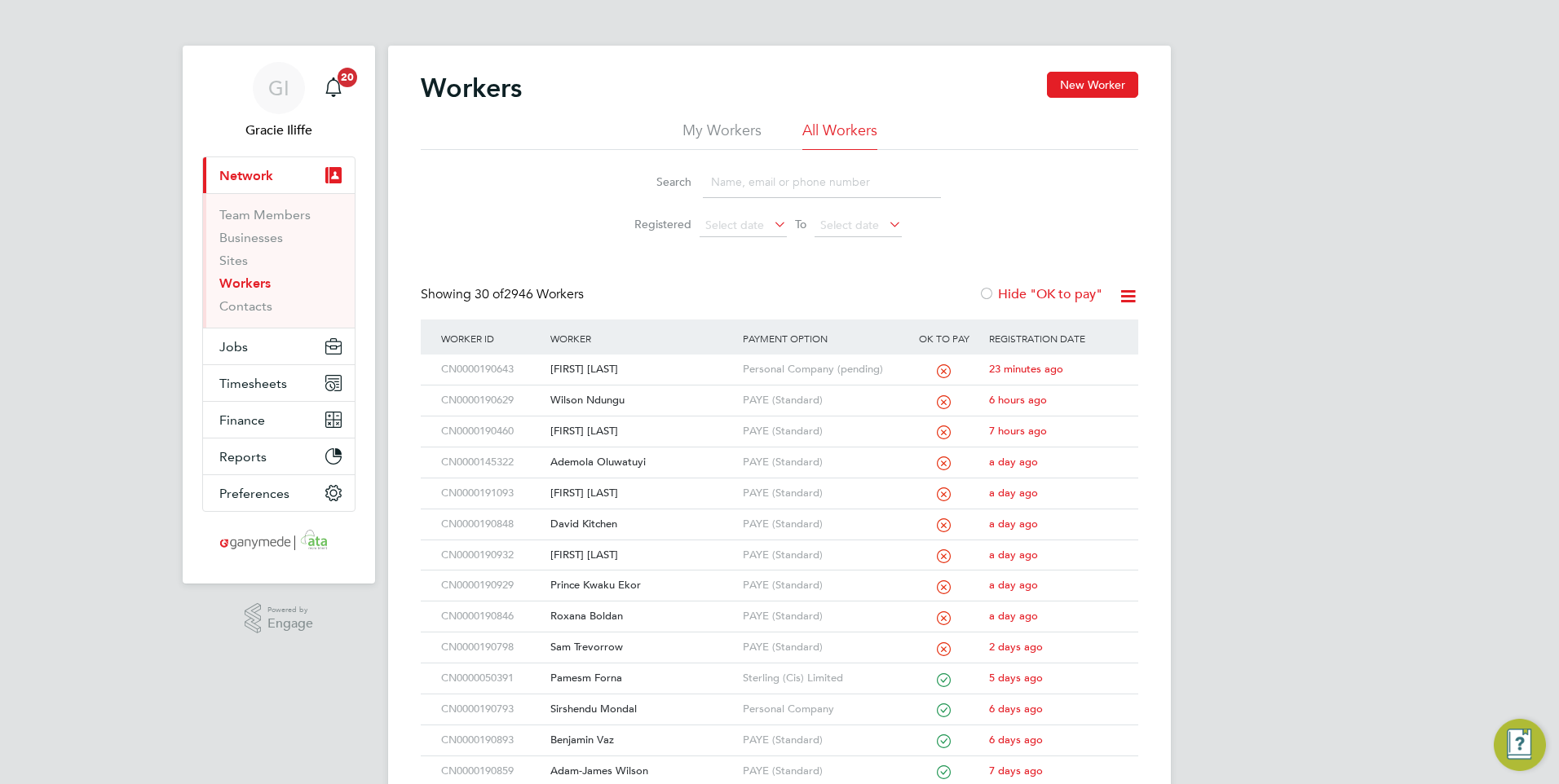click 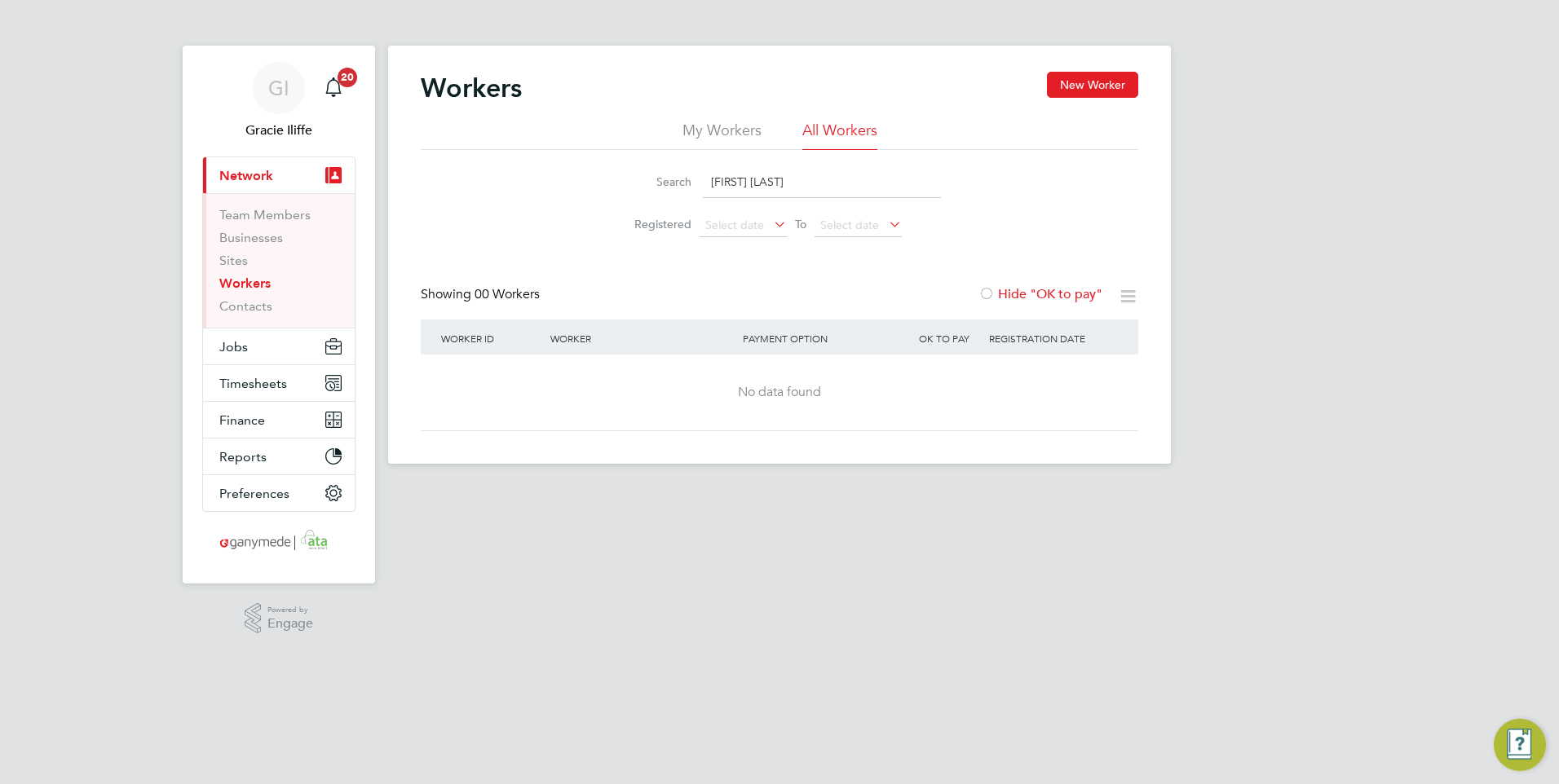 drag, startPoint x: 743, startPoint y: 179, endPoint x: 630, endPoint y: 184, distance: 113.11057 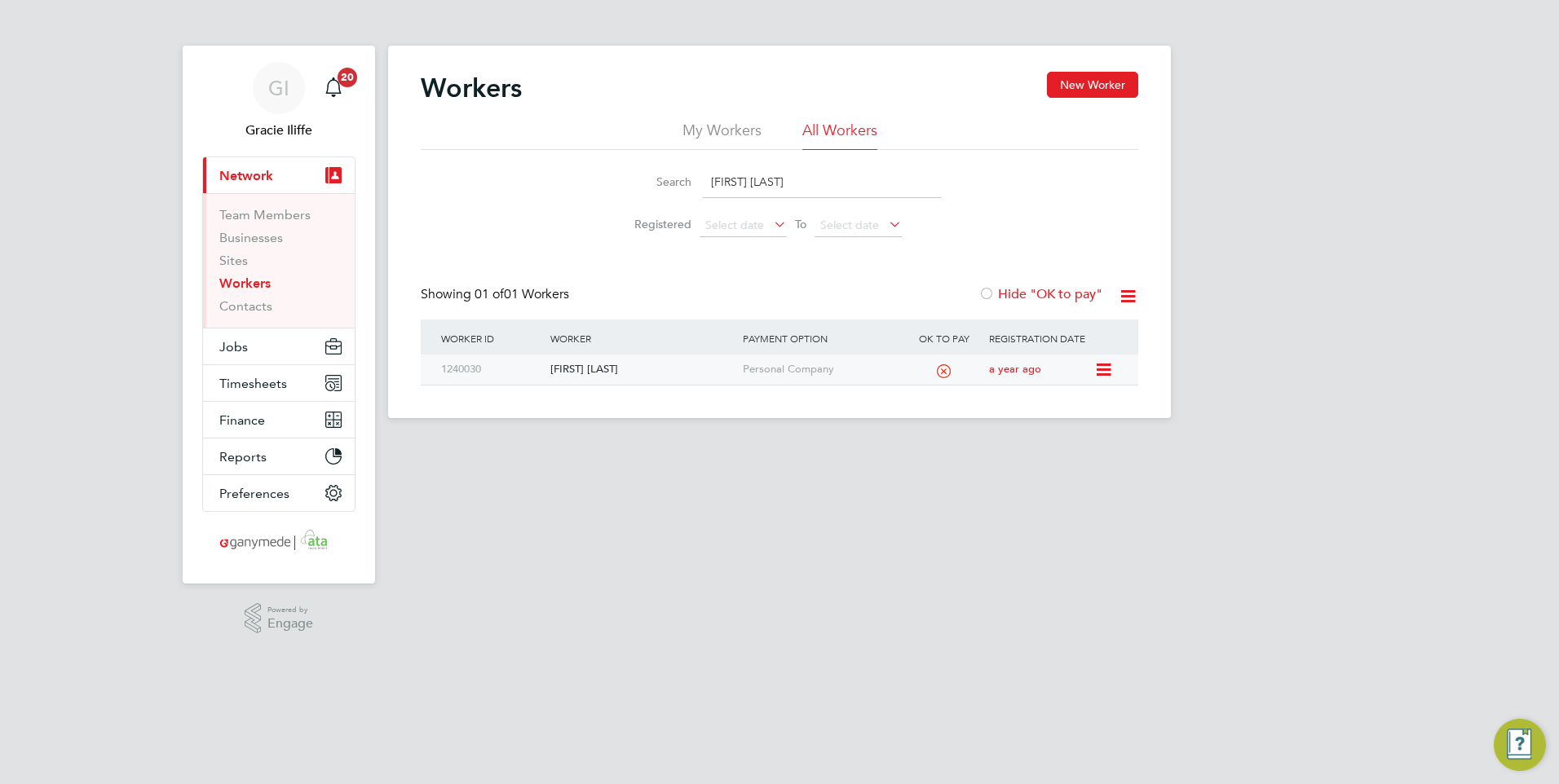 click on "[FIRST] [LAST]" 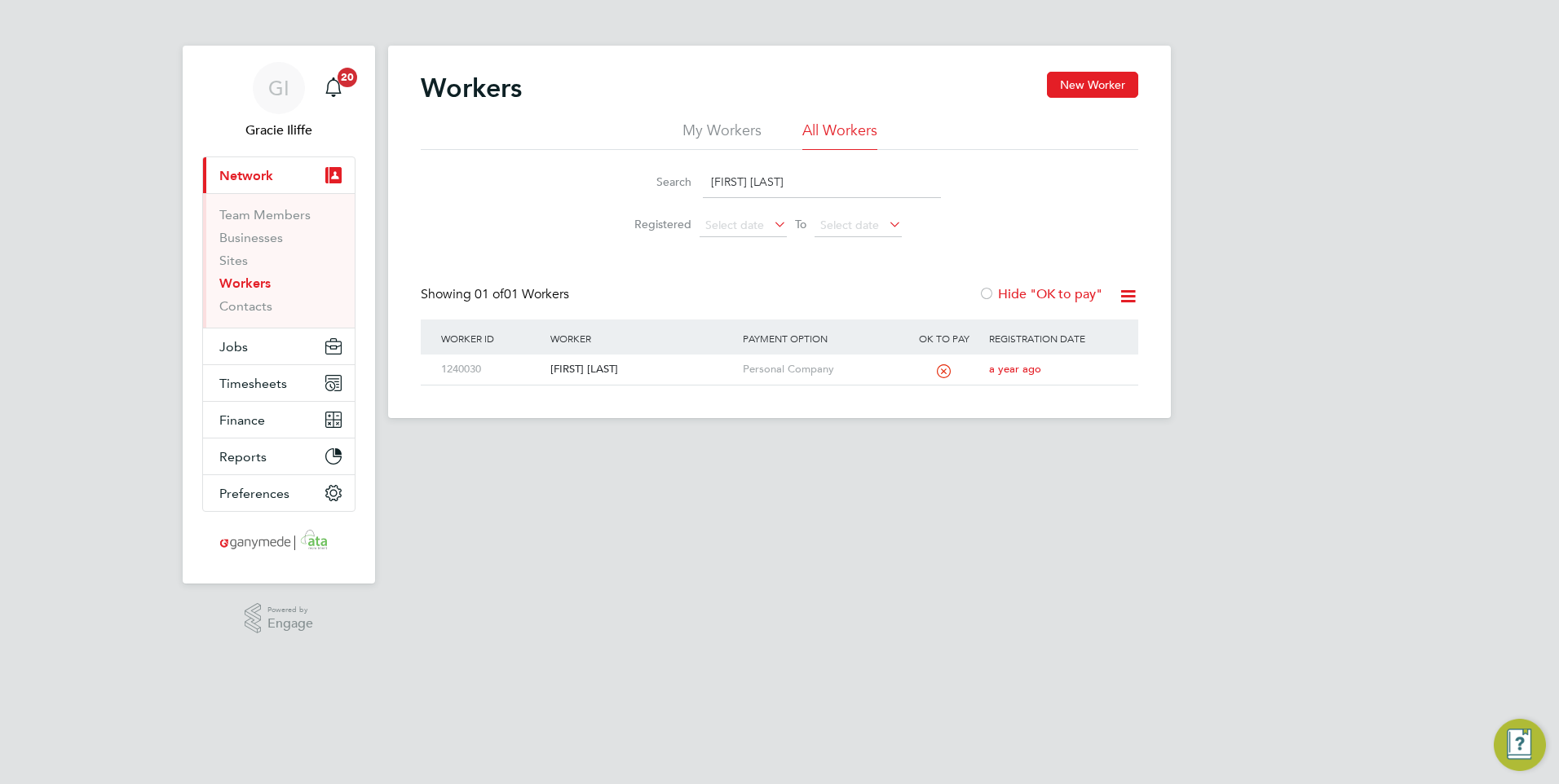 click on "Workers" at bounding box center [245, 283] 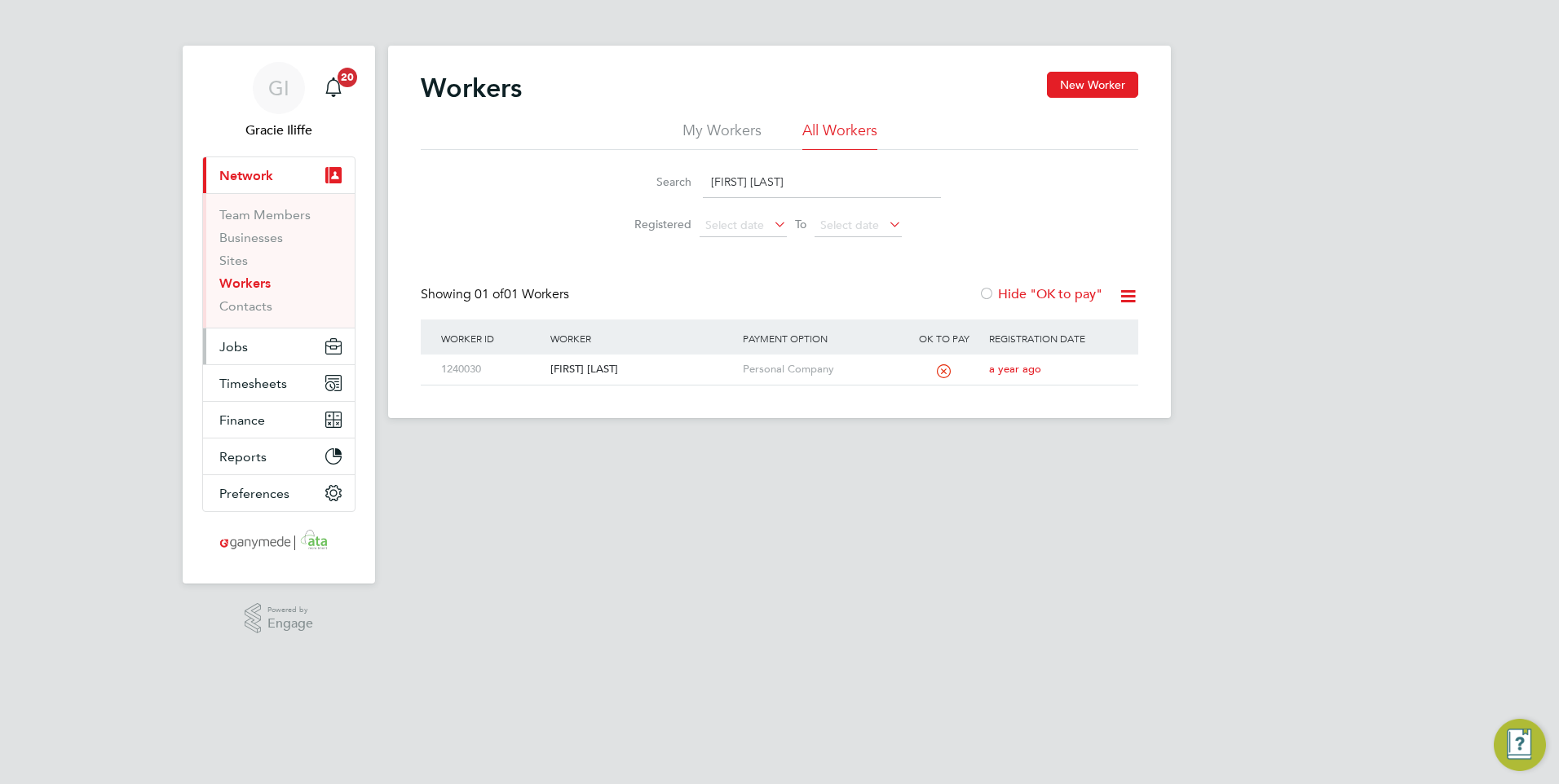click on "Jobs" at bounding box center [279, 346] 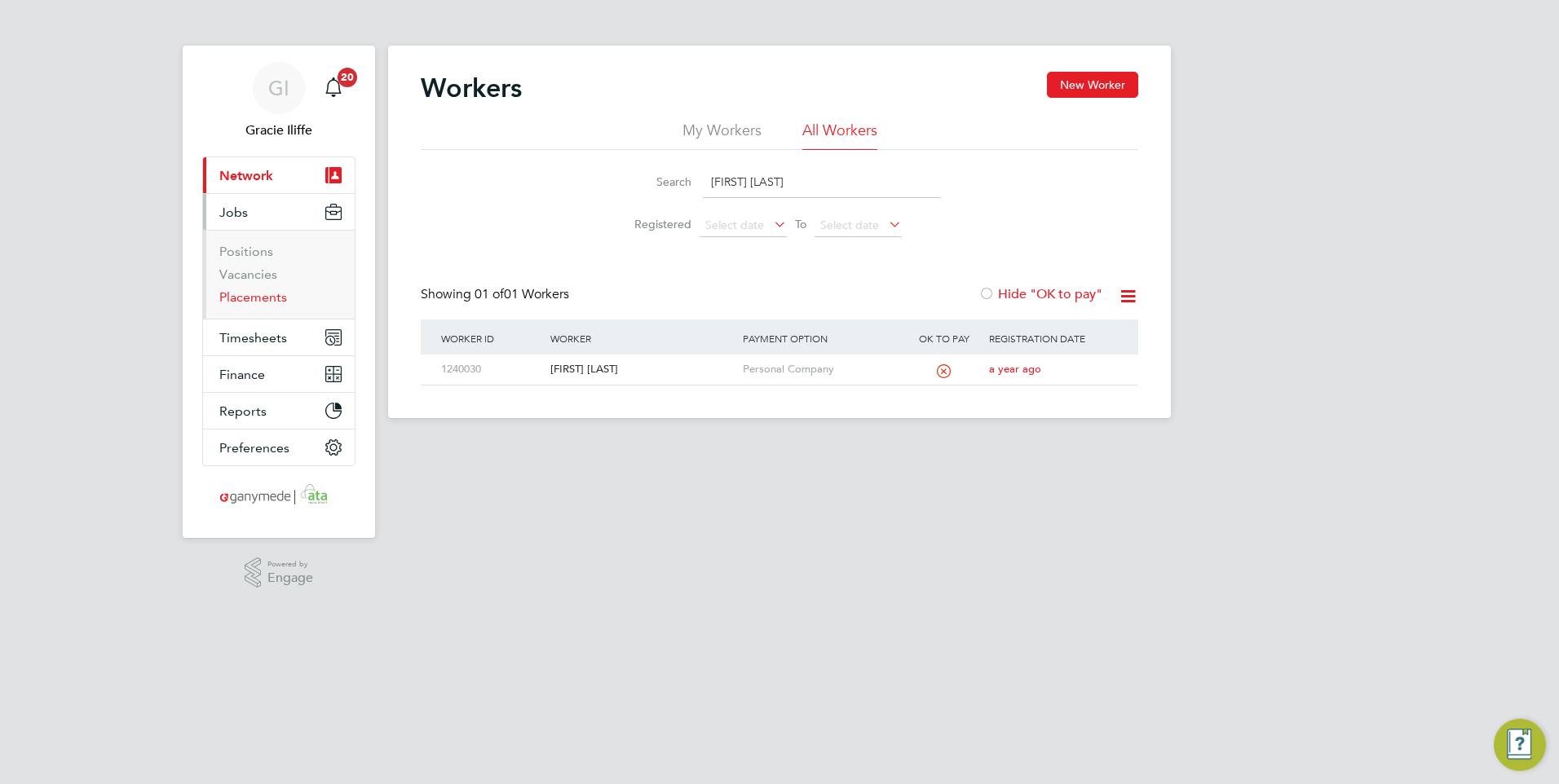 click on "Placements" at bounding box center [253, 297] 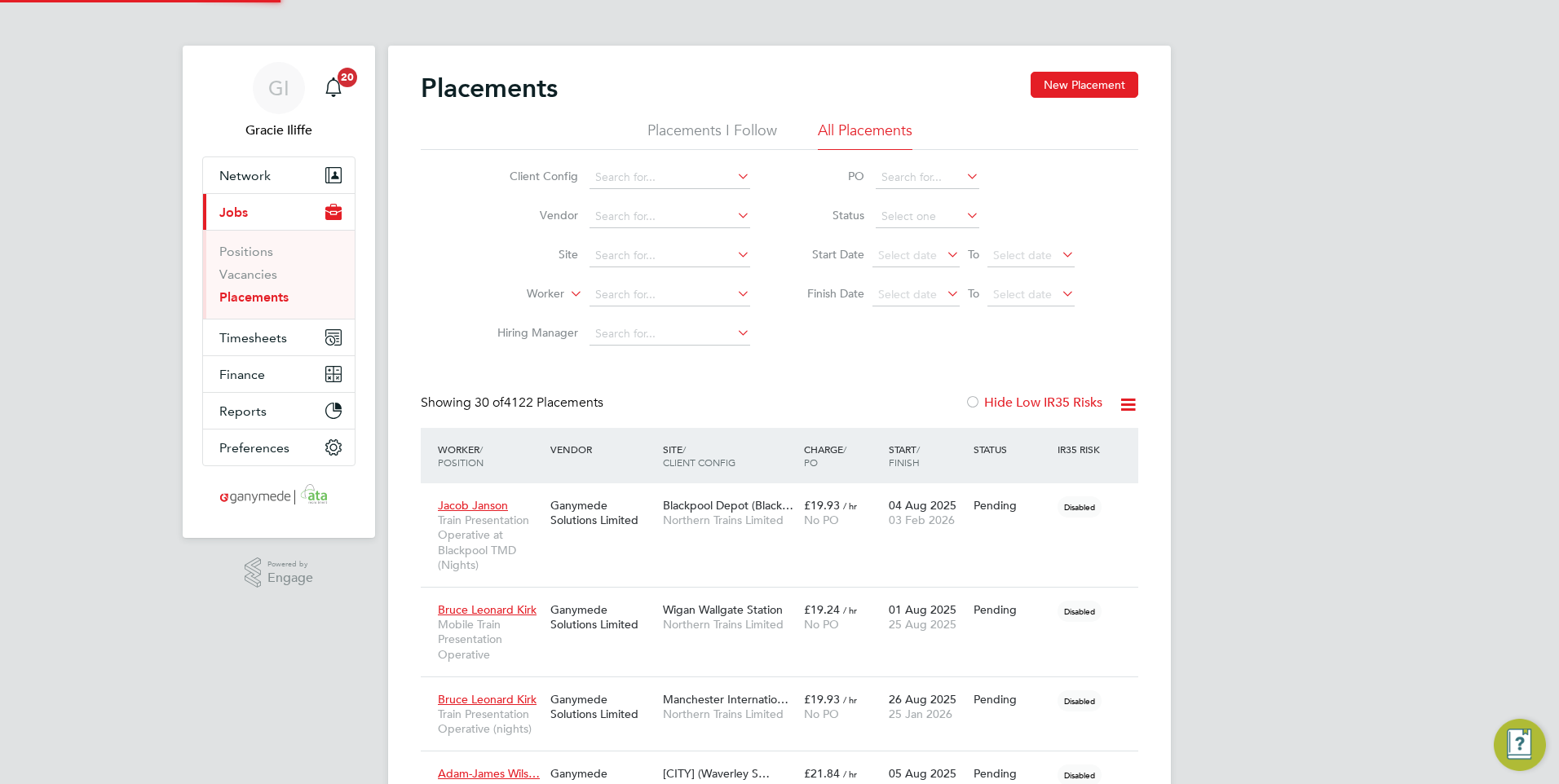 scroll, scrollTop: 8, scrollLeft: 8, axis: both 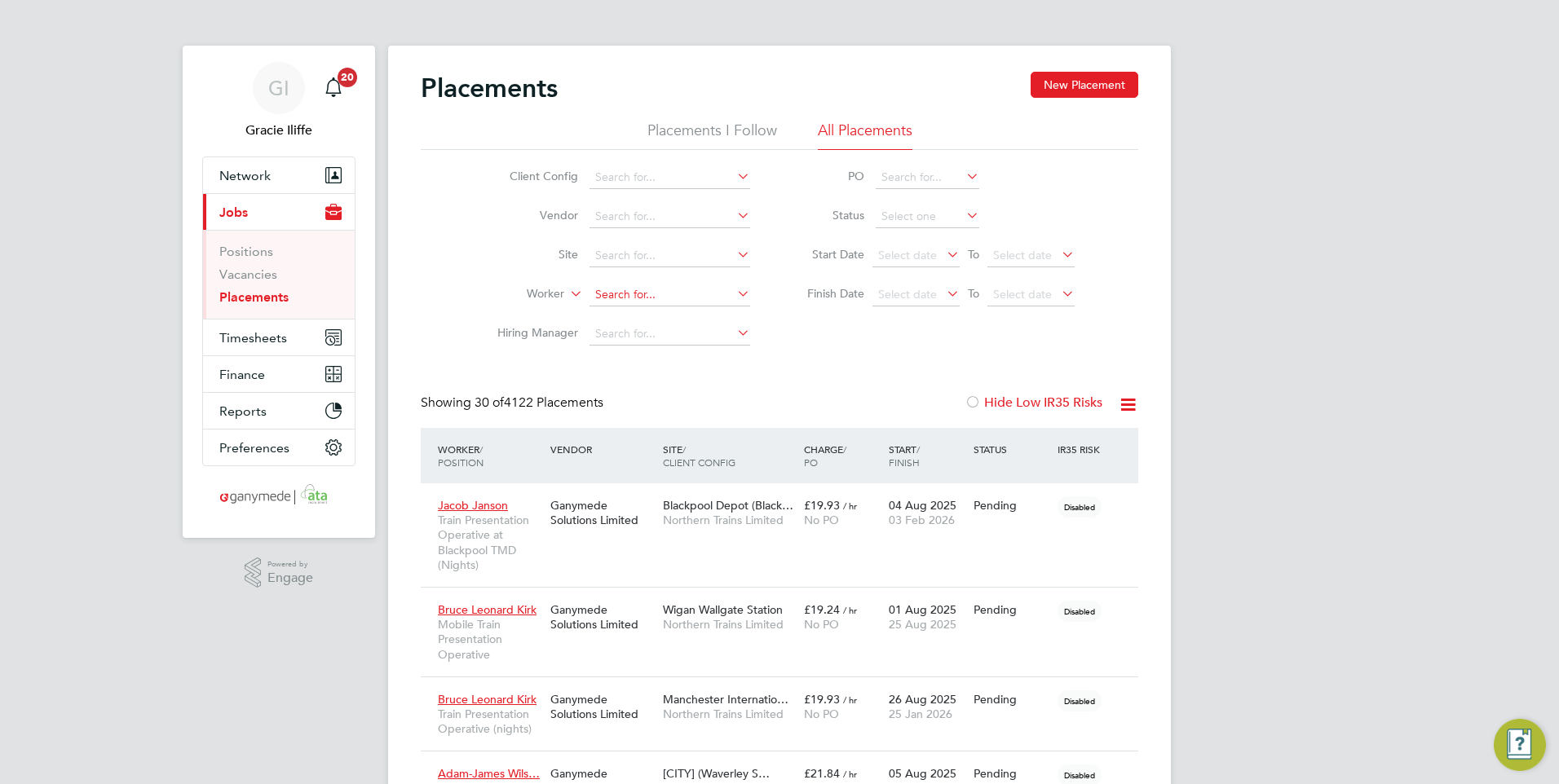 click 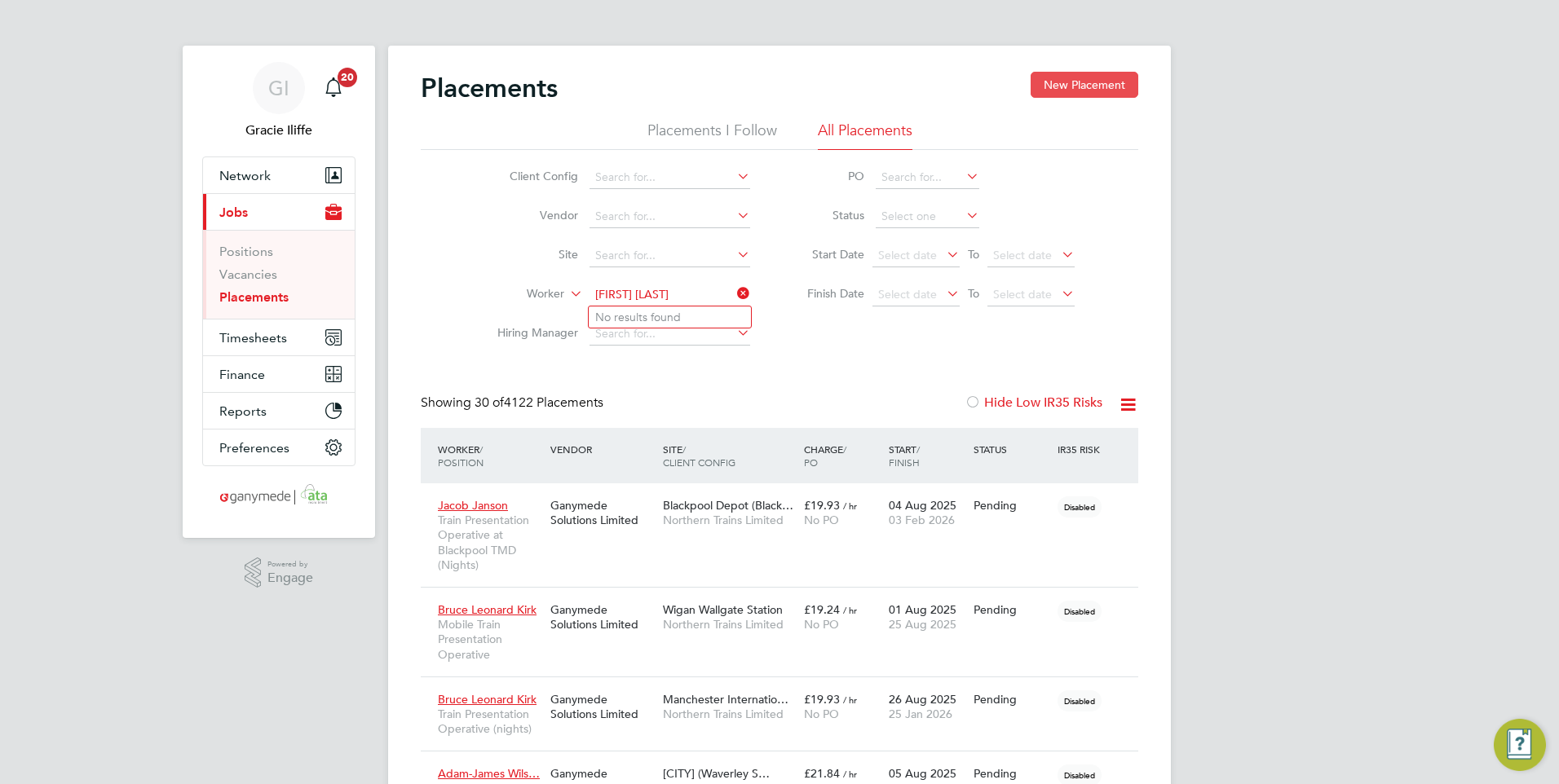 type on "[FIRST] [LAST]" 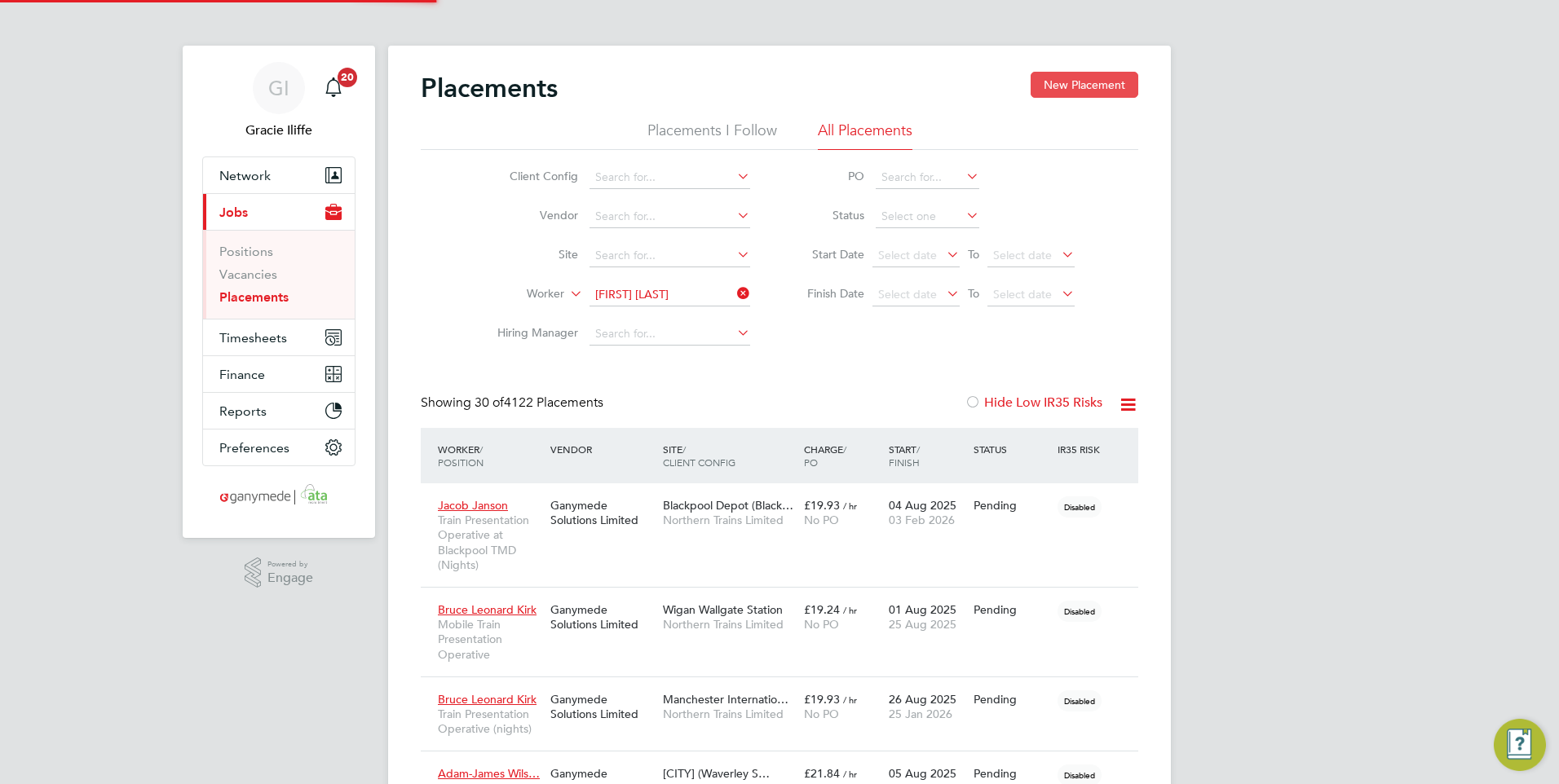 type 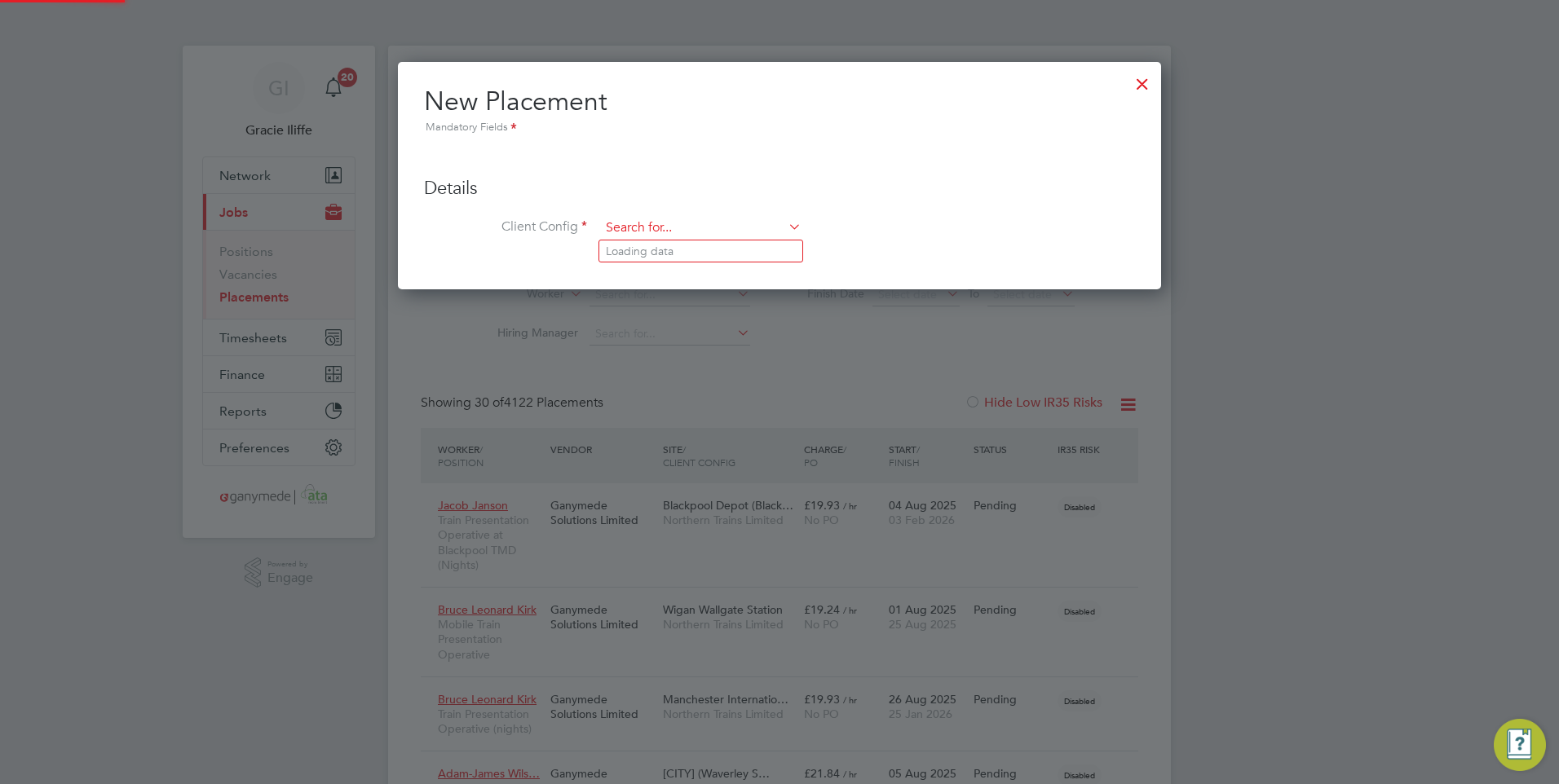 click at bounding box center [700, 228] 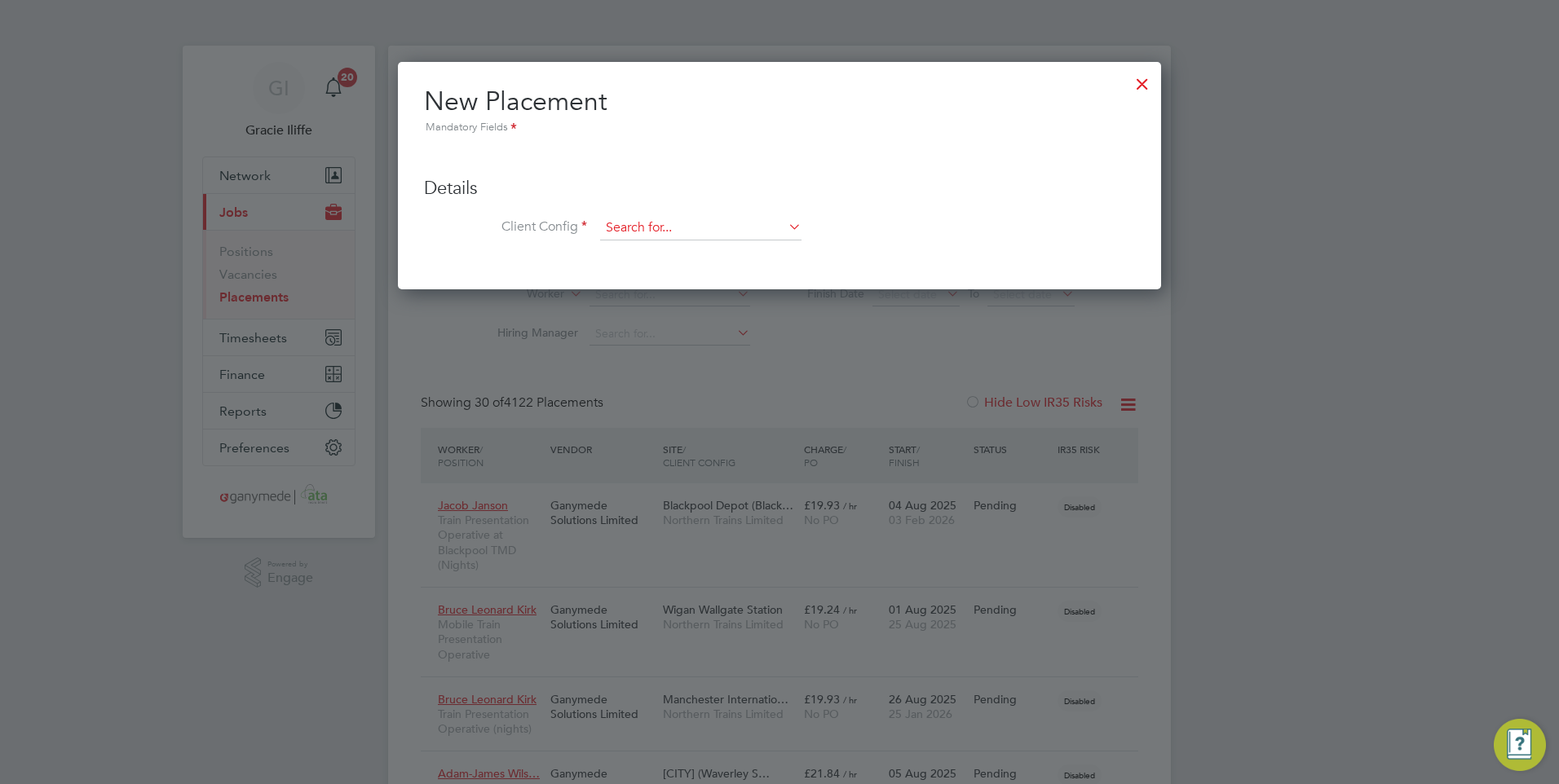 click at bounding box center (700, 228) 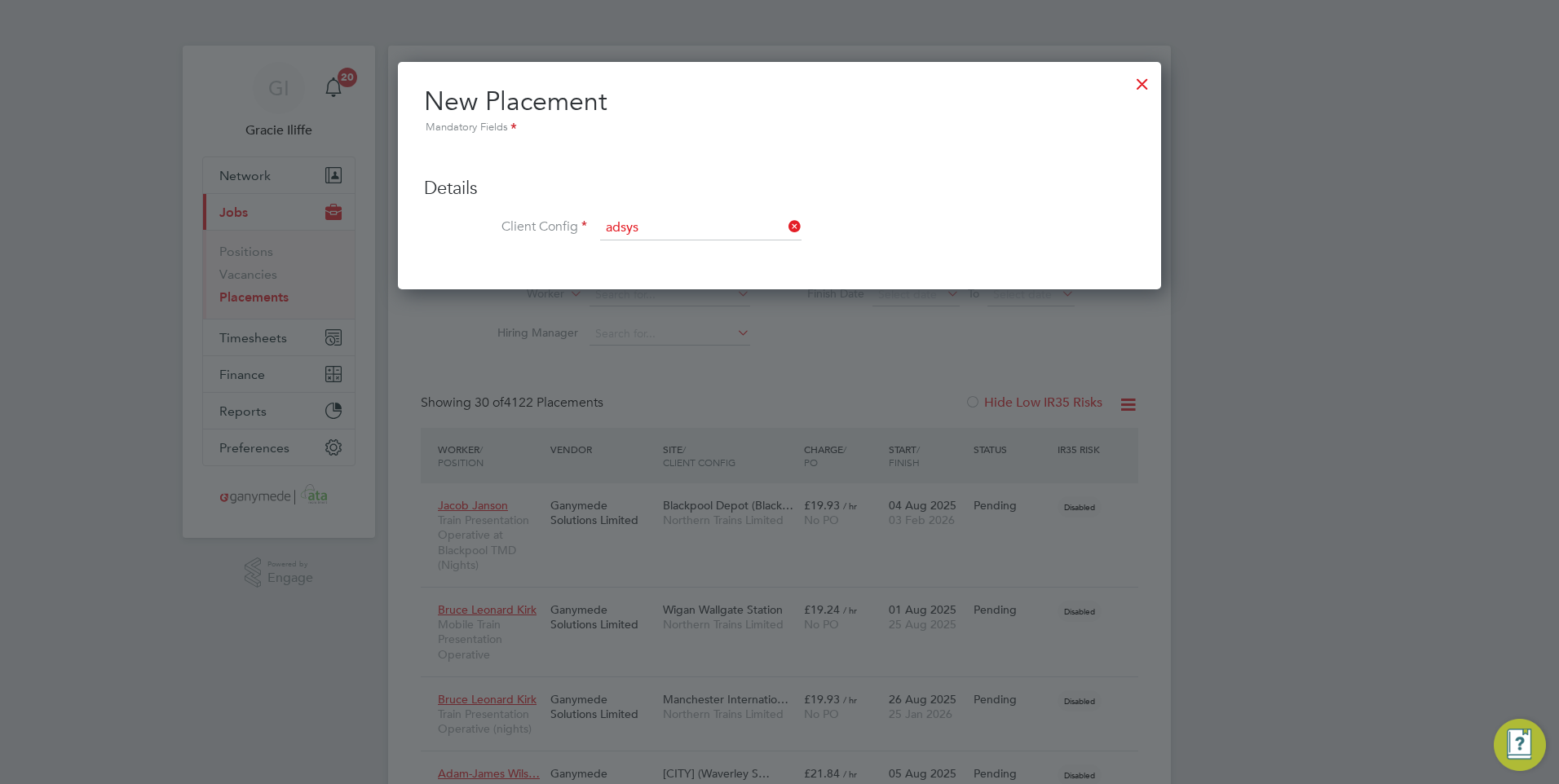 click on "Adsys t (Automation) ltd" 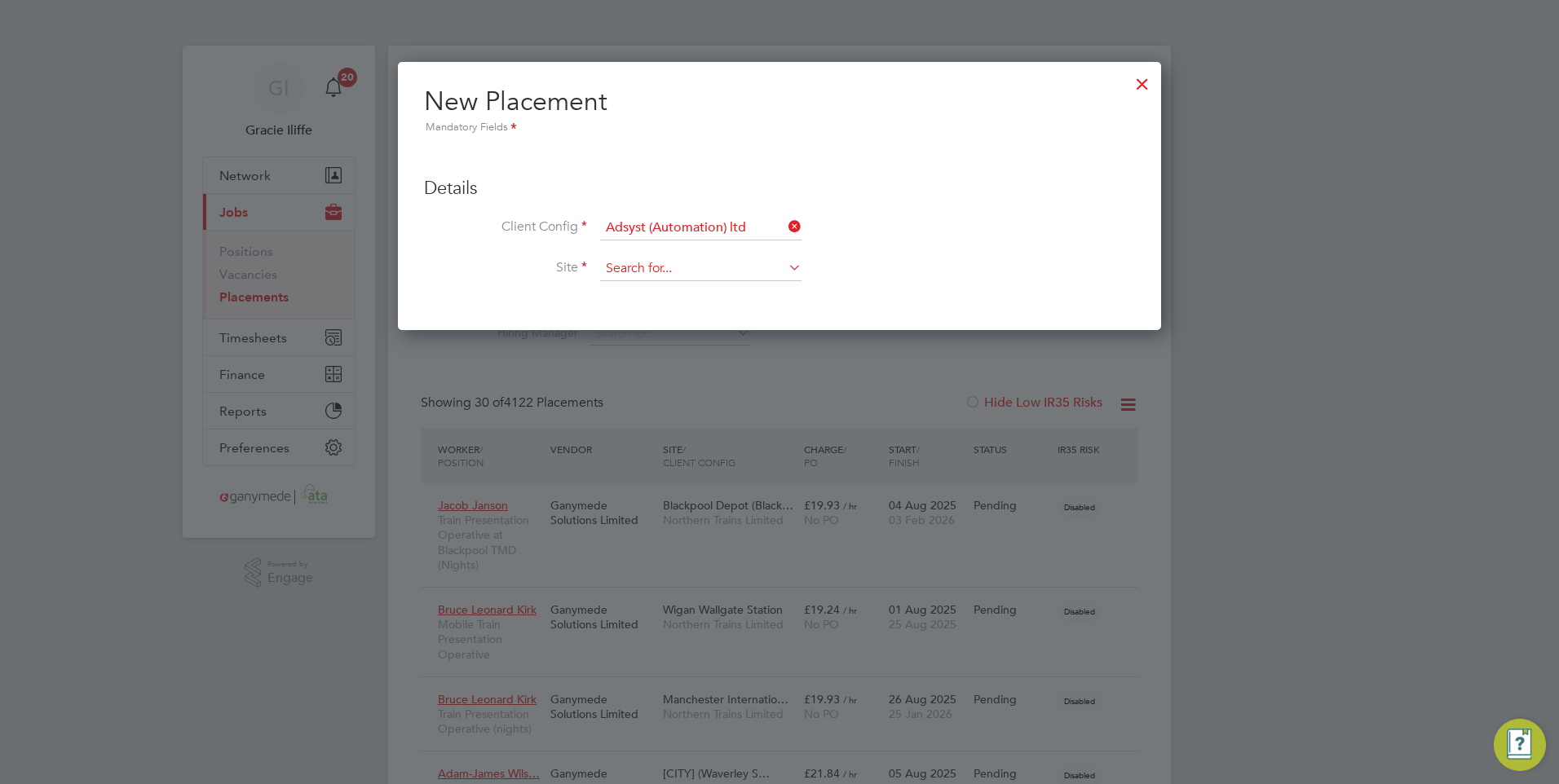 click at bounding box center (700, 269) 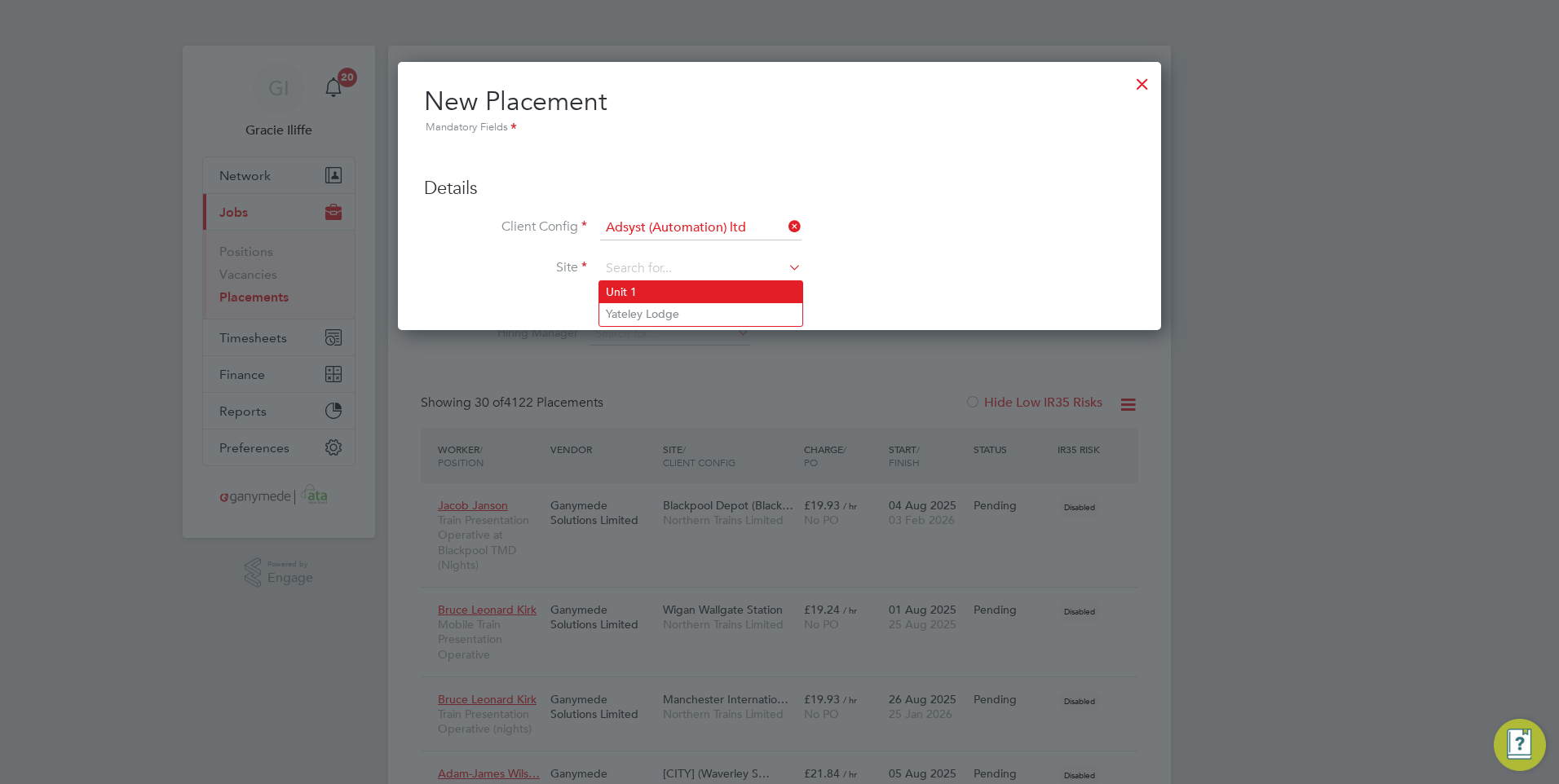 click on "Unit 1" 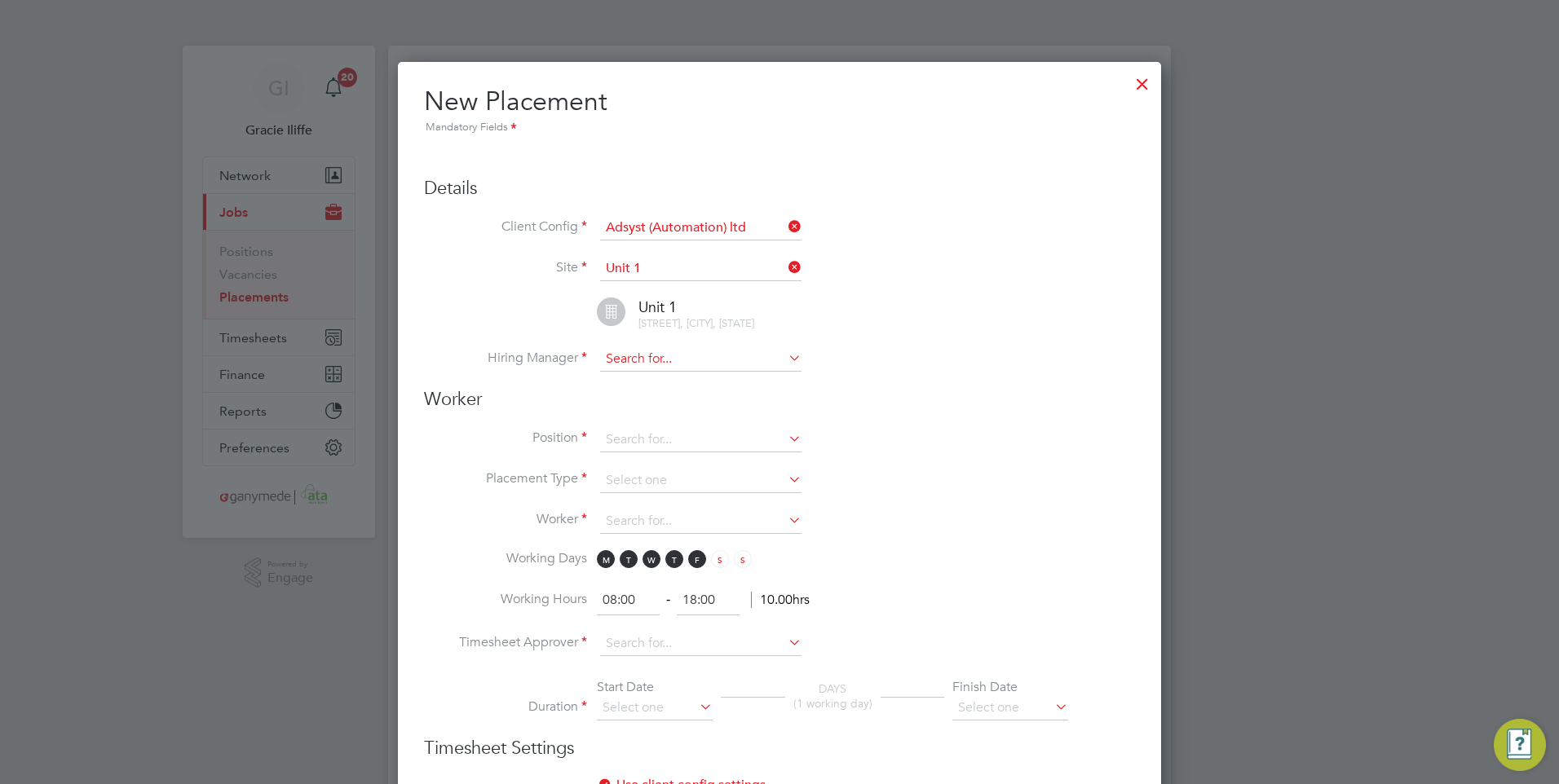 click at bounding box center (700, 359) 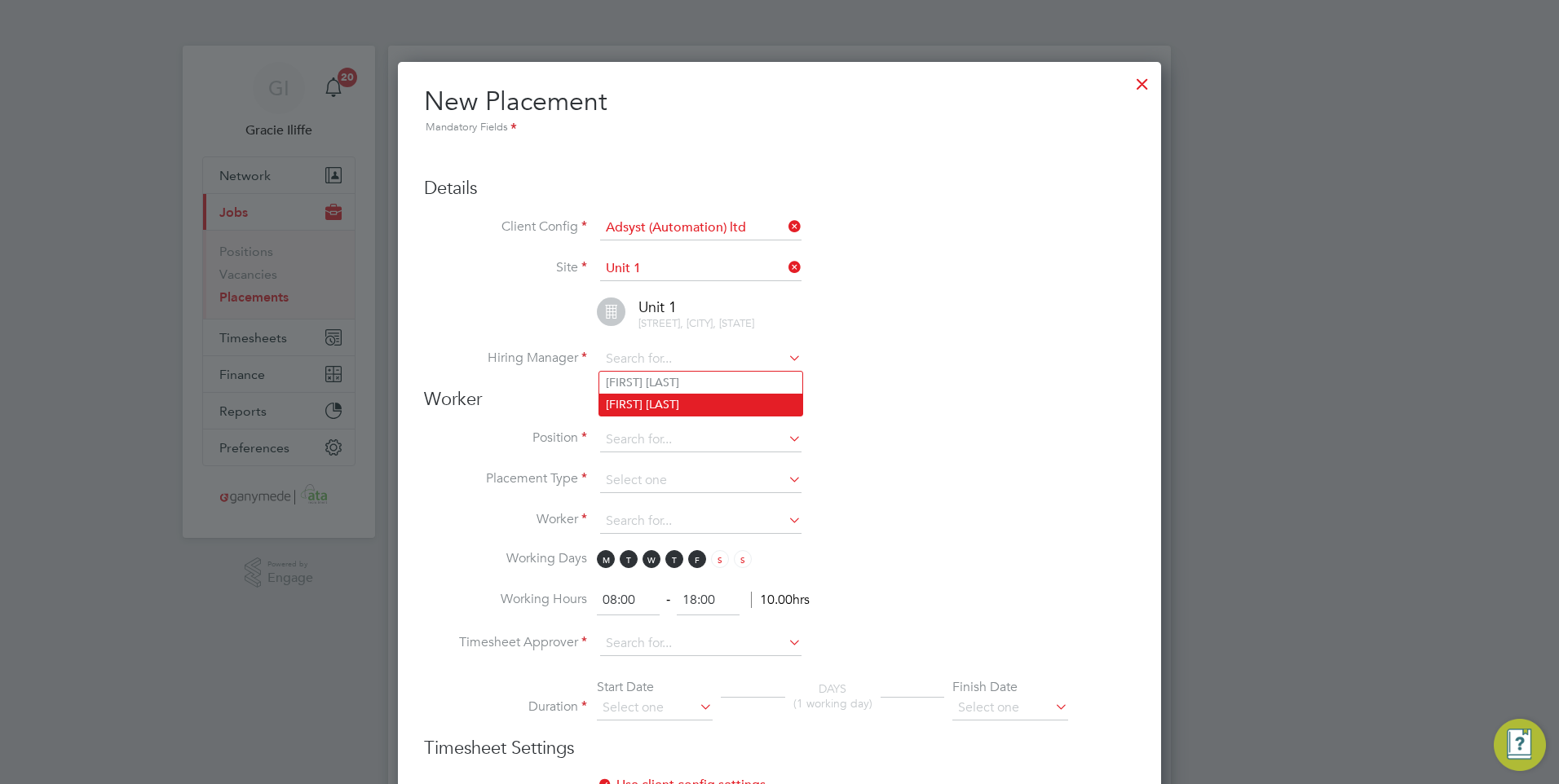 click on "Sarah Ruffle" 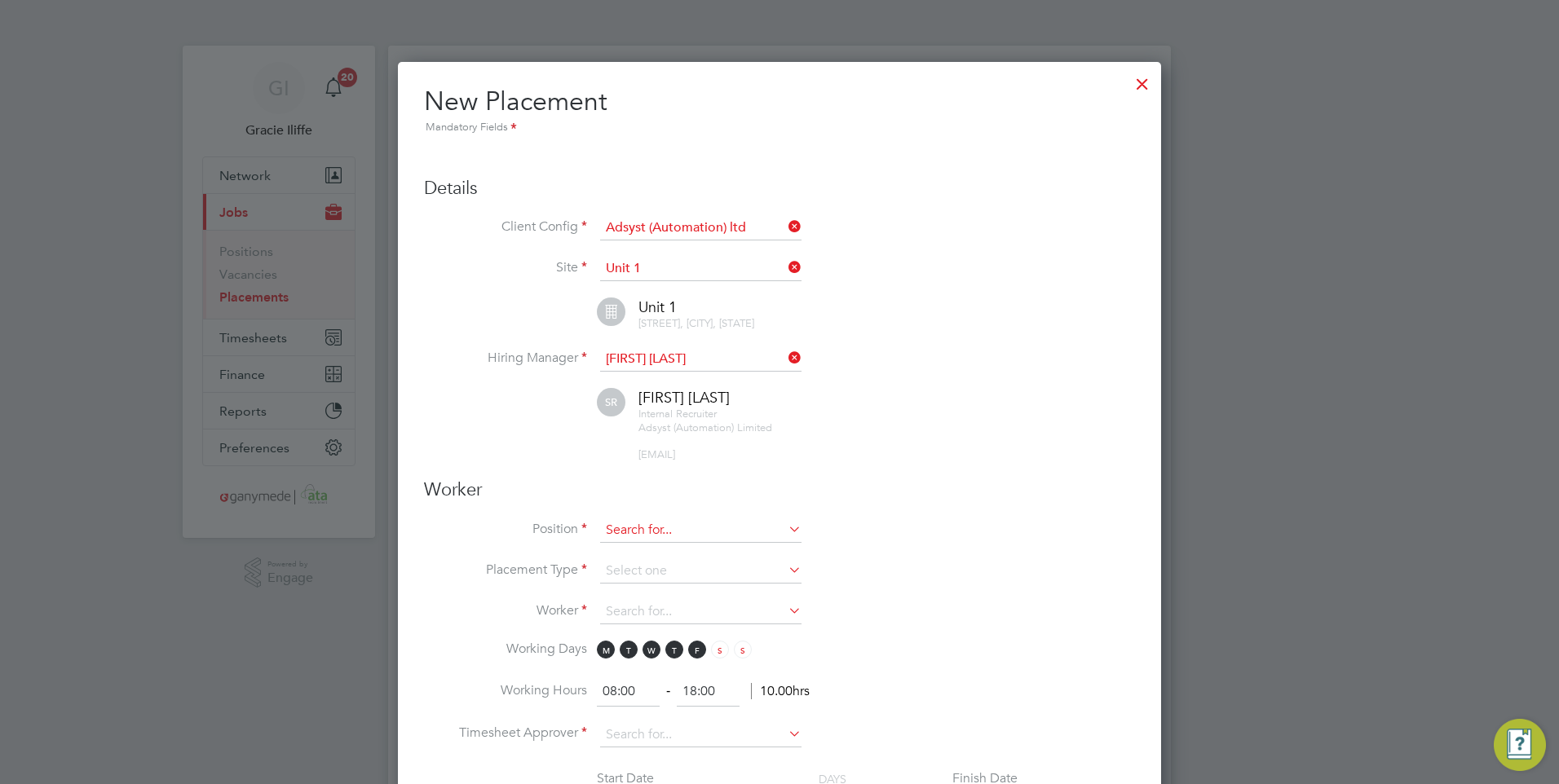 click at bounding box center [700, 531] 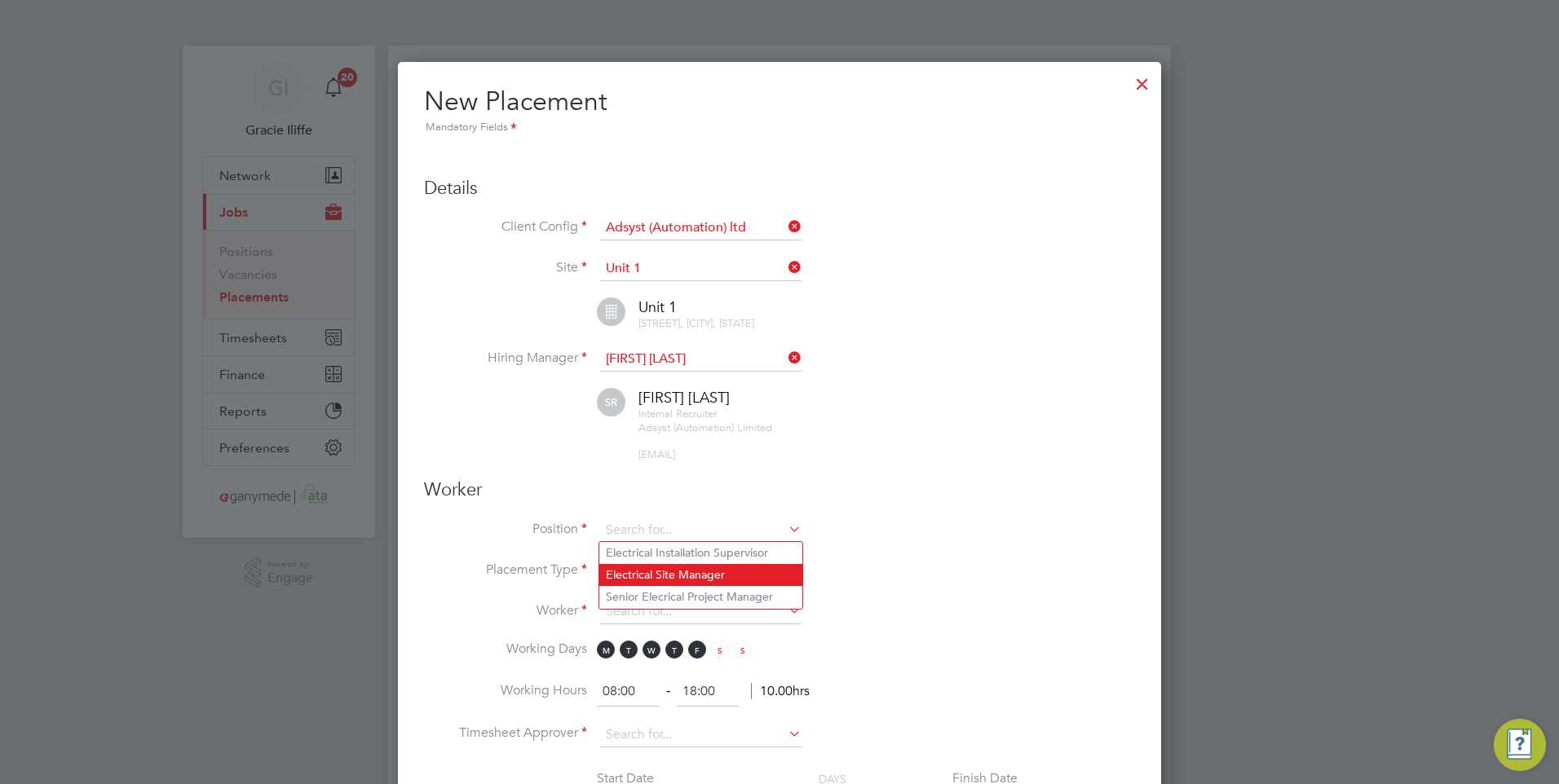 click on "Electrical Site Manager" 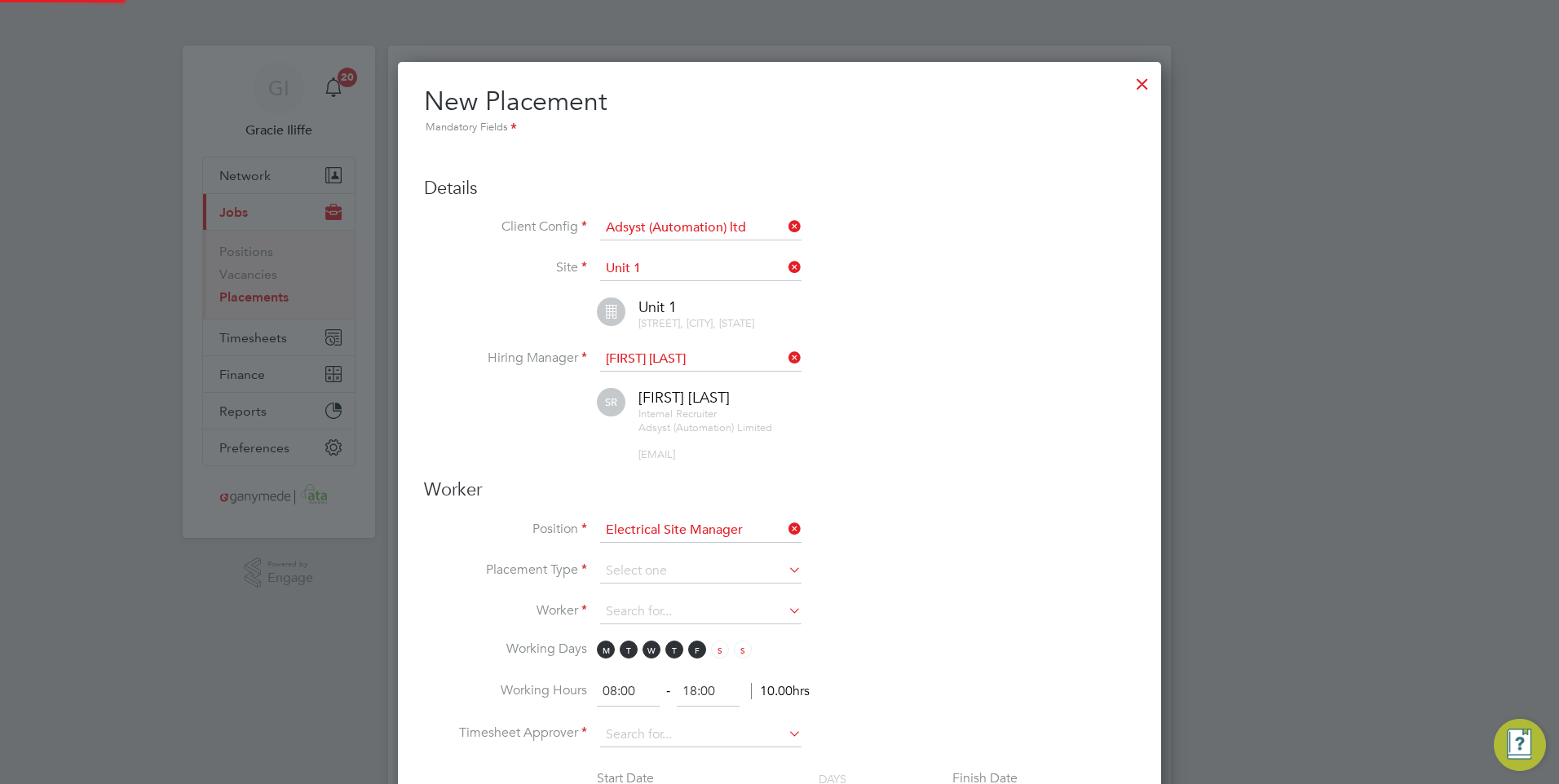 scroll, scrollTop: 8, scrollLeft: 8, axis: both 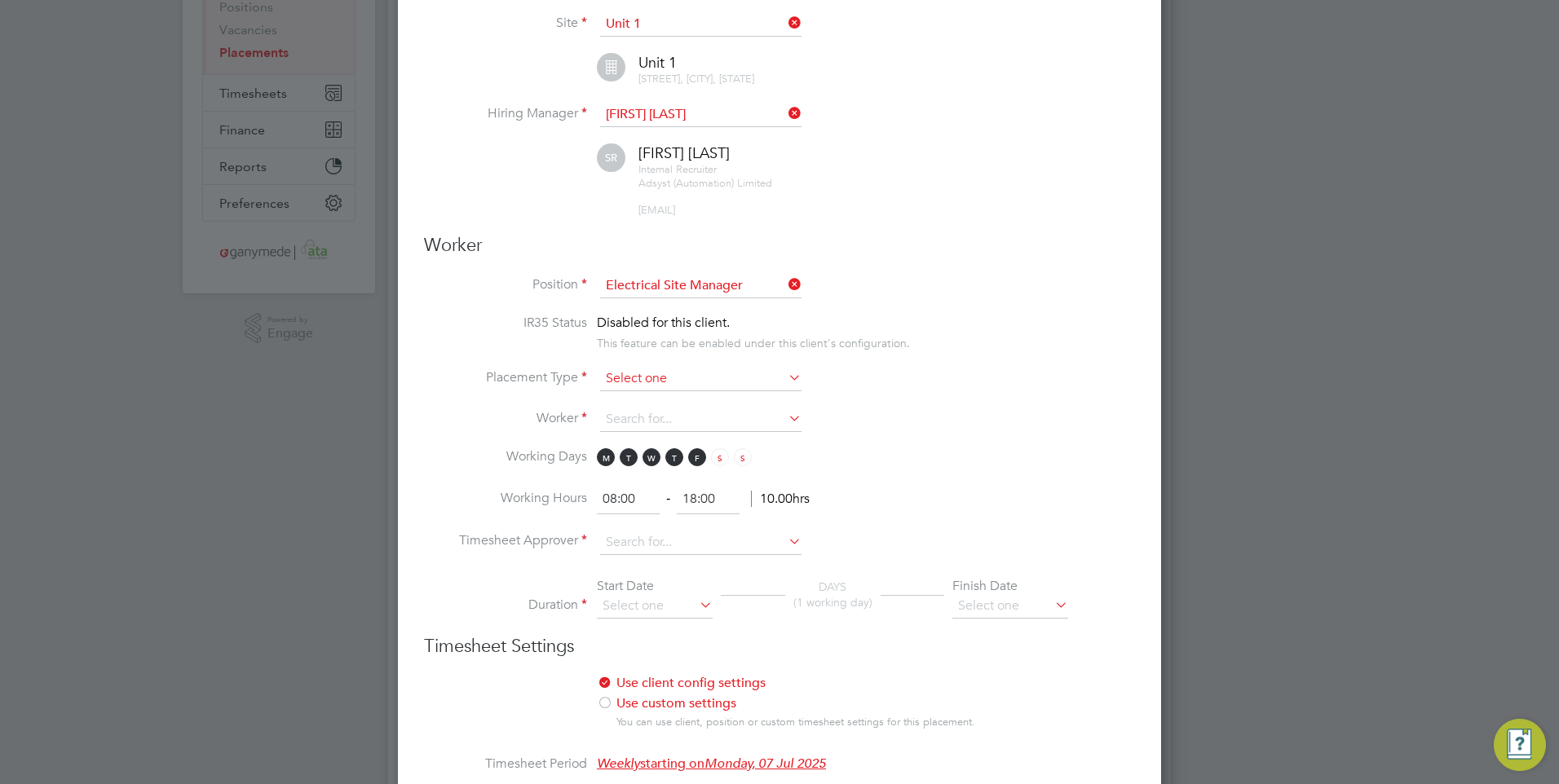 click at bounding box center (700, 379) 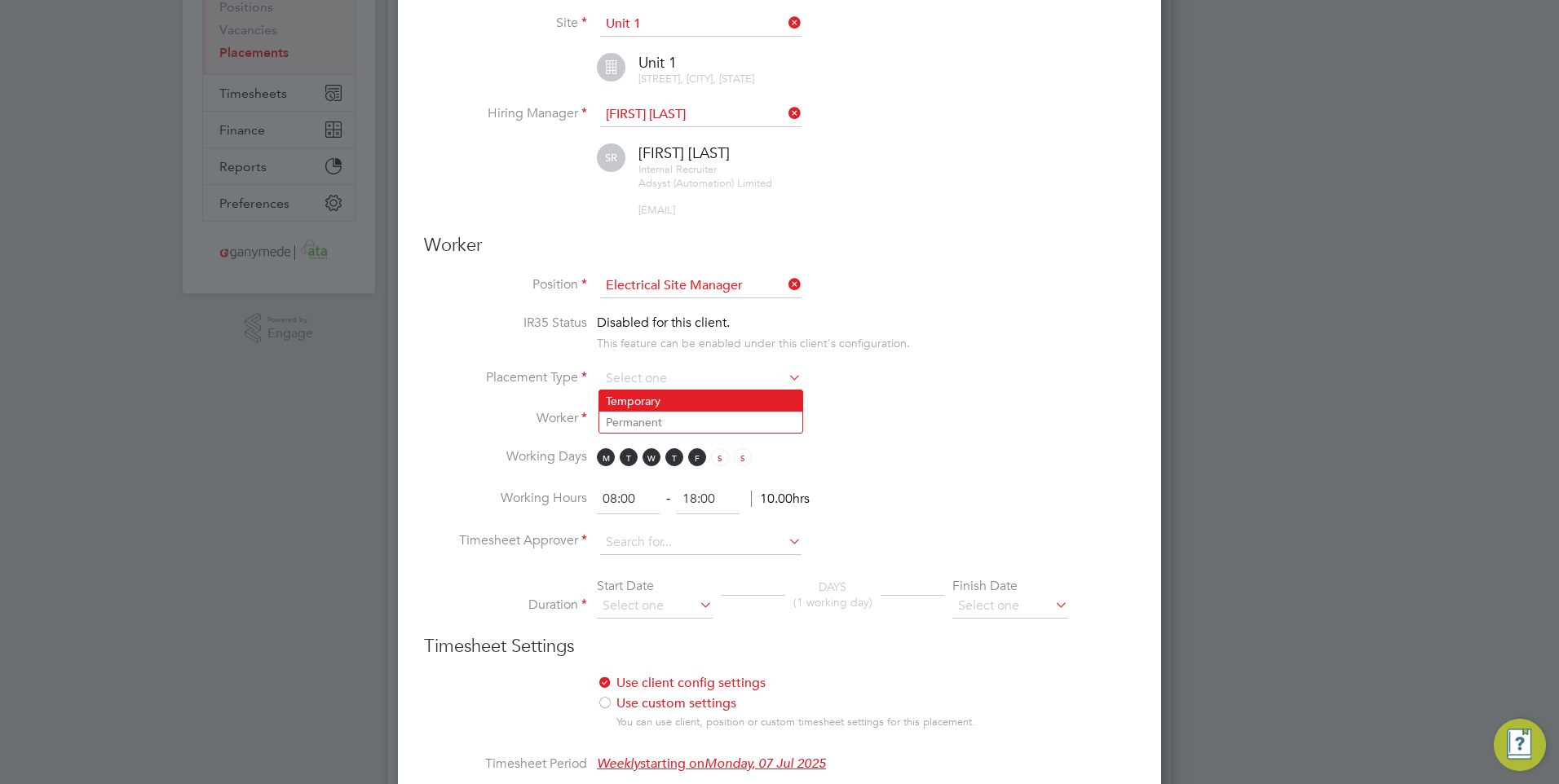 click on "Temporary" 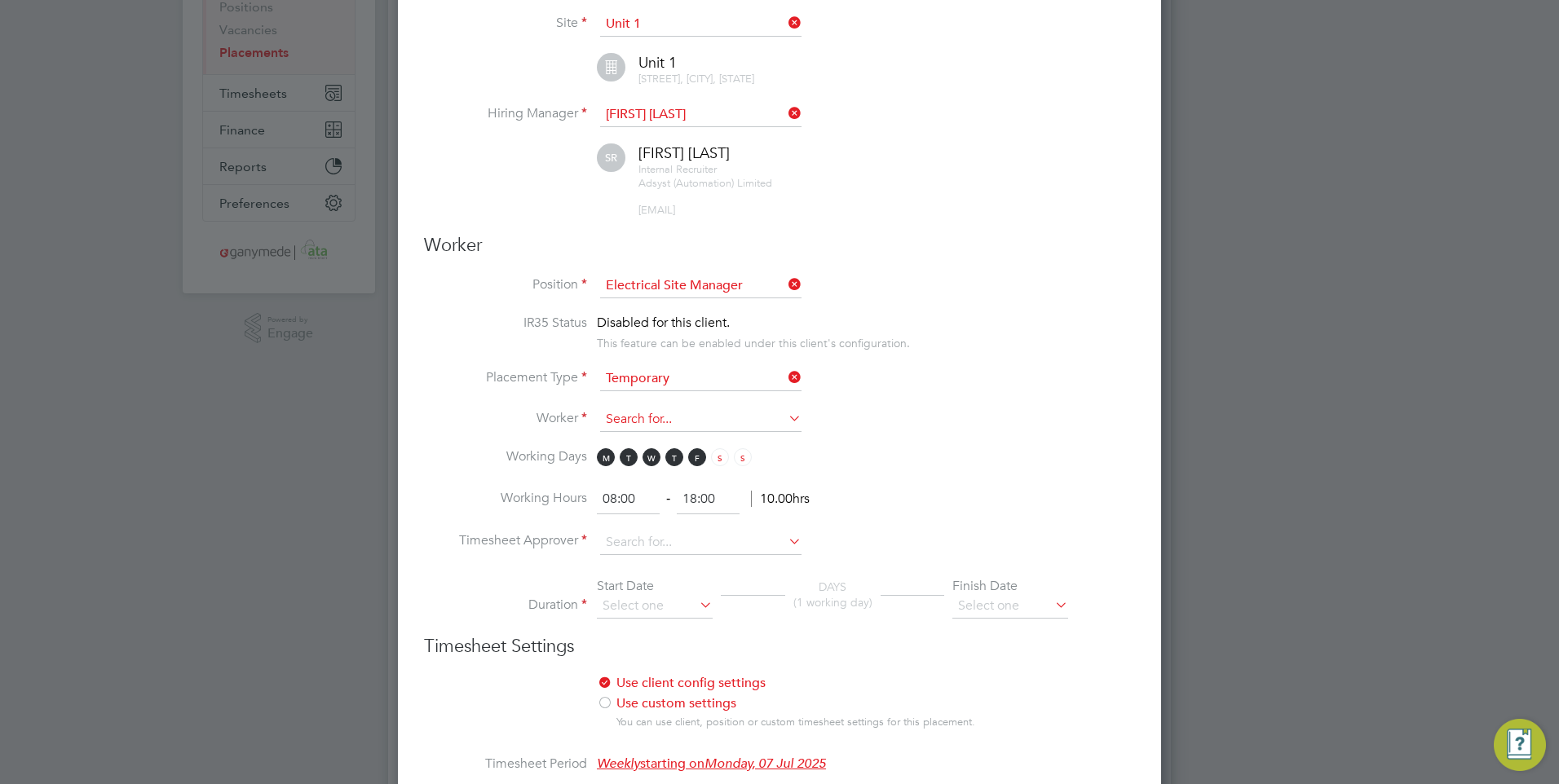 click at bounding box center (700, 420) 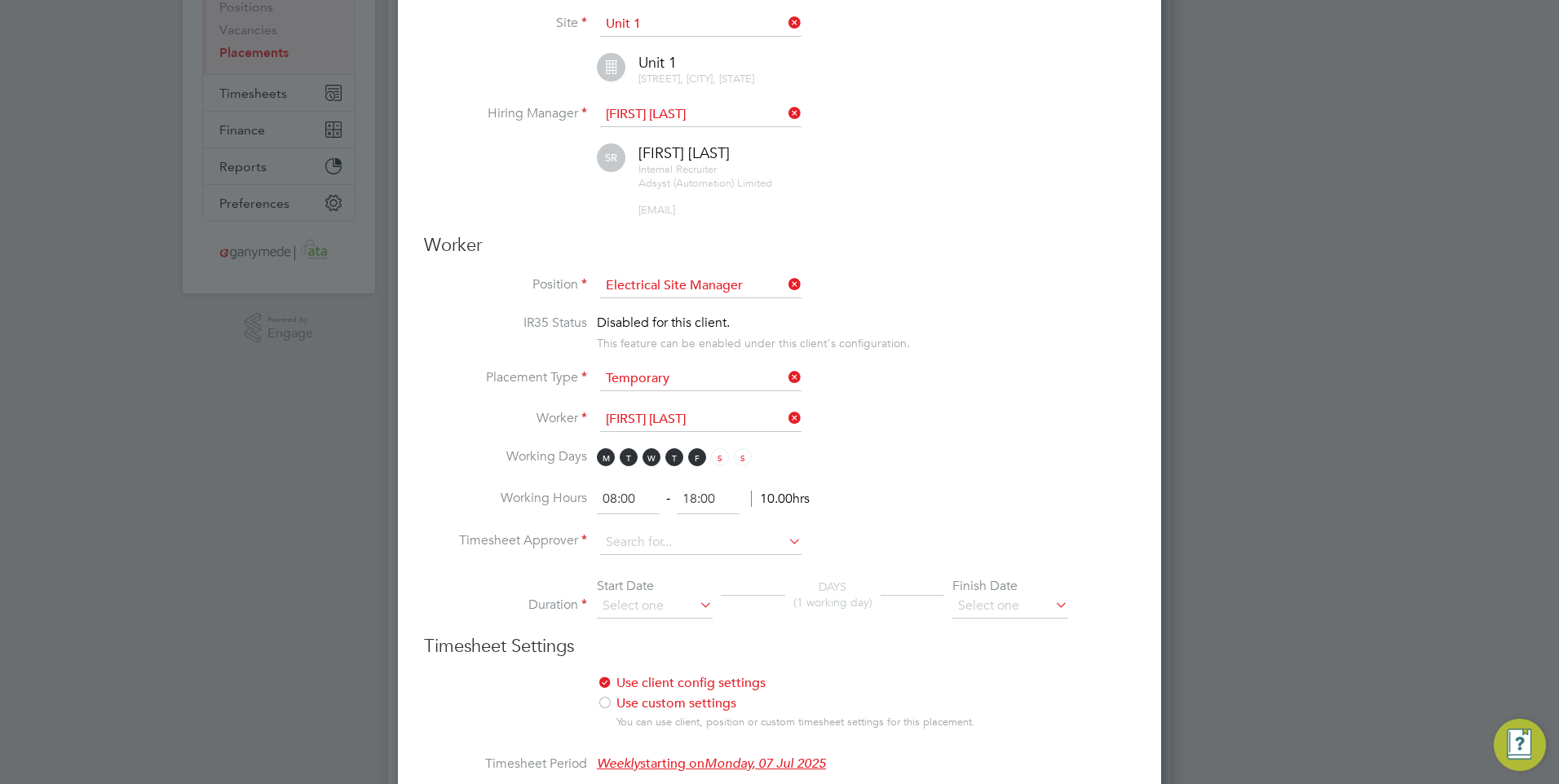 click on "Kevin   Saunders  (CN0000190643)" 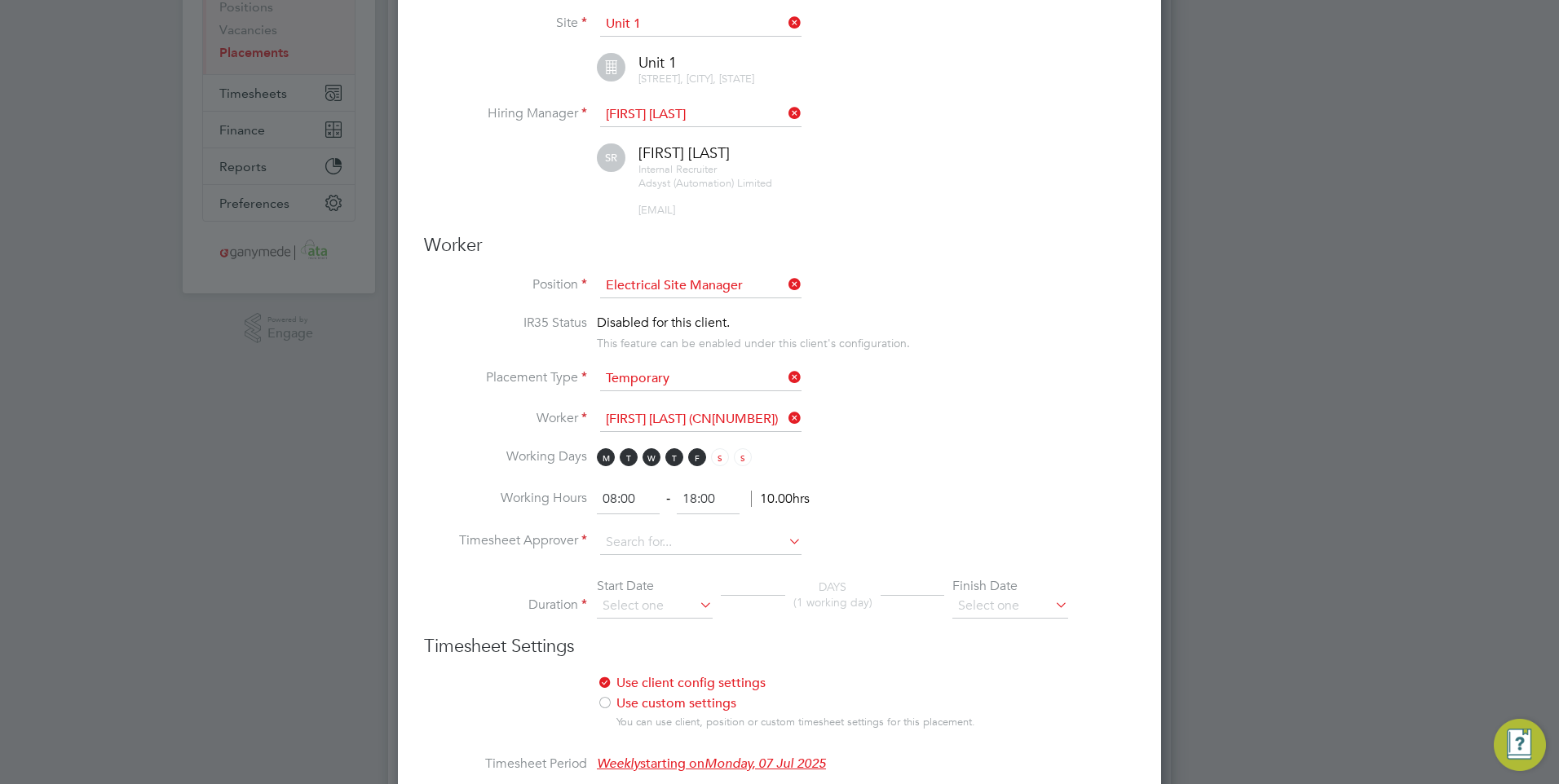 scroll, scrollTop: 8, scrollLeft: 8, axis: both 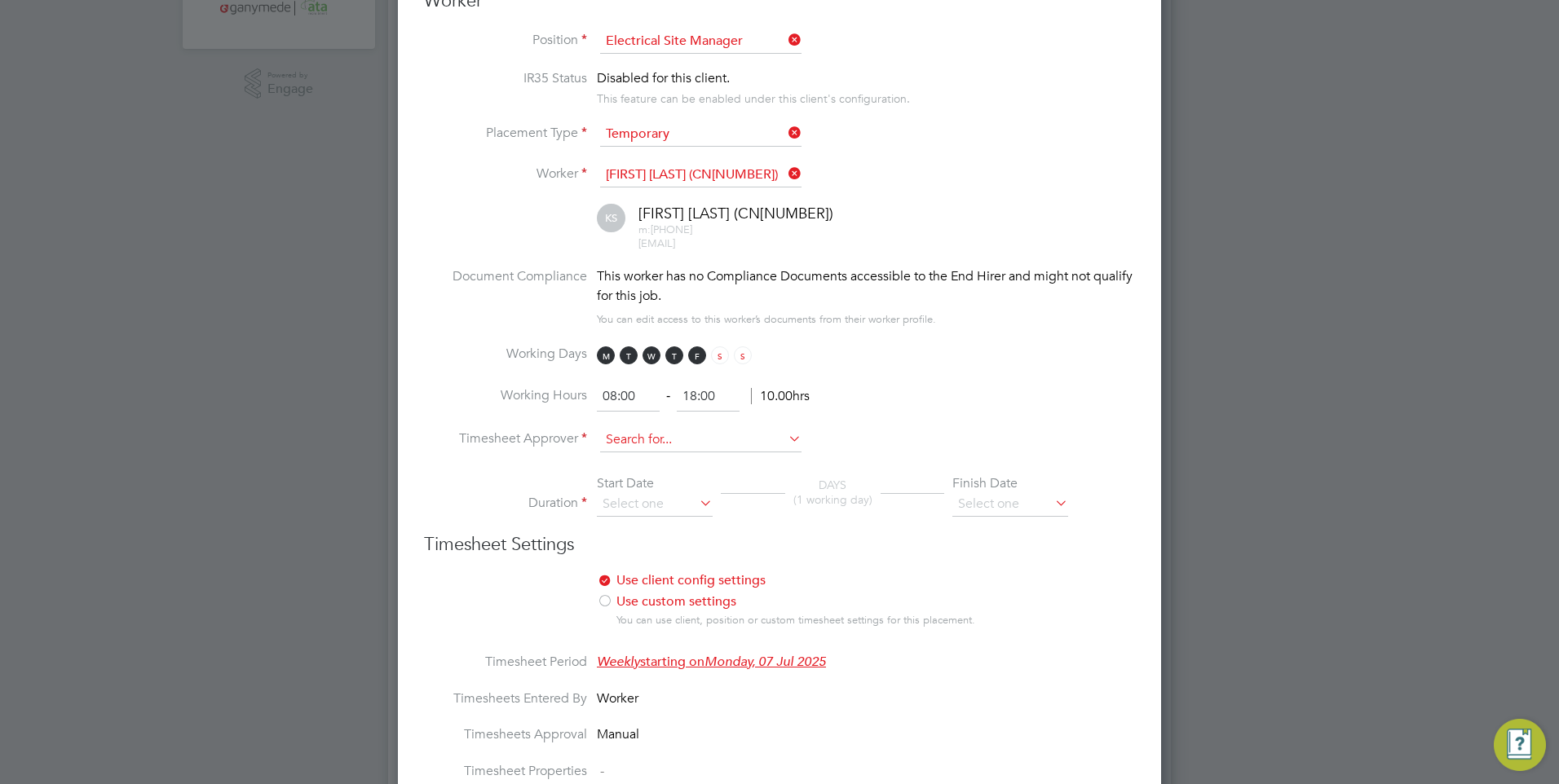 click at bounding box center (700, 440) 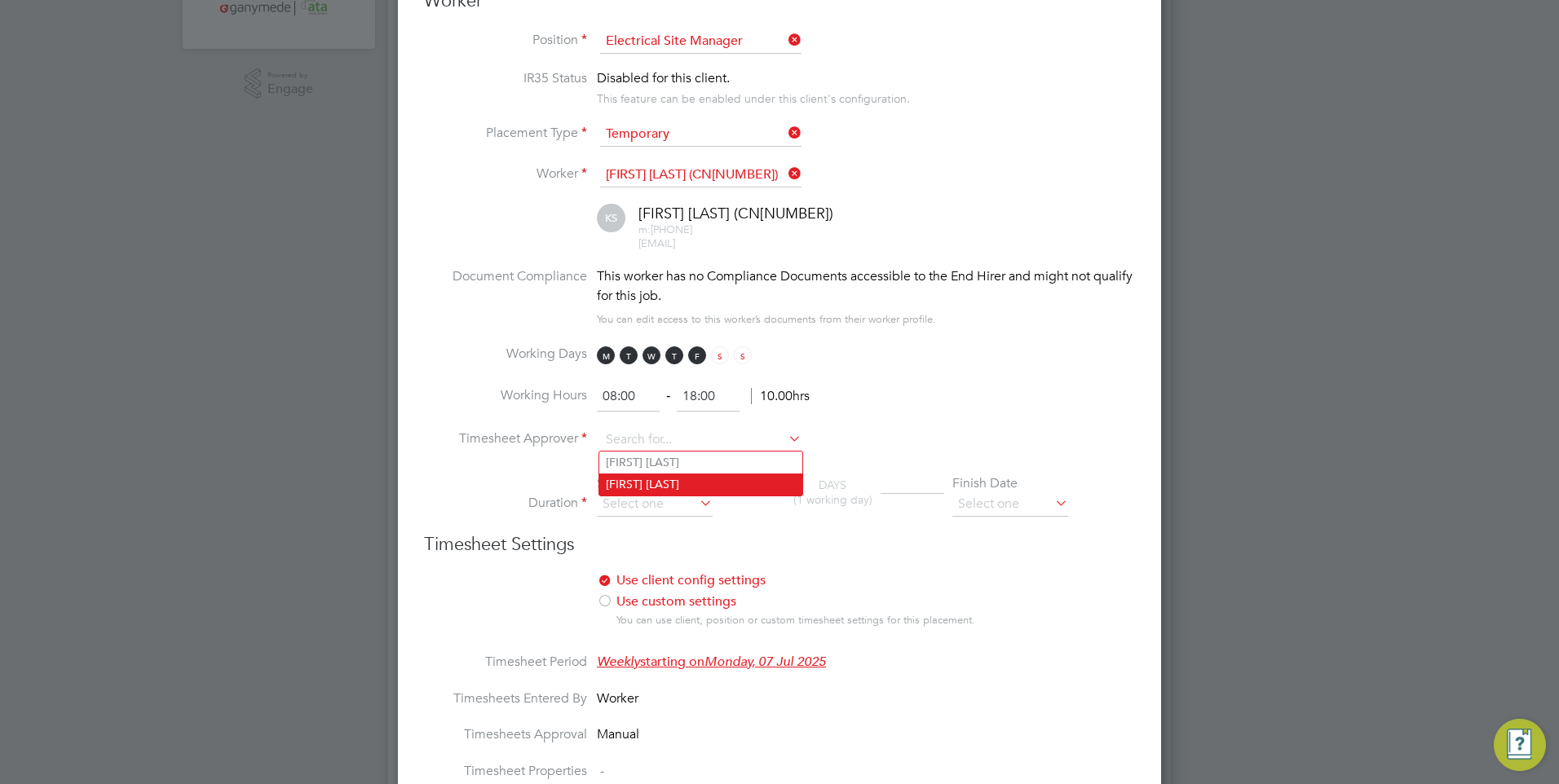 click on "Sarah Ruffle" 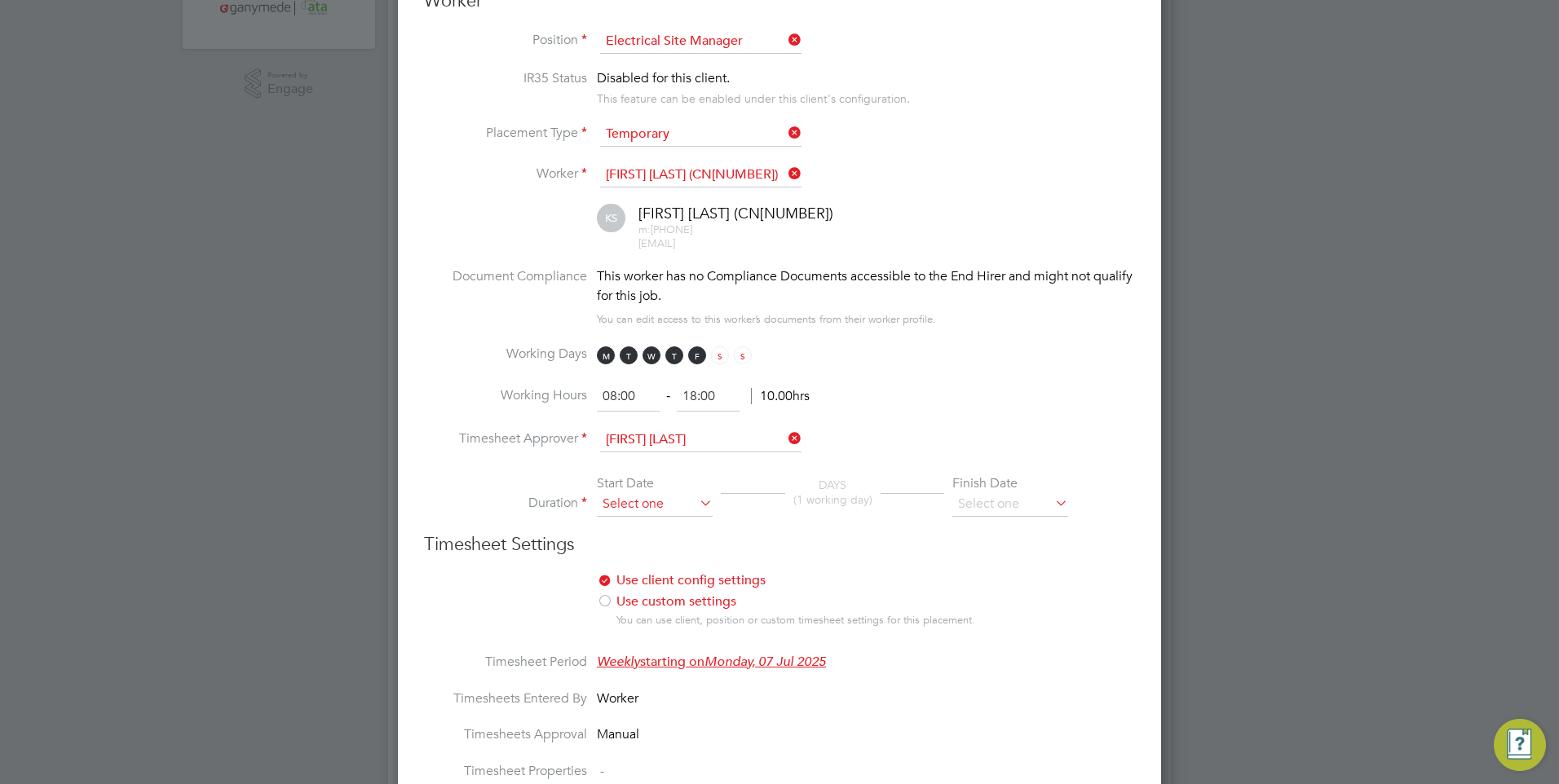 click at bounding box center [655, 504] 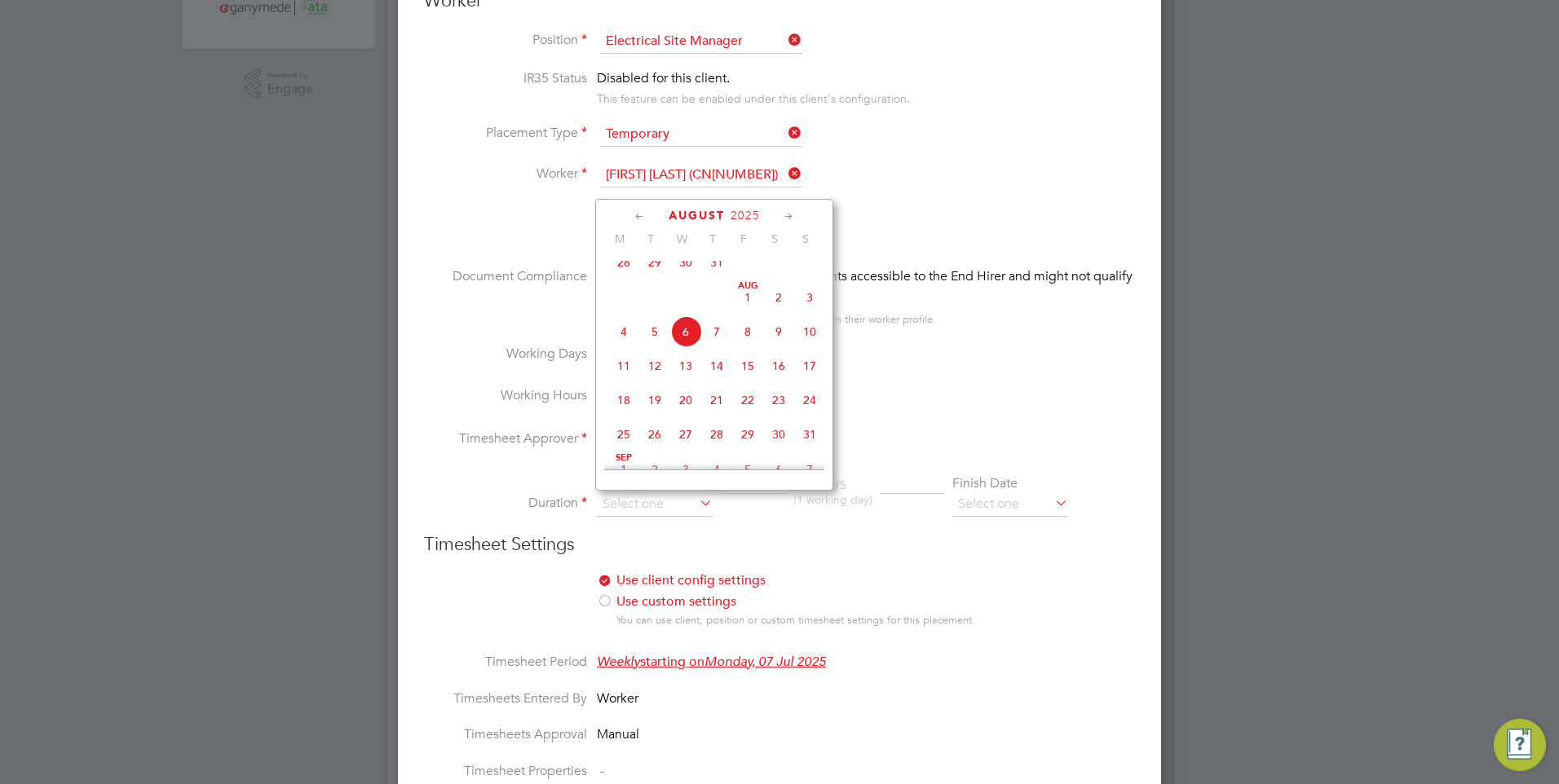 click on "Worker Position   Electrical Site Manager IR35 Status Disabled for this client. This feature can be enabled under this client's configuration. Placement Type   Temporary Worker   Kevin Saunders (CN0000190643)   KS Kevin Saunders (CN0000190643) m:  +447305362336     kevin.saund@sky.com Document Compliance  This worker has no Compliance Documents accessible to the End Hirer and might not qualify for this job.   You can edit access to this worker’s documents from their worker profile.  Working Days M T W T F S S   Working Hours 08:00   ‐   18:00   10.00hrs   Timesheet Approver   Sarah Ruffle Duration Start Date  DAYS  (1 working day) Finish Date Timesheet Settings Use client config settings   Use position settings   Use custom settings You can use client, position or custom timesheet settings for this placement. Timesheet Period Weekly  starting on  Monday, 07 Jul 2025 Timesheets Entered By Worker  Timesheets Approval Manual  Timesheet Properties   - Workers Expenses Rates Rate Name Engagement/ Rate Type Pay" at bounding box center [780, 727] 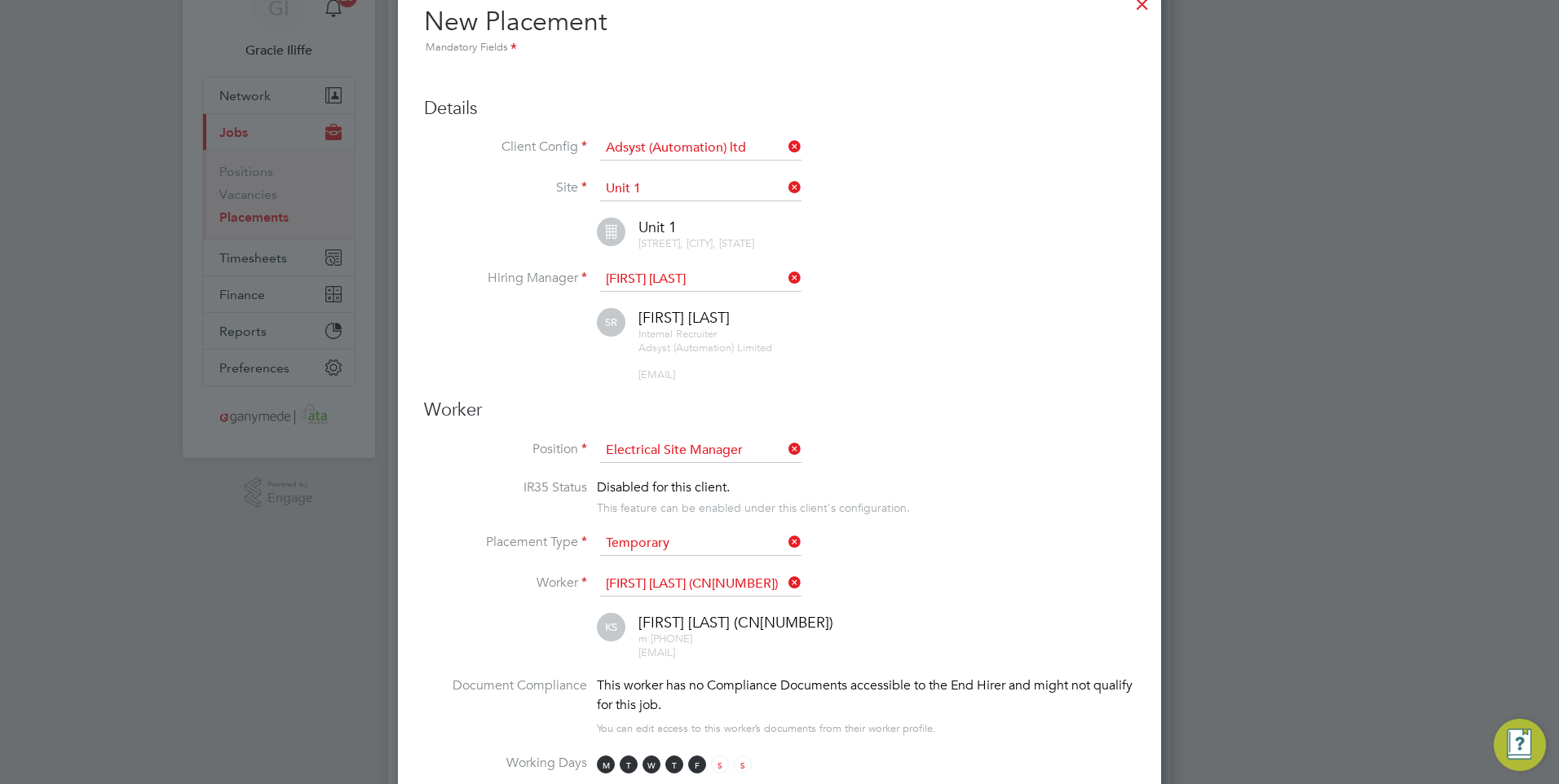 scroll, scrollTop: 0, scrollLeft: 0, axis: both 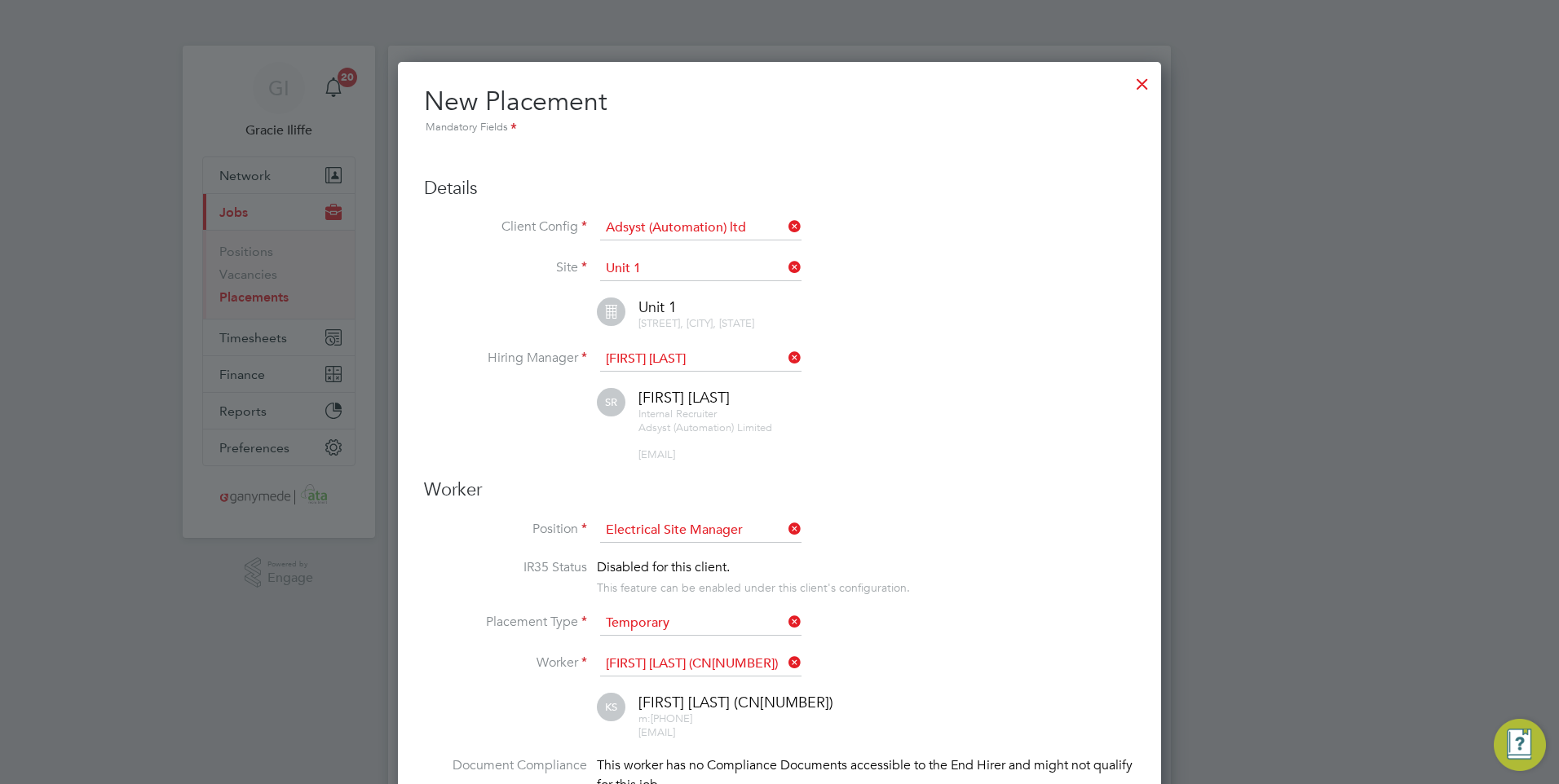click at bounding box center [1142, 80] 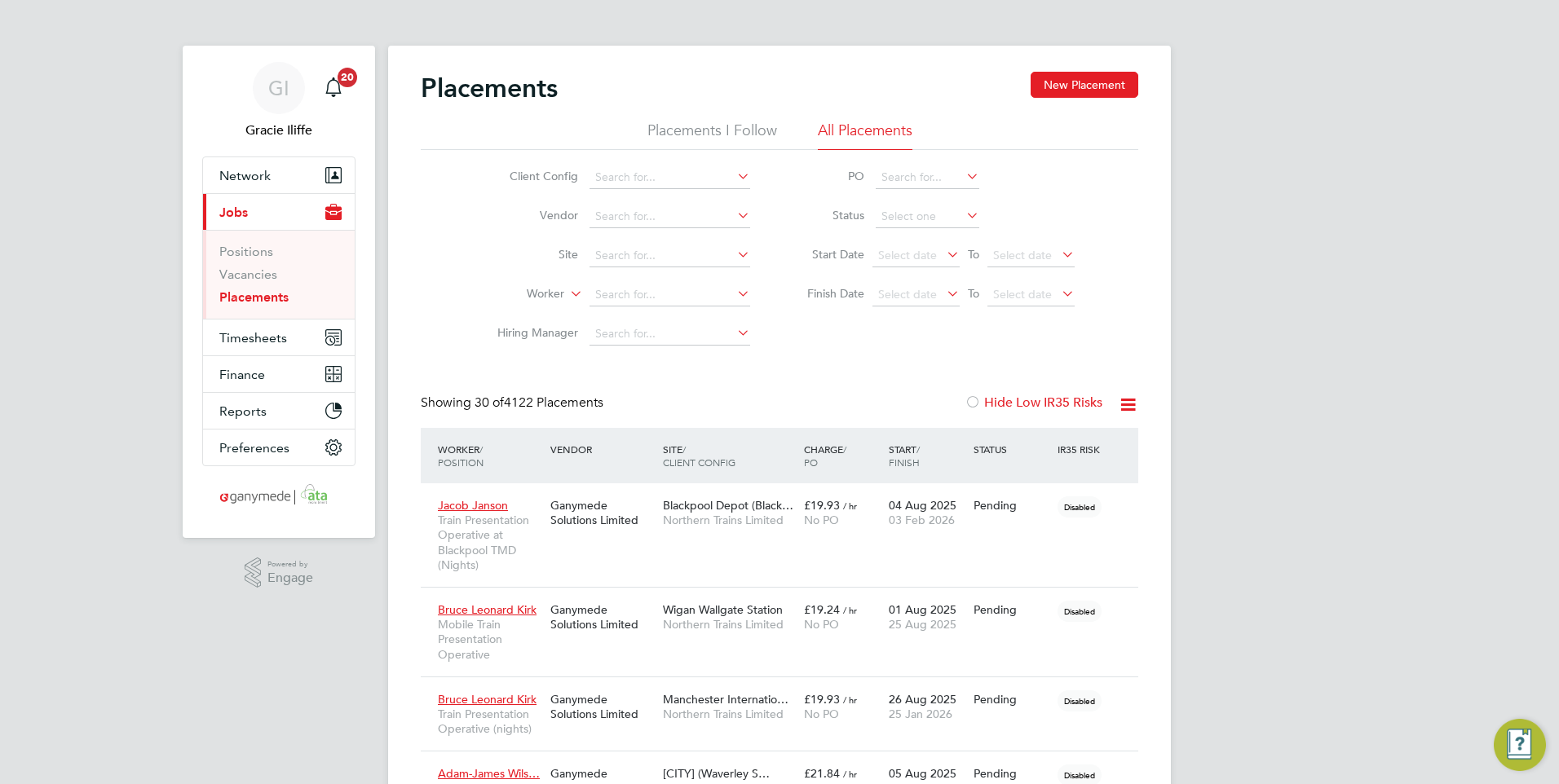 drag, startPoint x: 251, startPoint y: 210, endPoint x: 263, endPoint y: 208, distance: 12.1655251 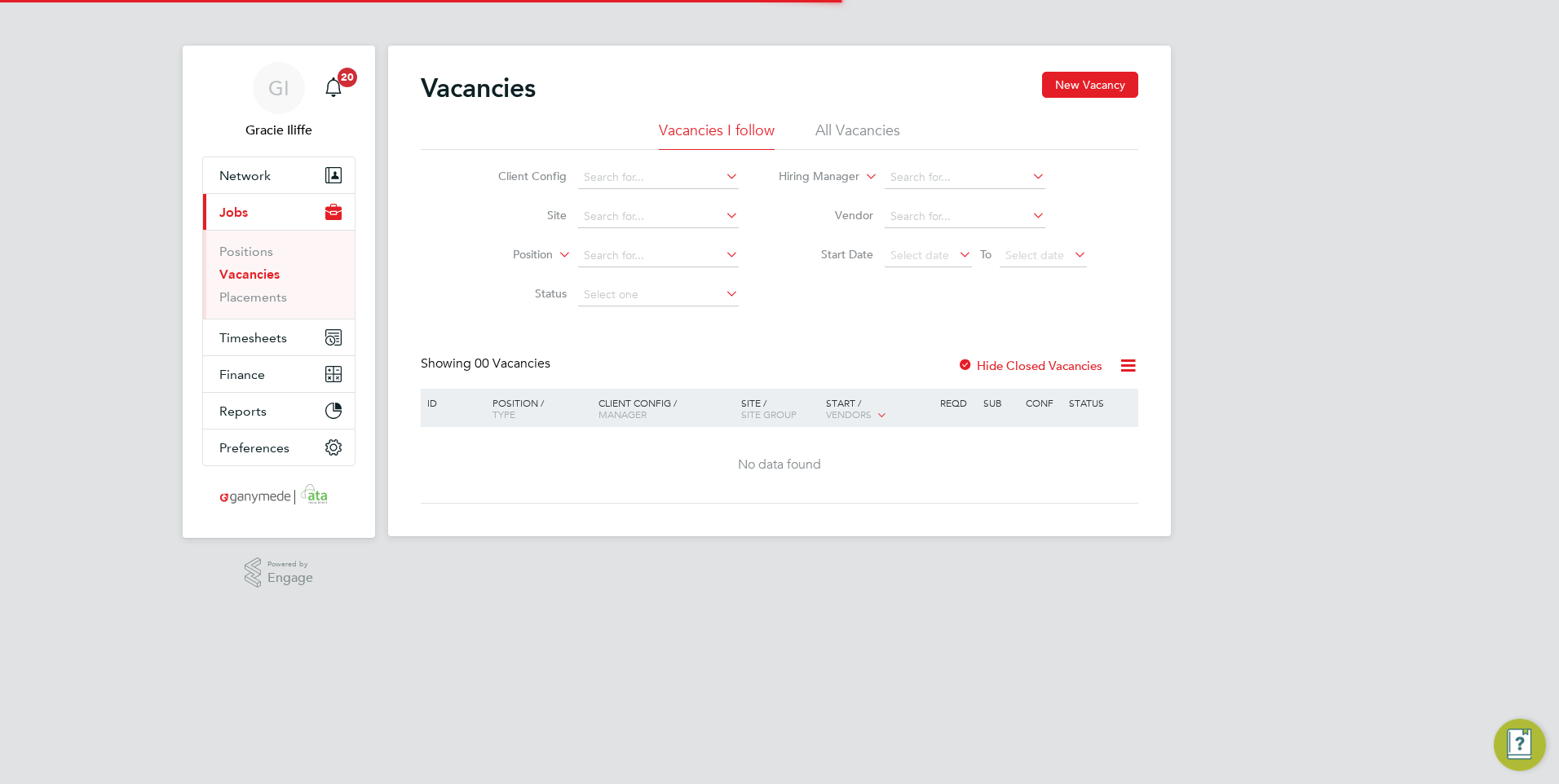 scroll, scrollTop: 0, scrollLeft: 0, axis: both 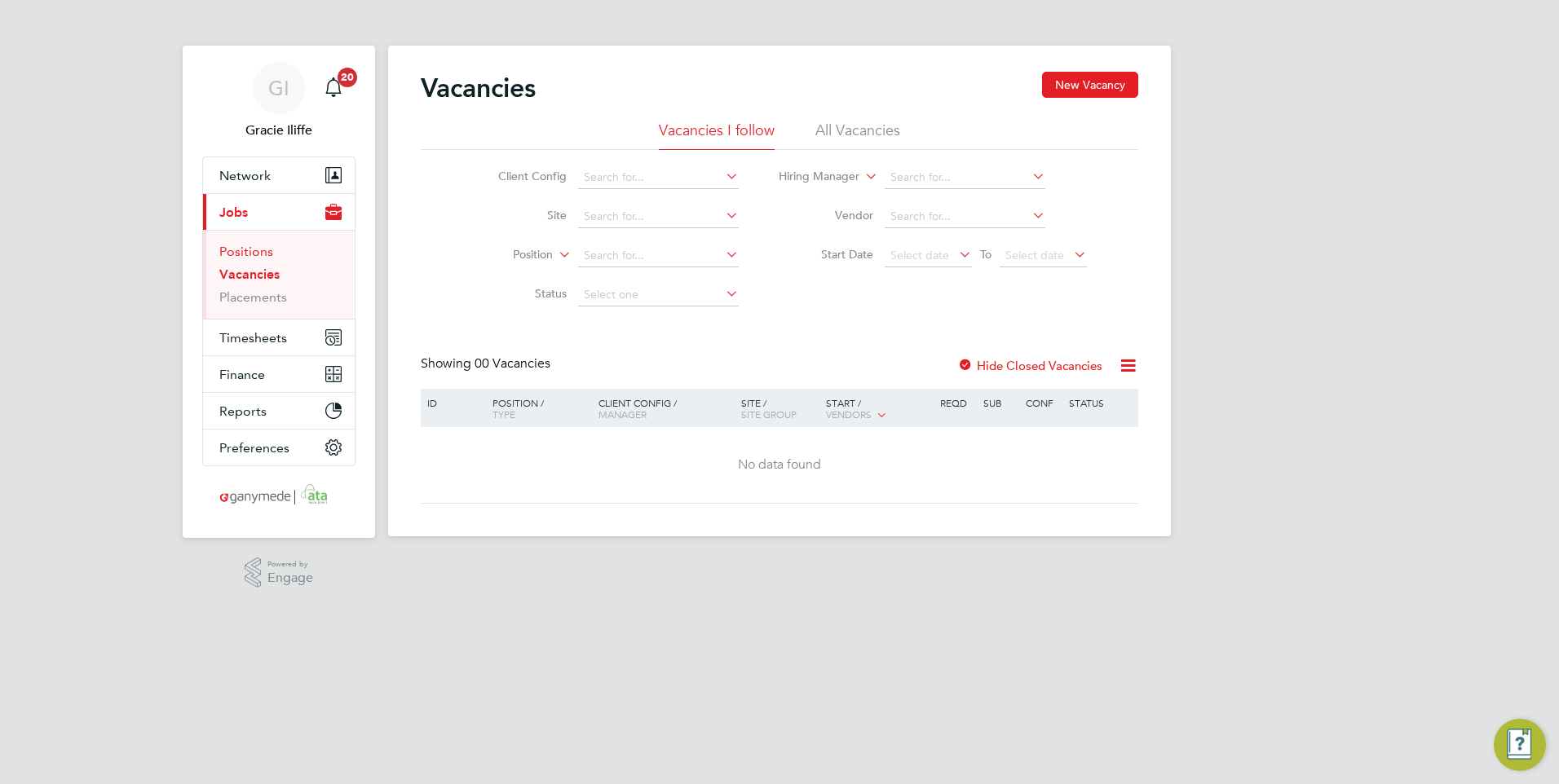 click on "Positions" at bounding box center [246, 251] 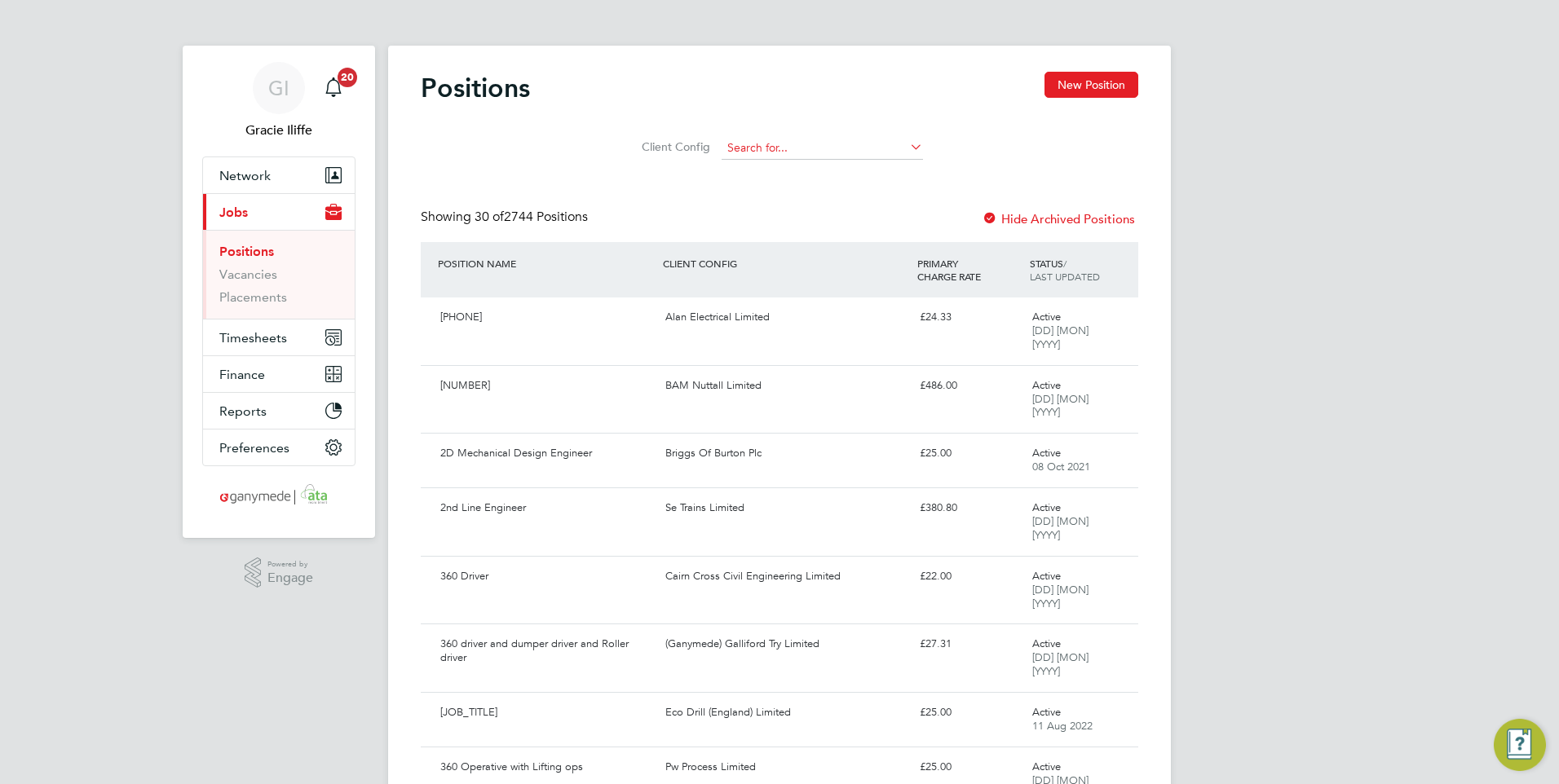 click 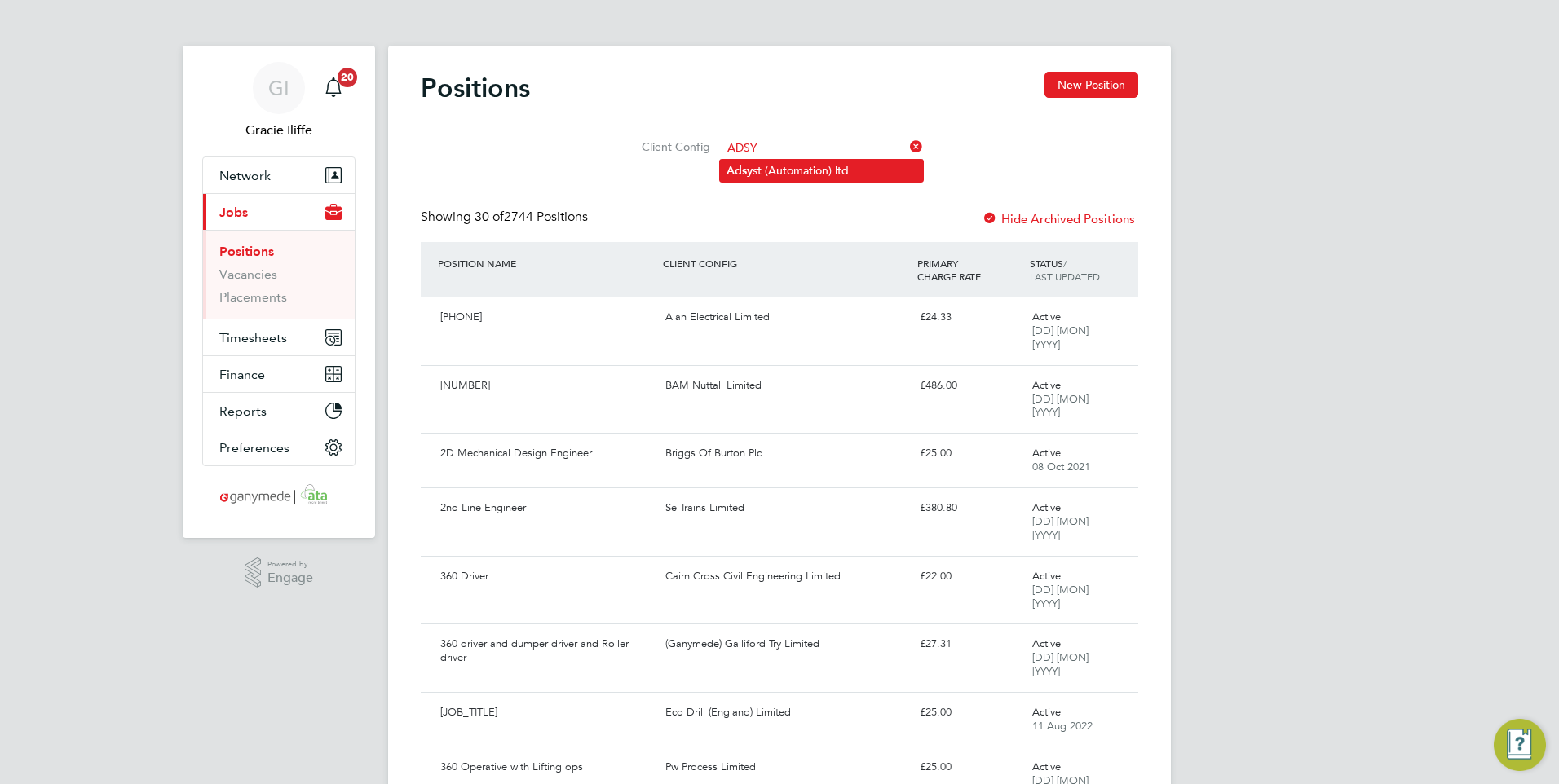 click on "Adsy st (Automation) ltd" 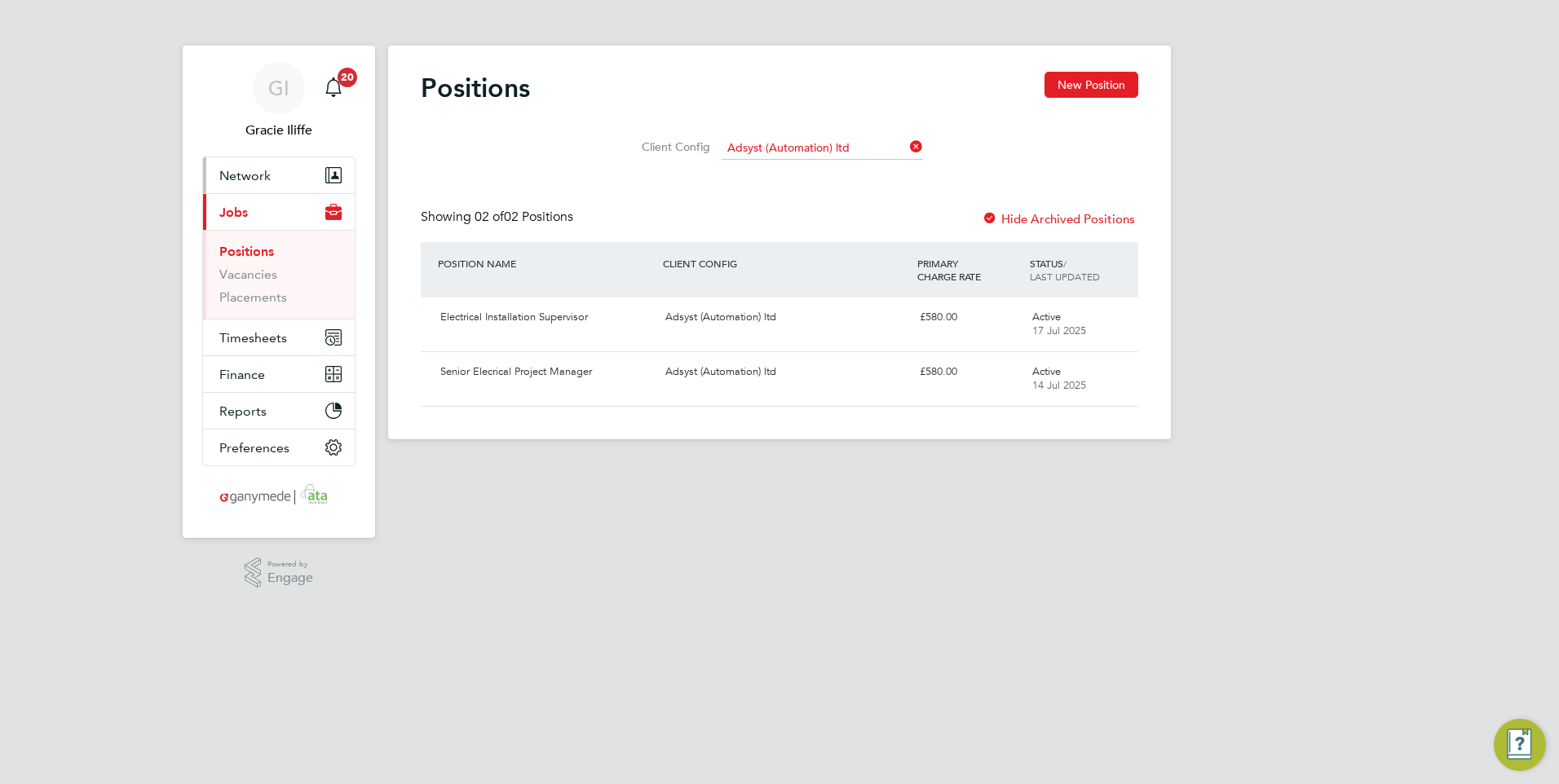 click on "Network" at bounding box center [245, 175] 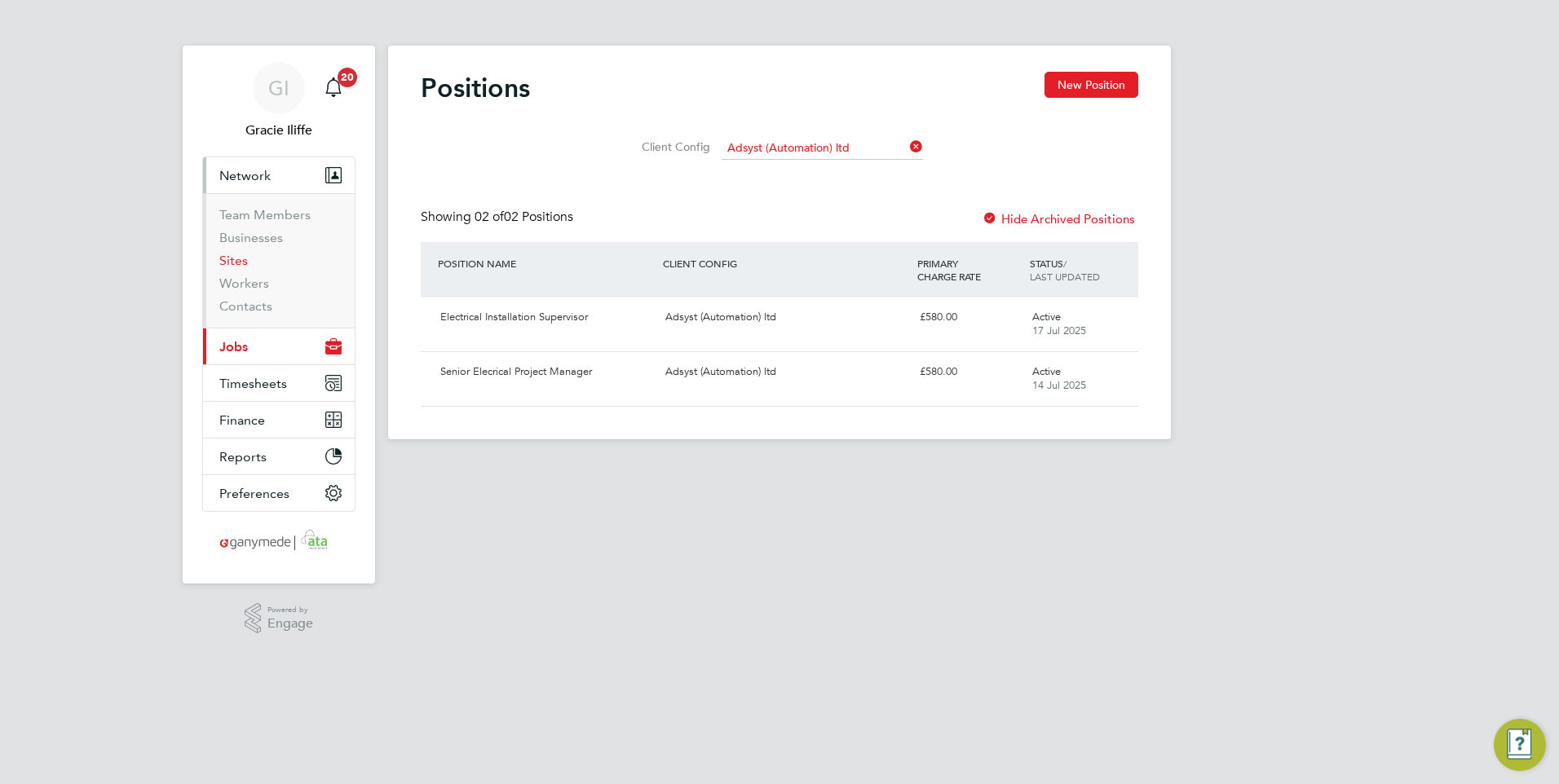 click on "Sites" at bounding box center [233, 260] 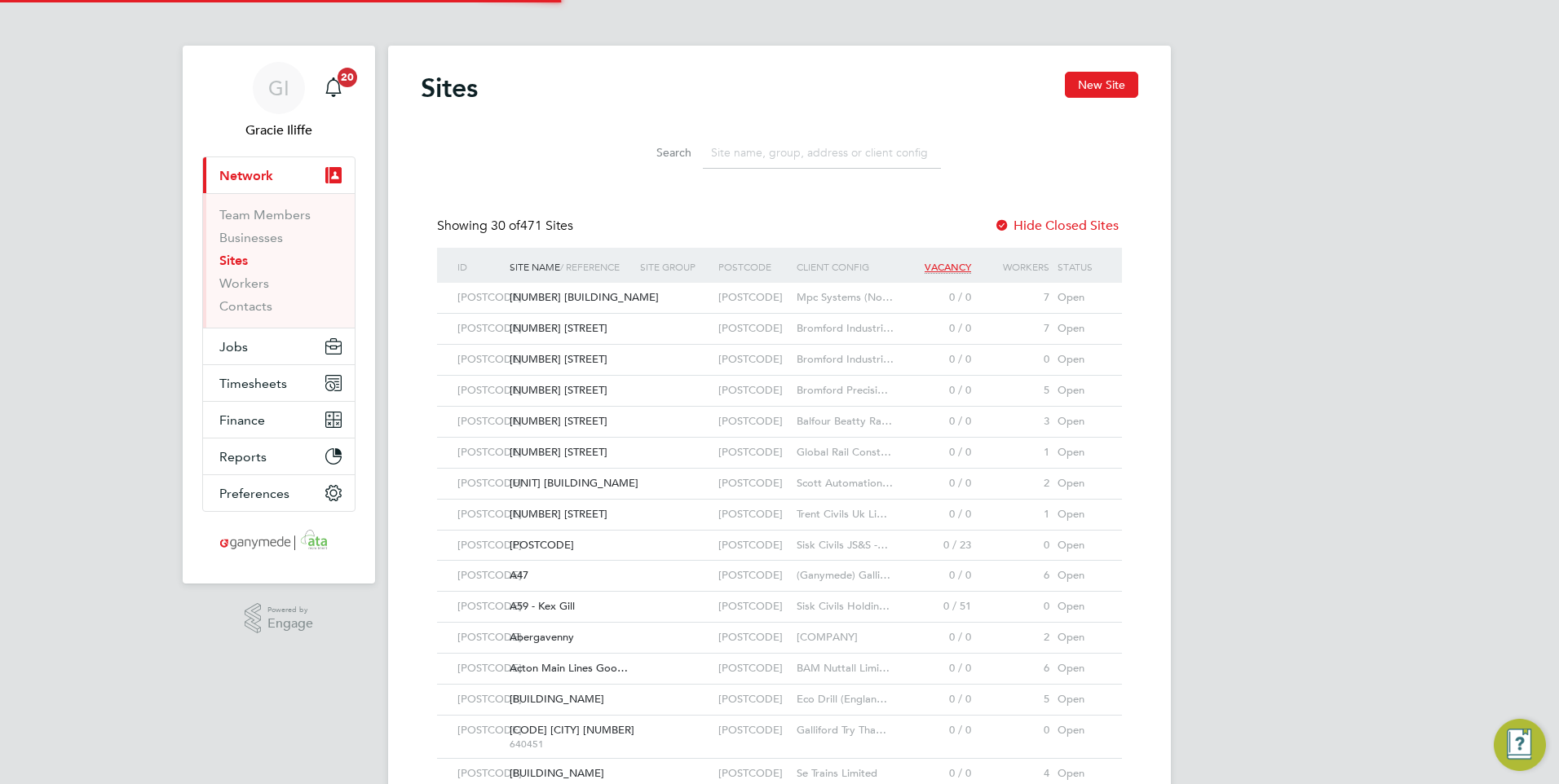 scroll, scrollTop: 8, scrollLeft: 8, axis: both 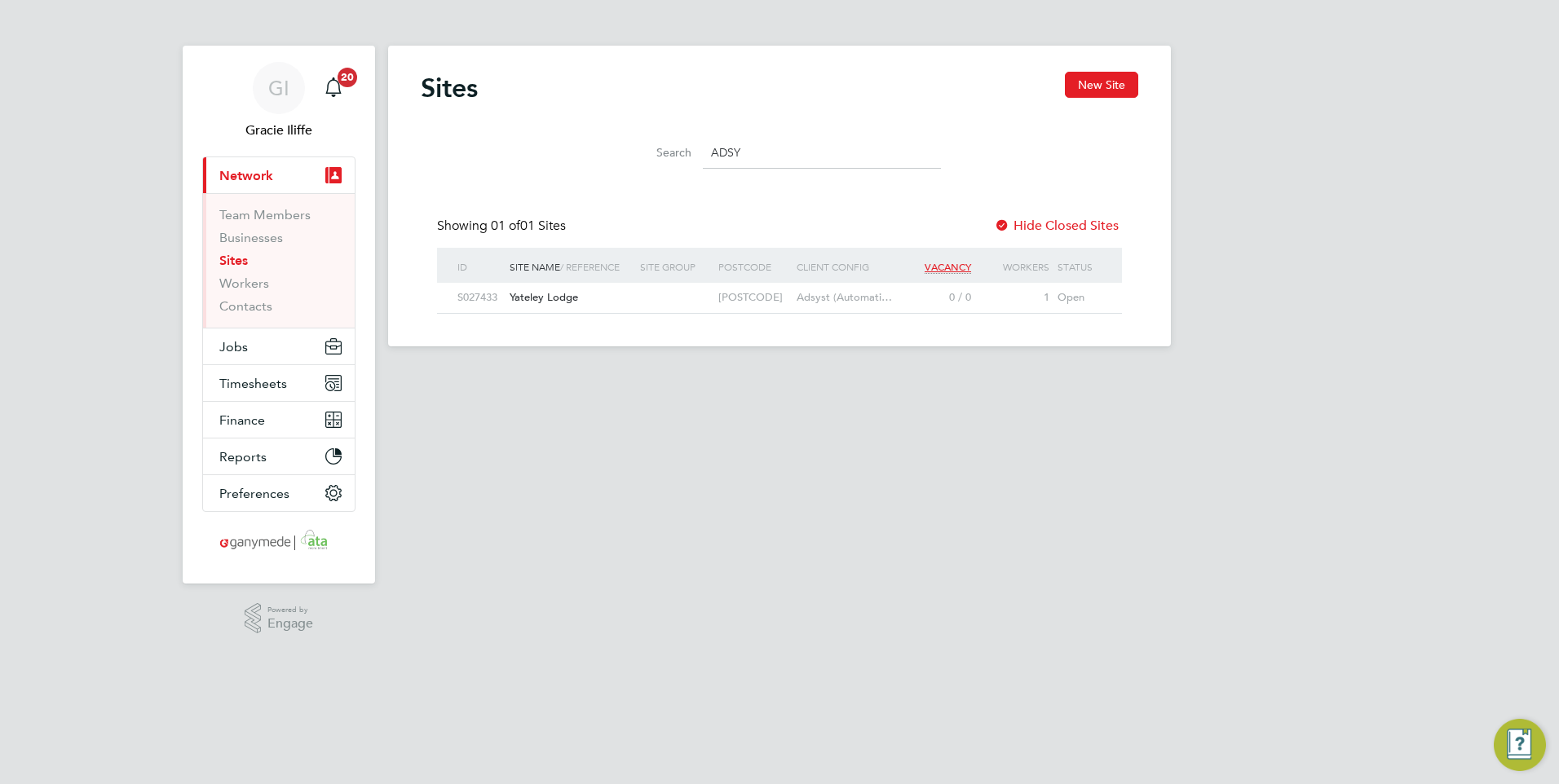 type on "ADSY" 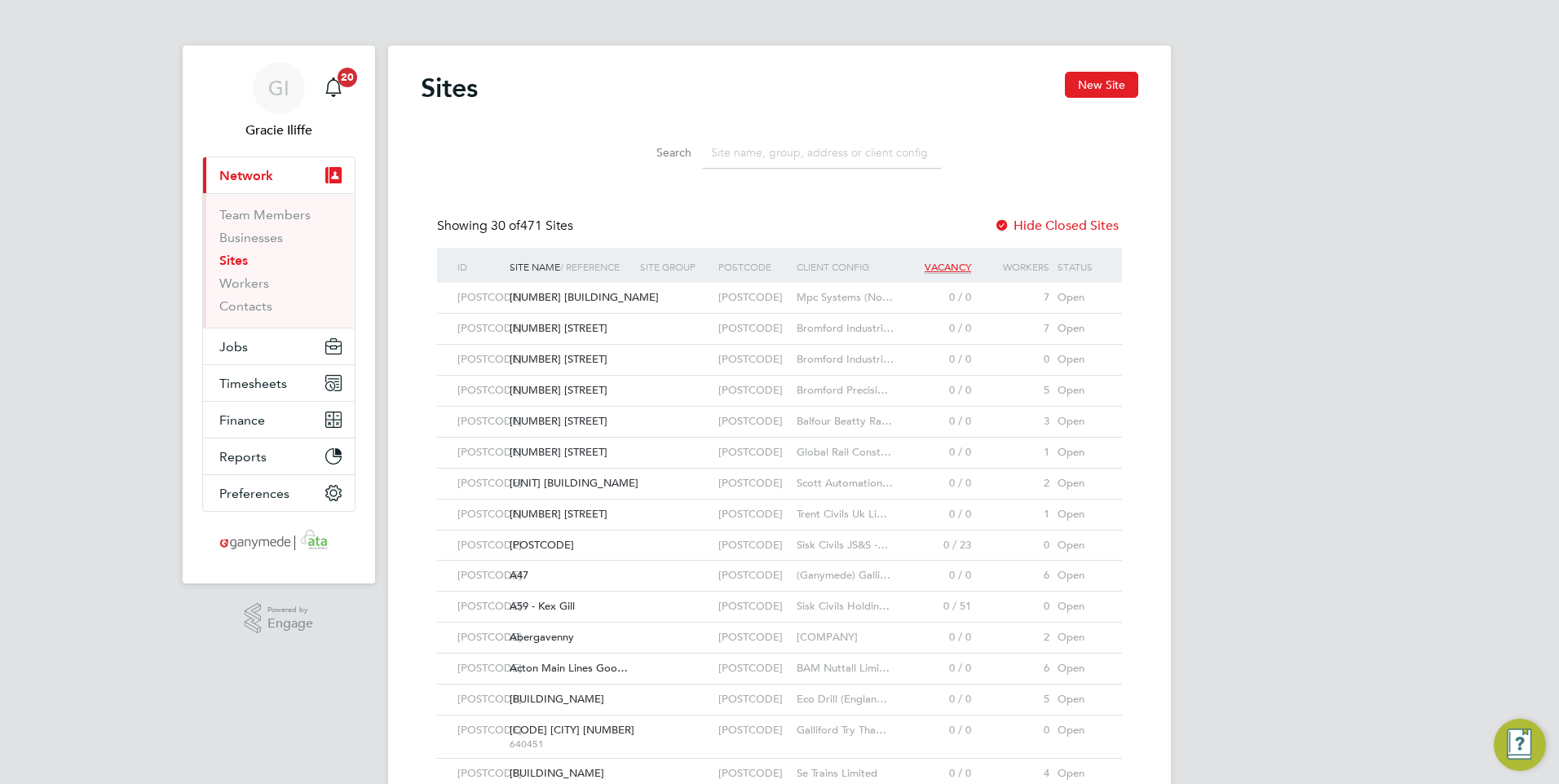 click 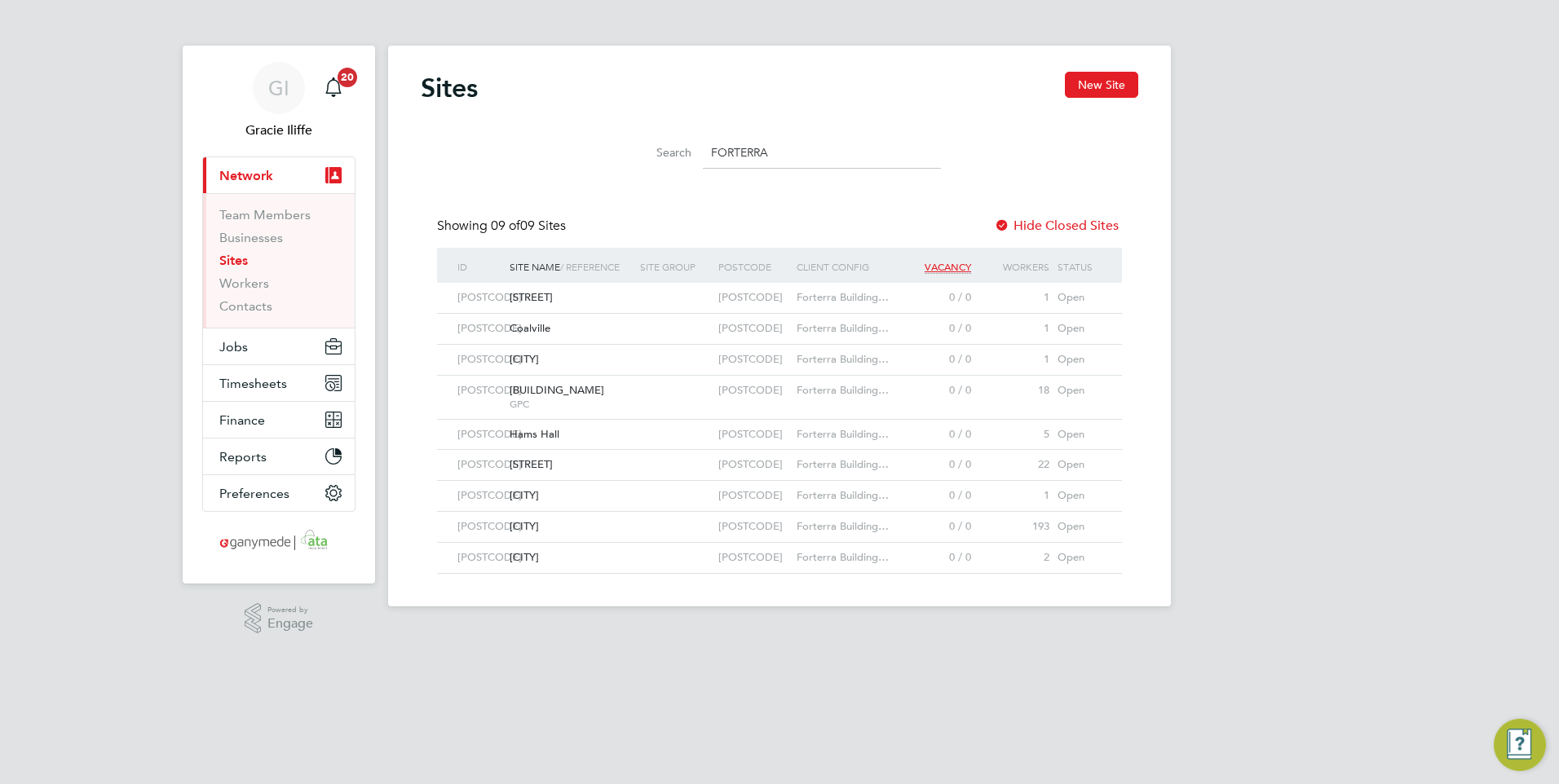 type on "FORTERRA" 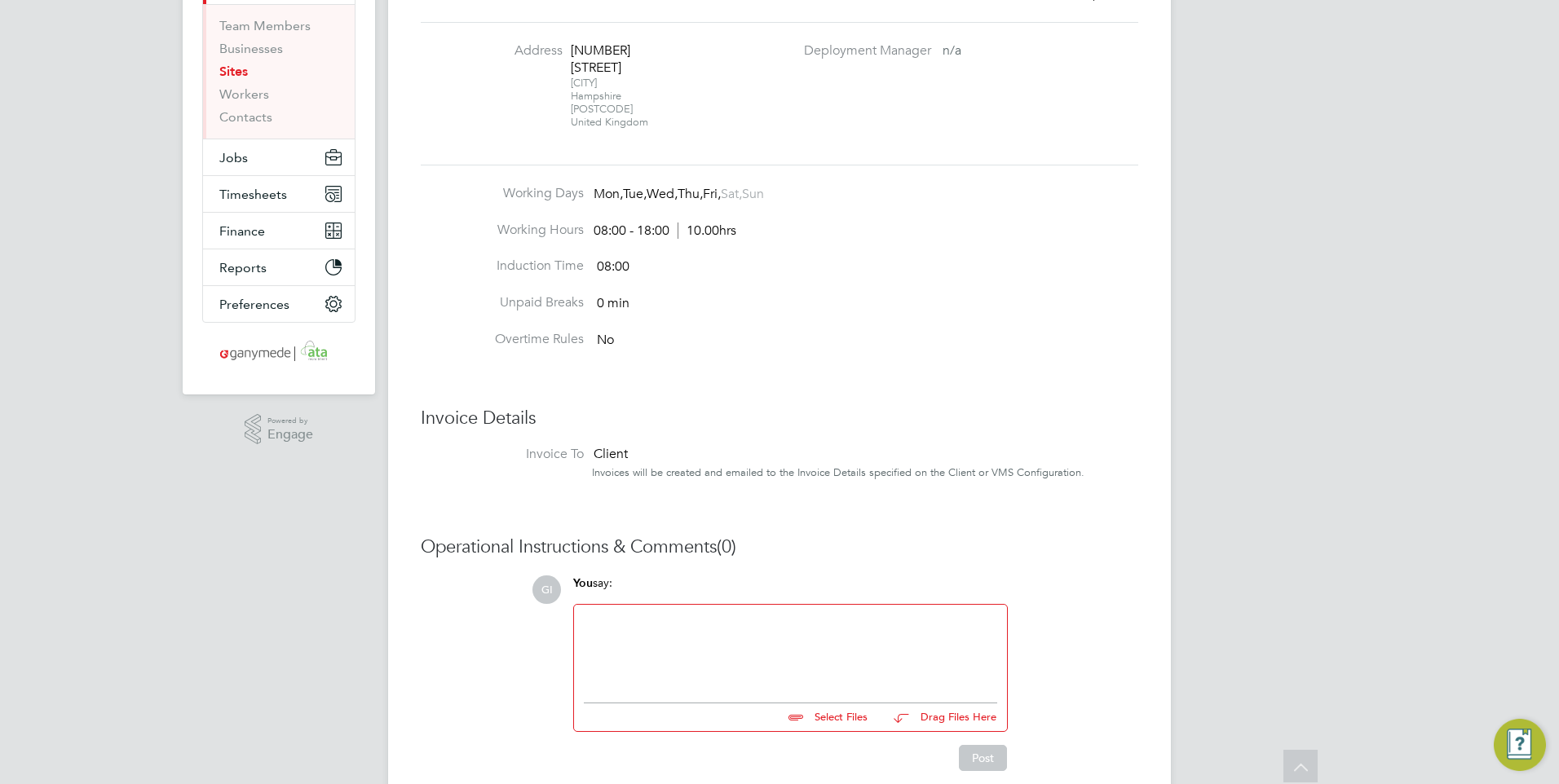 scroll, scrollTop: 161, scrollLeft: 0, axis: vertical 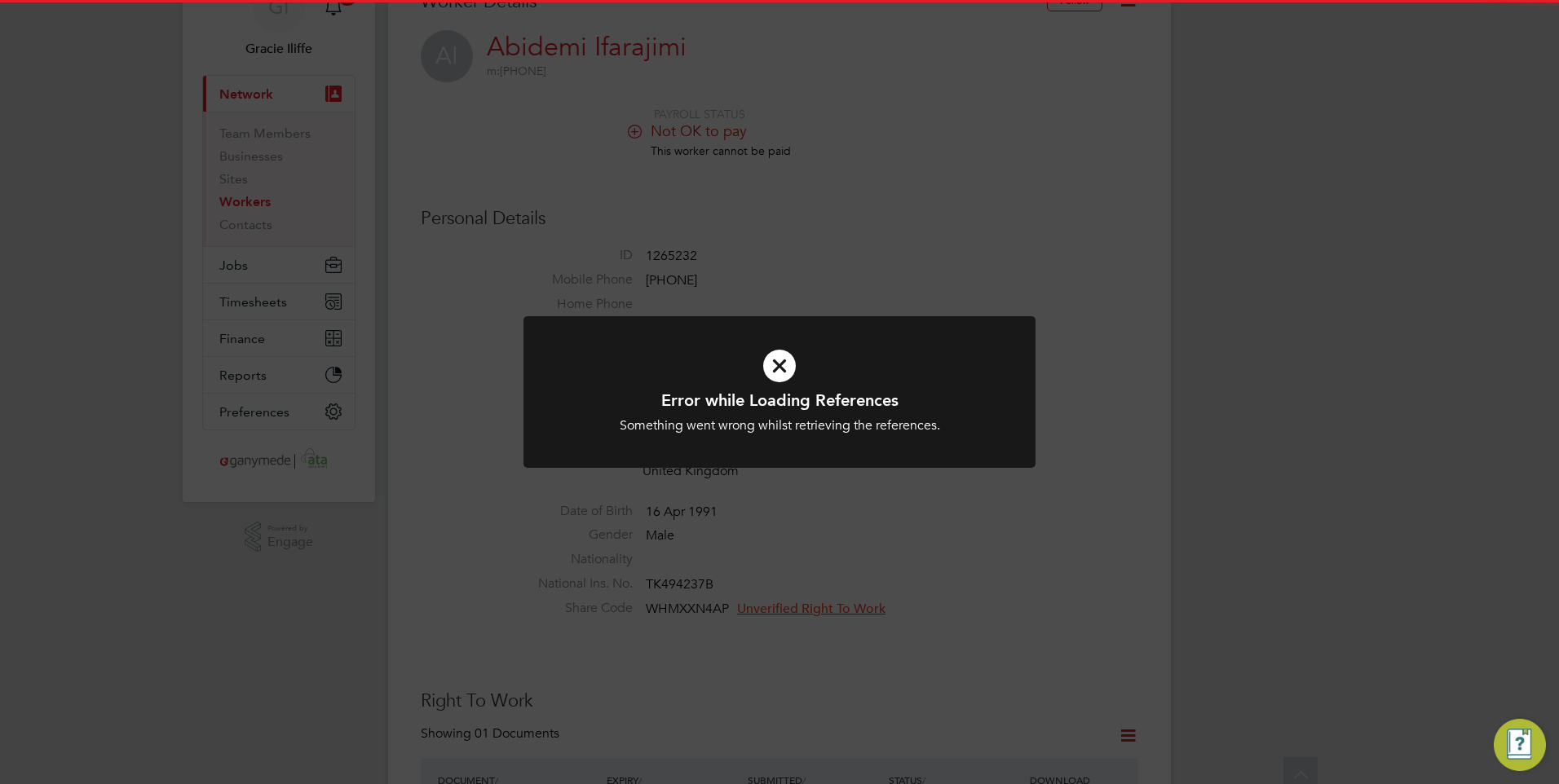 click at bounding box center (780, 392) 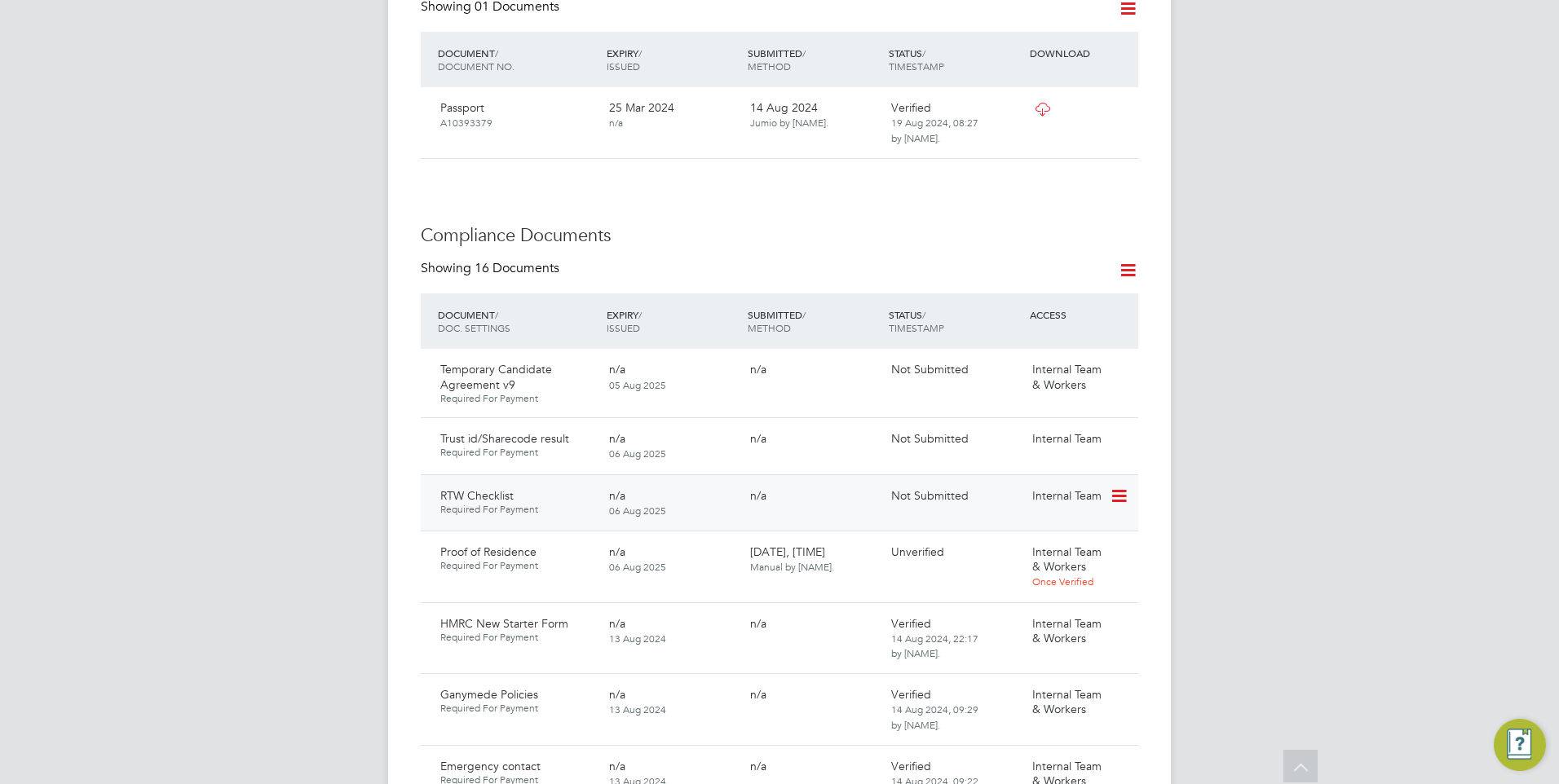 scroll, scrollTop: 815, scrollLeft: 0, axis: vertical 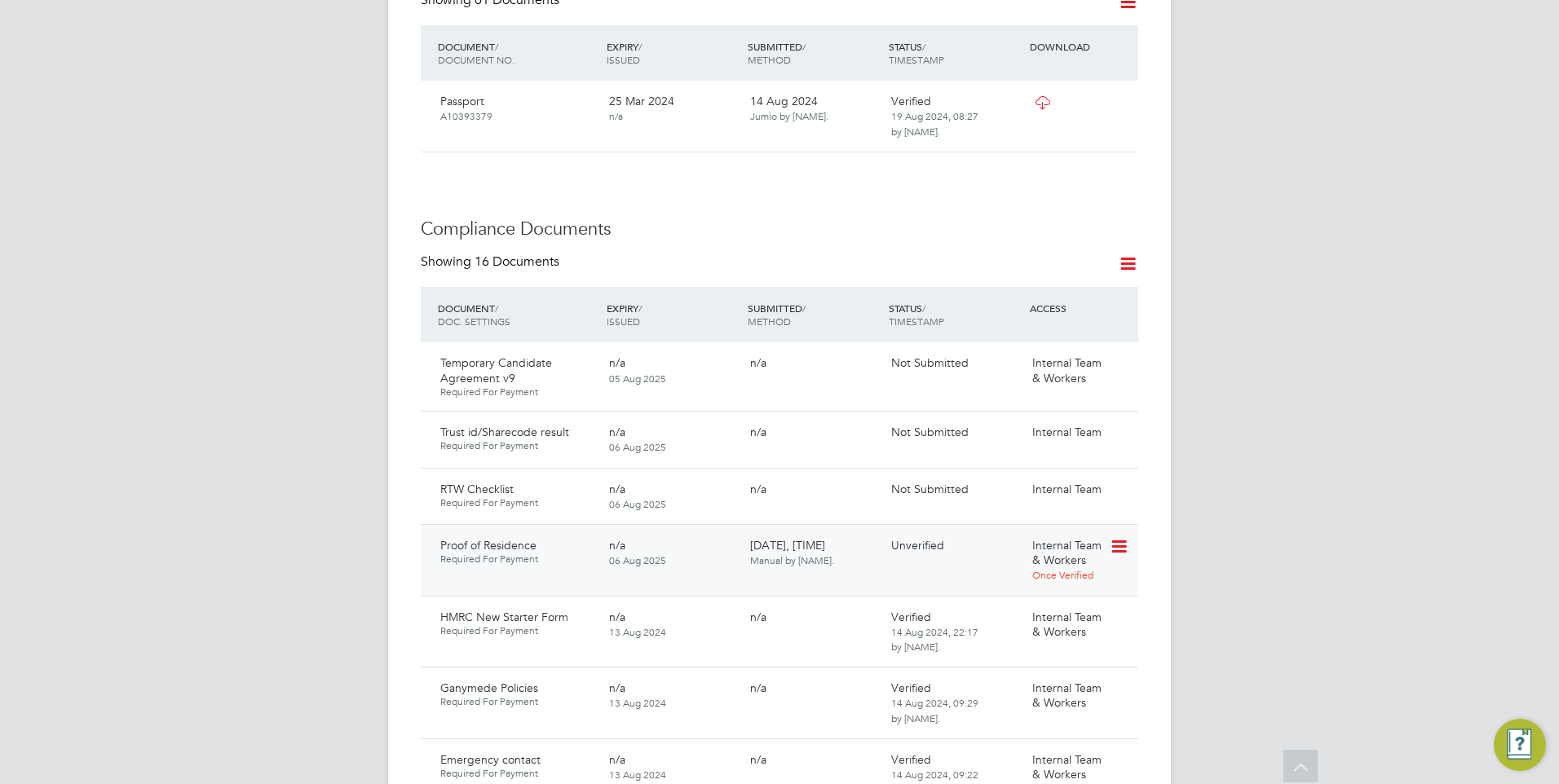 click 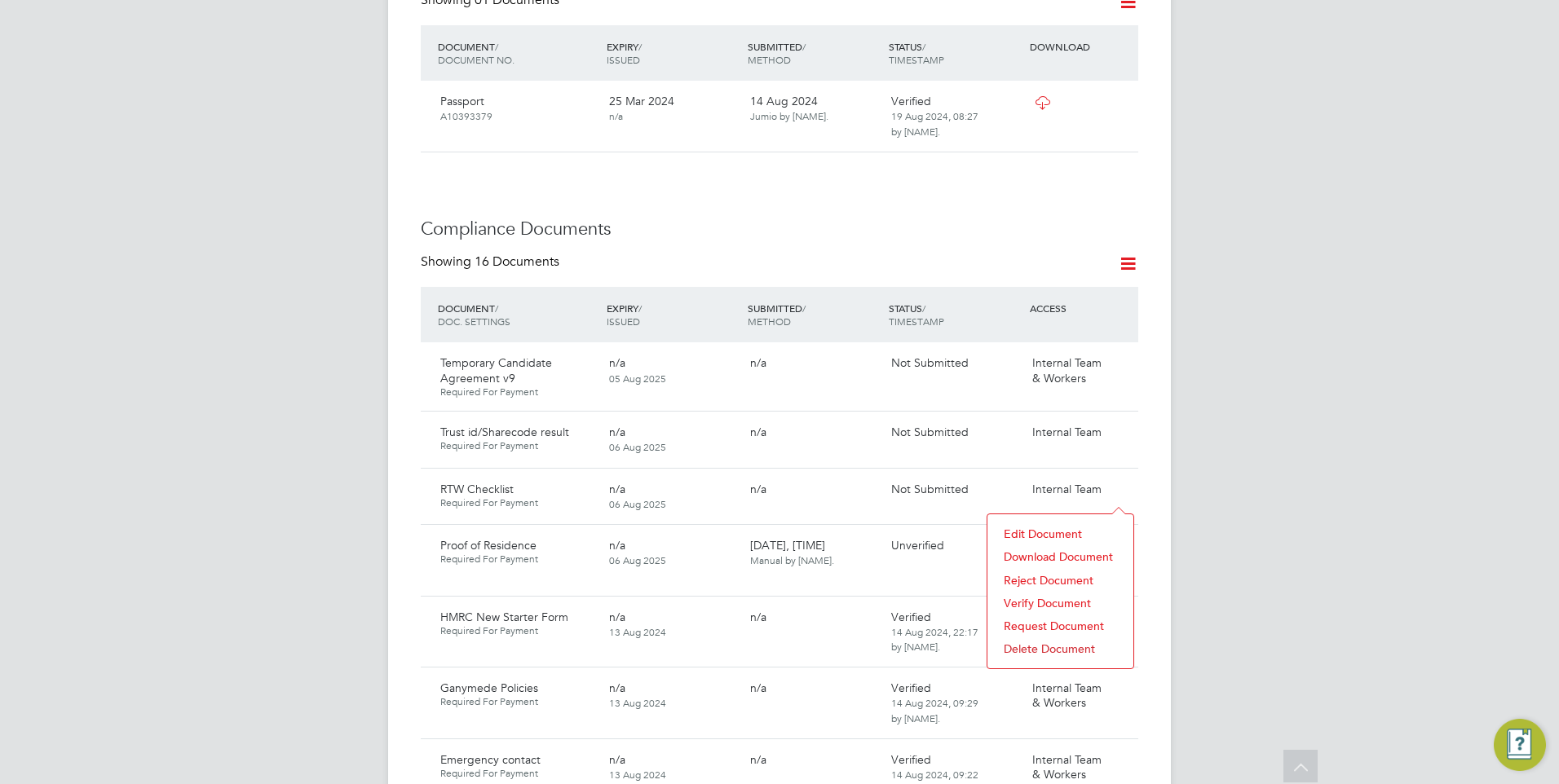 click on "Download Document" 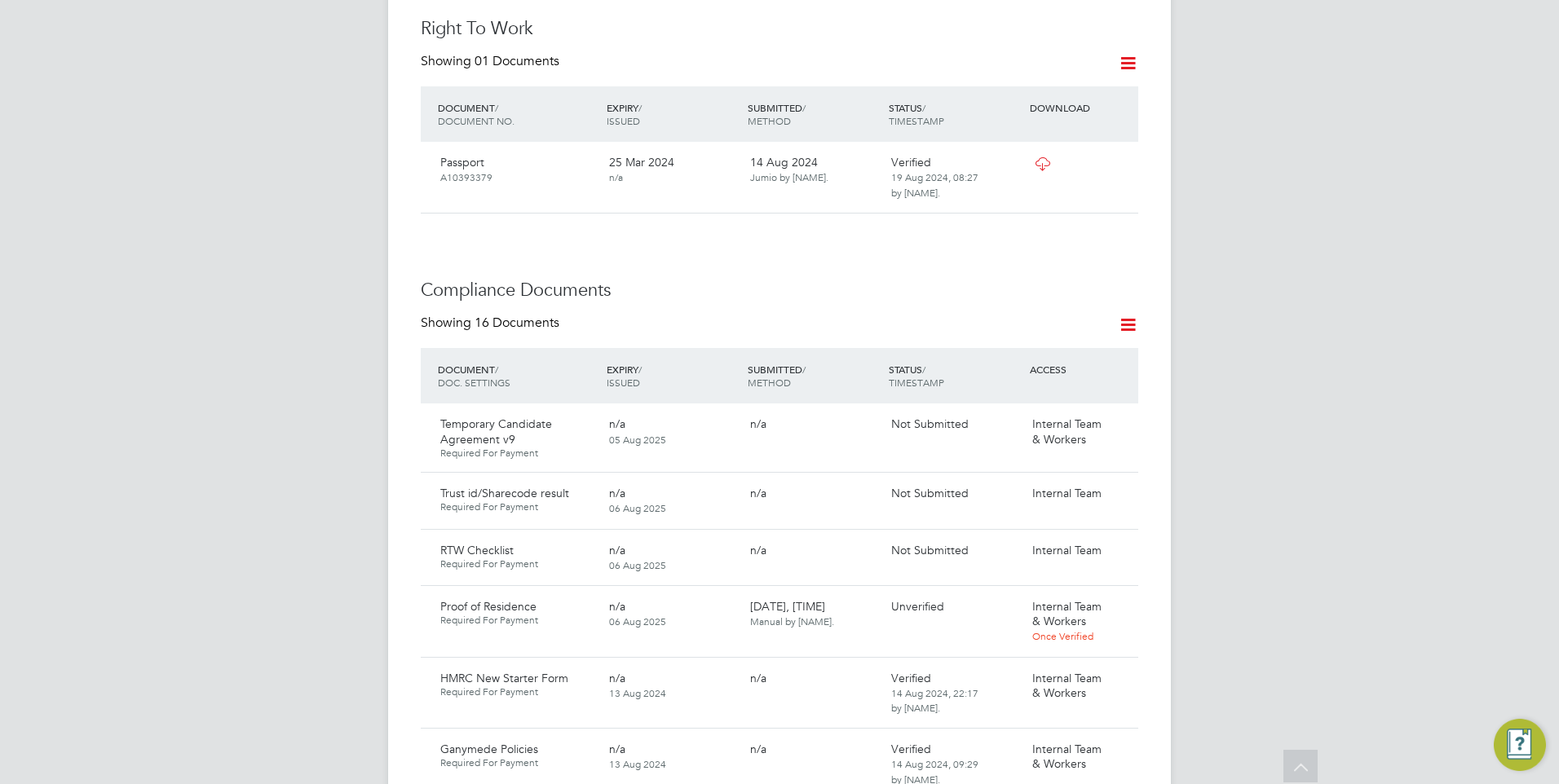 scroll, scrollTop: 652, scrollLeft: 0, axis: vertical 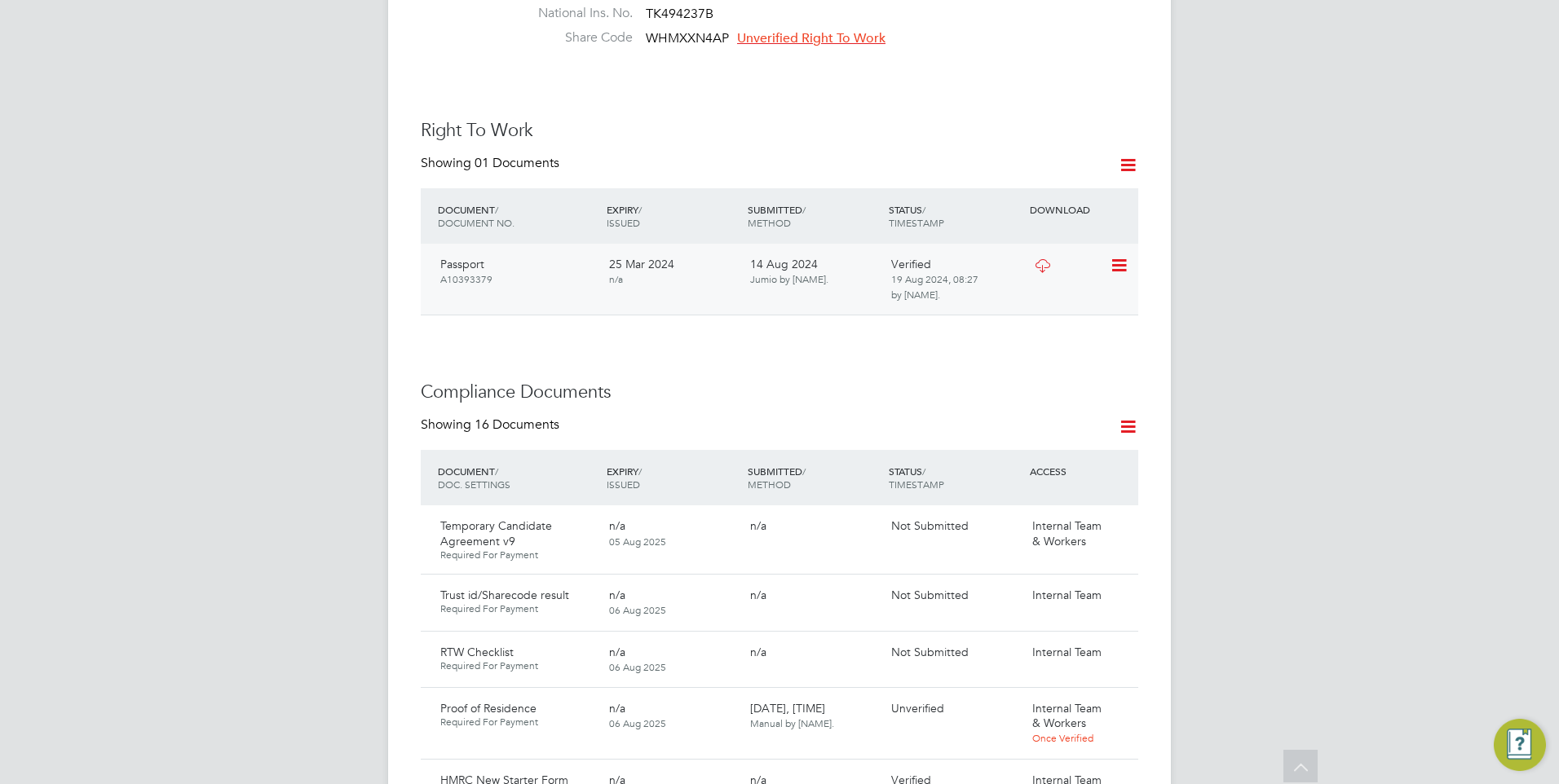 click 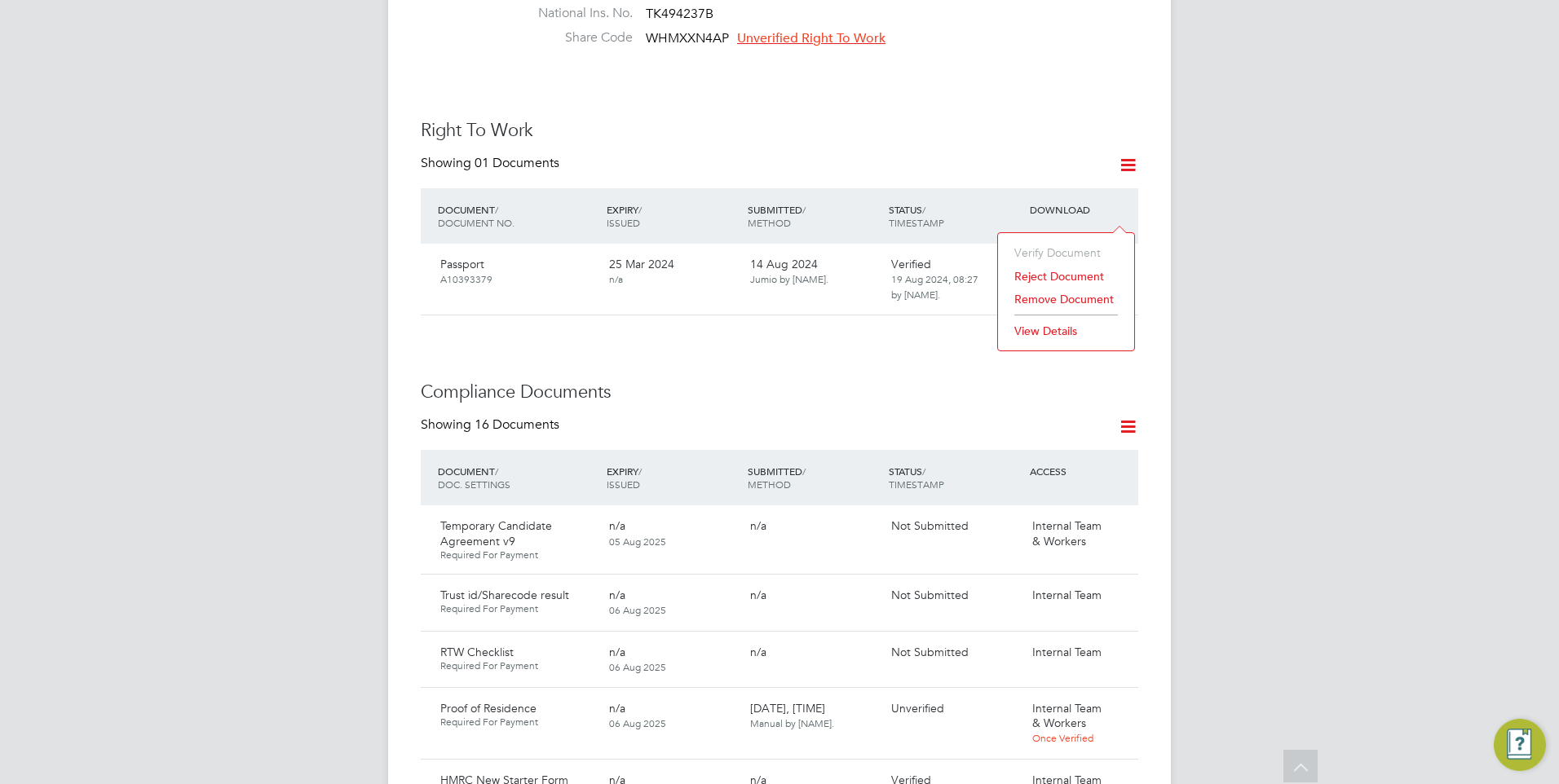 click on "View Details" 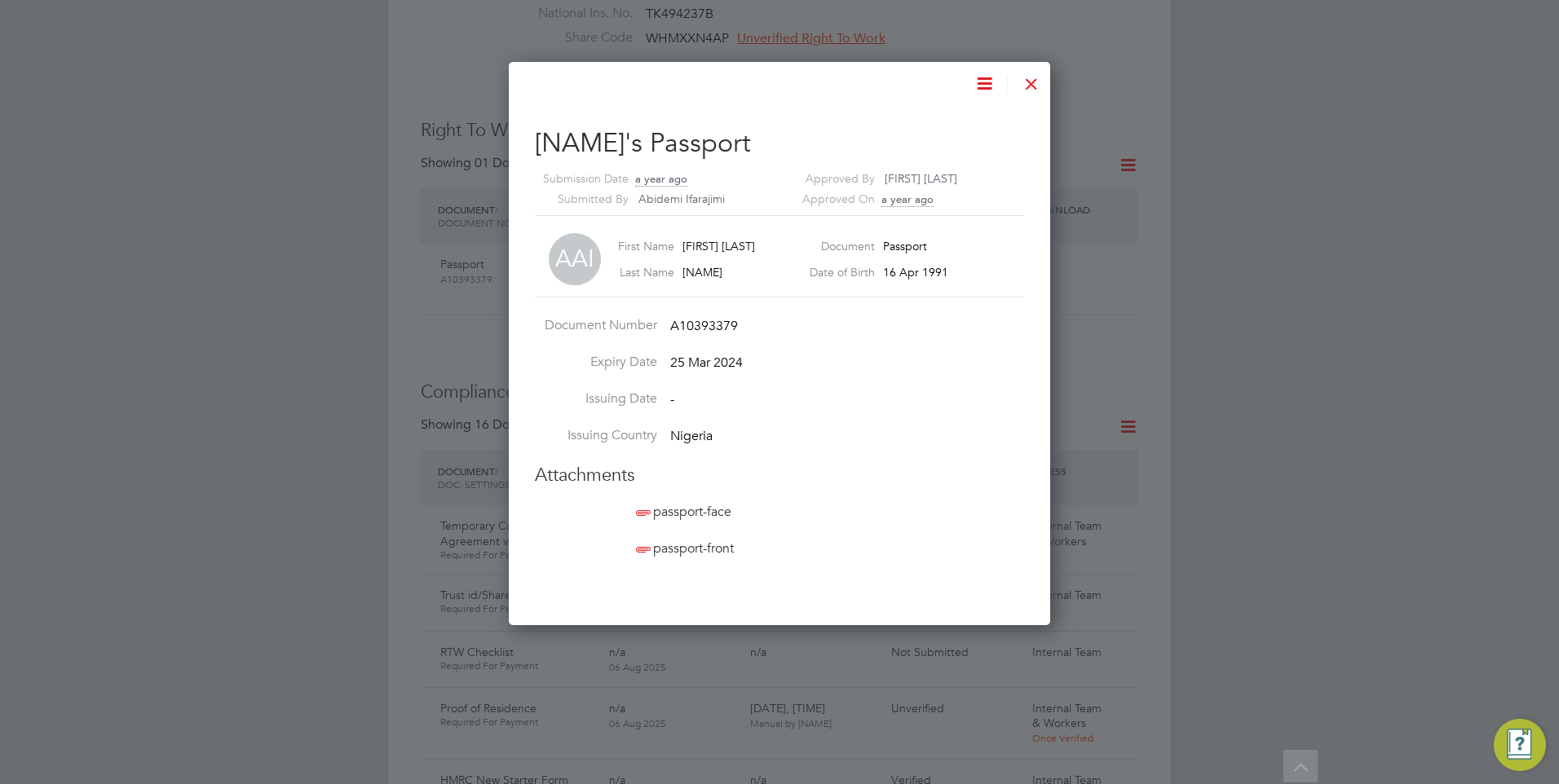 scroll, scrollTop: 8, scrollLeft: 8, axis: both 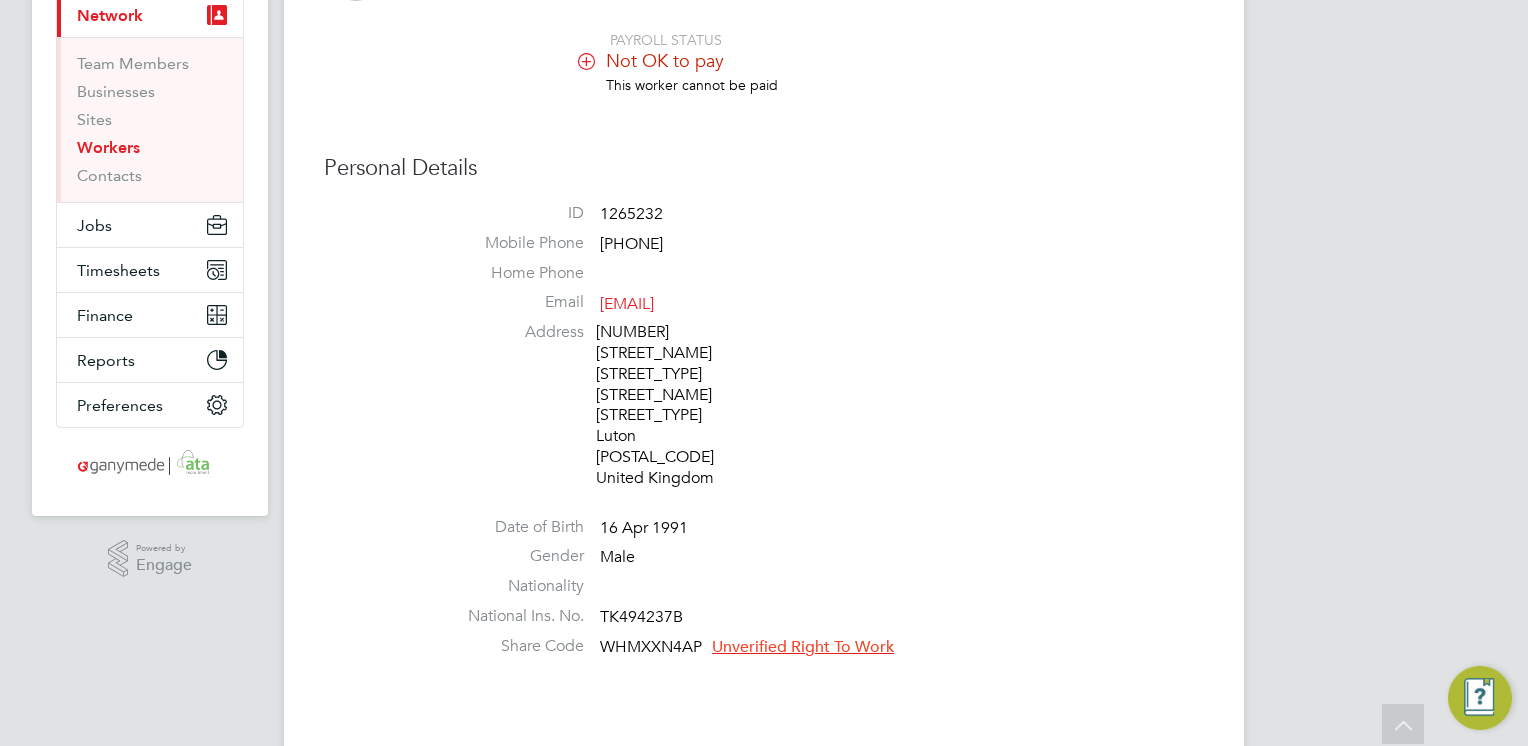 click on "Gender   Male" 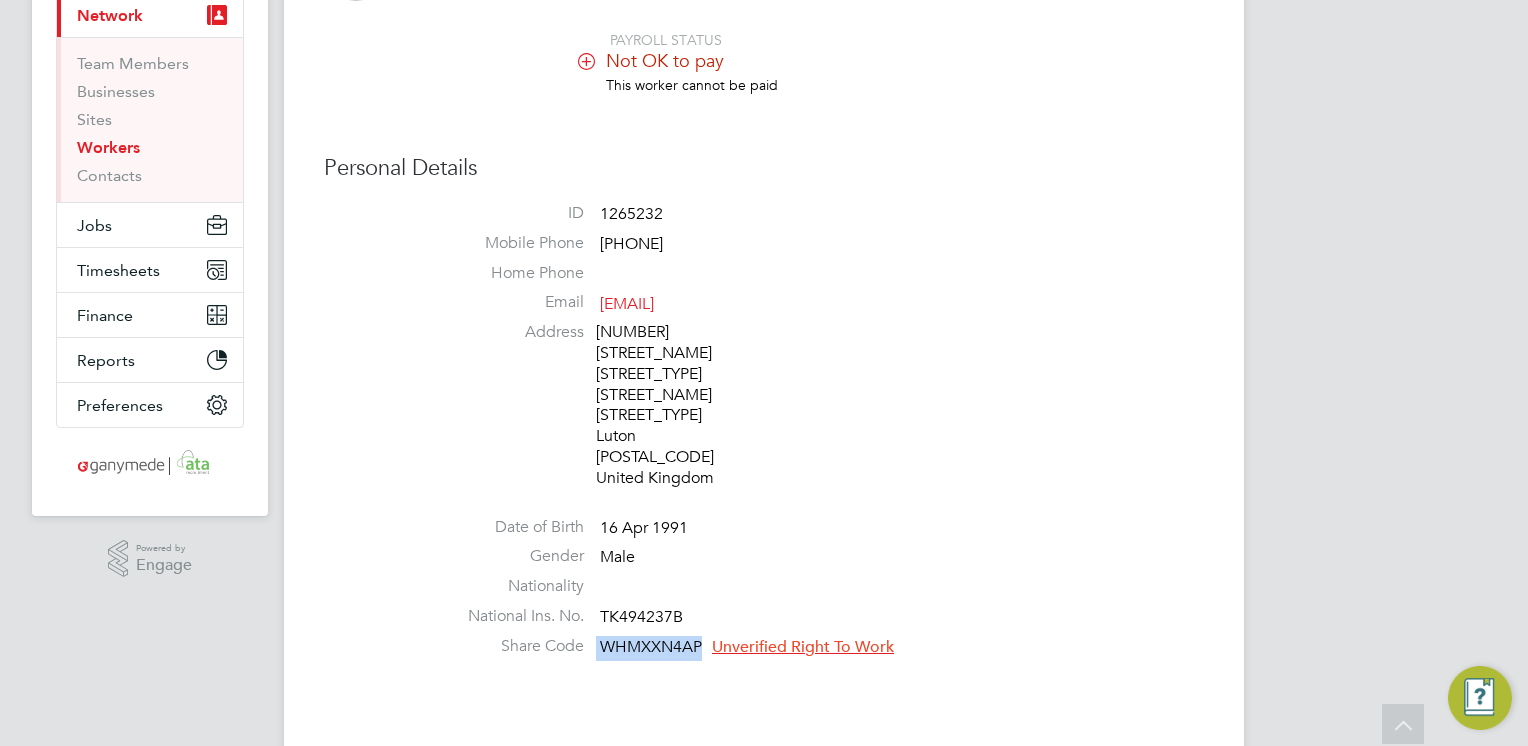 drag, startPoint x: 690, startPoint y: 578, endPoint x: 585, endPoint y: 578, distance: 105 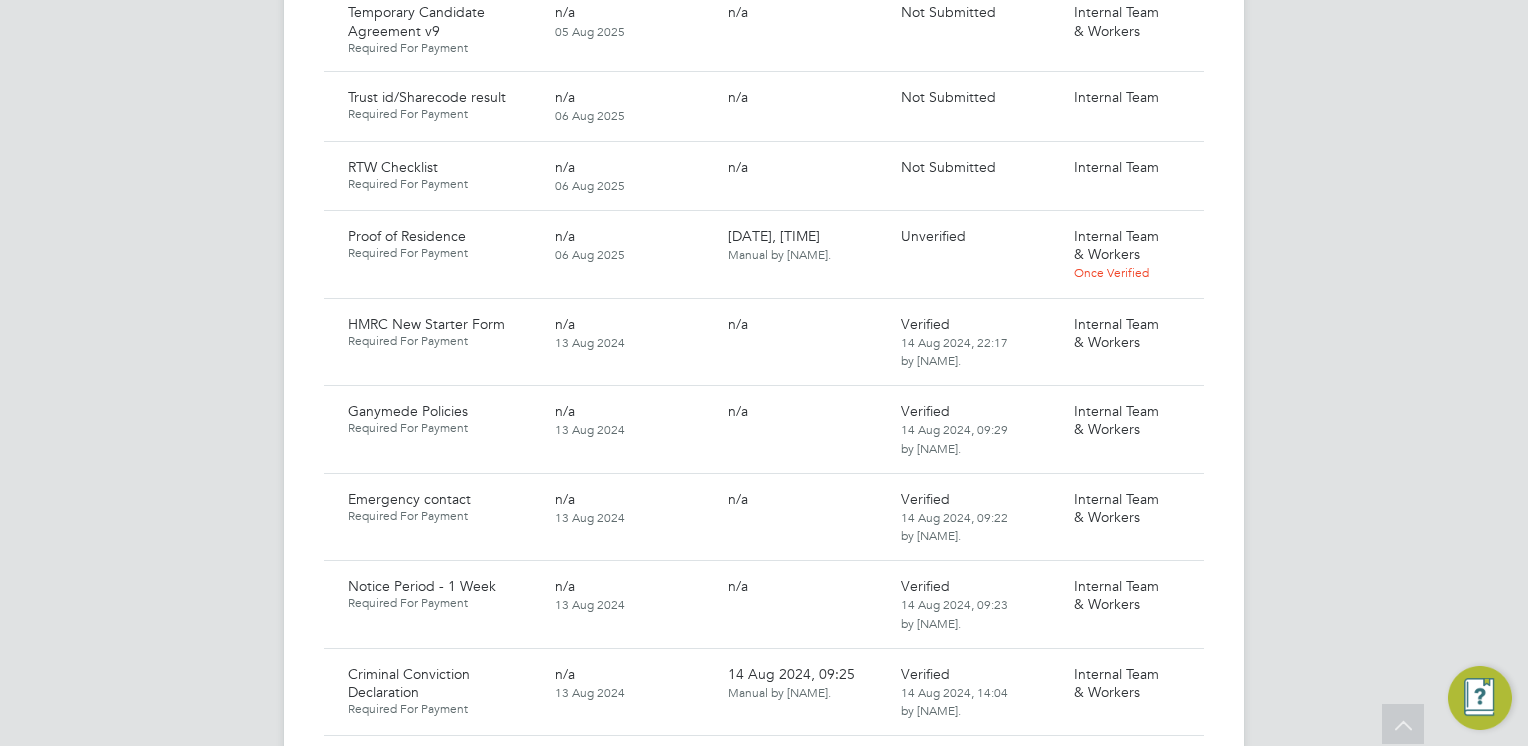 scroll, scrollTop: 1500, scrollLeft: 0, axis: vertical 